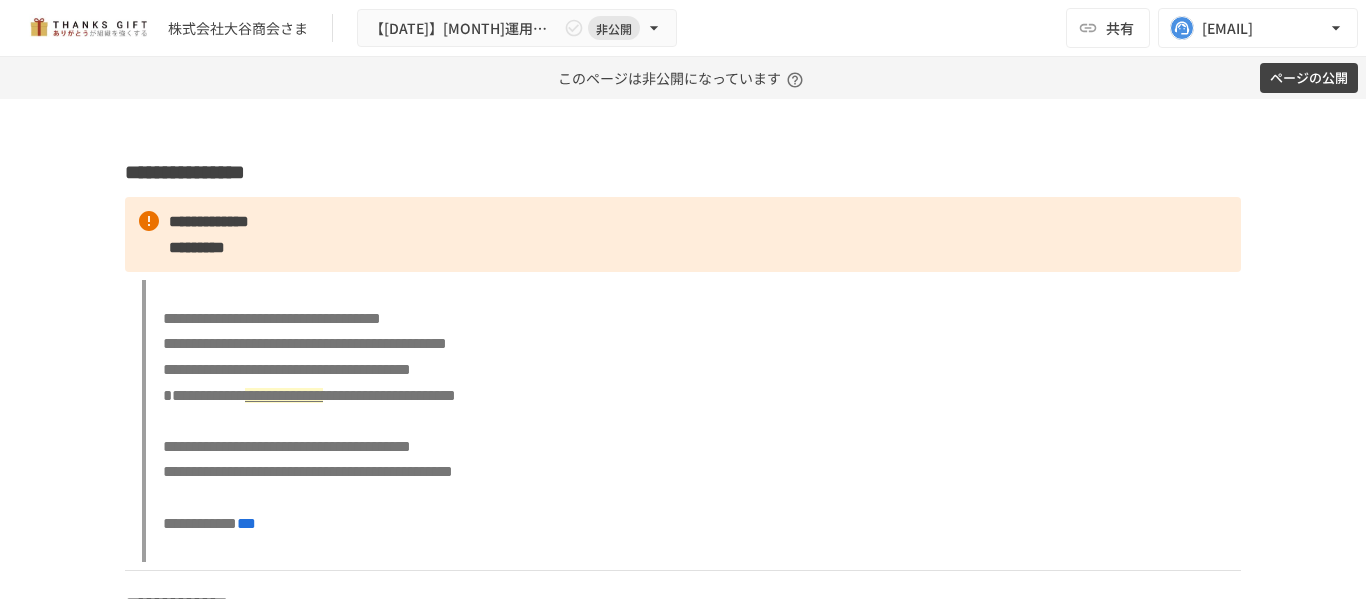 scroll, scrollTop: 0, scrollLeft: 0, axis: both 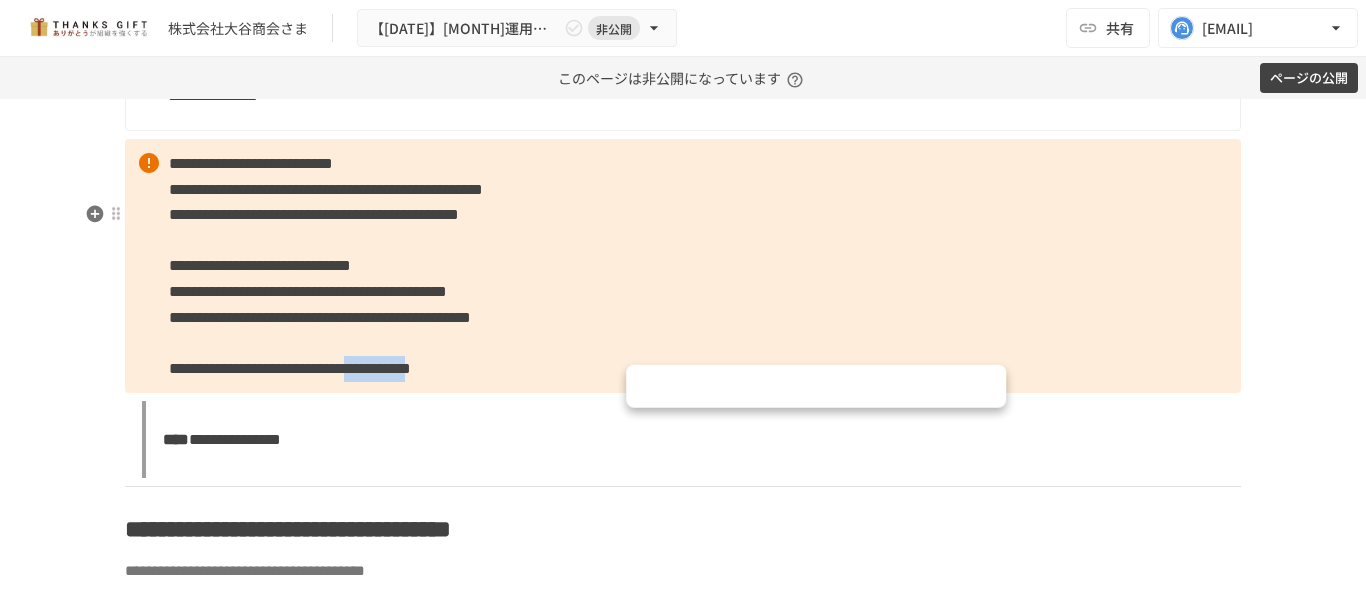drag, startPoint x: 631, startPoint y: 450, endPoint x: 777, endPoint y: 436, distance: 146.6697 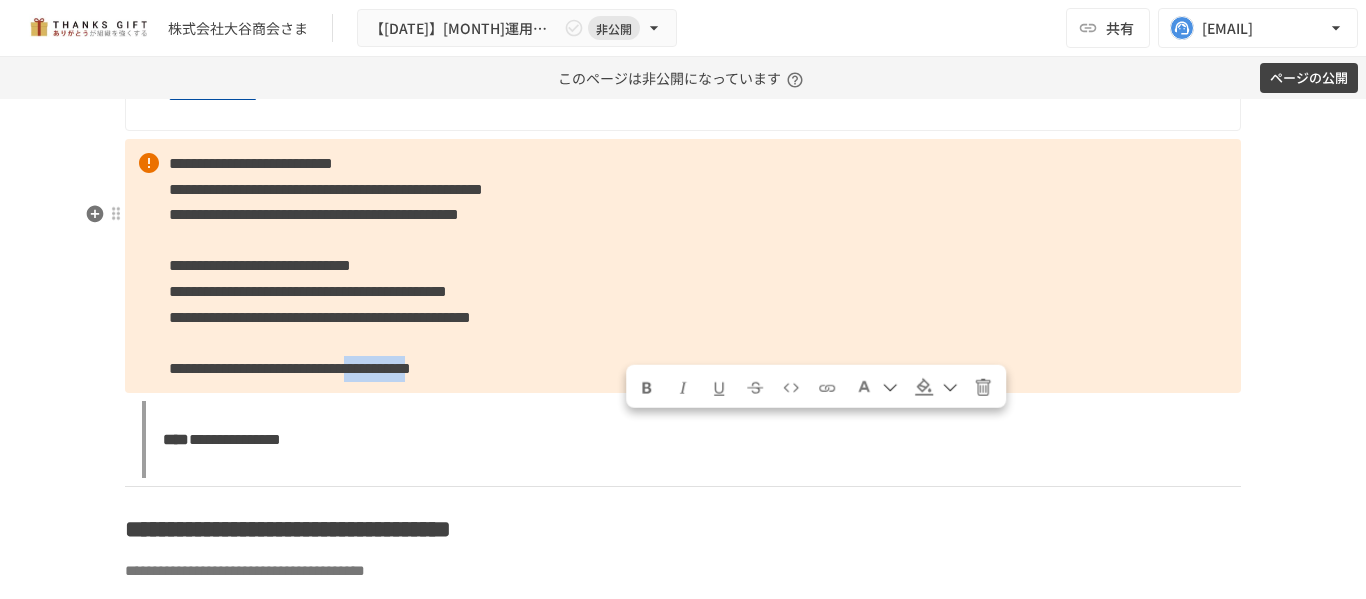 click on "**********" at bounding box center [683, 266] 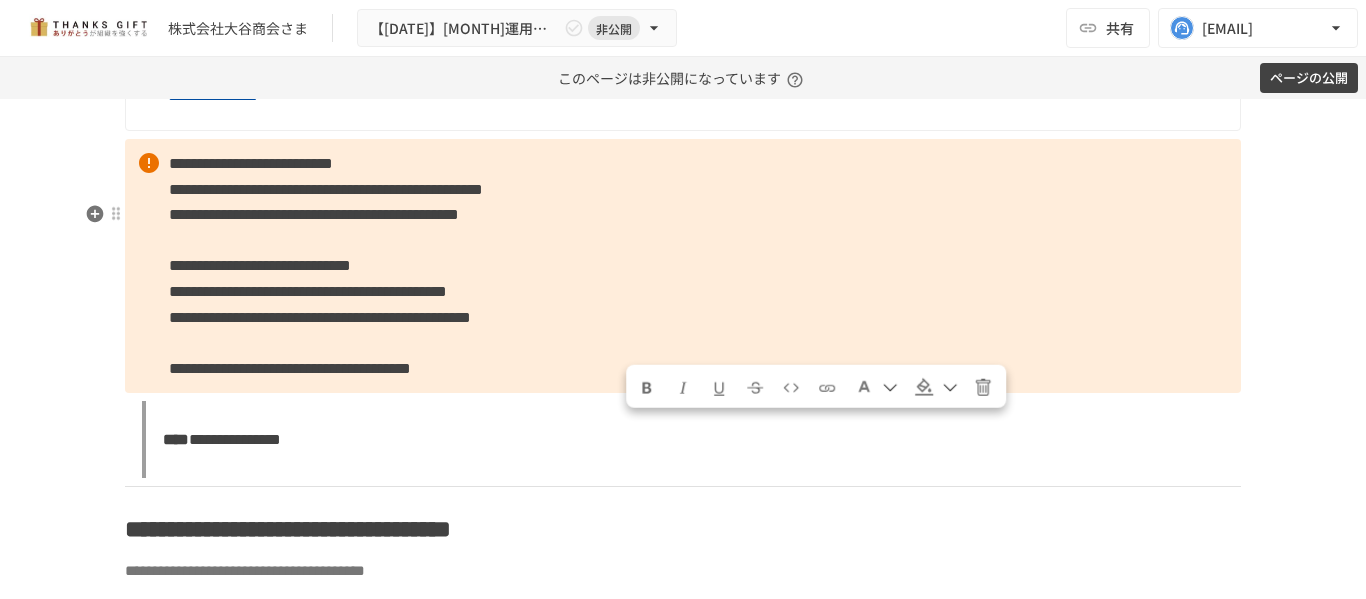 click on "**********" at bounding box center [683, 266] 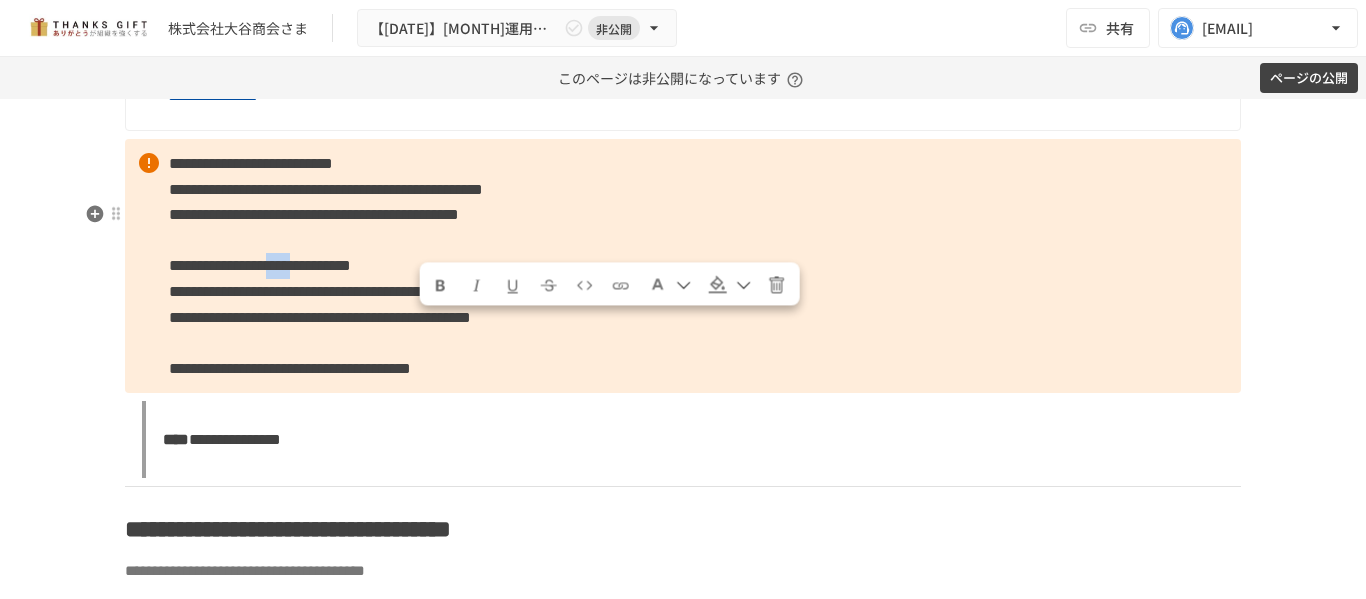 drag, startPoint x: 416, startPoint y: 328, endPoint x: 479, endPoint y: 329, distance: 63.007935 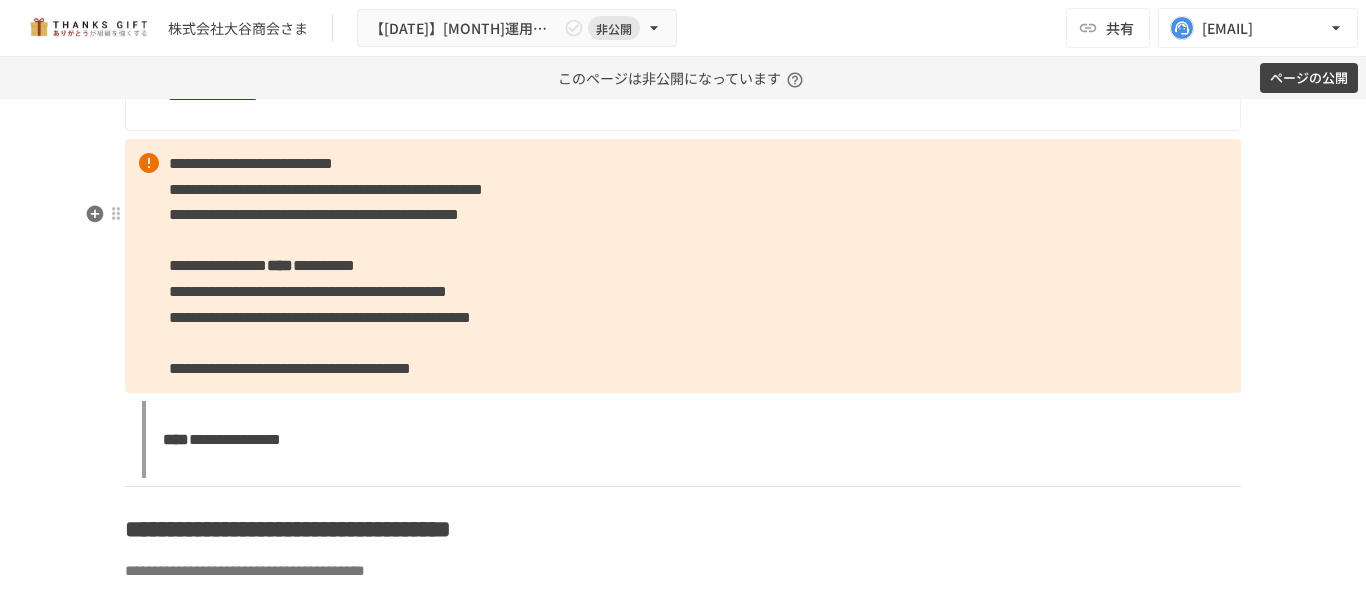 click on "**********" at bounding box center [320, 317] 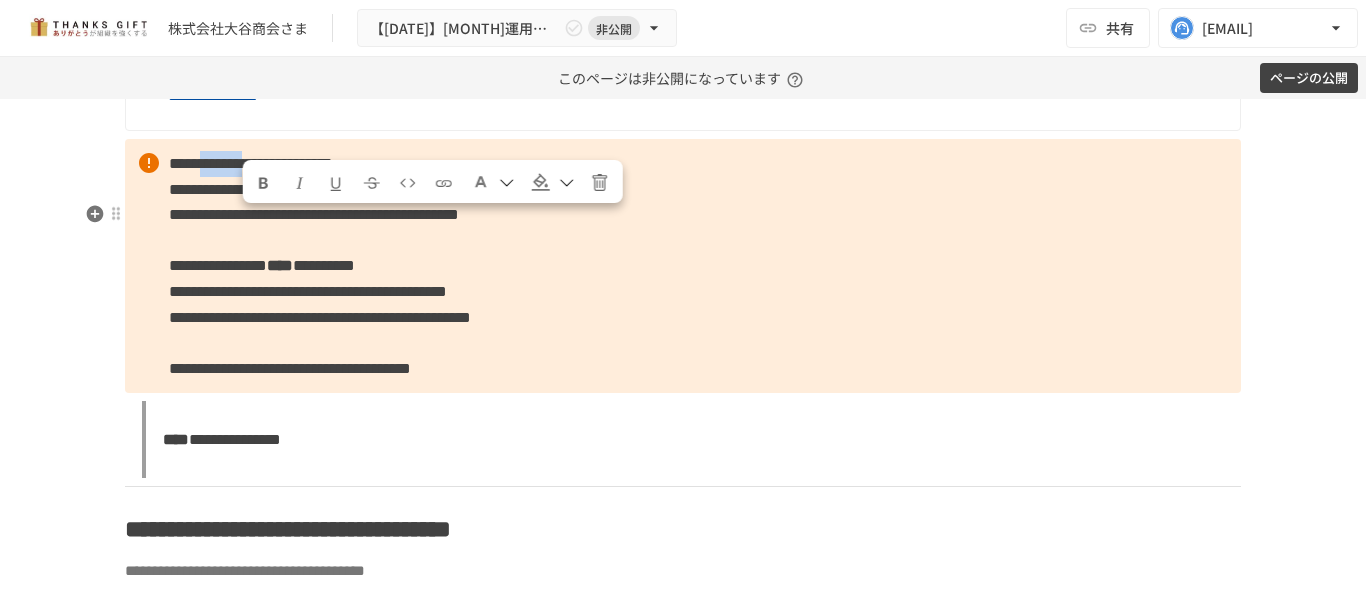 click on "**********" at bounding box center (251, 163) 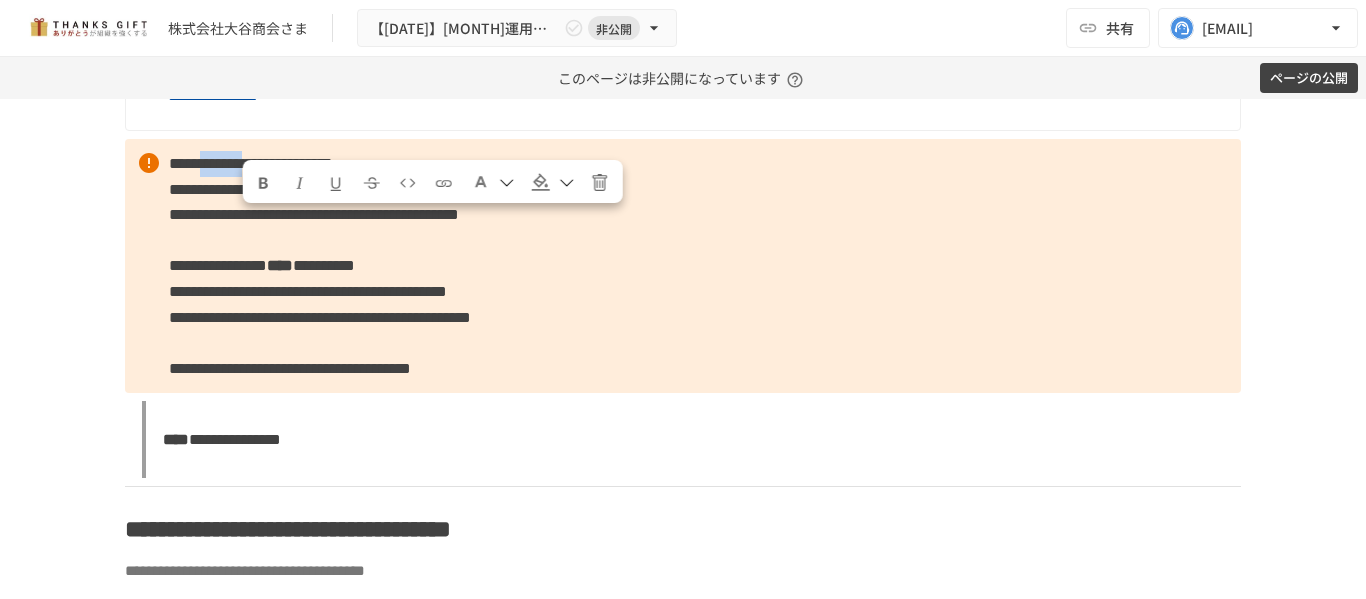 click at bounding box center [264, 183] 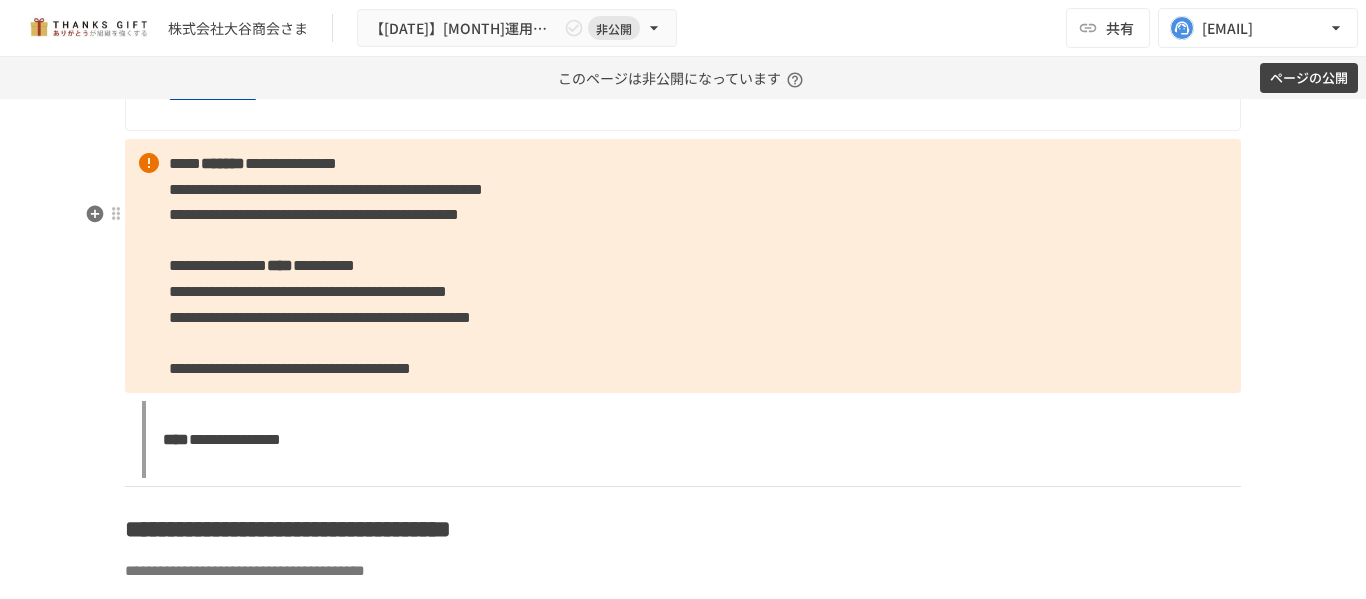 click on "**********" at bounding box center [218, 265] 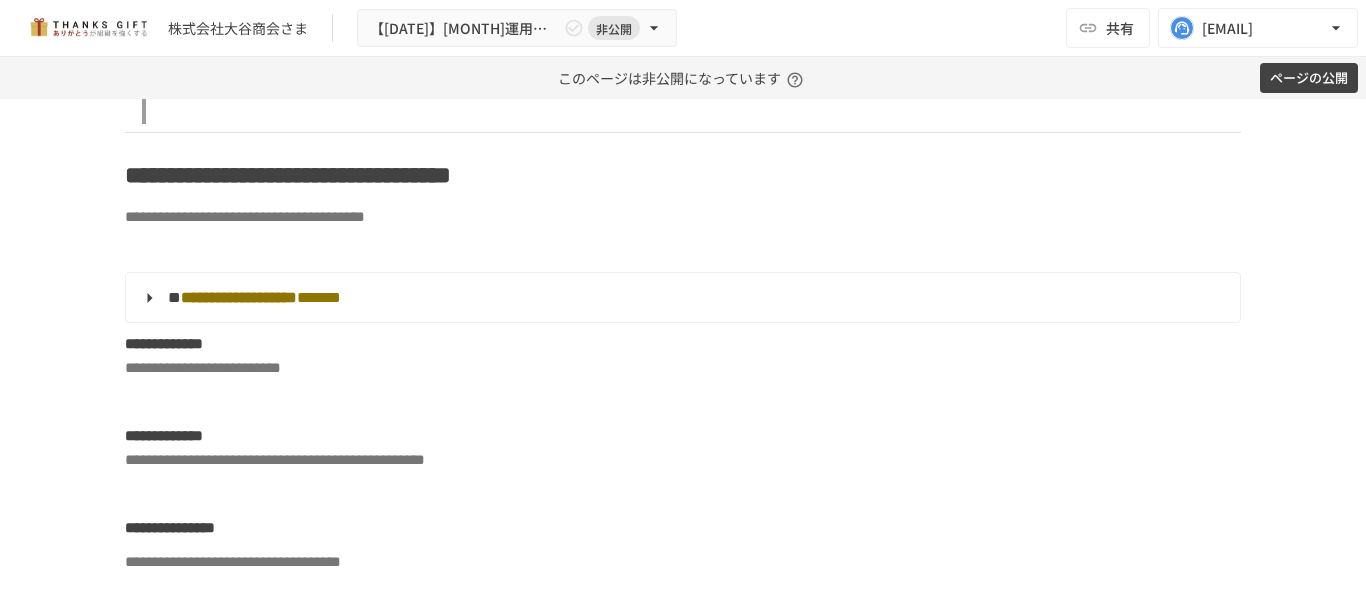 scroll, scrollTop: 3146, scrollLeft: 0, axis: vertical 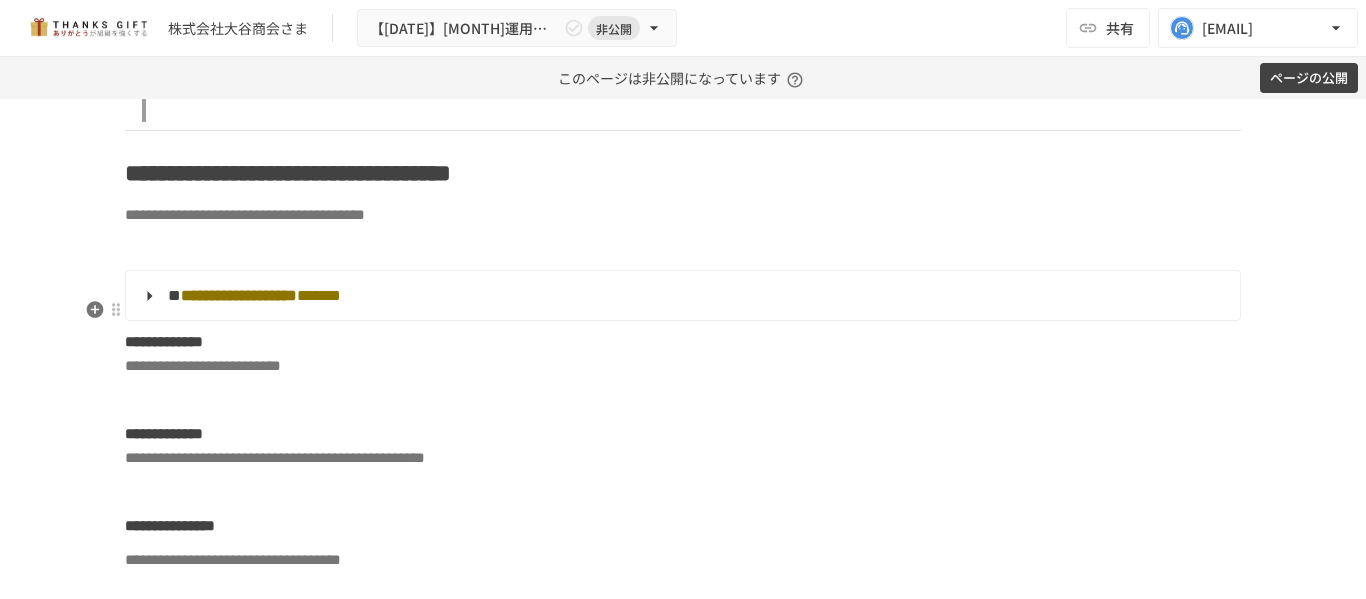 click at bounding box center (683, 249) 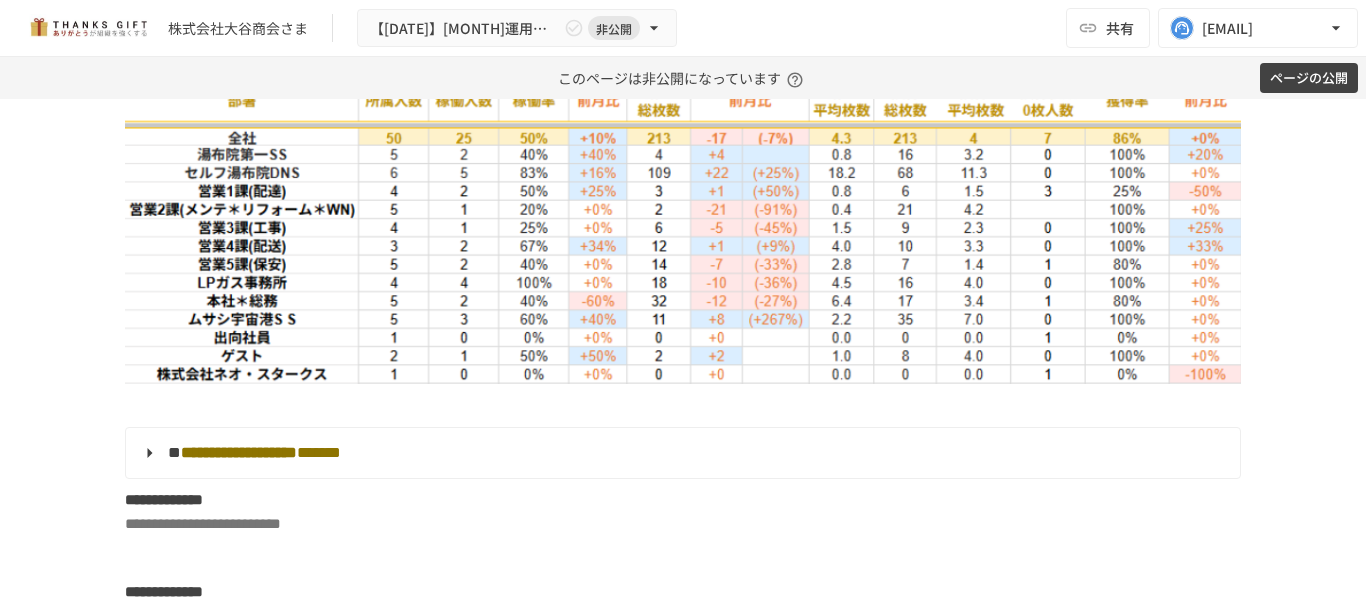scroll, scrollTop: 3323, scrollLeft: 0, axis: vertical 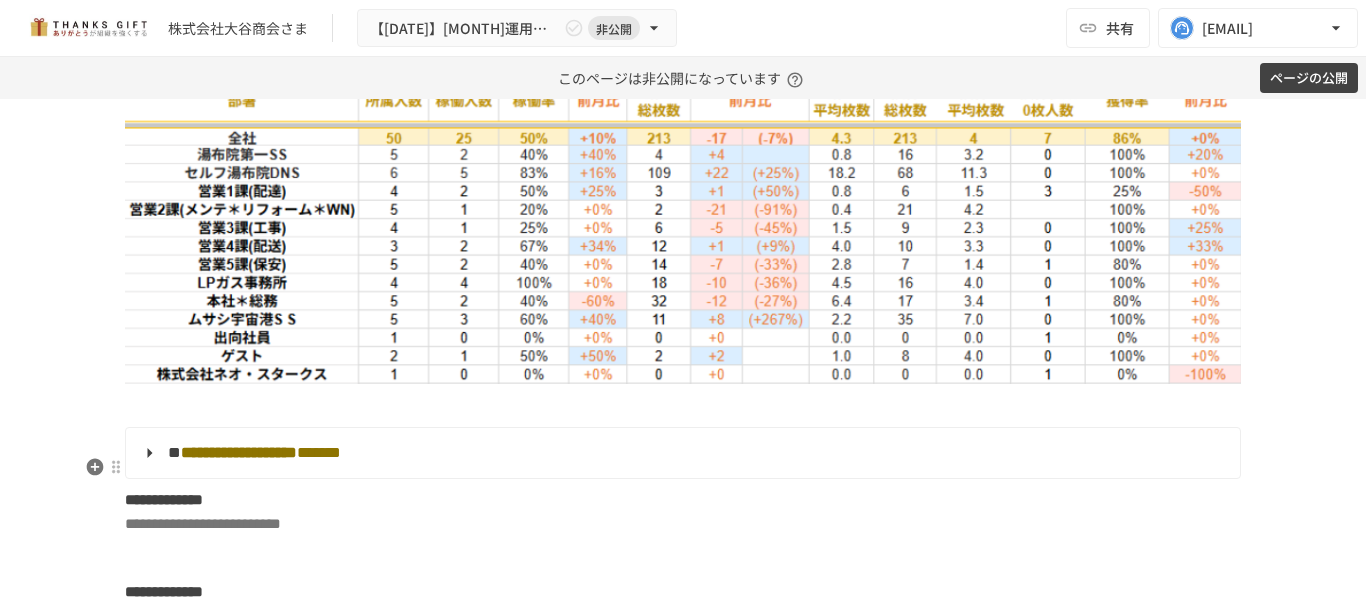 click at bounding box center [683, 406] 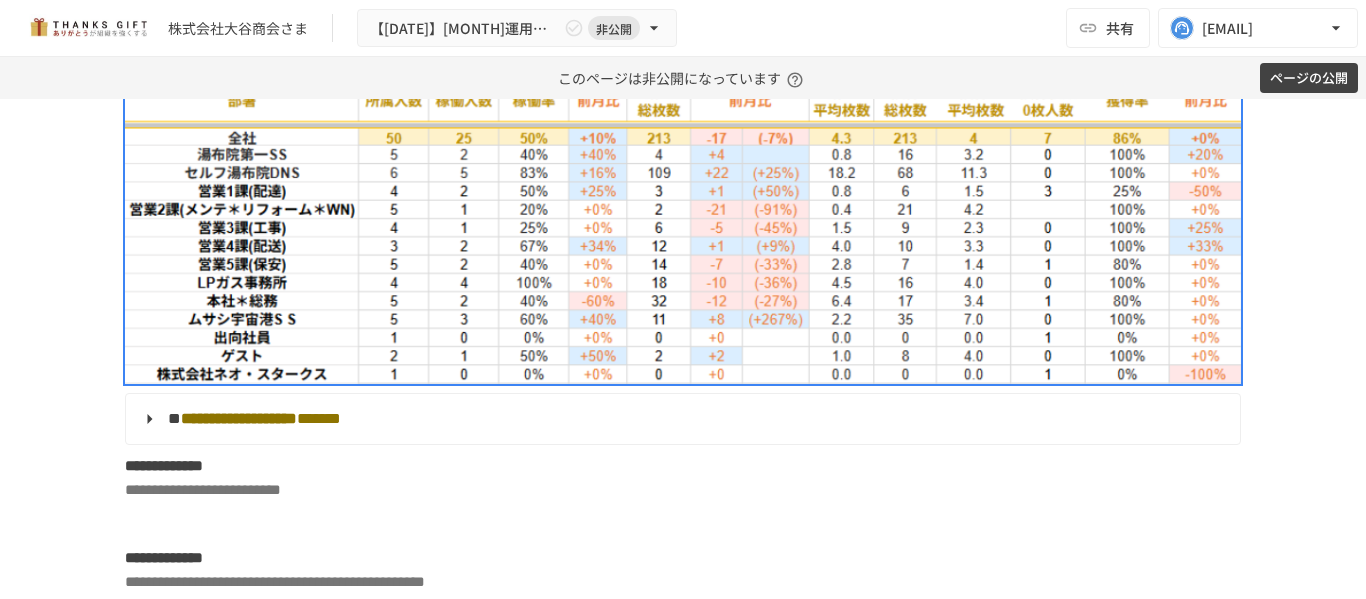 click on "**********" at bounding box center (683, 349) 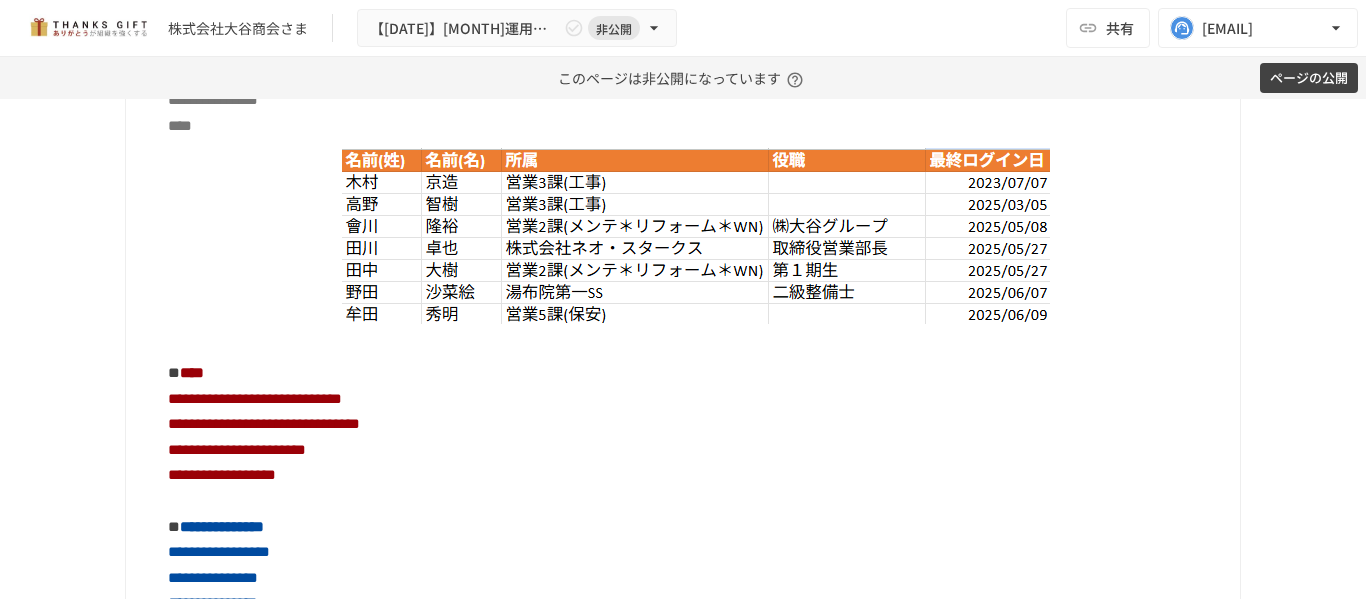 click on "**********" at bounding box center (683, 349) 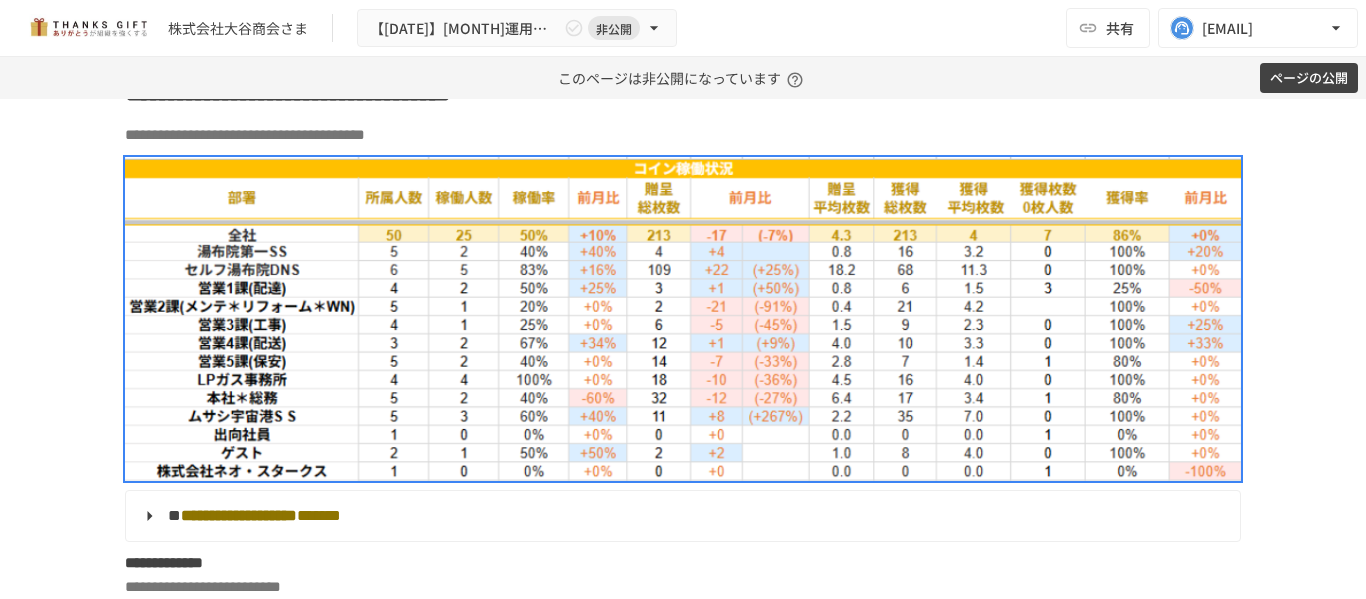 scroll, scrollTop: 3228, scrollLeft: 0, axis: vertical 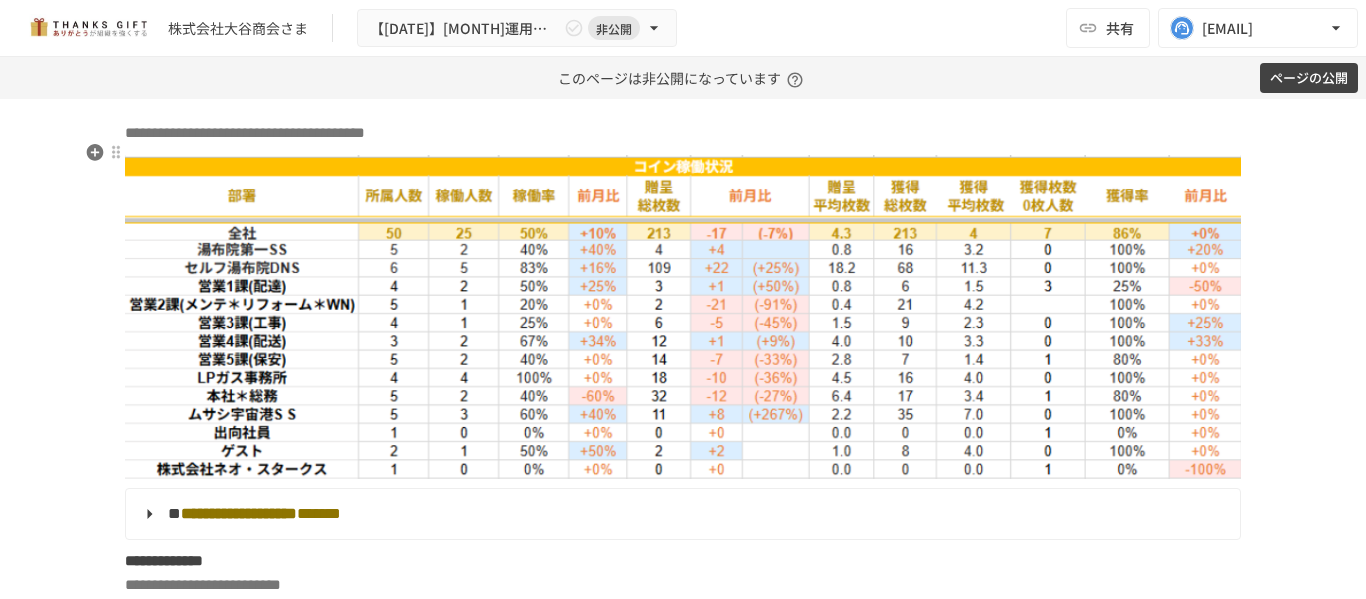 click on "**********" at bounding box center [683, 91] 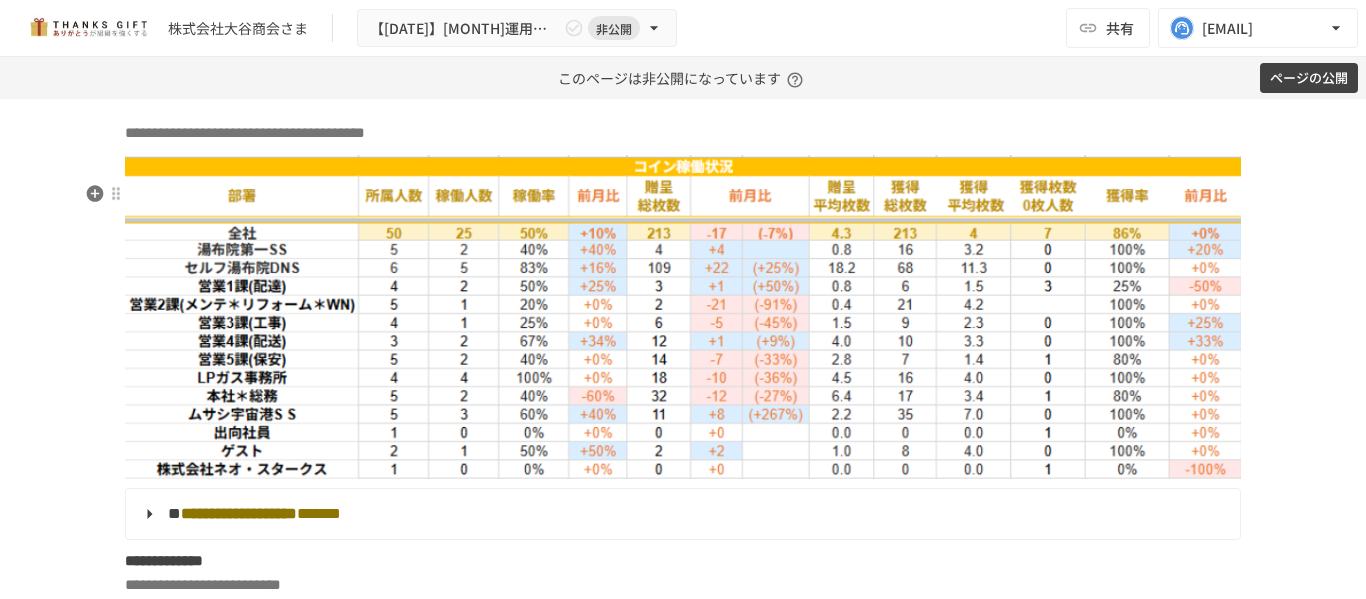 click on "**********" at bounding box center (683, 1518) 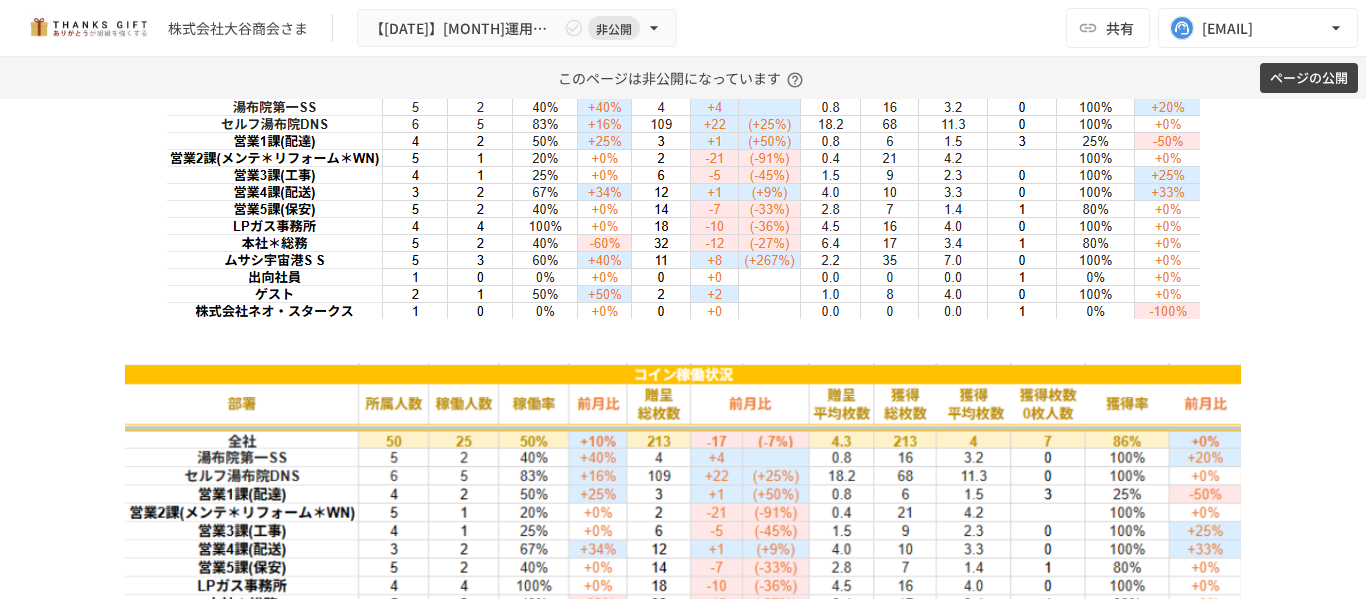 scroll, scrollTop: 3363, scrollLeft: 0, axis: vertical 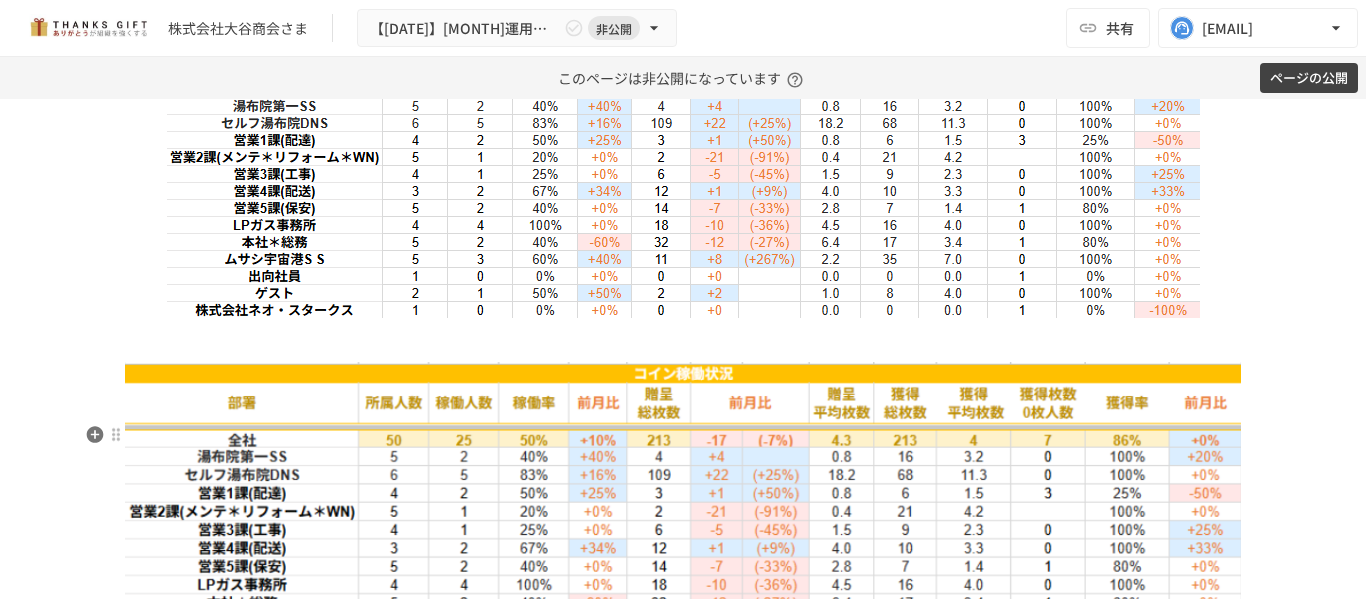 click at bounding box center (683, 524) 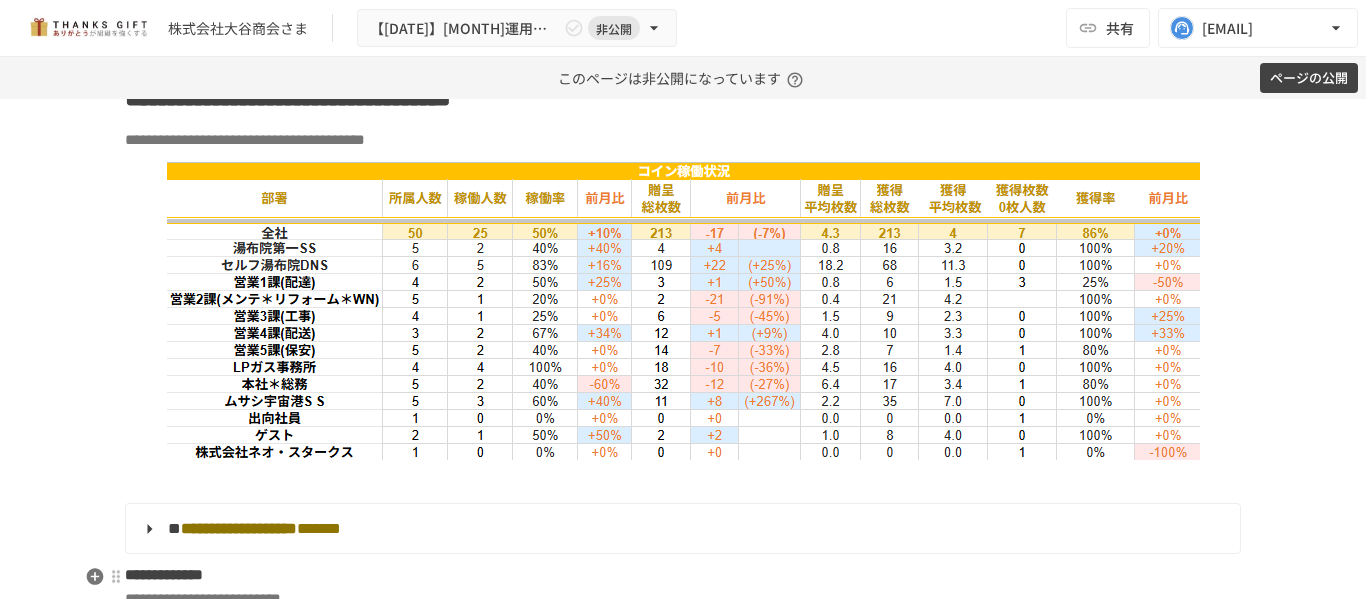scroll, scrollTop: 3222, scrollLeft: 0, axis: vertical 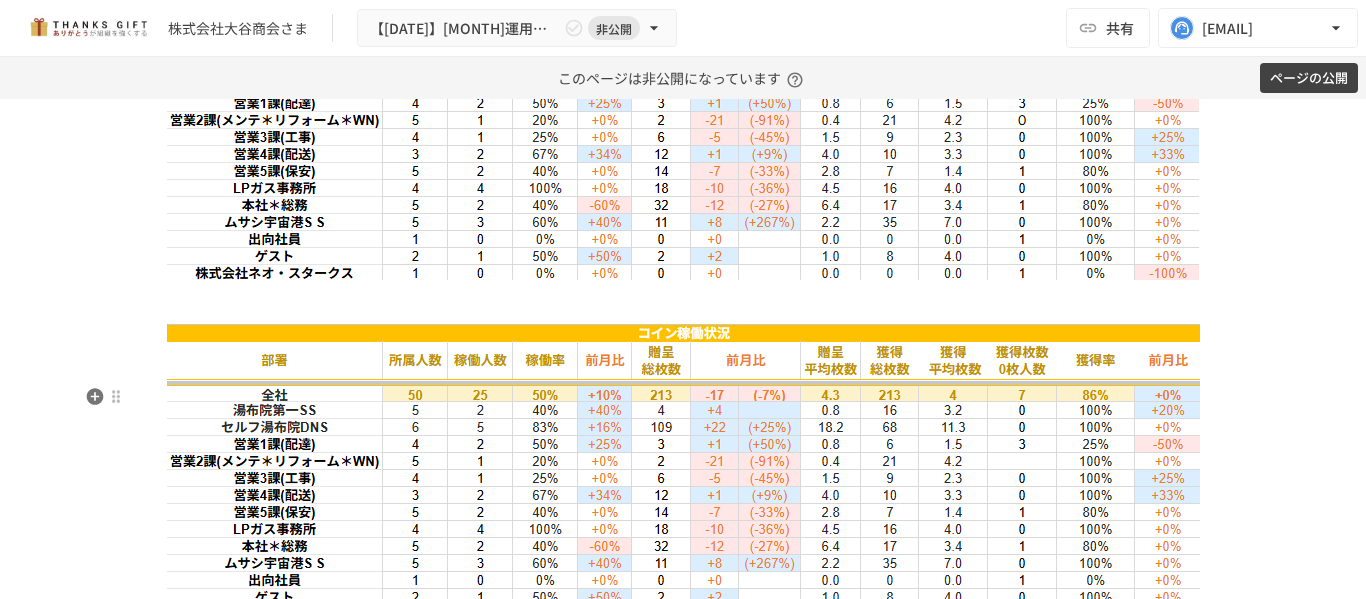 click at bounding box center [683, 473] 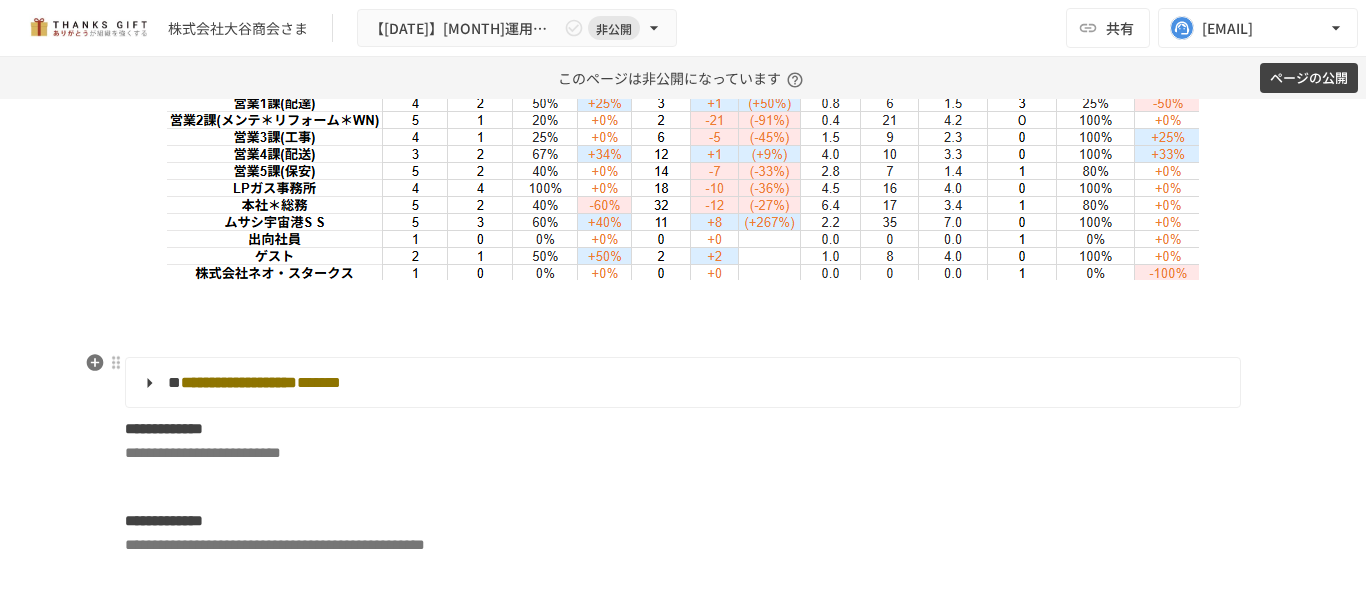 click at bounding box center [683, 302] 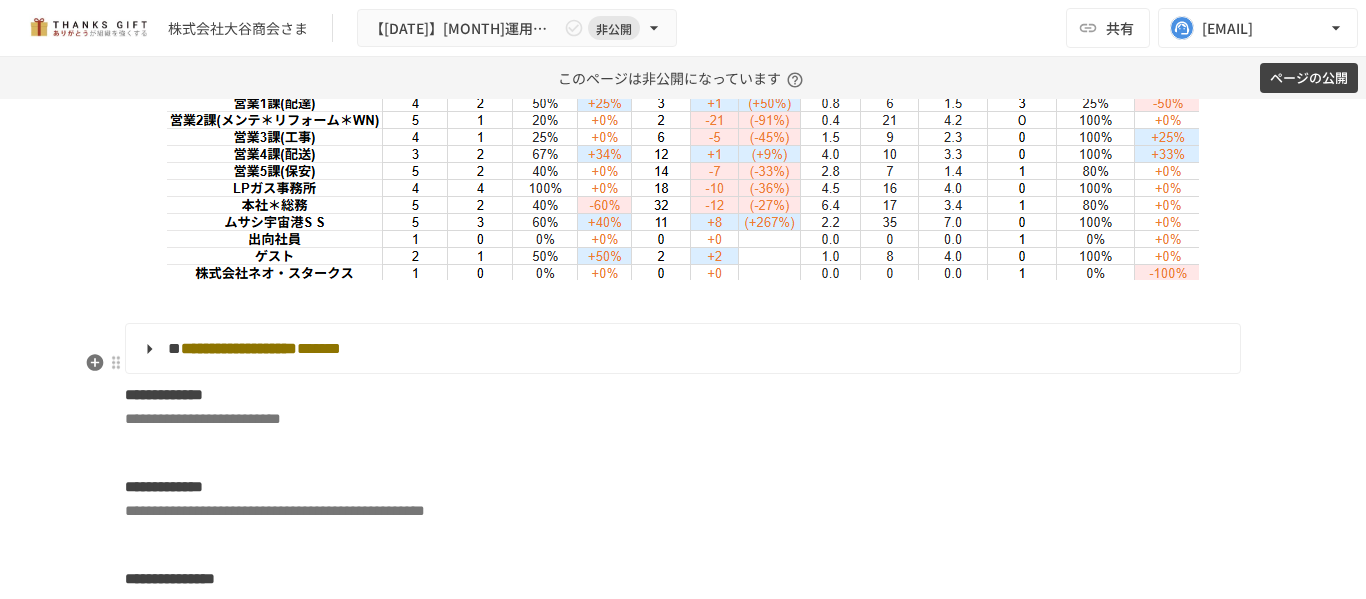 click at bounding box center [683, 302] 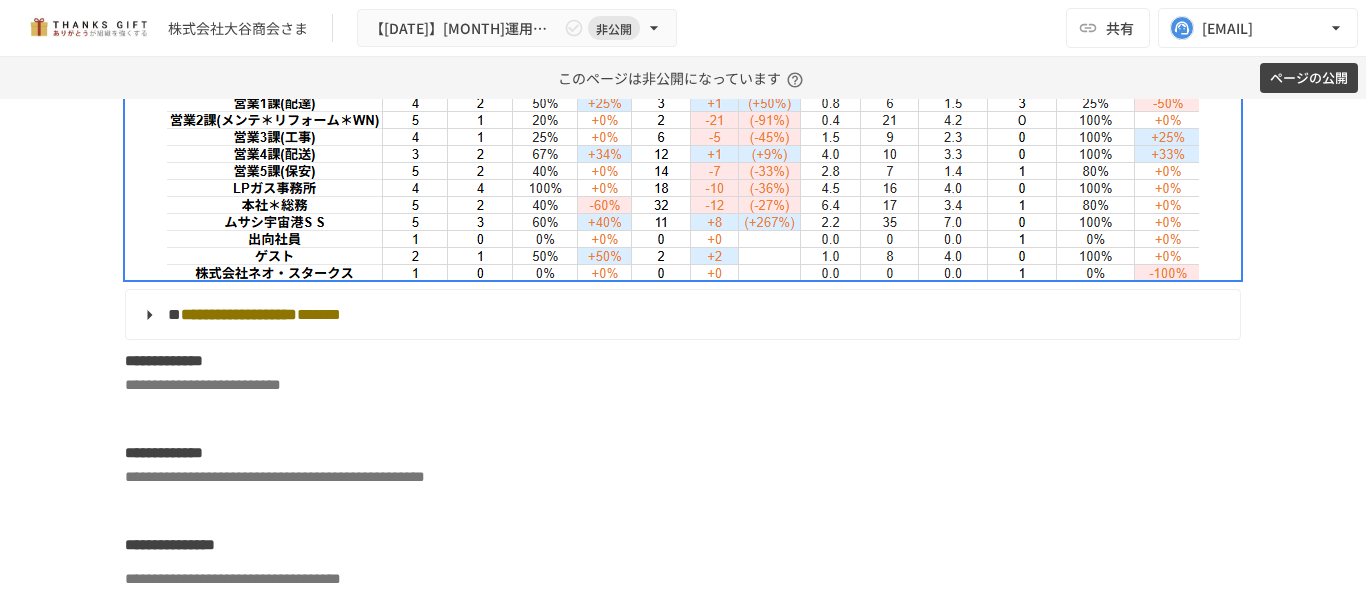 click on "**********" at bounding box center (683, 349) 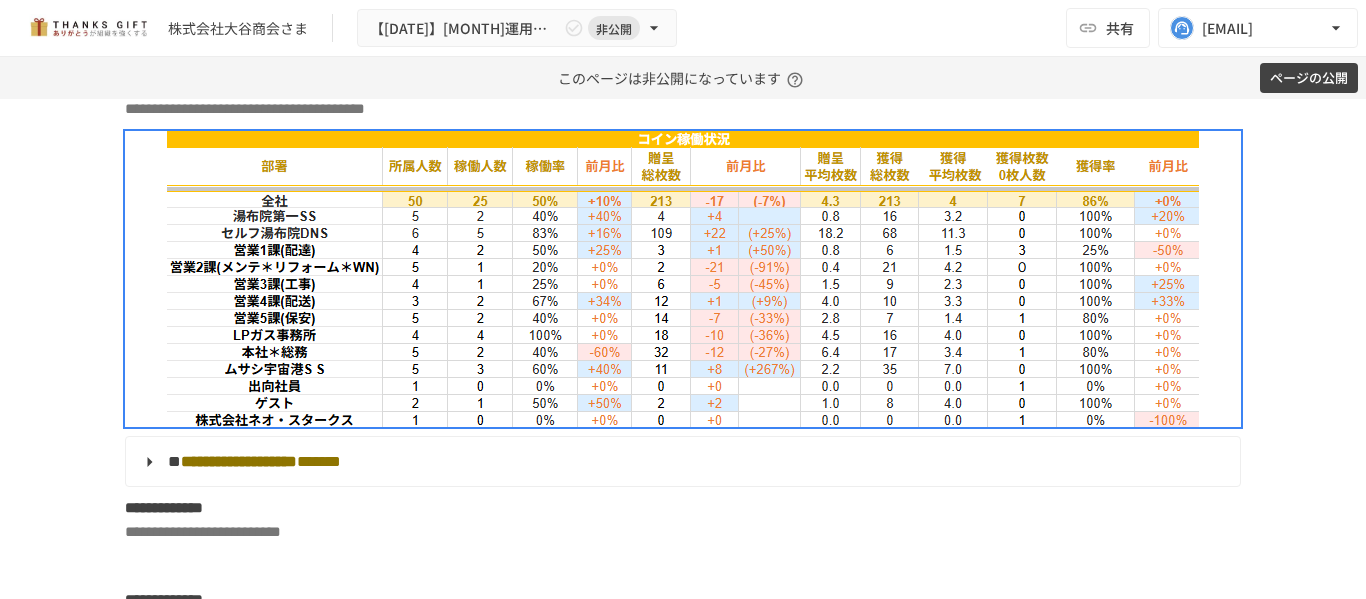 scroll, scrollTop: 3251, scrollLeft: 0, axis: vertical 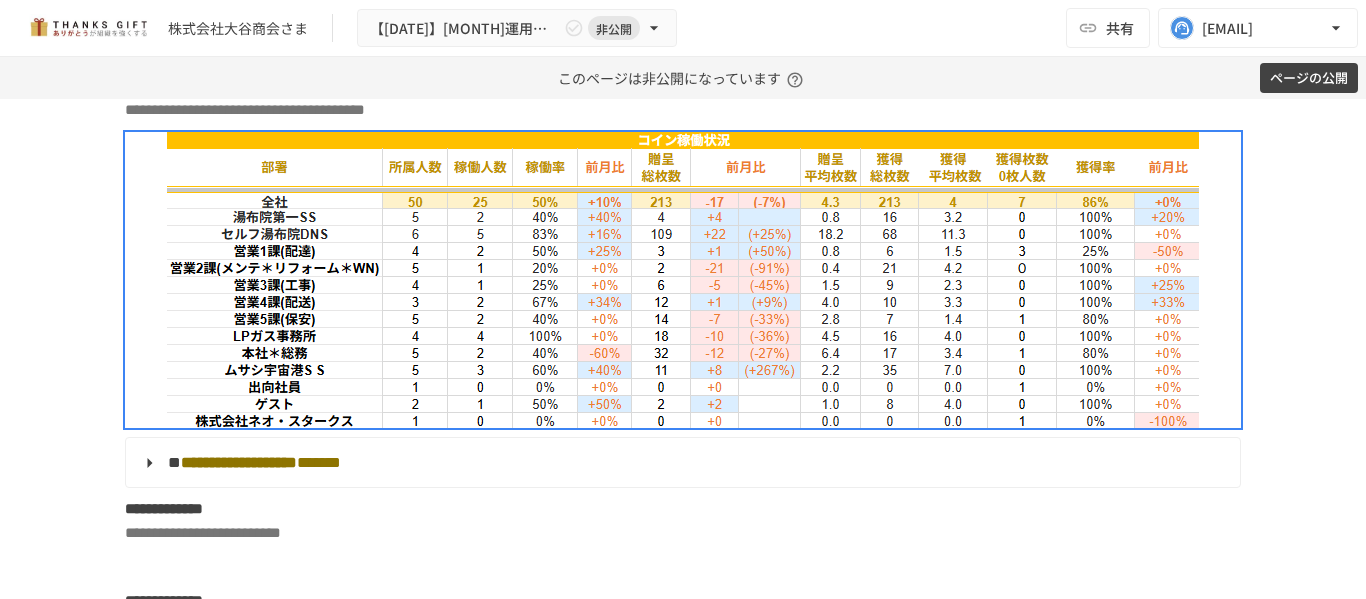 click on "**********" at bounding box center [683, 349] 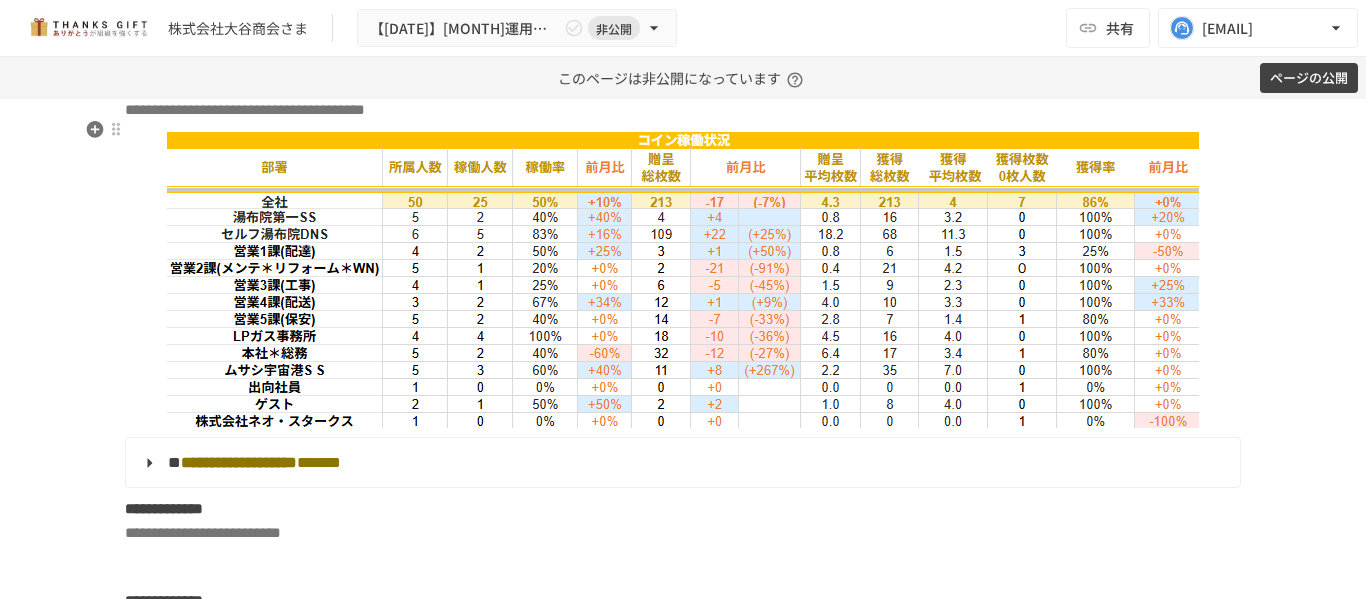 click on "**********" at bounding box center [683, 68] 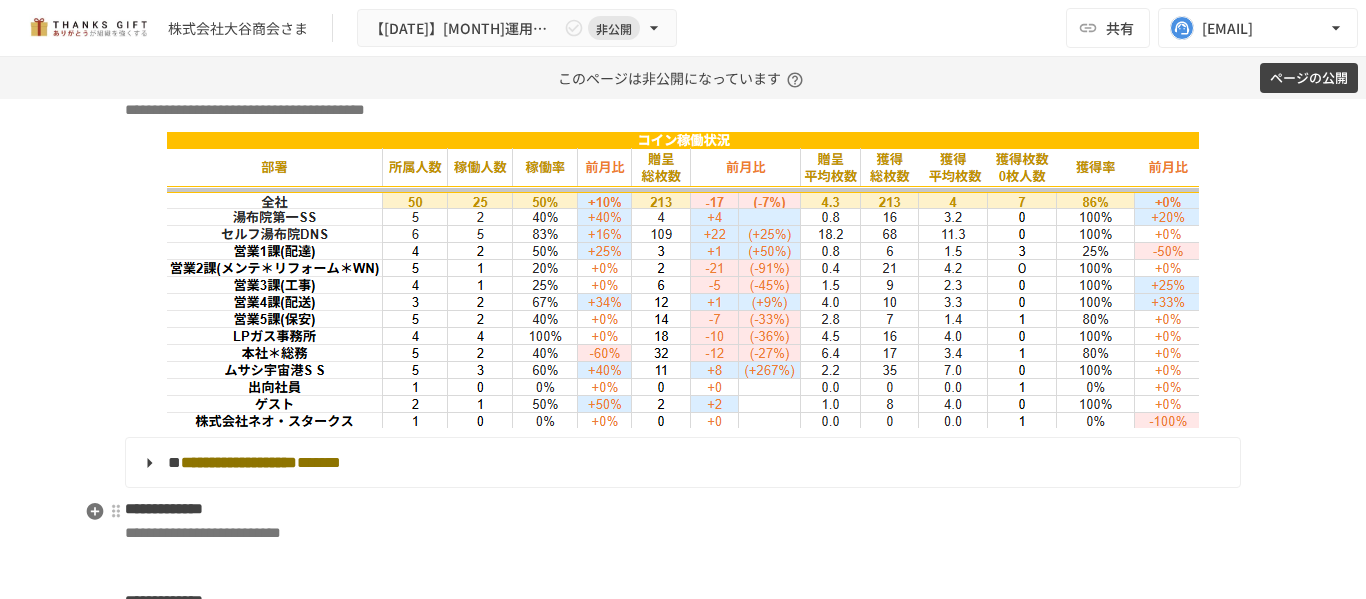 click on "**********" at bounding box center (239, 462) 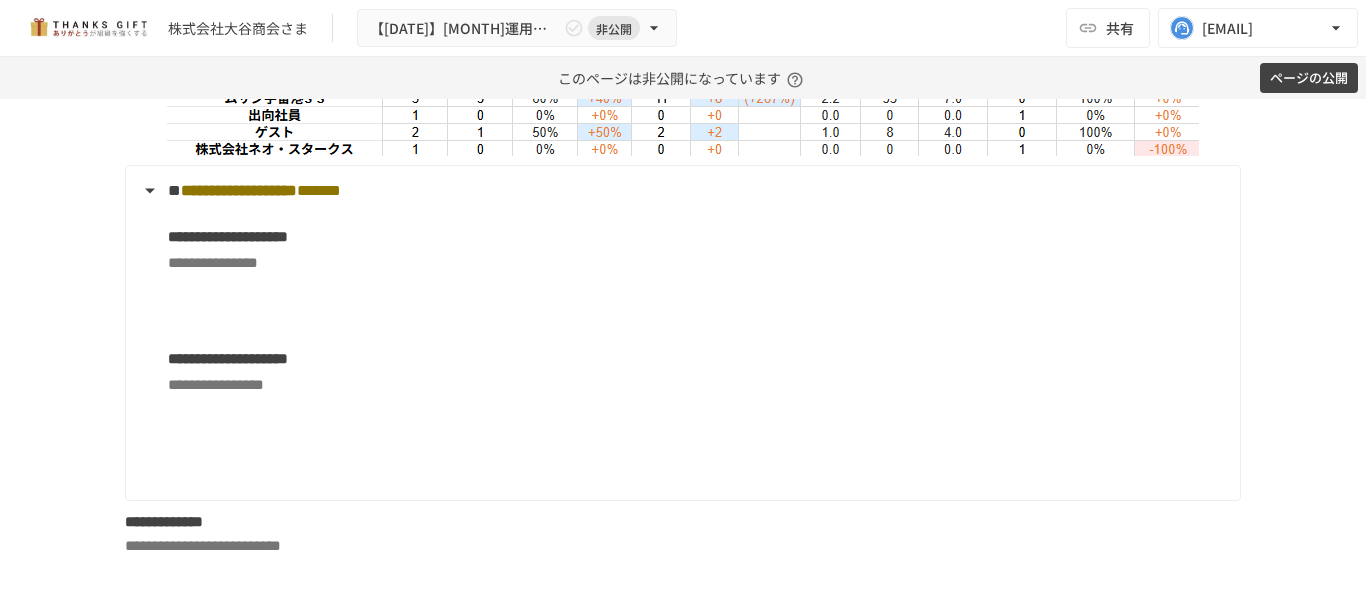 scroll, scrollTop: 3525, scrollLeft: 0, axis: vertical 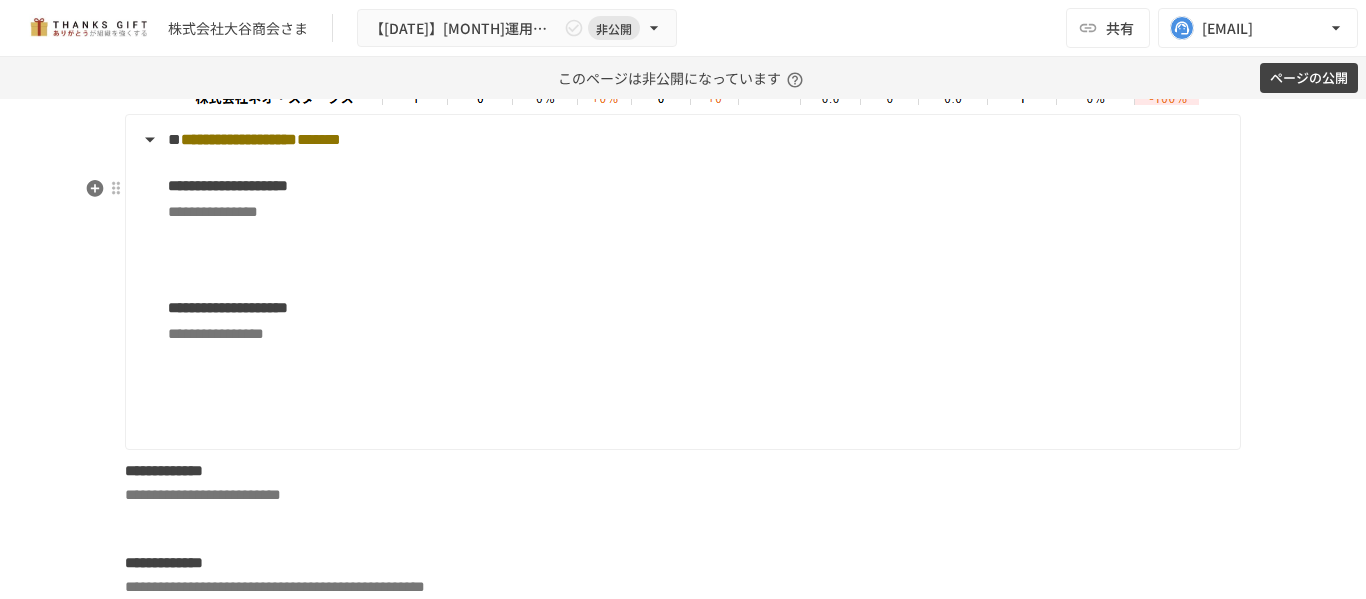click on "**********" at bounding box center (696, 198) 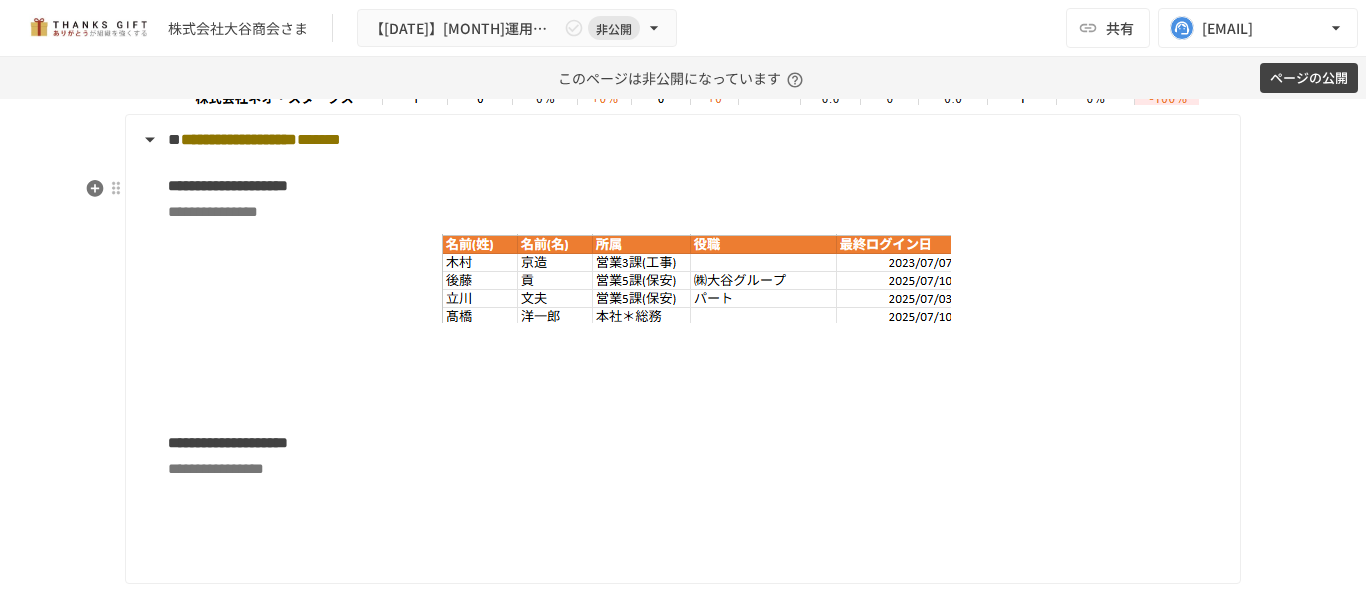 click on "**********" at bounding box center [681, 357] 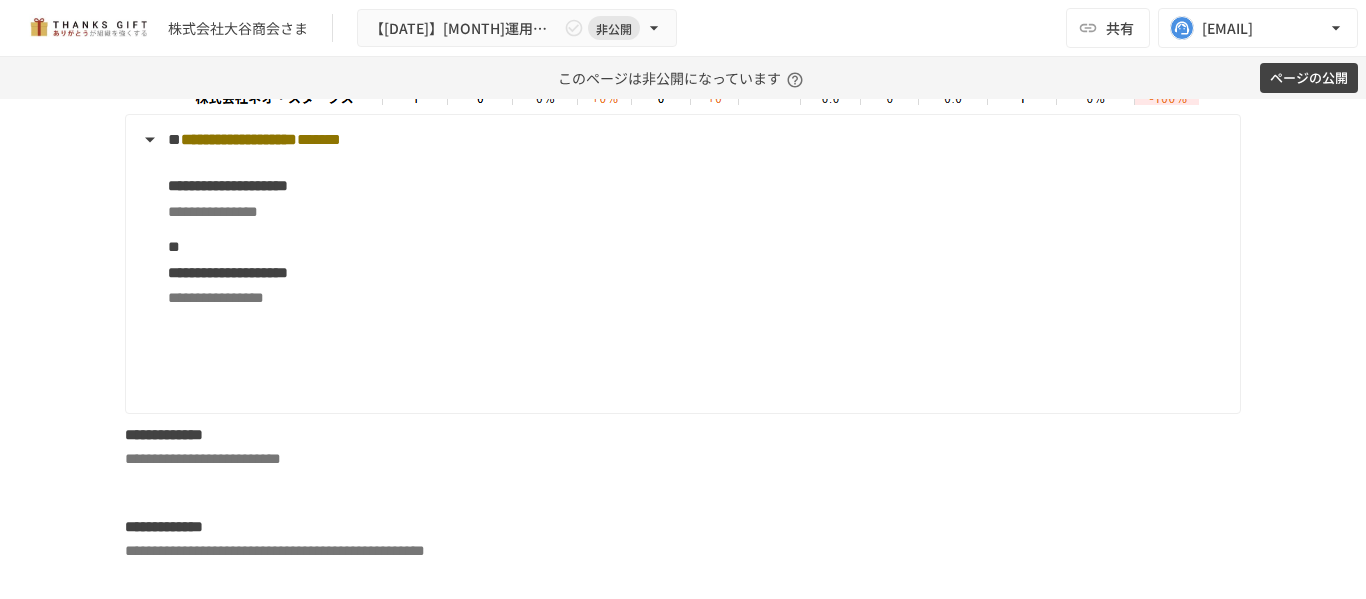 type 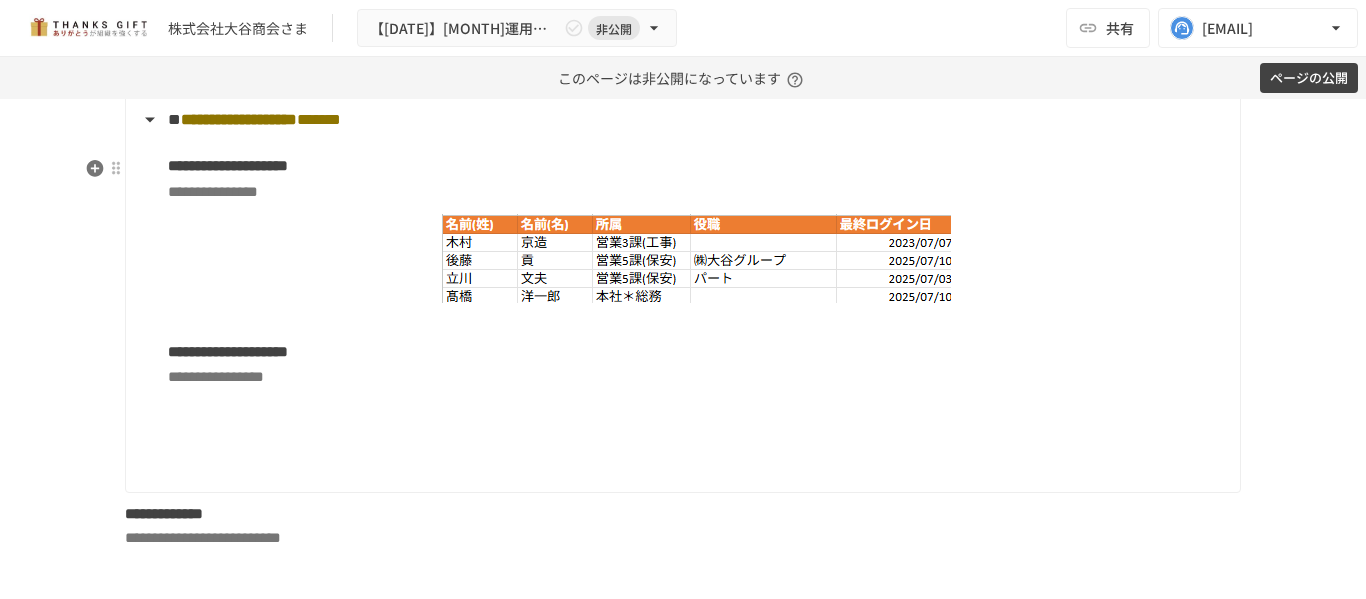 scroll, scrollTop: 3595, scrollLeft: 0, axis: vertical 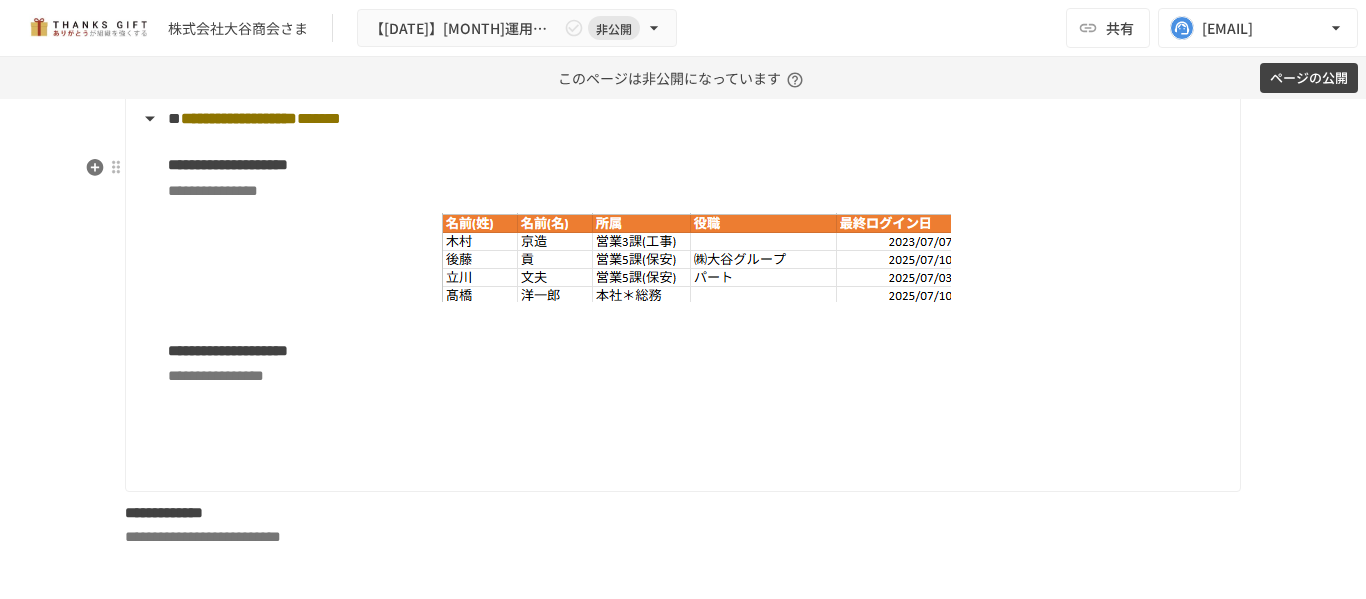 click on "**********" at bounding box center (696, 350) 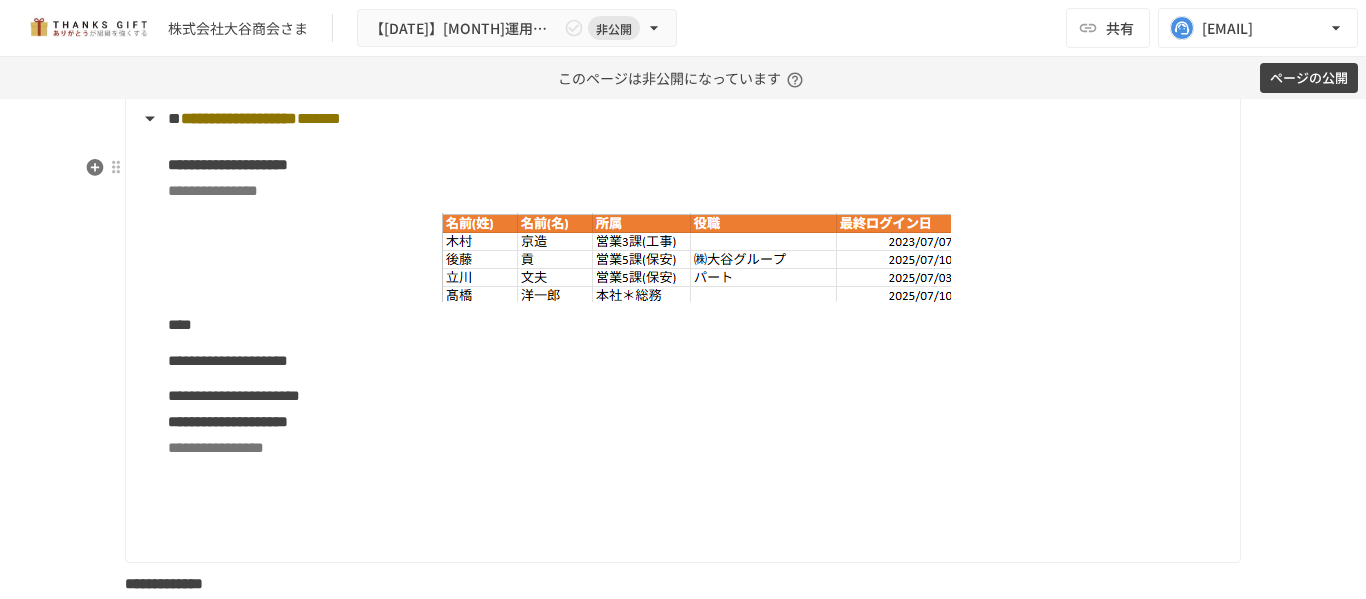click on "****" at bounding box center (696, 325) 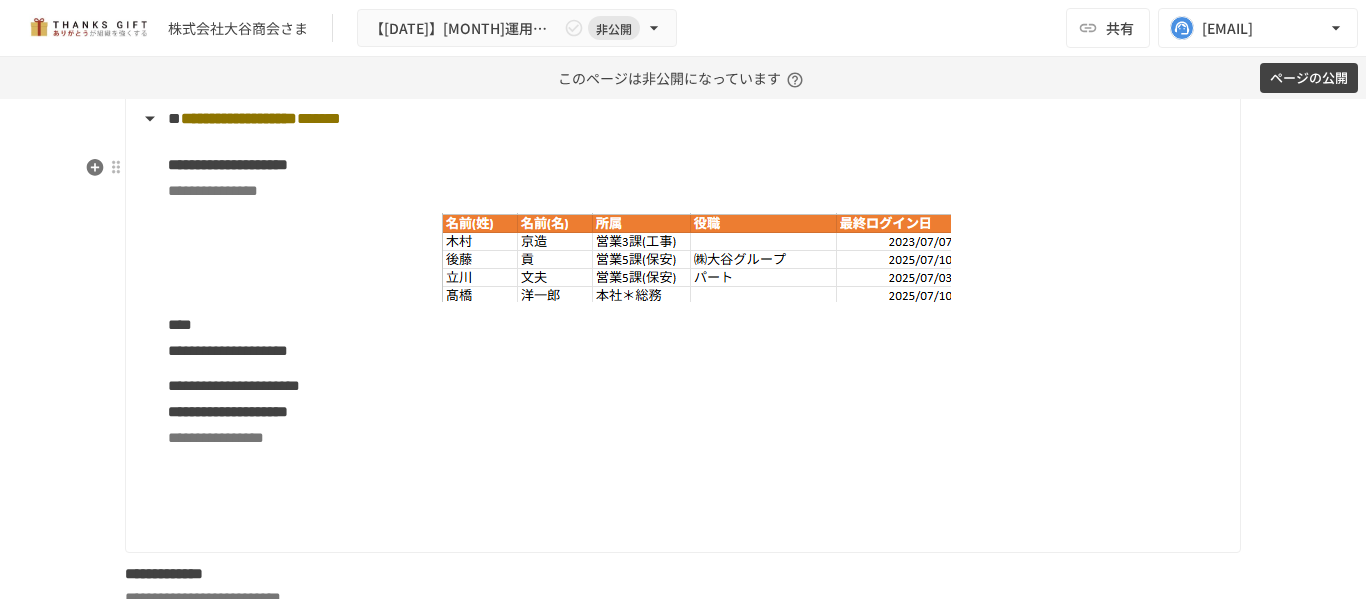 click on "**********" at bounding box center (234, 385) 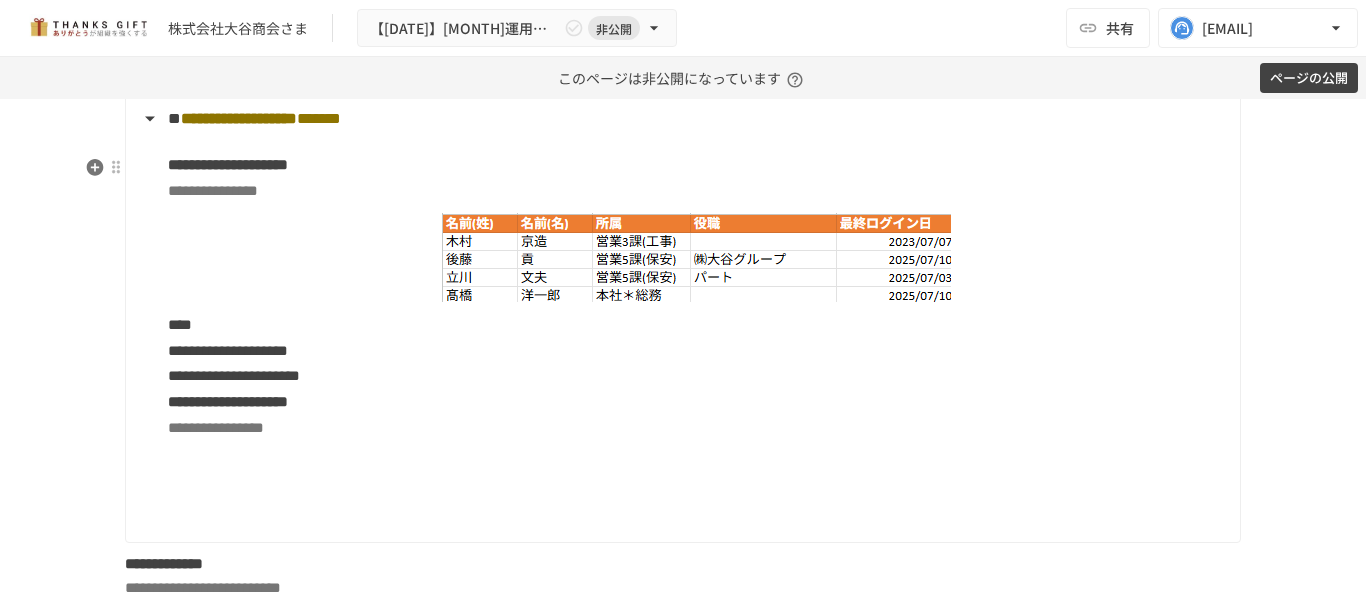 click on "**********" at bounding box center [696, 376] 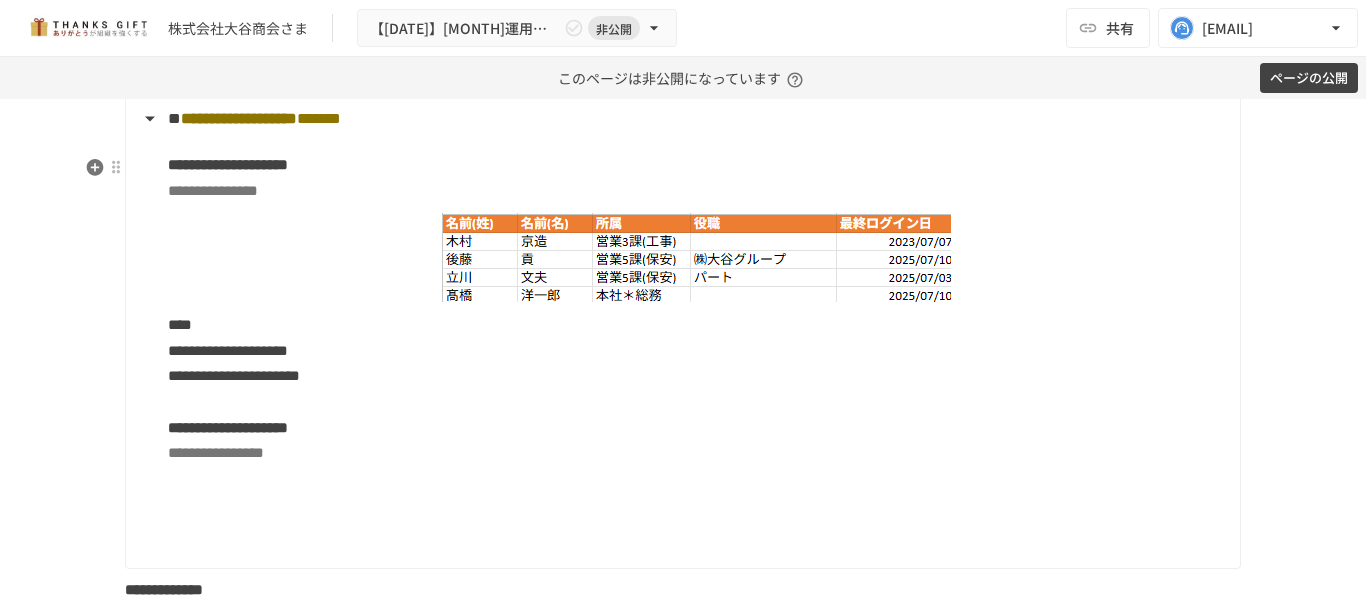 click on "**********" at bounding box center [696, 177] 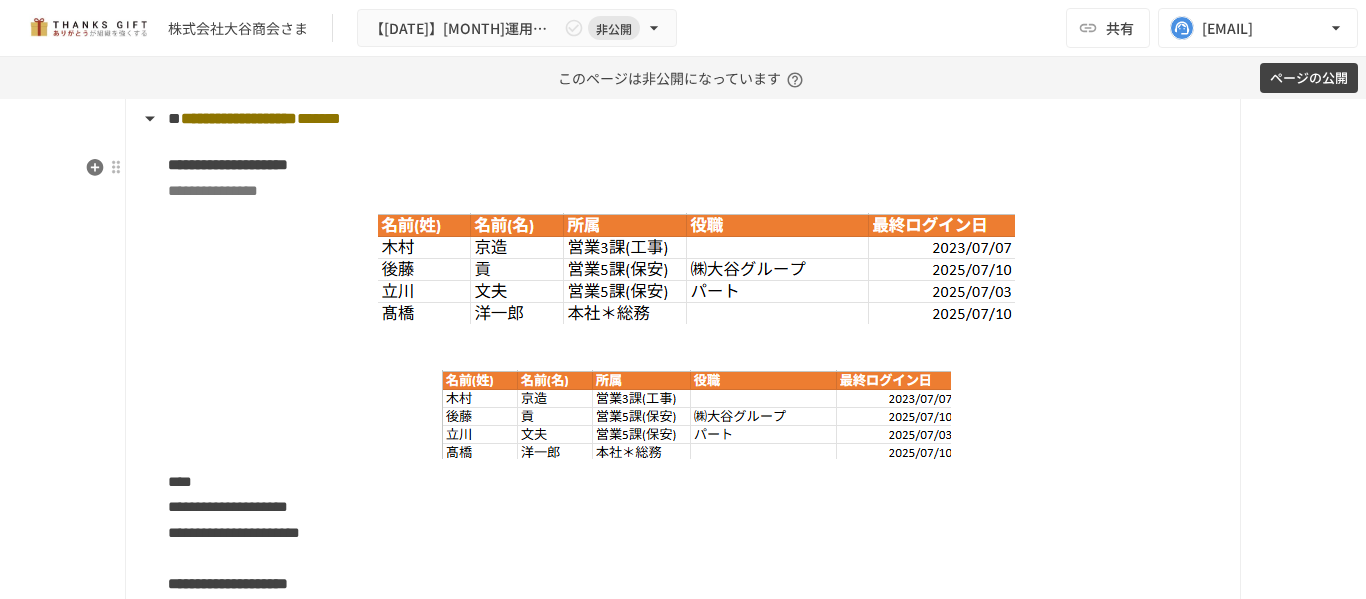 click at bounding box center [696, 414] 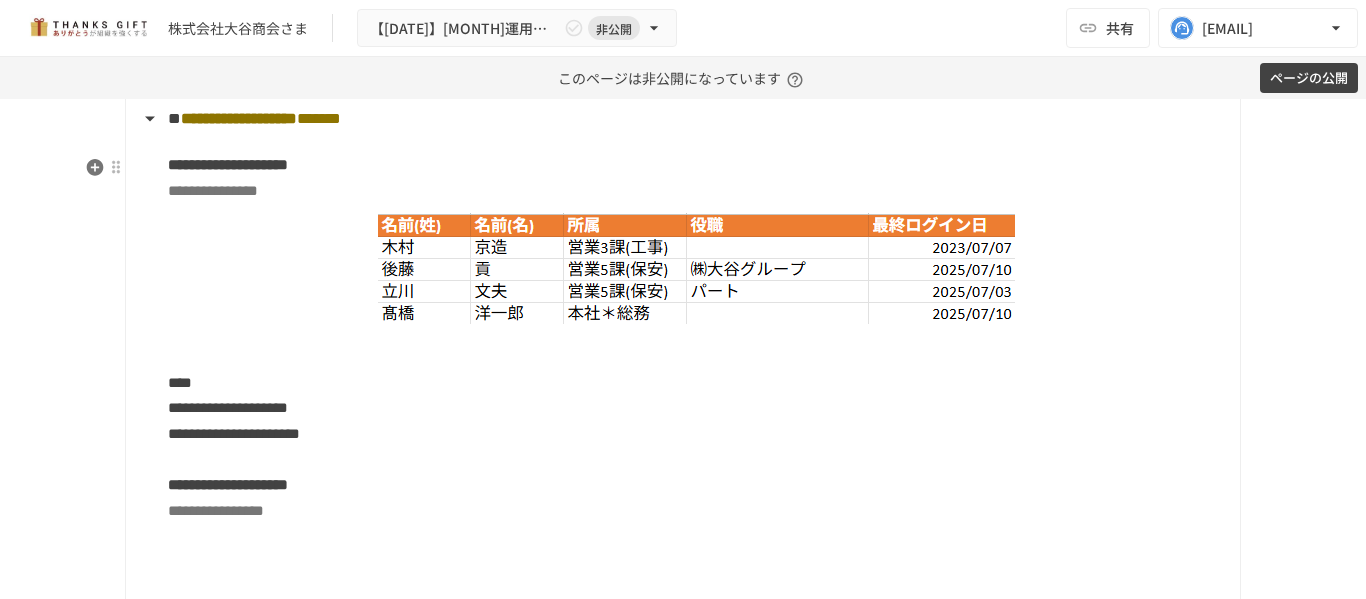 click at bounding box center (696, 347) 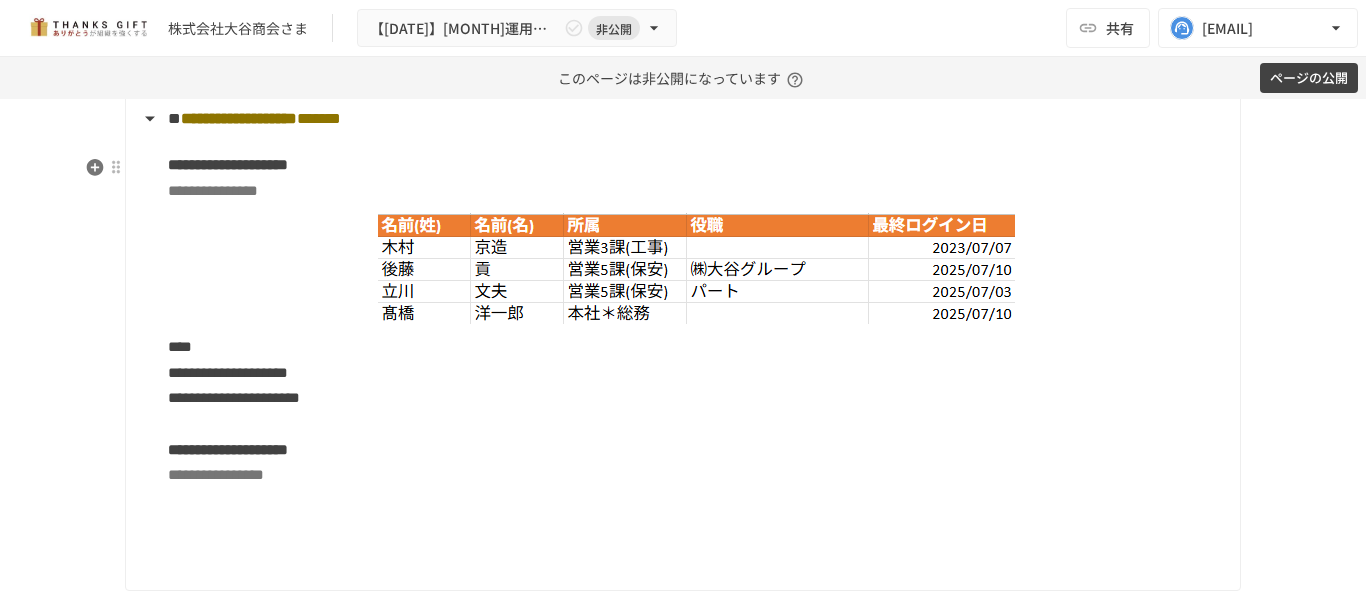 click on "**********" at bounding box center [696, 177] 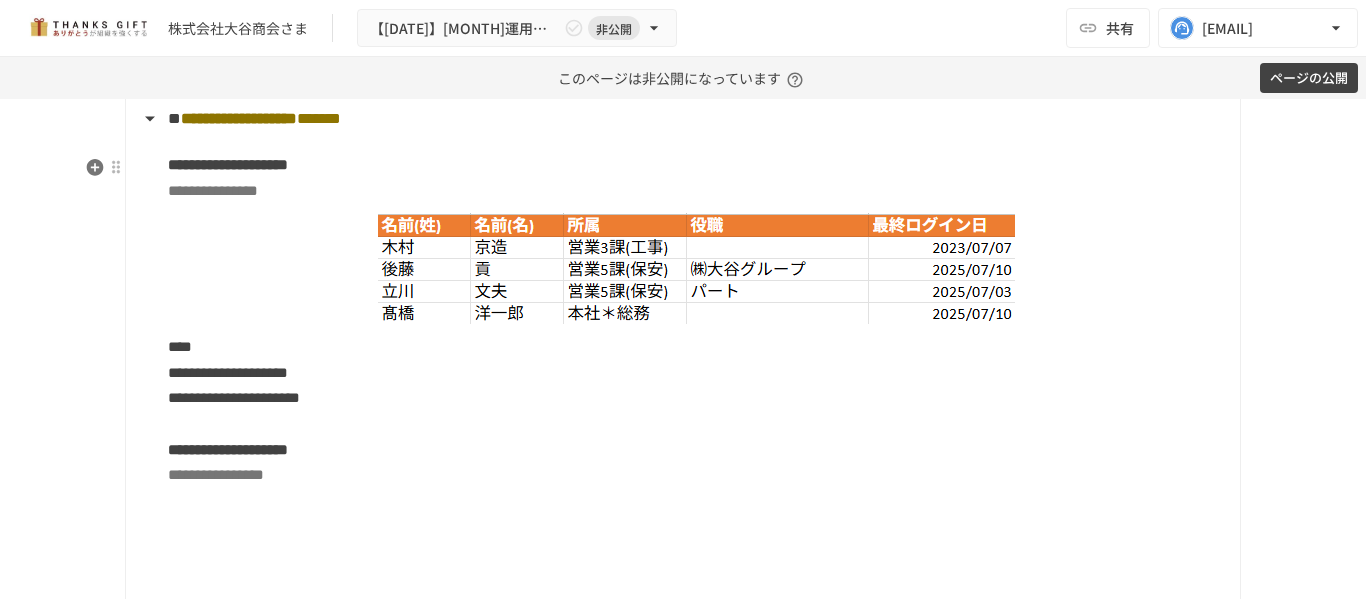 scroll, scrollTop: 3668, scrollLeft: 0, axis: vertical 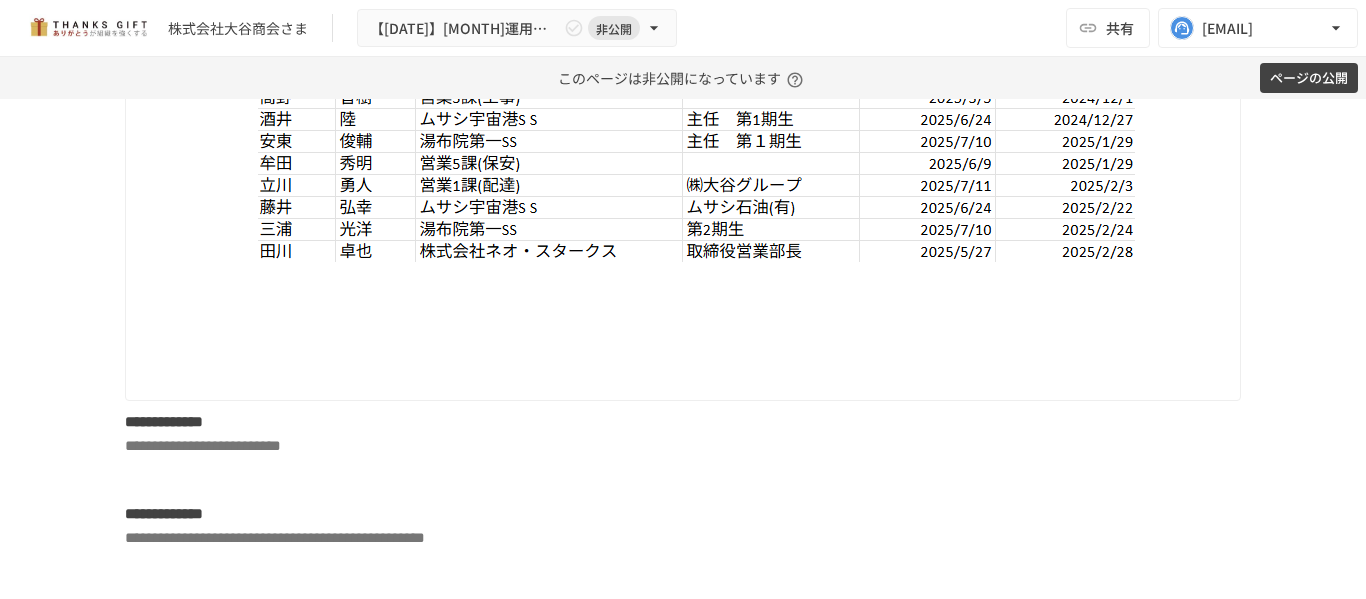 click at bounding box center [696, 320] 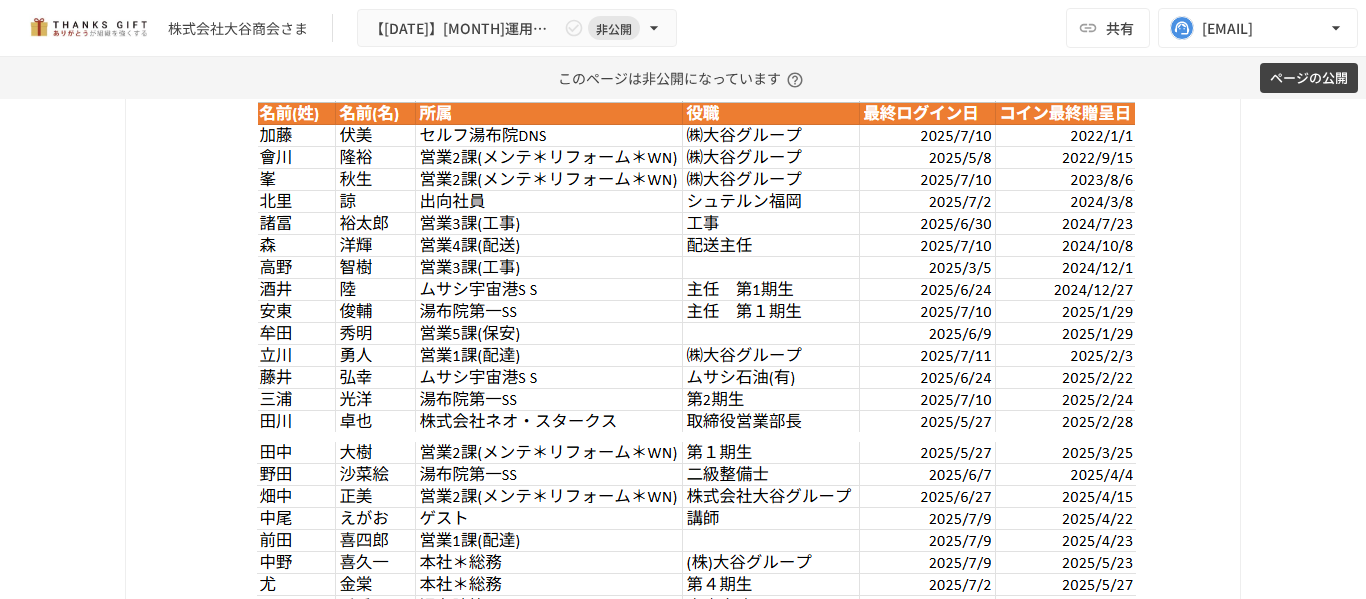 scroll, scrollTop: 3990, scrollLeft: 0, axis: vertical 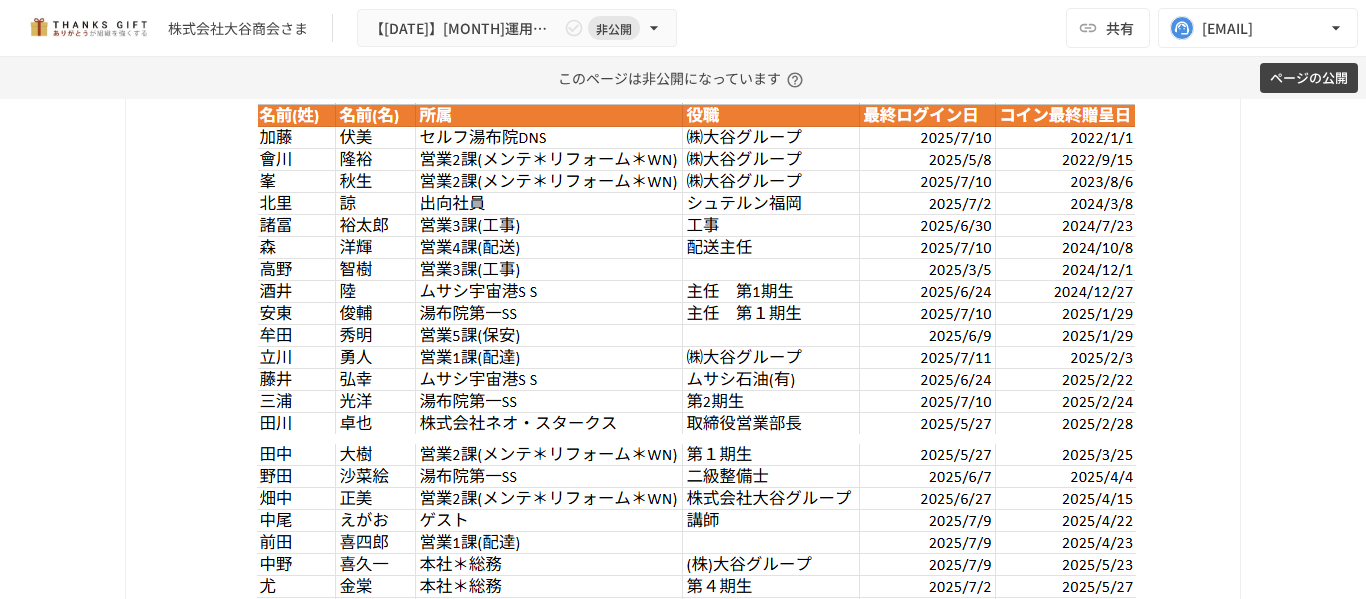 click at bounding box center [696, 268] 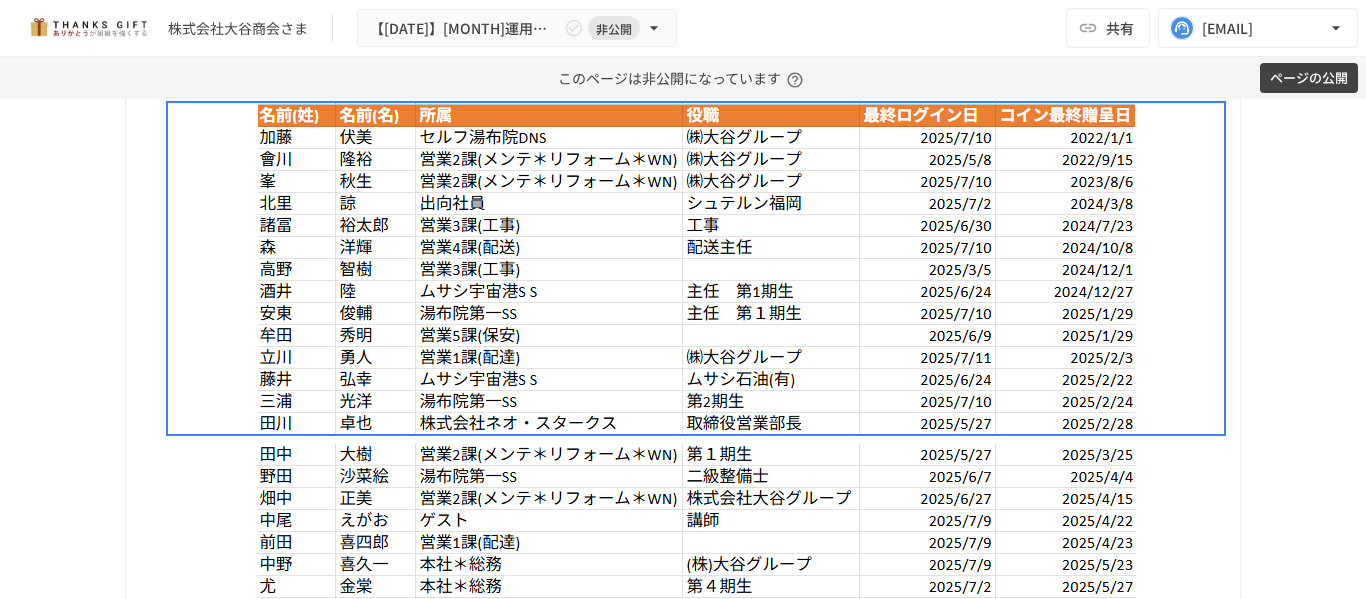 click at bounding box center [696, 552] 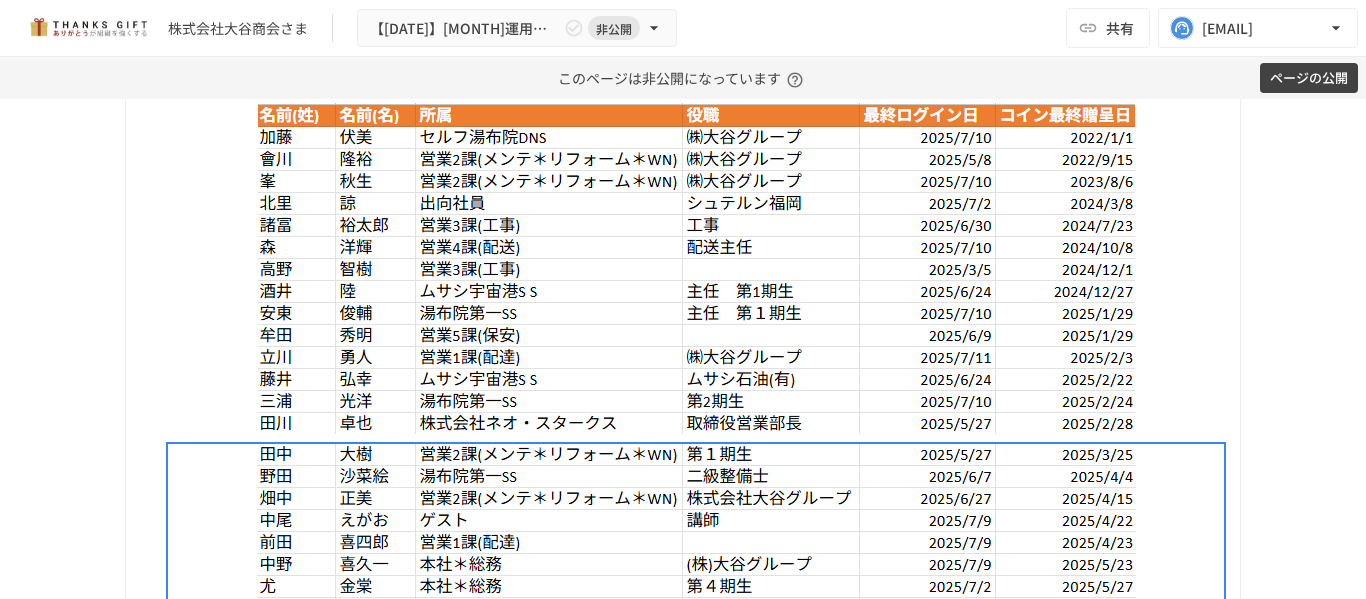 click at bounding box center [696, 268] 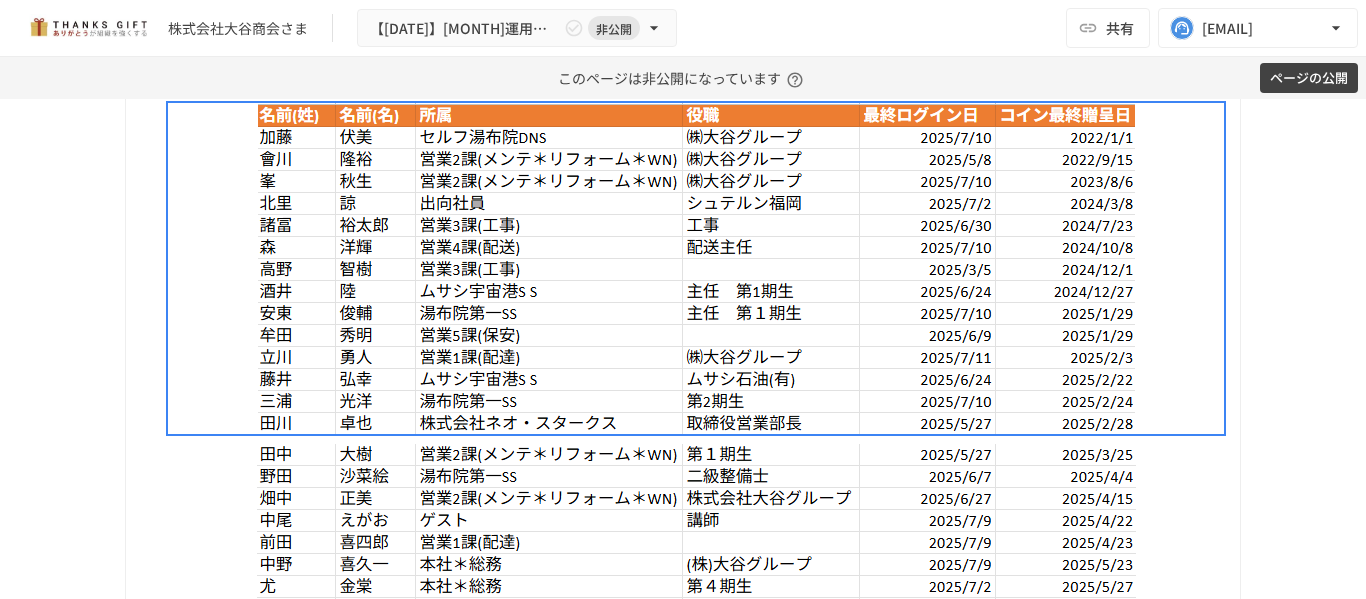 click on "**********" at bounding box center (683, 349) 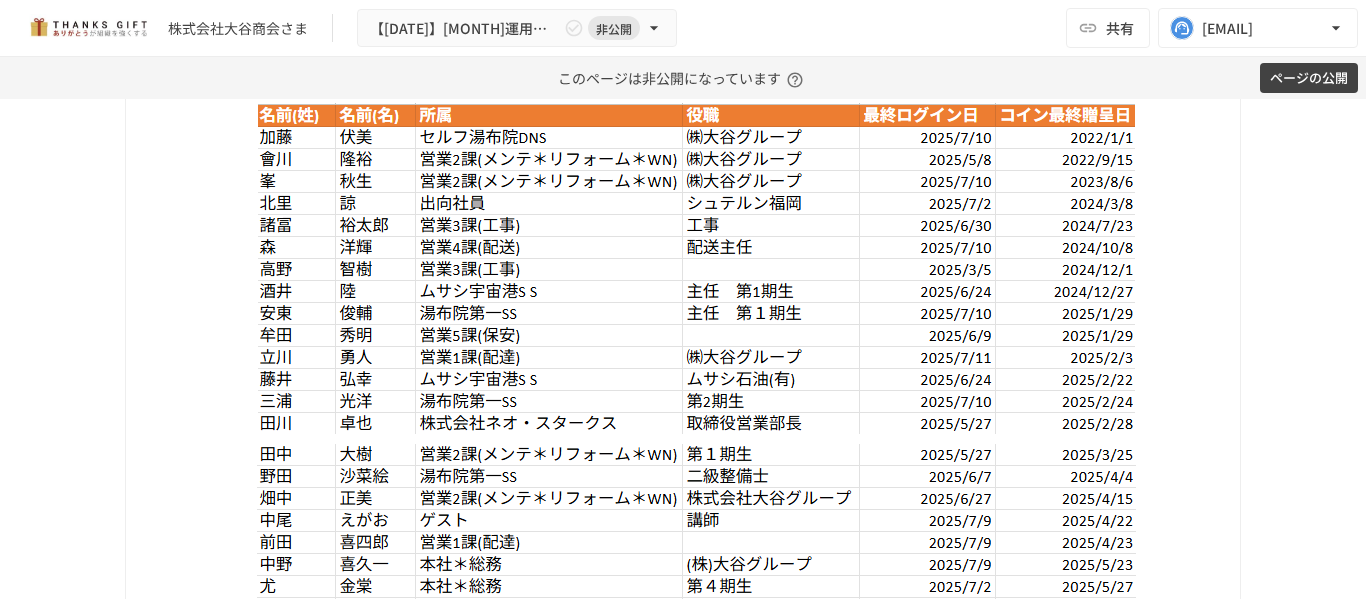 click on "**********" at bounding box center [683, 1250] 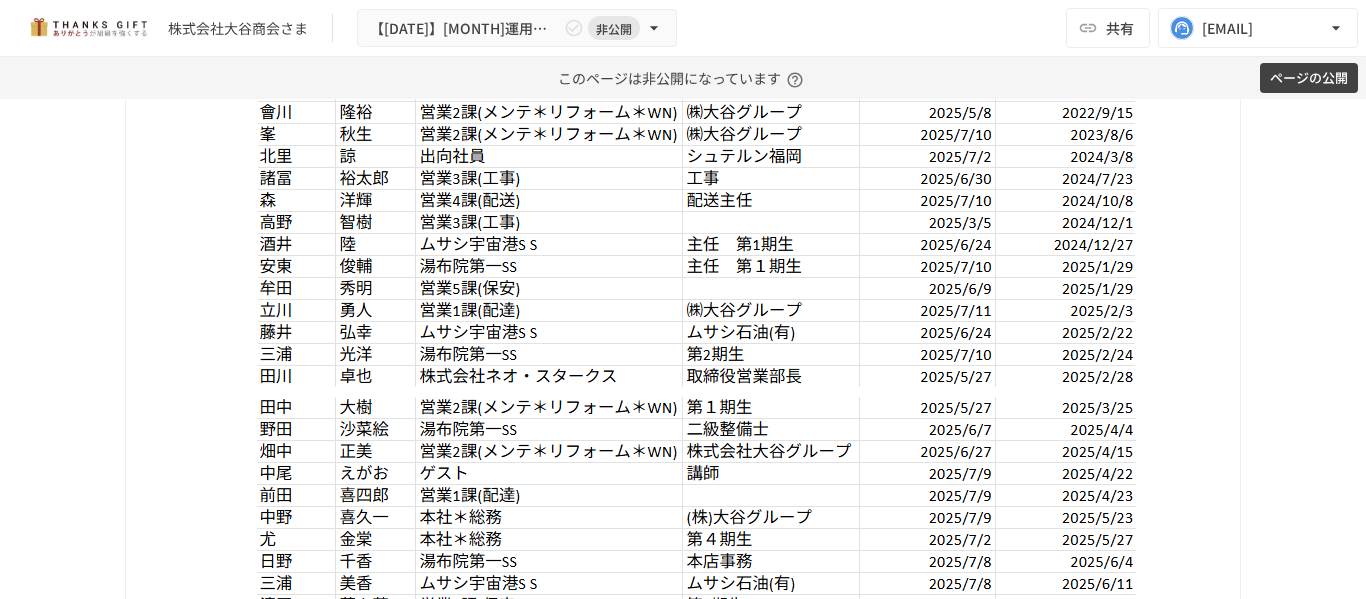 scroll, scrollTop: 4038, scrollLeft: 0, axis: vertical 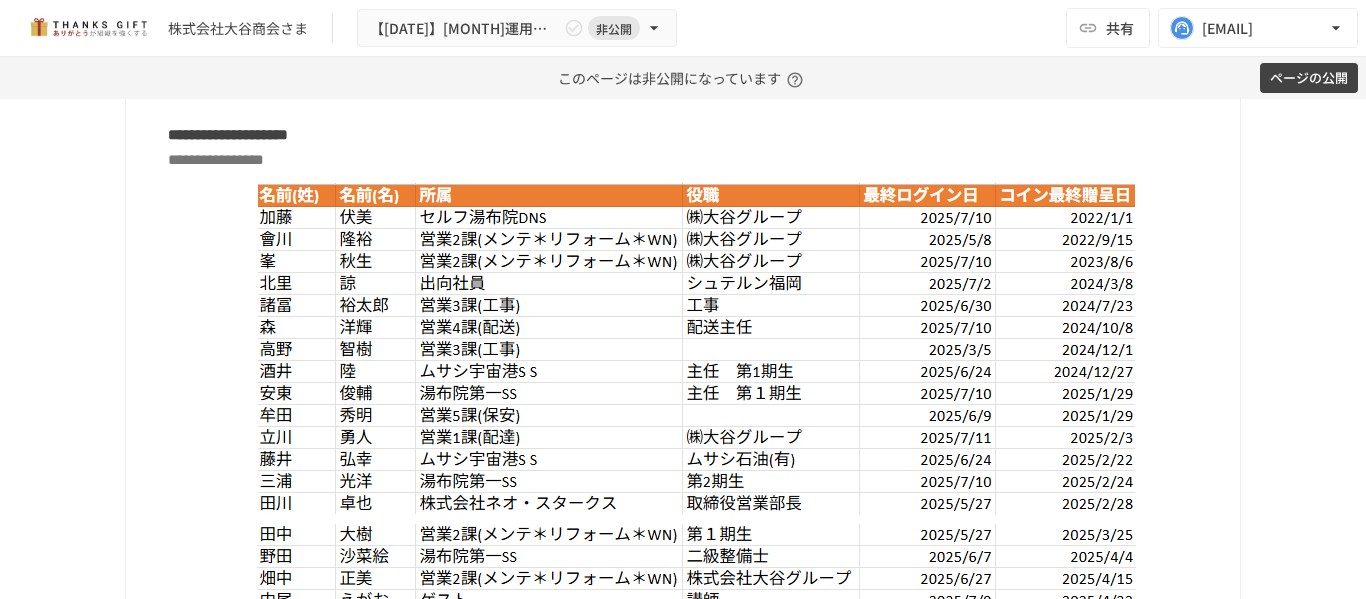 click on "**********" at bounding box center [228, 134] 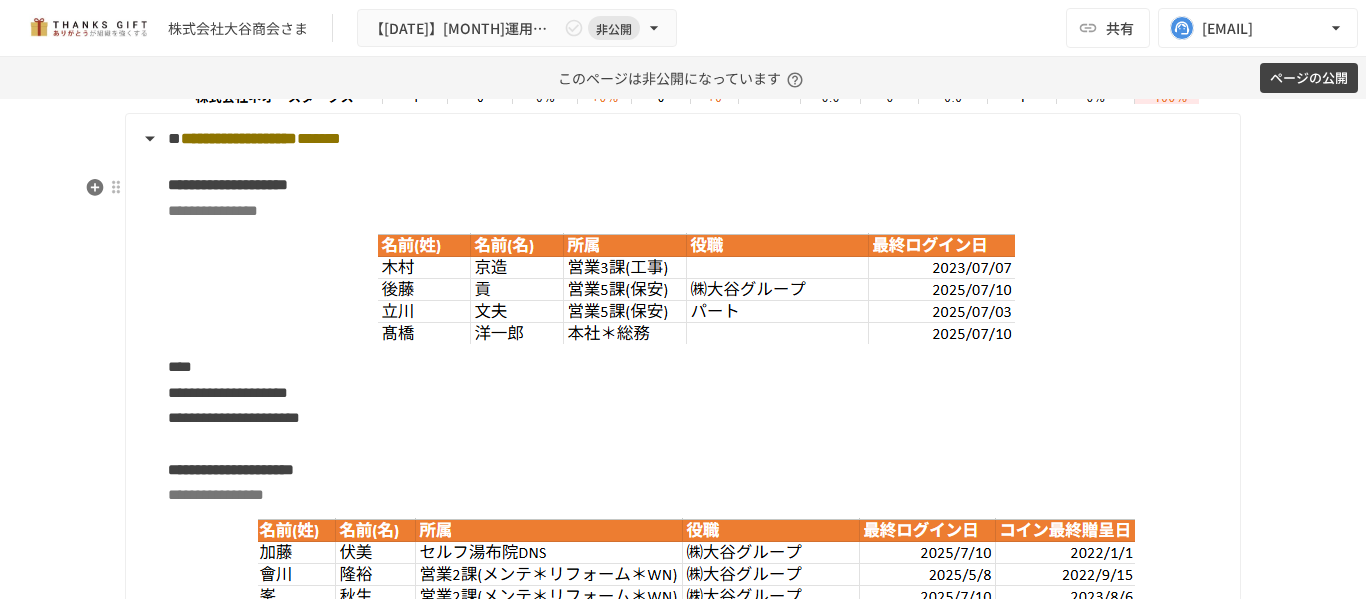 scroll, scrollTop: 3570, scrollLeft: 0, axis: vertical 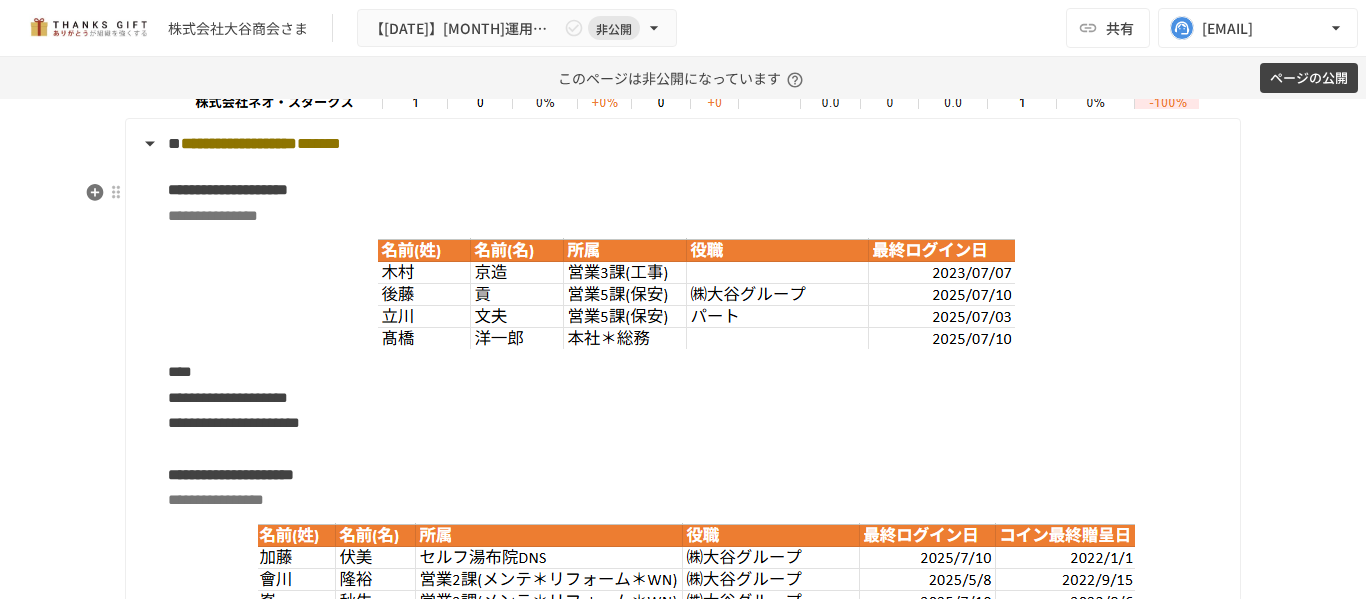 click on "****" at bounding box center [180, 371] 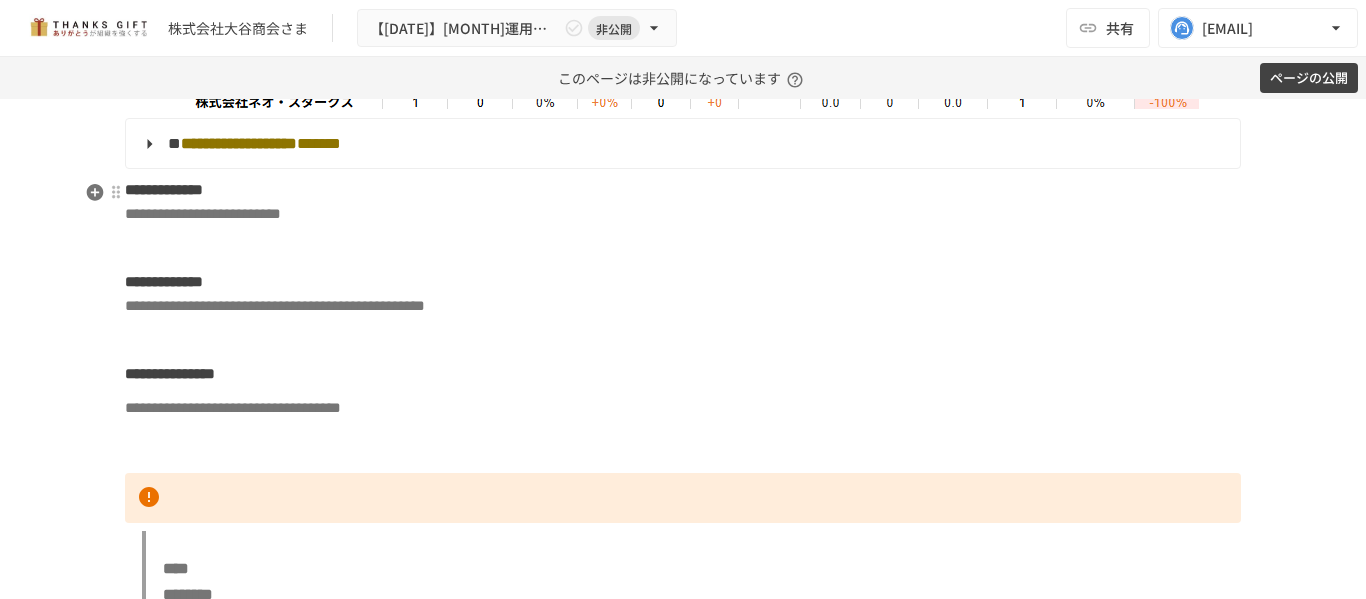 click on "*******" at bounding box center (319, 143) 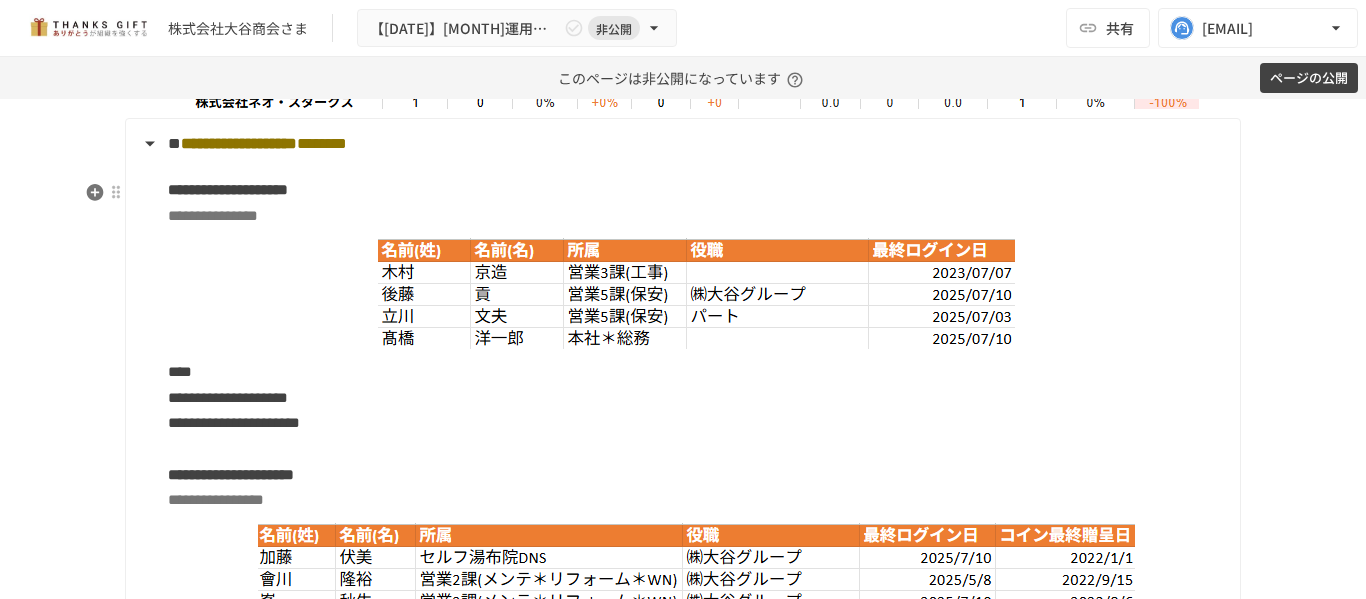 click on "**********" at bounding box center (681, 659) 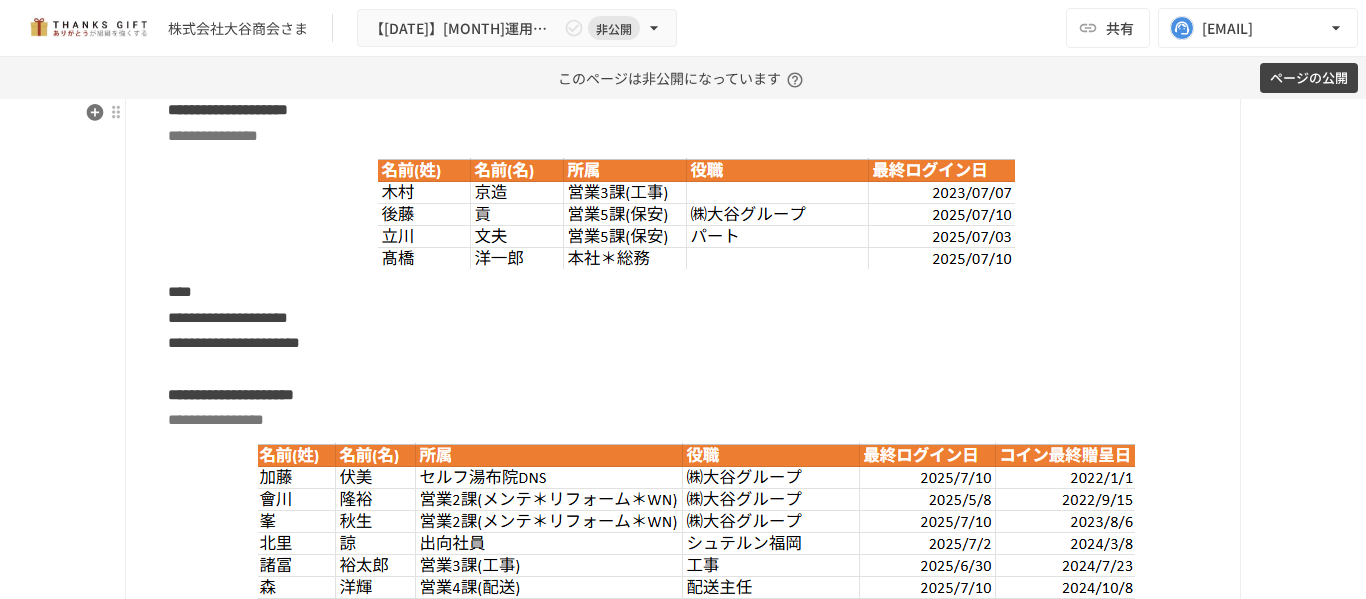 scroll, scrollTop: 3647, scrollLeft: 0, axis: vertical 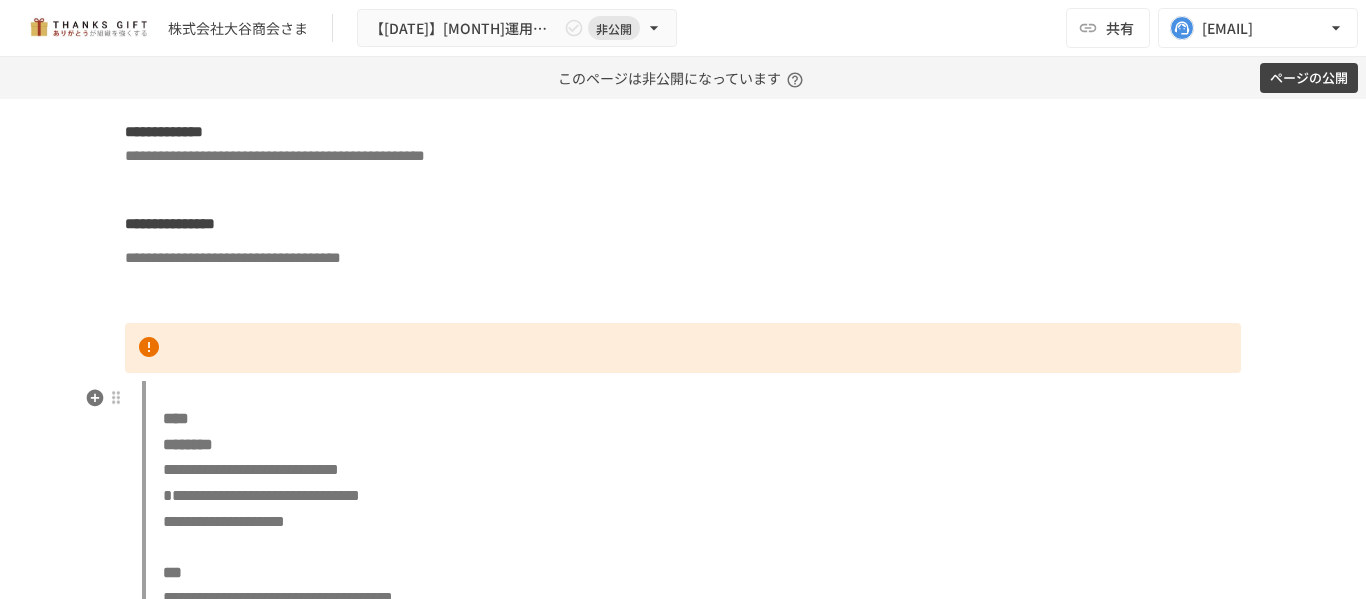 click at bounding box center [683, 348] 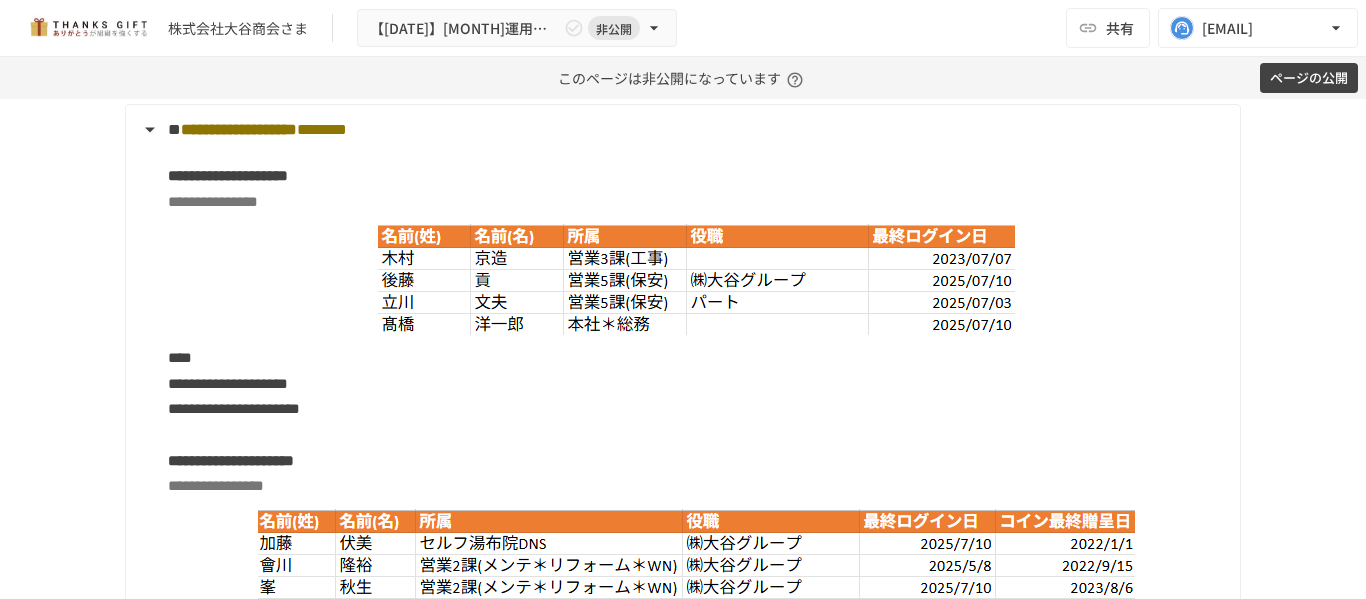 scroll, scrollTop: 3583, scrollLeft: 0, axis: vertical 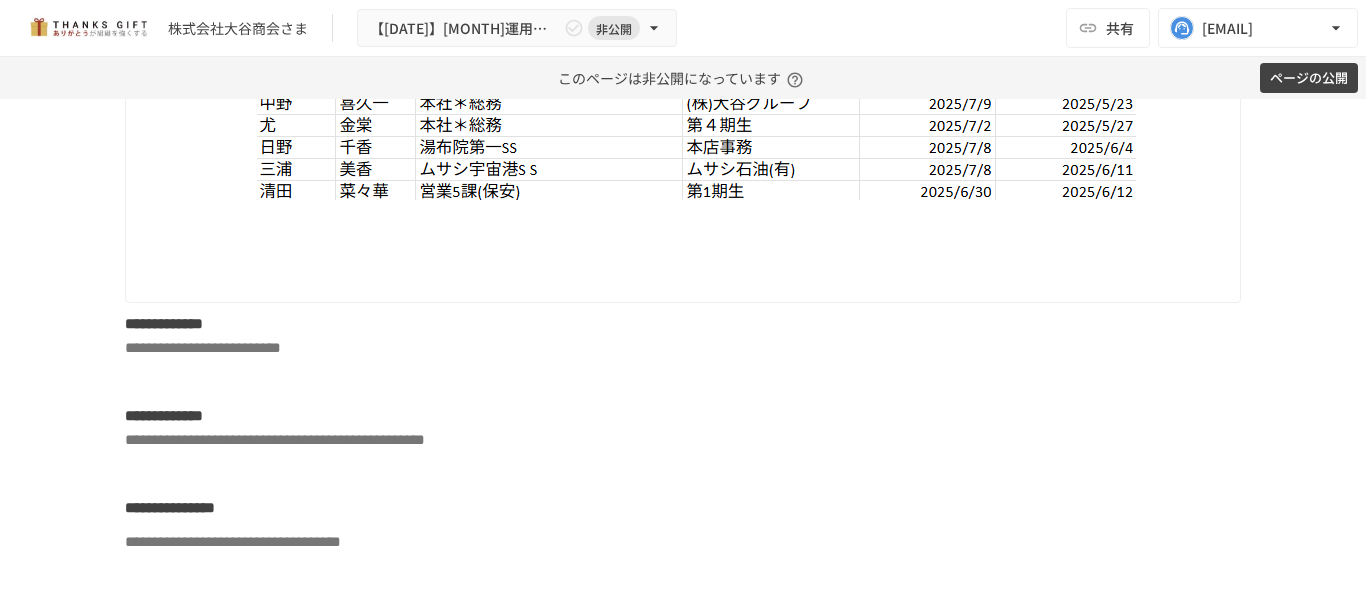 click at bounding box center [696, 258] 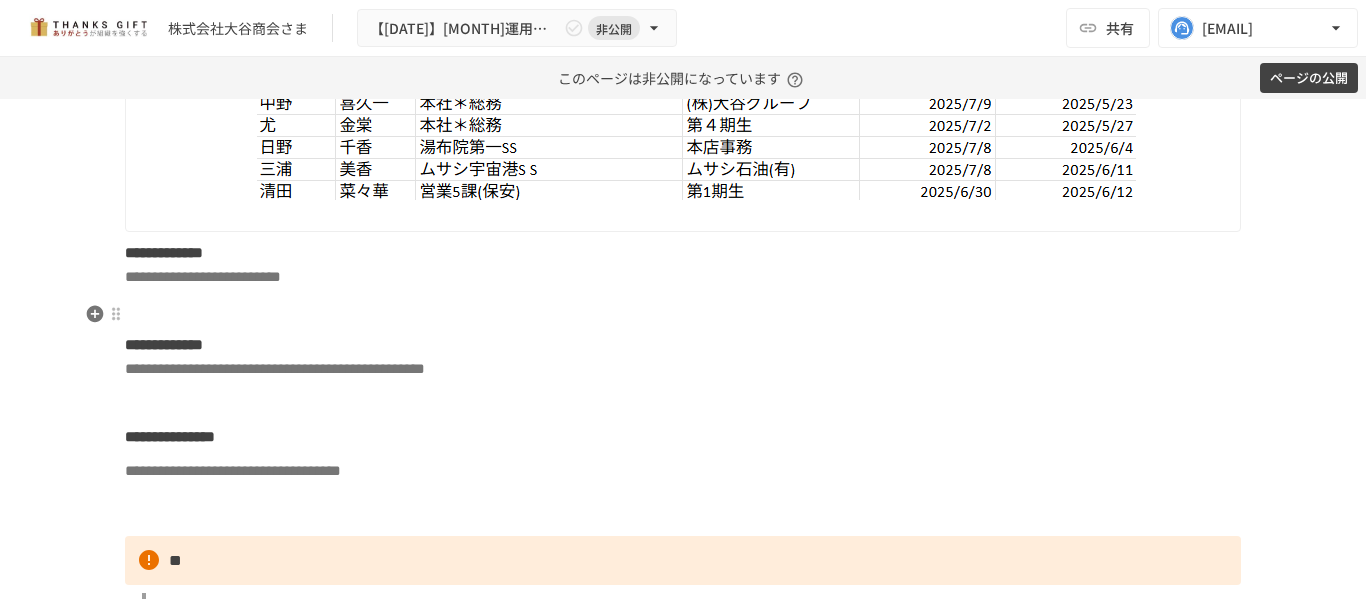 click at bounding box center [683, 311] 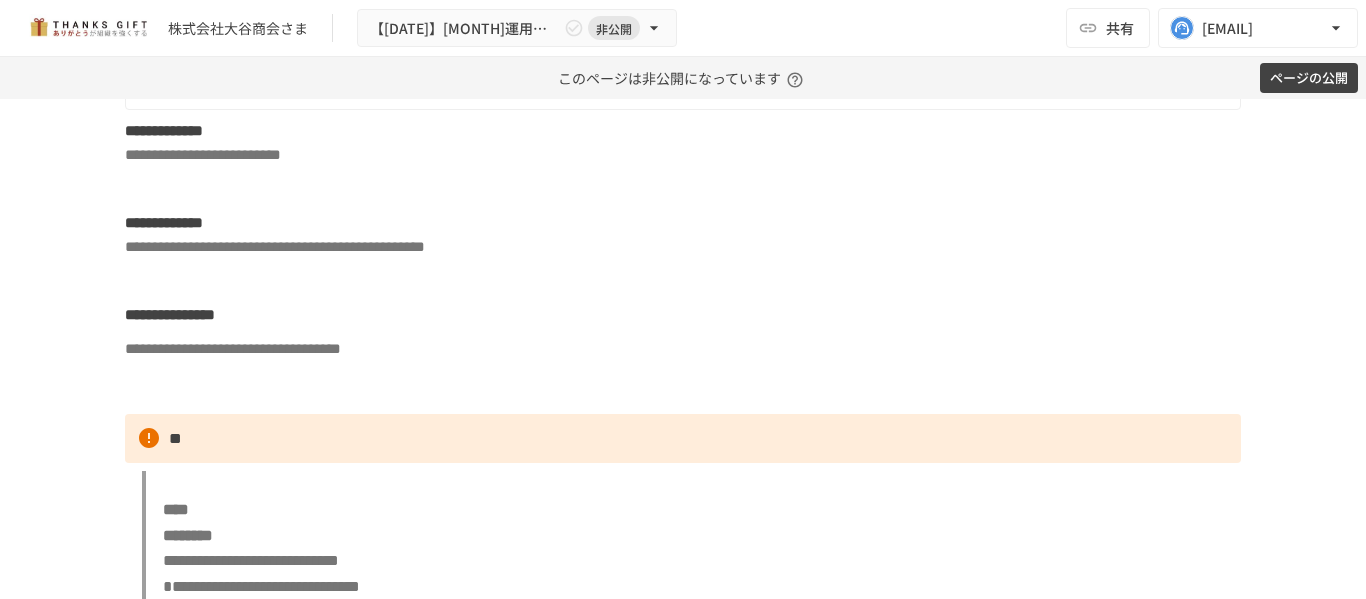 scroll, scrollTop: 4574, scrollLeft: 0, axis: vertical 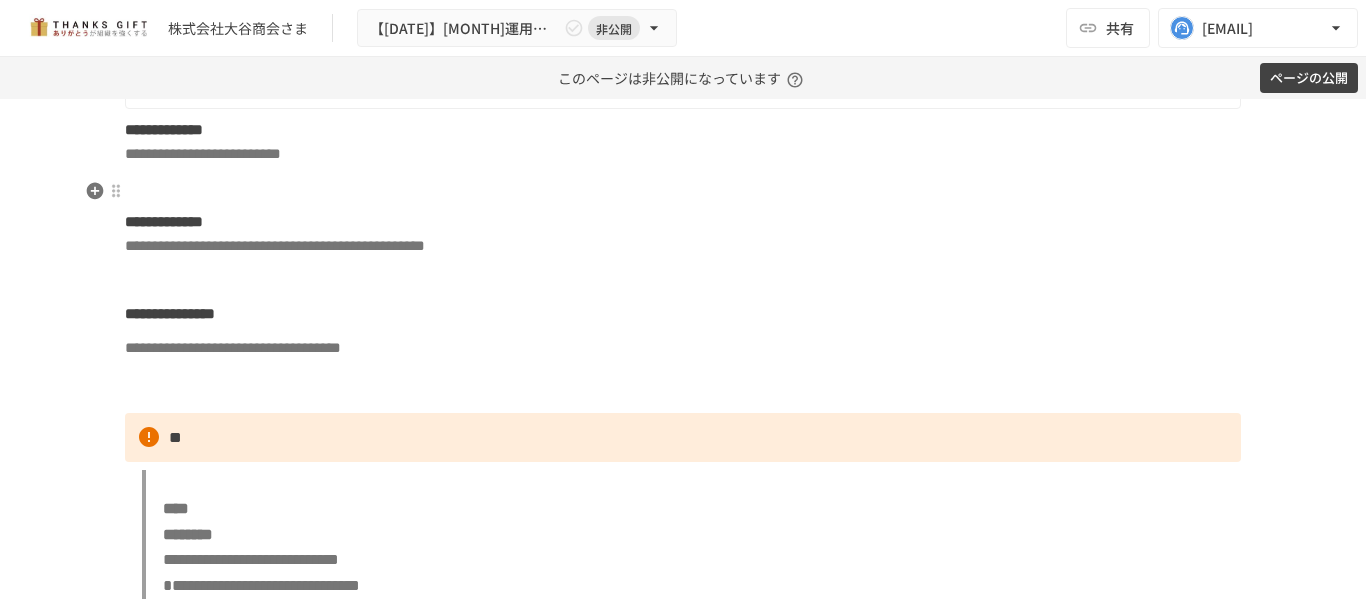 click on "**********" at bounding box center (683, 630) 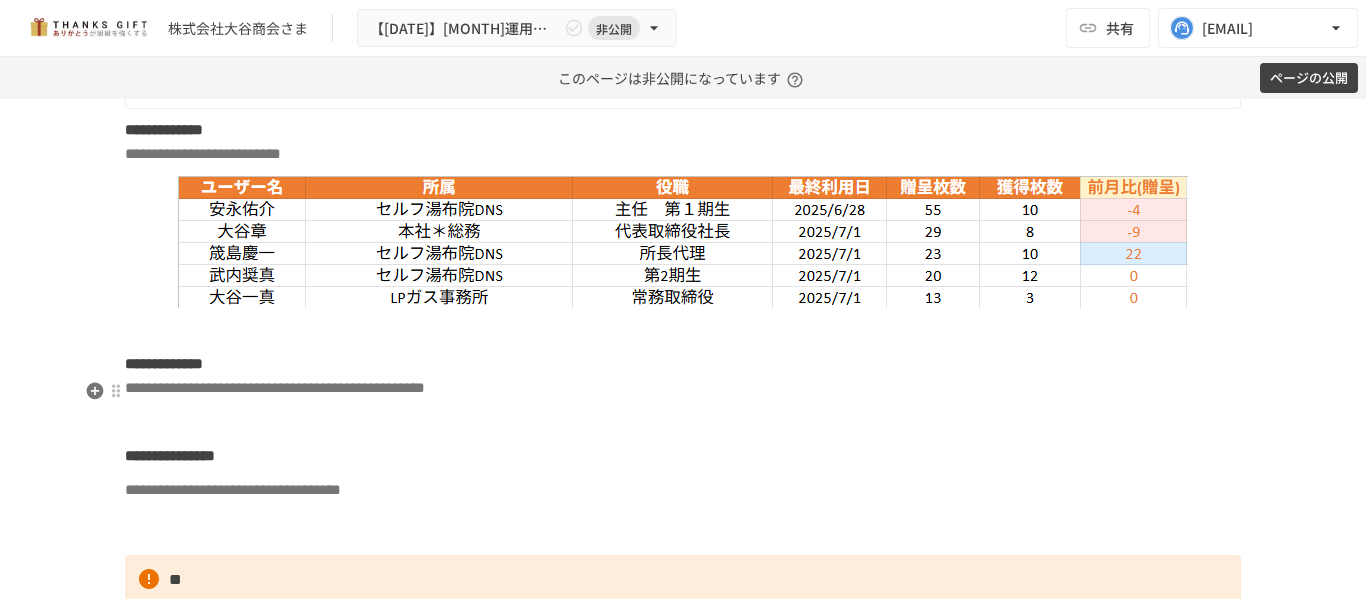 click at bounding box center (683, 330) 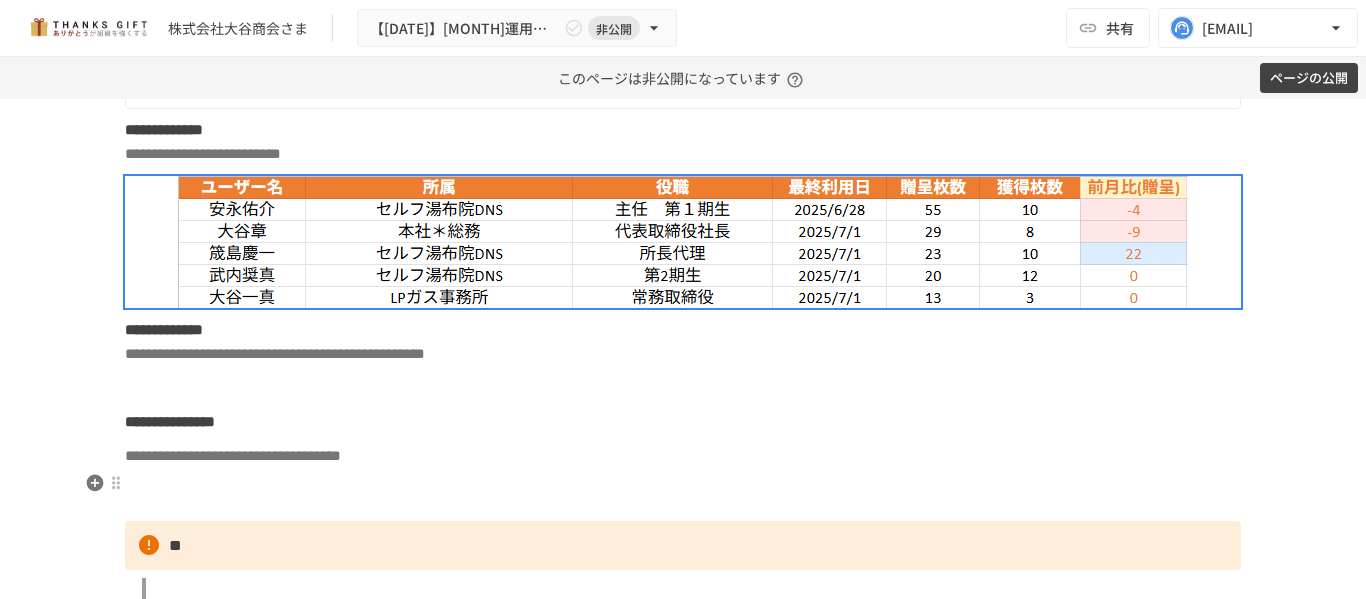 click on "**********" at bounding box center [683, 422] 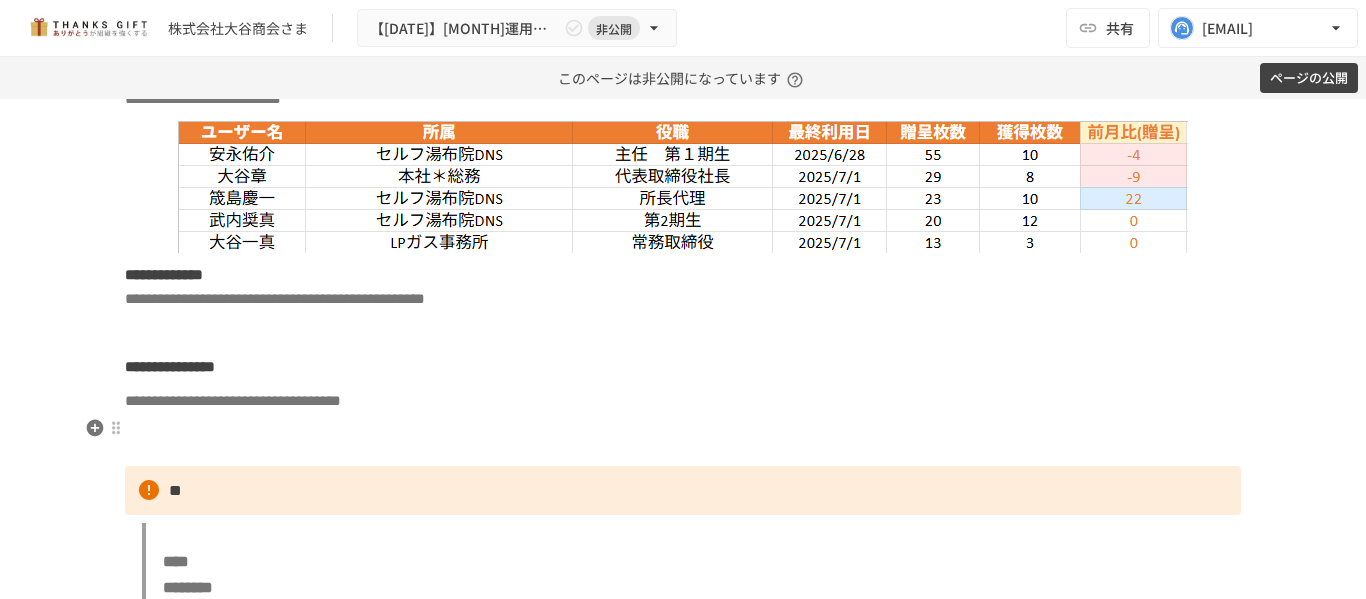 scroll, scrollTop: 4630, scrollLeft: 0, axis: vertical 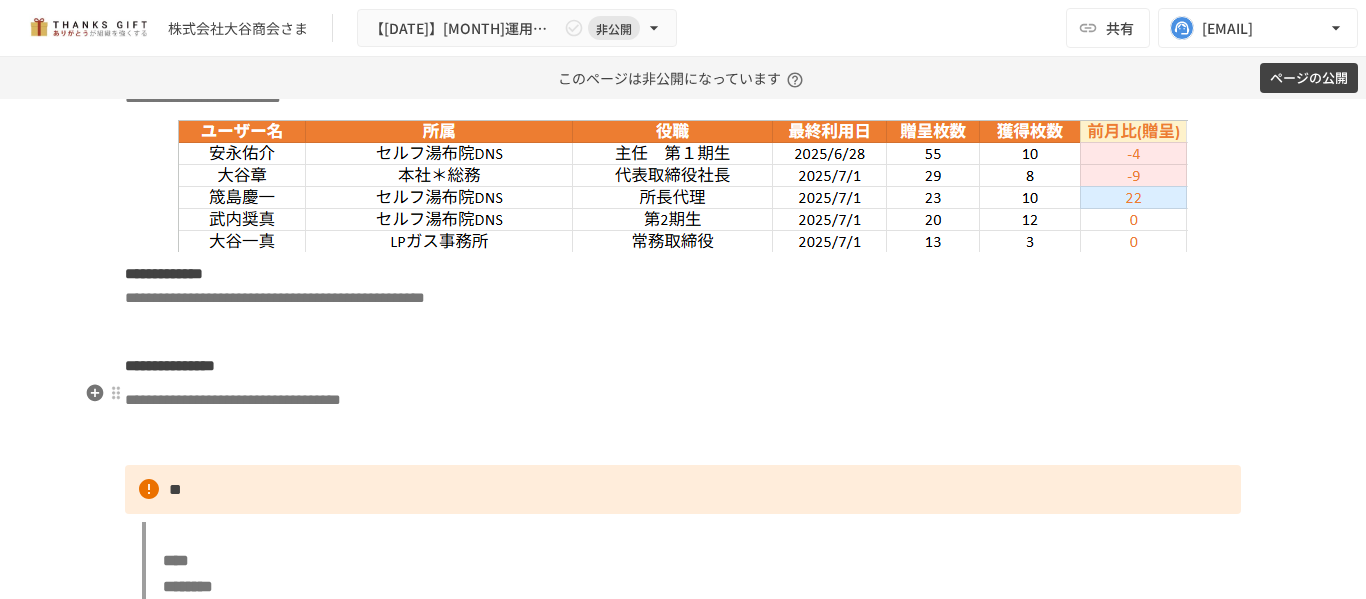click at bounding box center [683, 332] 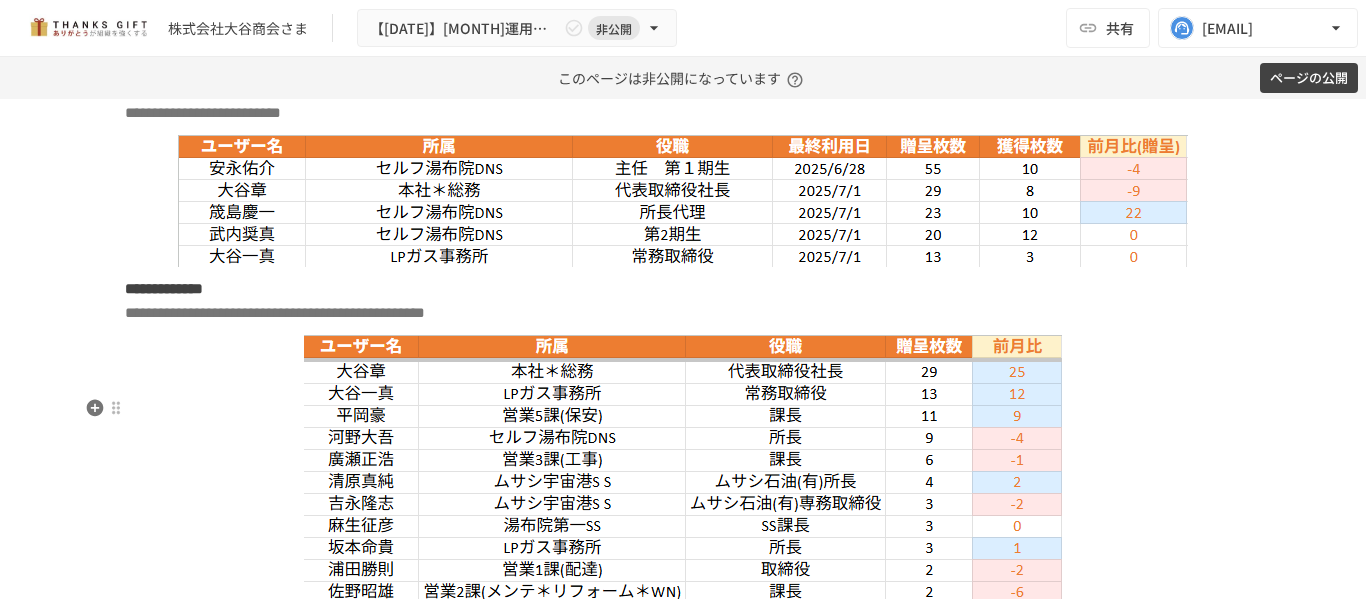 scroll, scrollTop: 4615, scrollLeft: 0, axis: vertical 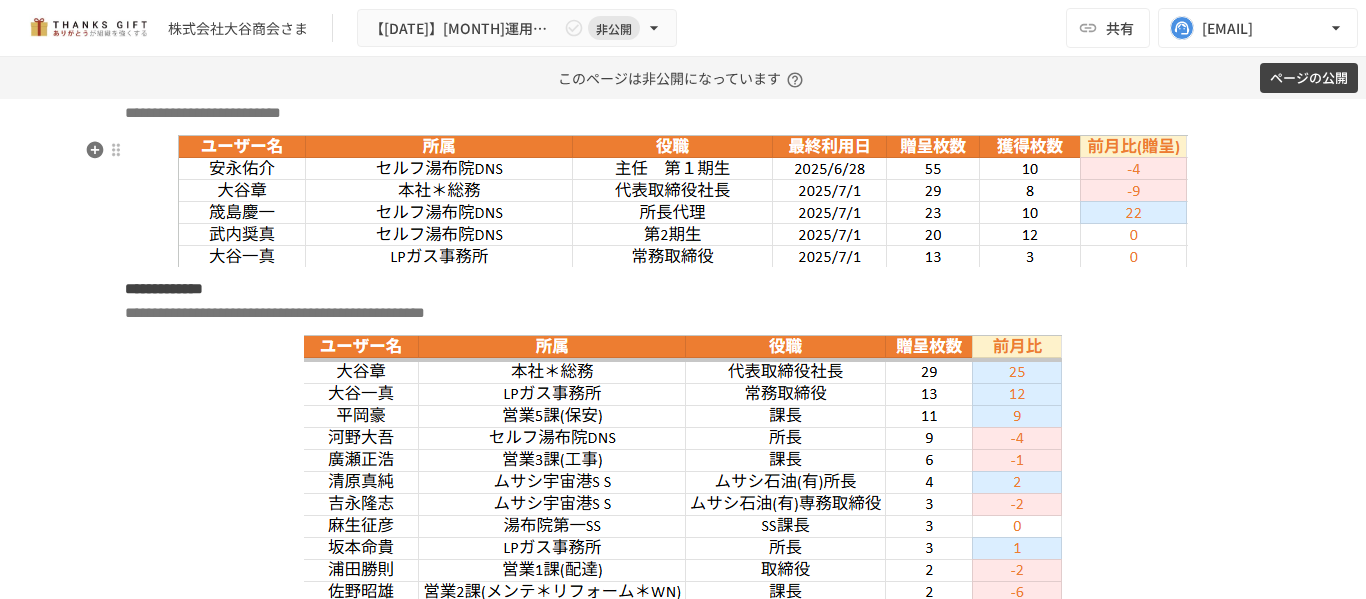 click on "**********" at bounding box center (683, 816) 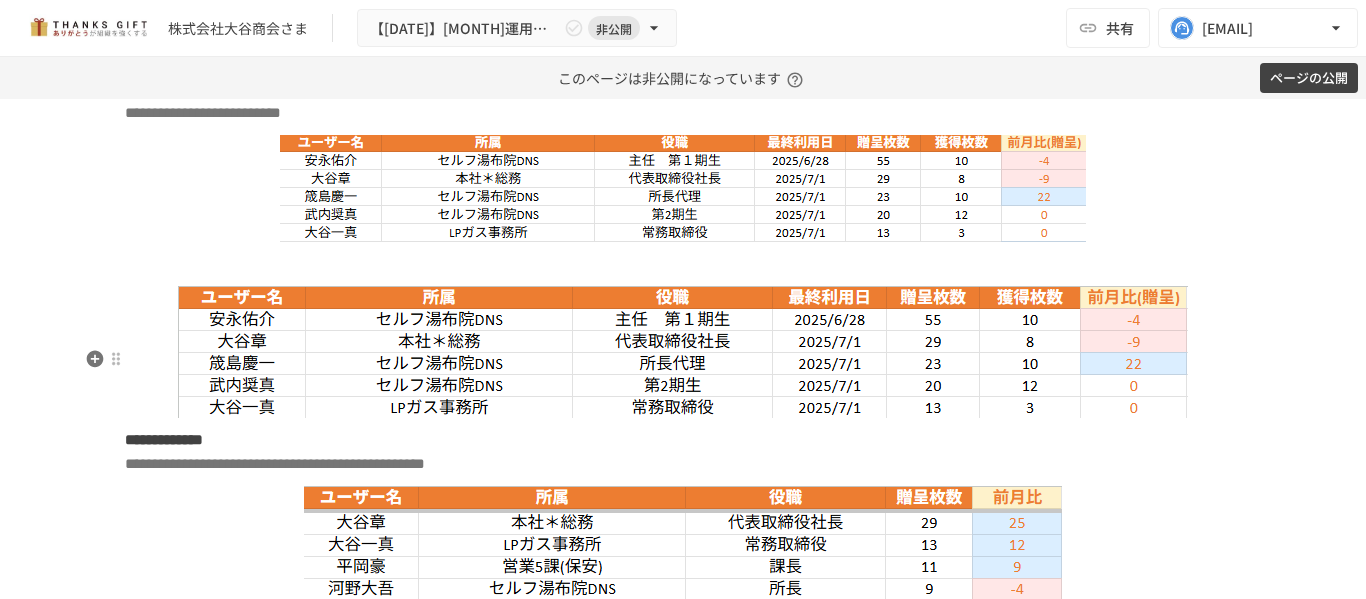 click at bounding box center [683, 352] 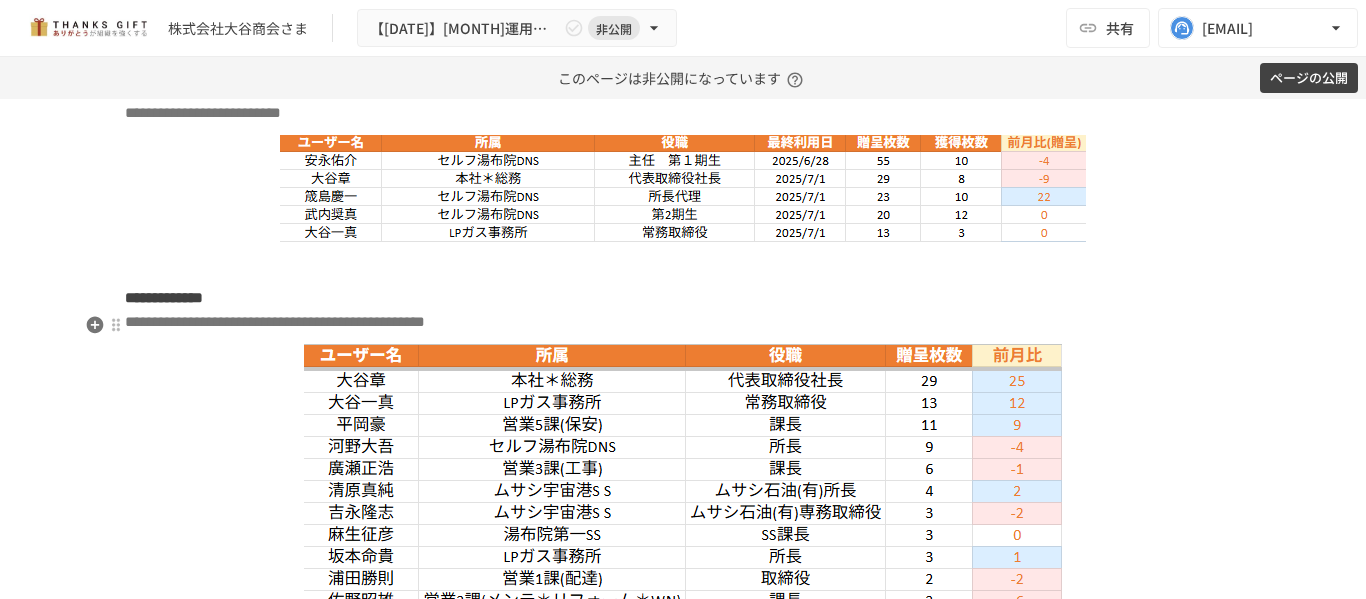 click at bounding box center [683, 264] 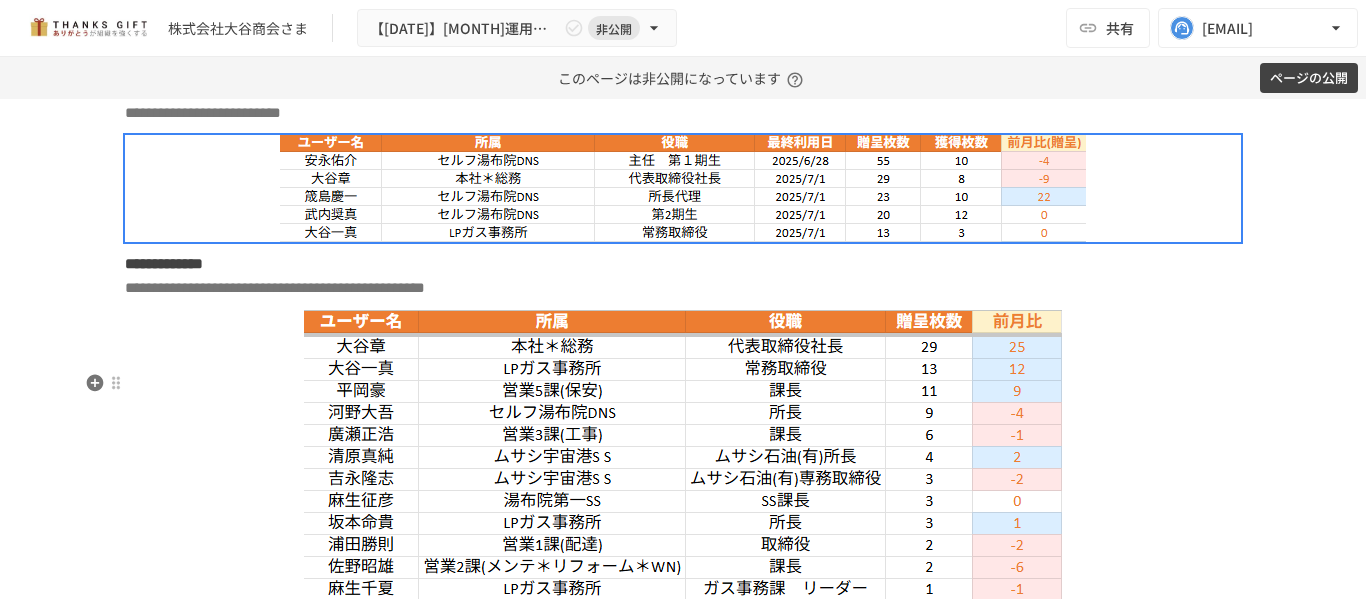 click at bounding box center (683, 477) 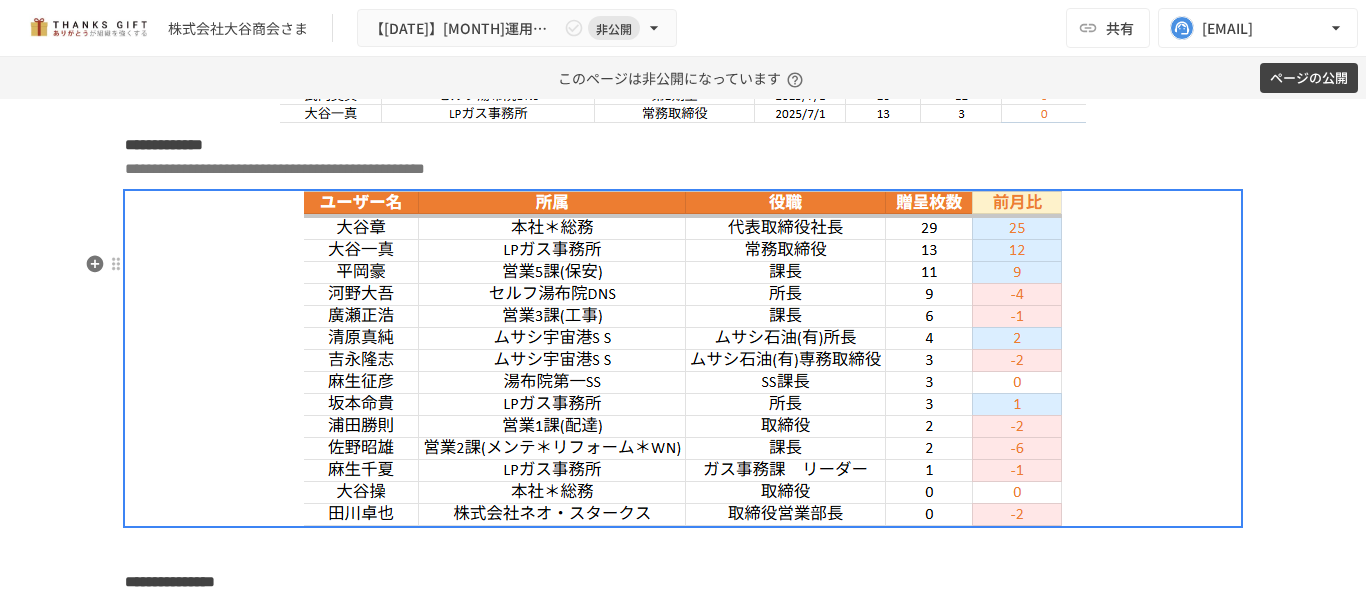 scroll, scrollTop: 4789, scrollLeft: 0, axis: vertical 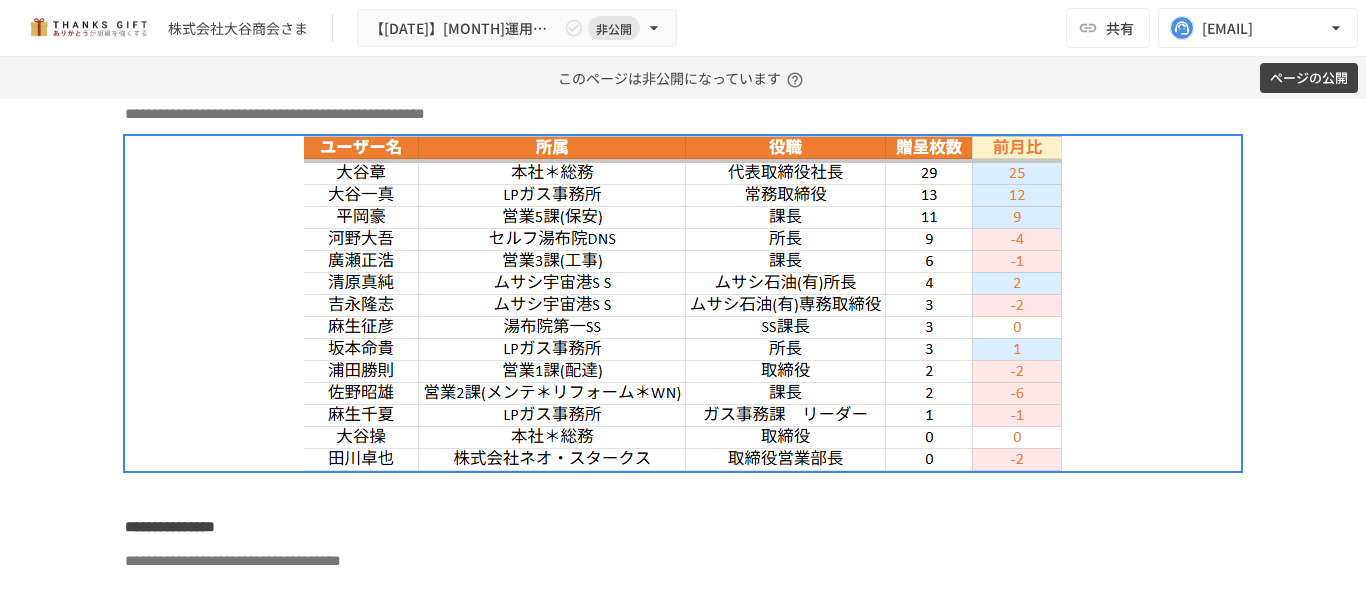 click at bounding box center (683, 14) 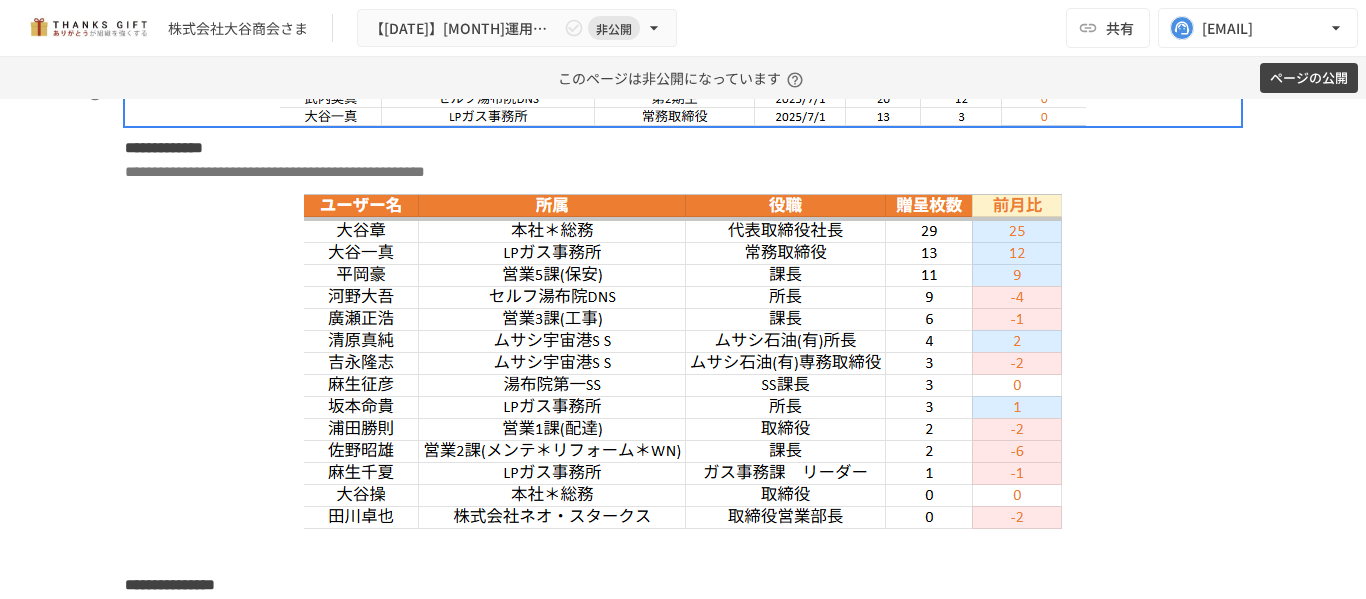 scroll, scrollTop: 4728, scrollLeft: 0, axis: vertical 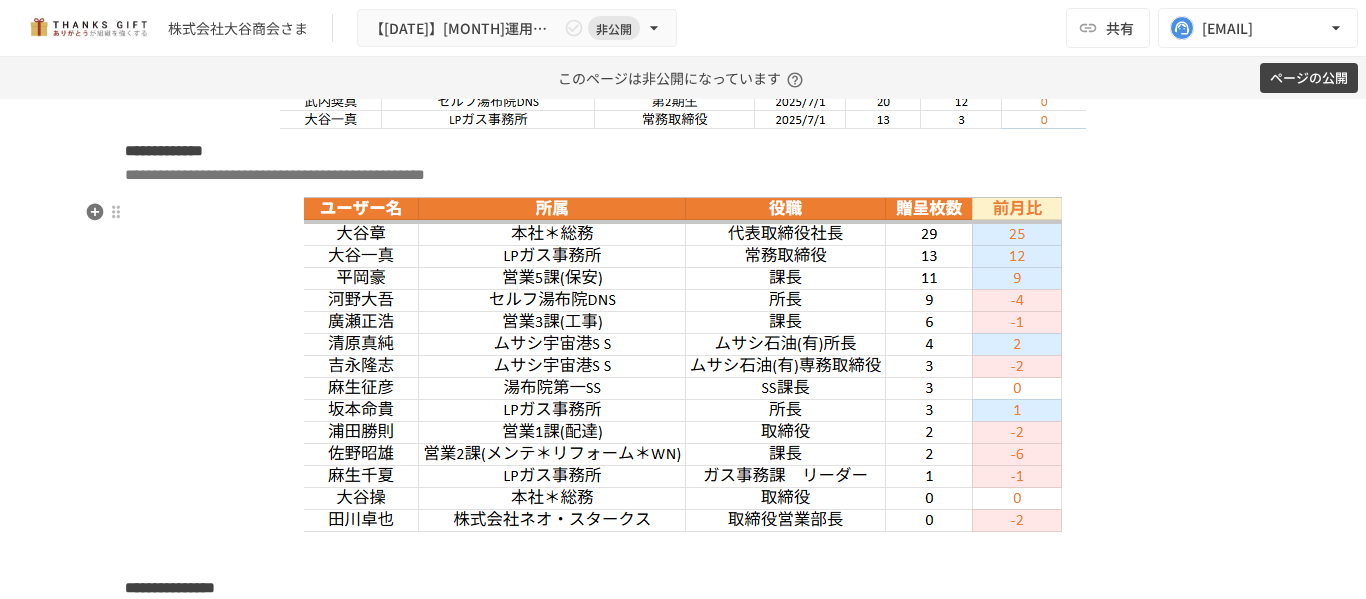 click on "**********" at bounding box center [683, 690] 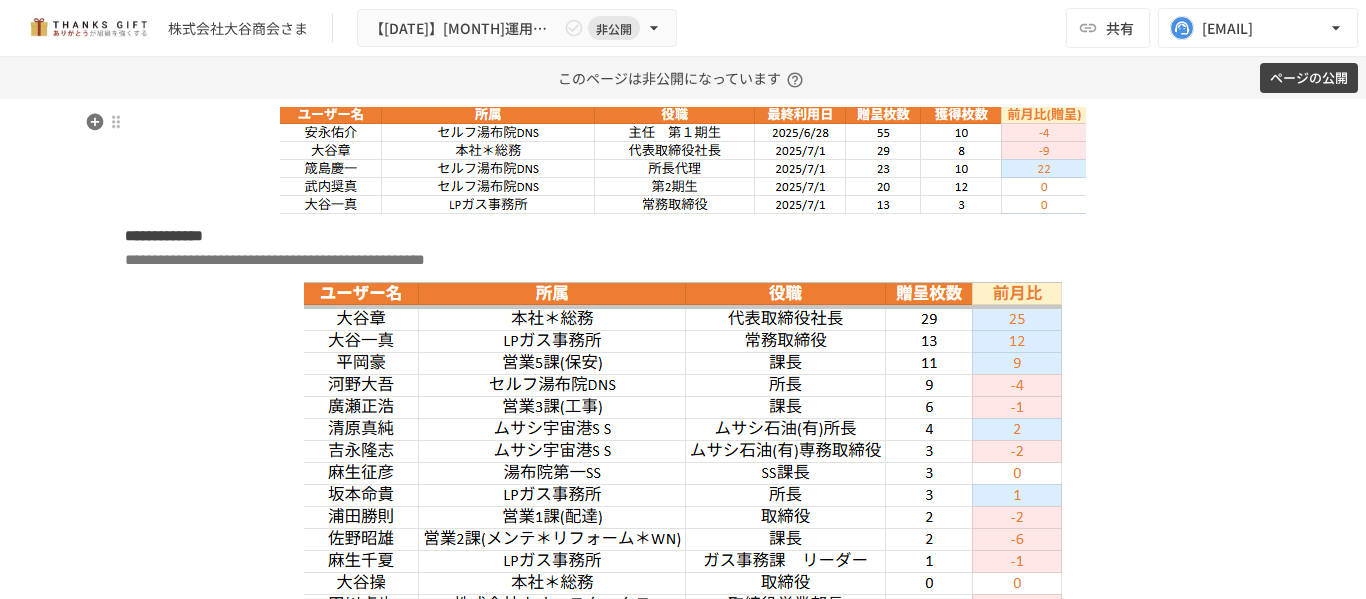 scroll, scrollTop: 4643, scrollLeft: 0, axis: vertical 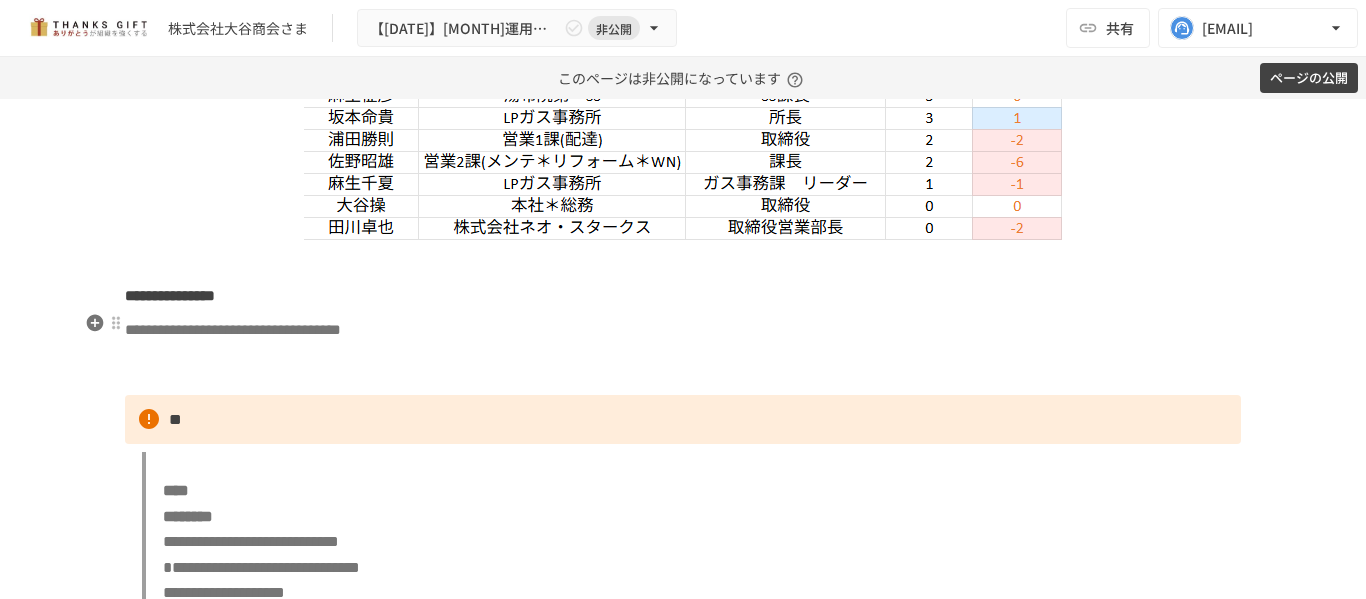 click at bounding box center [683, 262] 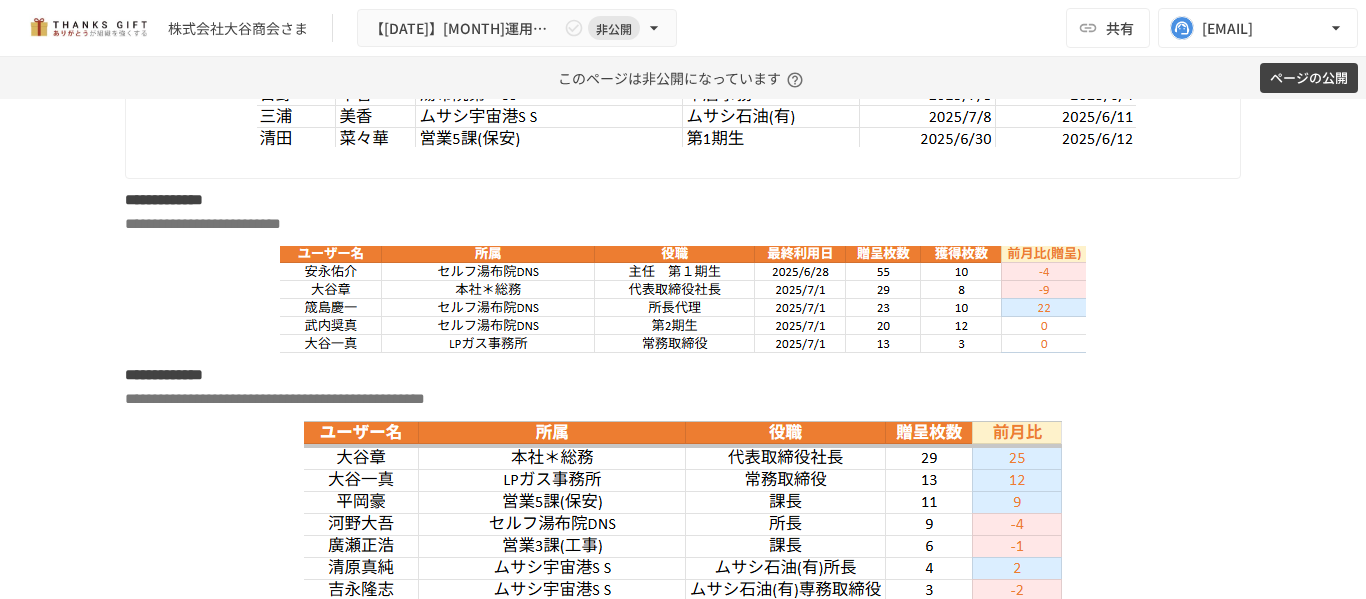 scroll, scrollTop: 4517, scrollLeft: 0, axis: vertical 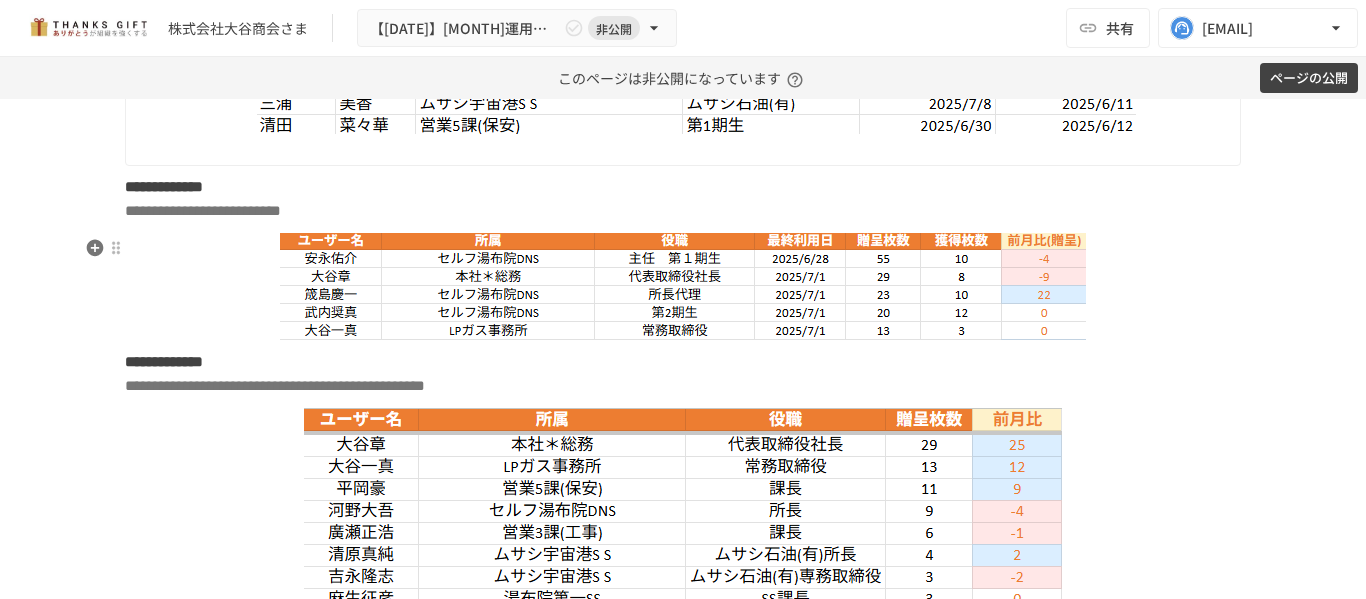 click on "**********" at bounding box center [164, 186] 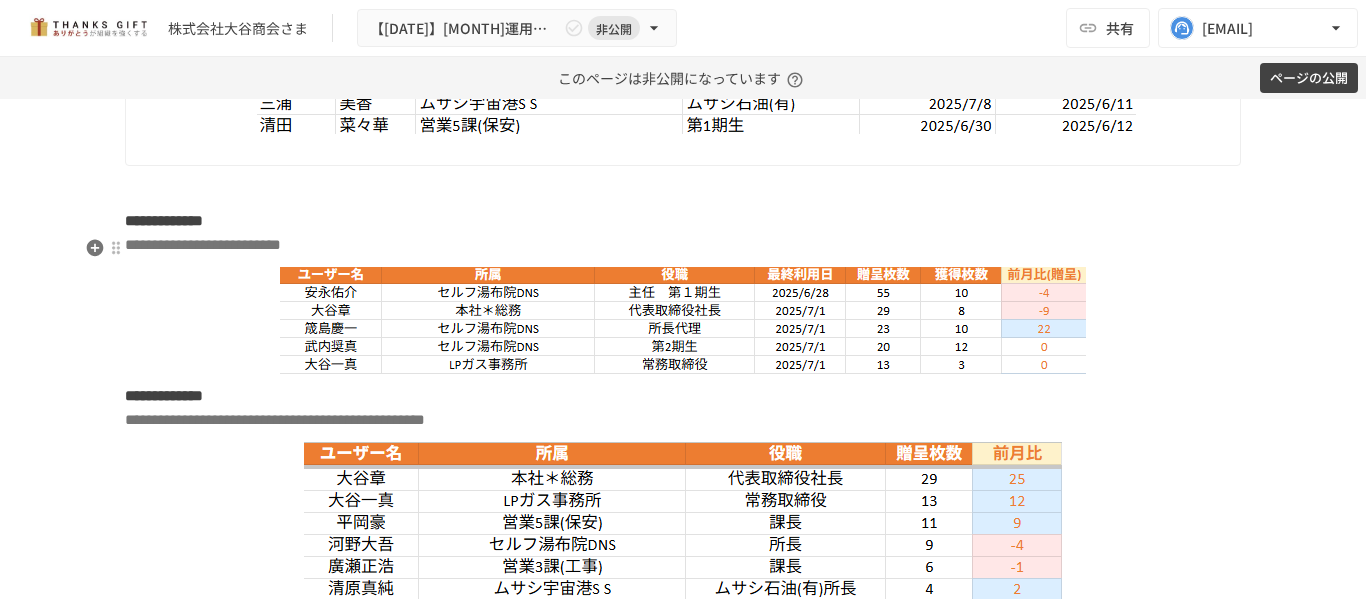 click at bounding box center (683, 187) 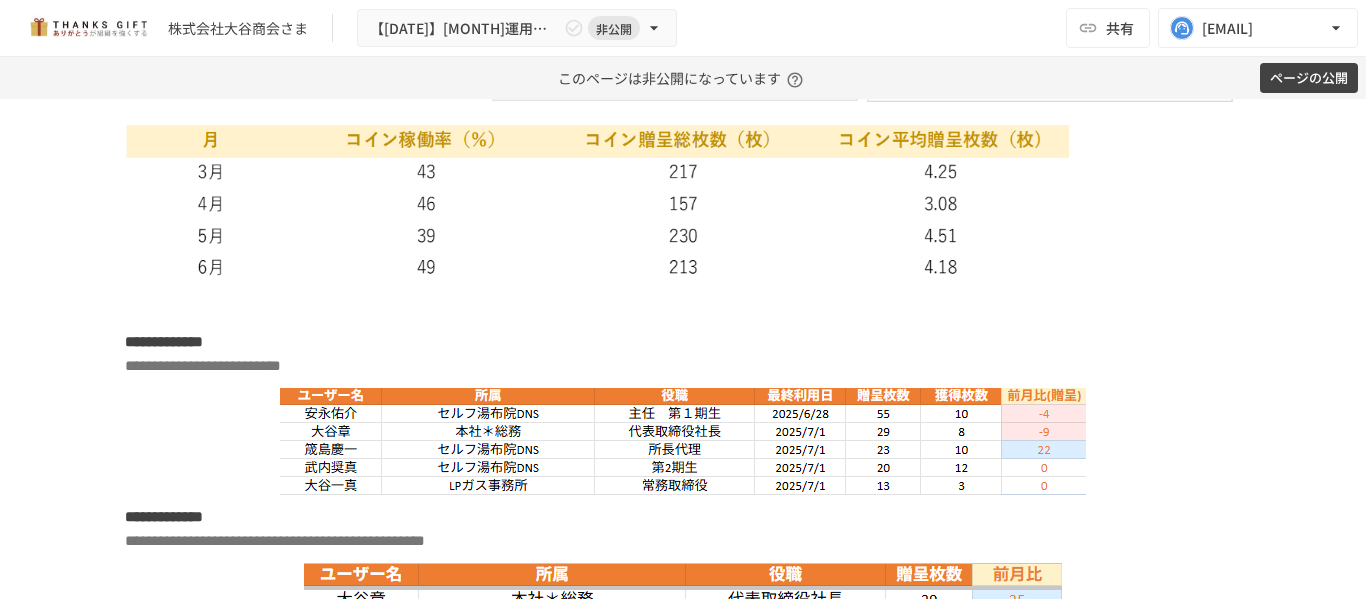 scroll, scrollTop: 4905, scrollLeft: 0, axis: vertical 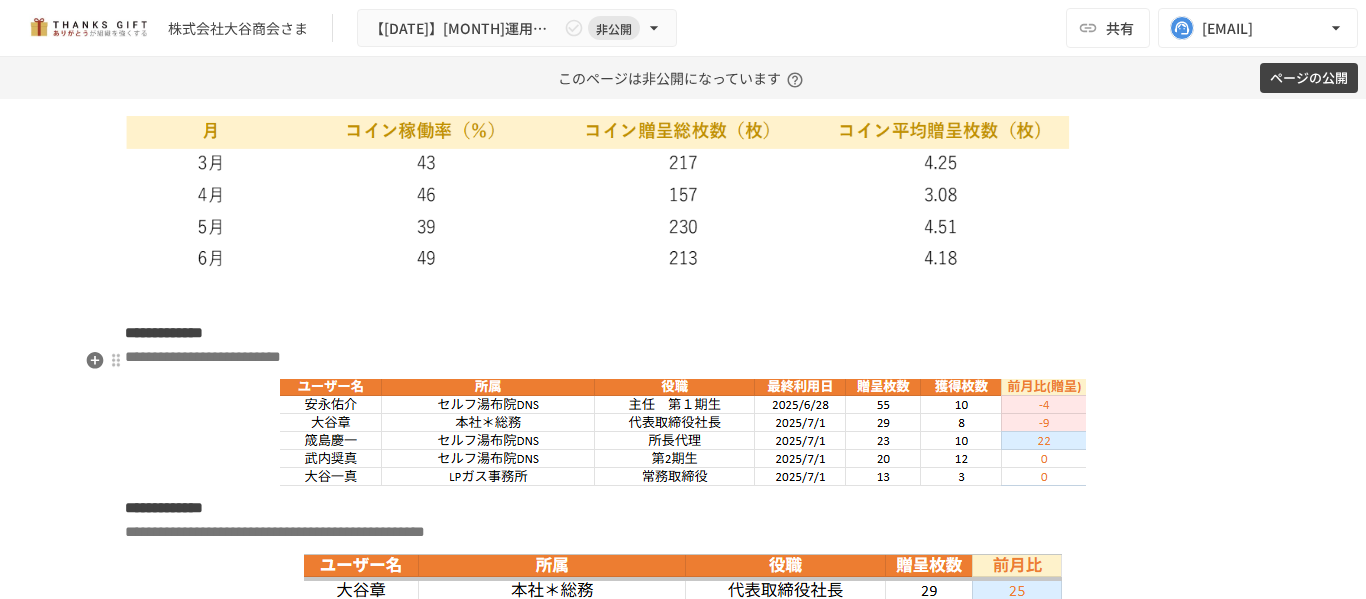 click at bounding box center (683, 299) 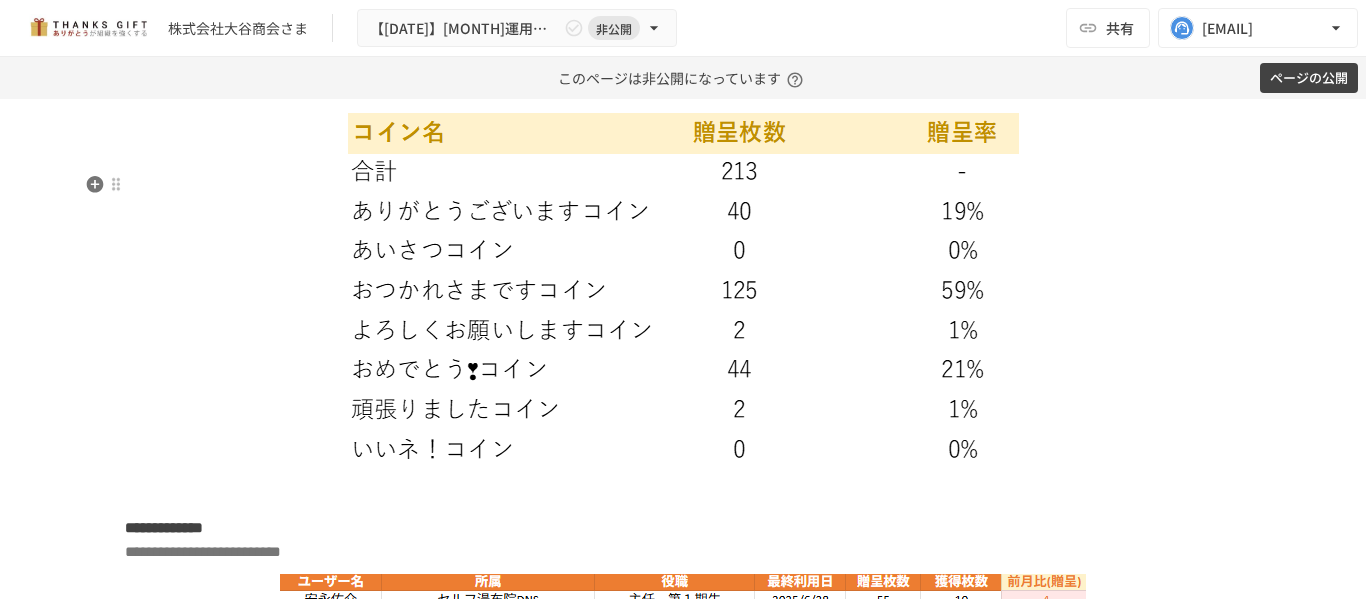 scroll, scrollTop: 5076, scrollLeft: 0, axis: vertical 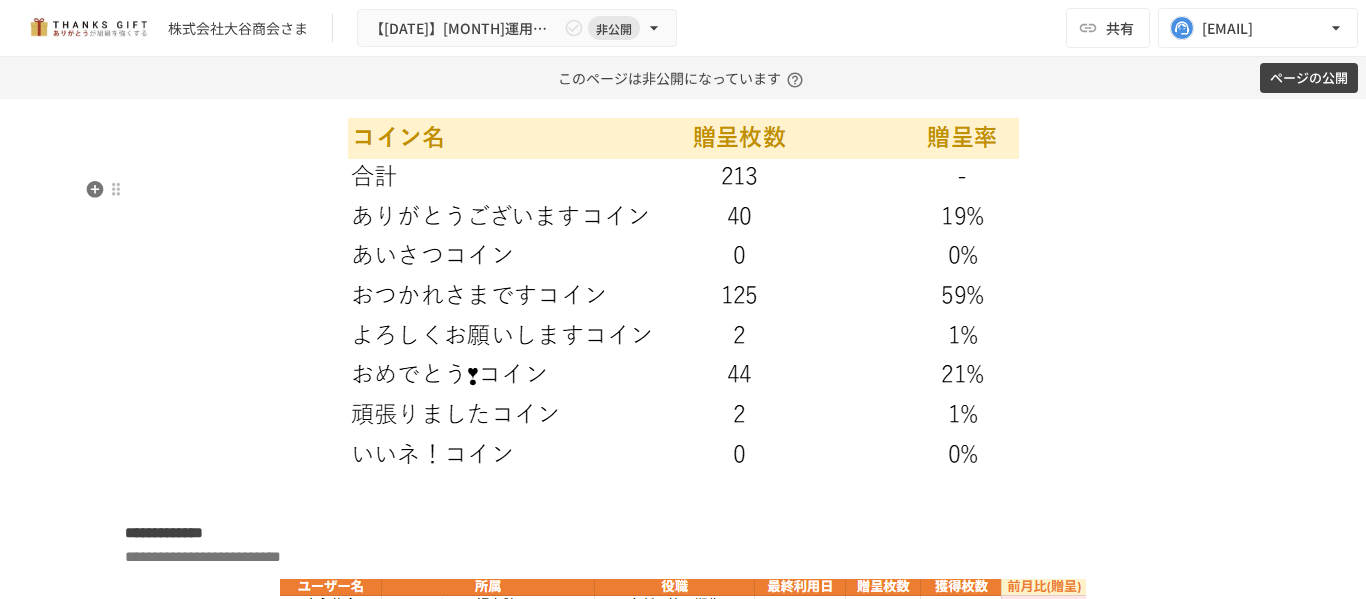 click at bounding box center [683, 296] 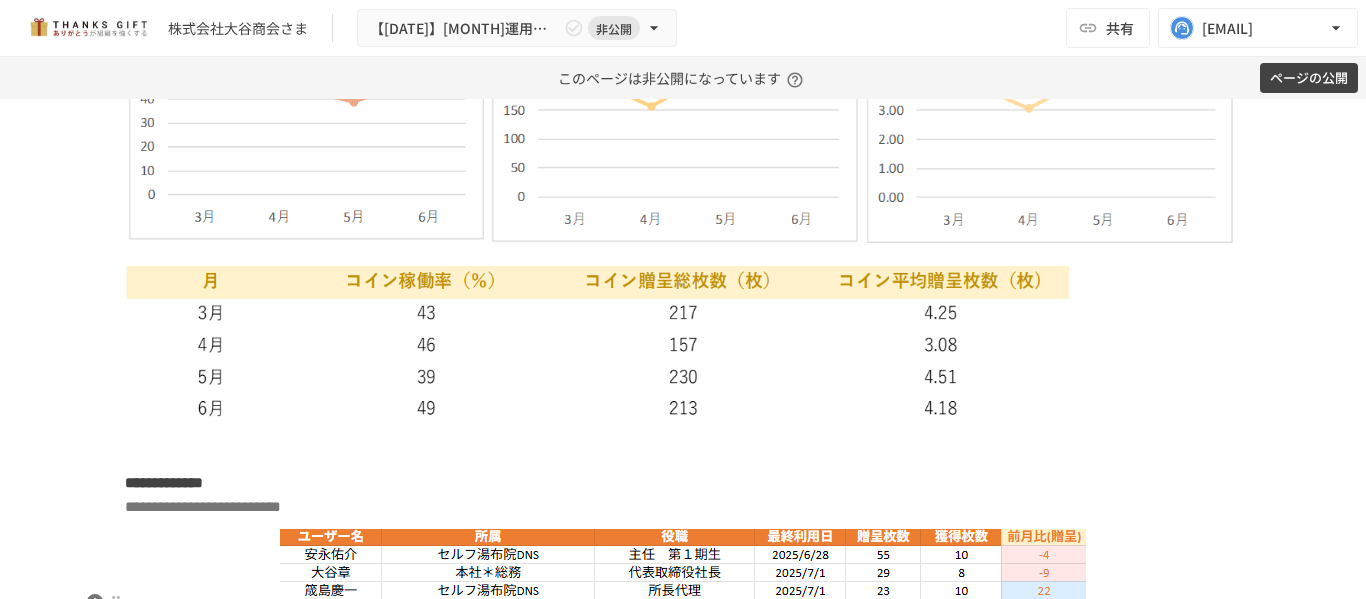 scroll, scrollTop: 4991, scrollLeft: 0, axis: vertical 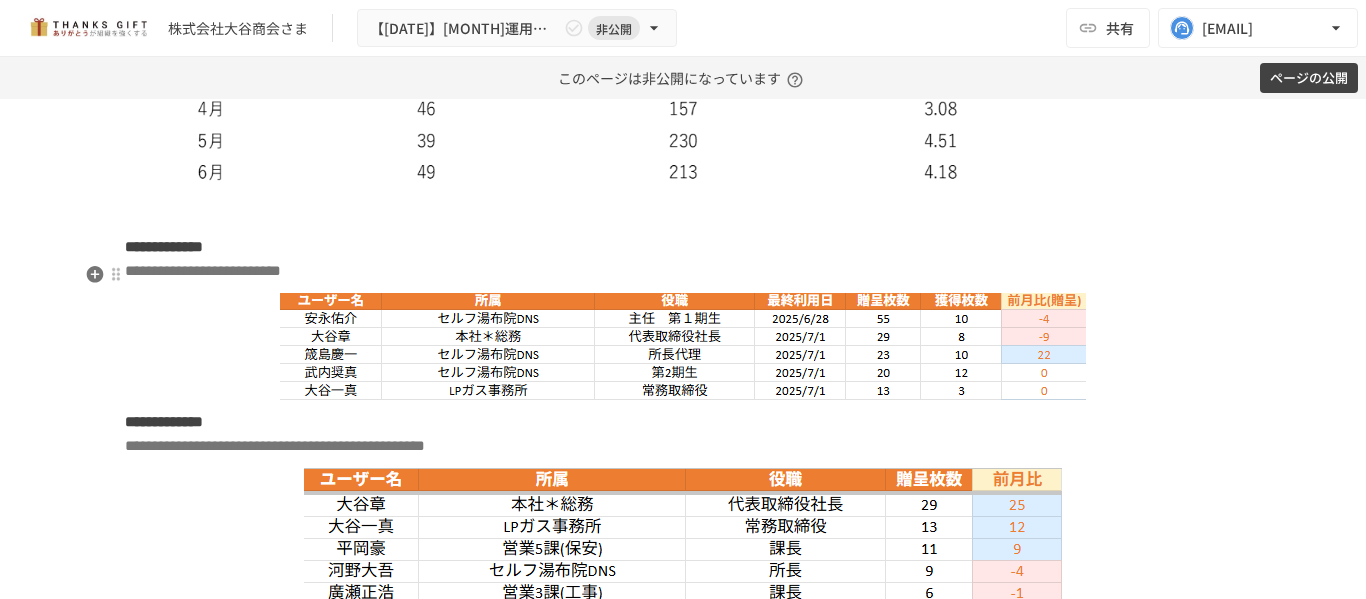click at bounding box center (683, 213) 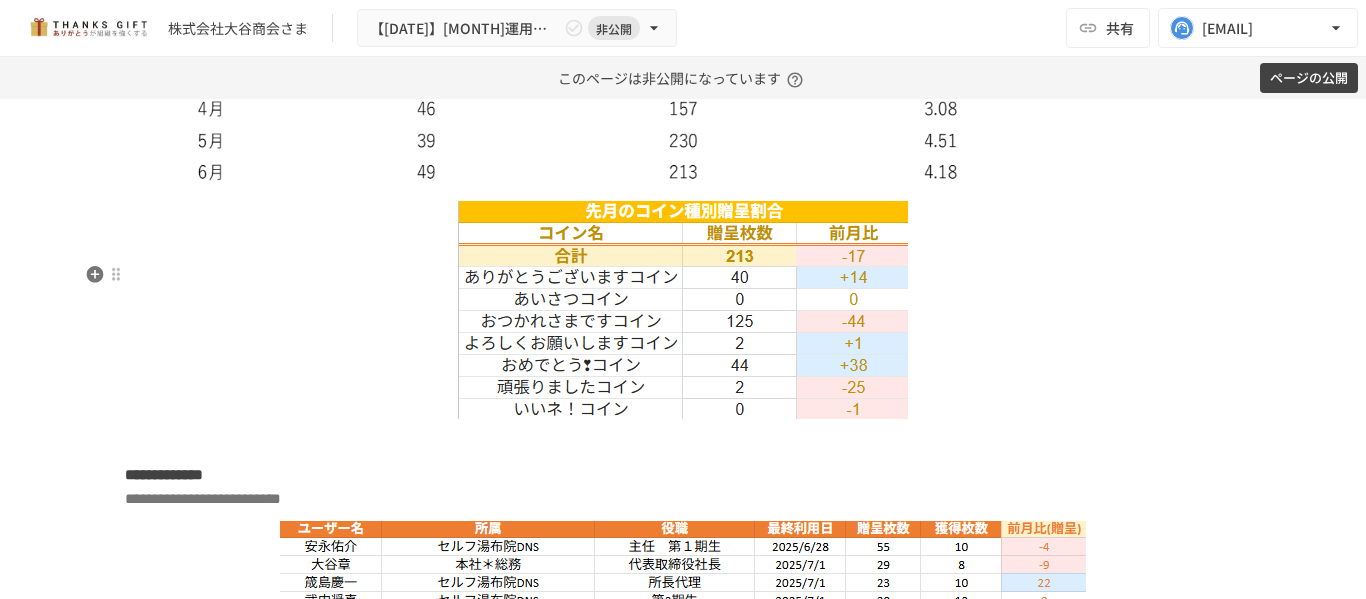 click at bounding box center [683, 310] 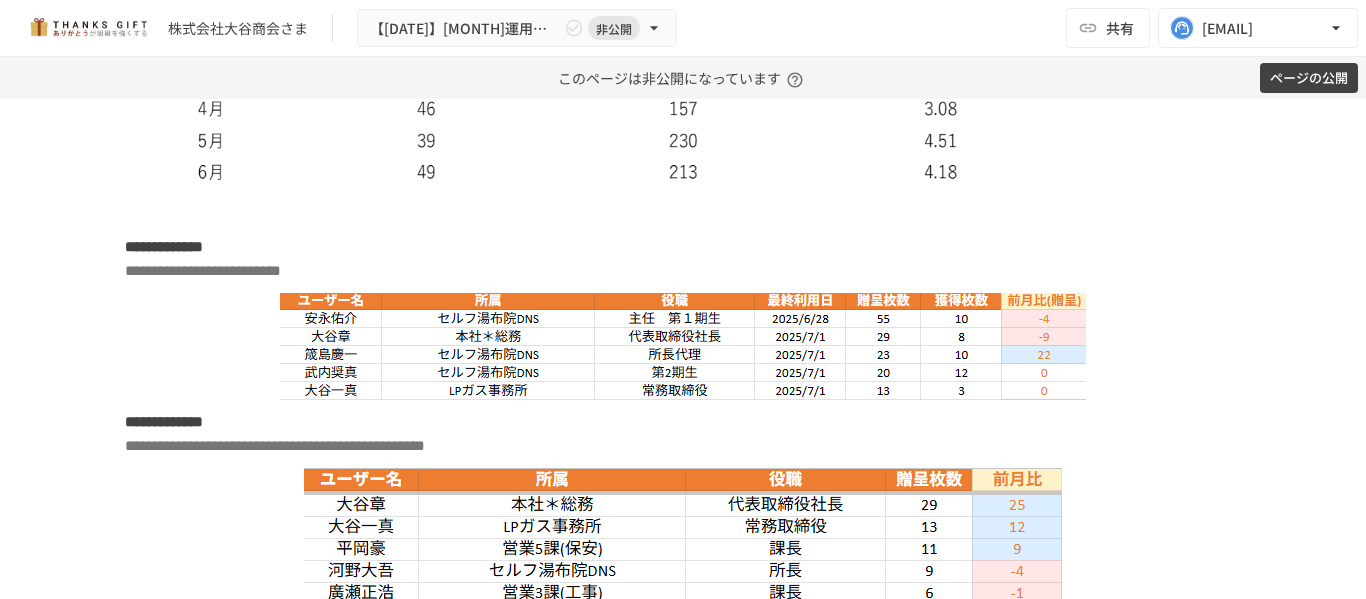 click on "**********" at bounding box center [683, 694] 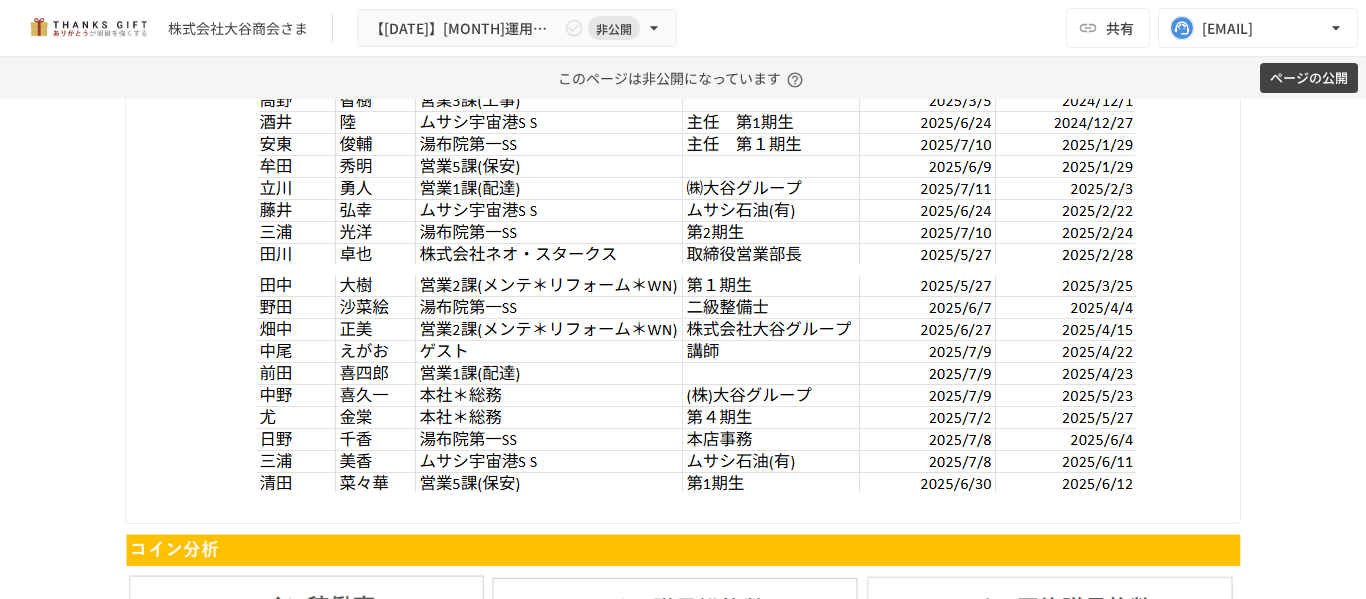 scroll, scrollTop: 4159, scrollLeft: 0, axis: vertical 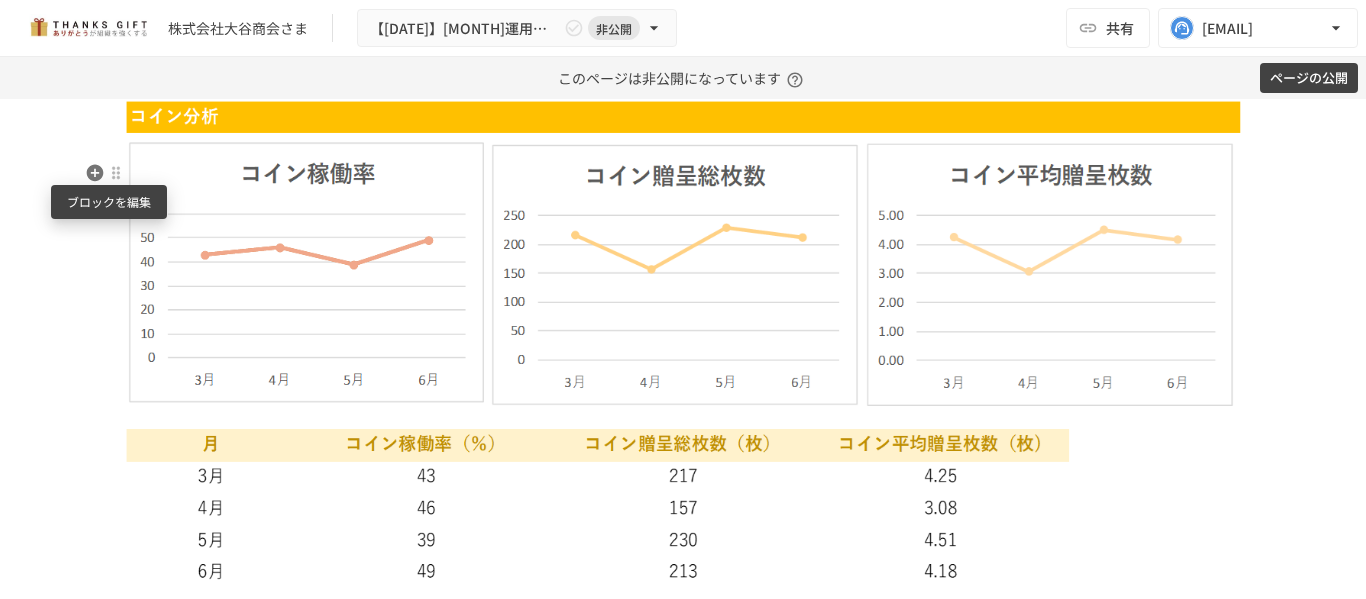 click at bounding box center [116, 173] 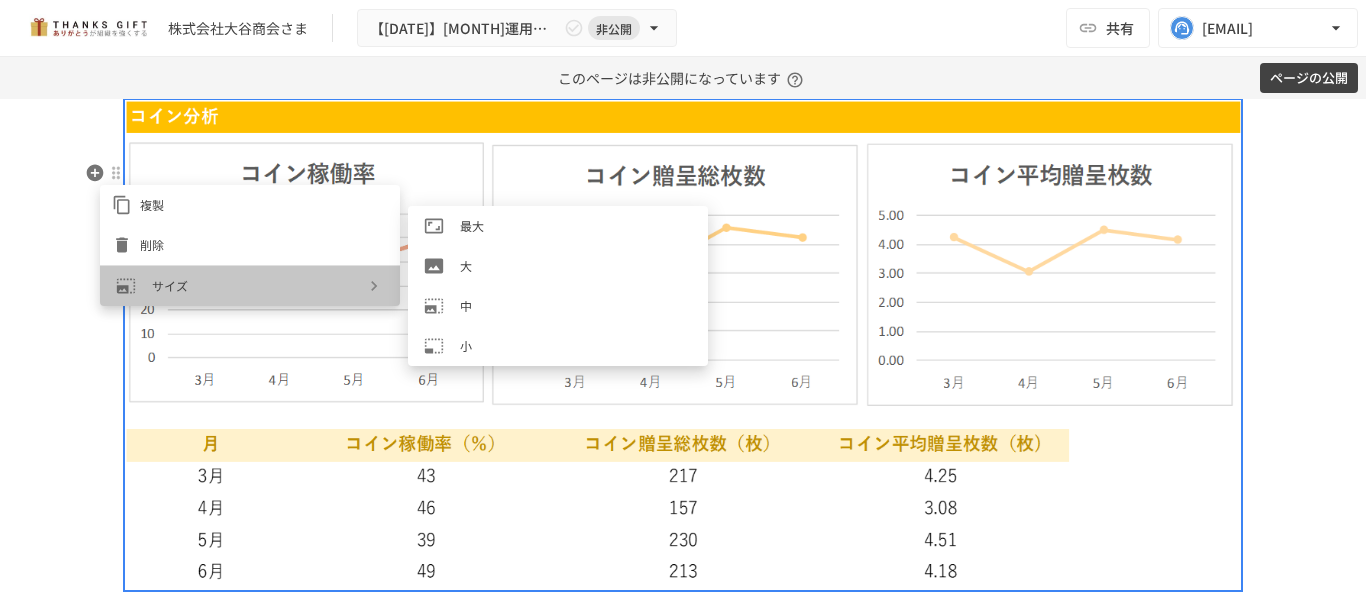 click on "サイズ" at bounding box center [250, 286] 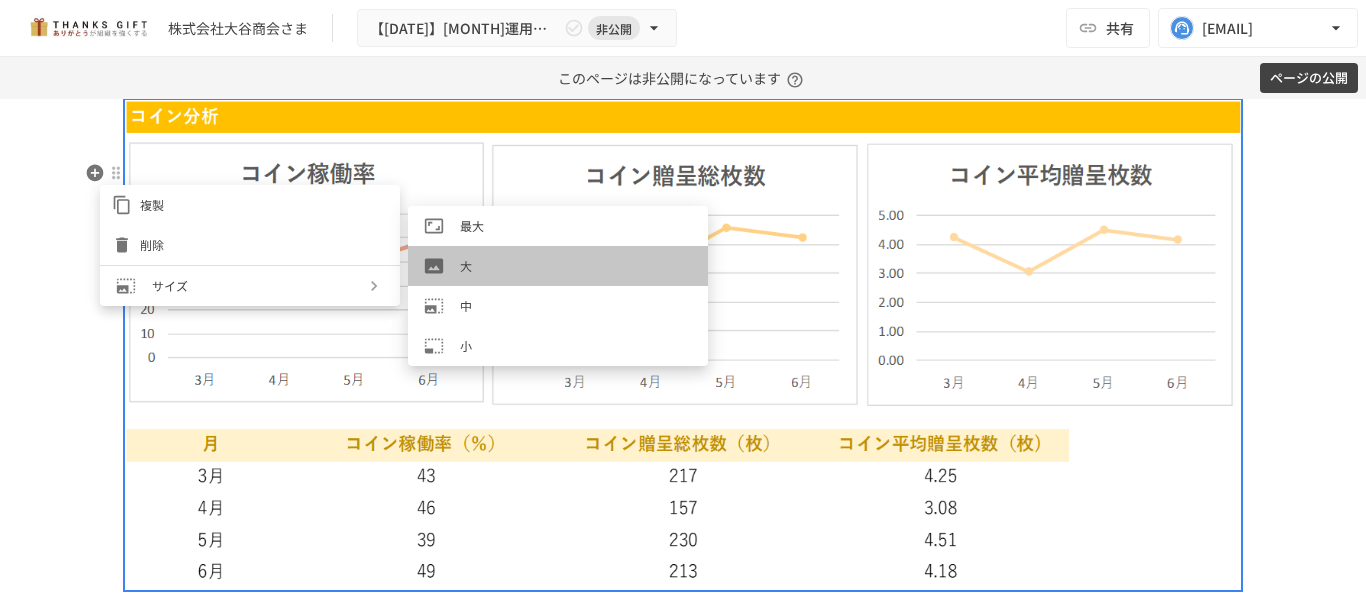 click on "大" at bounding box center [576, 265] 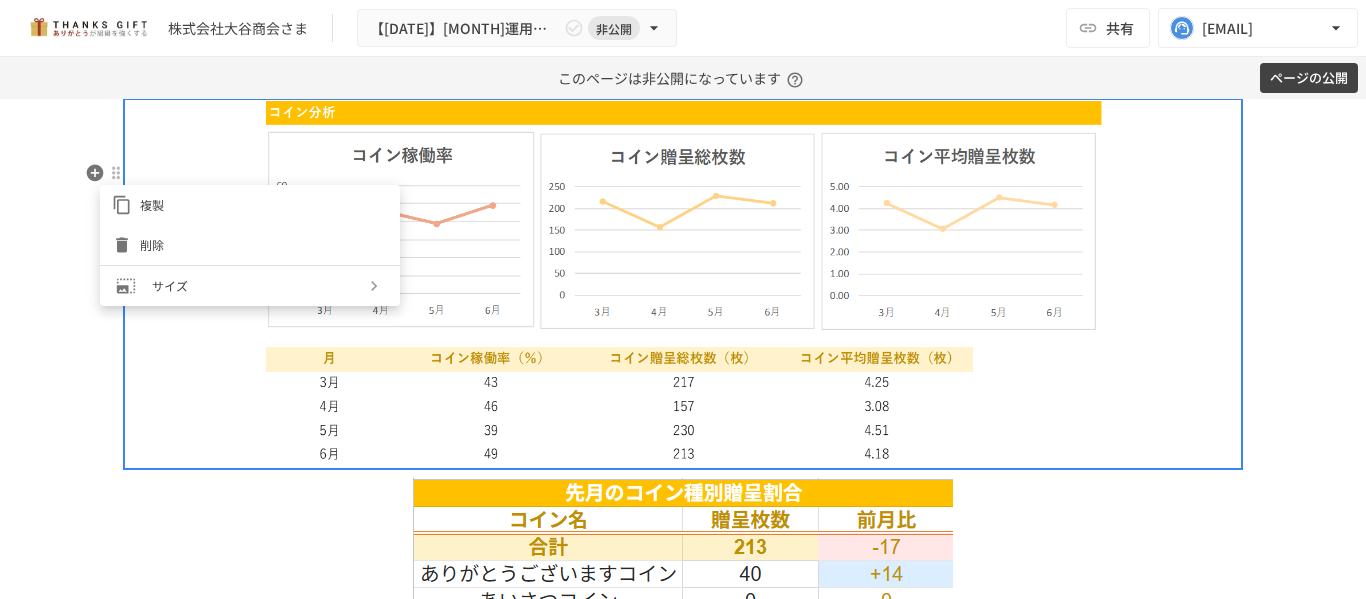 click at bounding box center [683, 299] 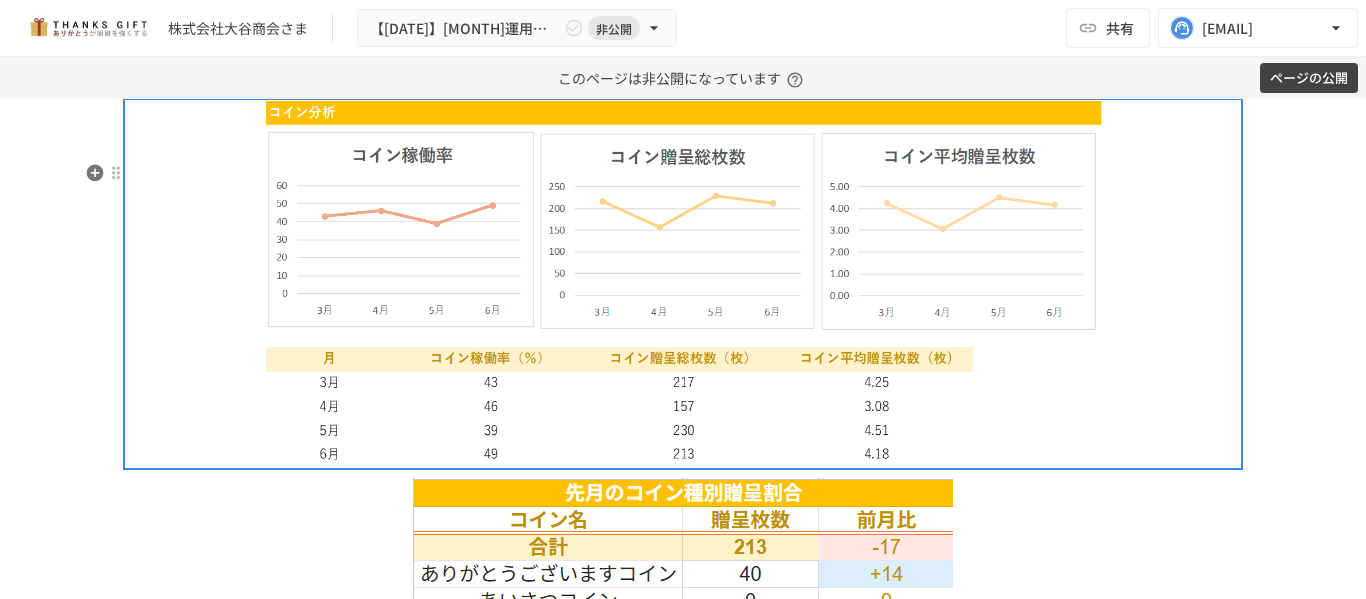 scroll, scrollTop: 4707, scrollLeft: 0, axis: vertical 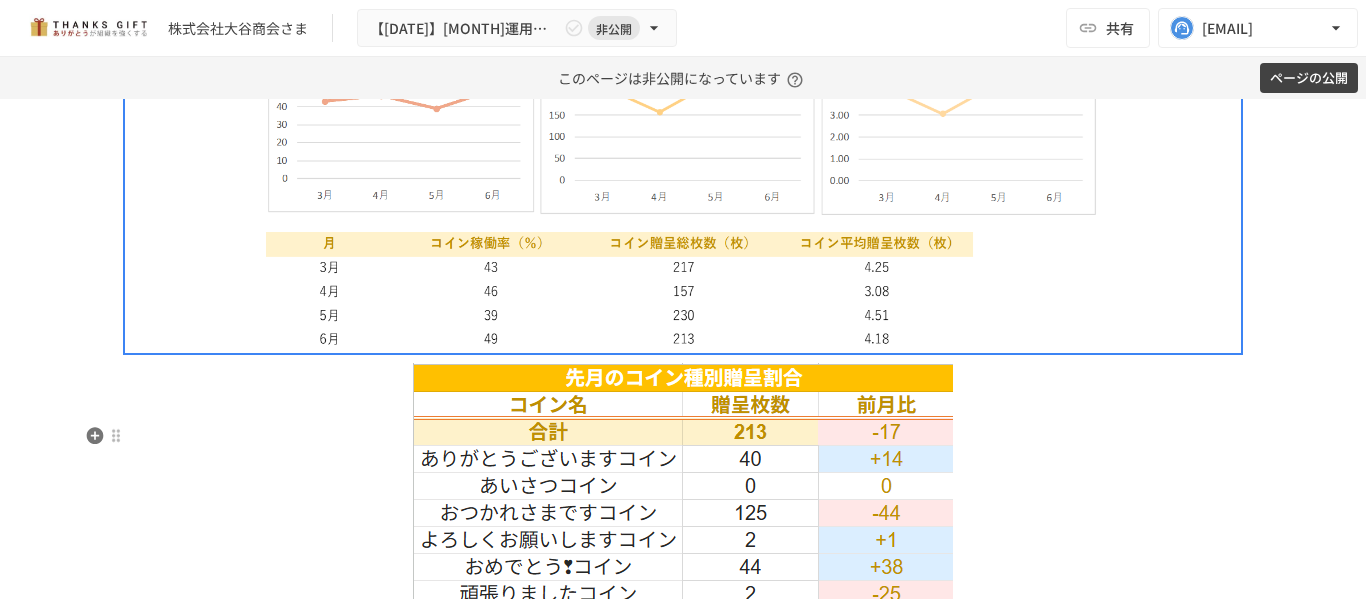 click at bounding box center [683, 498] 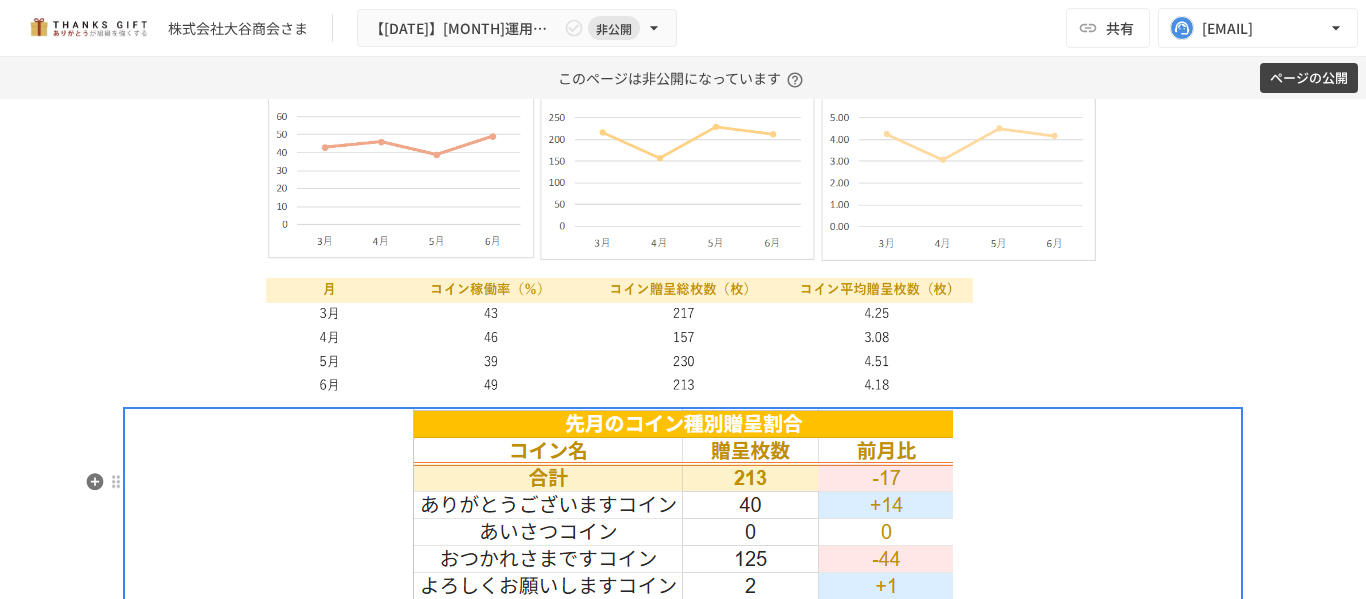 scroll, scrollTop: 4662, scrollLeft: 0, axis: vertical 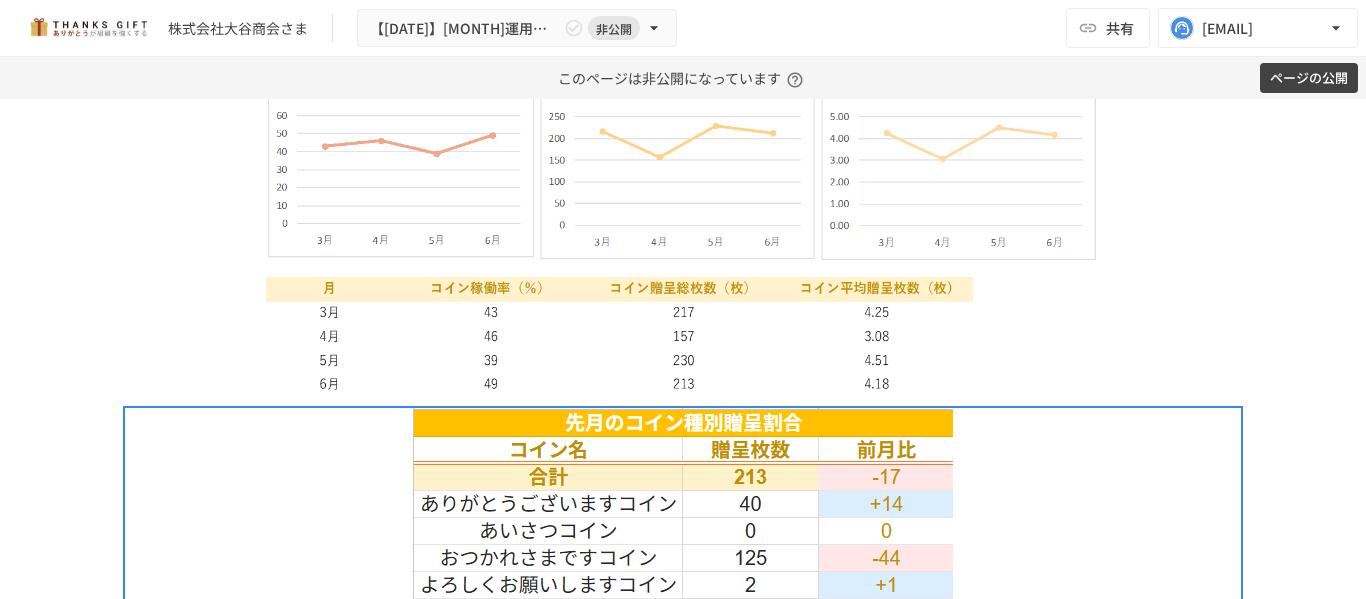 click on "**********" at bounding box center (683, 349) 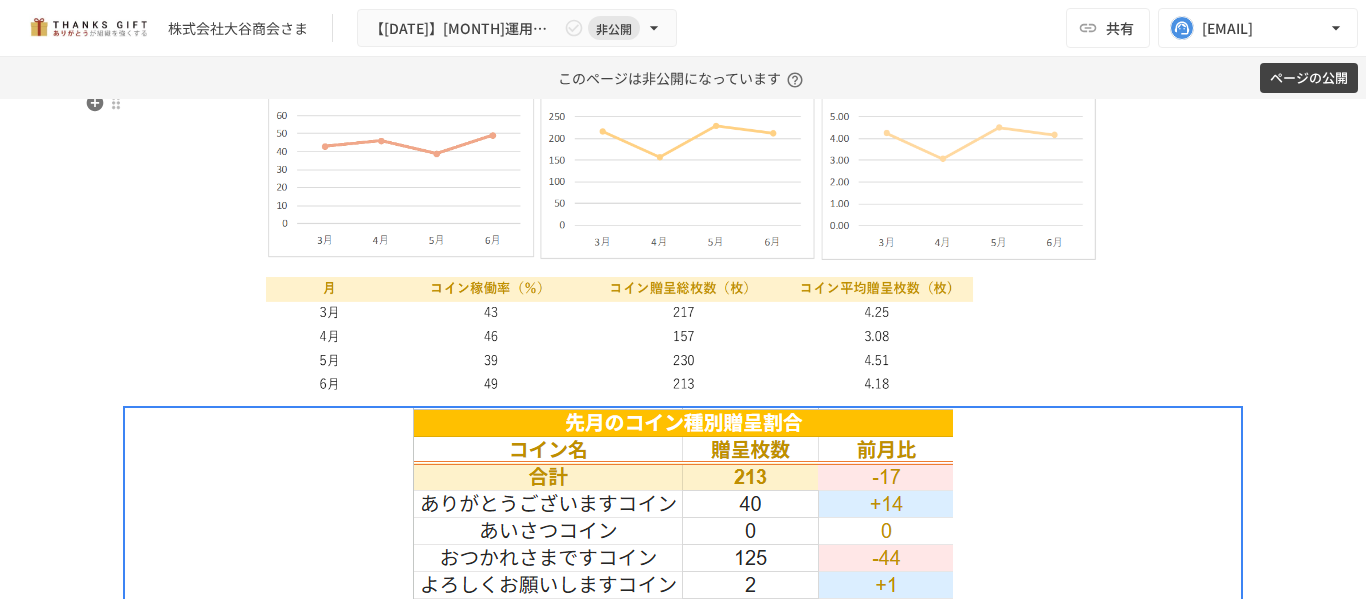scroll, scrollTop: 4485, scrollLeft: 0, axis: vertical 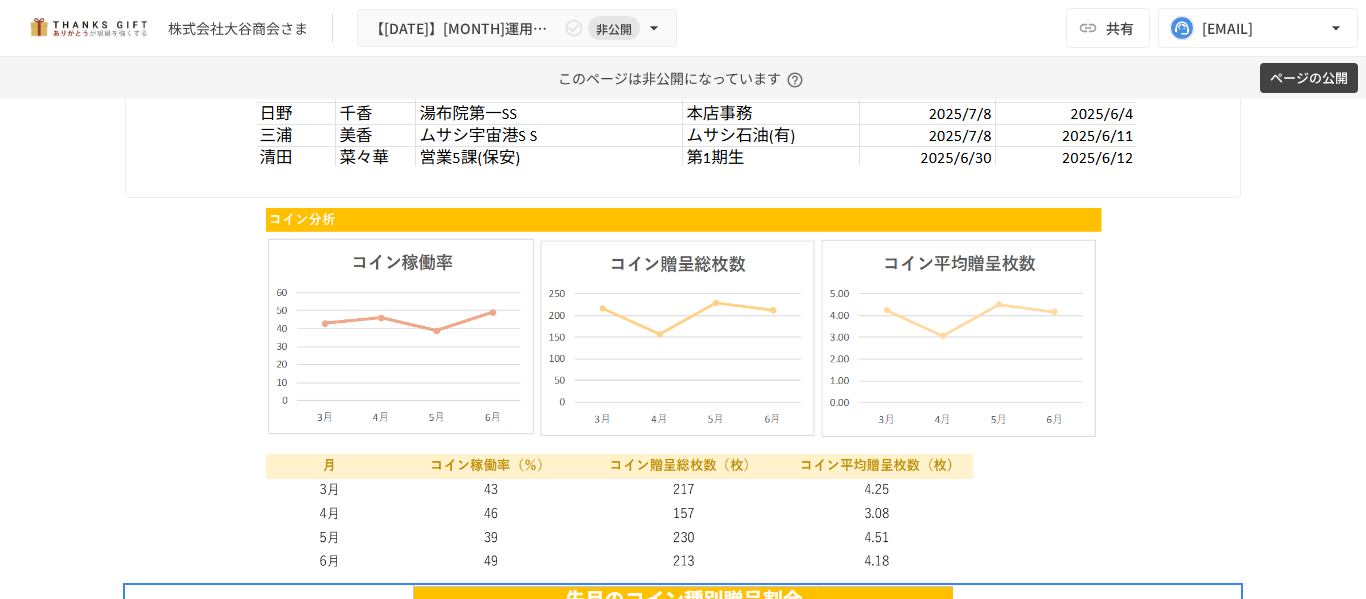 click at bounding box center (696, 57) 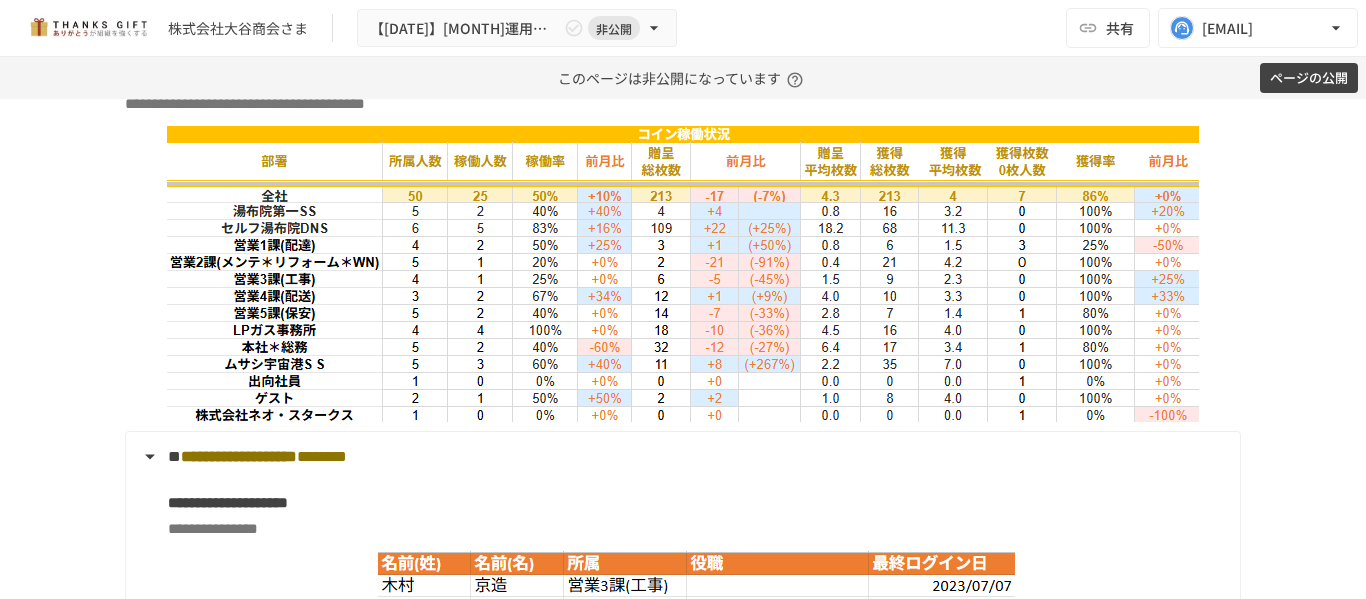 scroll, scrollTop: 3258, scrollLeft: 0, axis: vertical 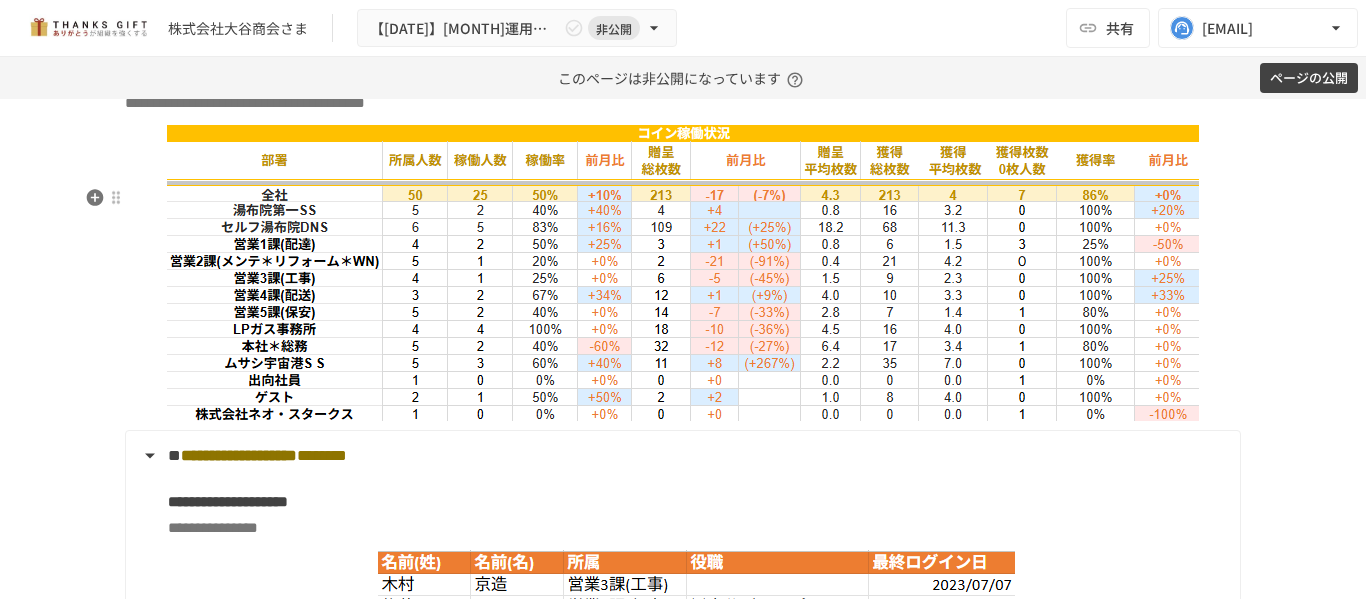 click at bounding box center [683, 273] 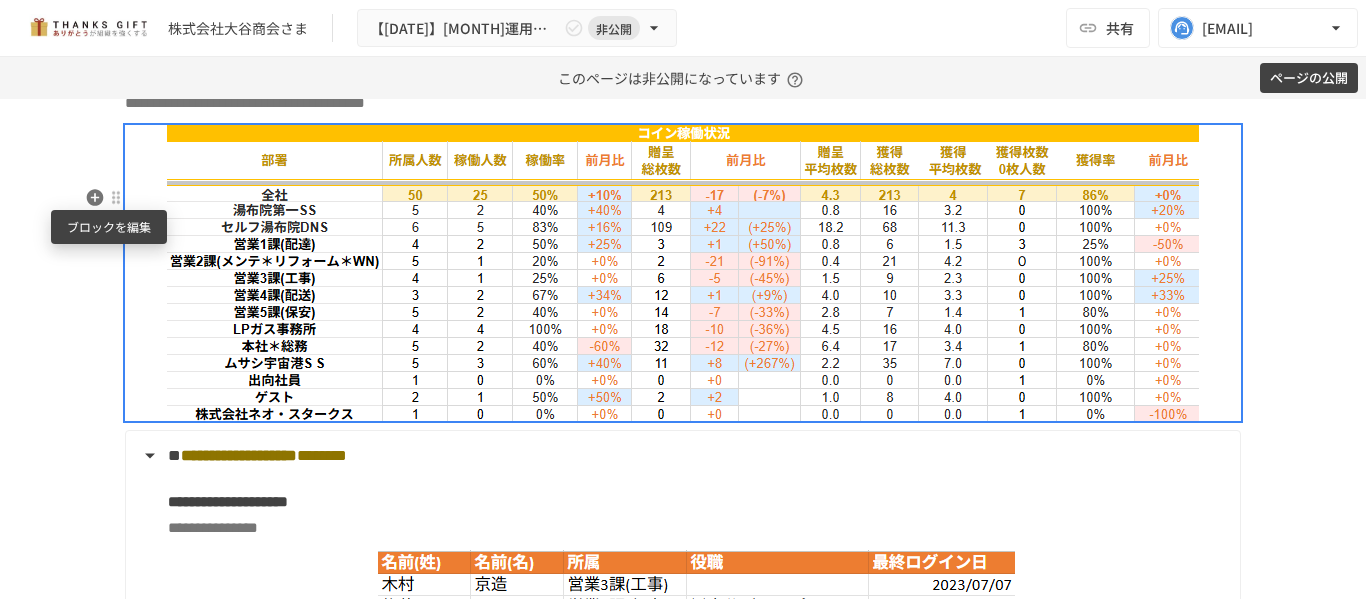 click at bounding box center (116, 198) 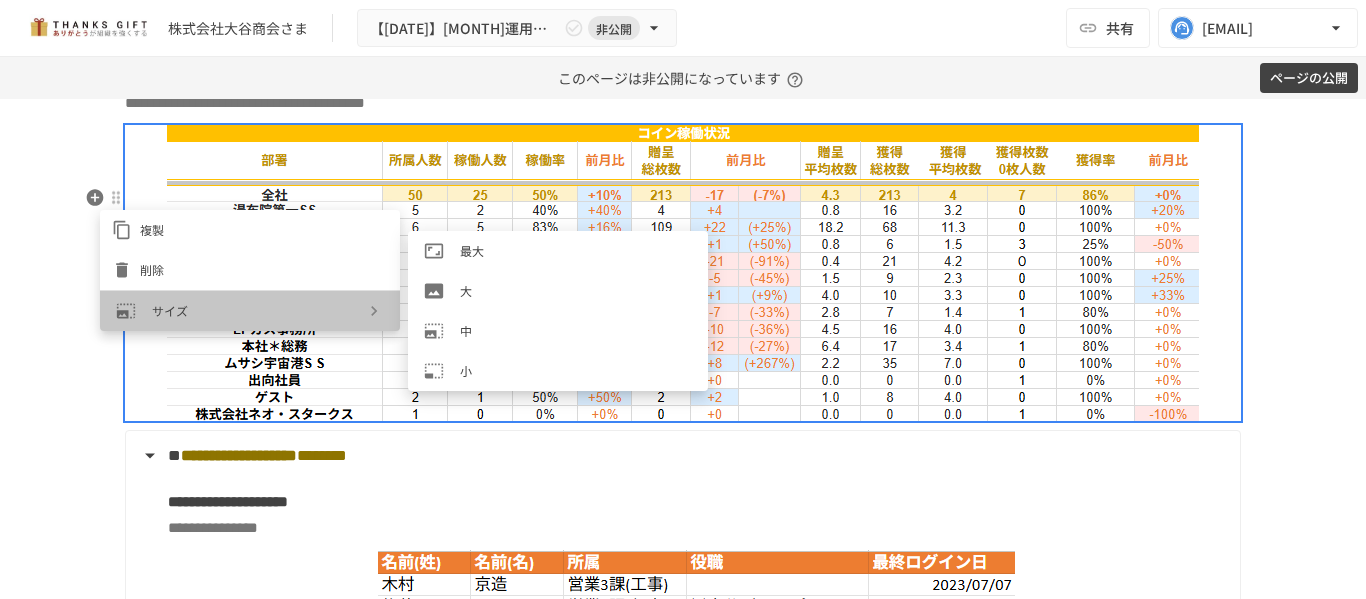 click on "サイズ" at bounding box center [258, 310] 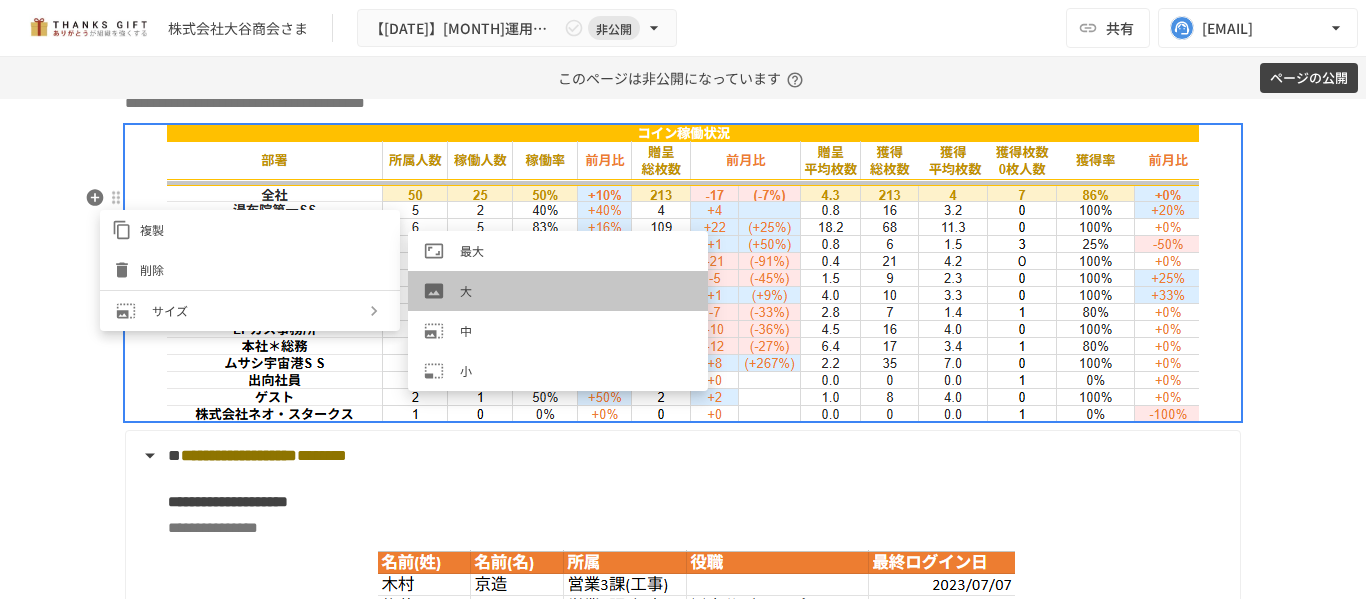 click on "大" at bounding box center (576, 290) 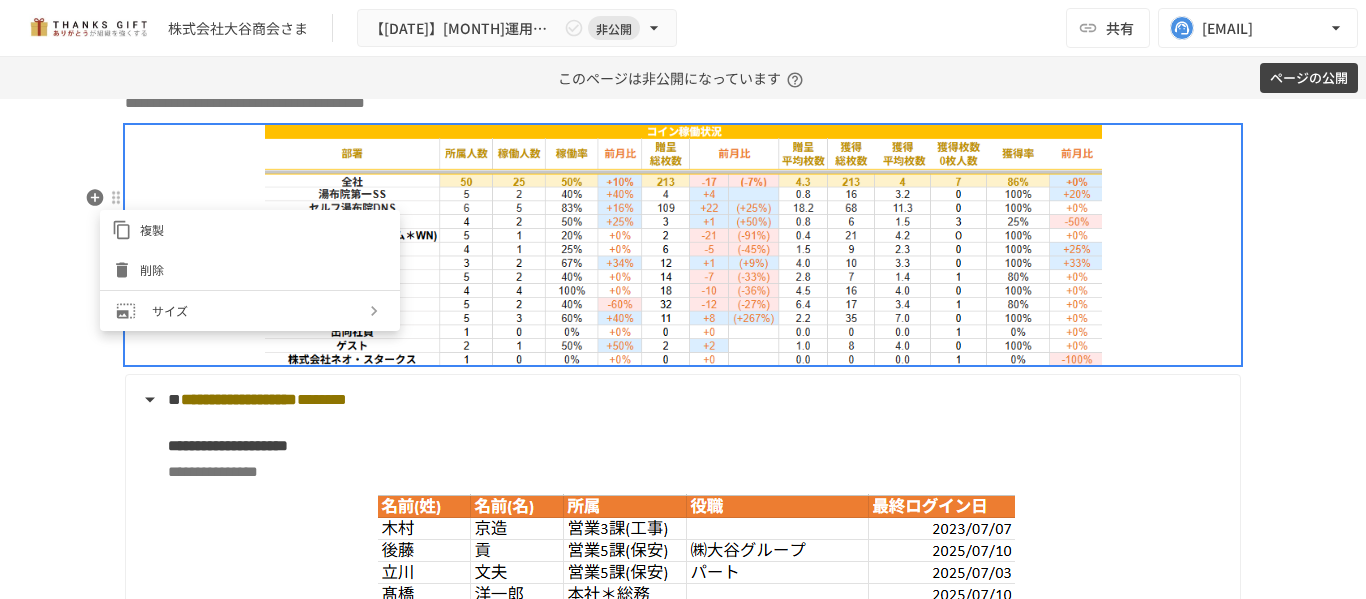 click at bounding box center [683, 299] 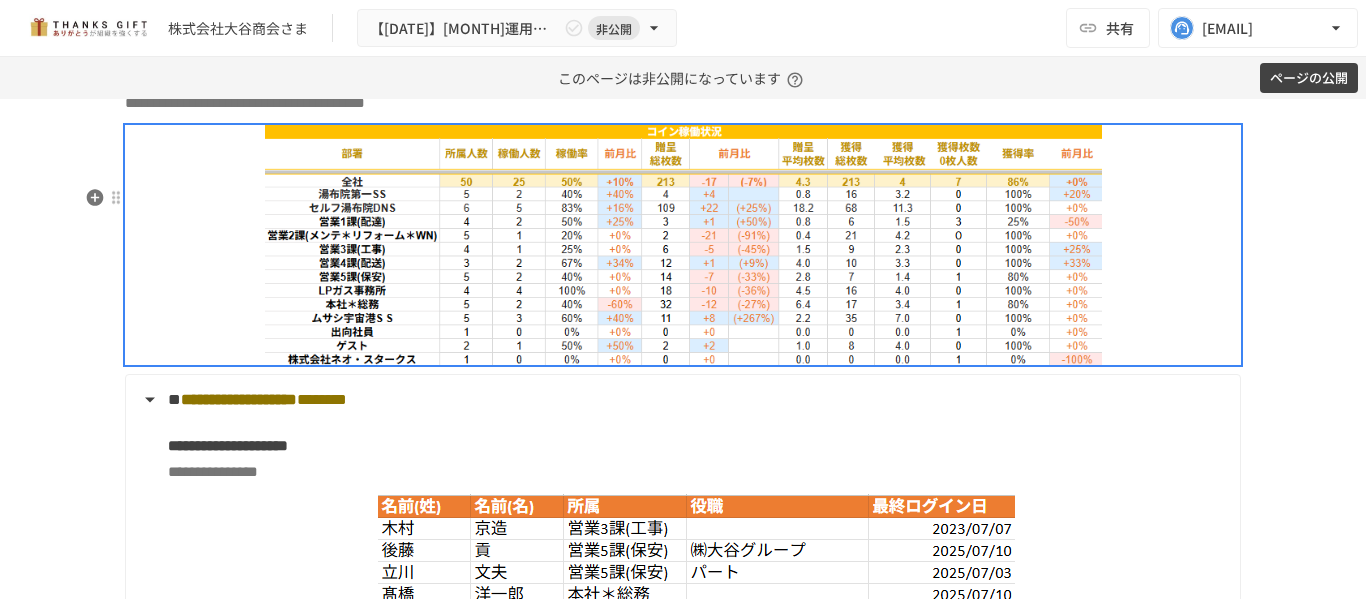 click on "**********" at bounding box center [683, 349] 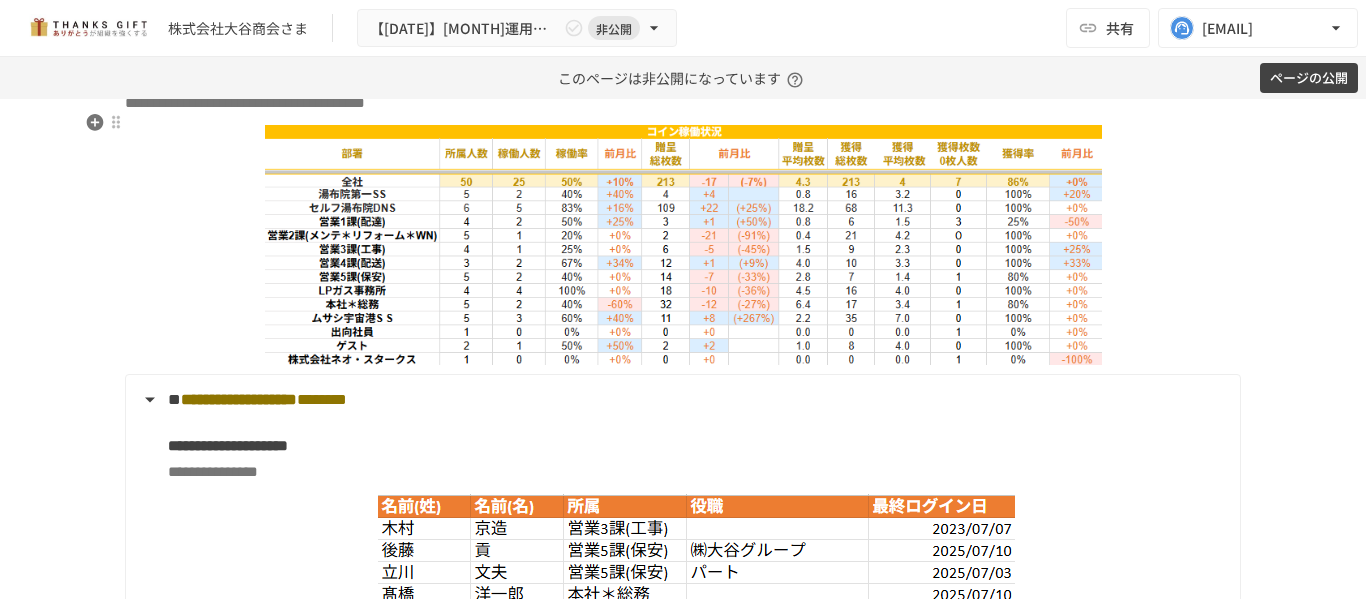 click on "**********" at bounding box center [683, 2478] 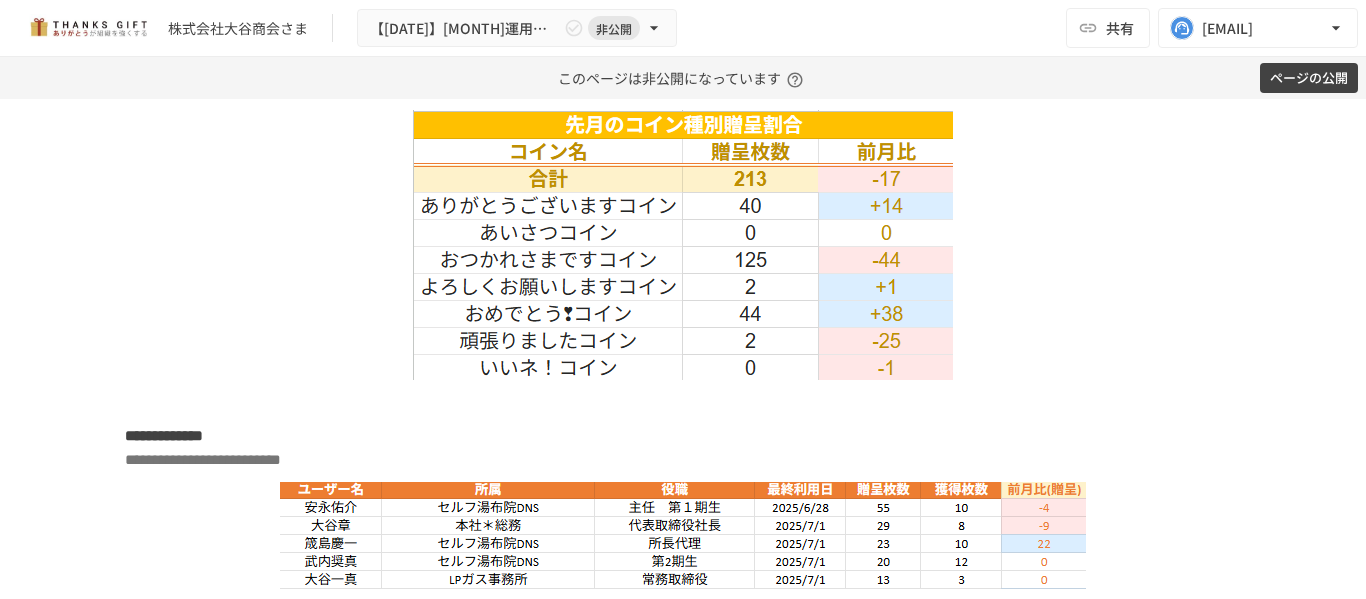 scroll, scrollTop: 4908, scrollLeft: 0, axis: vertical 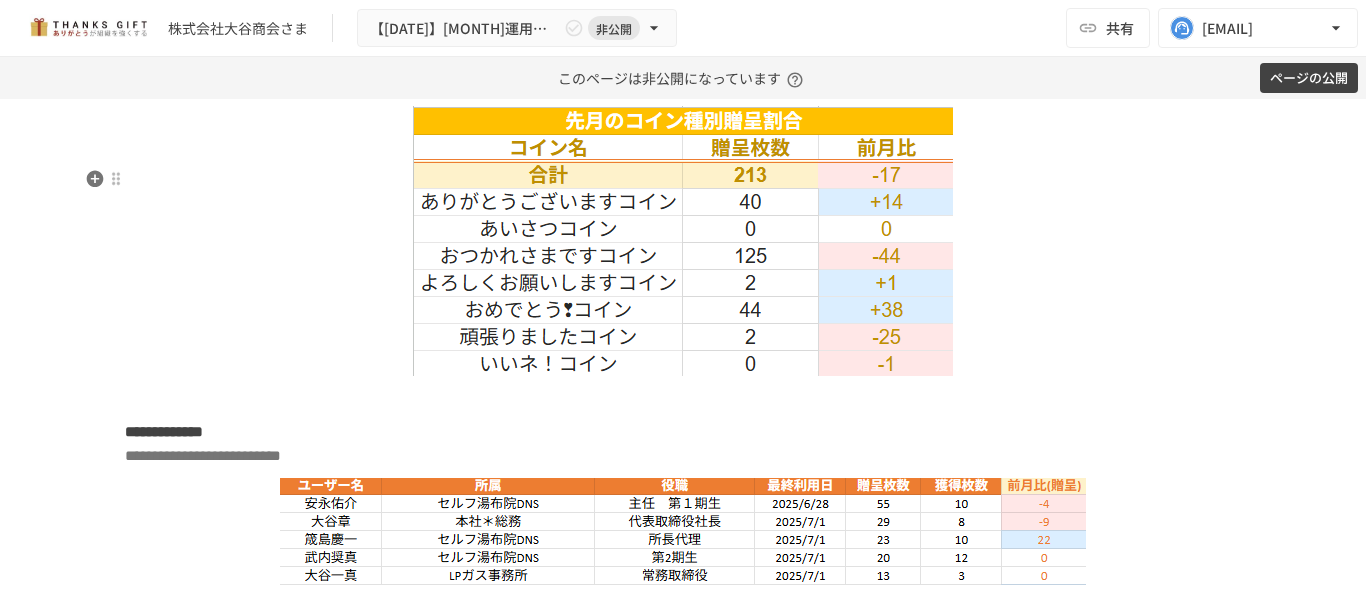 click at bounding box center (683, 241) 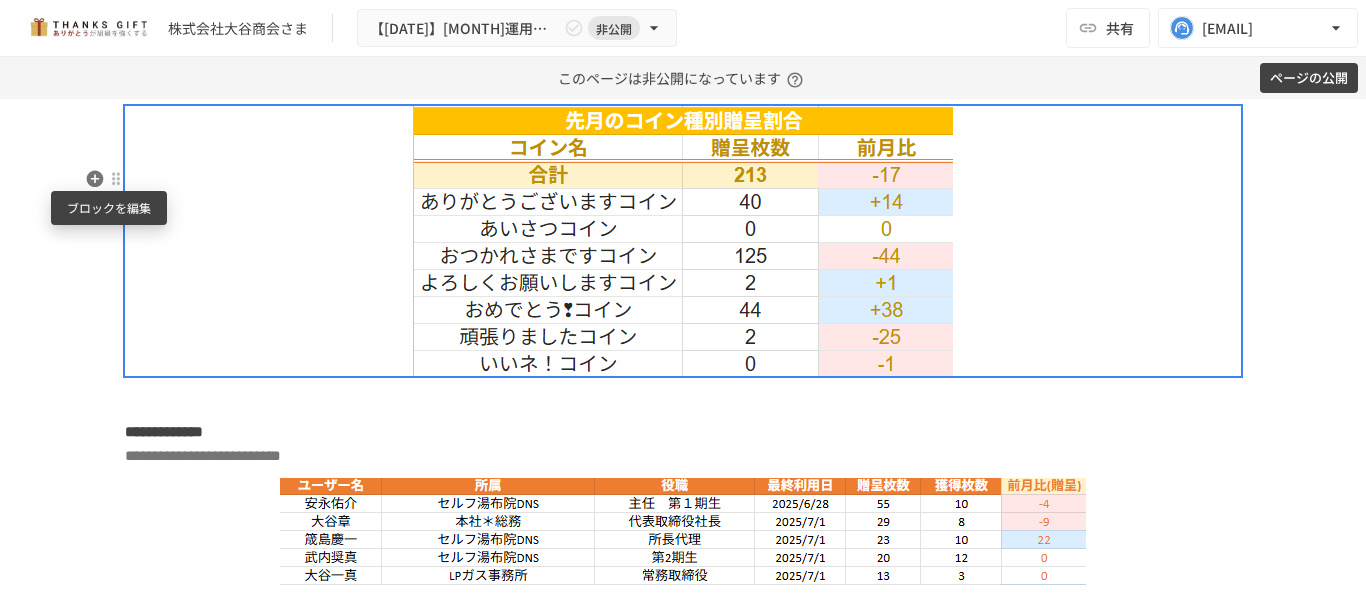 click at bounding box center [116, 179] 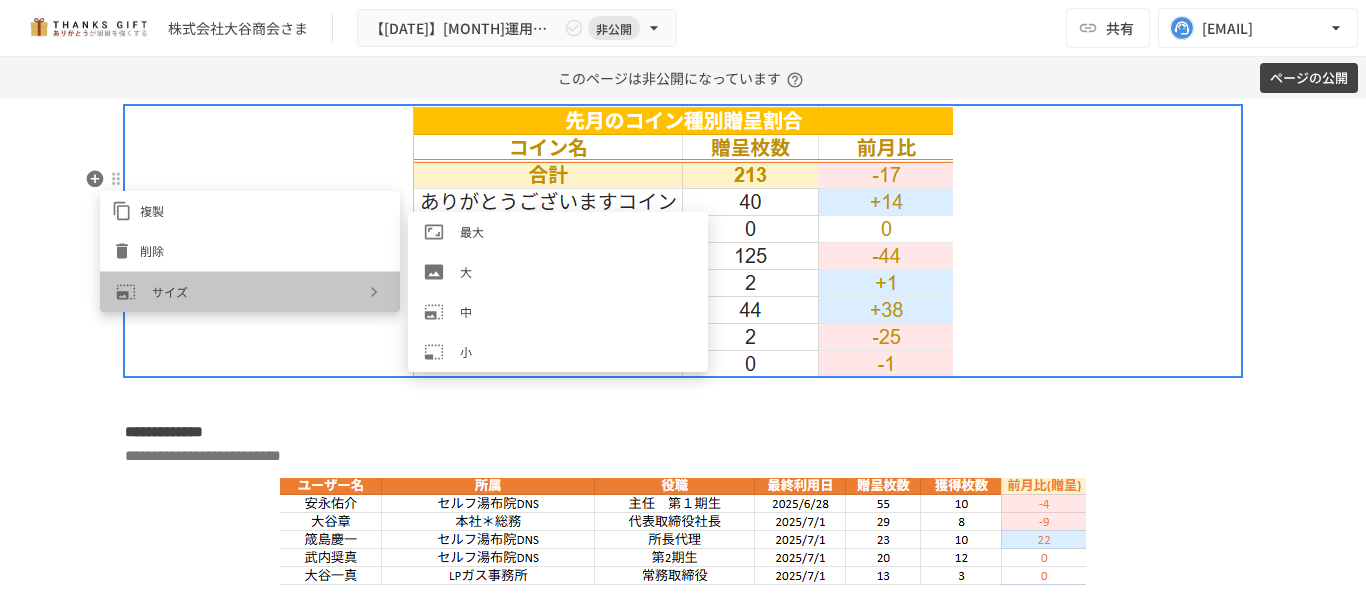 click on "サイズ" at bounding box center [250, 292] 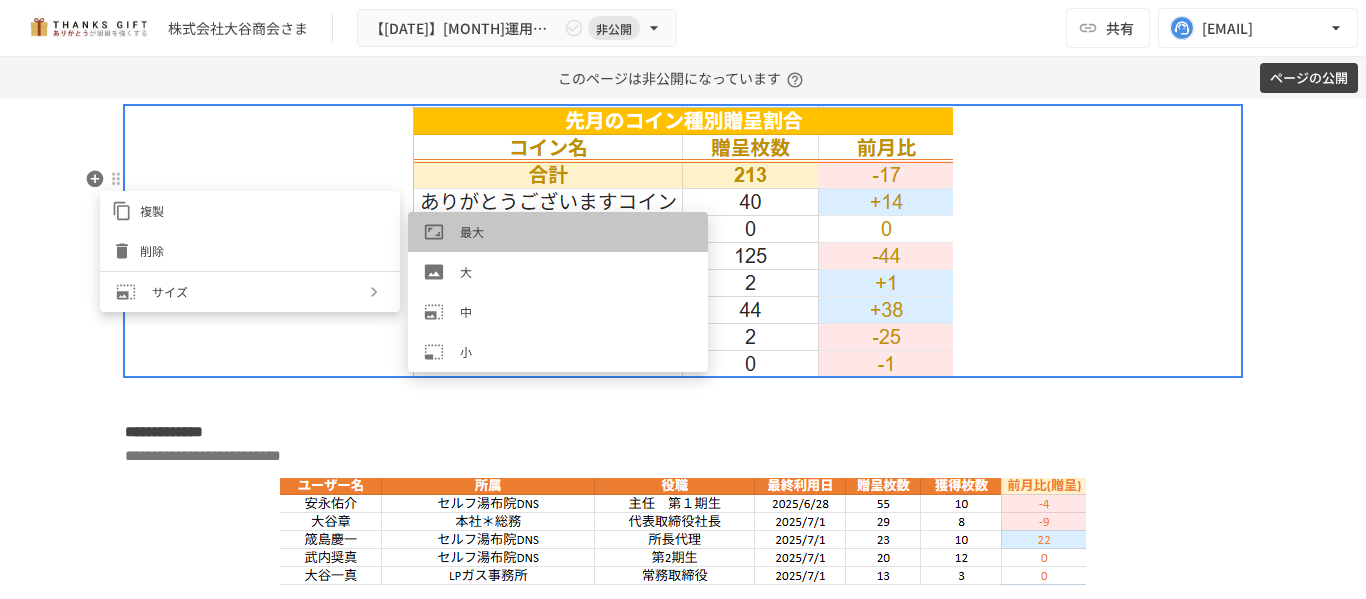 click on "最大" at bounding box center [576, 231] 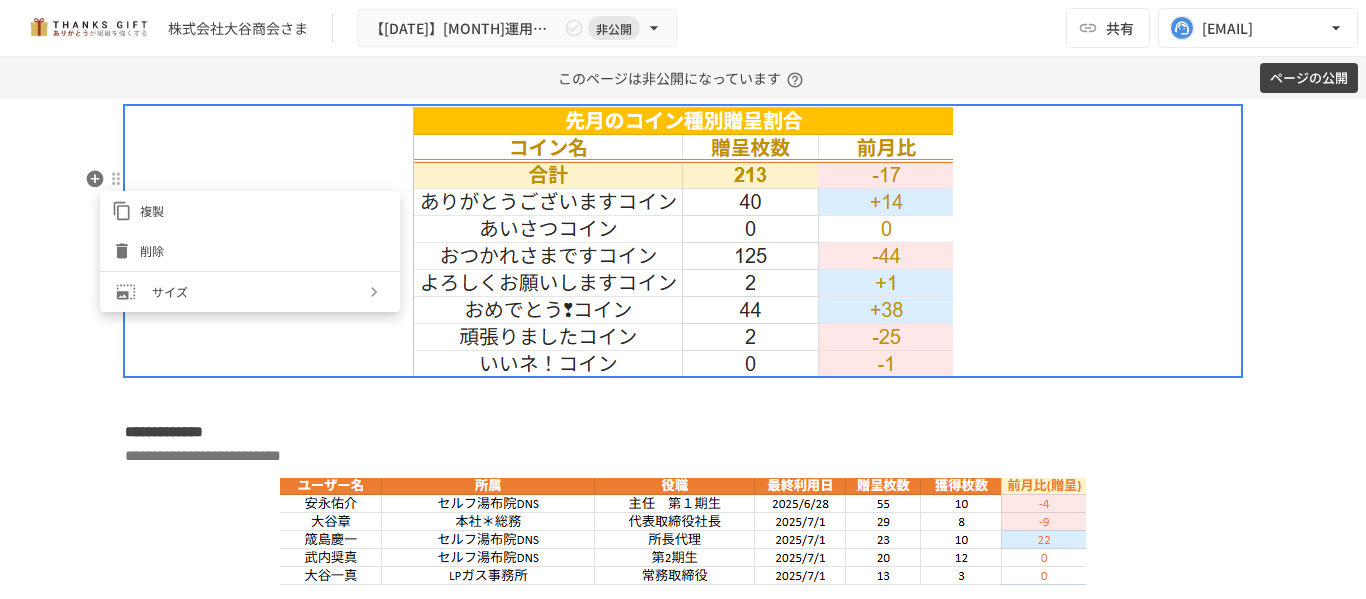 click at bounding box center (683, 299) 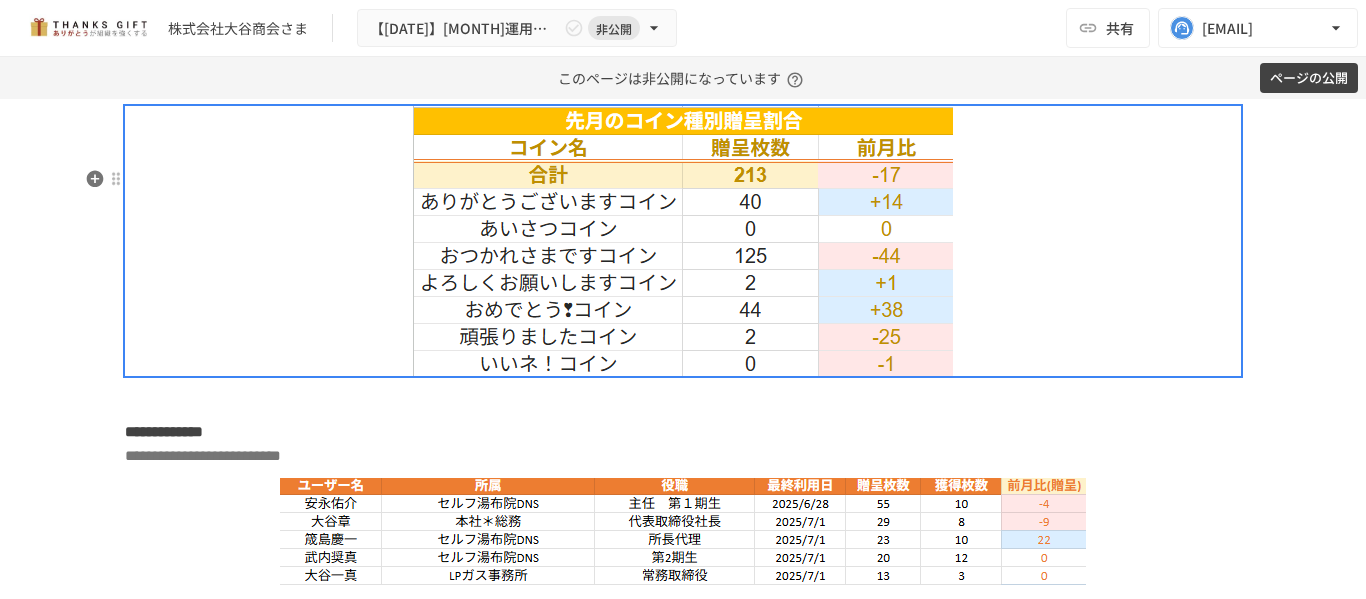 click on "**********" at bounding box center (683, 349) 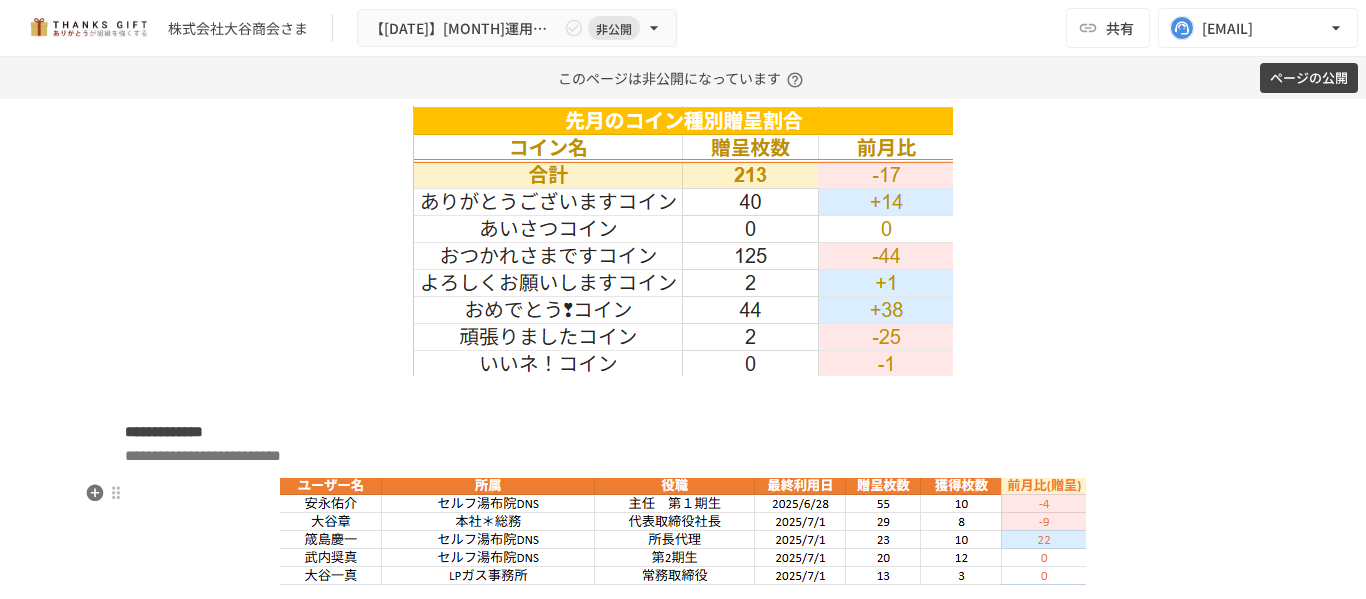 click on "**********" at bounding box center (683, 444) 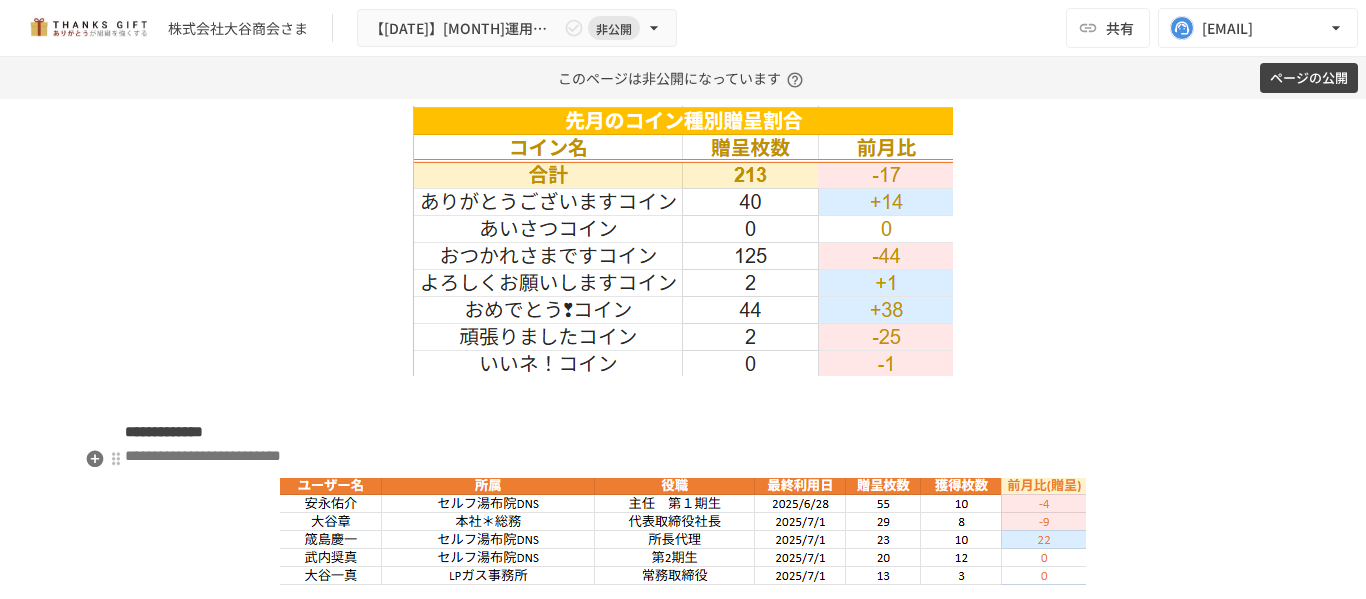 click at bounding box center (683, 398) 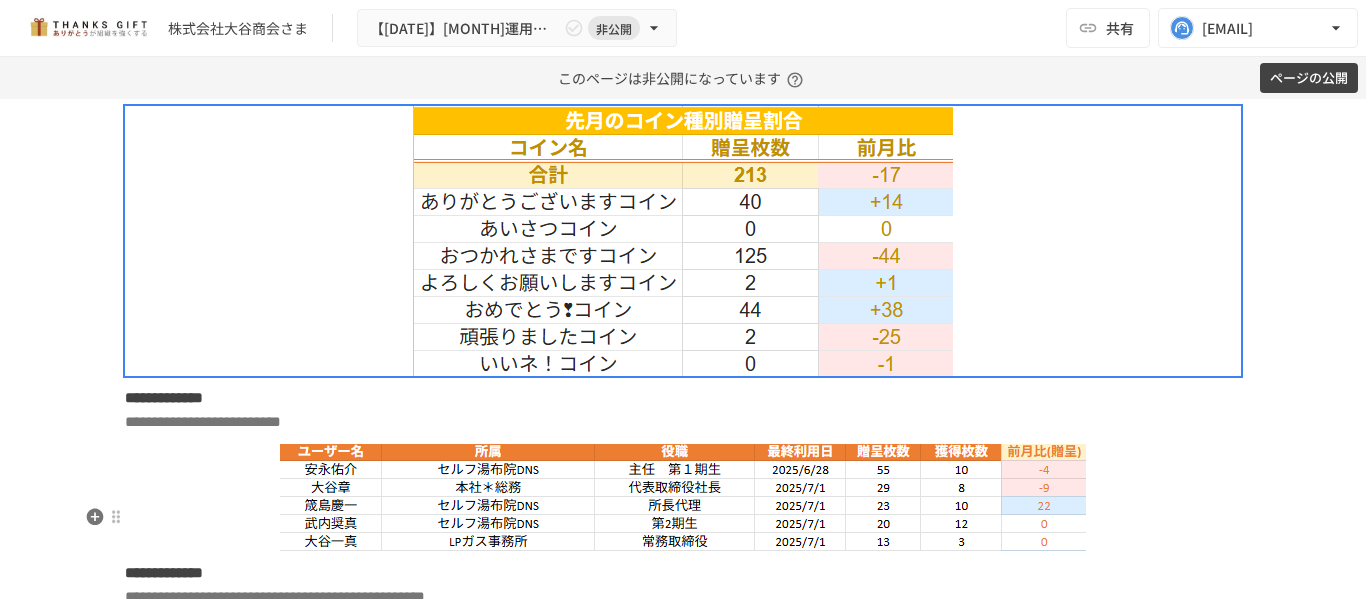 click at bounding box center (683, 497) 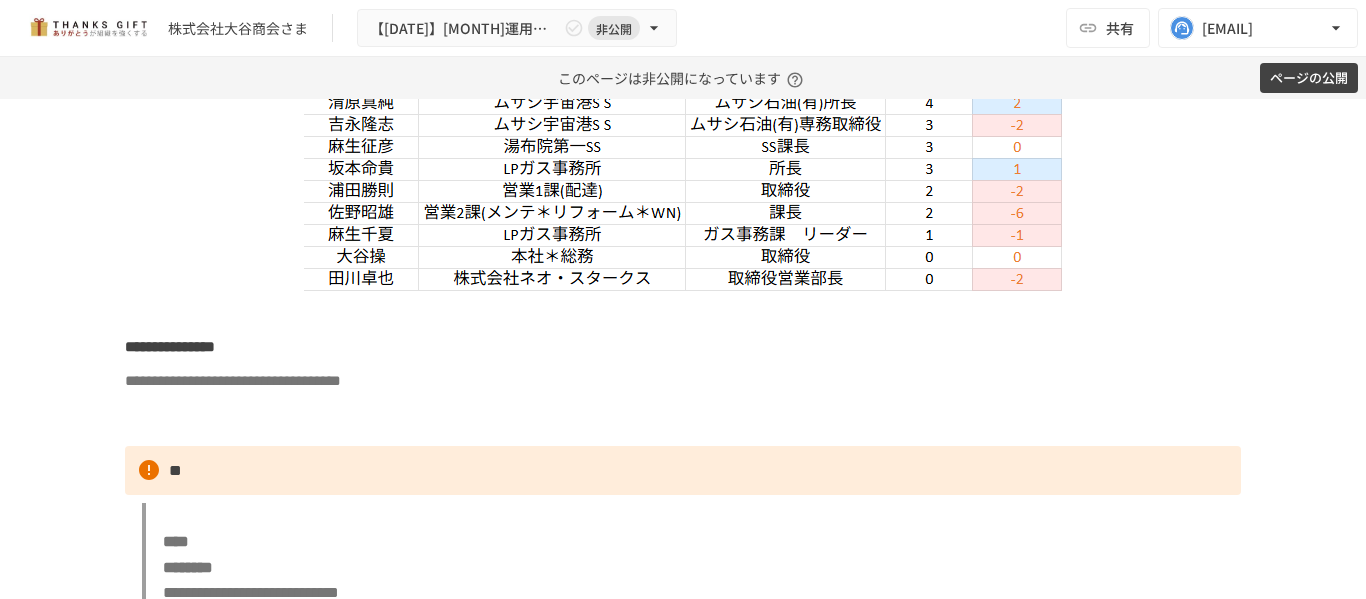scroll, scrollTop: 5607, scrollLeft: 0, axis: vertical 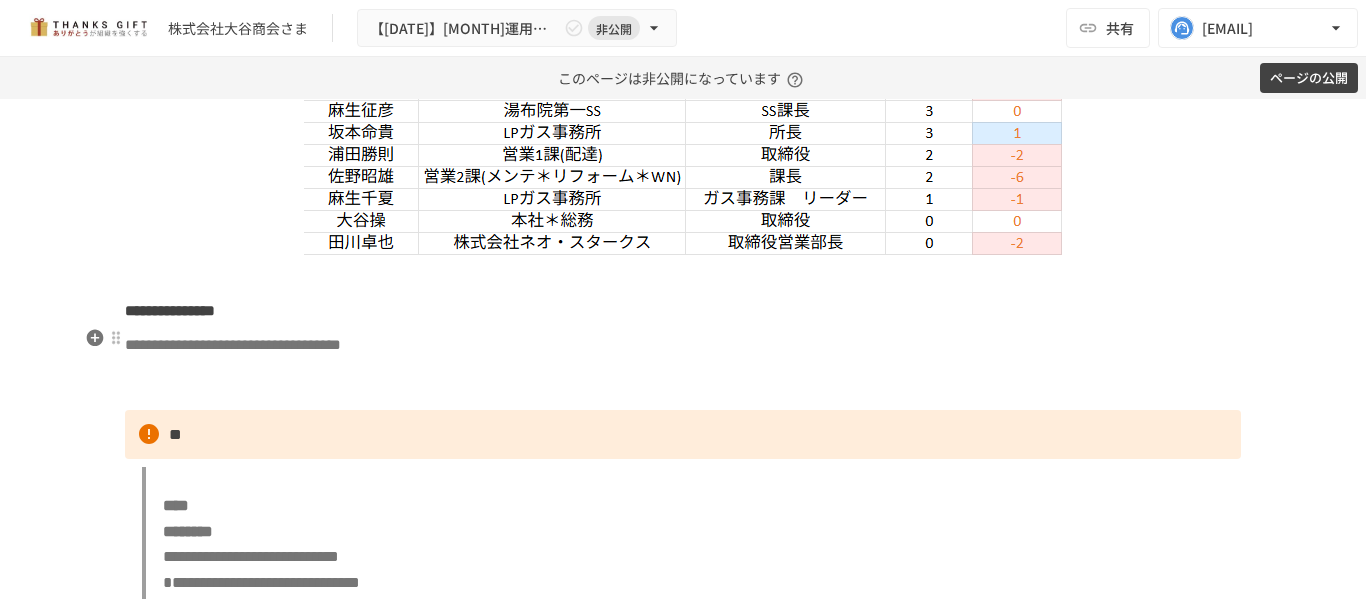 click at bounding box center [683, 277] 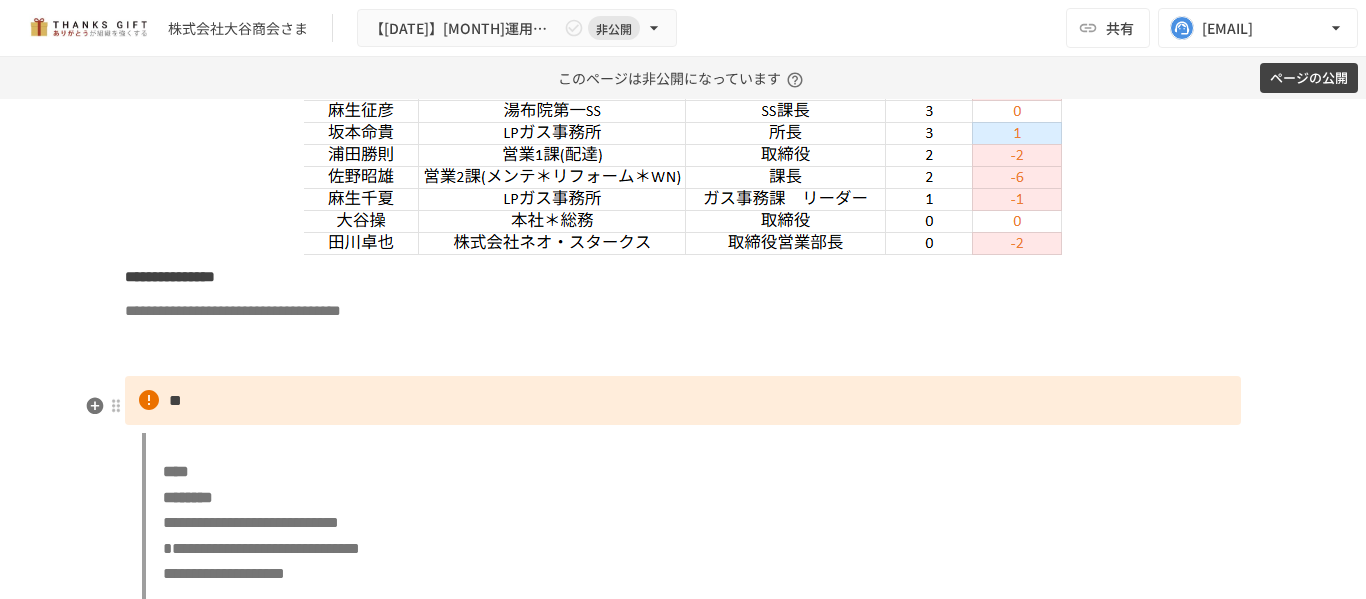 click at bounding box center (683, 345) 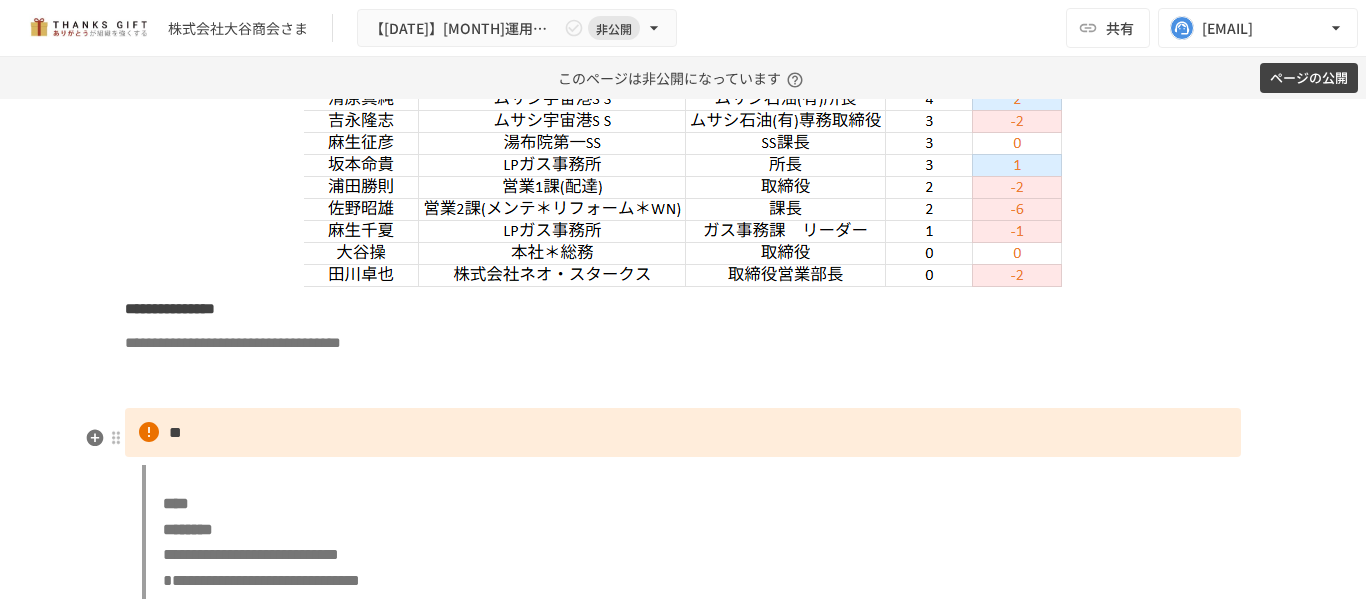 scroll, scrollTop: 5611, scrollLeft: 0, axis: vertical 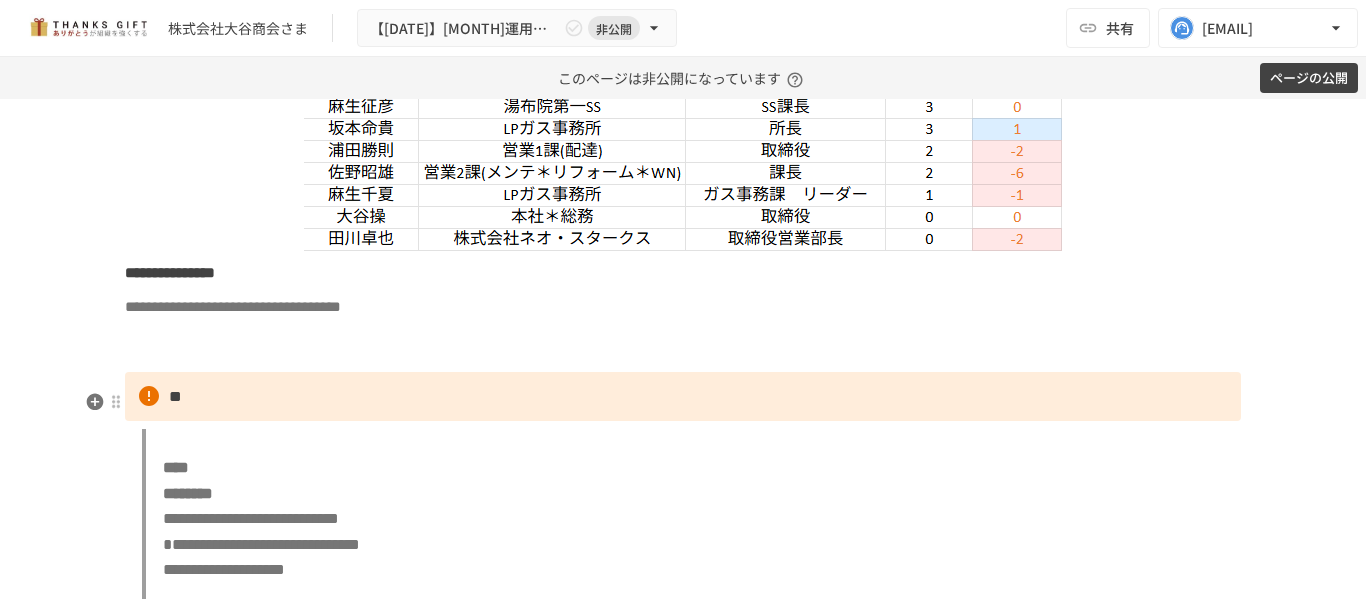 click at bounding box center [683, 341] 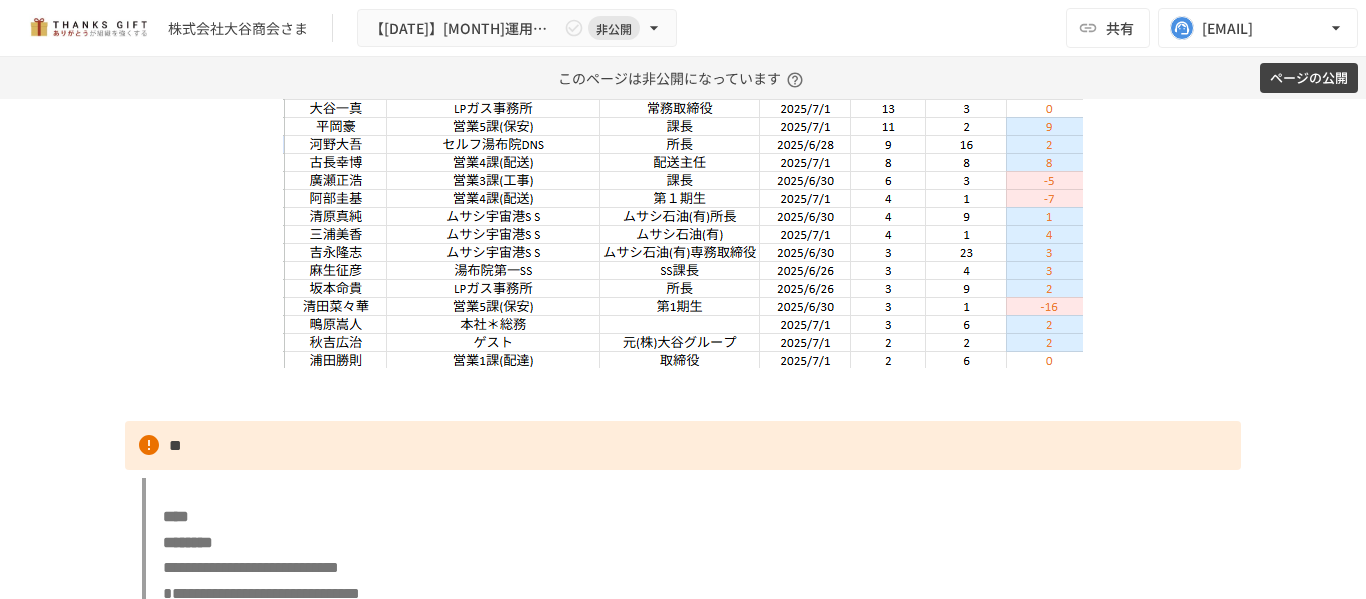 scroll, scrollTop: 5932, scrollLeft: 0, axis: vertical 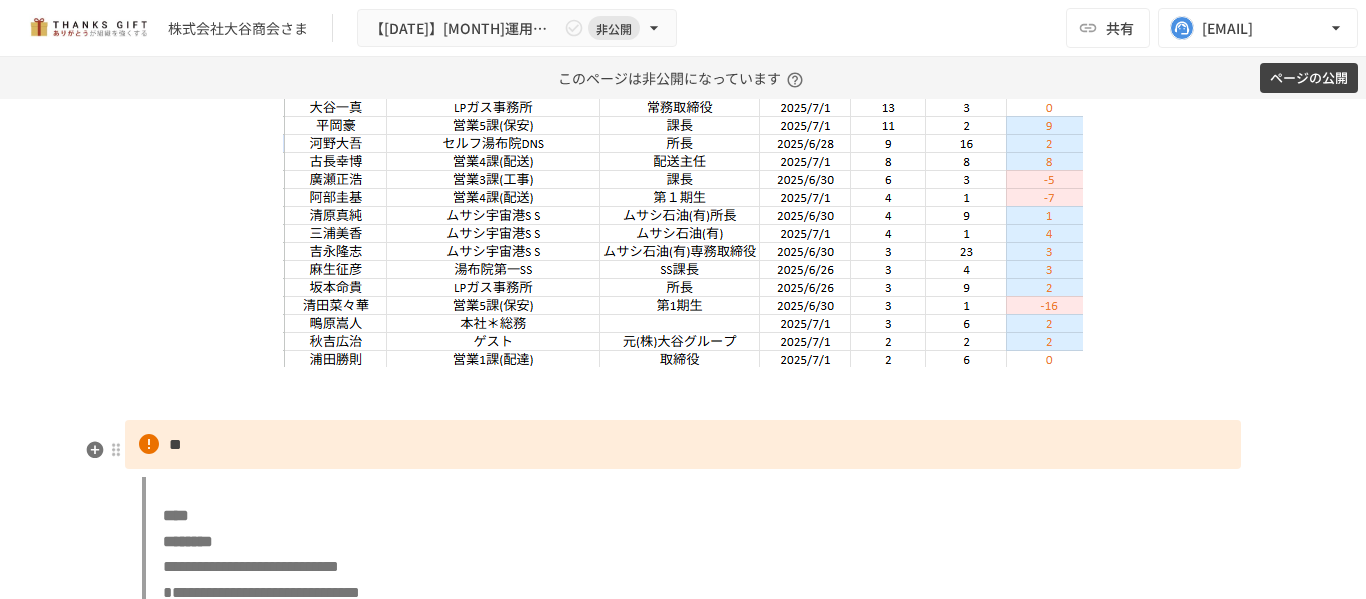 click at bounding box center (683, 389) 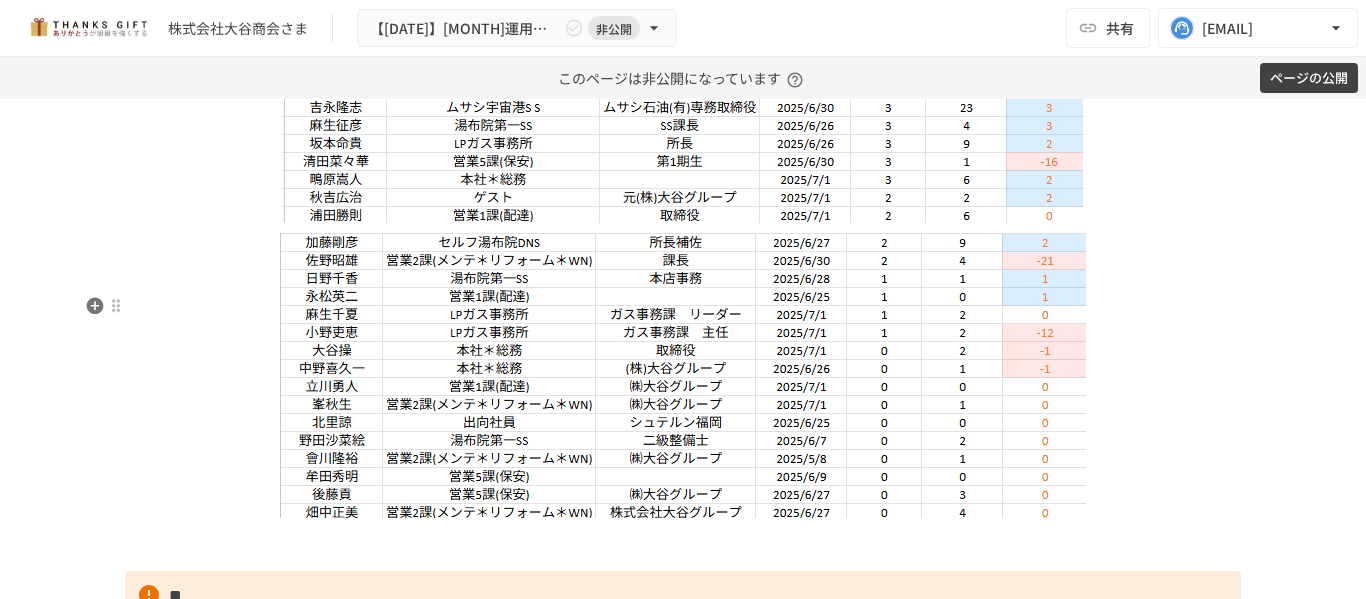scroll, scrollTop: 6167, scrollLeft: 0, axis: vertical 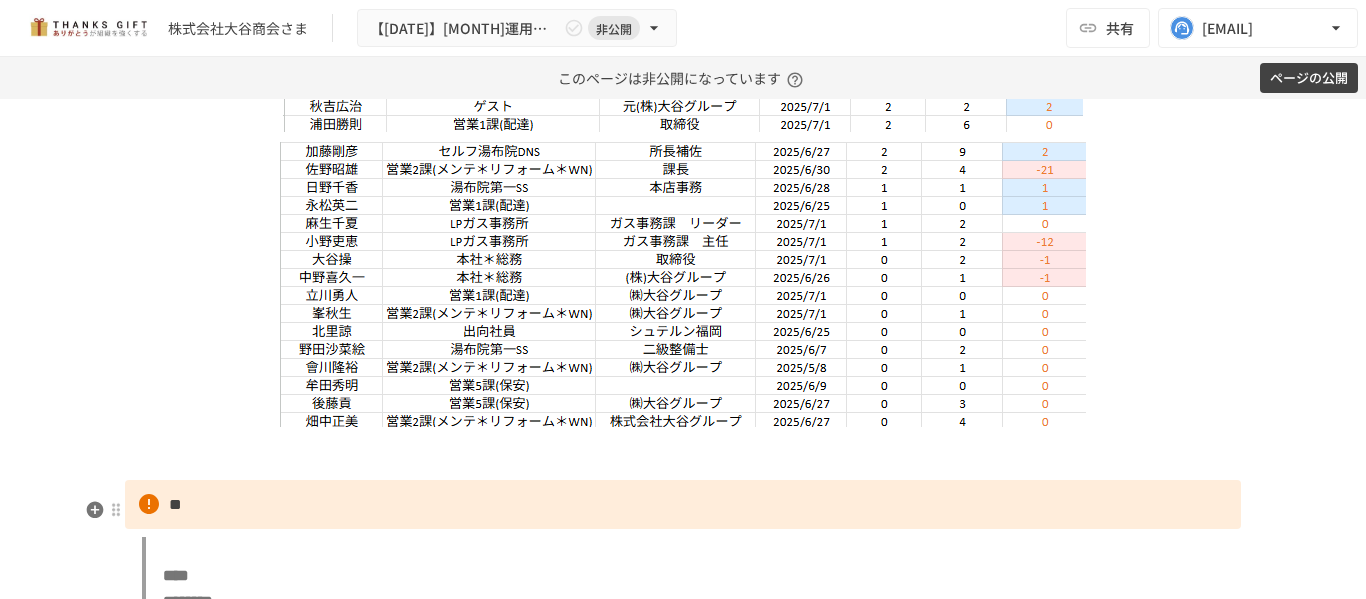 click at bounding box center (683, 449) 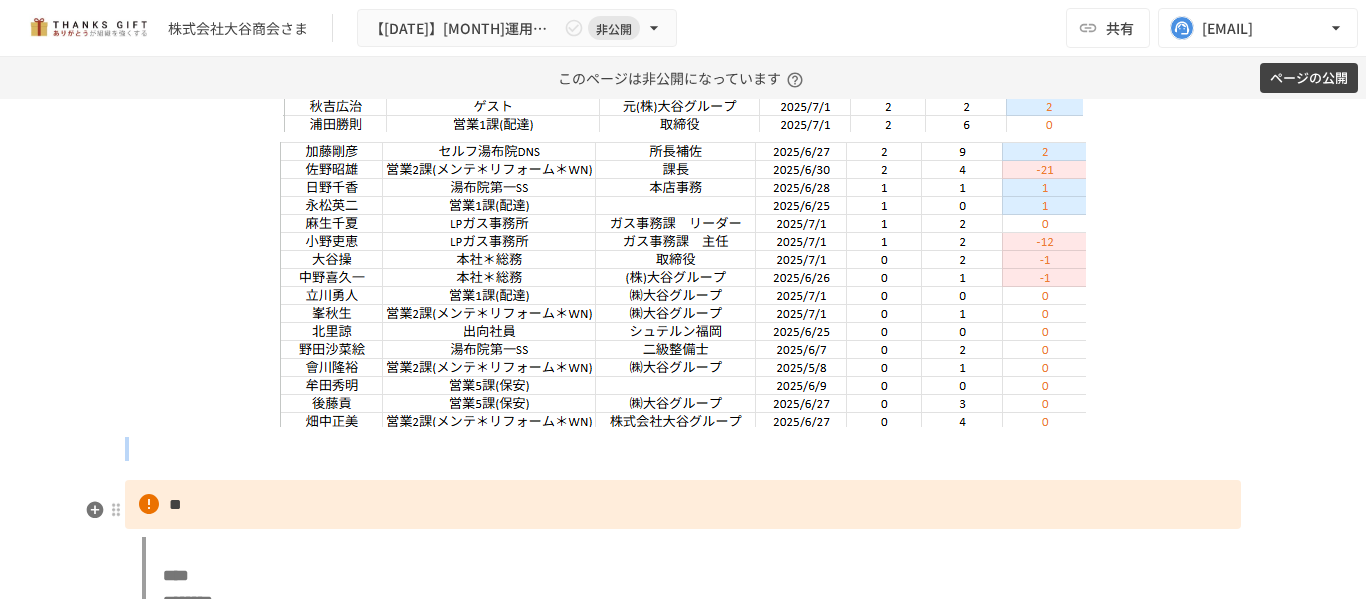 click at bounding box center [683, 449] 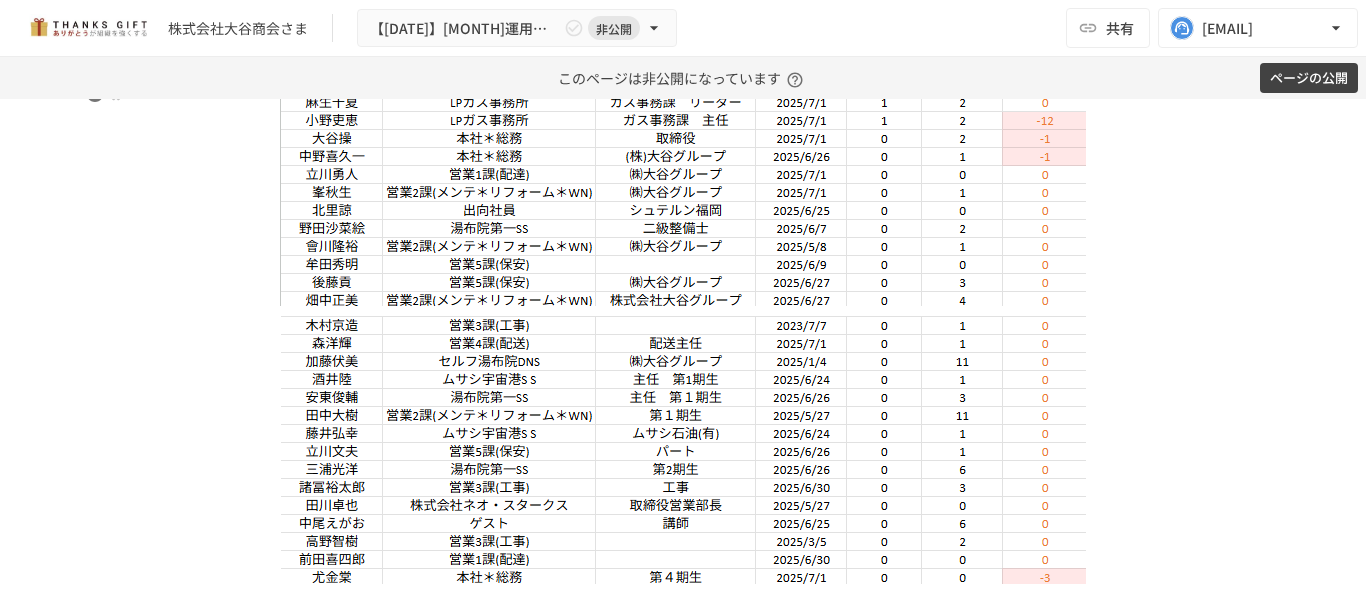 scroll, scrollTop: 6289, scrollLeft: 0, axis: vertical 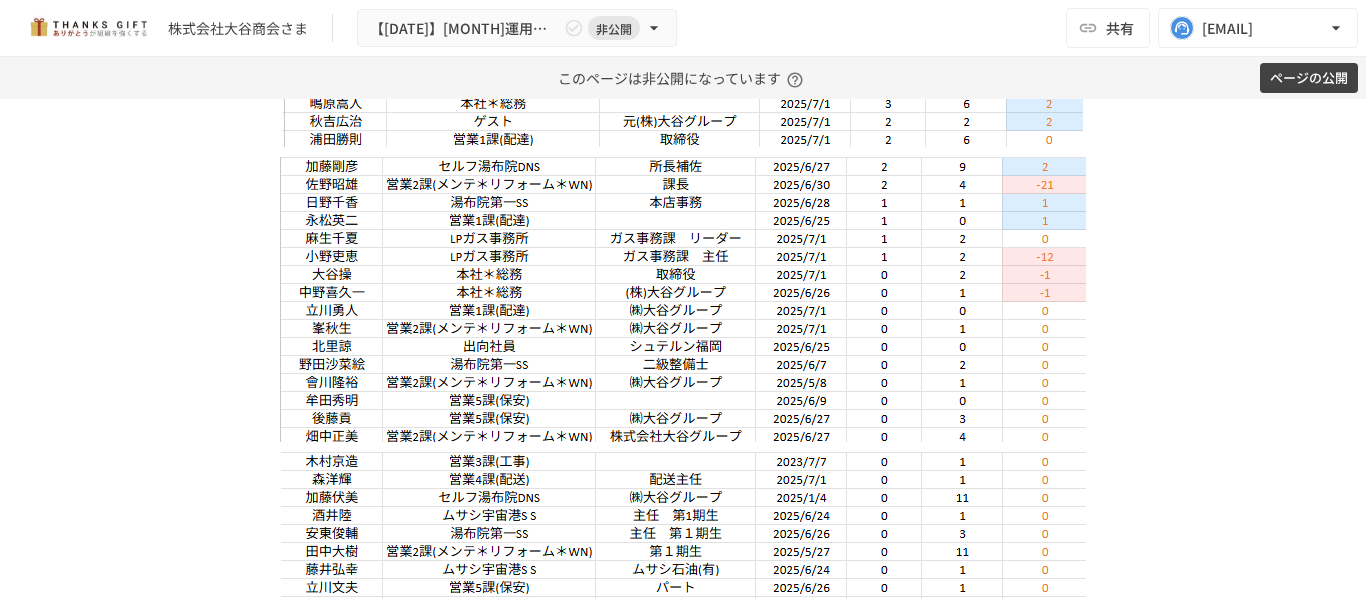 click at bounding box center (683, -33) 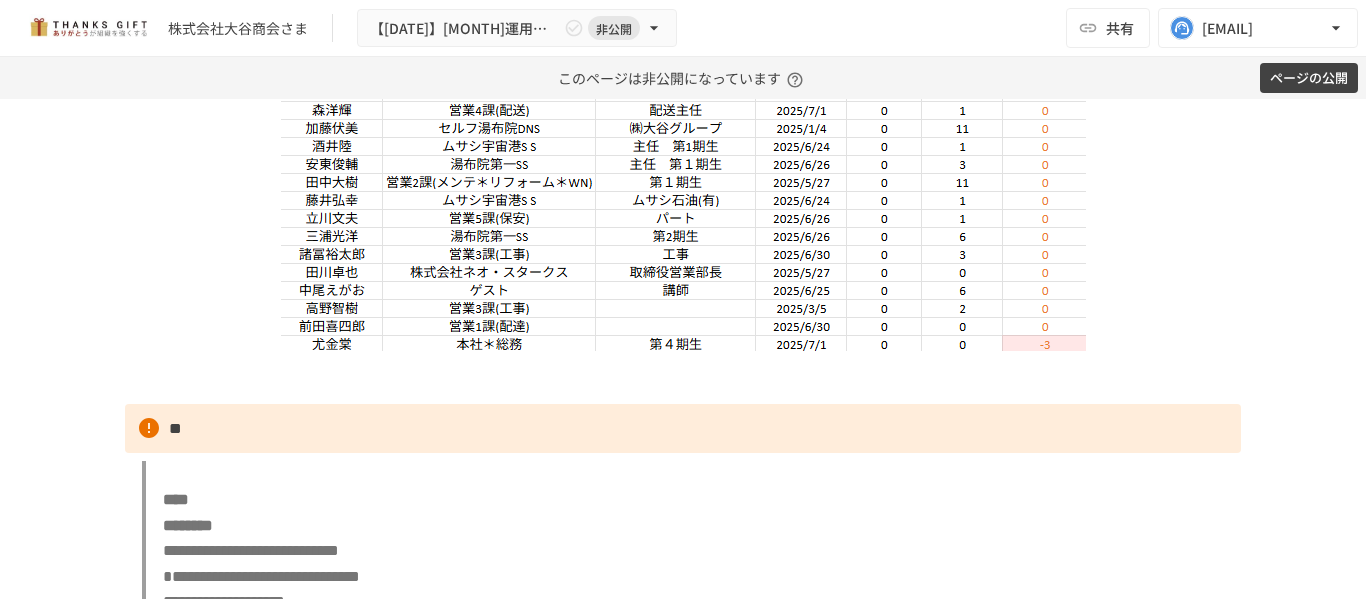 click at bounding box center [683, 217] 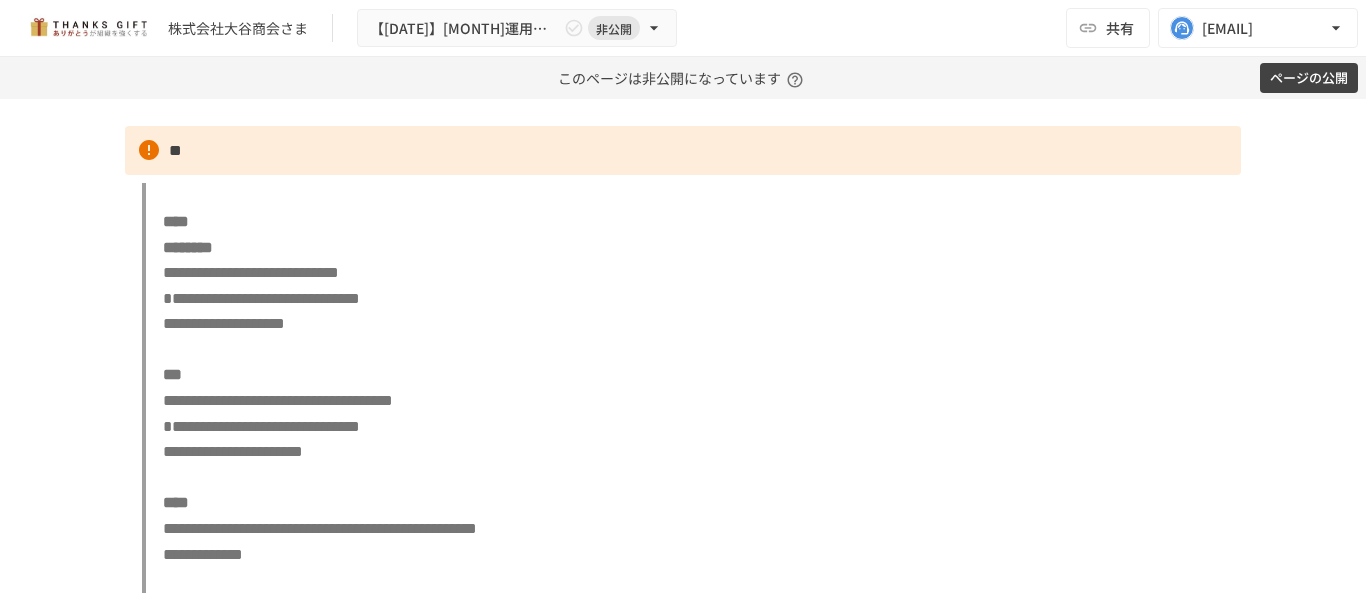 click at bounding box center [683, -70] 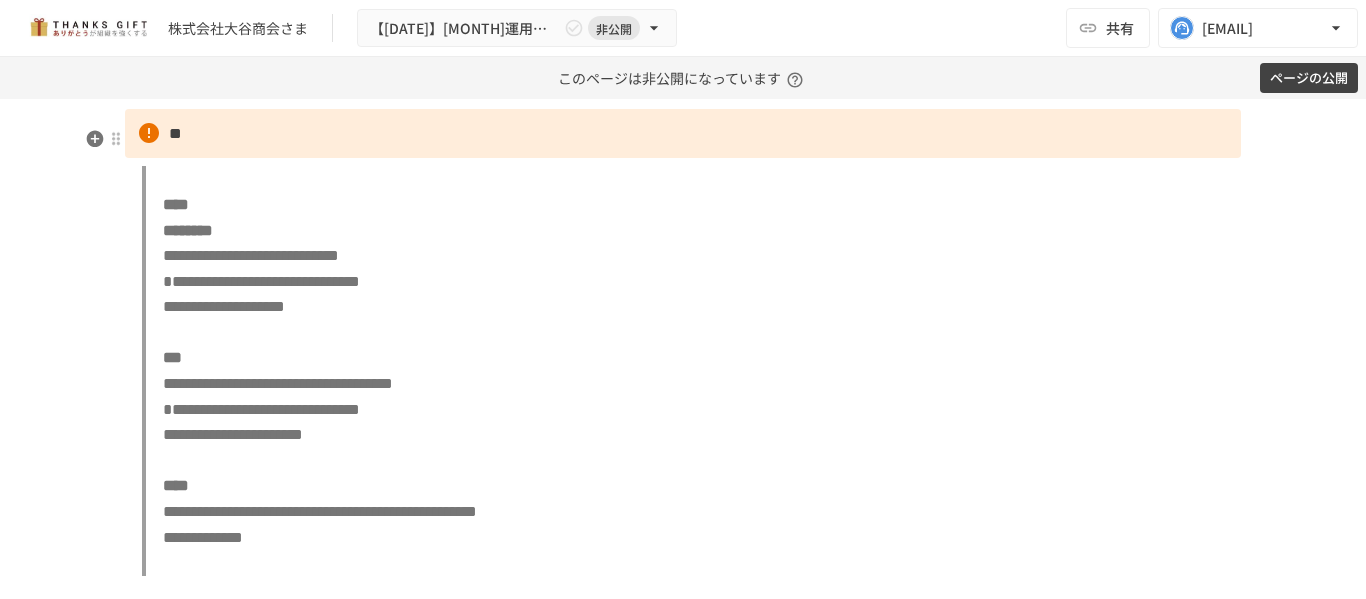 scroll, scrollTop: 5873, scrollLeft: 0, axis: vertical 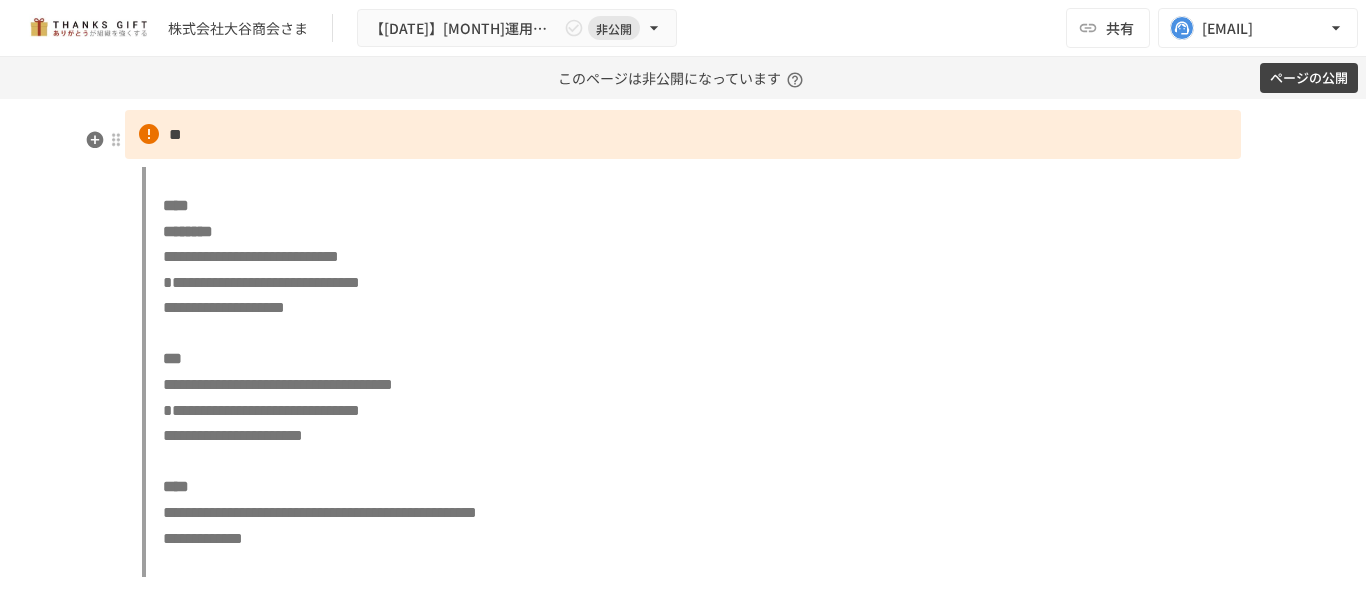 click at bounding box center (683, 79) 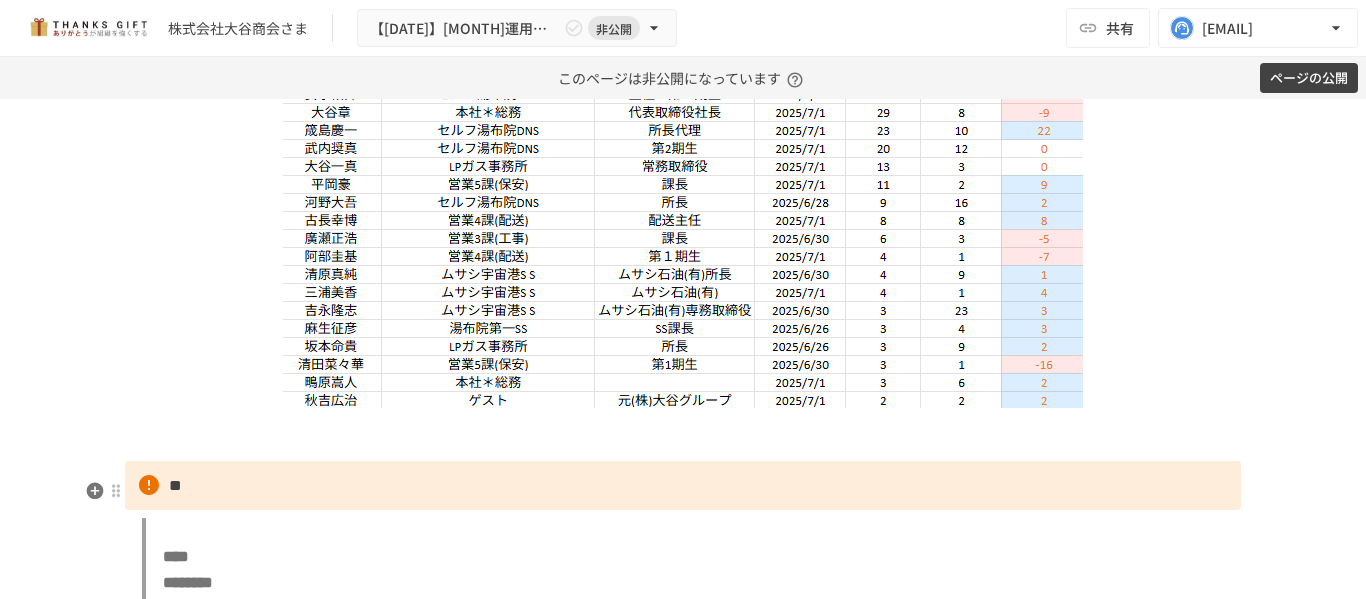 click at bounding box center [683, 430] 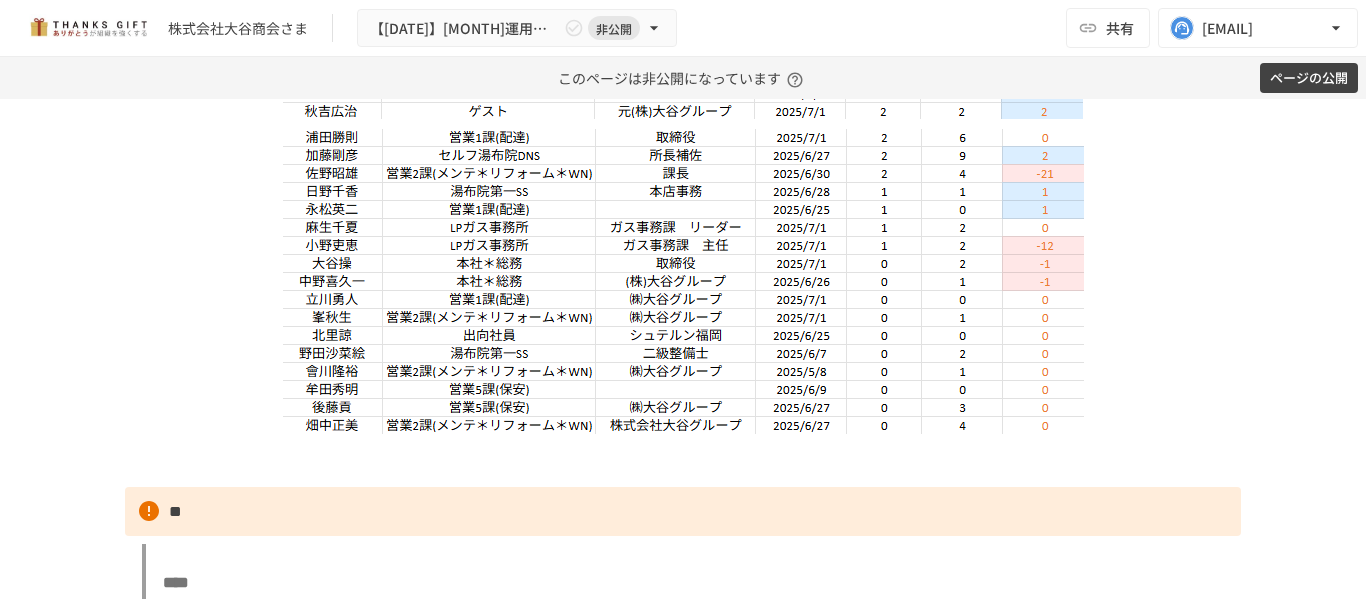 scroll, scrollTop: 6162, scrollLeft: 0, axis: vertical 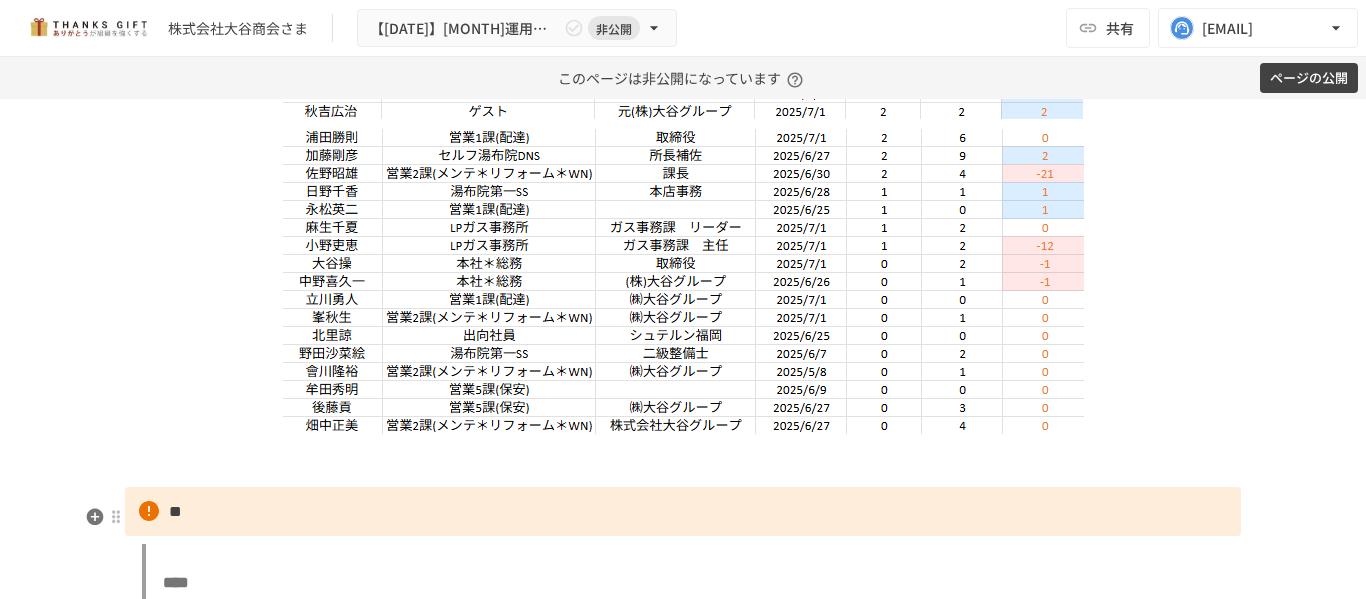click at bounding box center [683, 456] 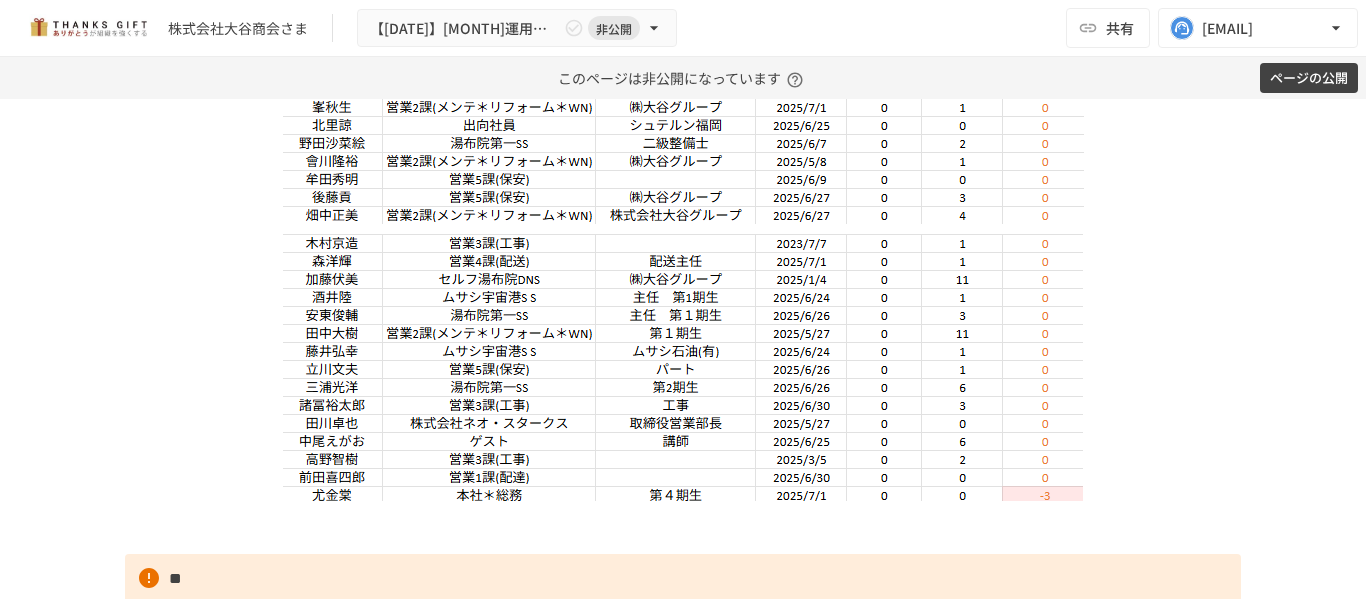 scroll, scrollTop: 6373, scrollLeft: 0, axis: vertical 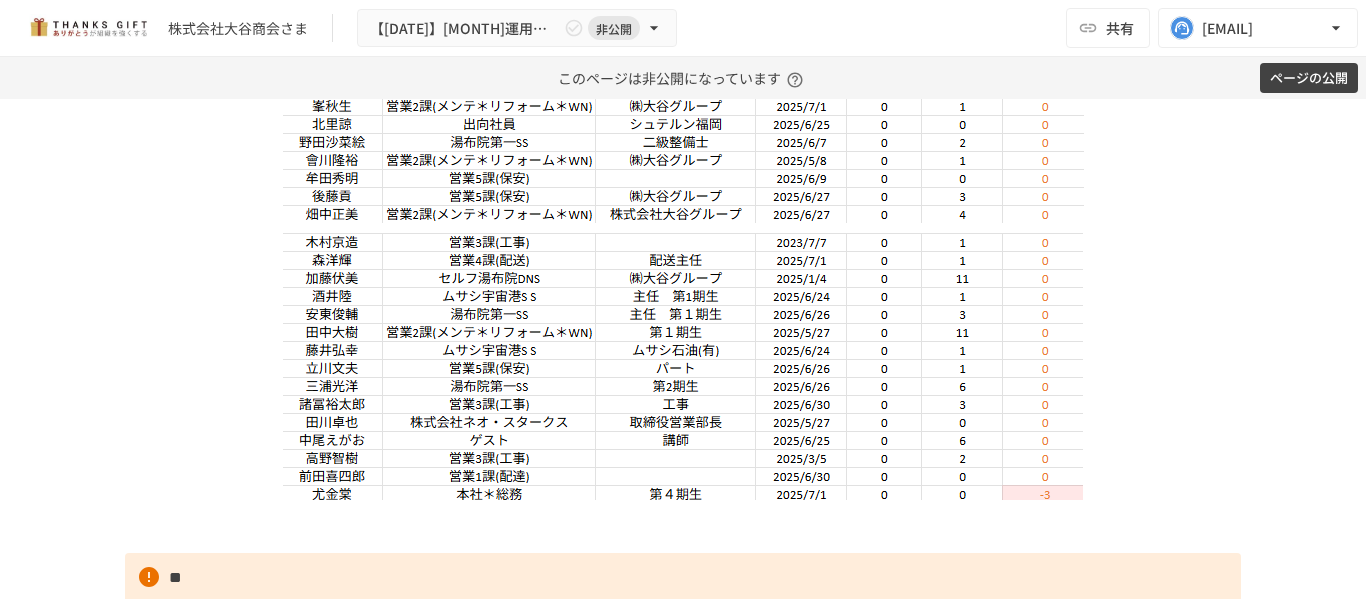 click at bounding box center (683, 70) 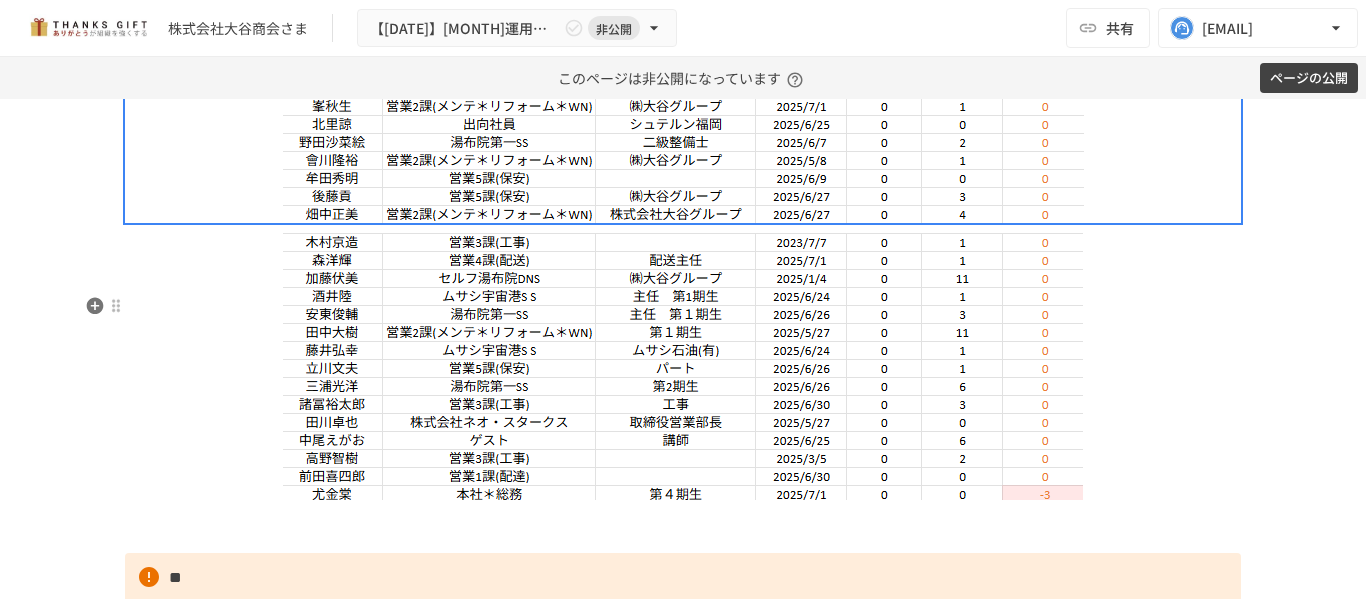 click at bounding box center (683, 366) 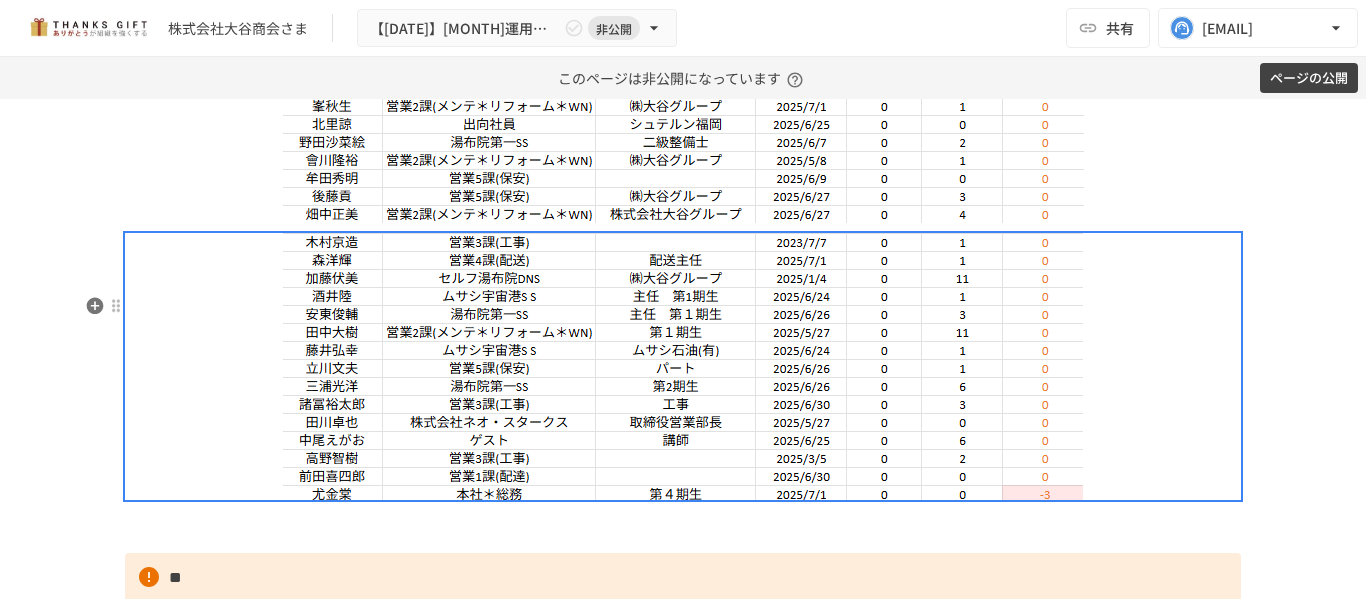 click at bounding box center (683, 366) 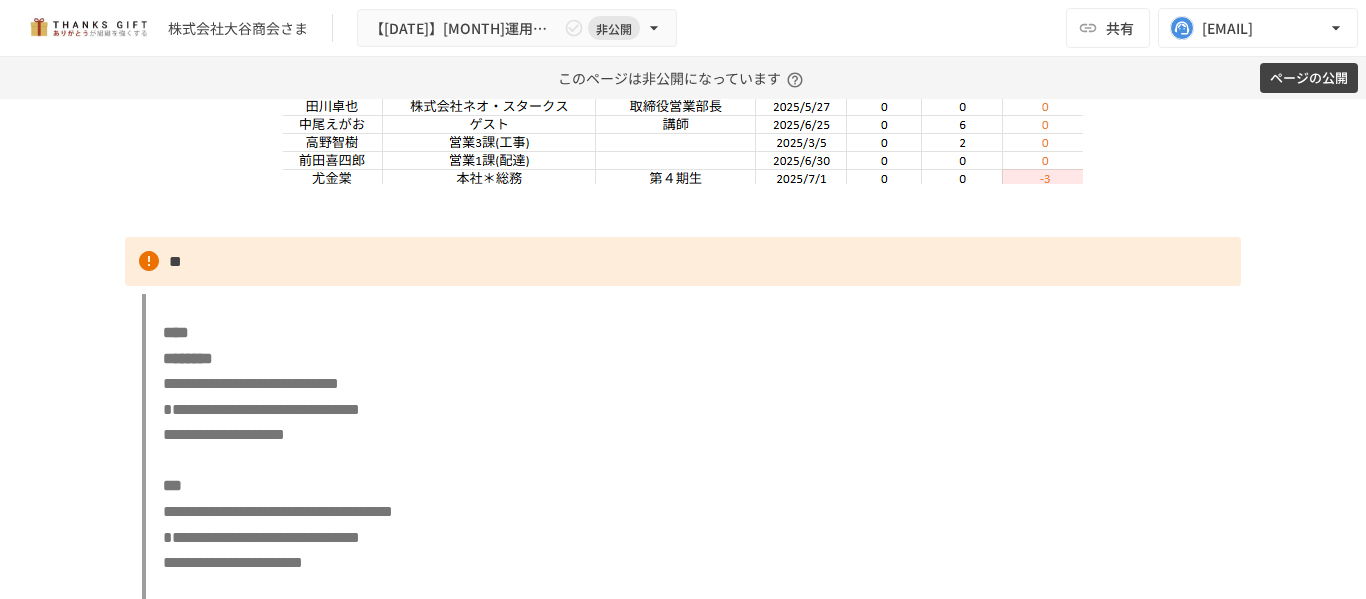 scroll, scrollTop: 6688, scrollLeft: 0, axis: vertical 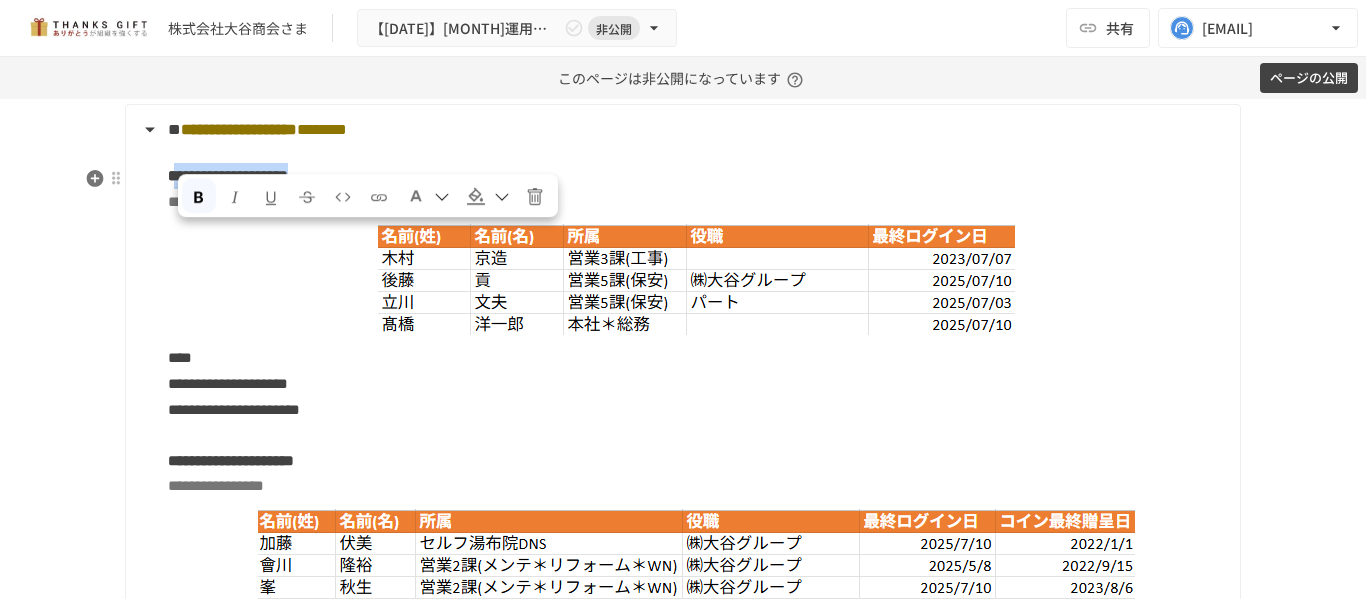 drag, startPoint x: 471, startPoint y: 237, endPoint x: 181, endPoint y: 237, distance: 290 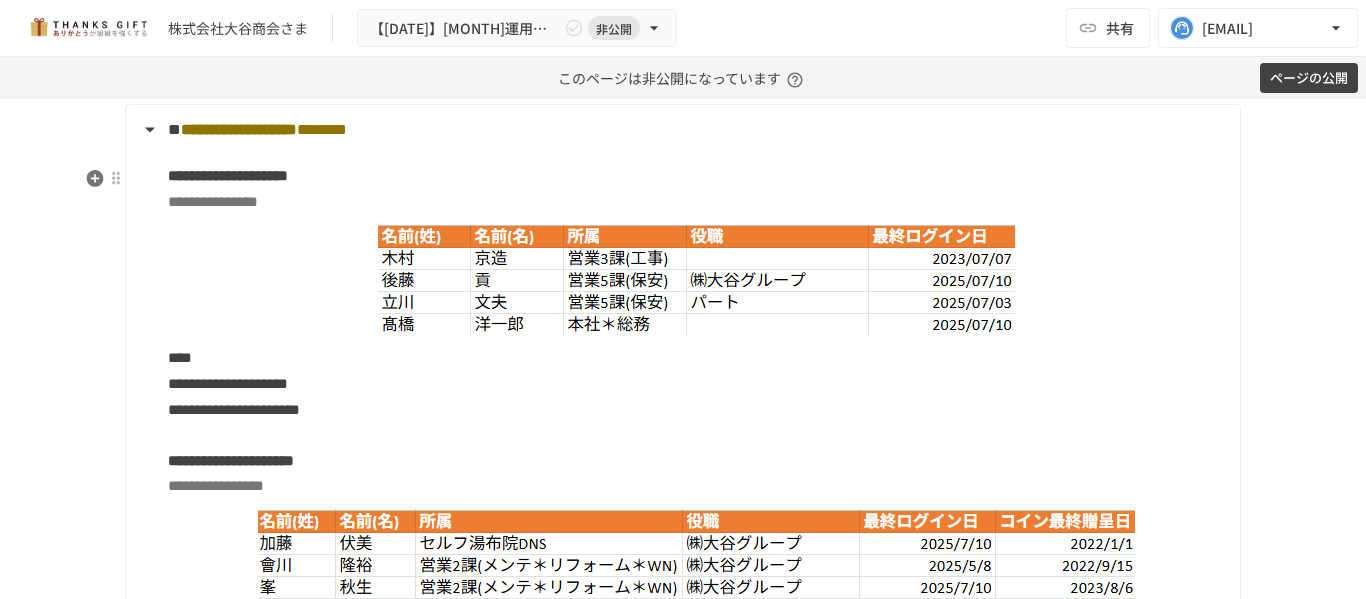 click at bounding box center (696, 279) 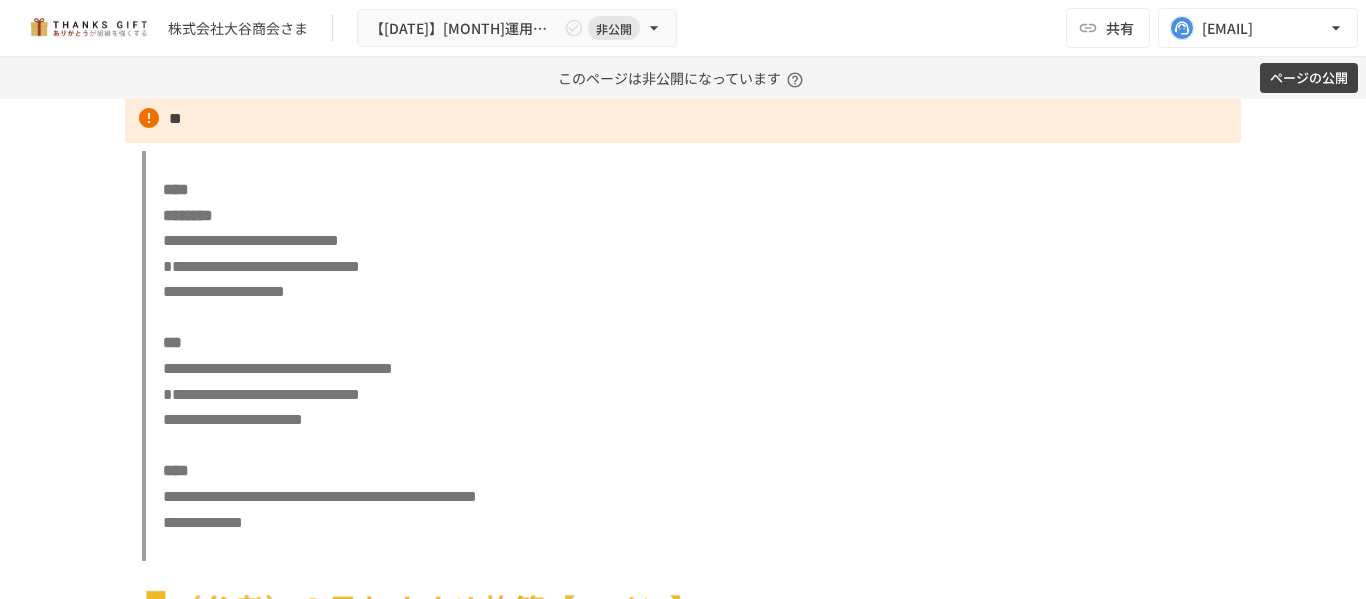 scroll, scrollTop: 6831, scrollLeft: 0, axis: vertical 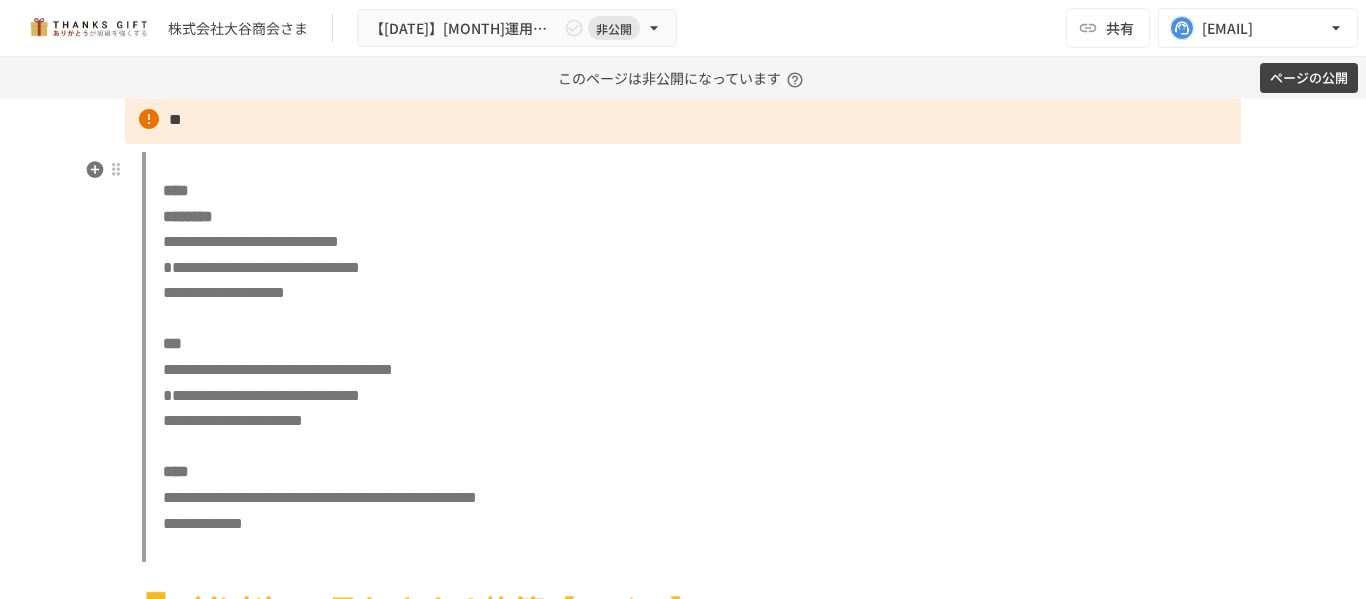 click on "**" at bounding box center [683, 120] 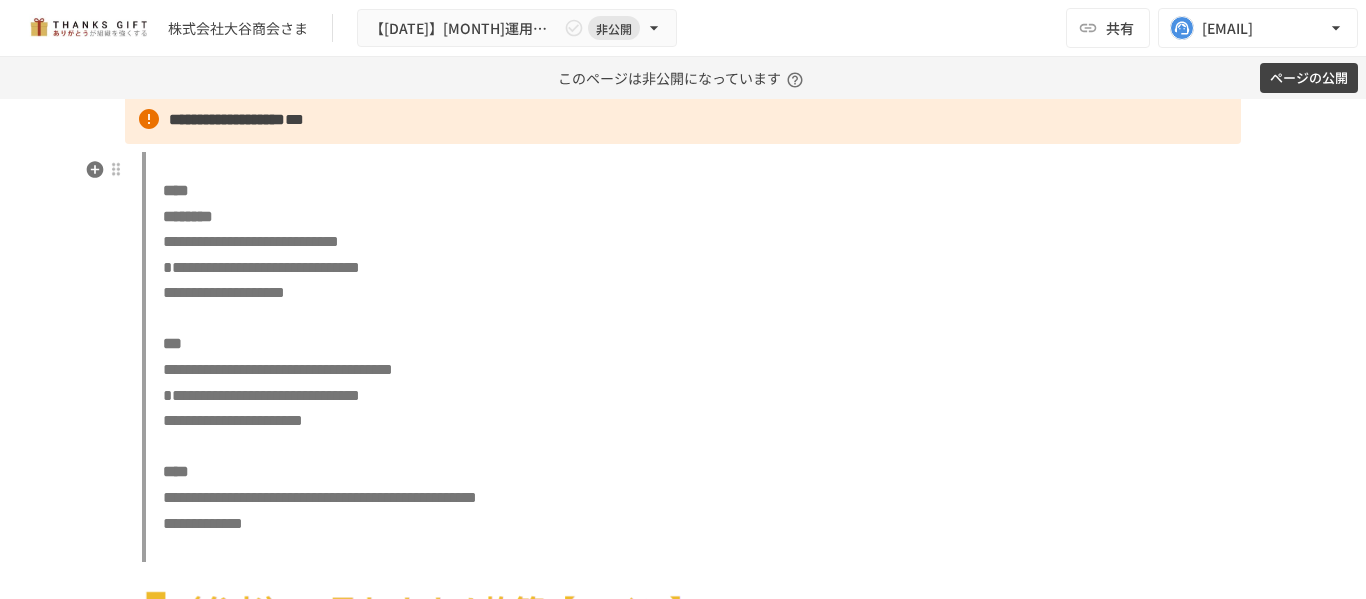 click on "**********" at bounding box center (227, 119) 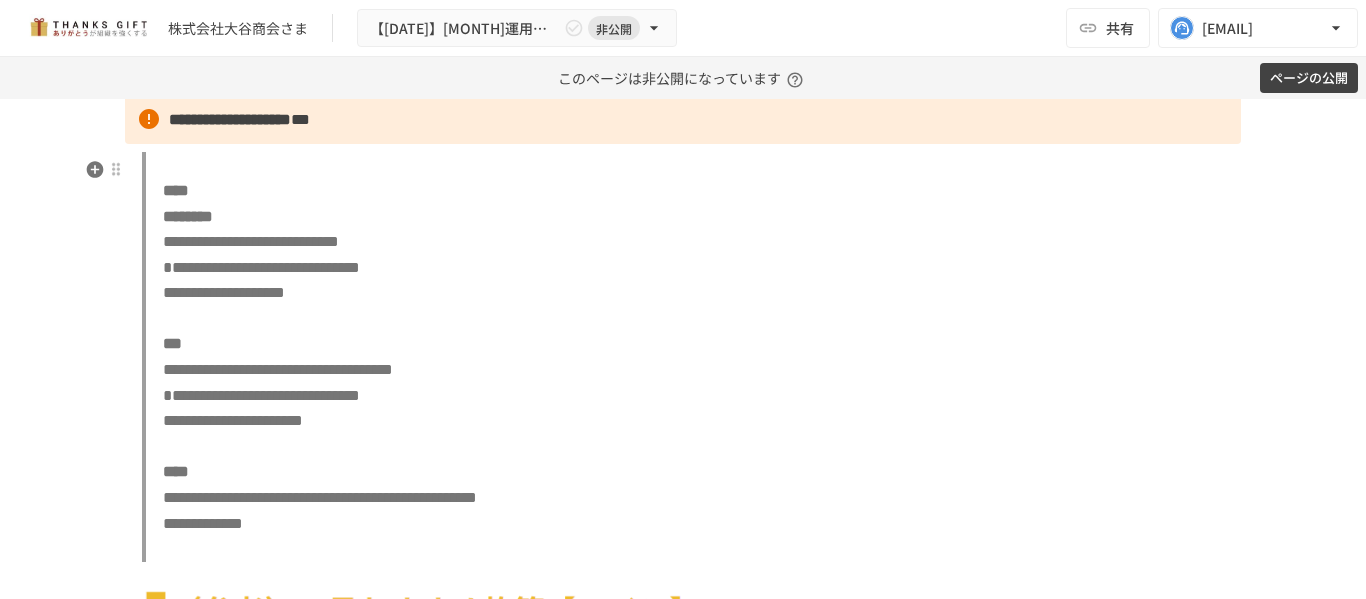 click on "***" at bounding box center [300, 119] 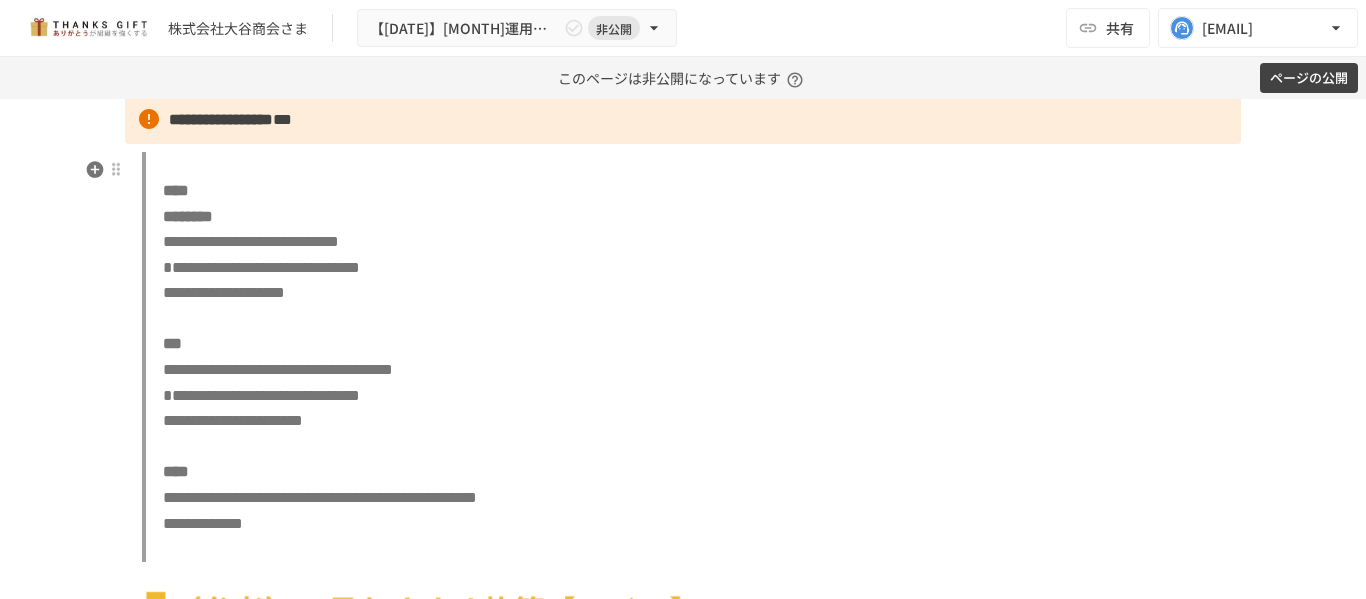 click on "***" at bounding box center (282, 119) 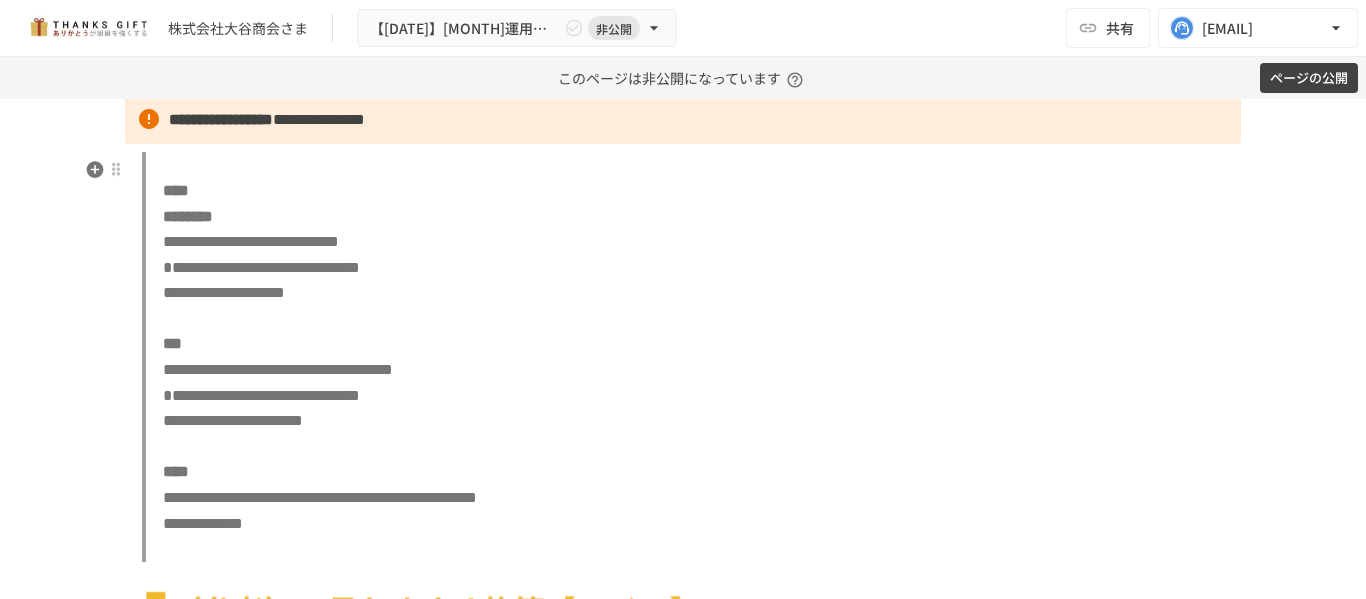 click on "**********" at bounding box center (319, 119) 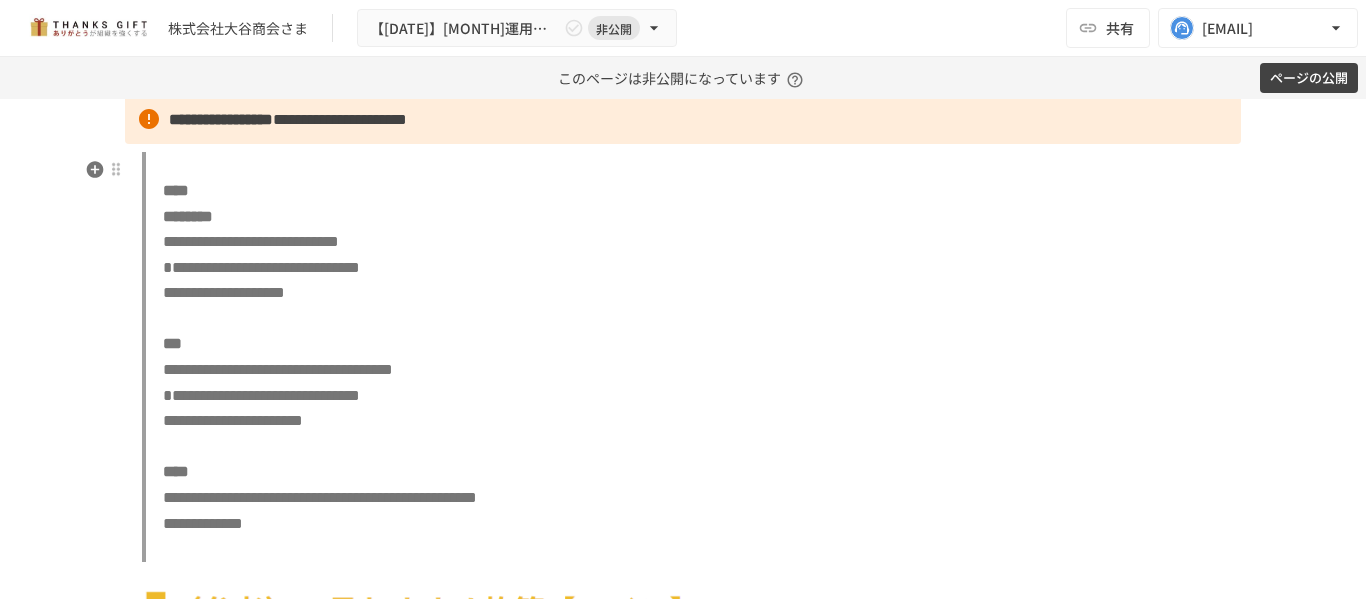 click on "**********" at bounding box center (340, 119) 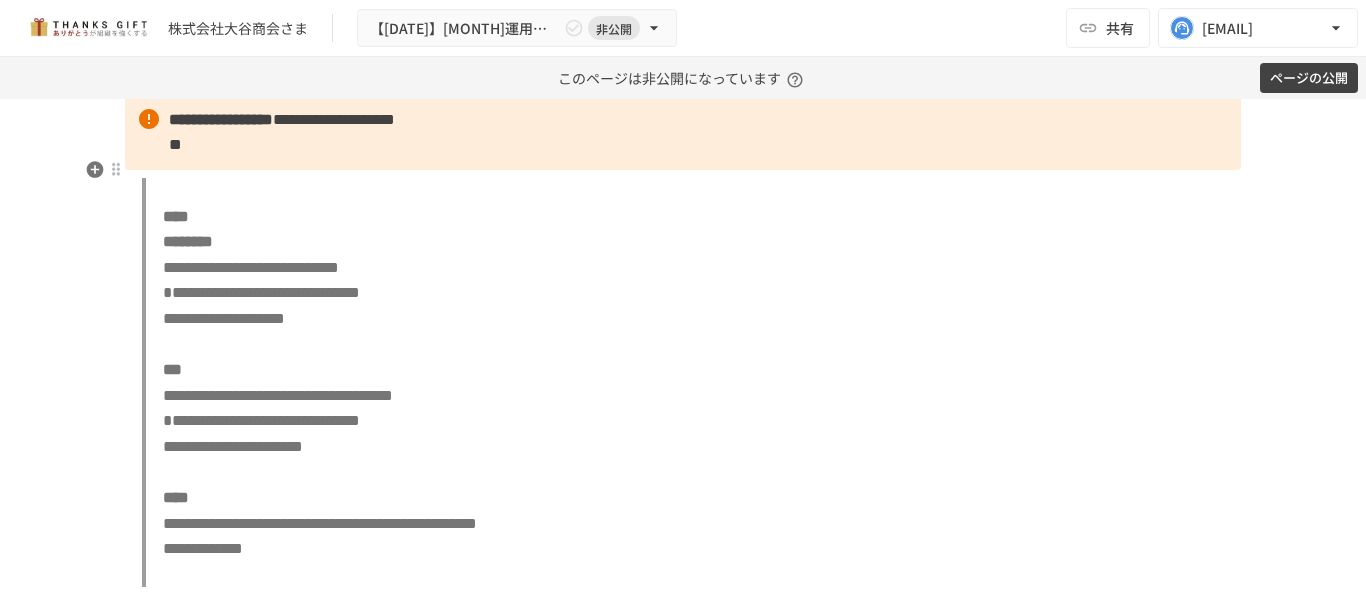 click on "**********" at bounding box center [683, 132] 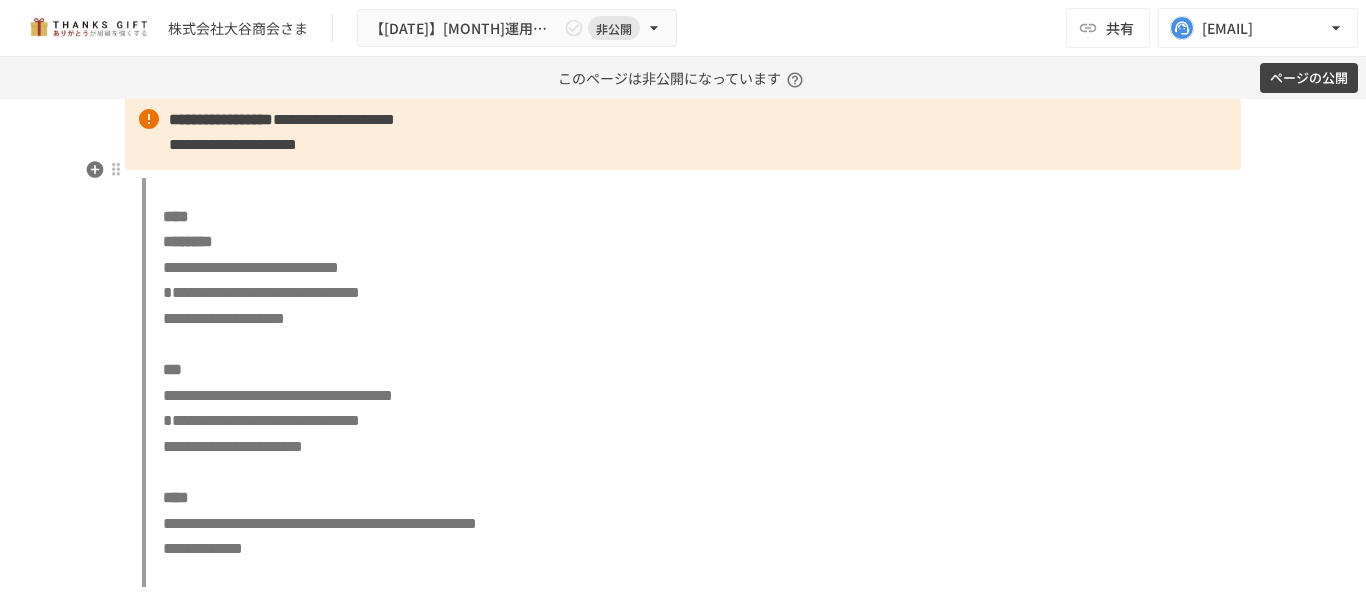 click on "**********" at bounding box center (233, 144) 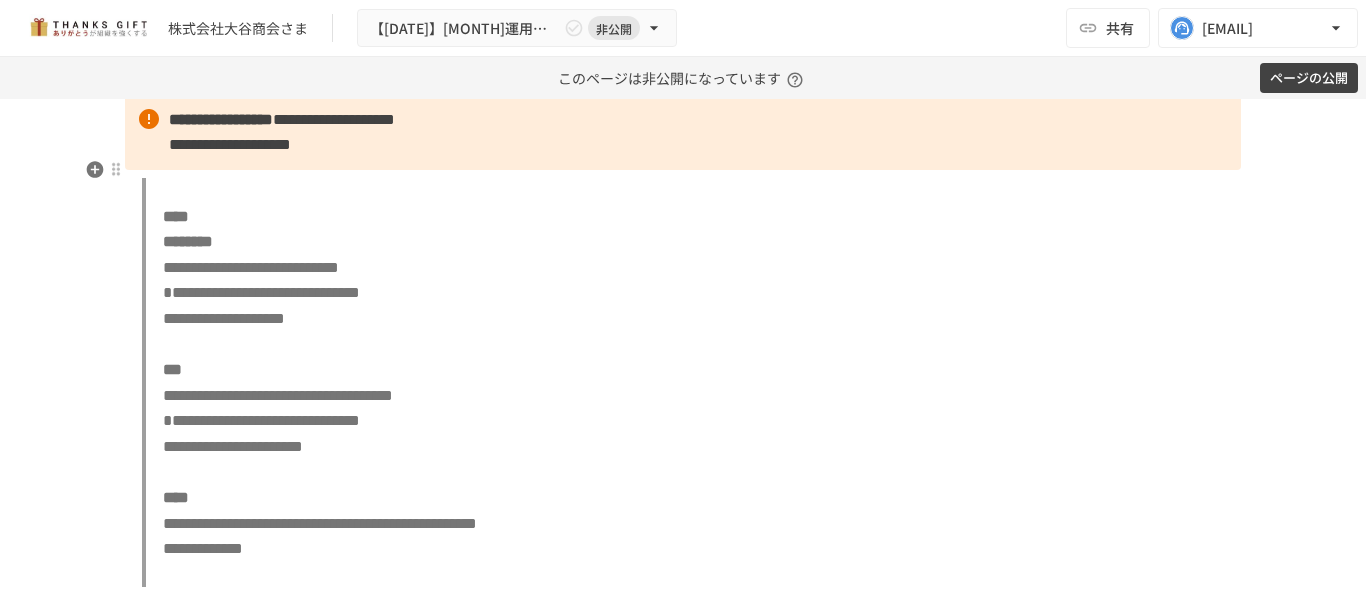 click on "**********" at bounding box center (683, 132) 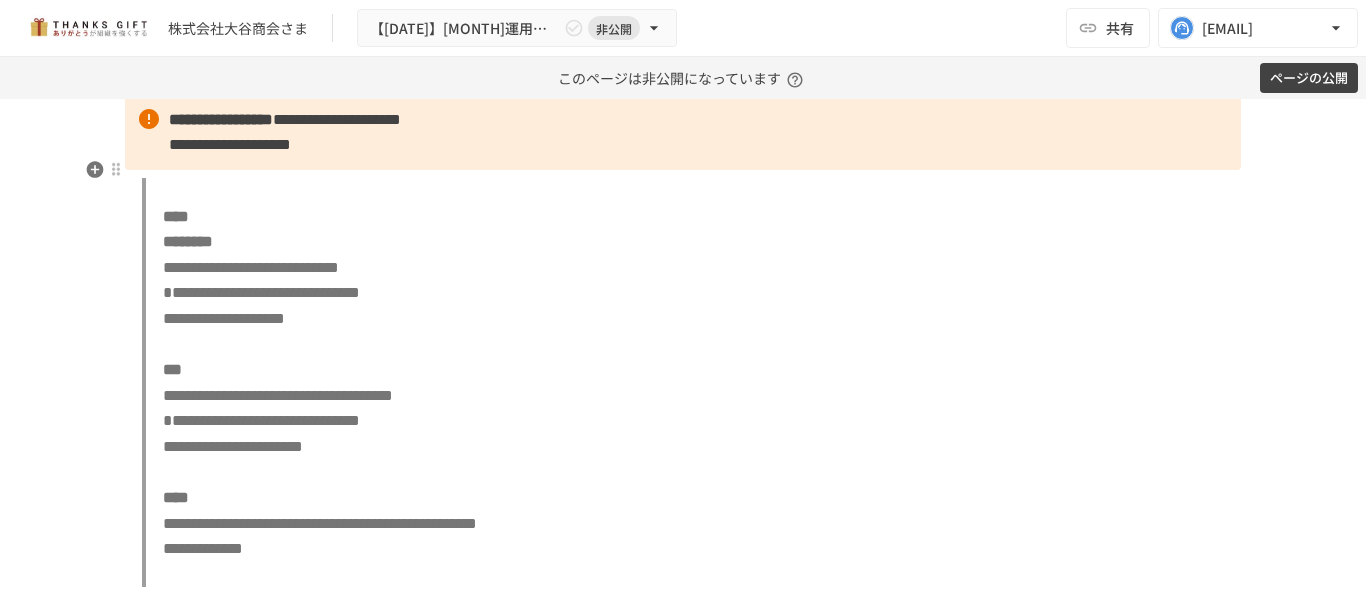 click on "**********" at bounding box center (230, 144) 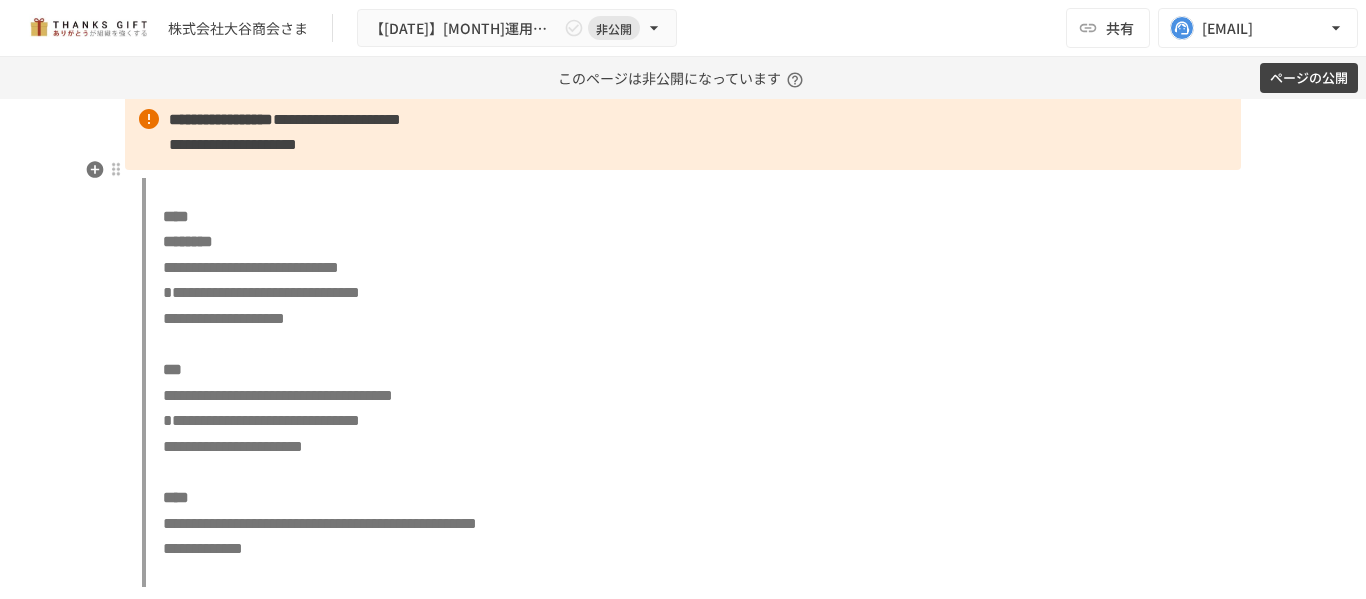 click on "**********" at bounding box center [233, 144] 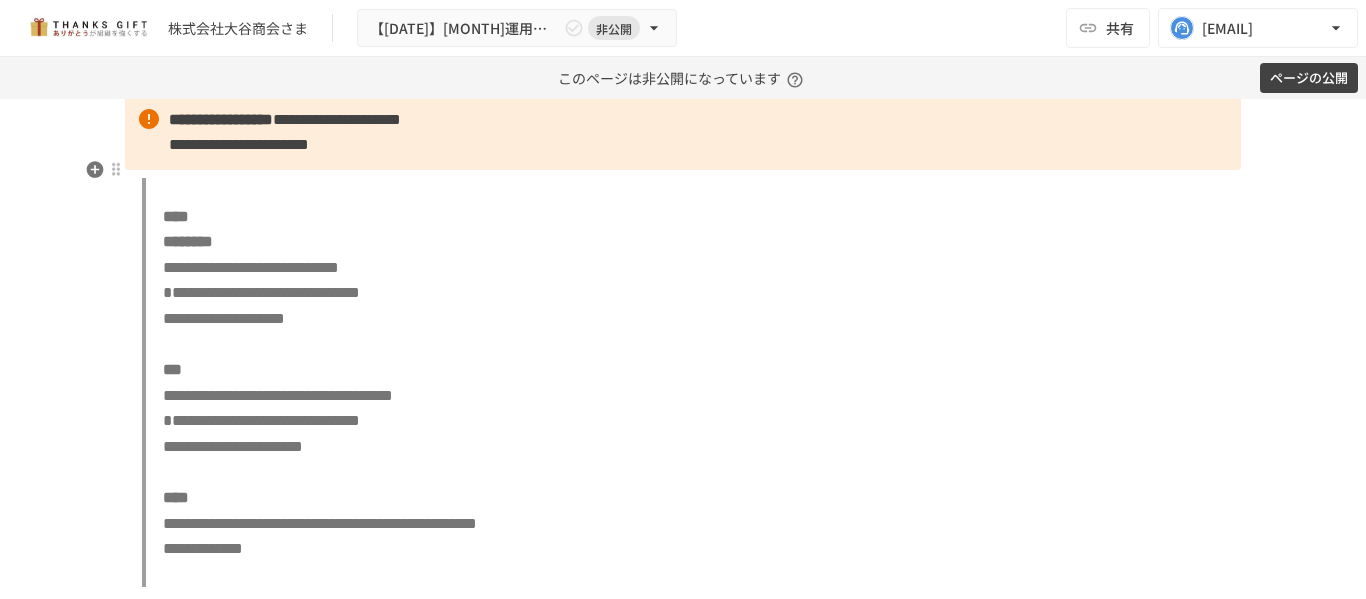 click on "**********" at bounding box center [337, 119] 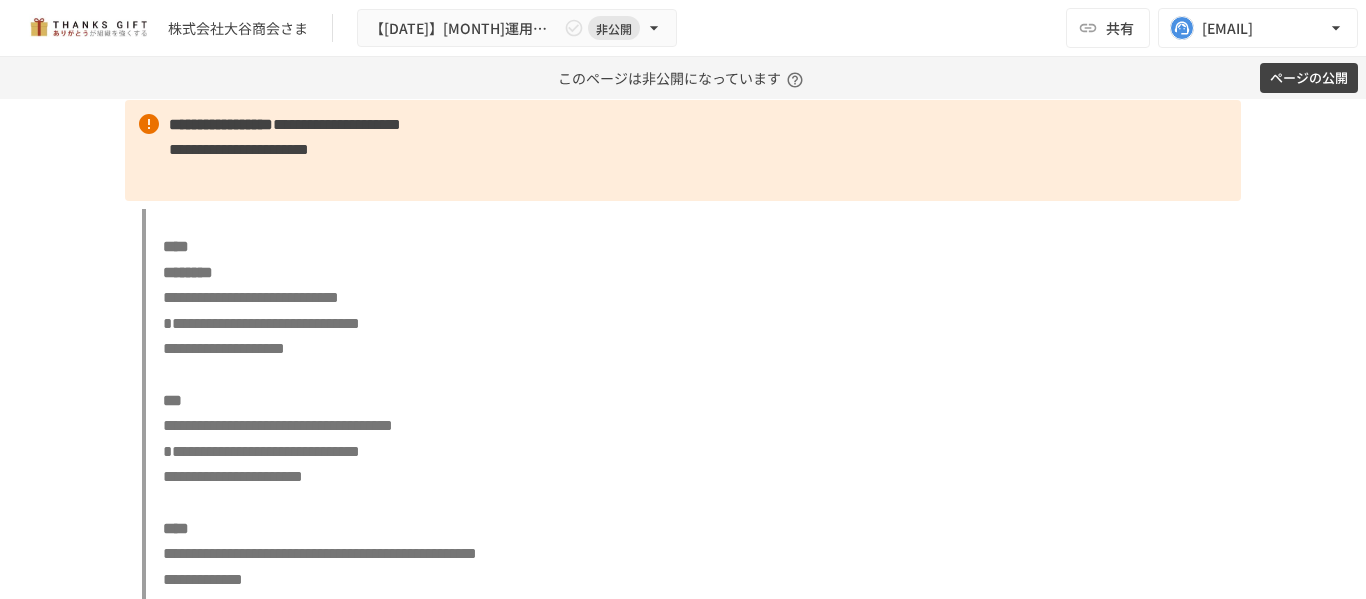 scroll, scrollTop: 6824, scrollLeft: 0, axis: vertical 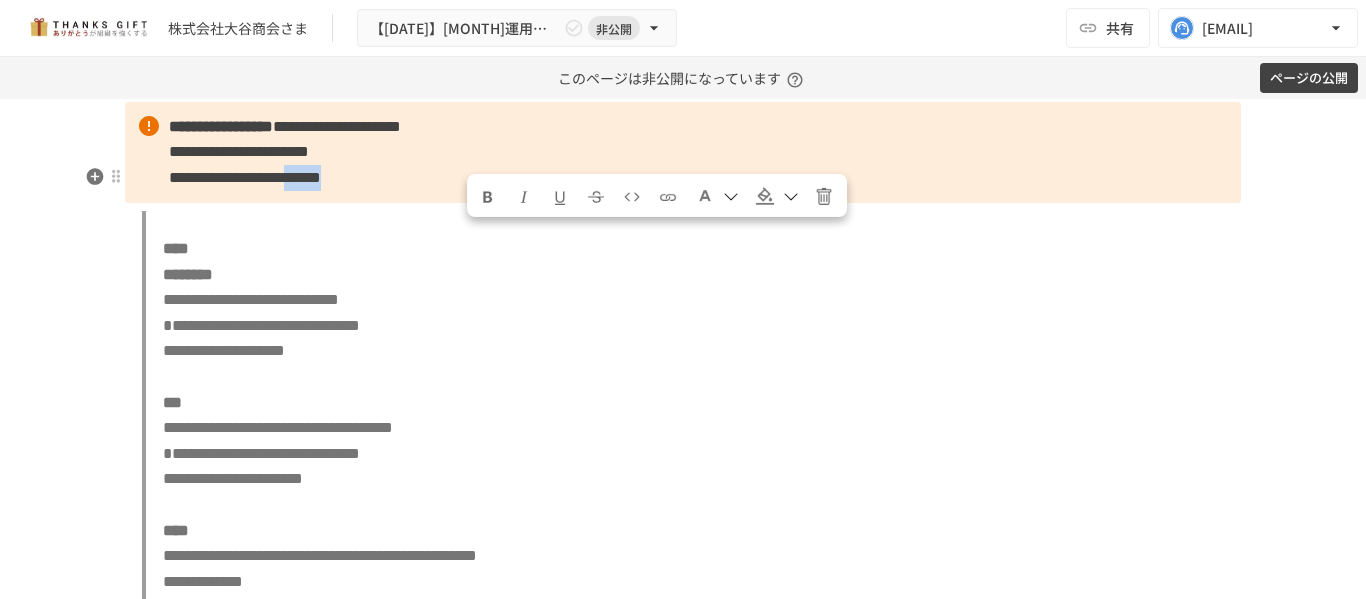 drag, startPoint x: 469, startPoint y: 238, endPoint x: 580, endPoint y: 237, distance: 111.0045 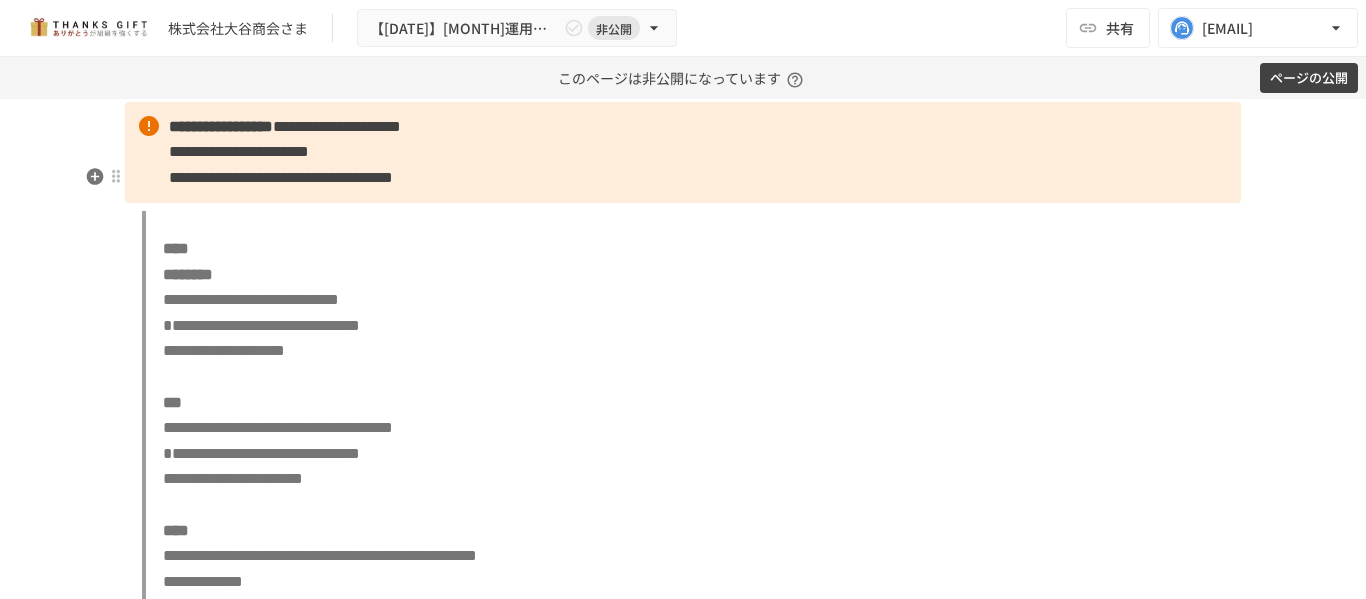 click on "**********" at bounding box center (281, 177) 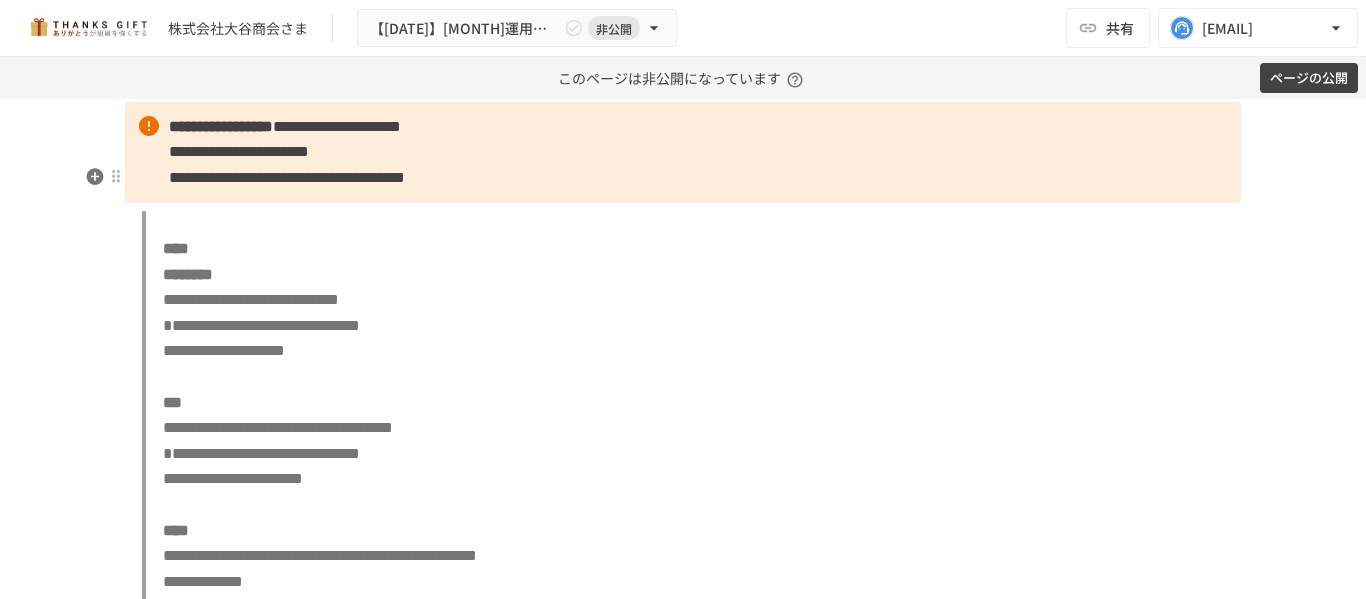 click on "**********" at bounding box center (683, 152) 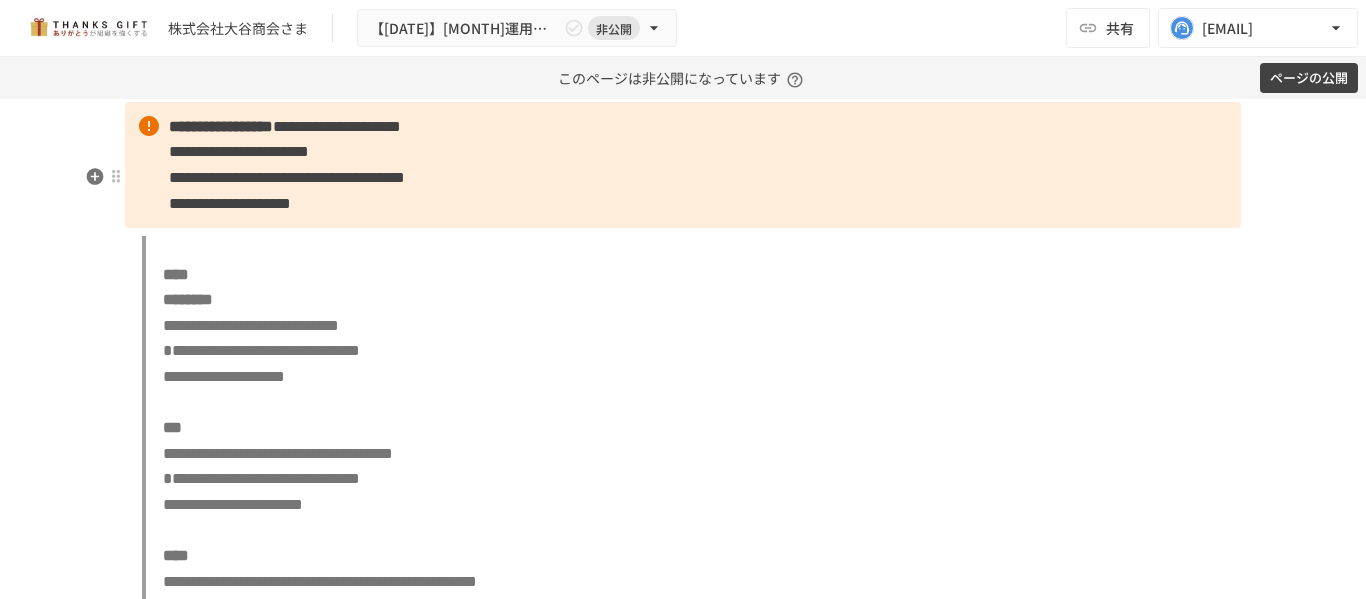 click on "**********" at bounding box center [230, 203] 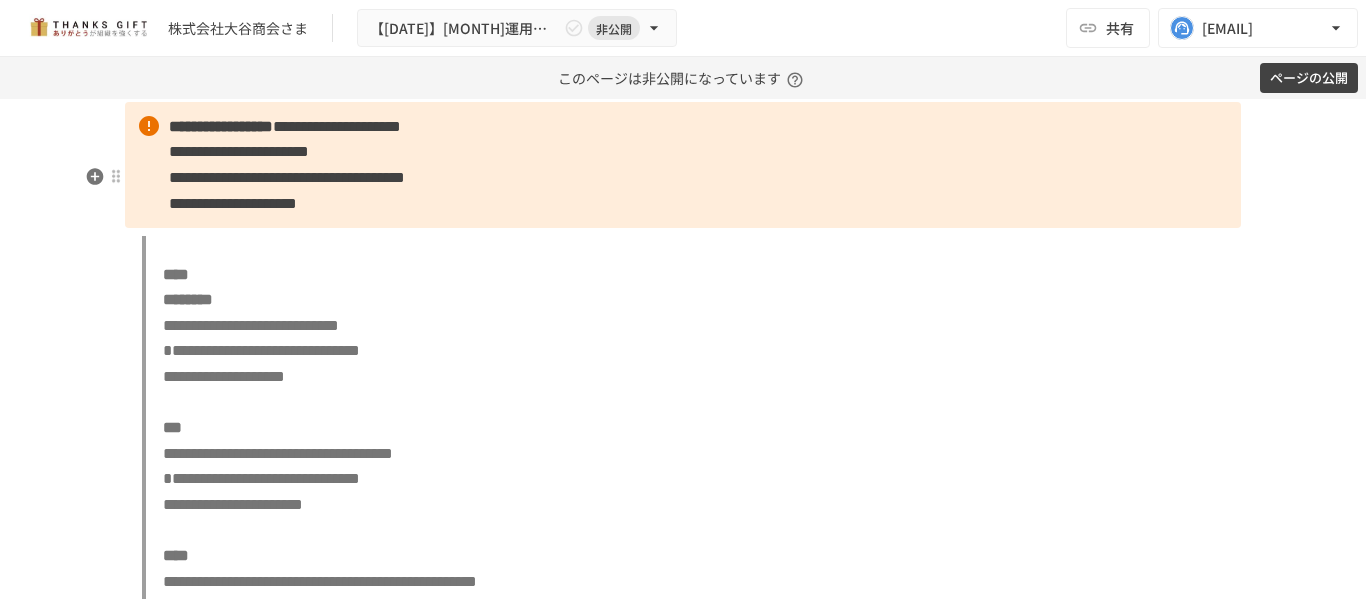click on "**********" at bounding box center (233, 203) 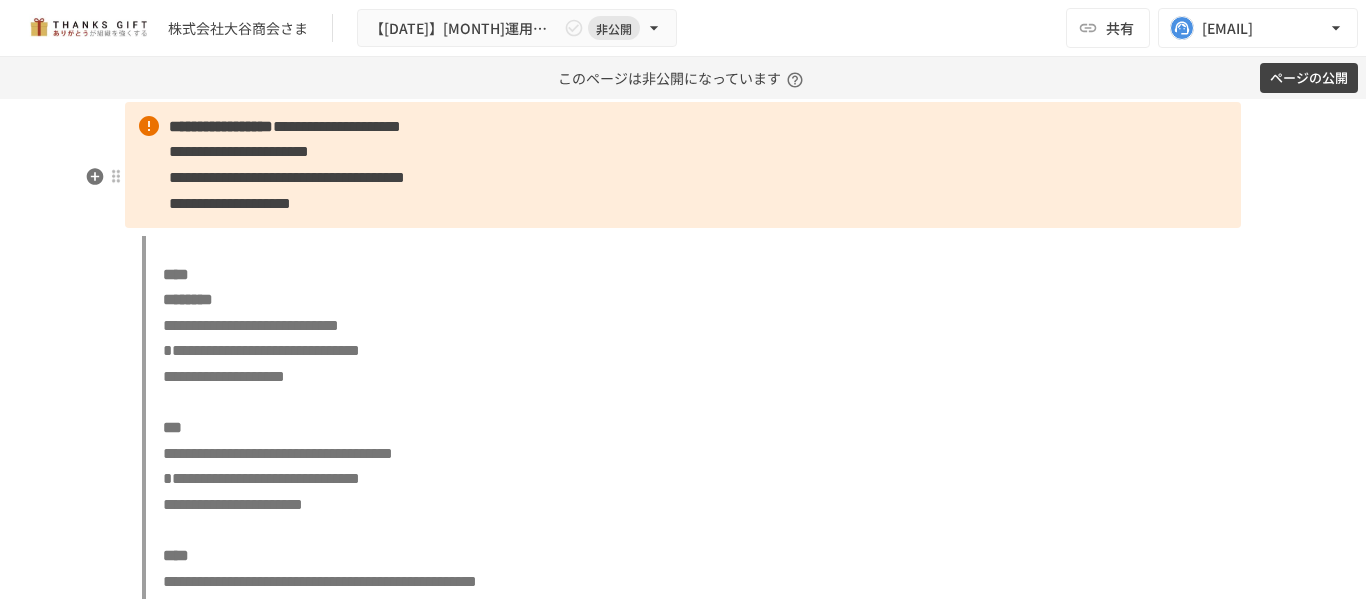 click on "**********" at bounding box center (230, 203) 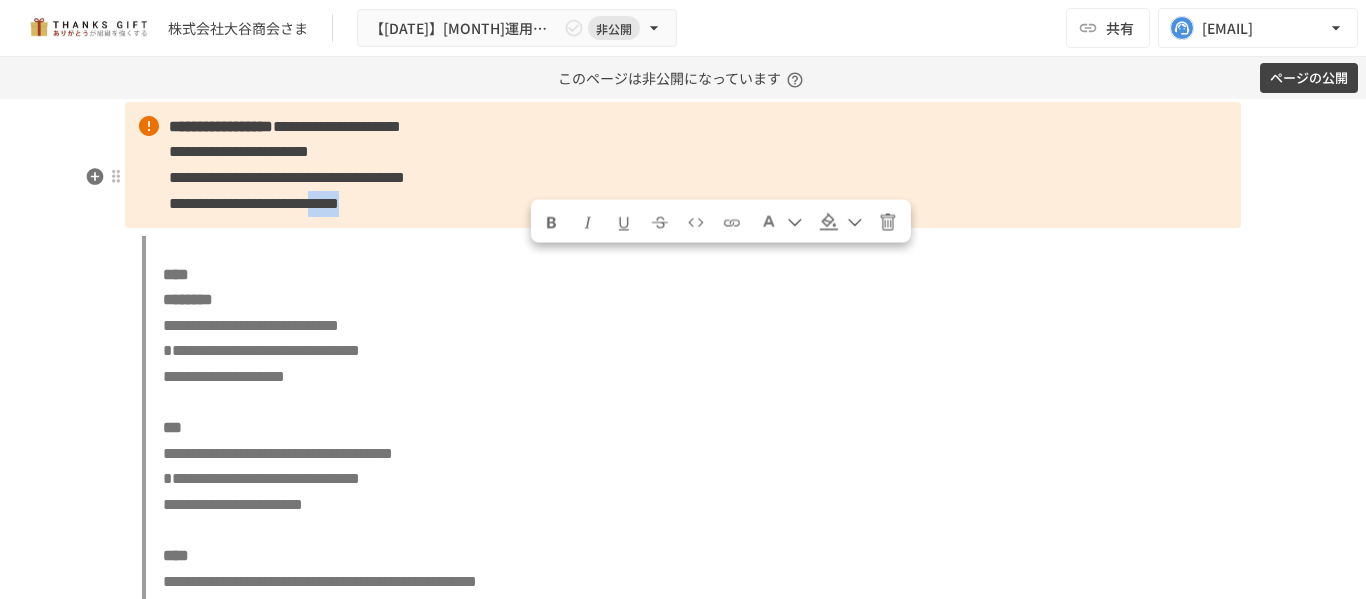 drag, startPoint x: 631, startPoint y: 275, endPoint x: 530, endPoint y: 272, distance: 101.04455 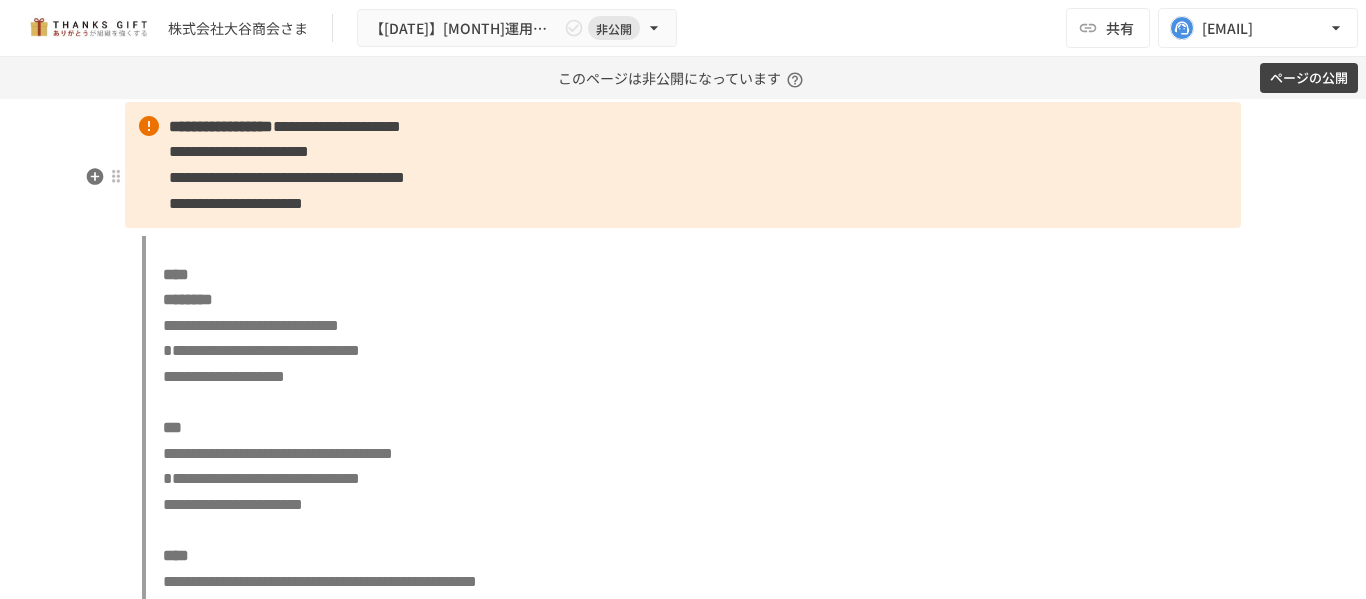 click on "**********" at bounding box center (683, 165) 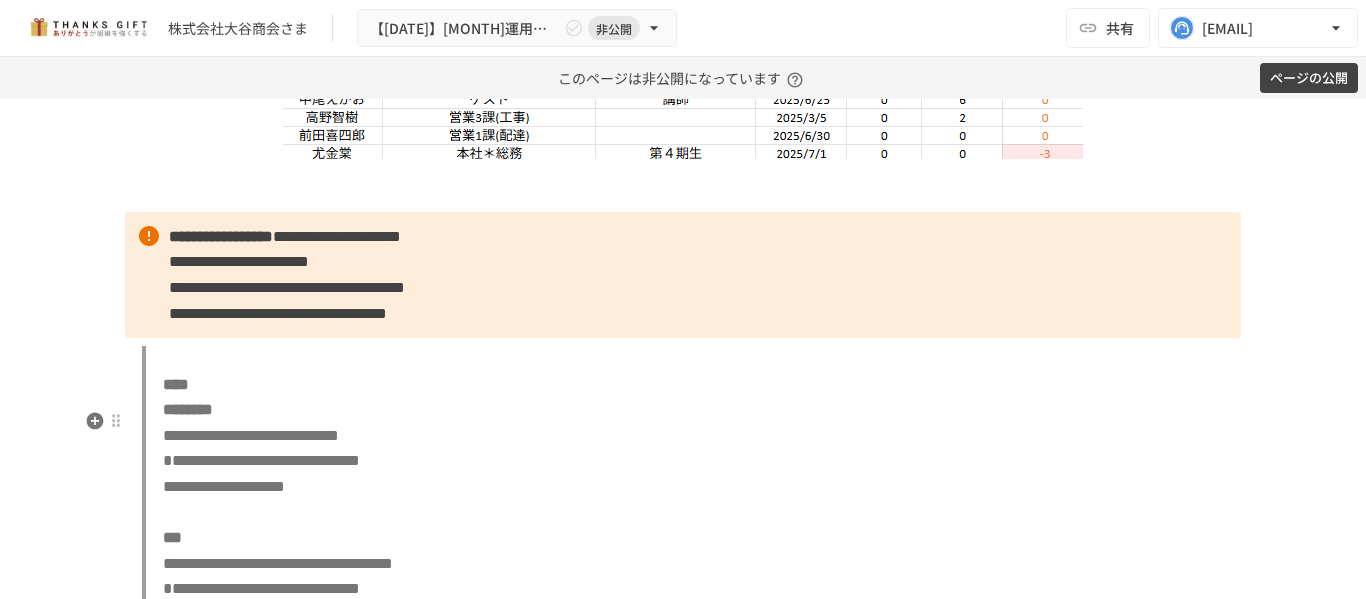scroll, scrollTop: 6715, scrollLeft: 0, axis: vertical 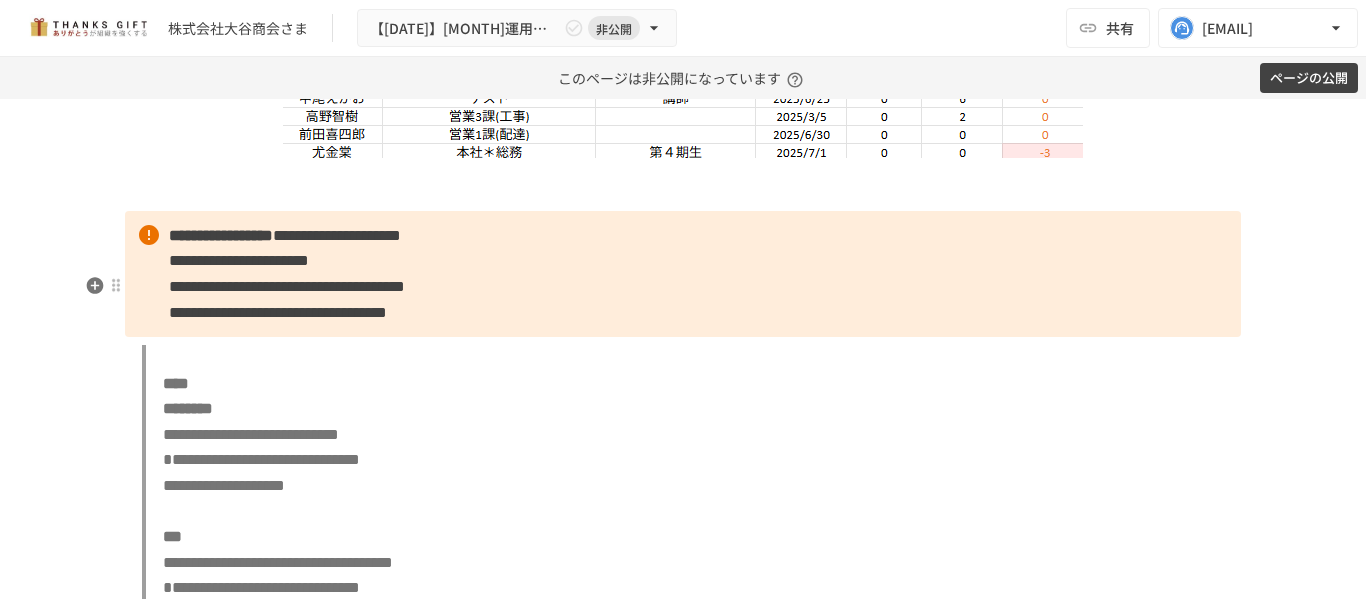 click on "**********" at bounding box center (278, 312) 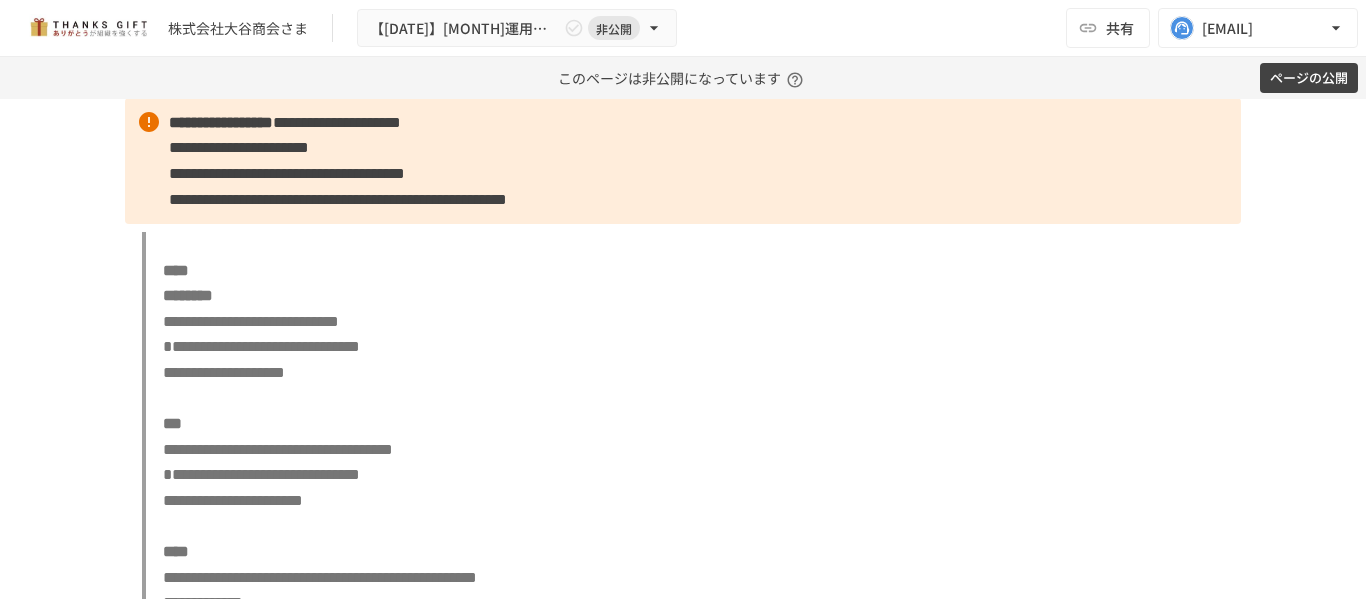 scroll, scrollTop: 6829, scrollLeft: 0, axis: vertical 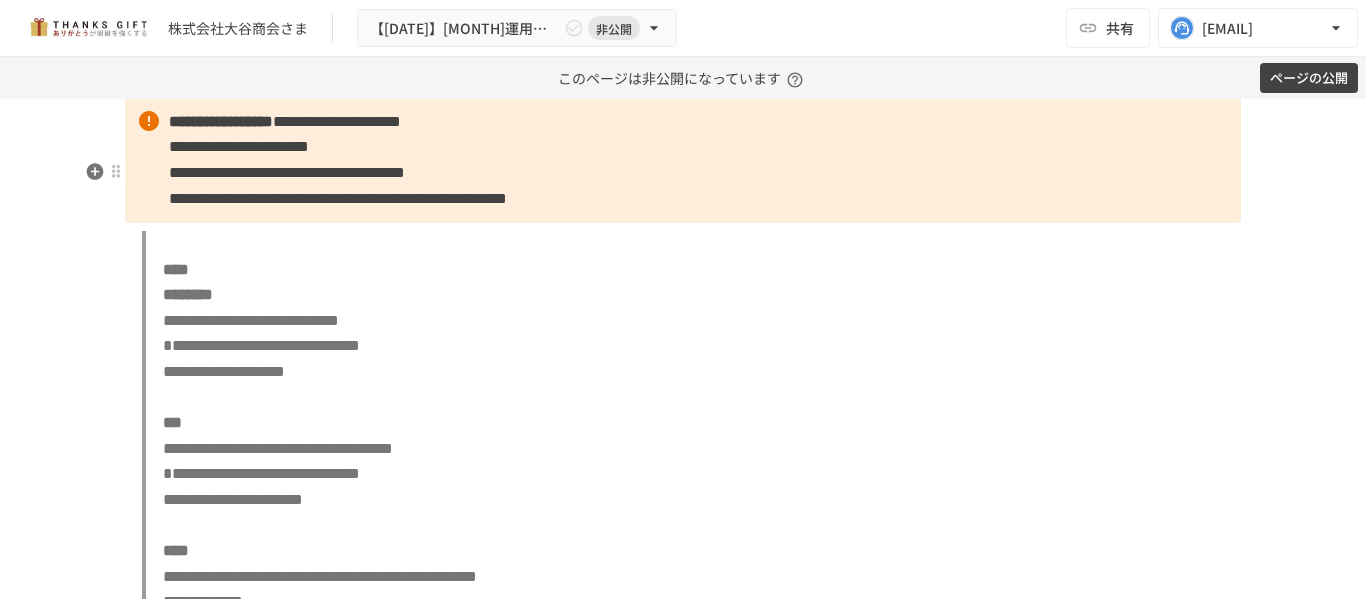 click on "**********" at bounding box center (338, 198) 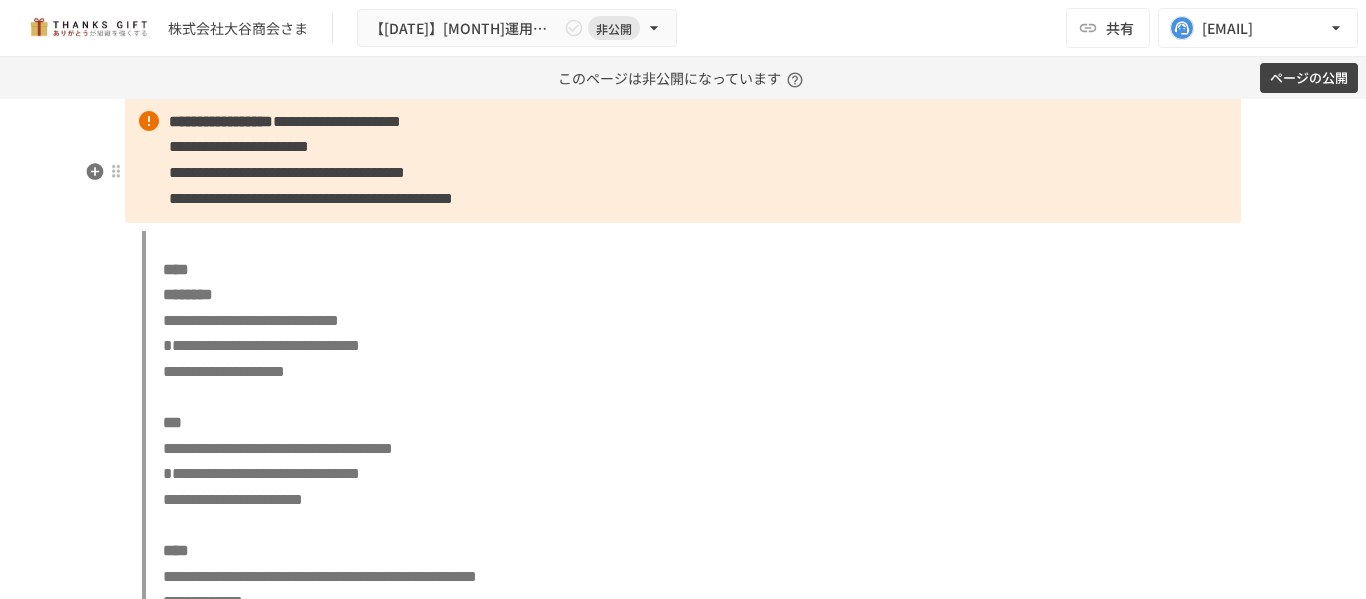 click on "**********" at bounding box center [311, 198] 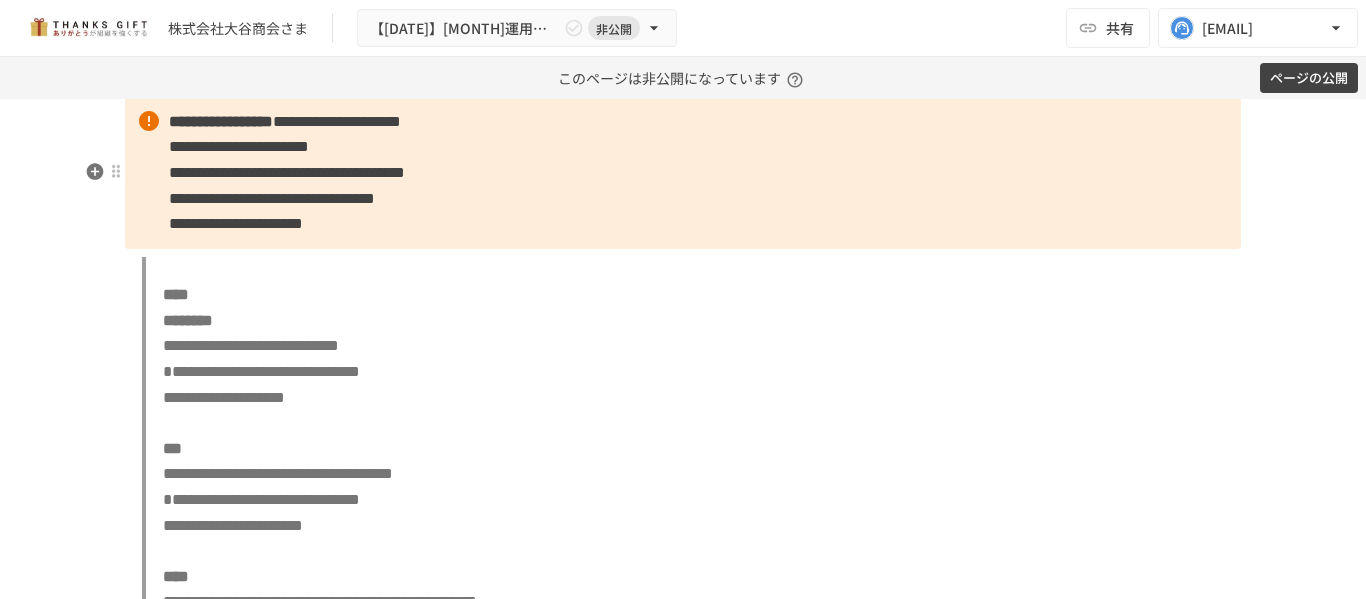 click on "**********" at bounding box center (683, 173) 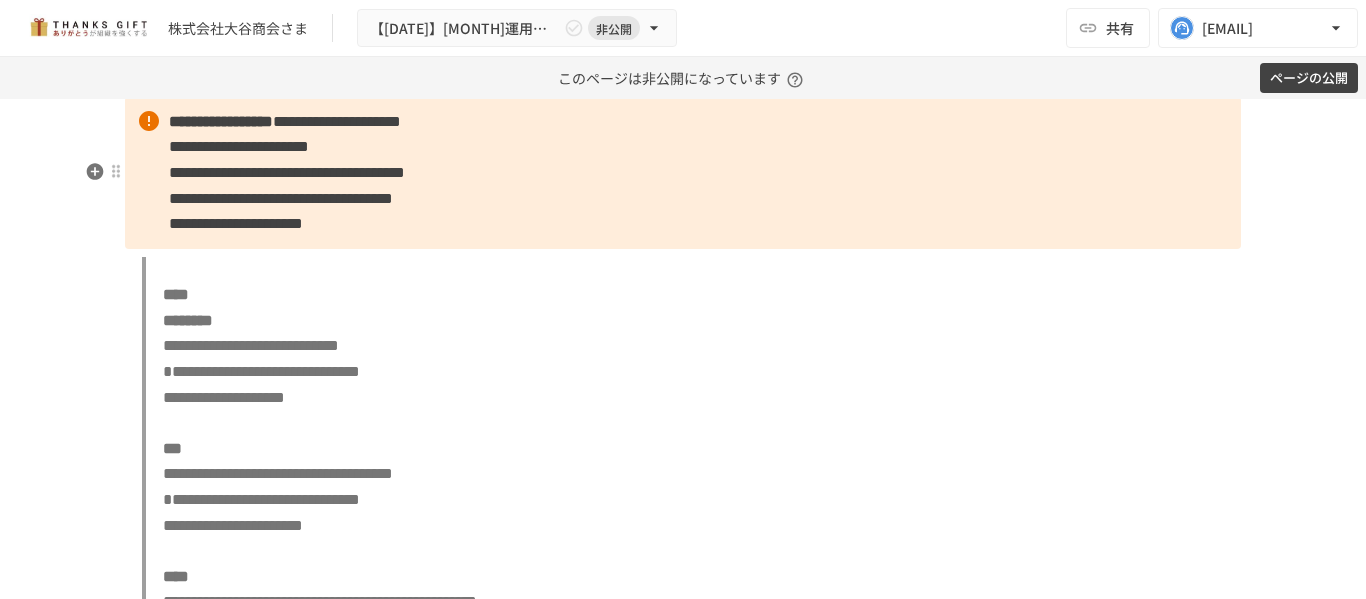 click on "**********" at bounding box center [683, 173] 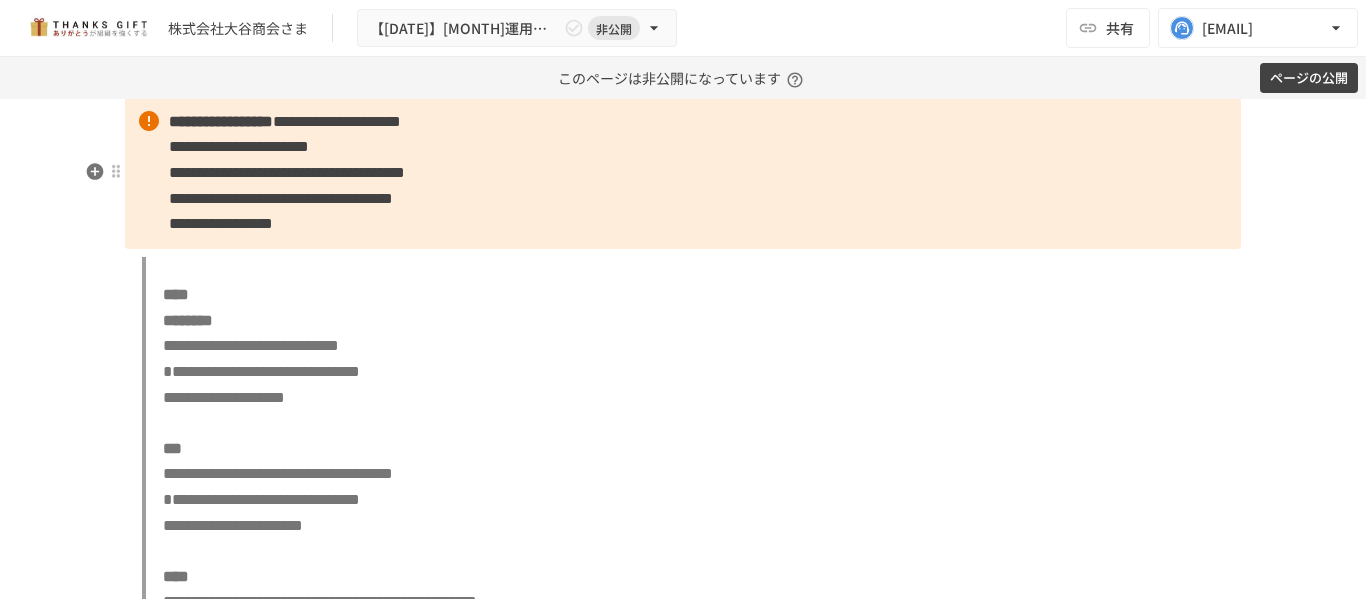 click on "**********" at bounding box center [221, 223] 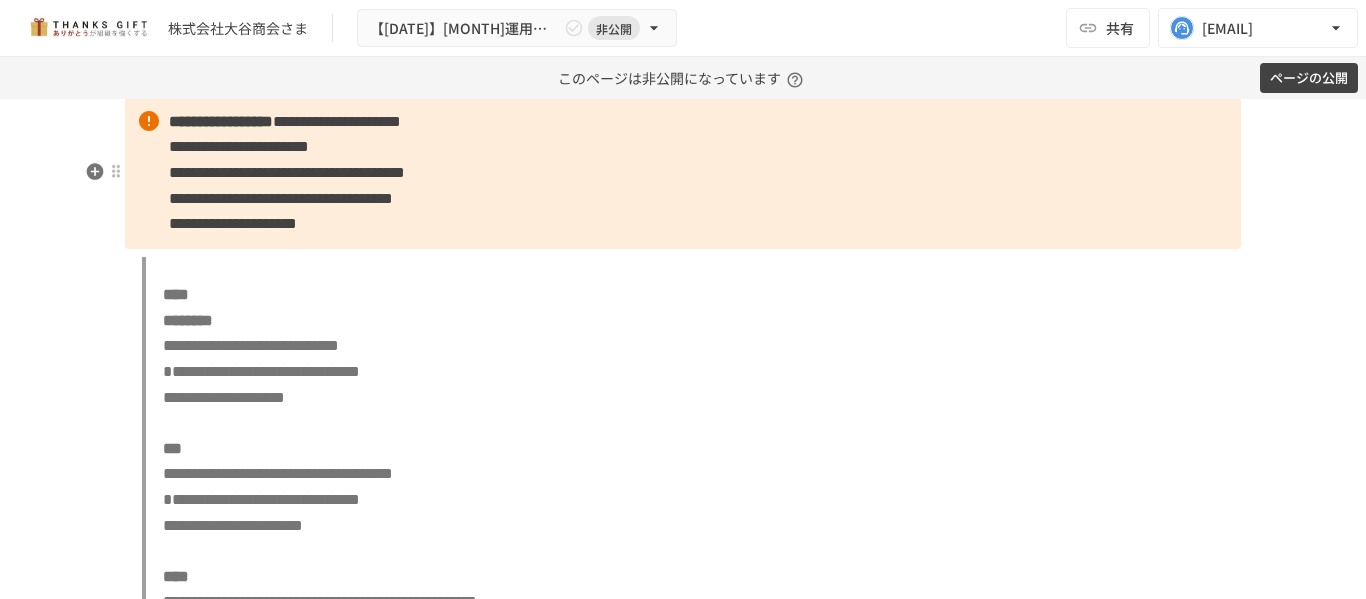 click on "**********" at bounding box center (683, 173) 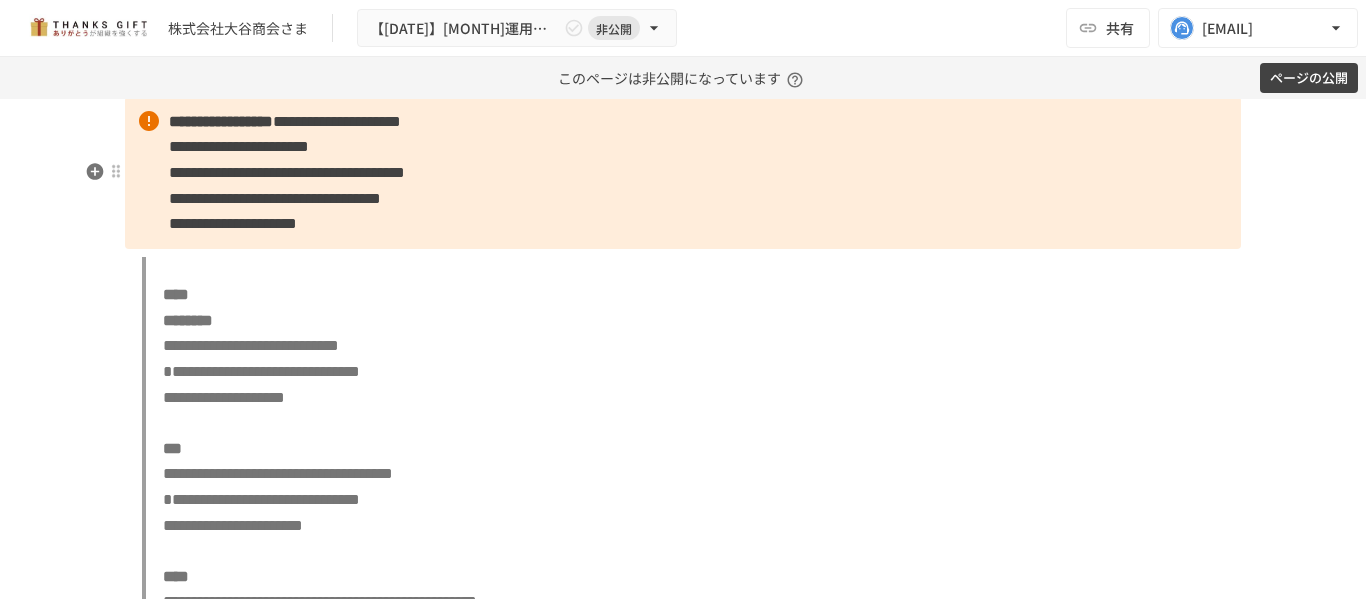 click on "**********" at bounding box center (275, 198) 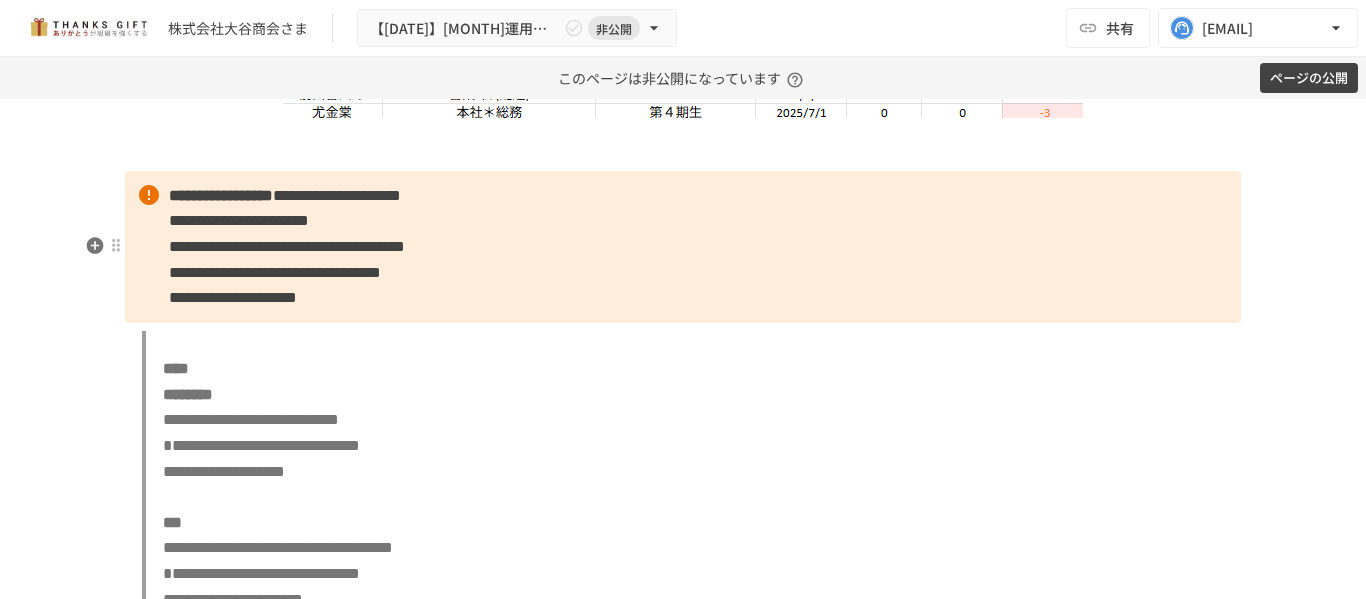 scroll, scrollTop: 6752, scrollLeft: 0, axis: vertical 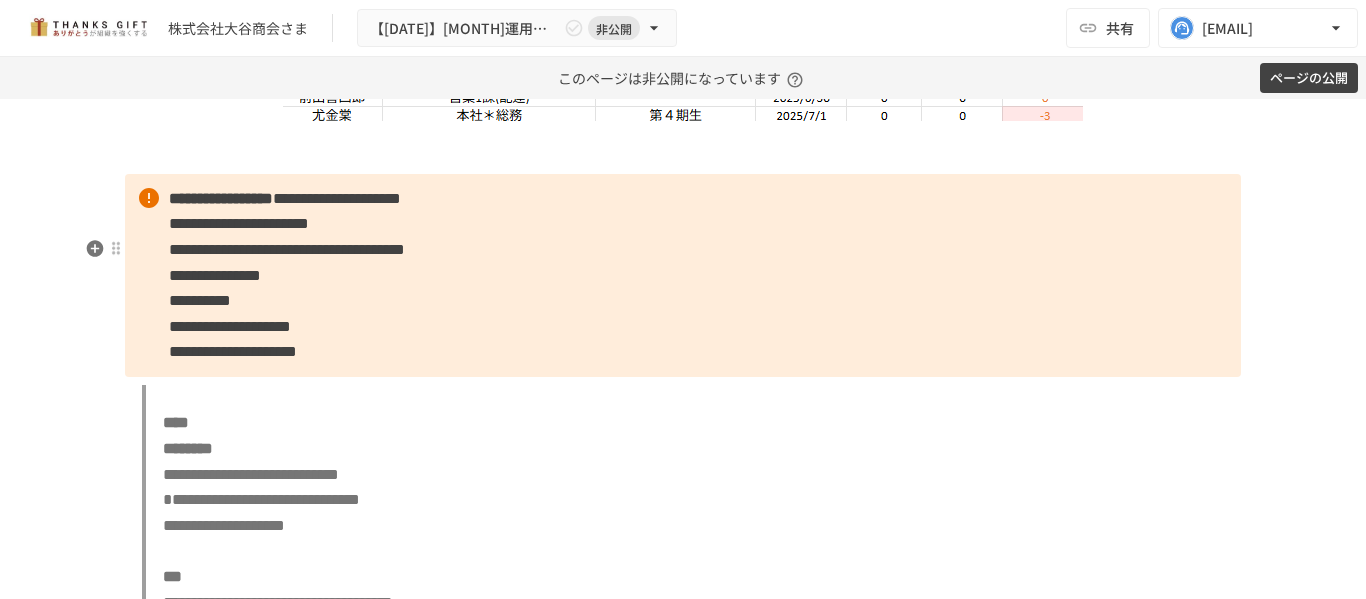 click on "**********" at bounding box center (683, 275) 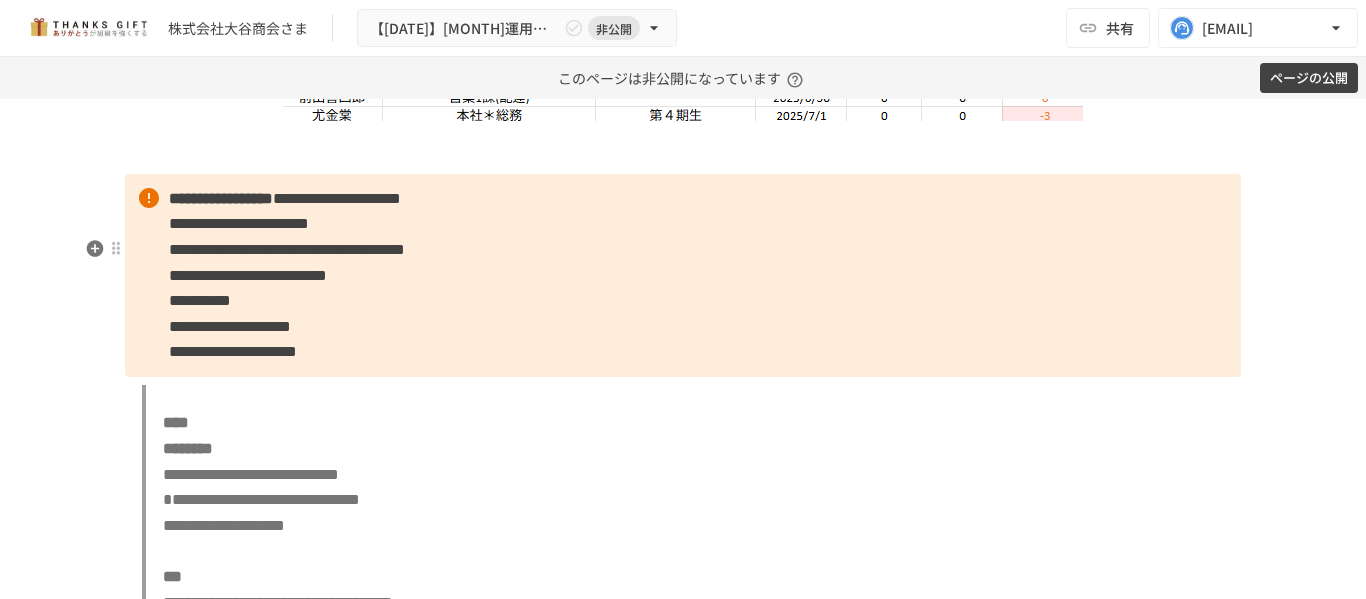 click on "**********" at bounding box center [683, 275] 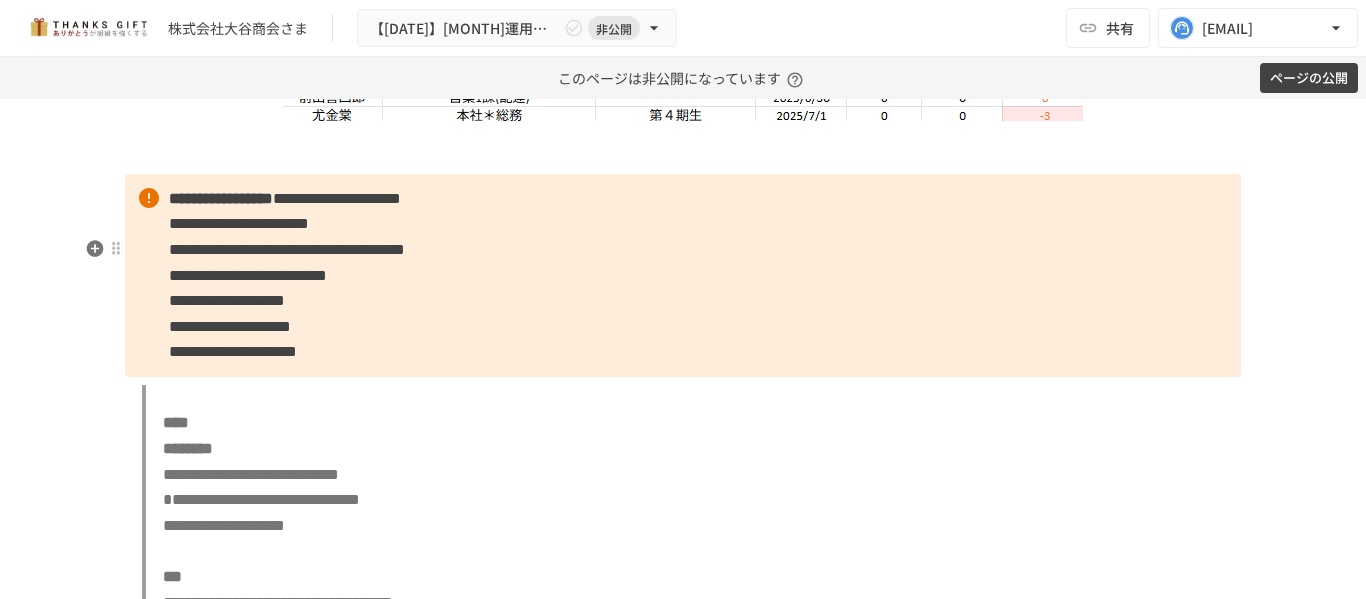 click on "**********" at bounding box center (248, 275) 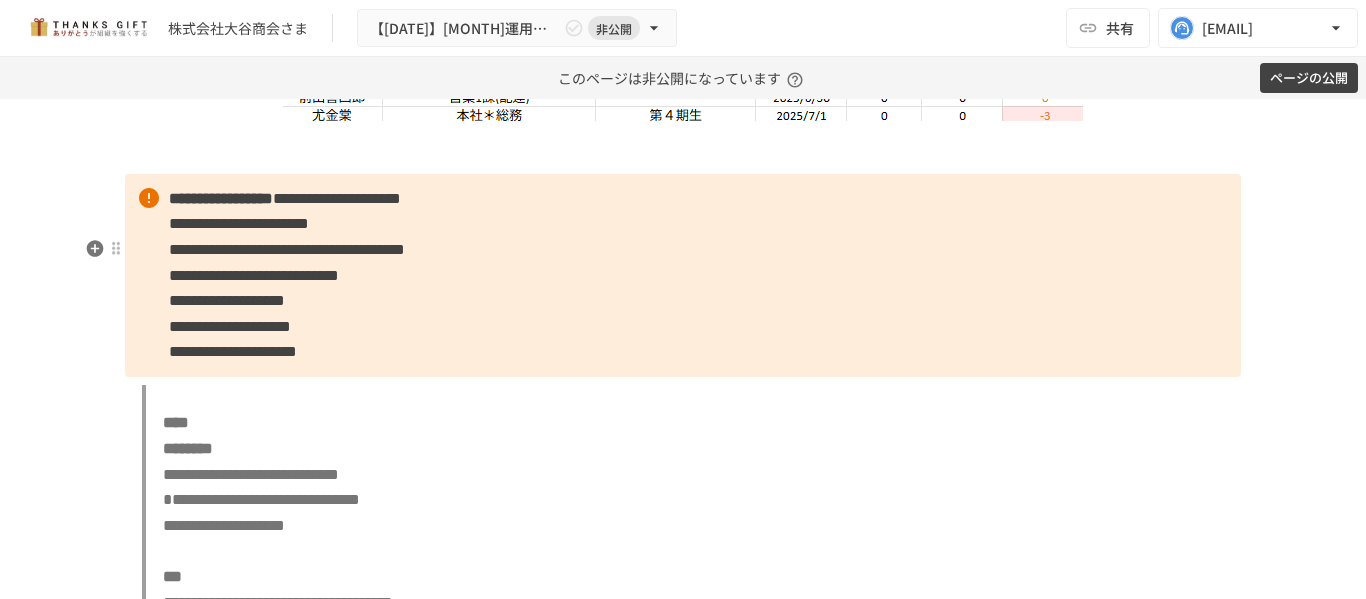 click on "**********" at bounding box center (254, 275) 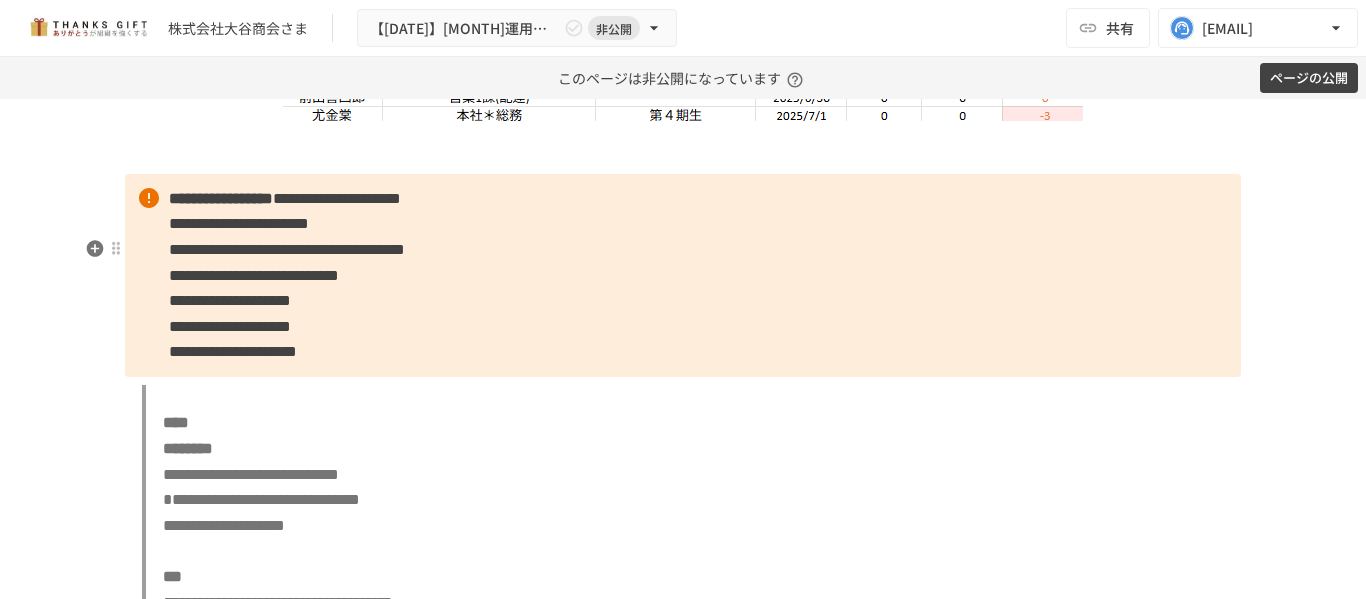 click on "**********" at bounding box center [683, 275] 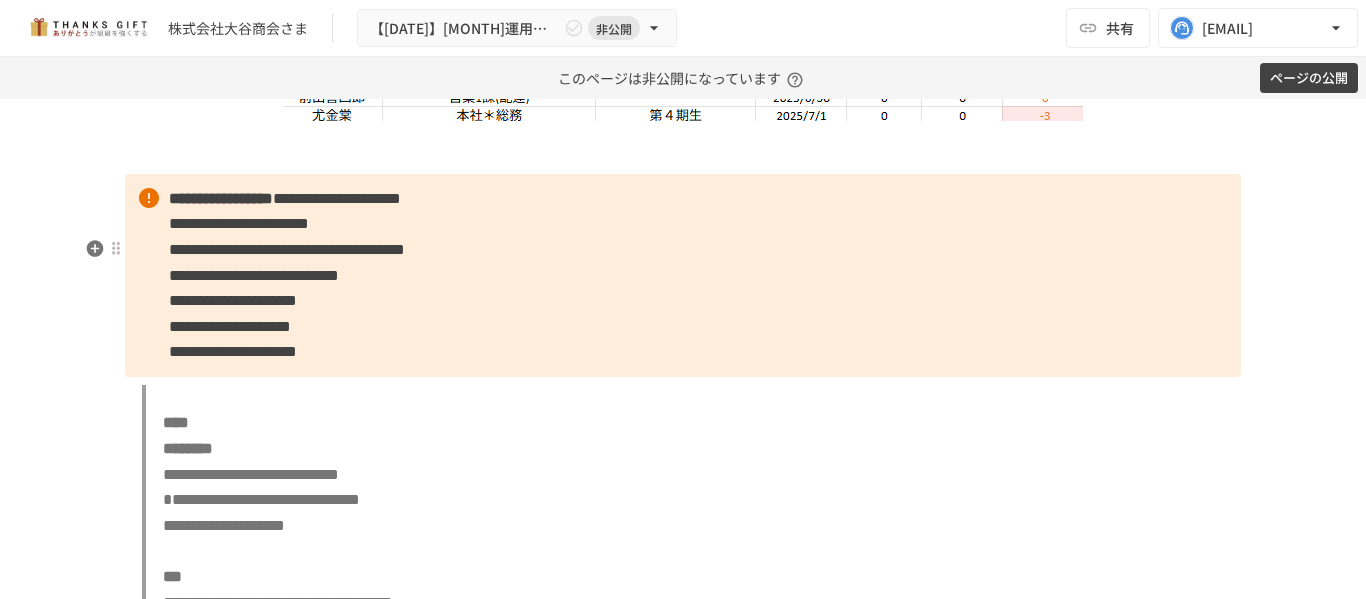 click on "**********" at bounding box center [230, 326] 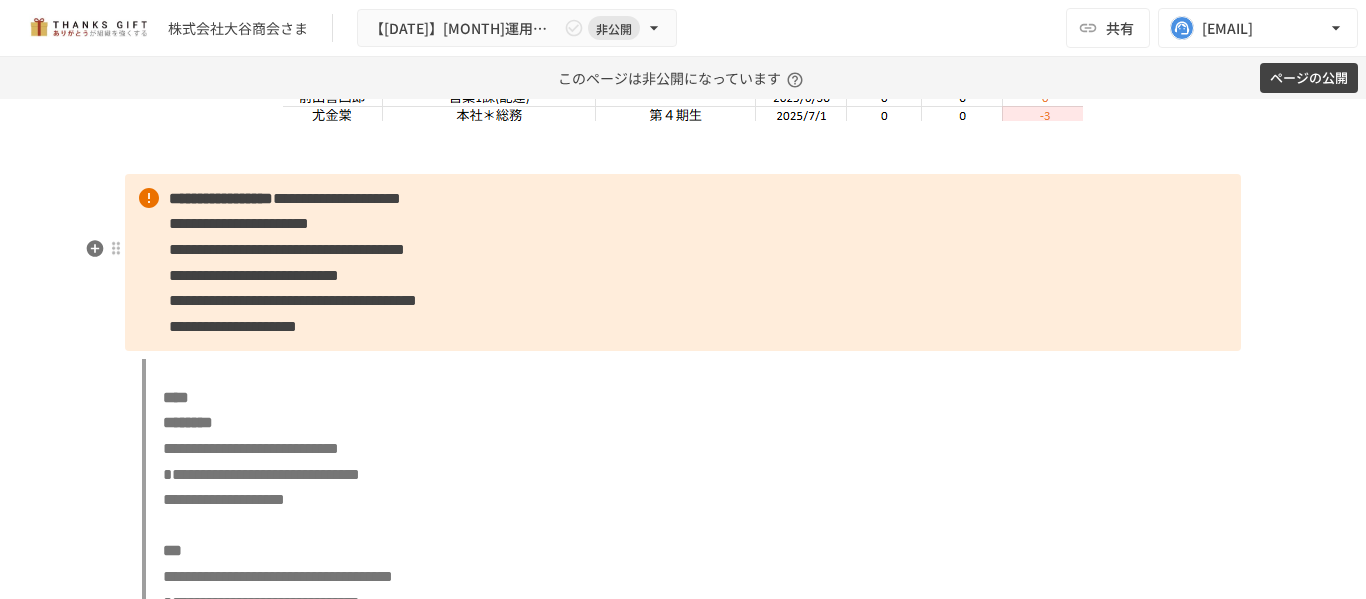 click on "**********" at bounding box center [293, 300] 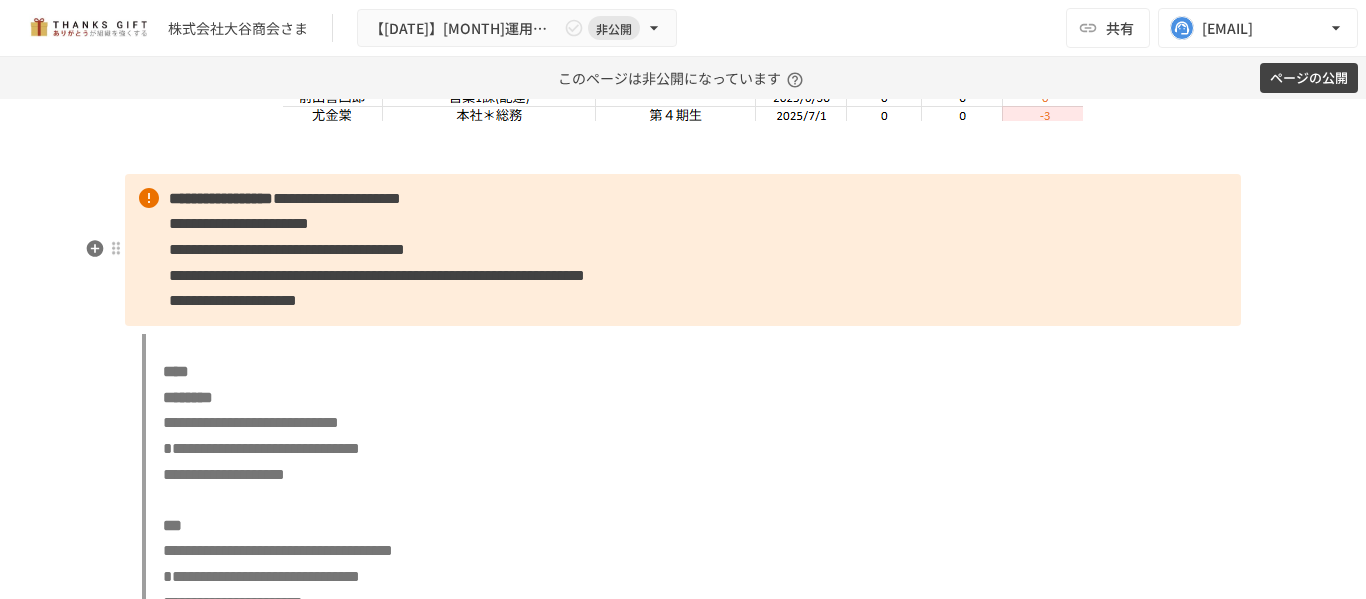 click on "**********" at bounding box center [377, 275] 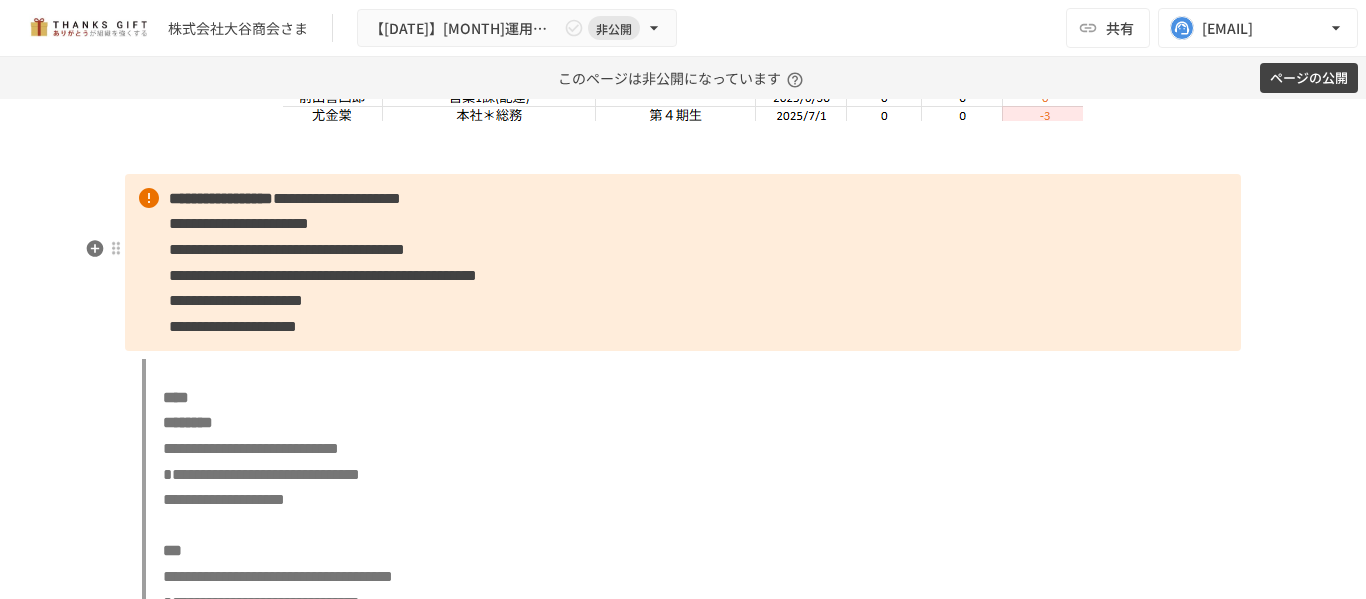 click on "**********" at bounding box center (683, 263) 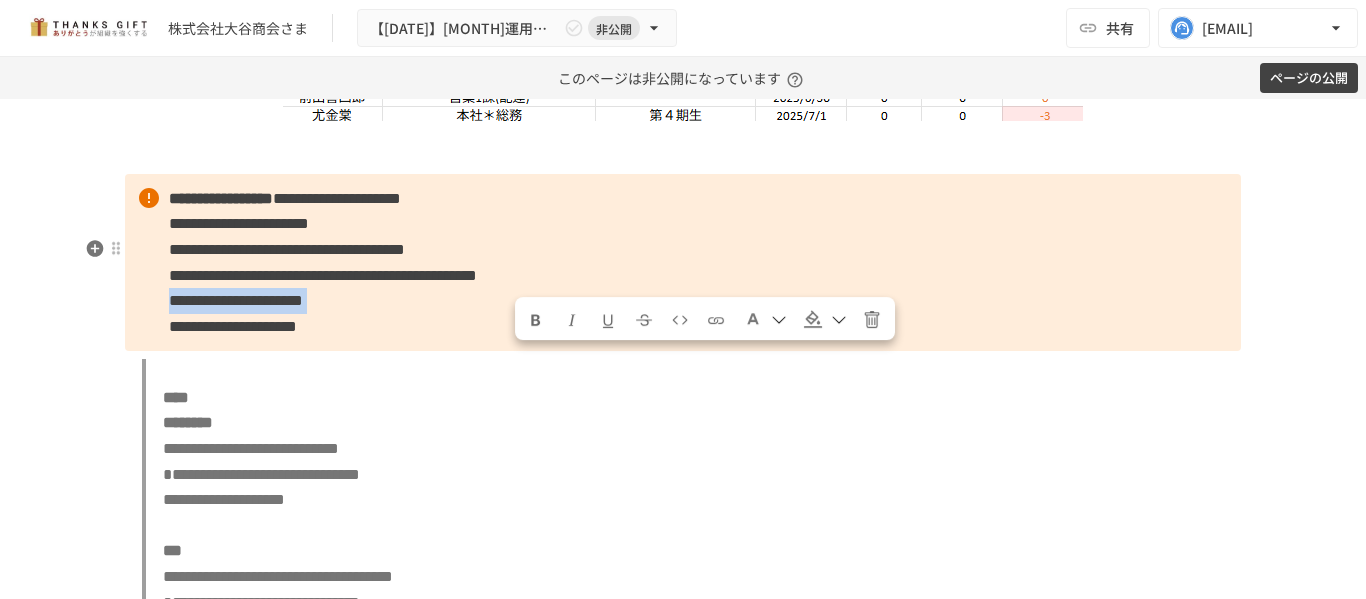 click on "**********" at bounding box center [683, 263] 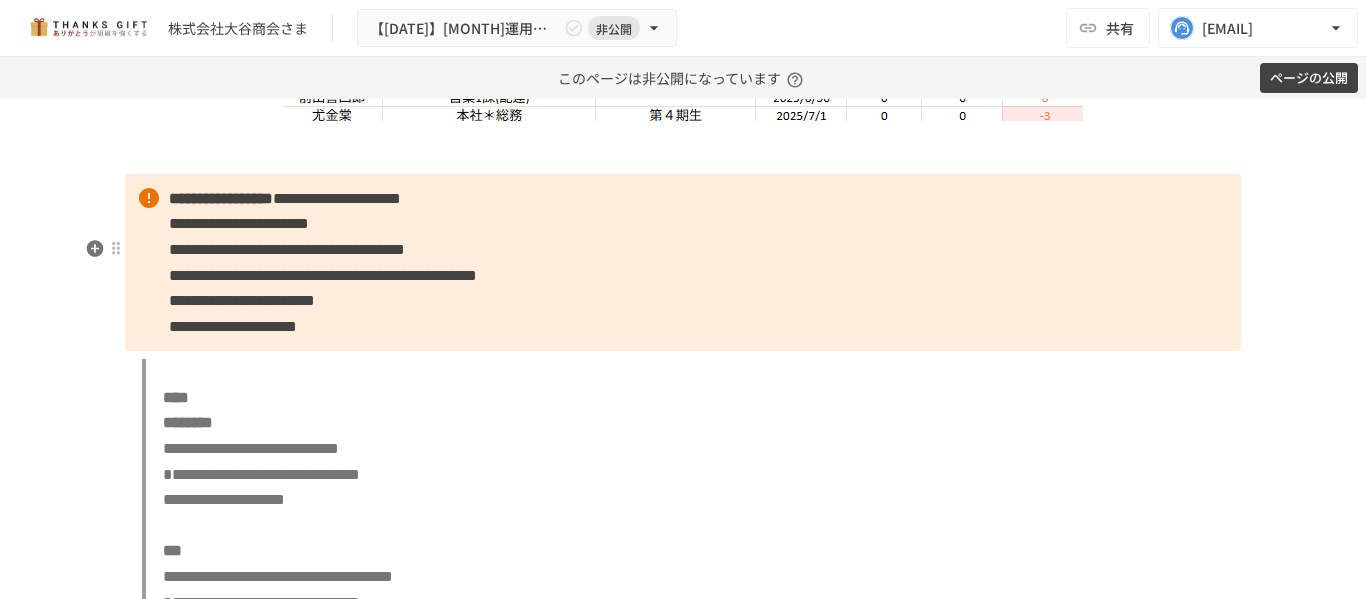 click on "**********" at bounding box center (233, 326) 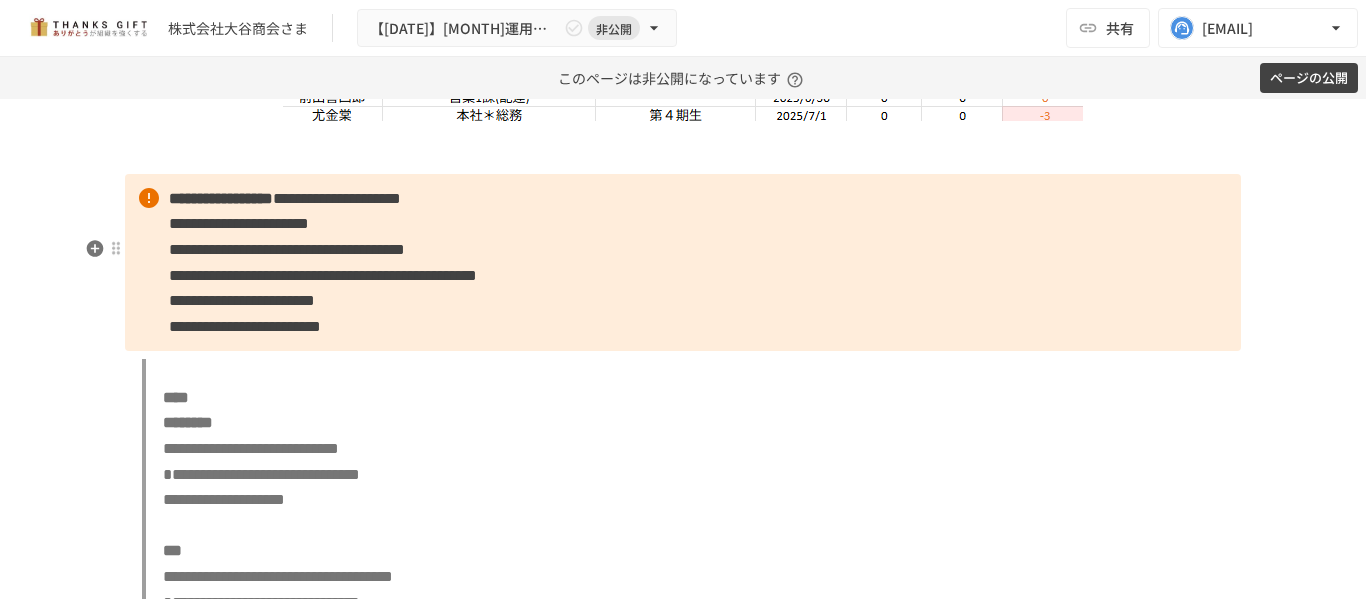 click on "**********" at bounding box center (683, 263) 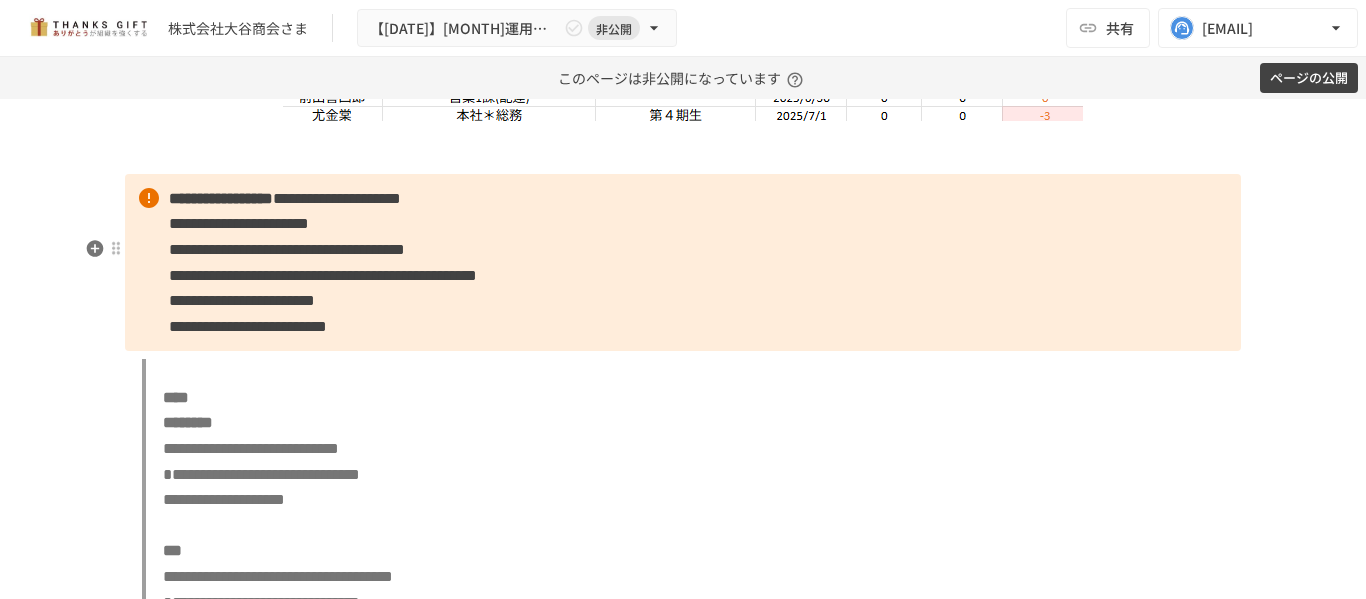 click on "**********" at bounding box center (248, 326) 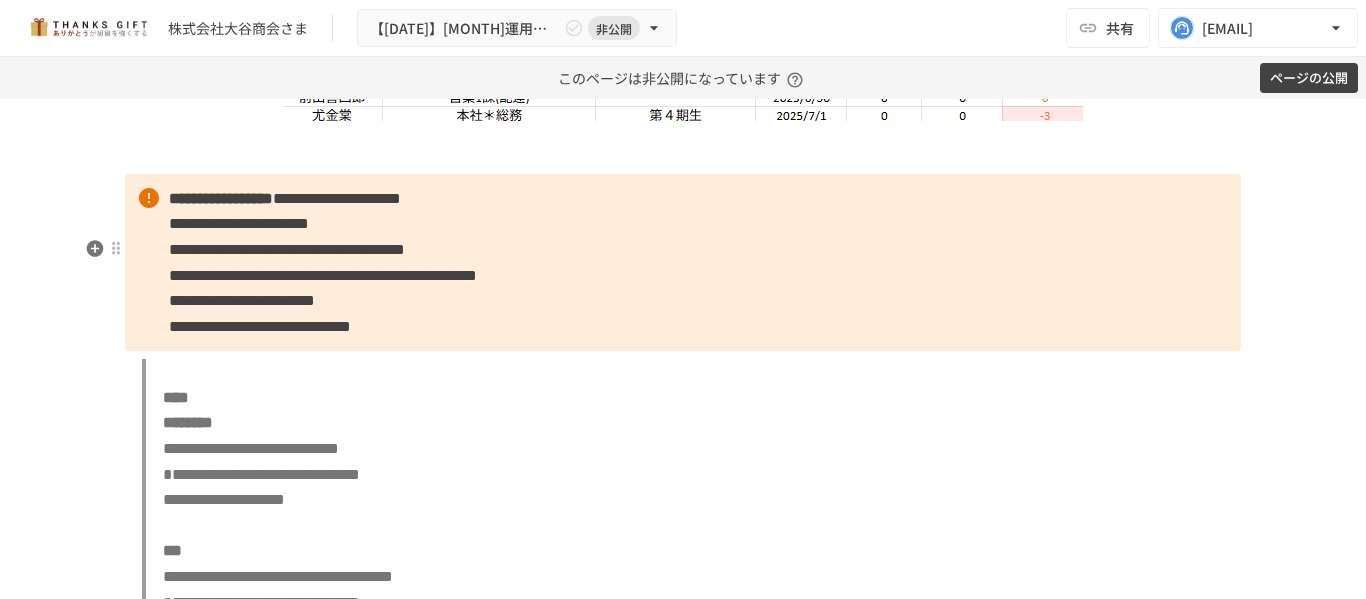 click on "**********" at bounding box center [683, 263] 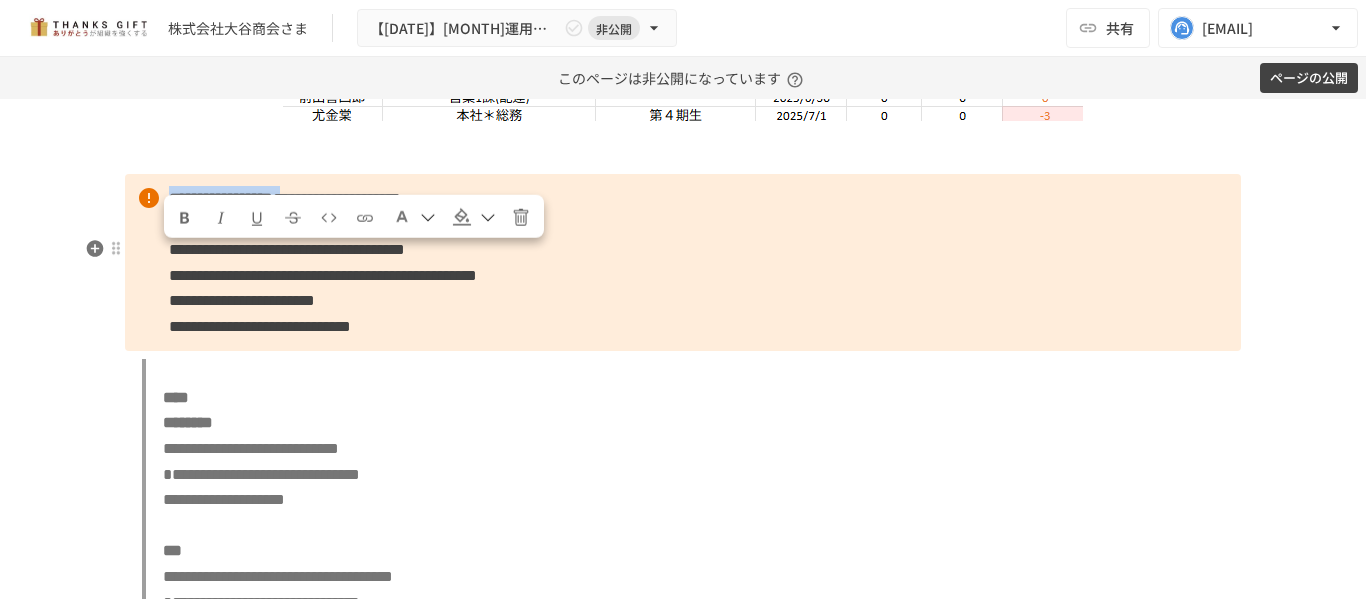 drag, startPoint x: 442, startPoint y: 269, endPoint x: 158, endPoint y: 263, distance: 284.0634 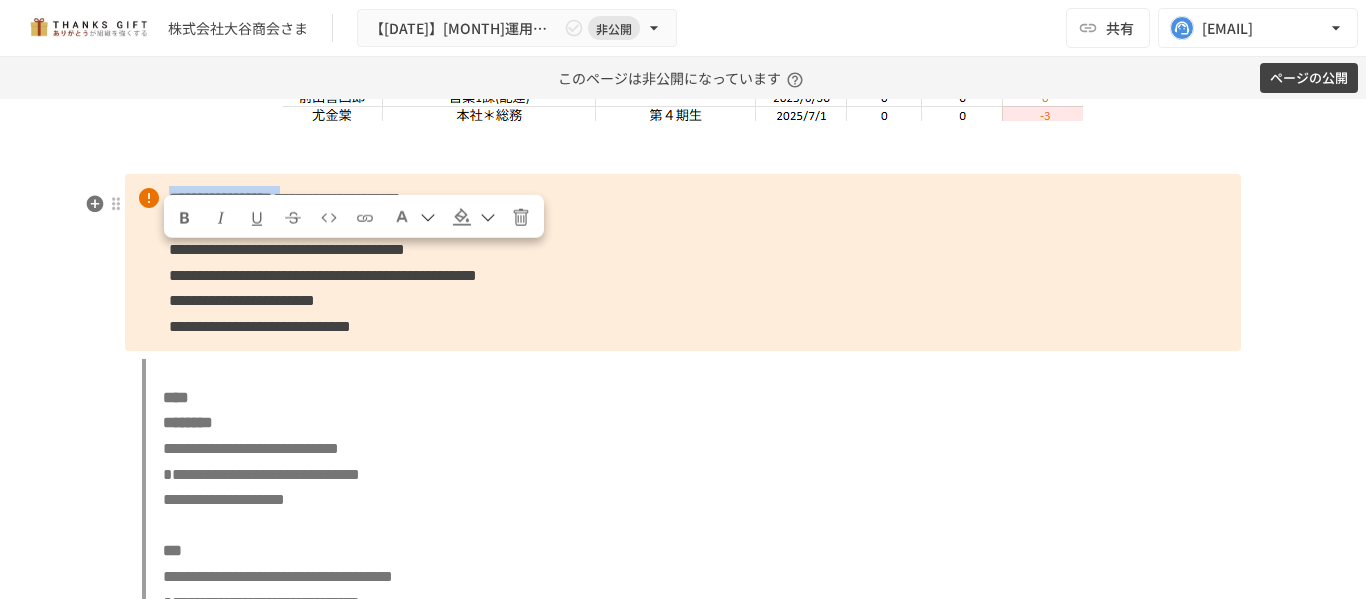click at bounding box center (185, 218) 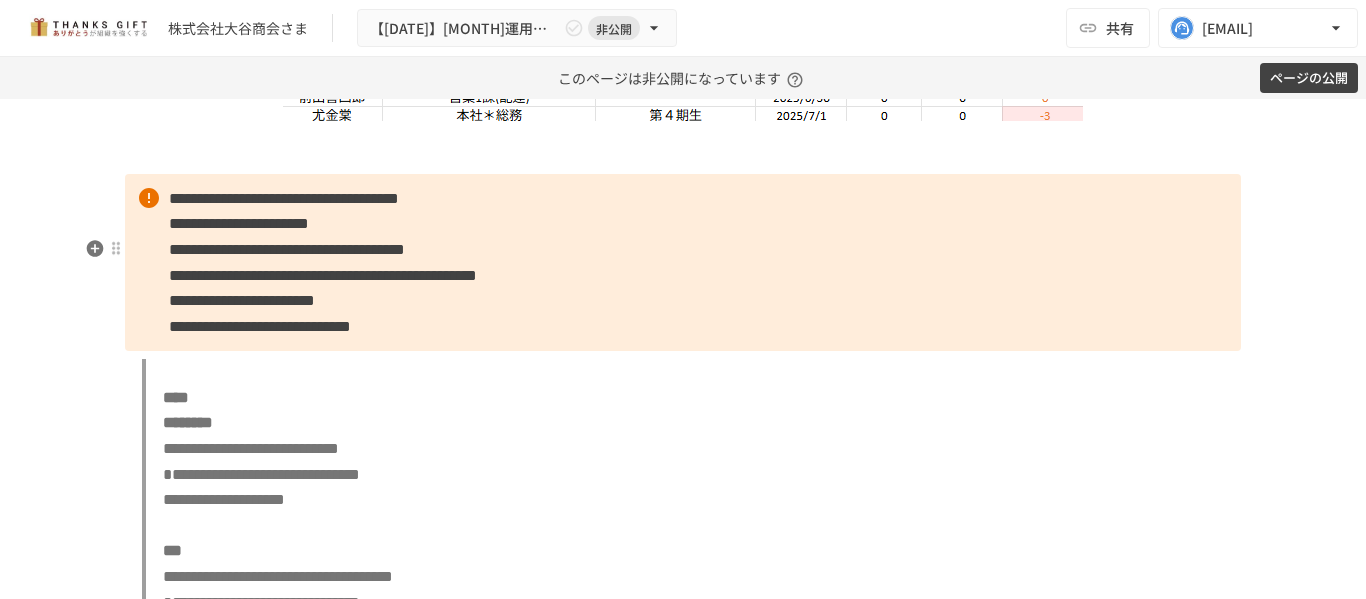 click on "**********" at bounding box center (287, 249) 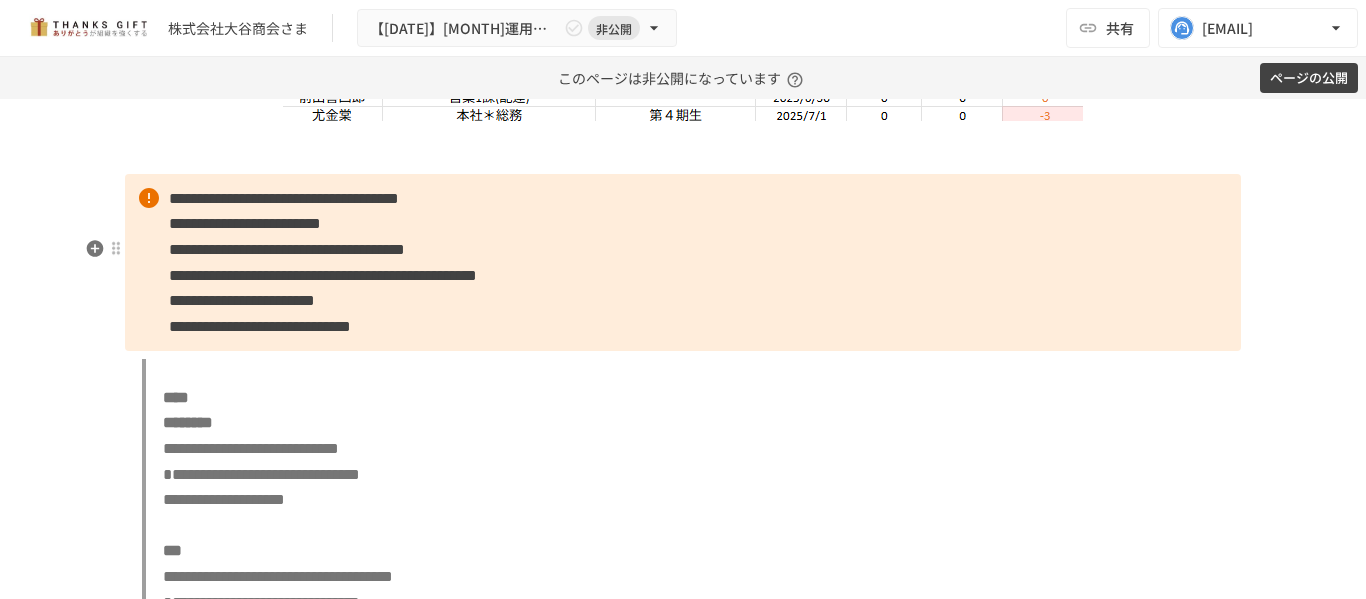 click on "**********" at bounding box center (287, 249) 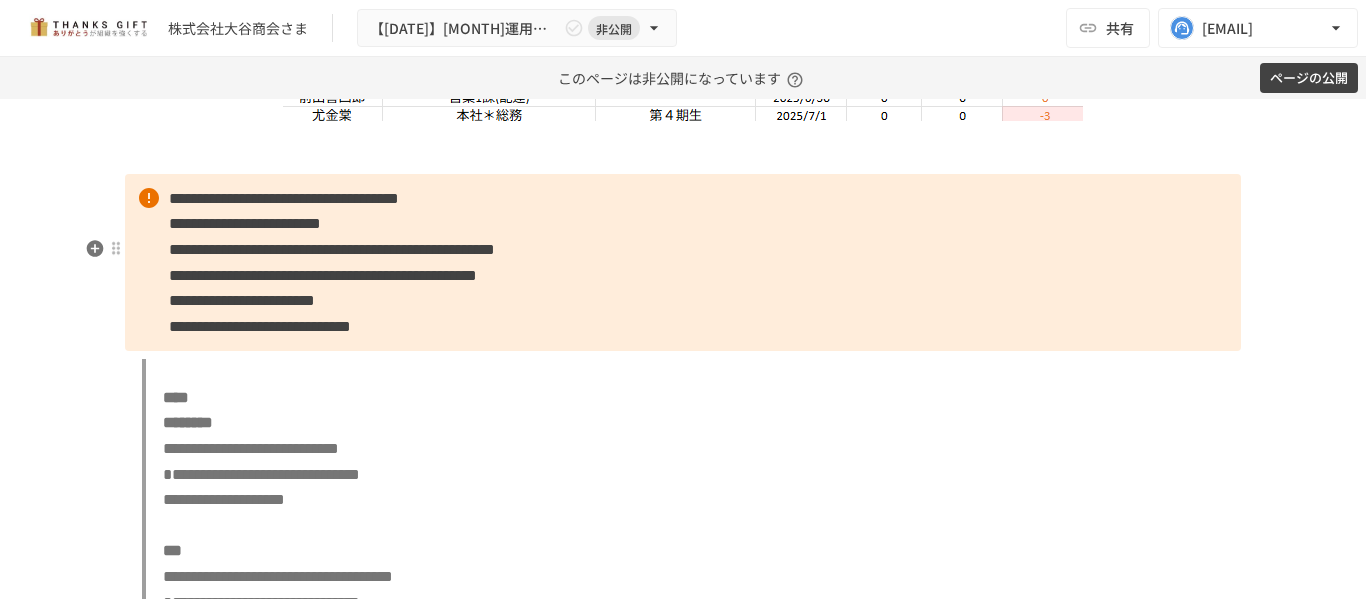 click on "**********" at bounding box center (332, 249) 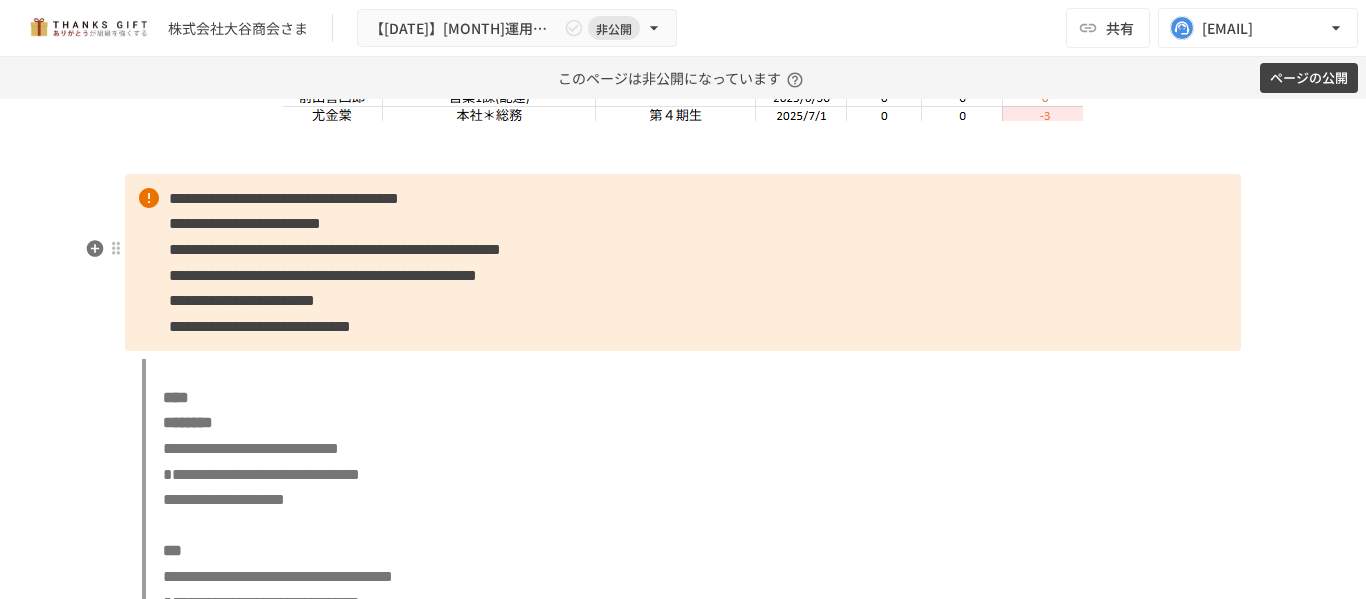 click on "**********" at bounding box center [683, 263] 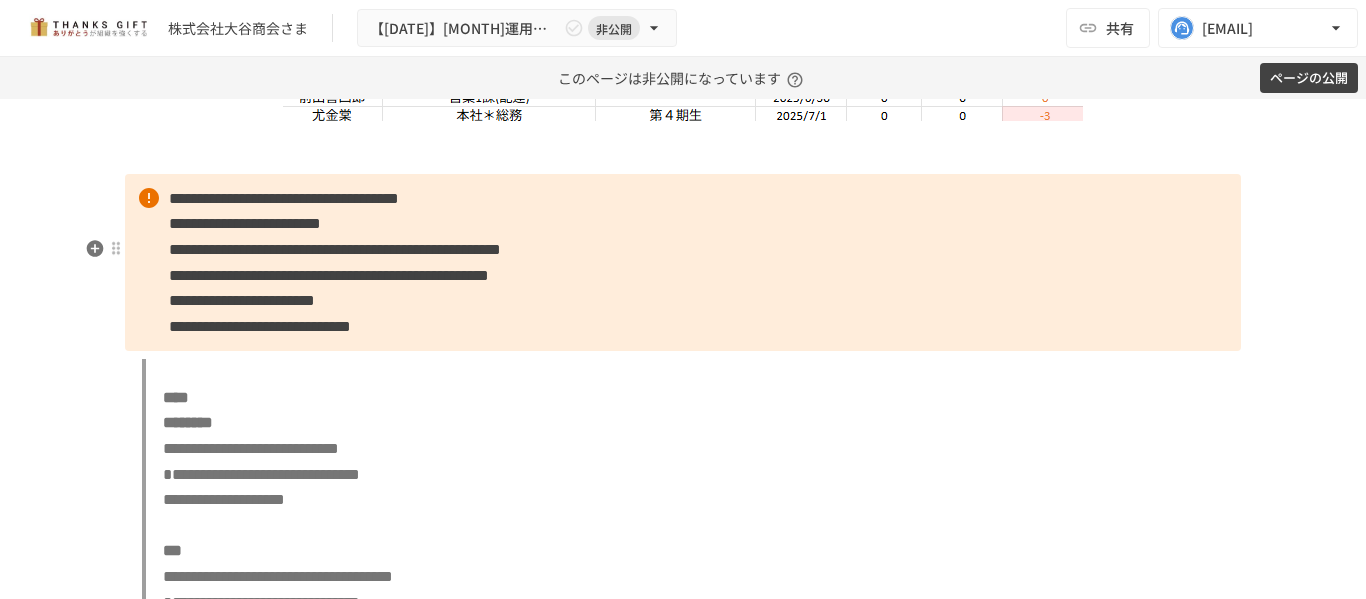 click on "**********" at bounding box center [260, 326] 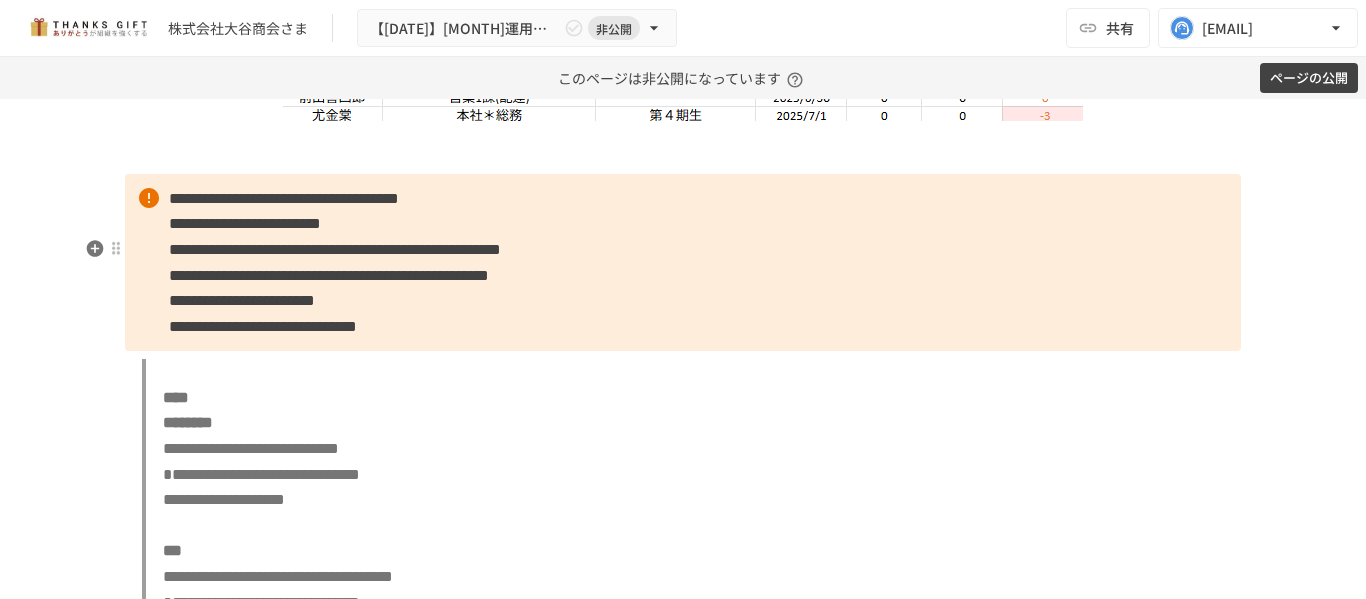 click on "**********" at bounding box center [263, 326] 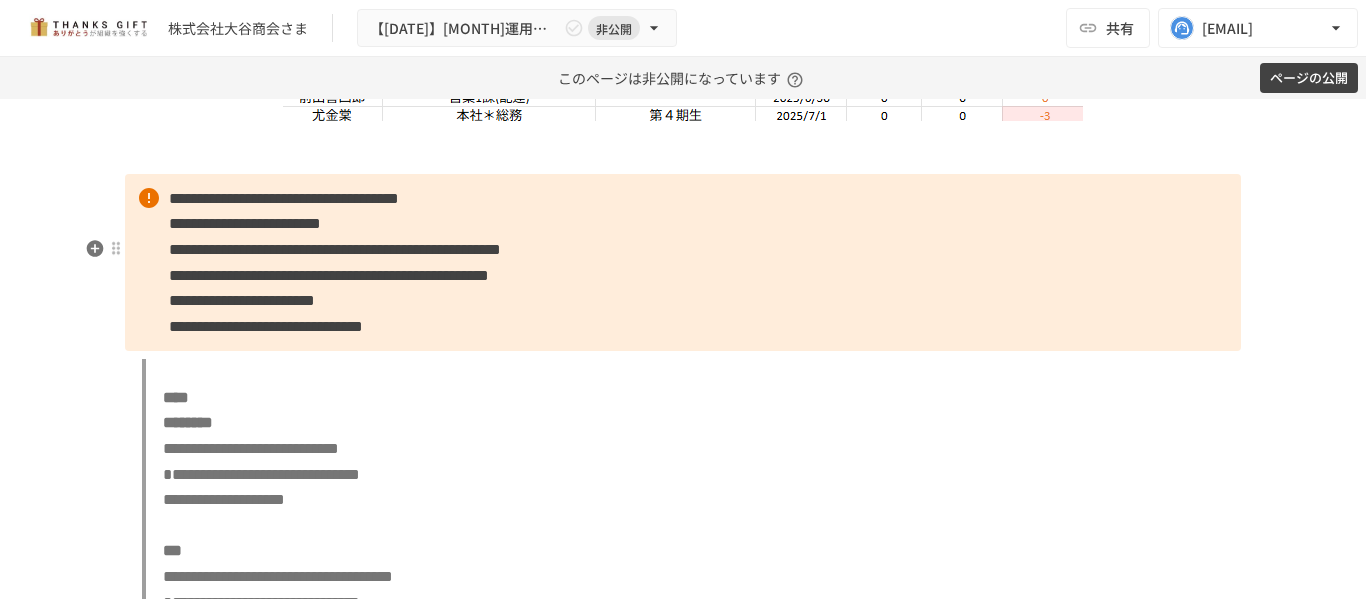click on "**********" at bounding box center [266, 326] 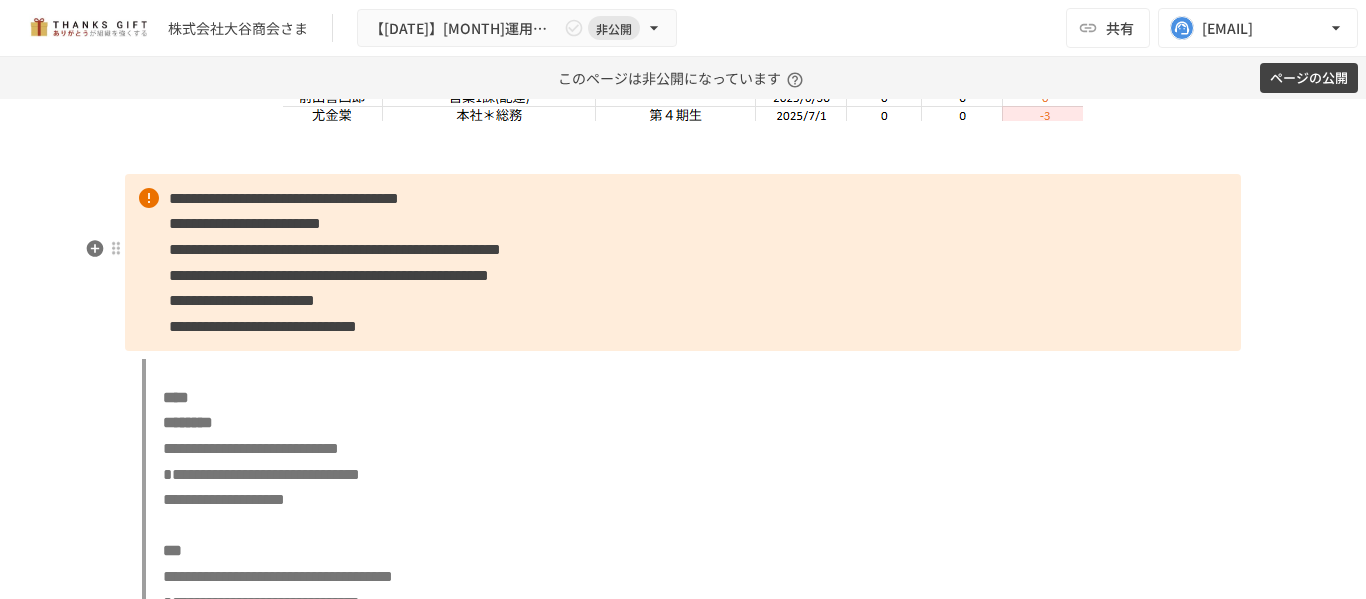 click on "**********" at bounding box center (263, 326) 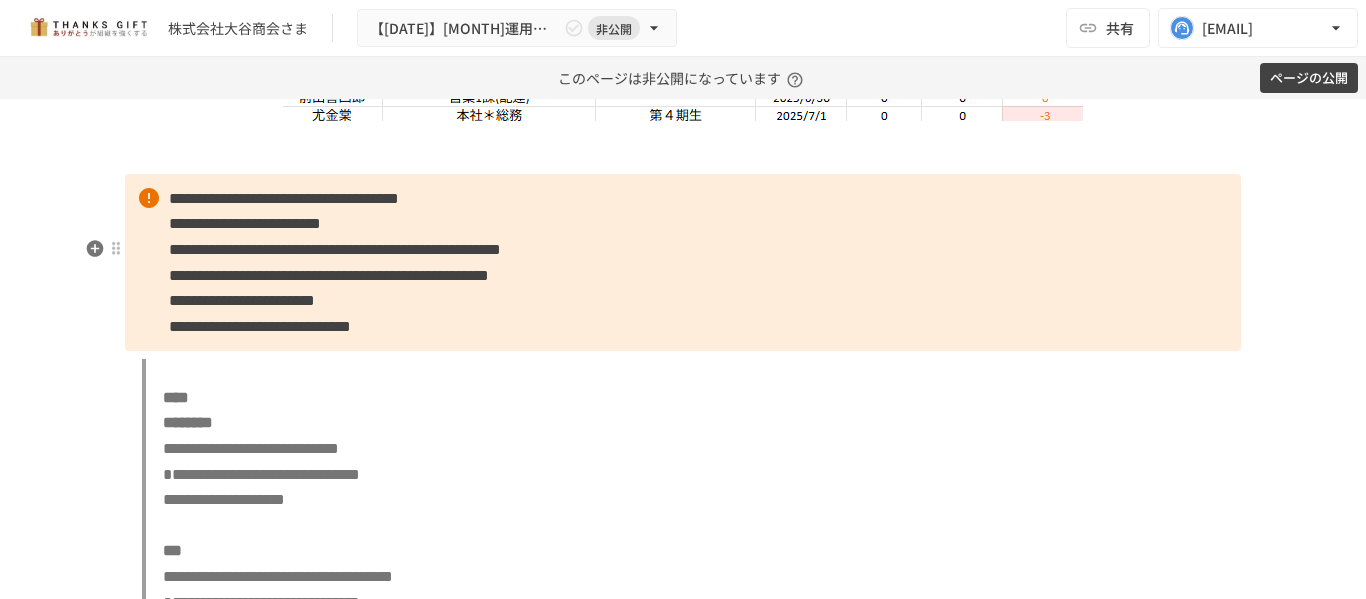 click on "**********" at bounding box center (260, 326) 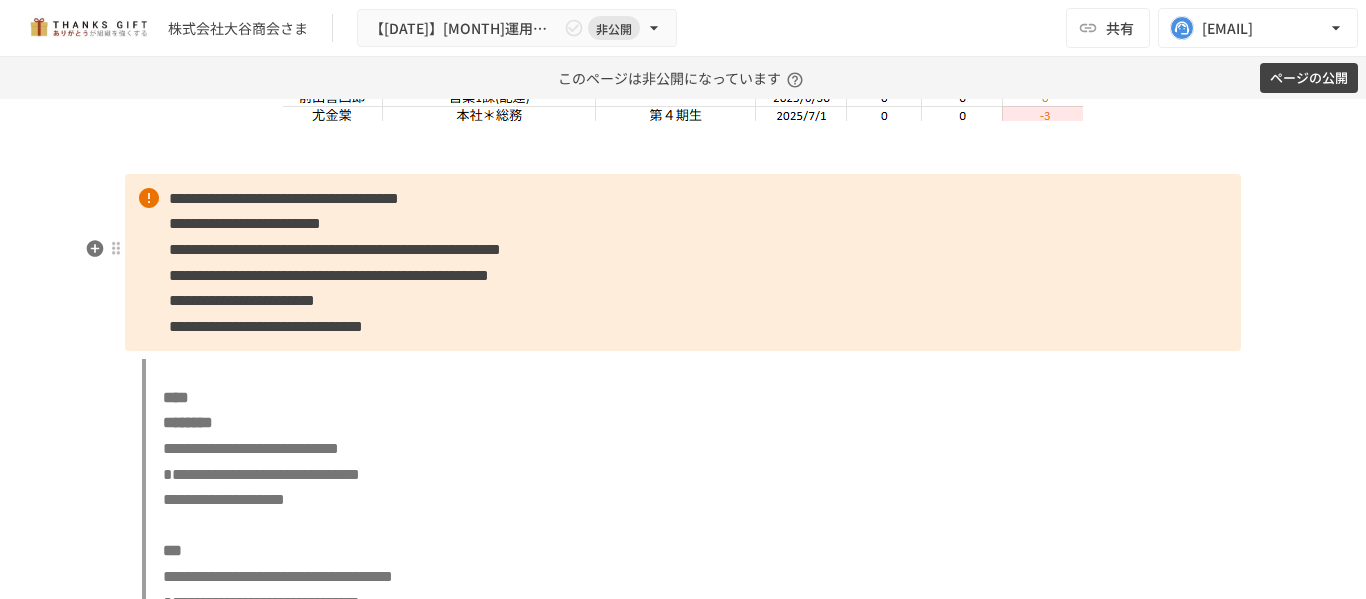 click on "**********" at bounding box center (683, 263) 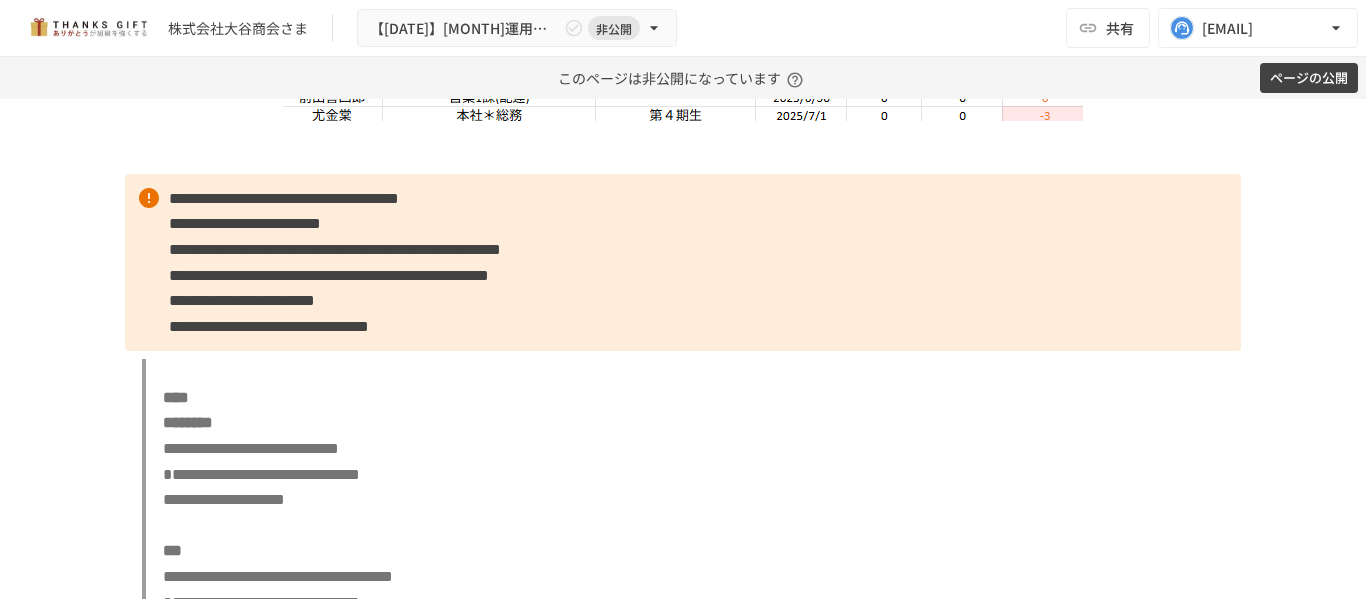 click on "**********" at bounding box center (269, 326) 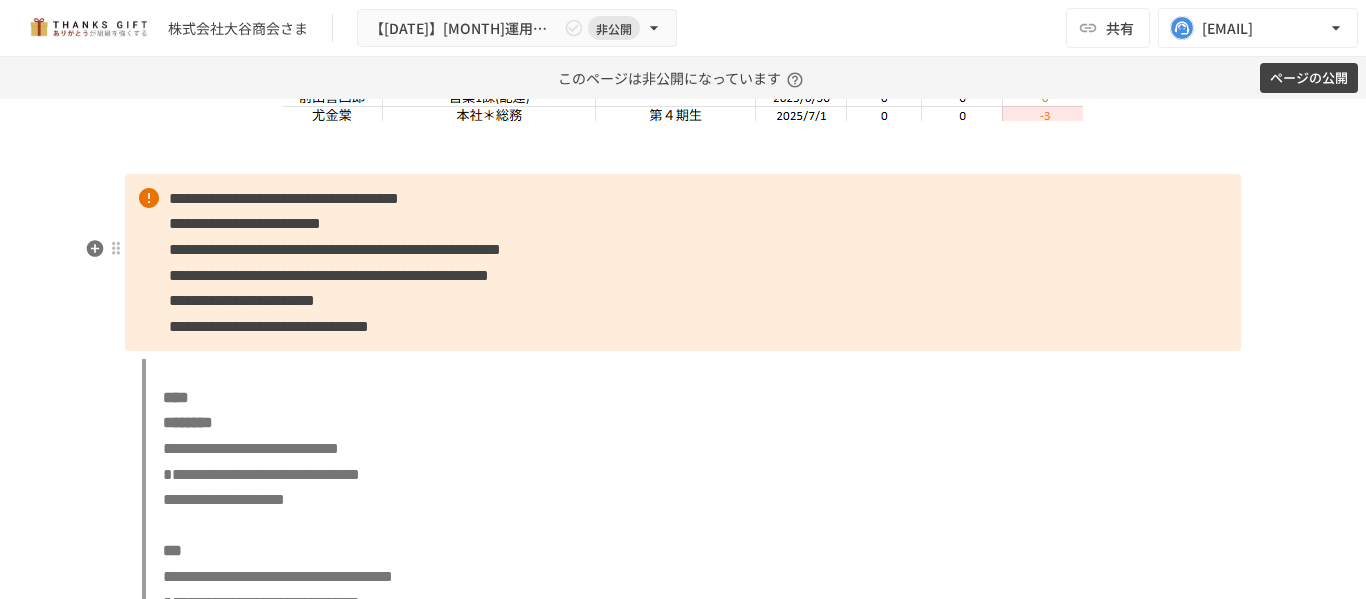 click on "**********" at bounding box center (269, 326) 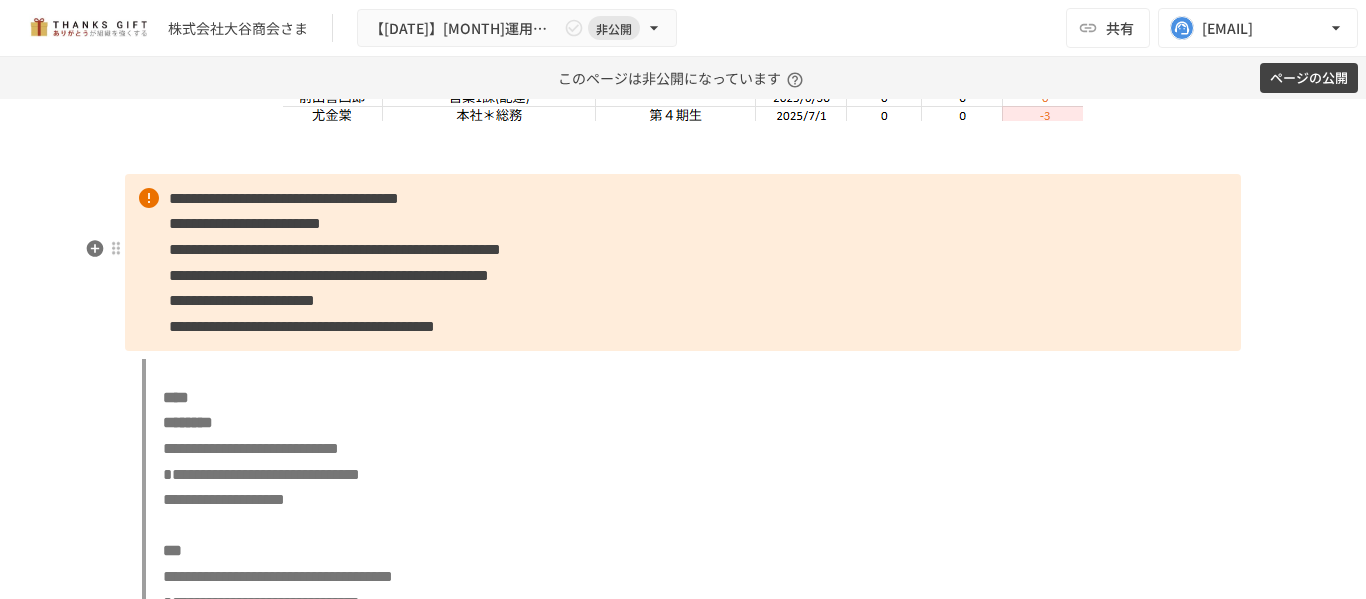 click on "**********" at bounding box center (683, 263) 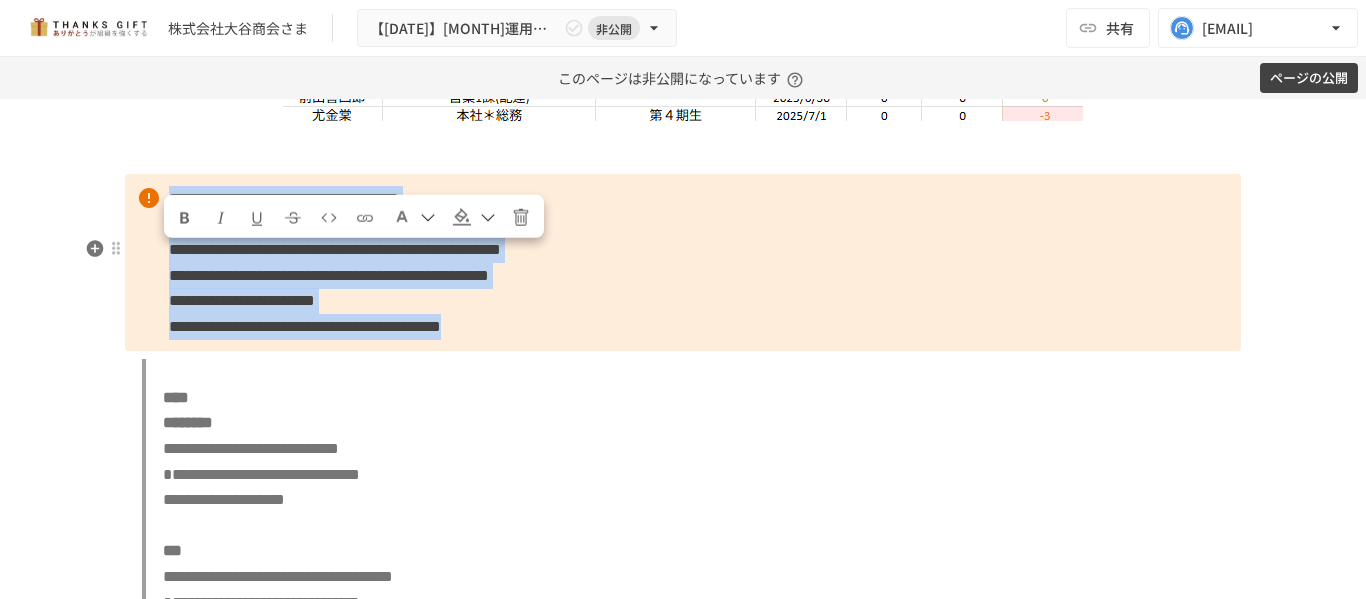 drag, startPoint x: 920, startPoint y: 392, endPoint x: 165, endPoint y: 267, distance: 765.2777 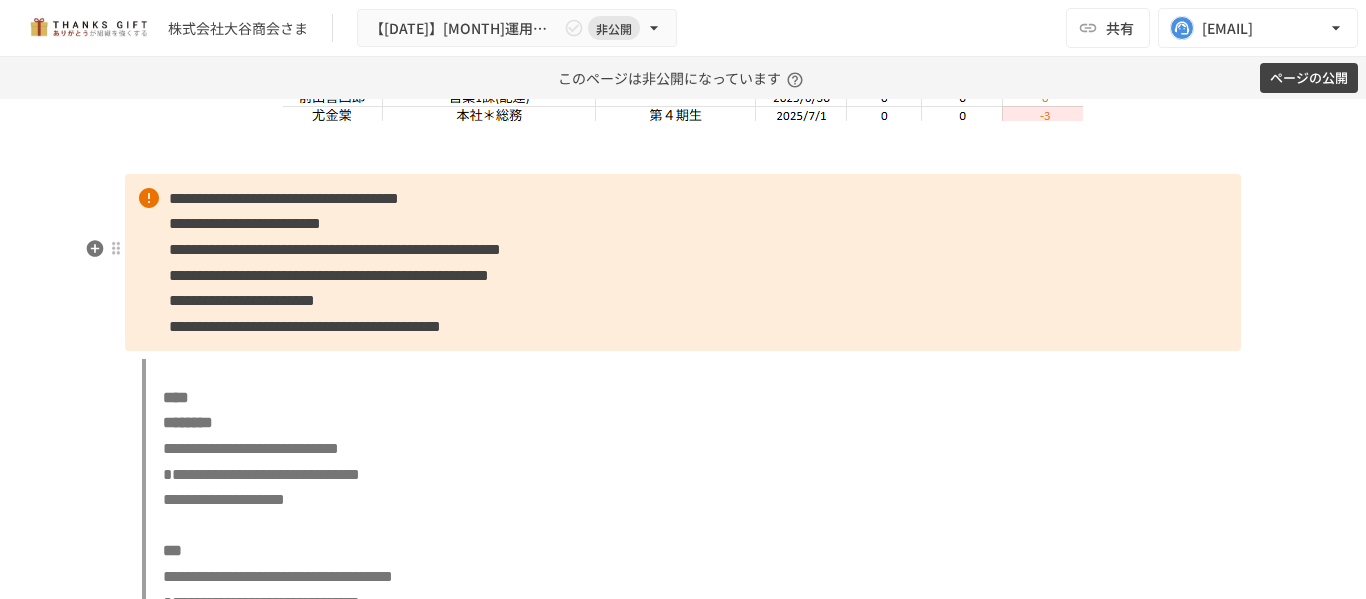 click on "**********" at bounding box center (335, 249) 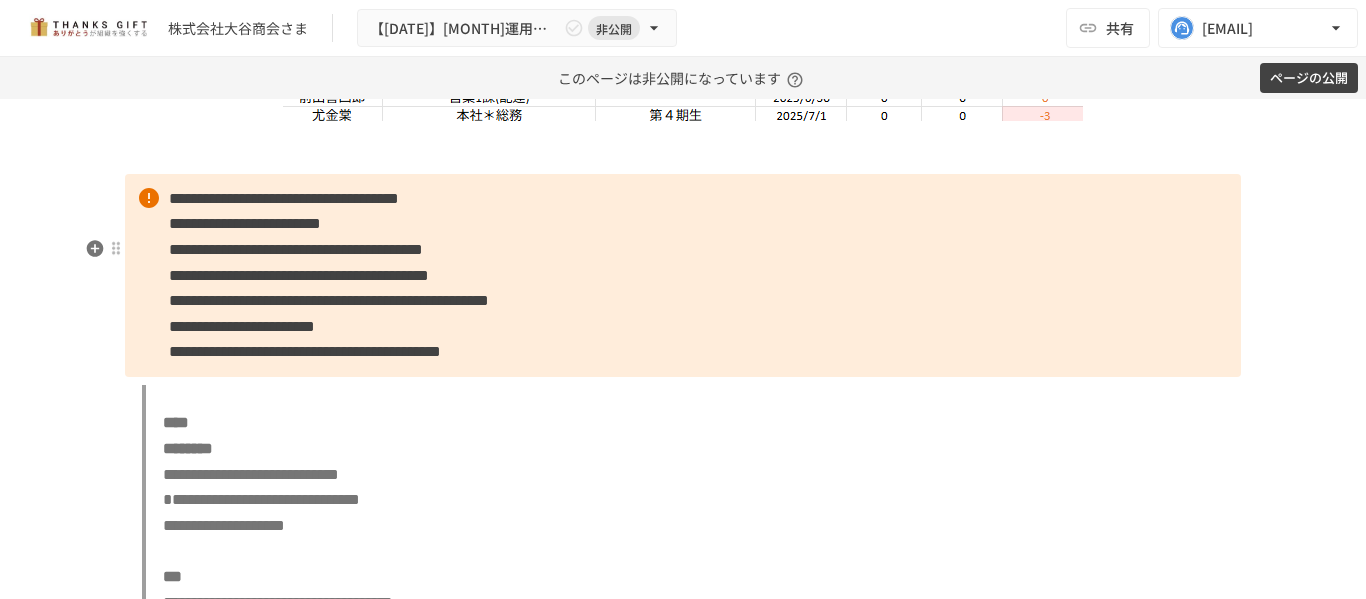 click on "**********" at bounding box center [299, 275] 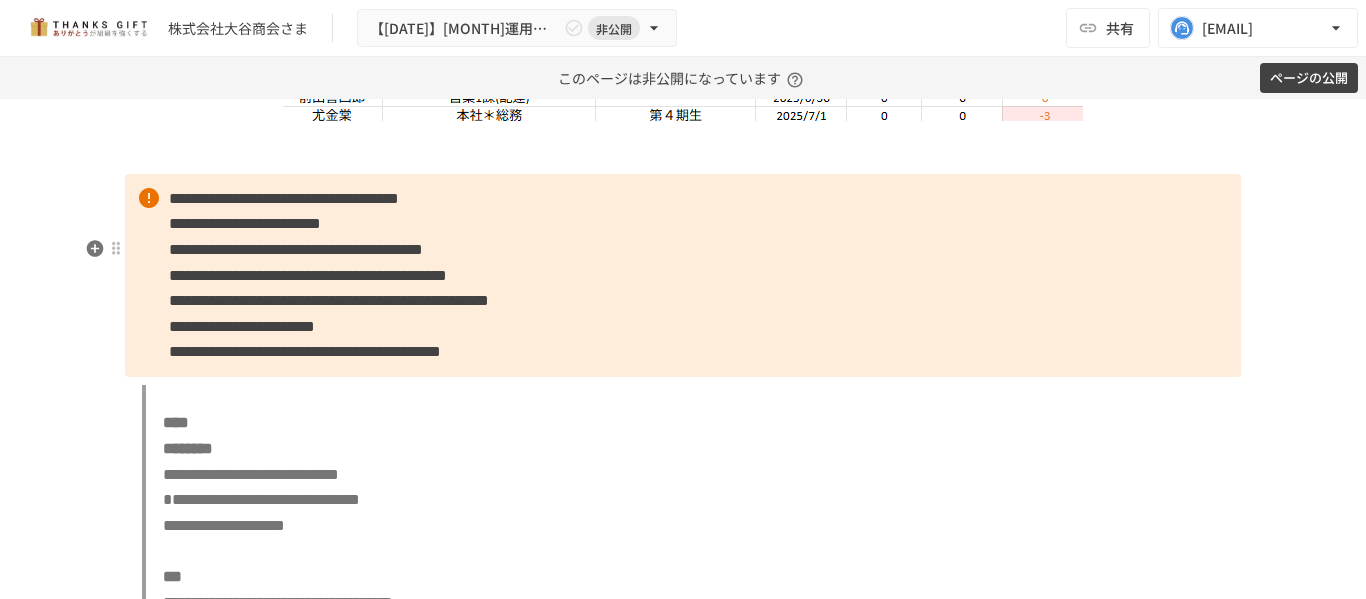 click on "**********" at bounding box center (308, 275) 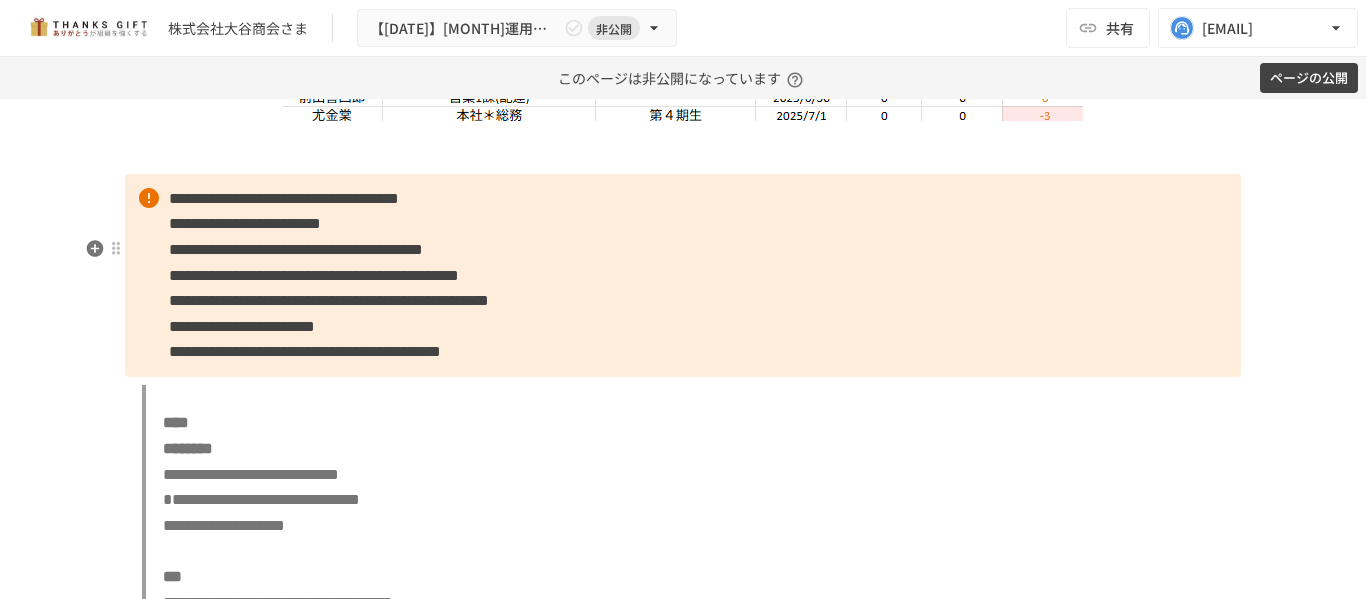 click on "**********" at bounding box center [683, 275] 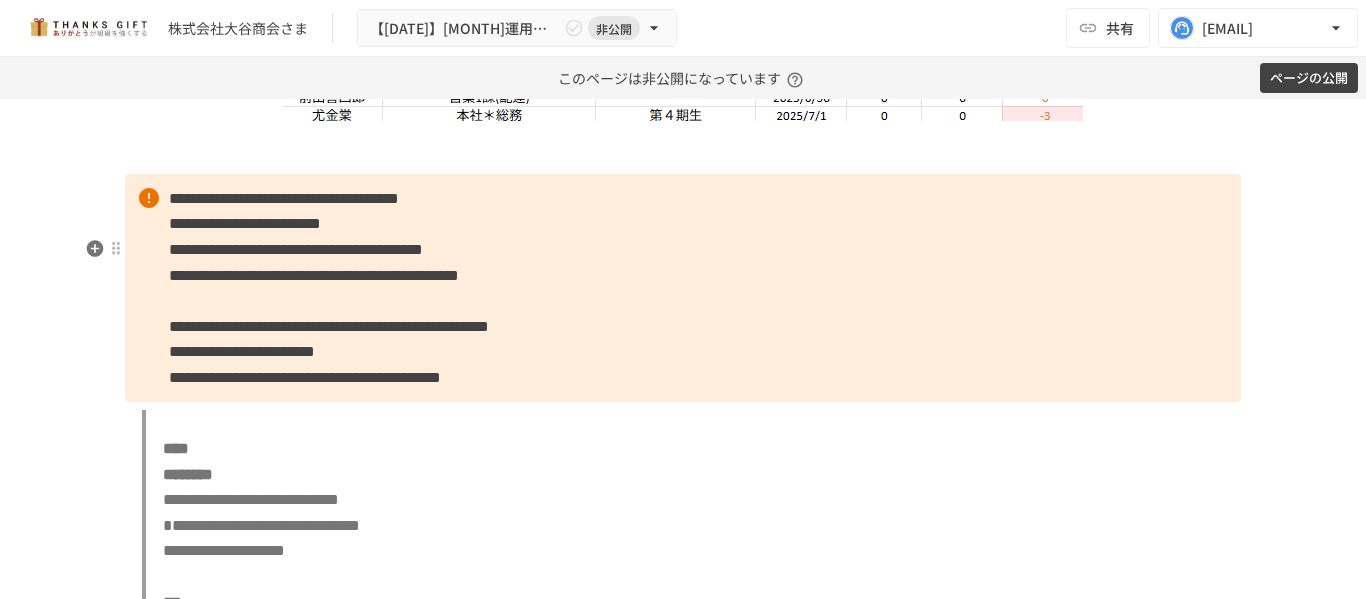 click on "**********" at bounding box center (314, 275) 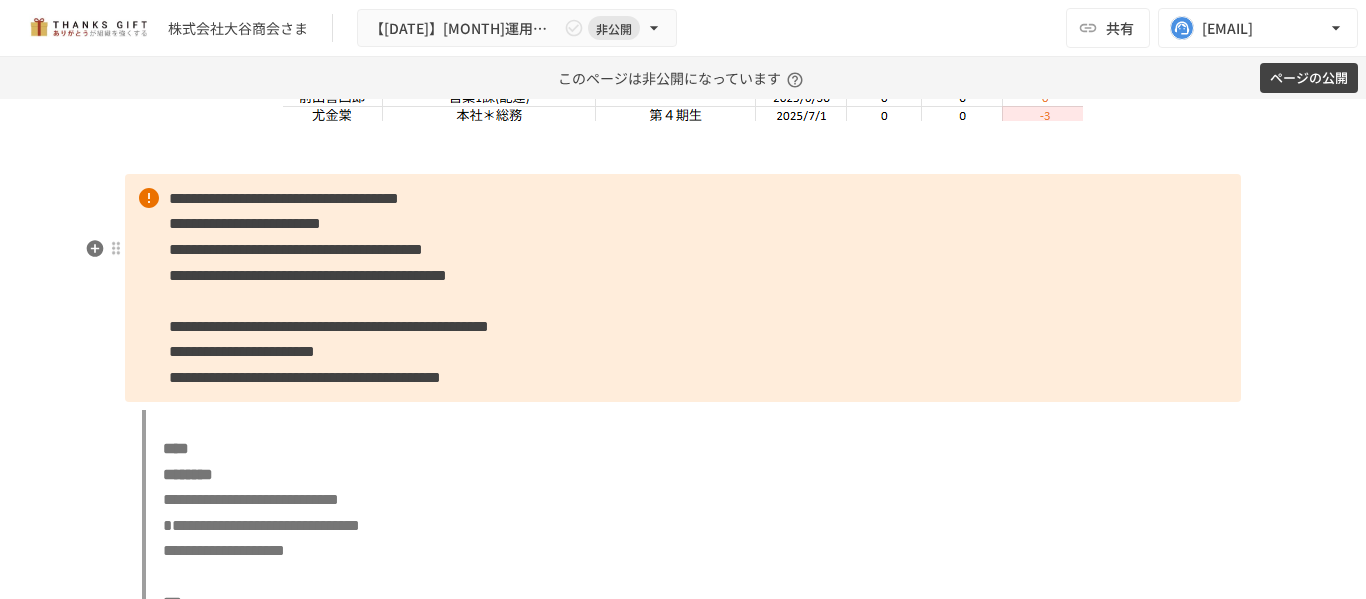click on "**********" at bounding box center [683, 288] 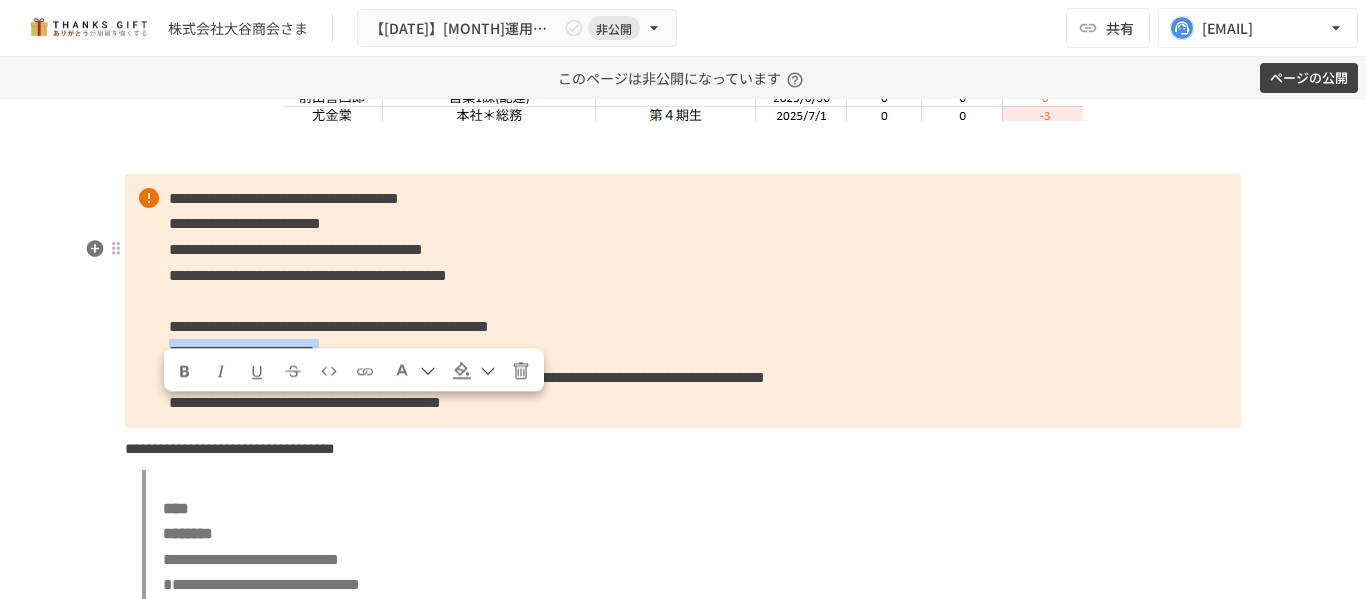 drag, startPoint x: 157, startPoint y: 415, endPoint x: 210, endPoint y: 436, distance: 57.00877 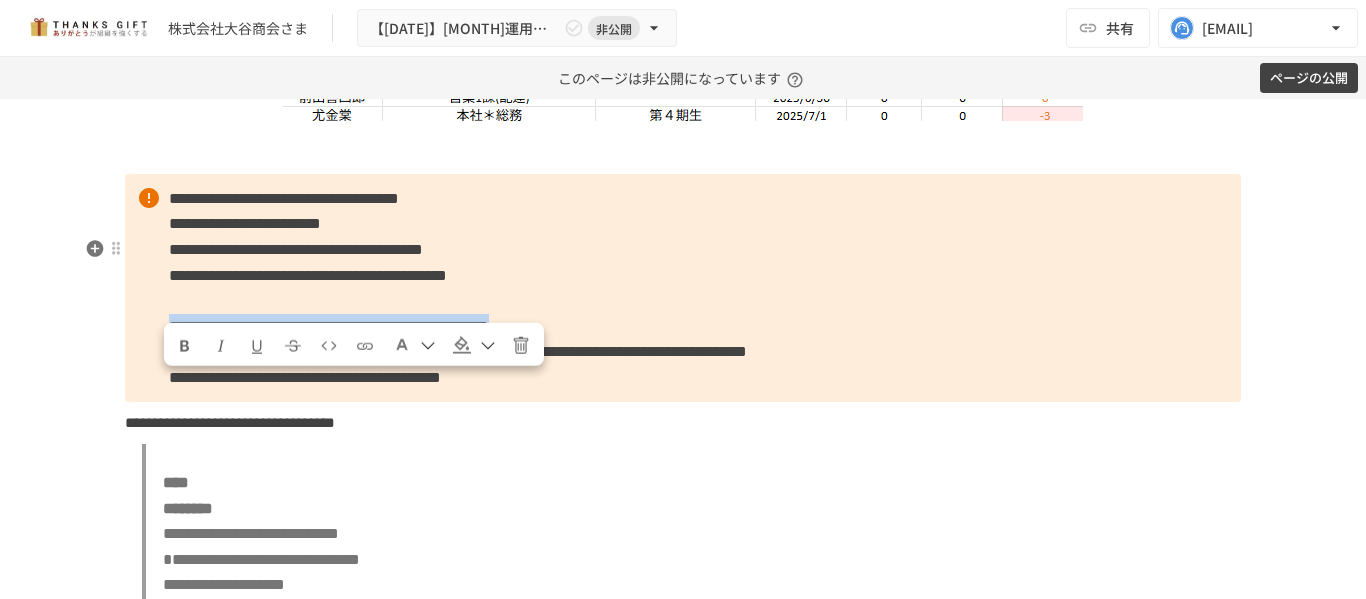 drag, startPoint x: 158, startPoint y: 388, endPoint x: 979, endPoint y: 391, distance: 821.0055 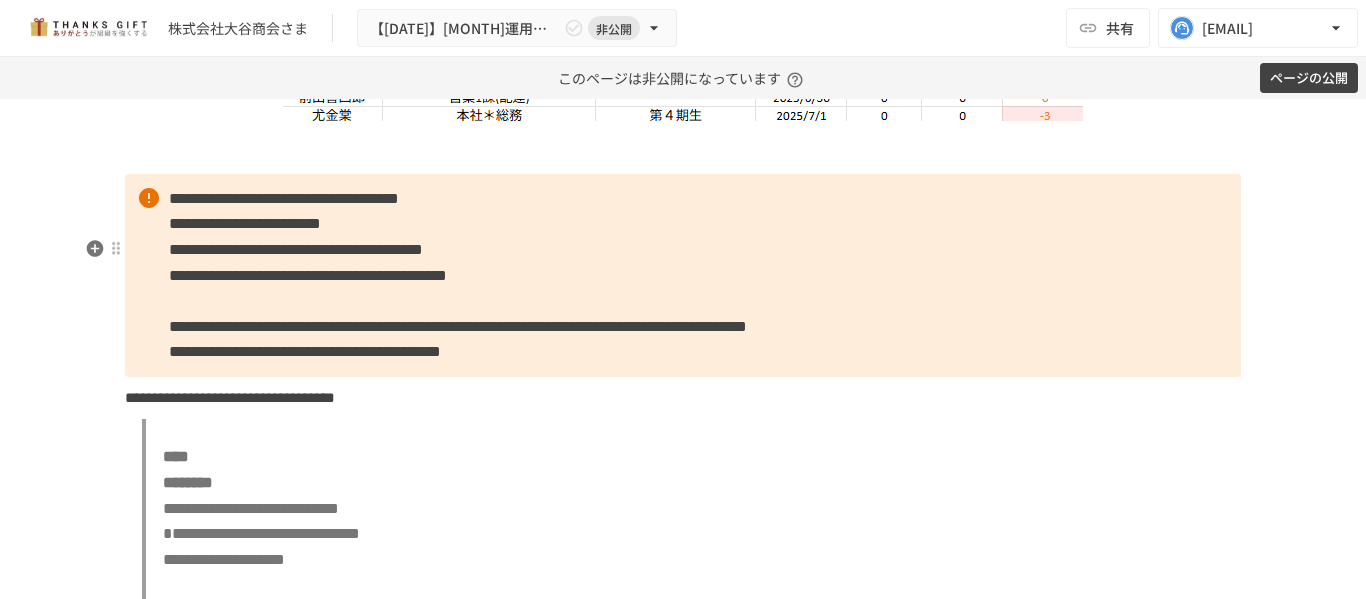 click on "**********" at bounding box center (458, 326) 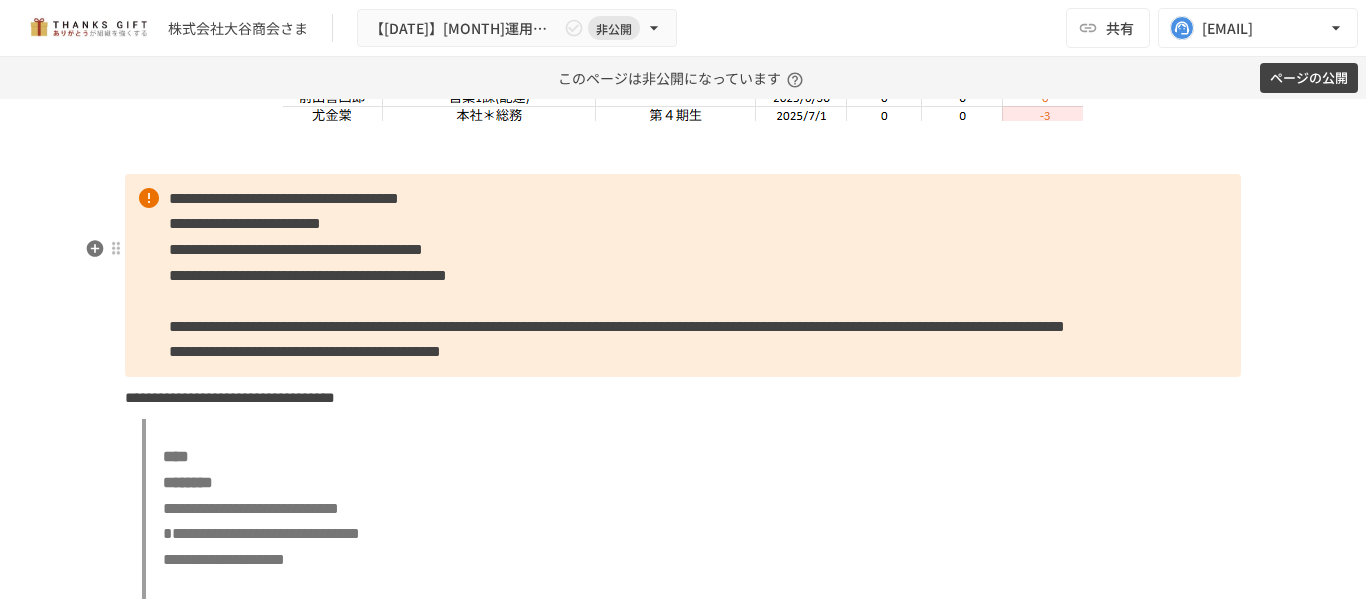 click on "**********" at bounding box center (617, 326) 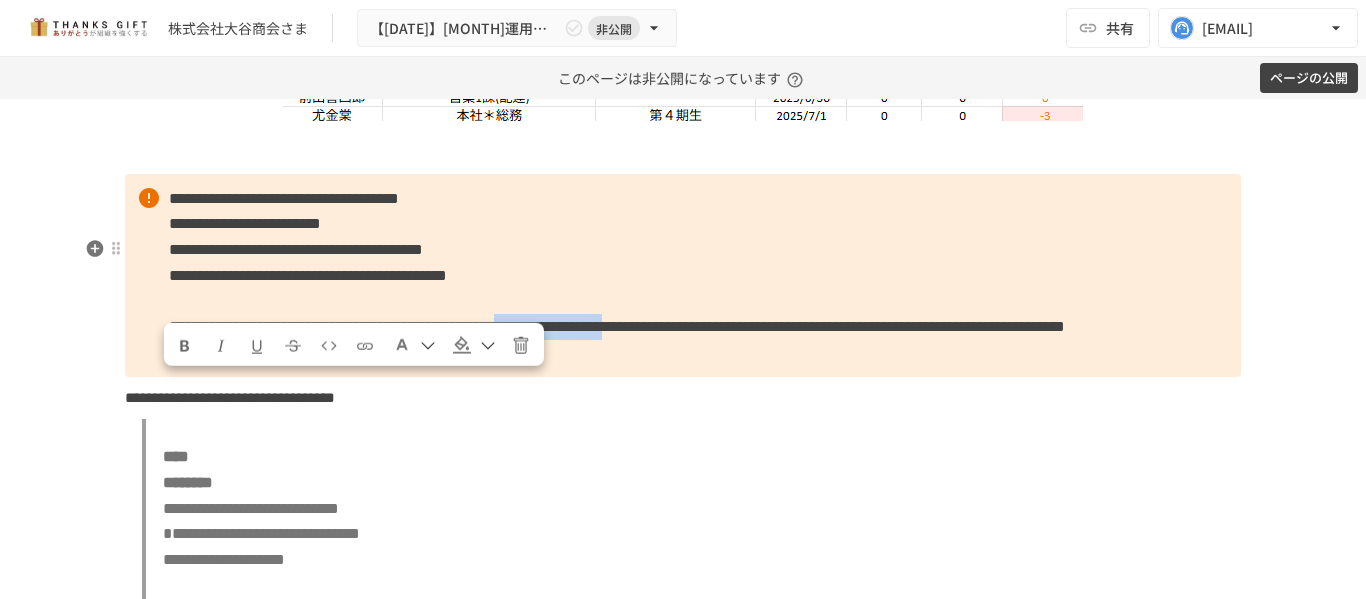 drag, startPoint x: 174, startPoint y: 413, endPoint x: 945, endPoint y: 380, distance: 771.70593 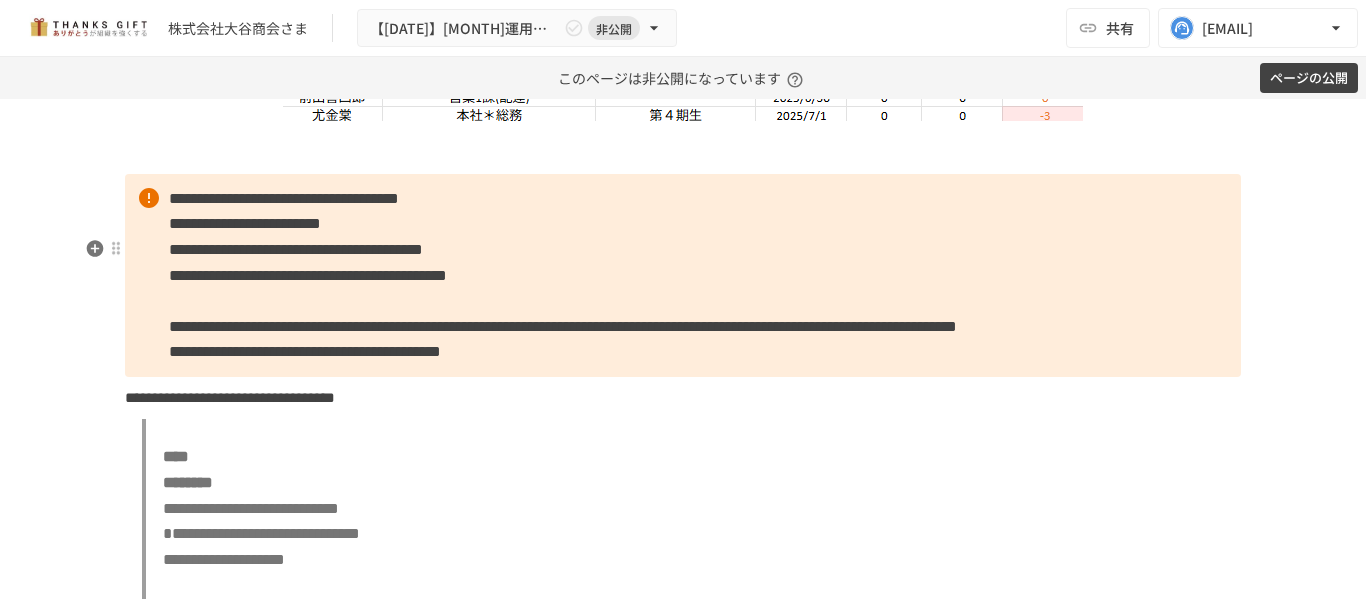 click on "**********" at bounding box center (563, 326) 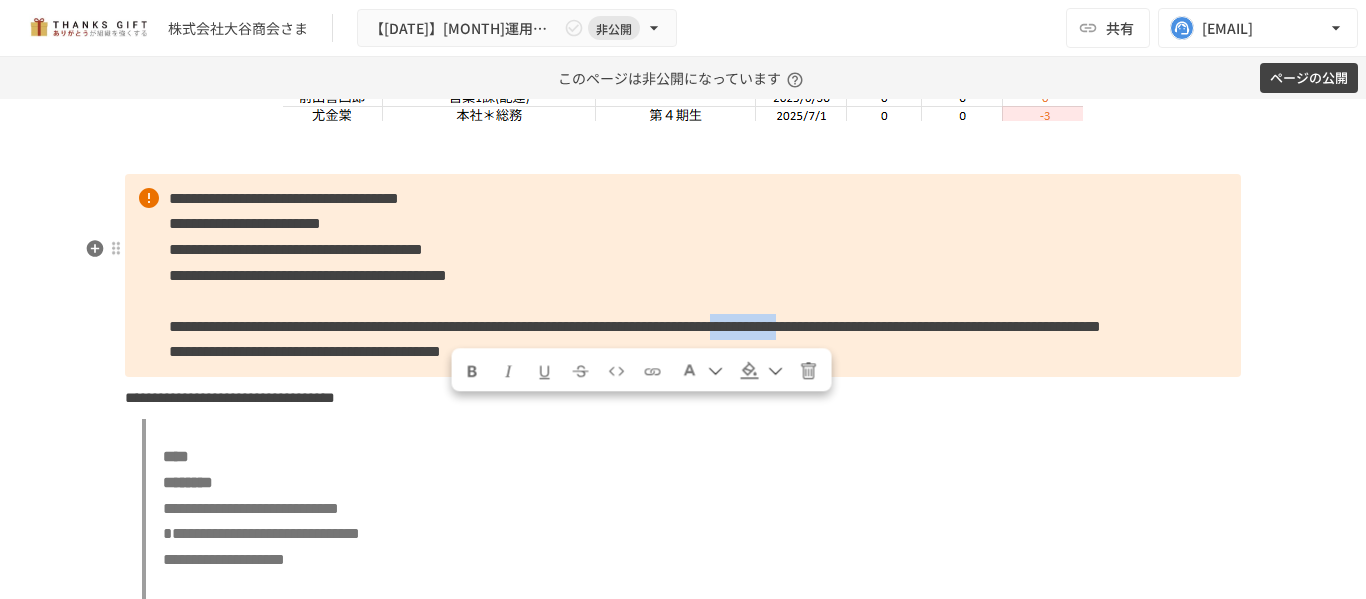 drag, startPoint x: 620, startPoint y: 412, endPoint x: 448, endPoint y: 411, distance: 172.00291 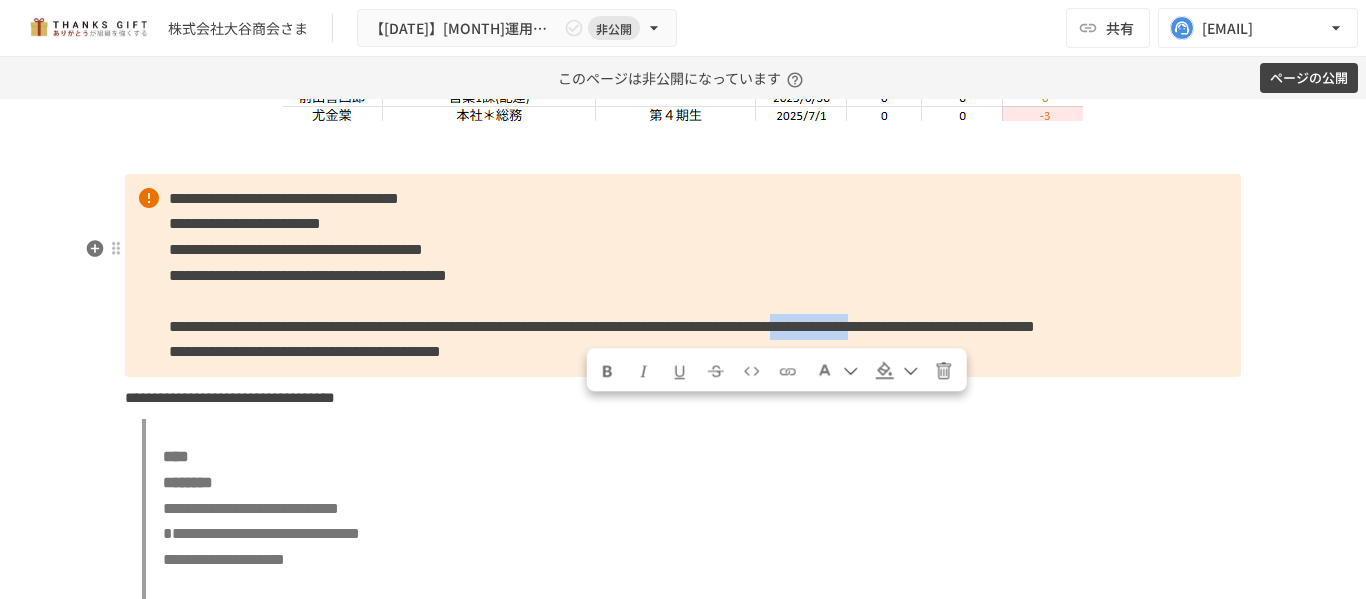 drag, startPoint x: 582, startPoint y: 414, endPoint x: 790, endPoint y: 421, distance: 208.11775 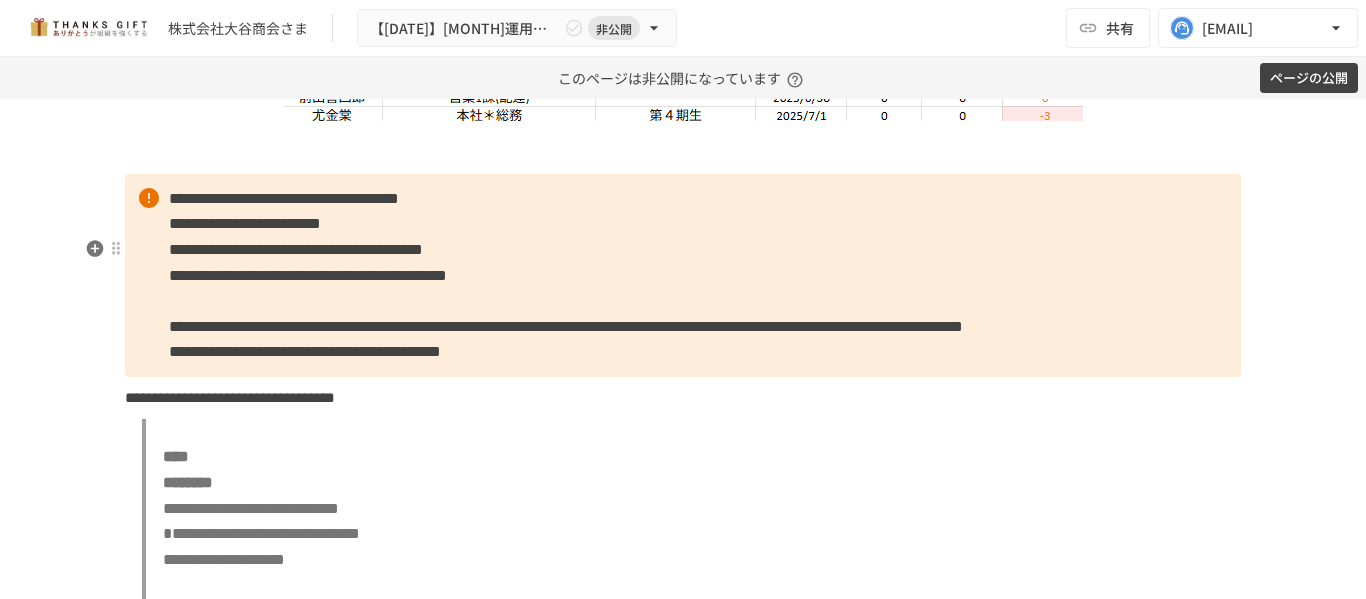 click on "**********" at bounding box center [566, 326] 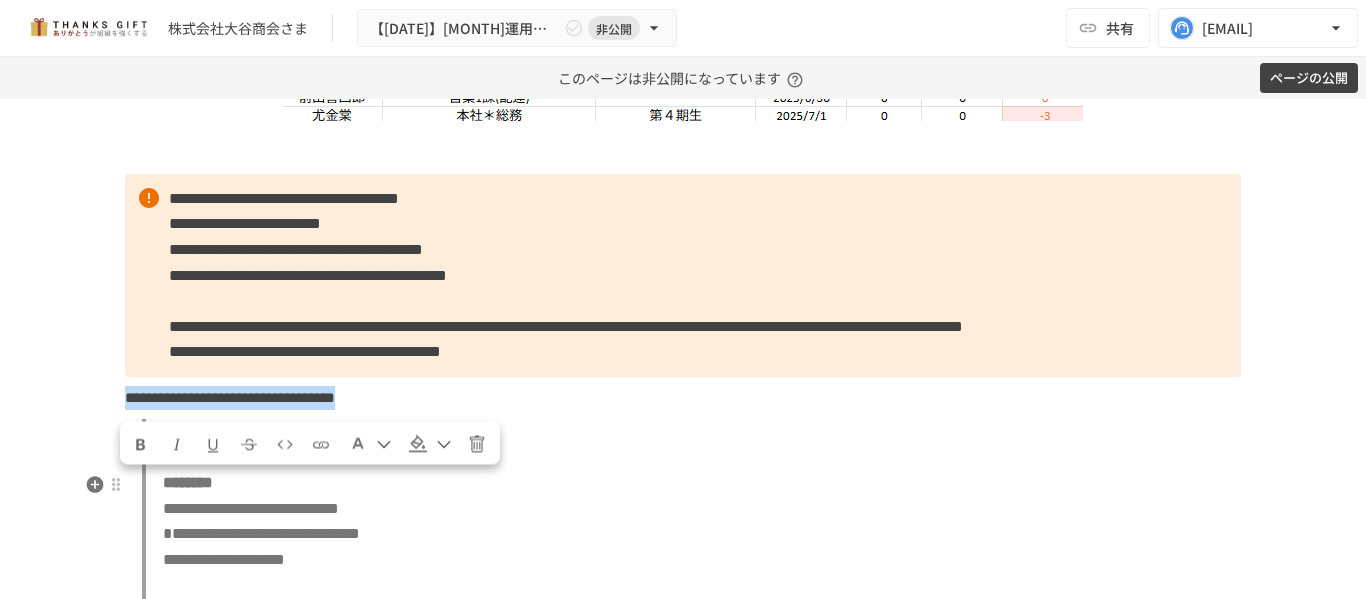 drag, startPoint x: 647, startPoint y: 496, endPoint x: 118, endPoint y: 482, distance: 529.18524 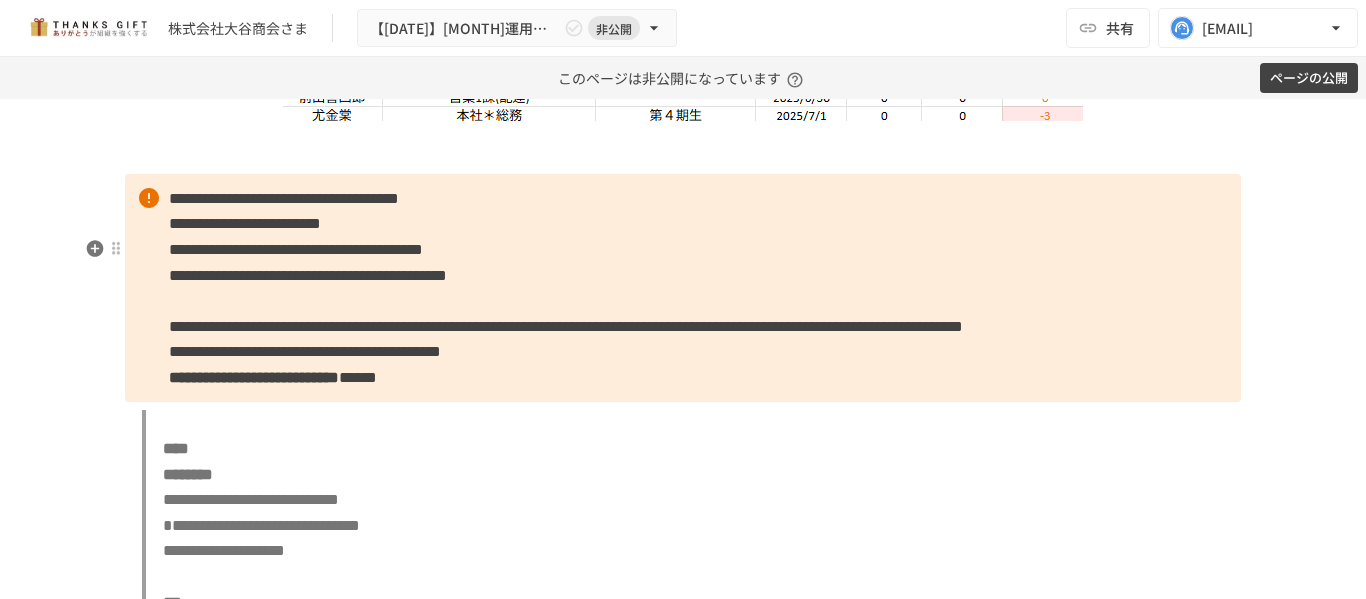 click on "******" at bounding box center (358, 377) 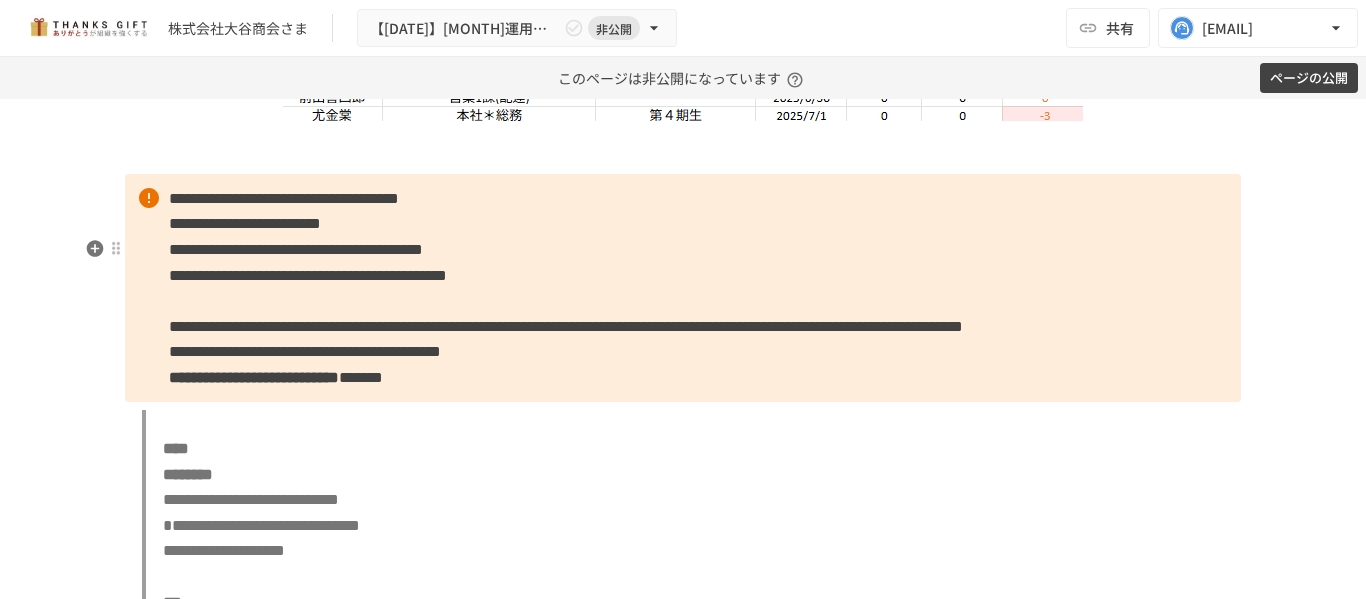click on "*******" at bounding box center [361, 377] 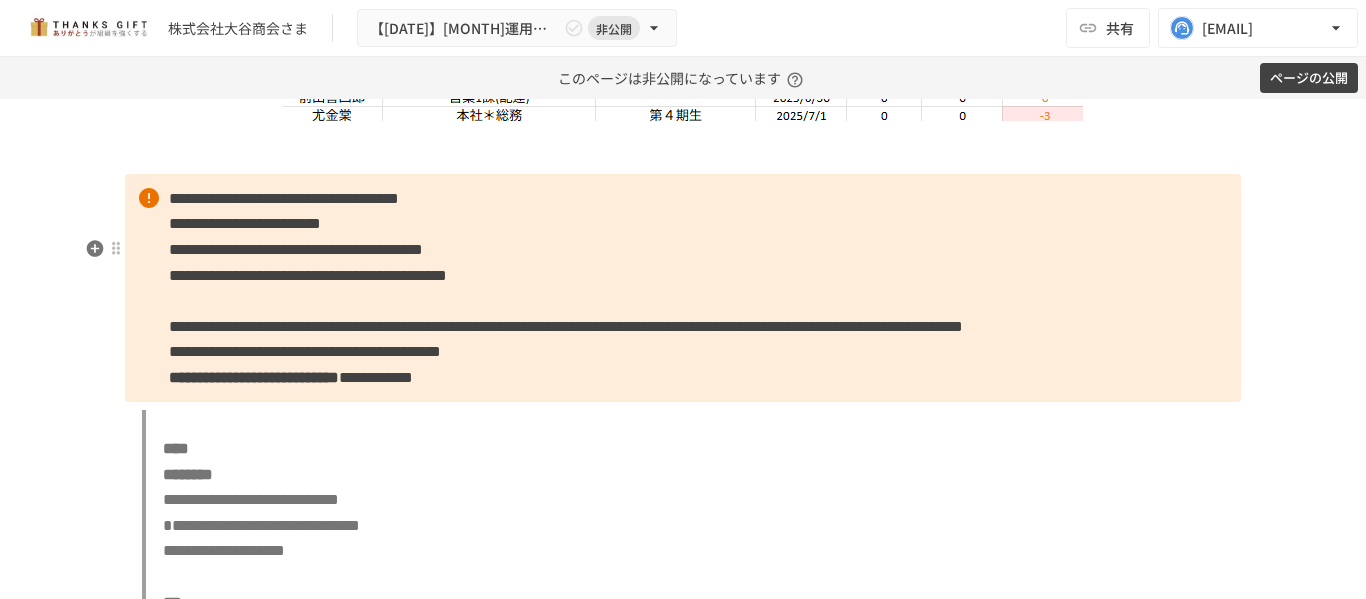 click on "**********" at bounding box center (566, 326) 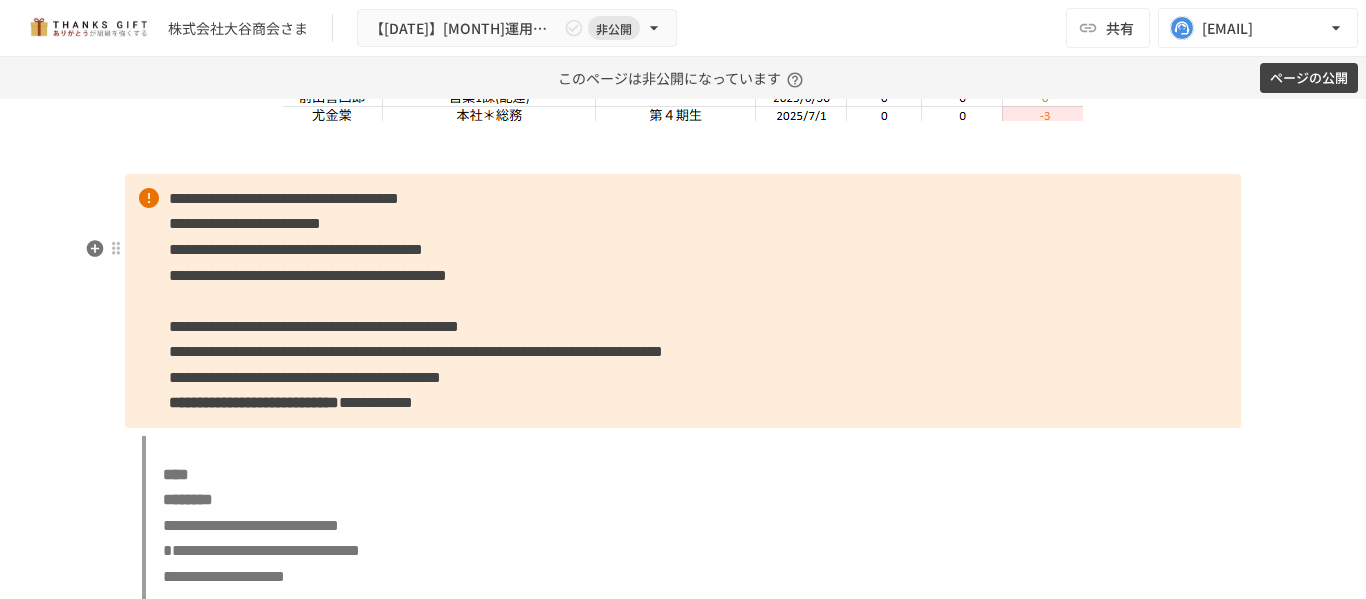 click on "**********" at bounding box center (416, 351) 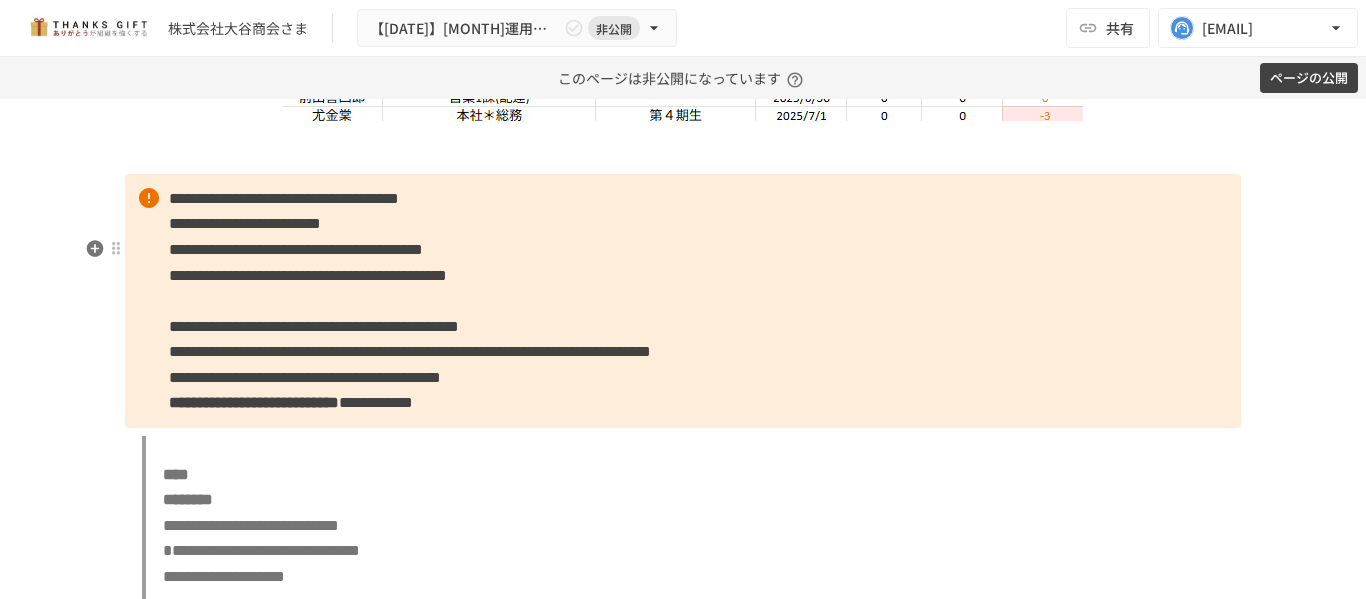 click on "**********" at bounding box center (410, 351) 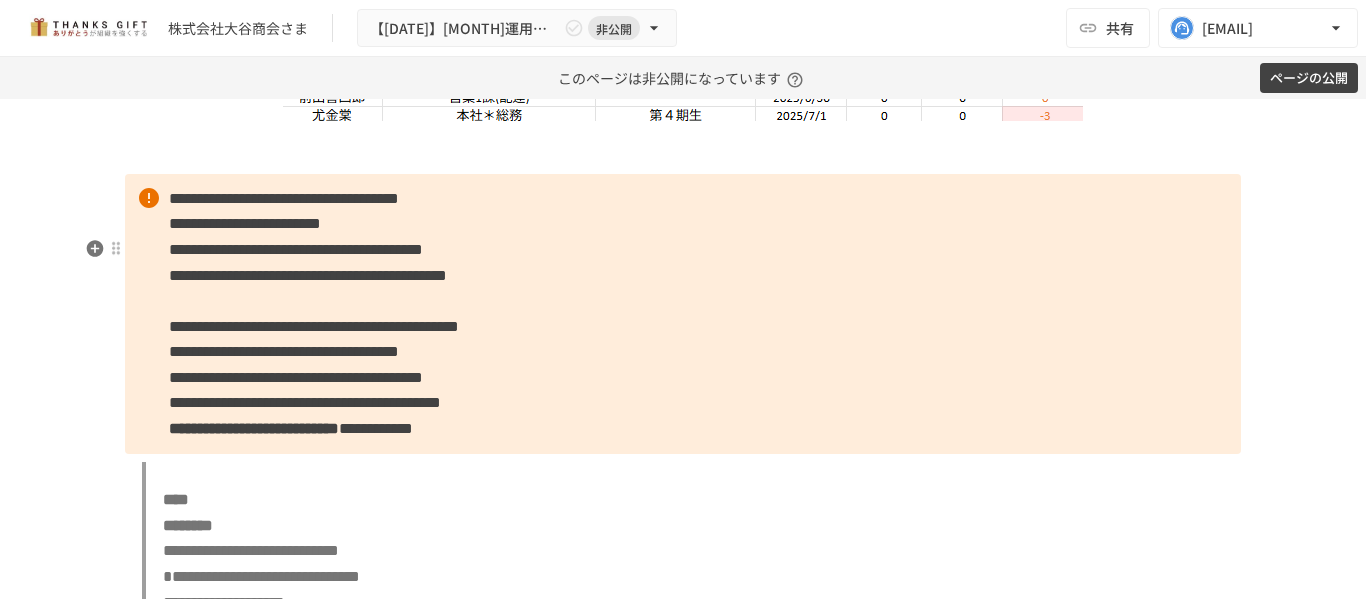 click on "**********" at bounding box center [683, 314] 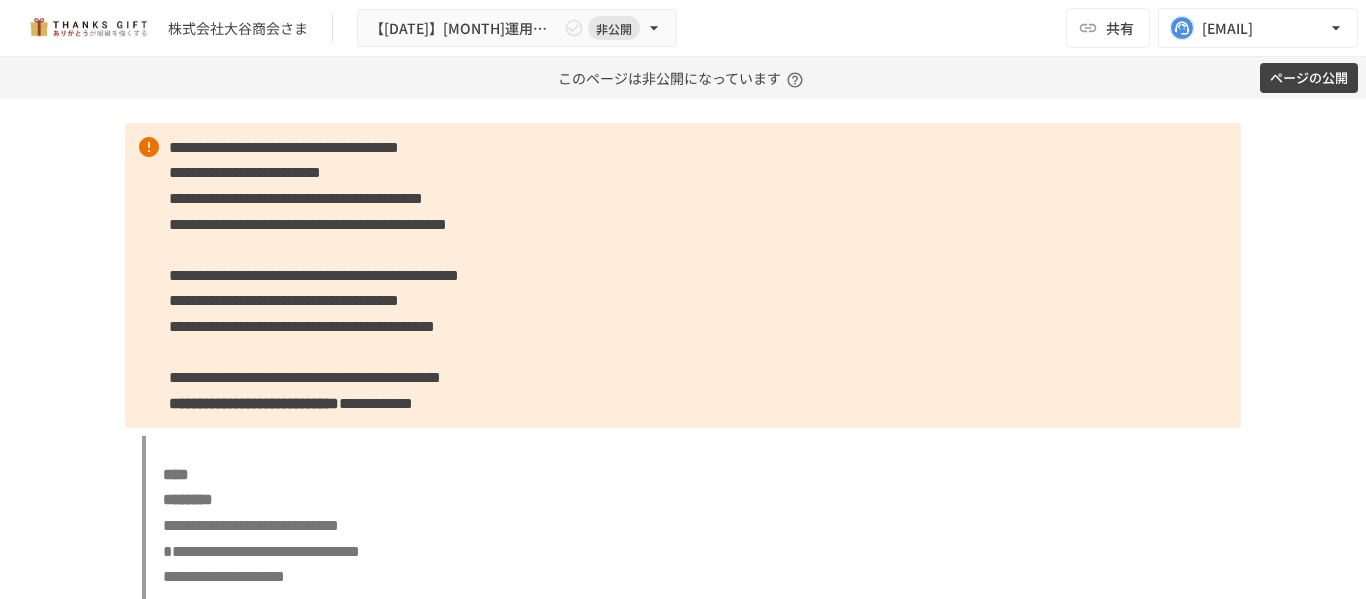 scroll, scrollTop: 6811, scrollLeft: 0, axis: vertical 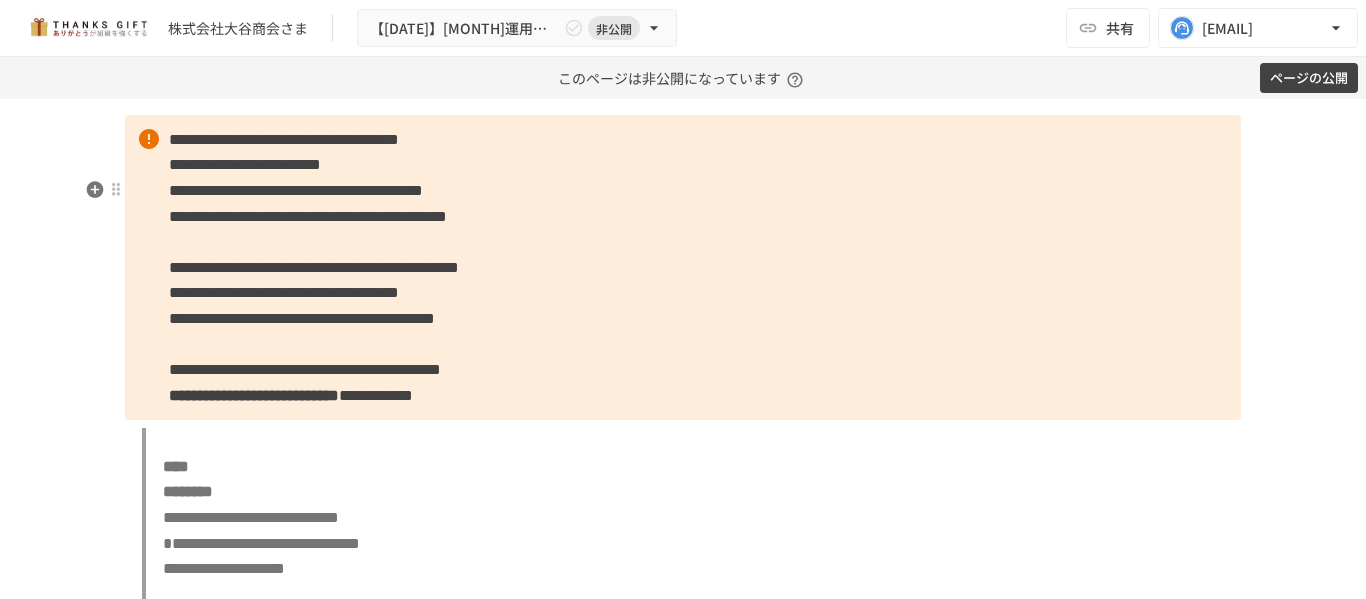 click on "**********" at bounding box center (683, 268) 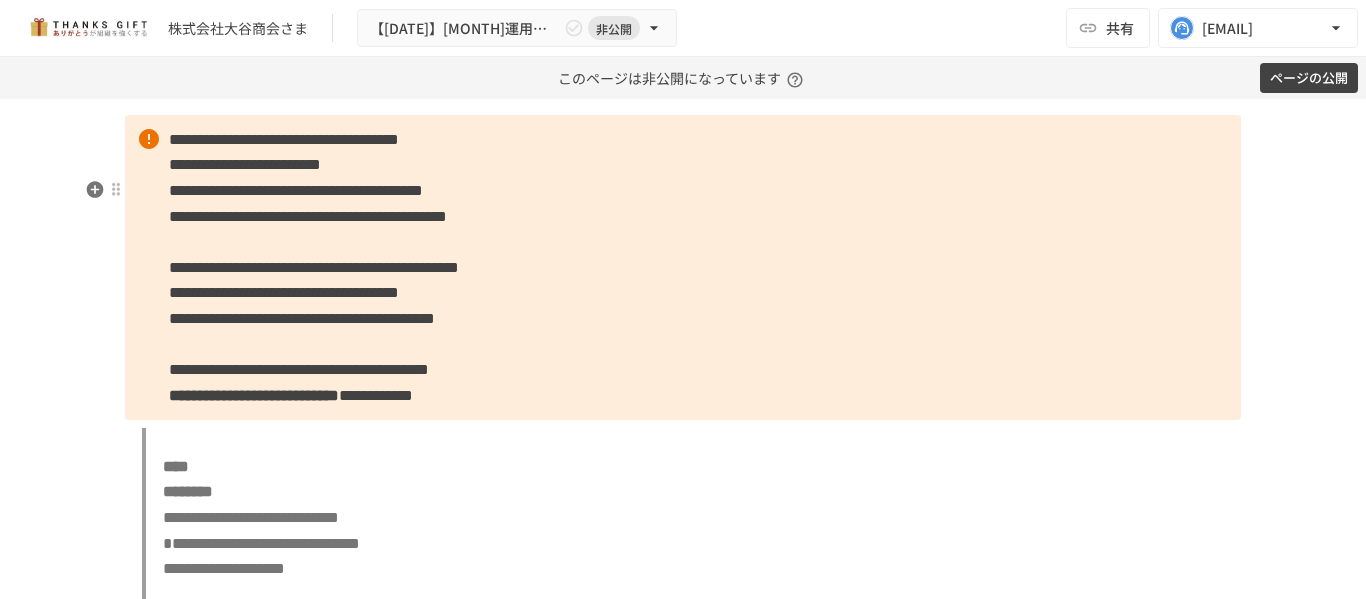 click on "**********" at bounding box center [683, 268] 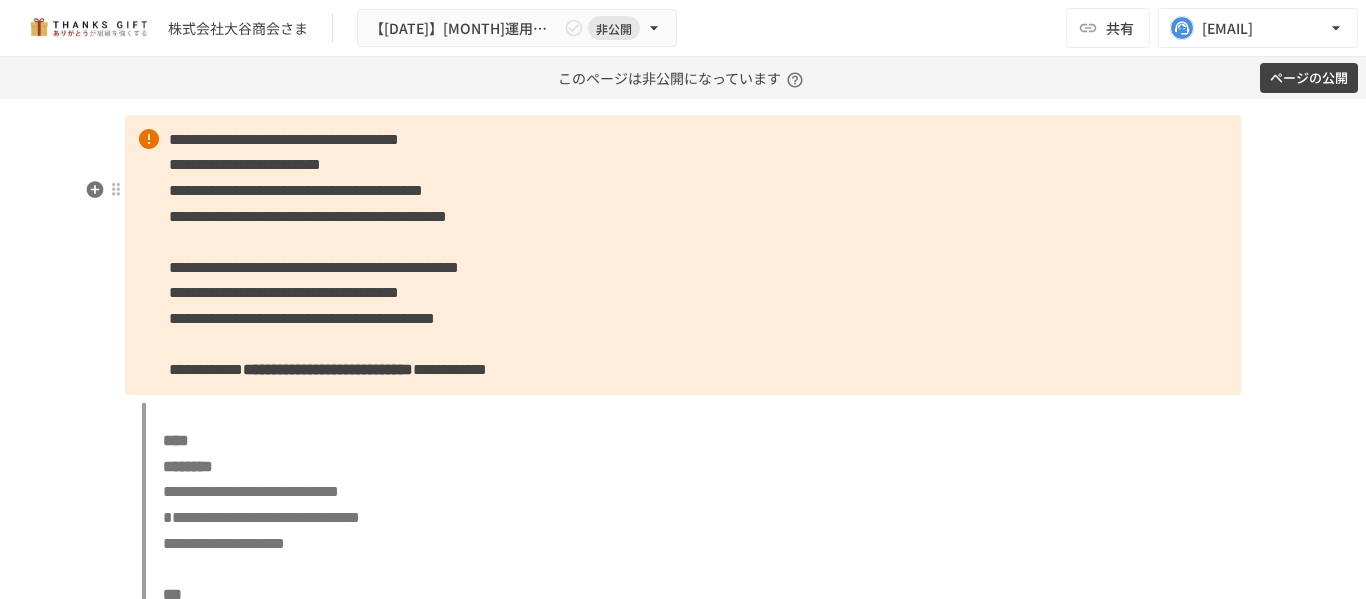 click on "**********" at bounding box center [683, 255] 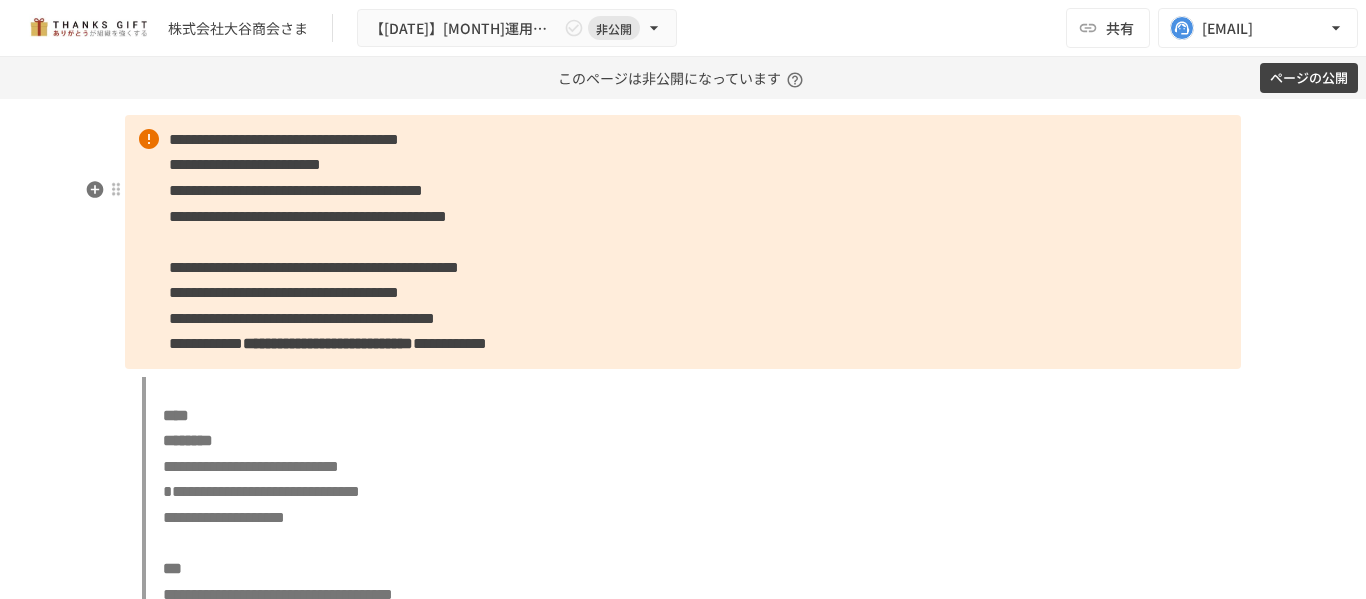 click on "**********" at bounding box center [683, 242] 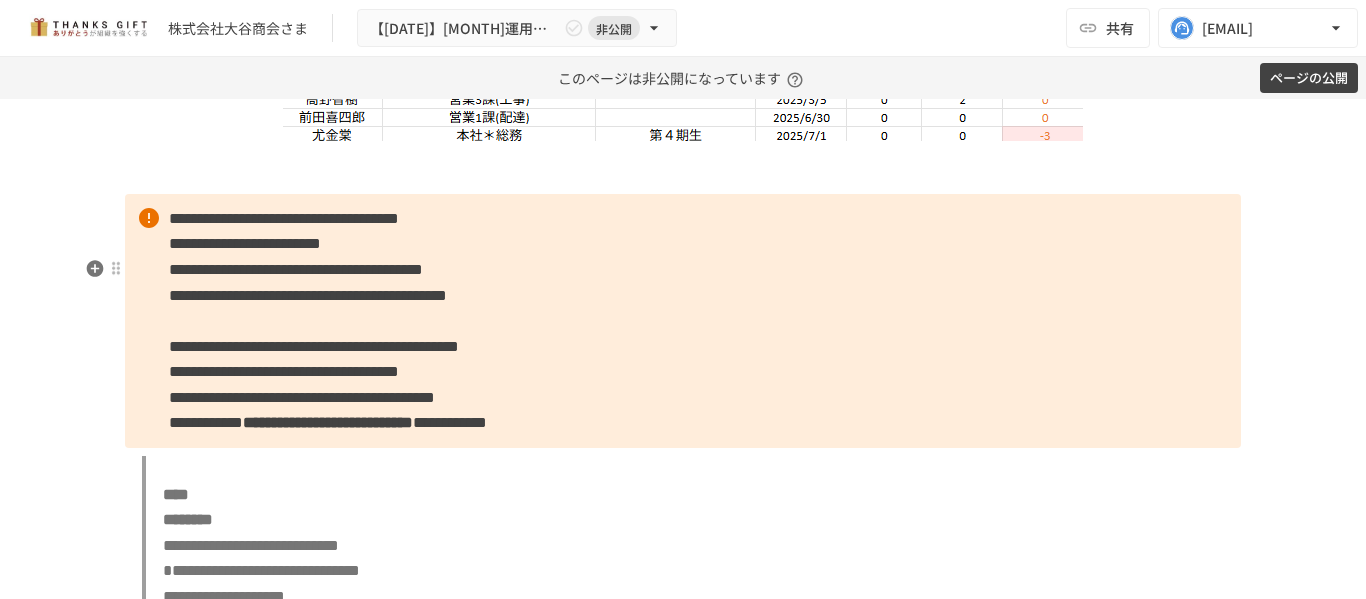 scroll, scrollTop: 6732, scrollLeft: 0, axis: vertical 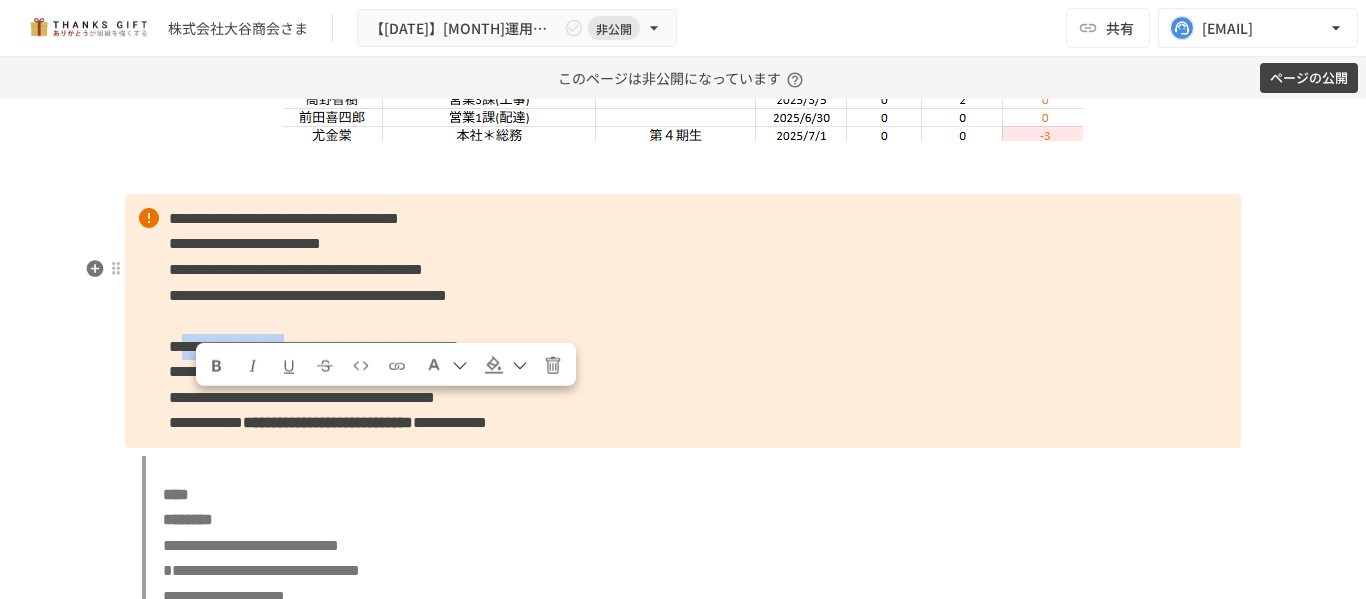 drag, startPoint x: 186, startPoint y: 407, endPoint x: 462, endPoint y: 408, distance: 276.0018 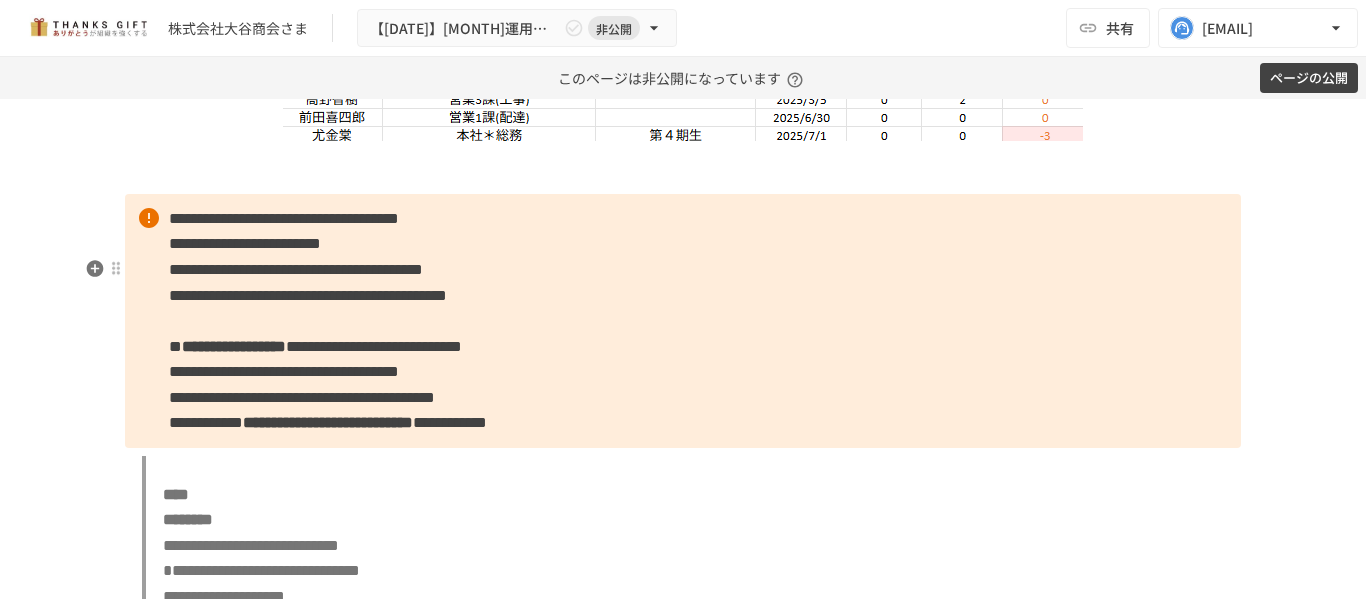 click on "**********" at bounding box center (302, 397) 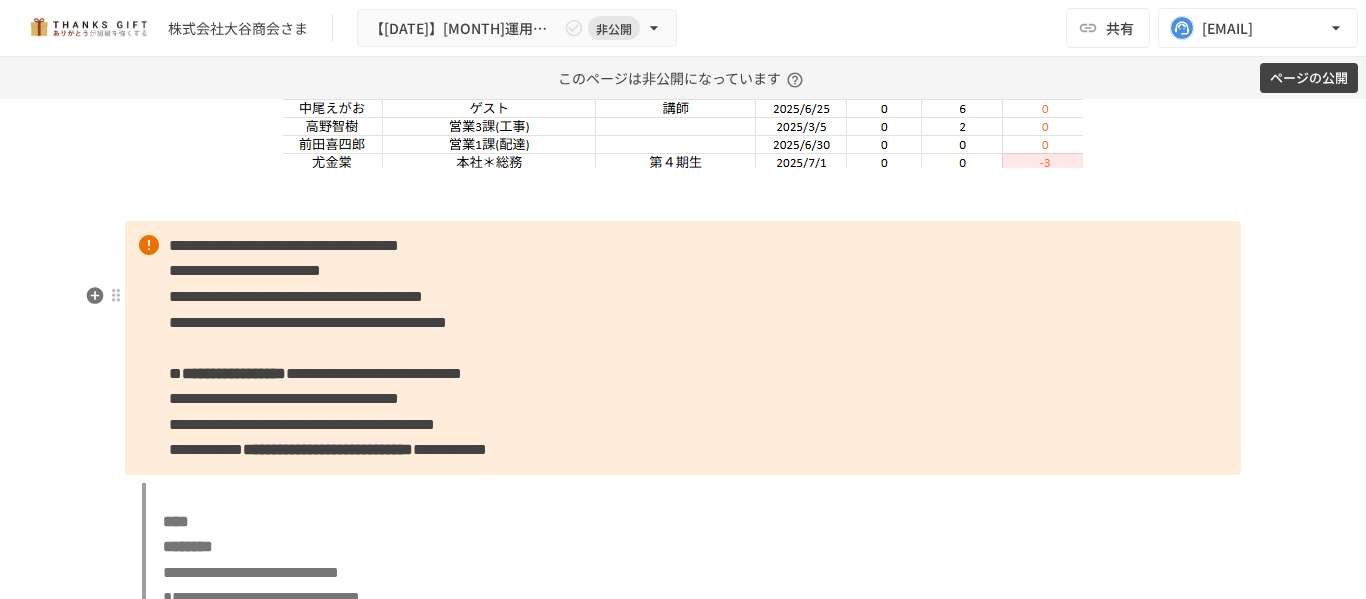 scroll, scrollTop: 6705, scrollLeft: 0, axis: vertical 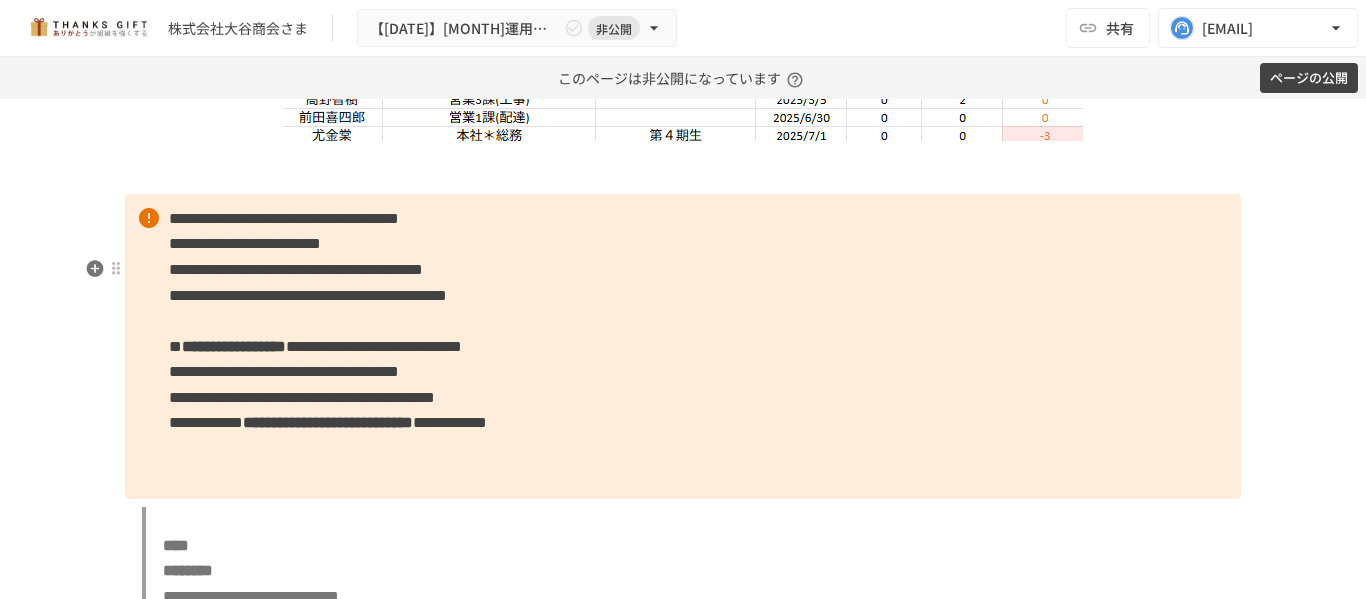click on "**********" at bounding box center [683, 347] 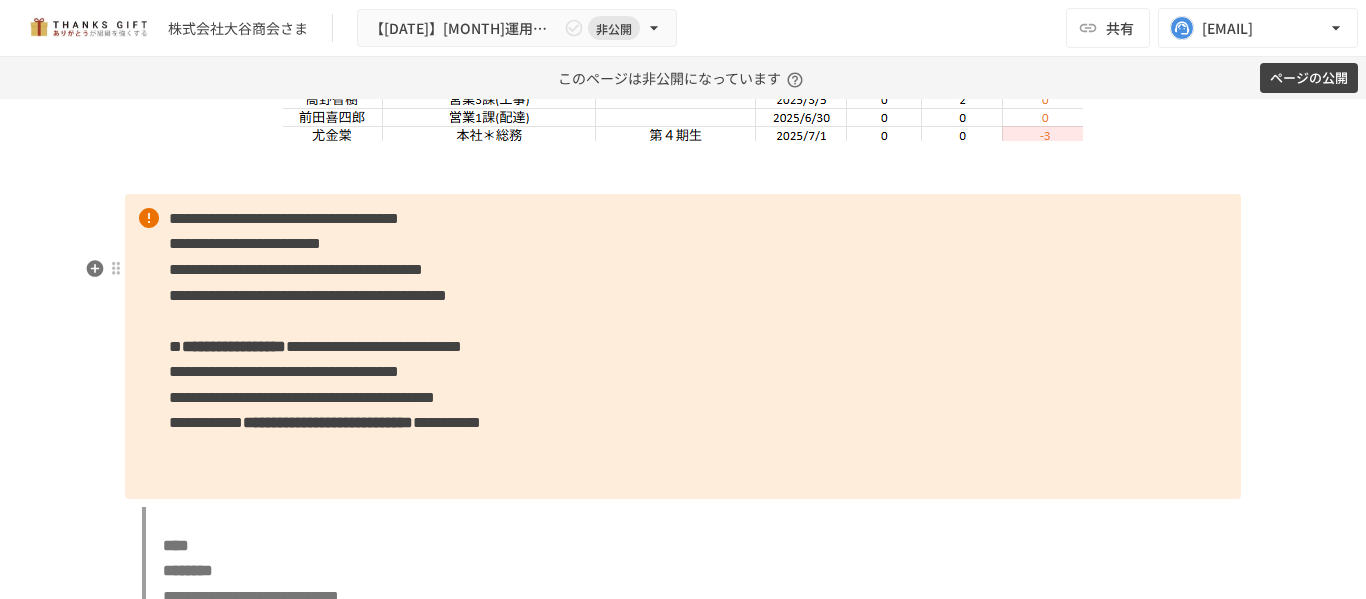 click on "**********" at bounding box center [683, 347] 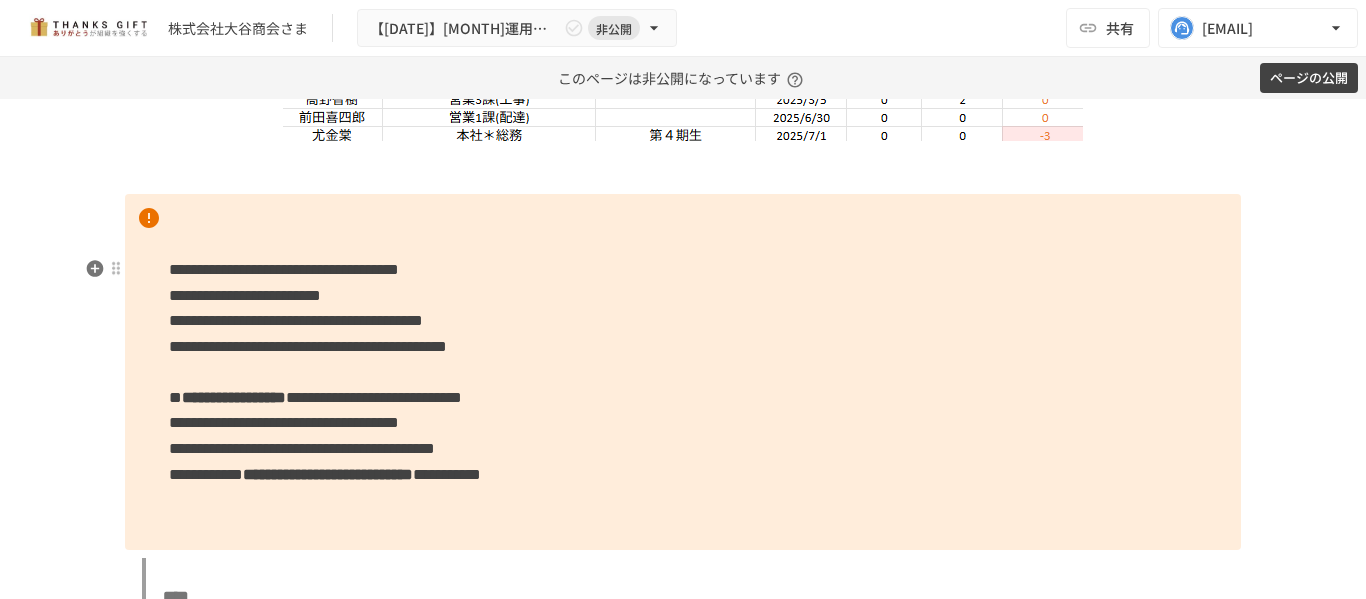 click on "**********" at bounding box center (683, 372) 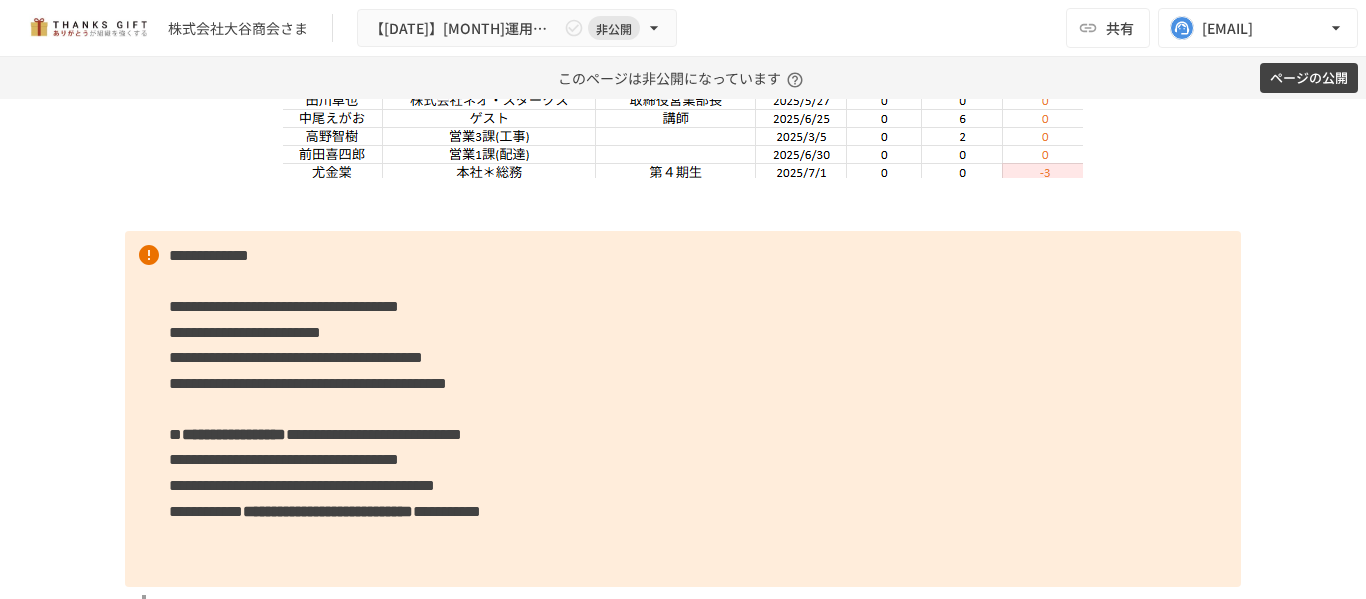 scroll, scrollTop: 6696, scrollLeft: 0, axis: vertical 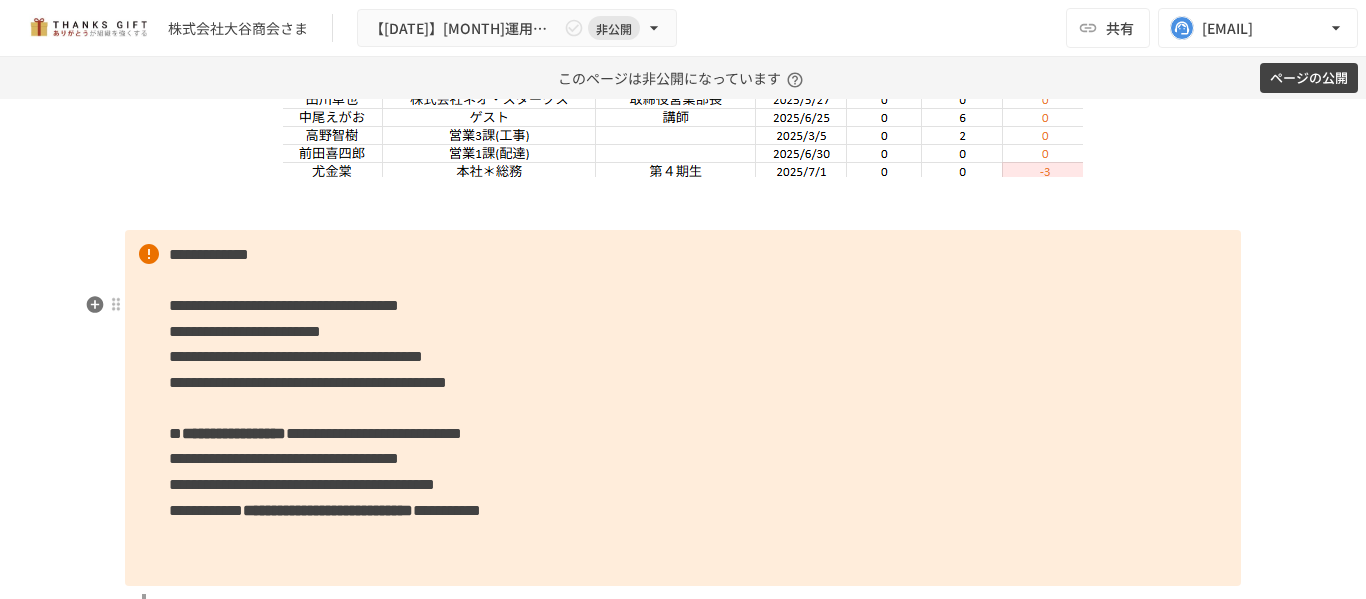 click on "**********" at bounding box center [209, 254] 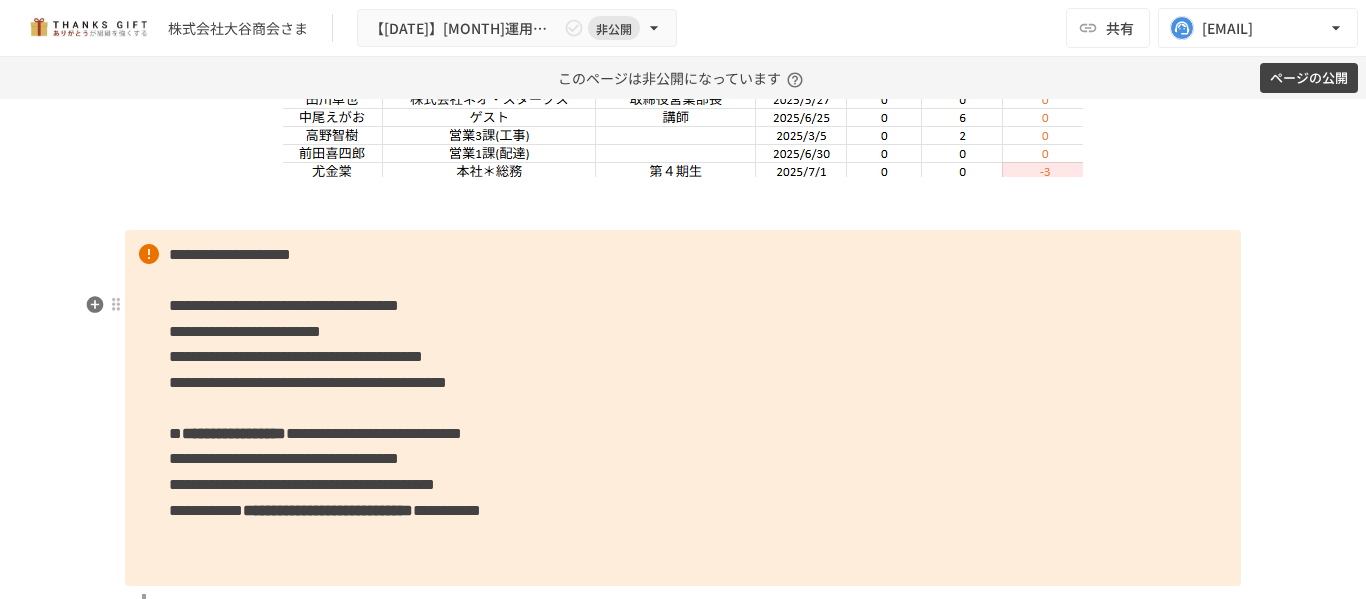 click on "**********" at bounding box center (683, 408) 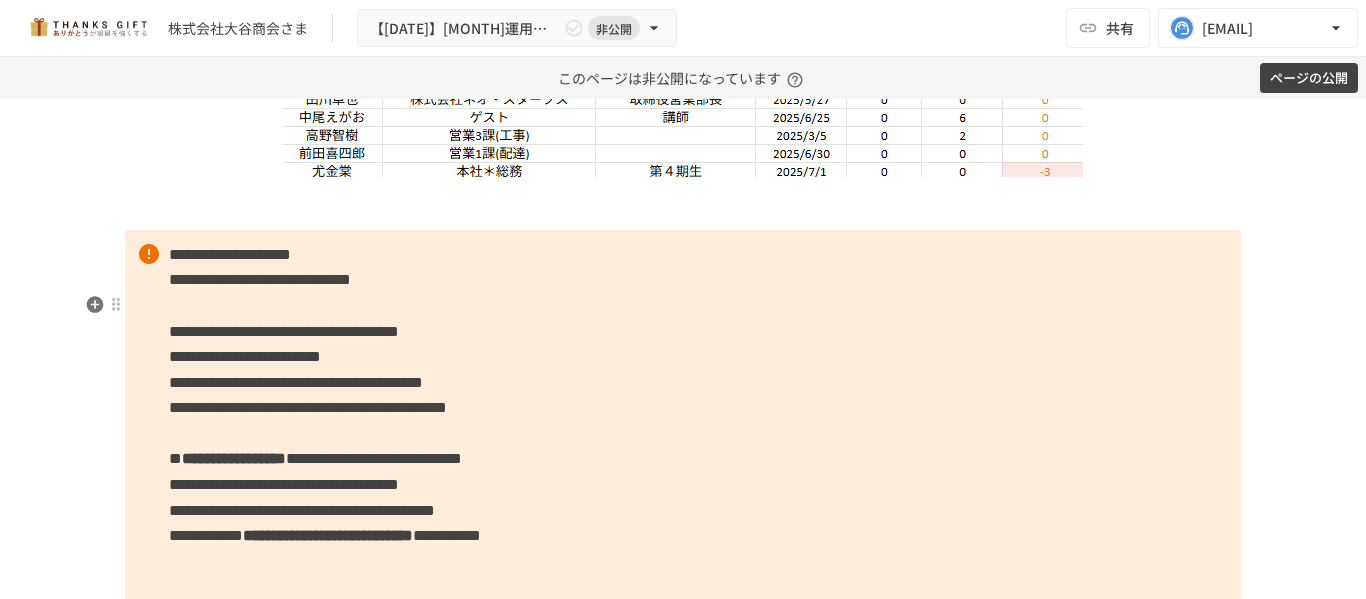 click on "**********" at bounding box center (683, 421) 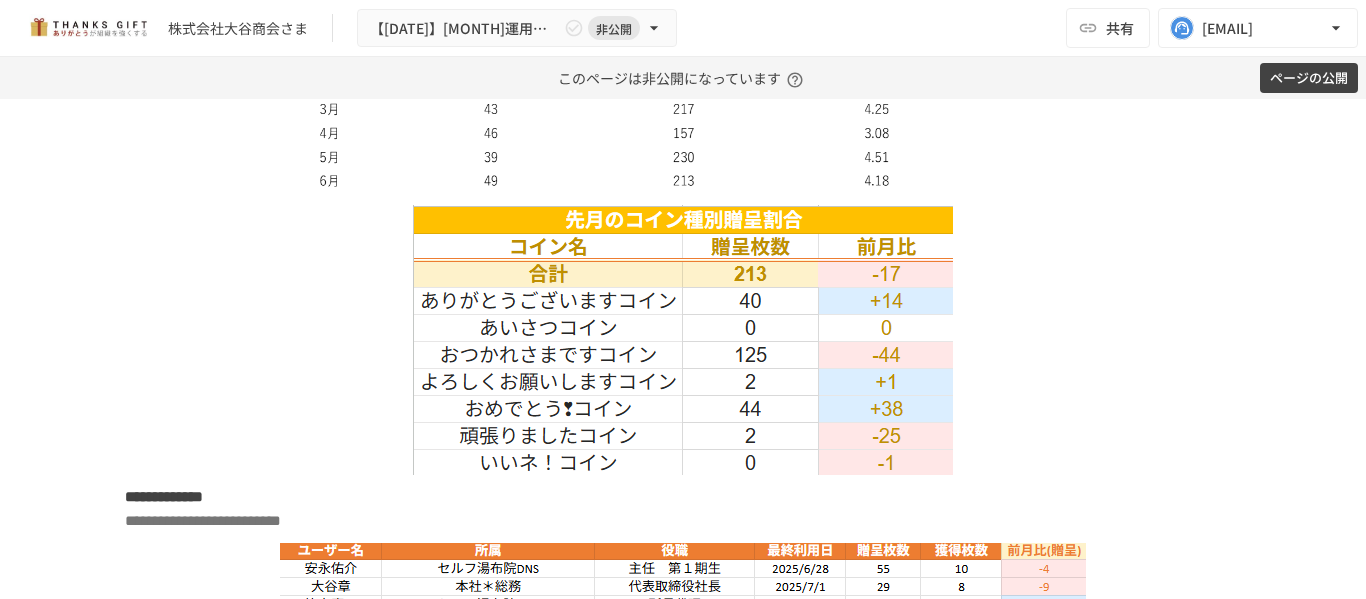 scroll, scrollTop: 4807, scrollLeft: 0, axis: vertical 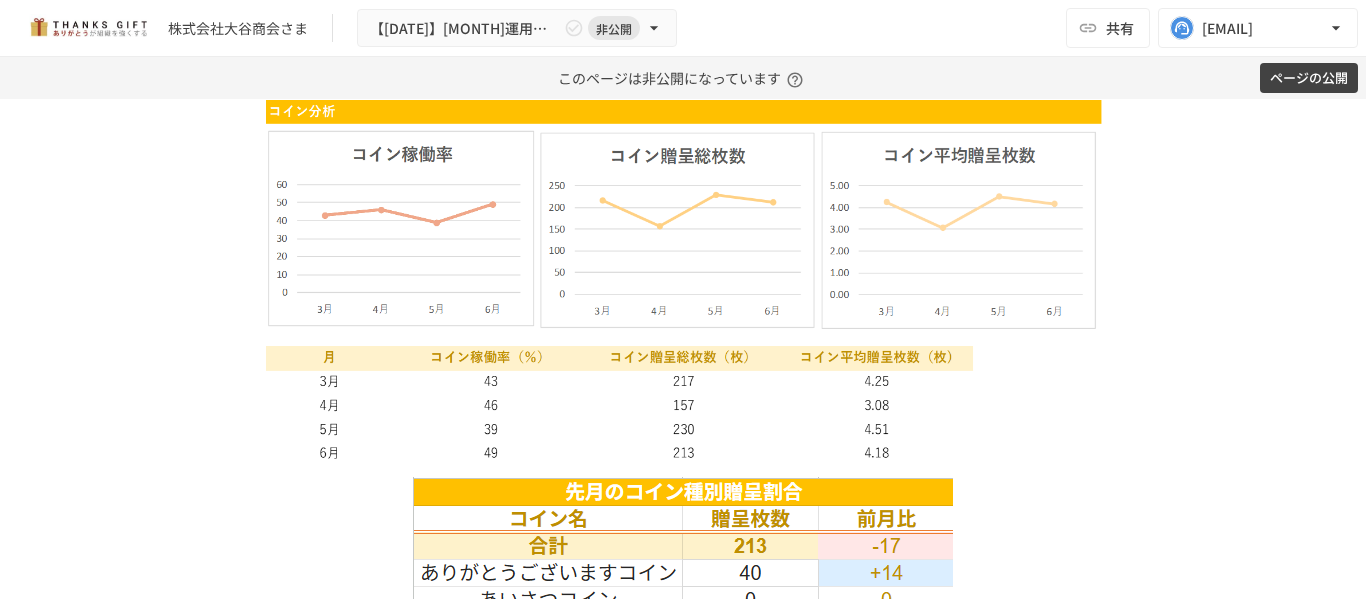 click at bounding box center (683, 283) 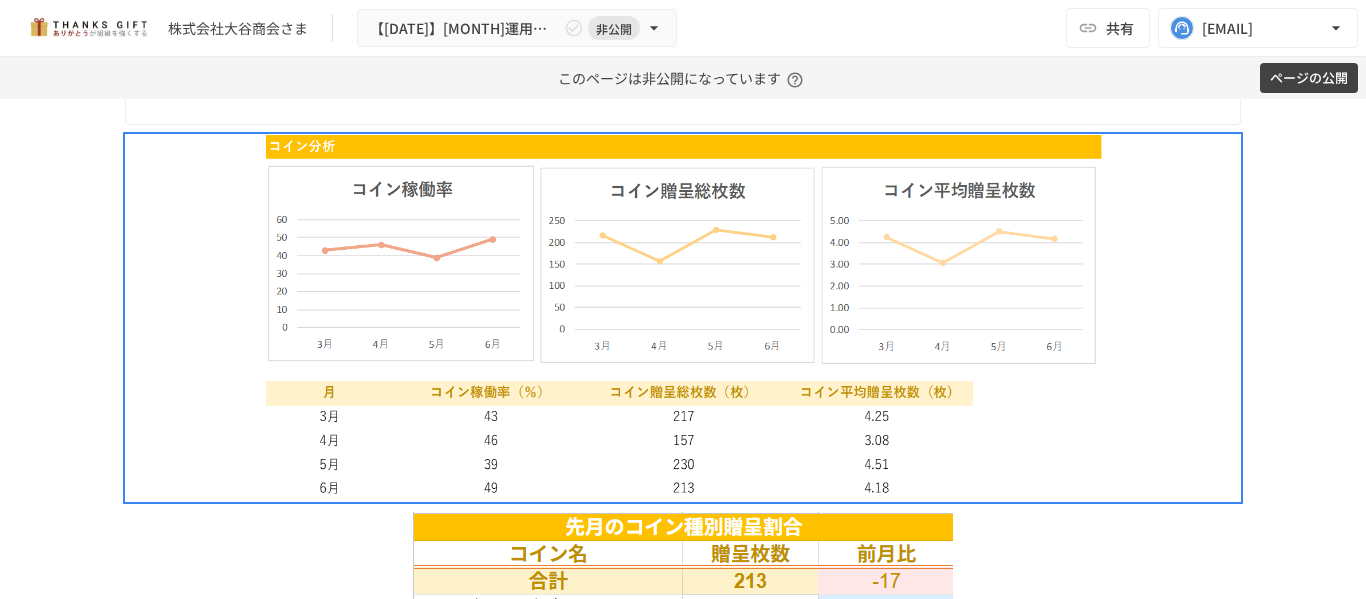 scroll, scrollTop: 4503, scrollLeft: 0, axis: vertical 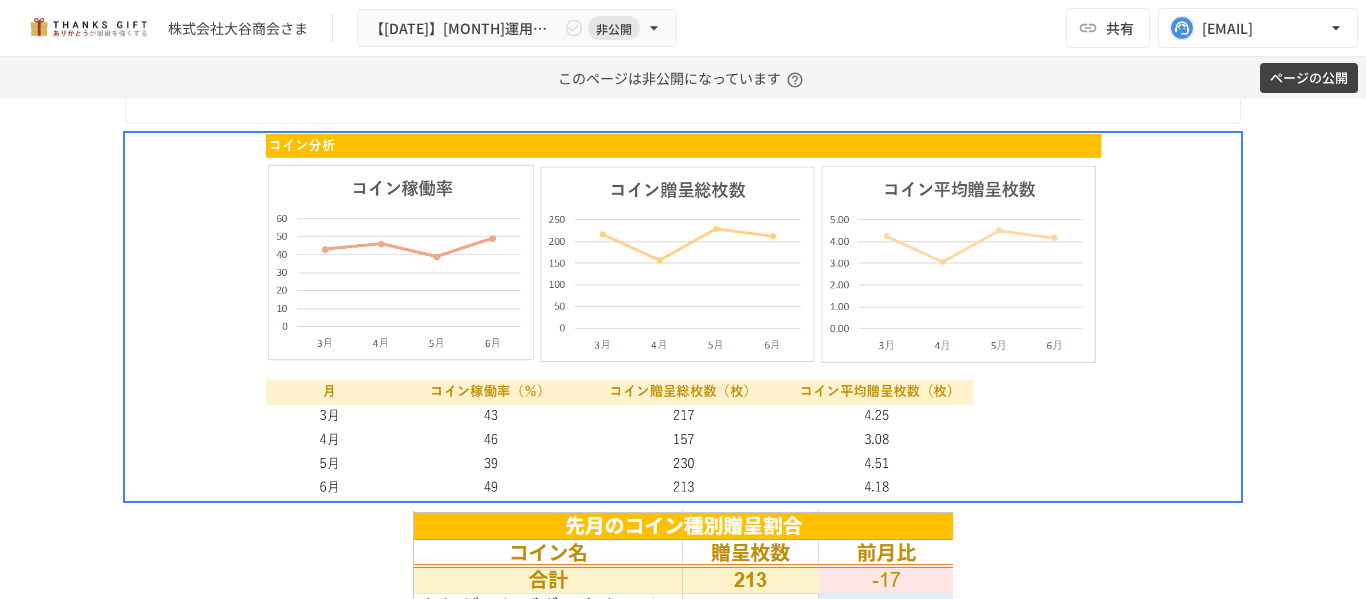 click on "**********" at bounding box center [683, 349] 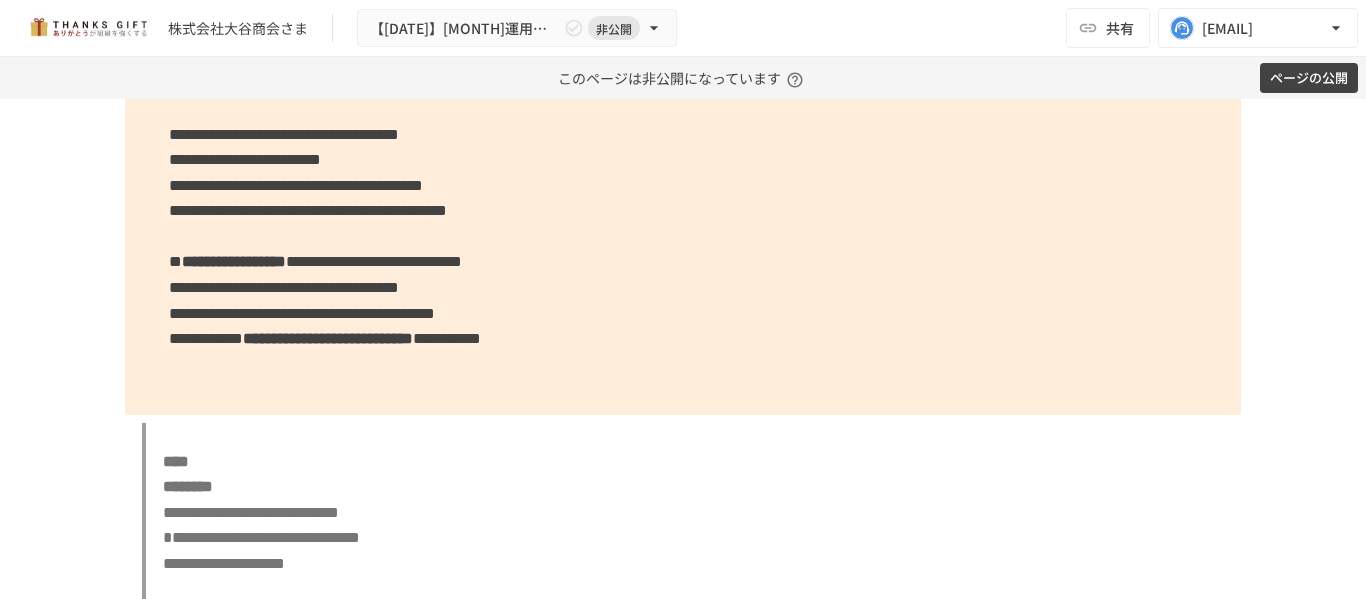 scroll, scrollTop: 6866, scrollLeft: 0, axis: vertical 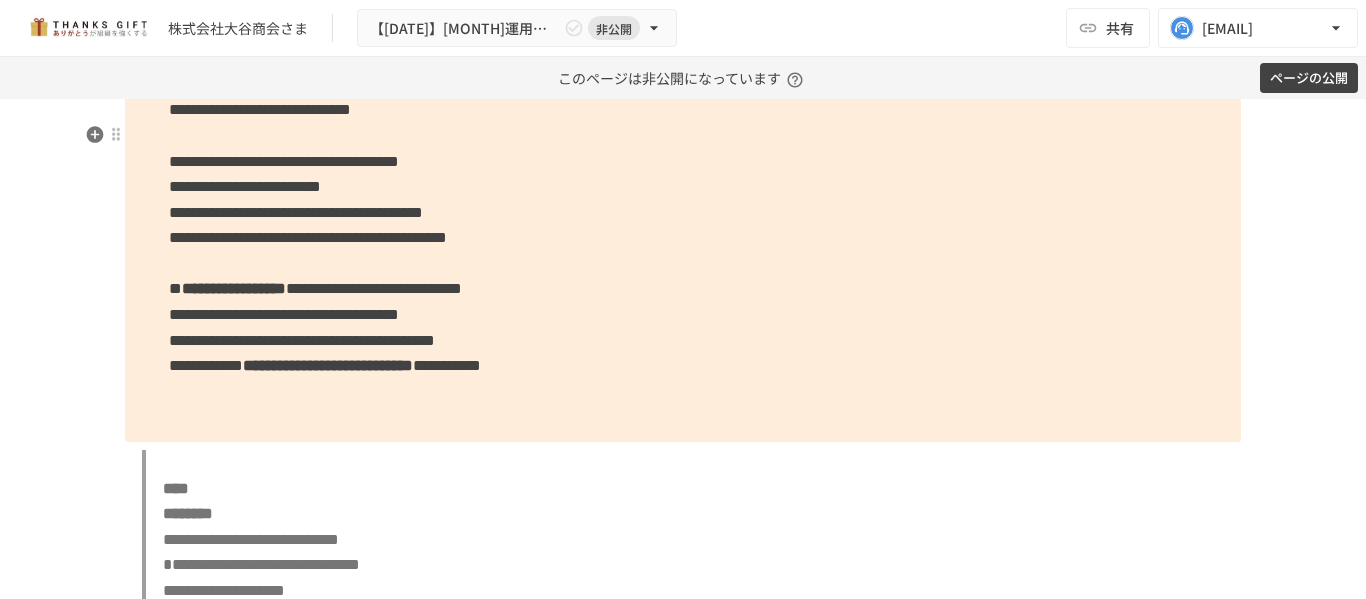 click on "**********" at bounding box center [683, 251] 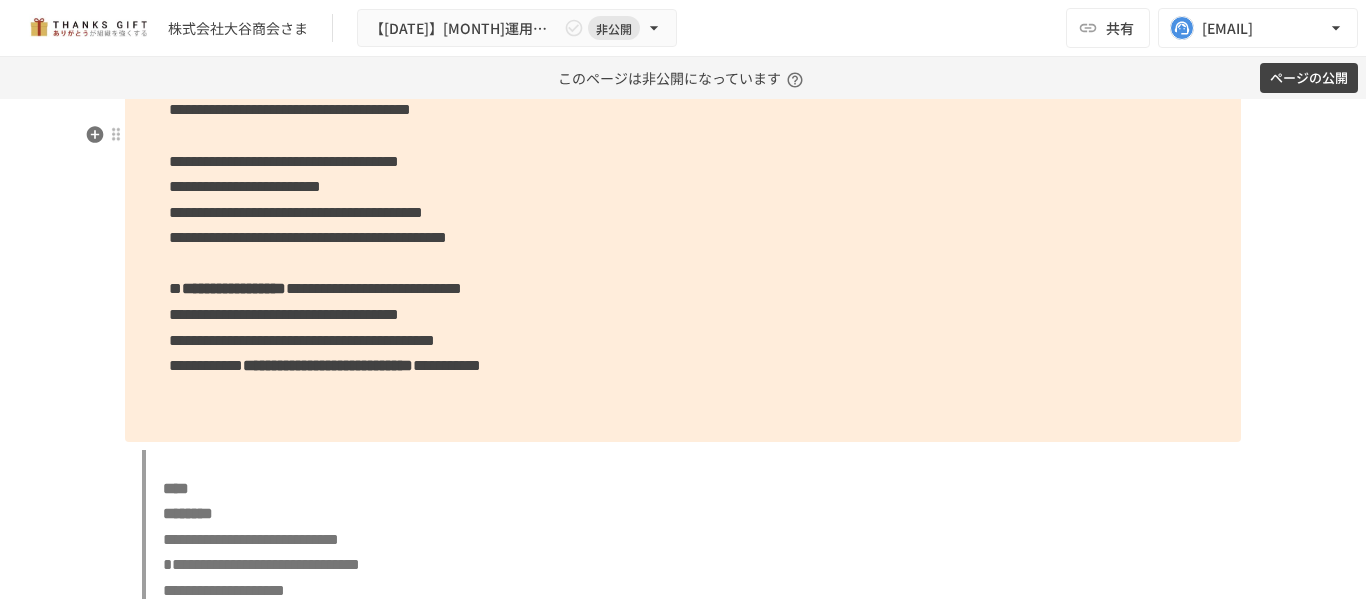 click on "**********" at bounding box center [290, 109] 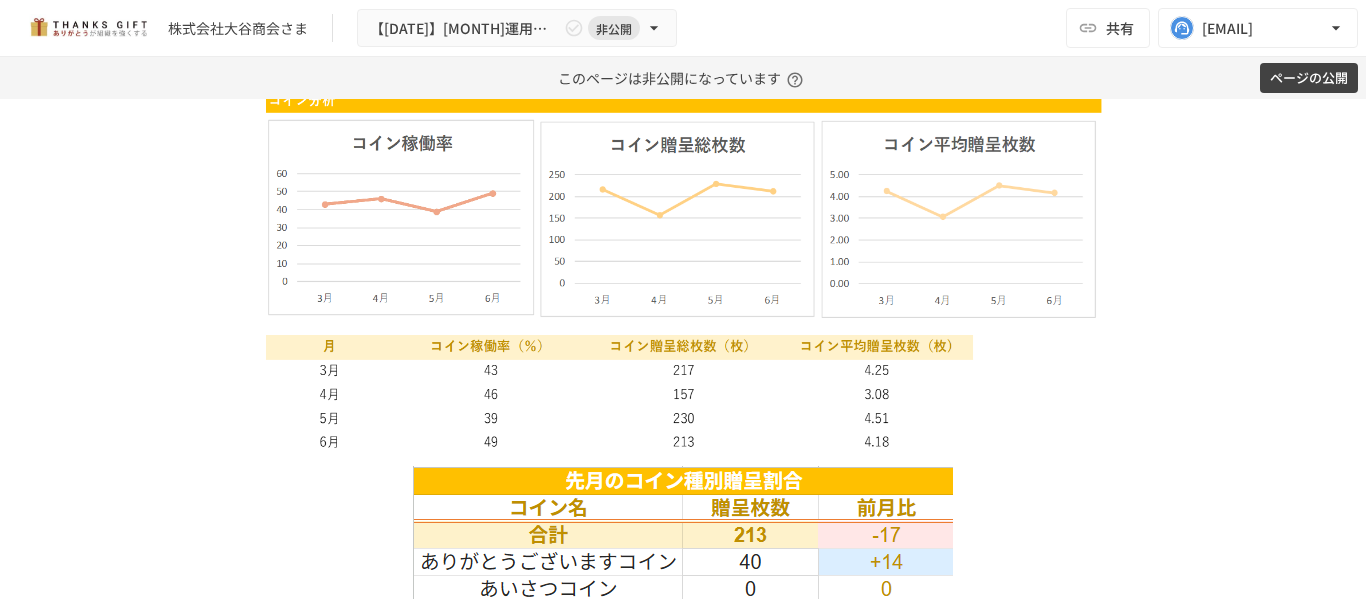 scroll, scrollTop: 4547, scrollLeft: 0, axis: vertical 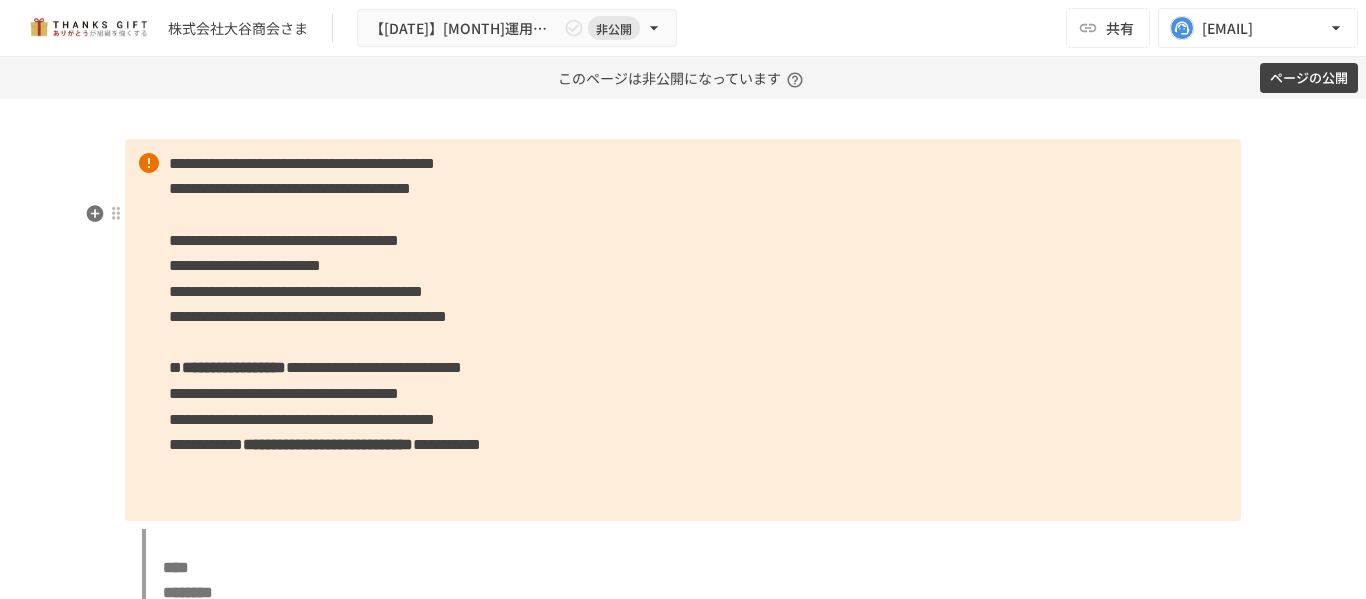 click on "**********" at bounding box center (683, 330) 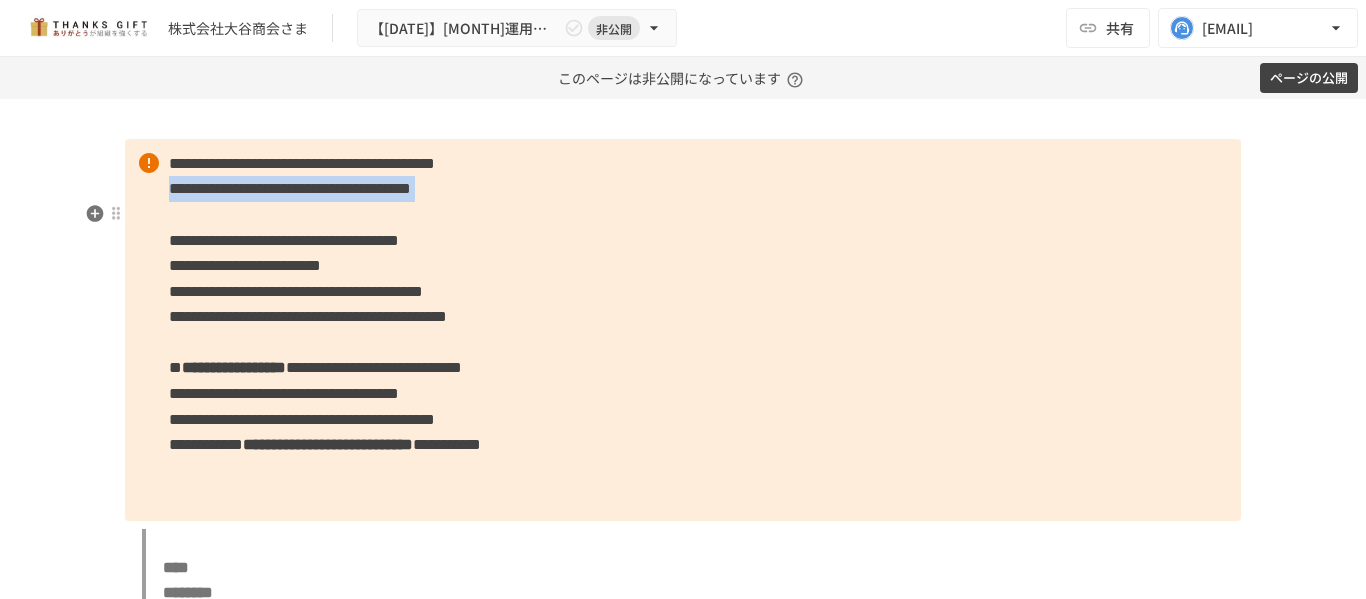 click on "**********" at bounding box center (683, 330) 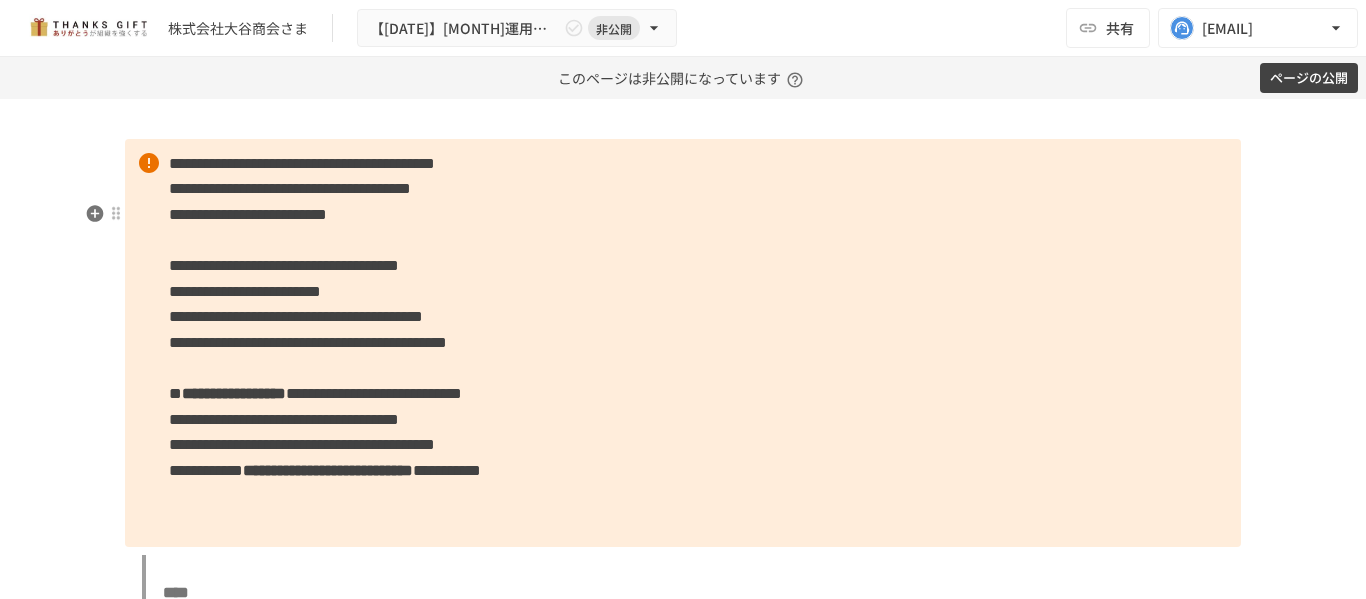 click on "**********" at bounding box center [683, 343] 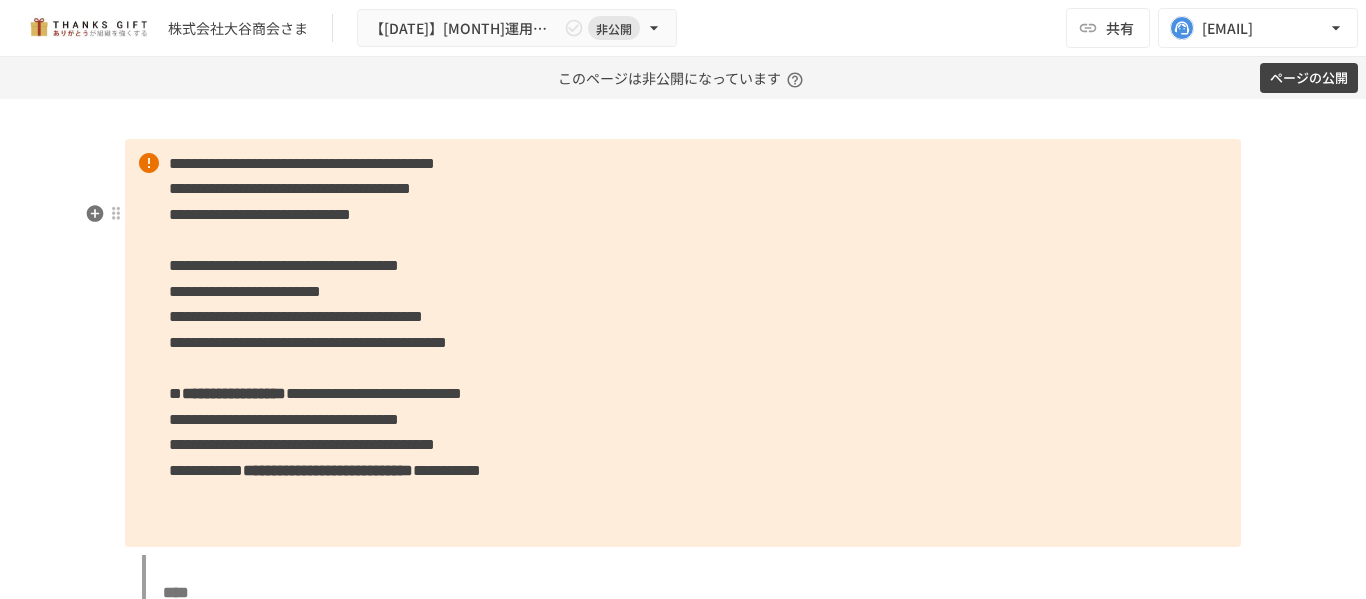 click on "**********" at bounding box center (683, 343) 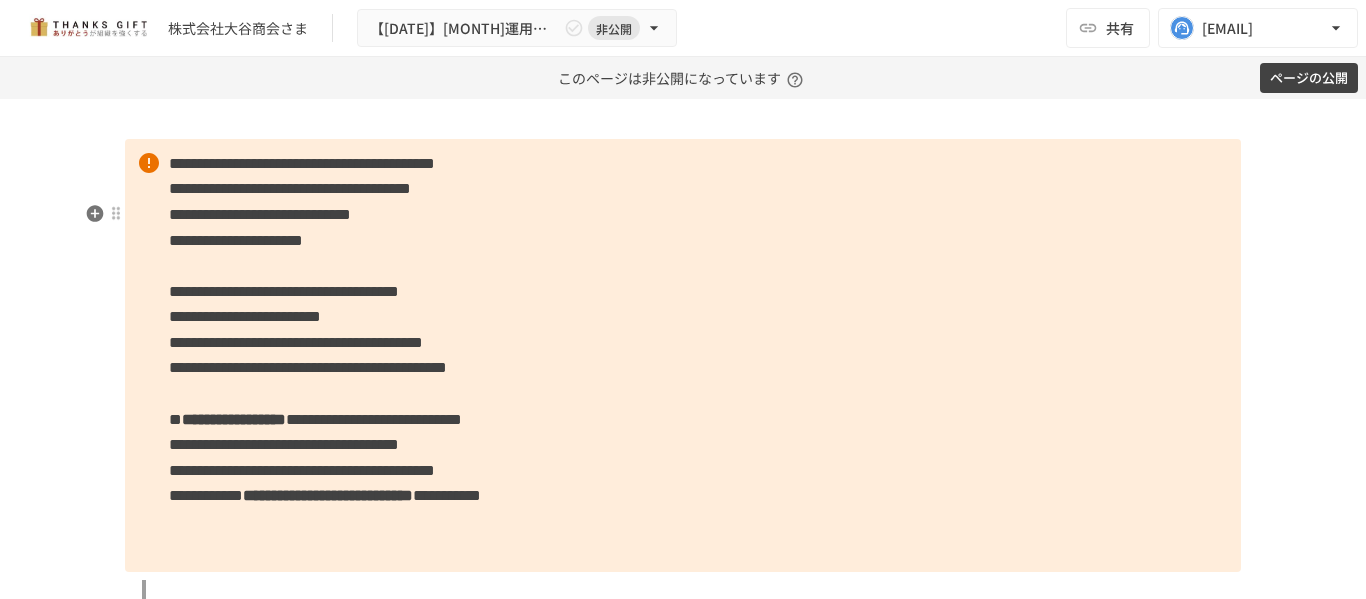 click on "**********" at bounding box center (236, 240) 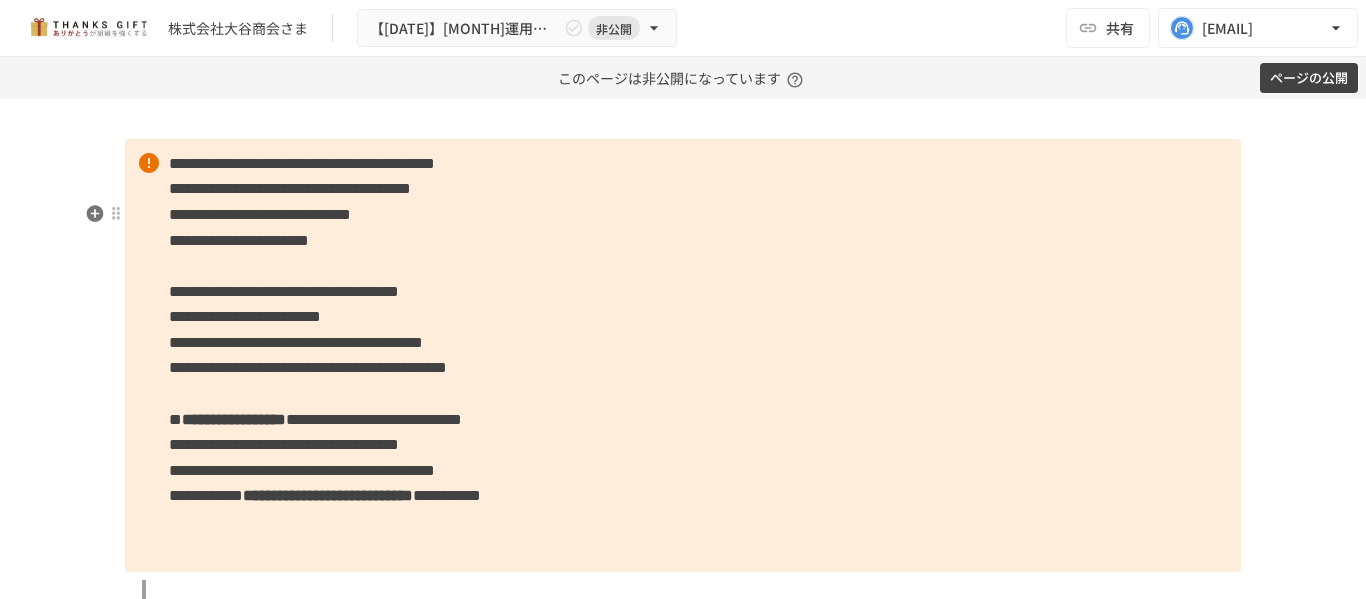 click on "**********" at bounding box center [683, 356] 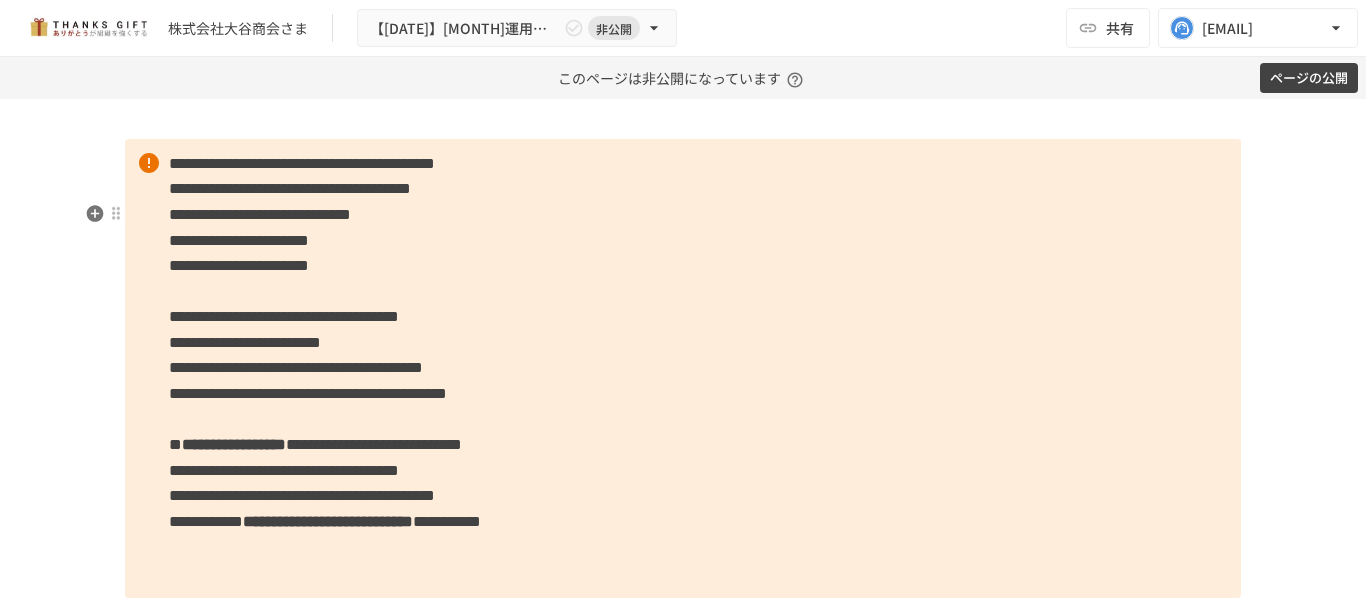 click on "**********" at bounding box center [683, 368] 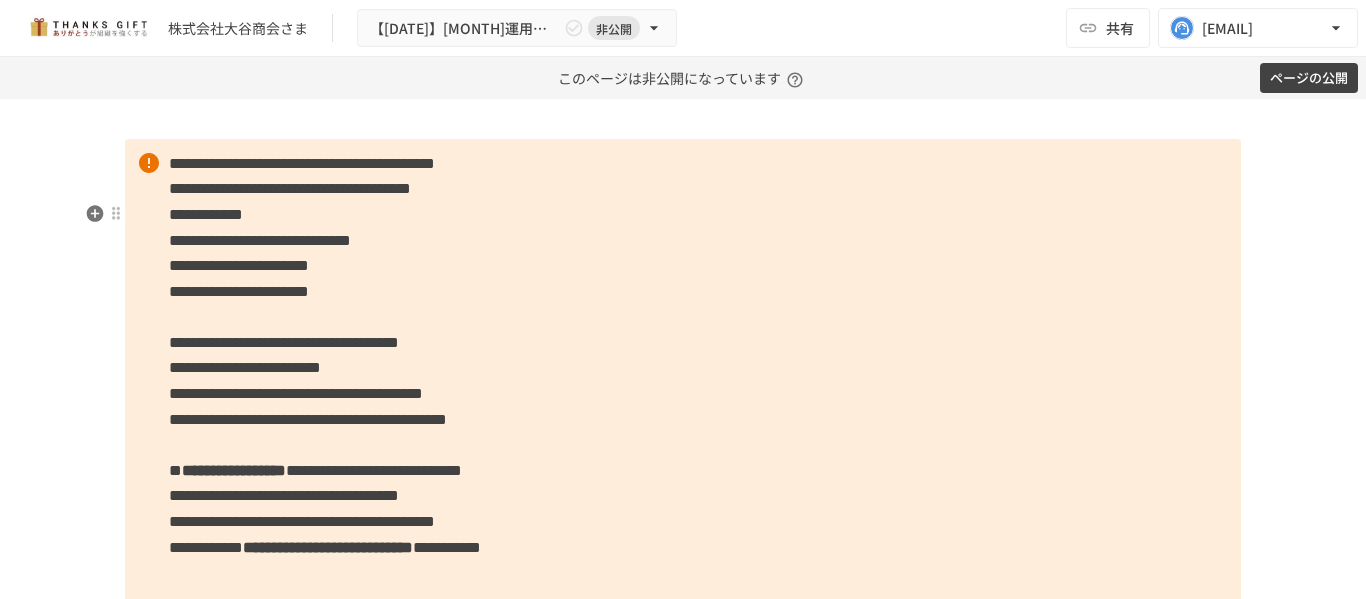 click on "**********" at bounding box center (260, 240) 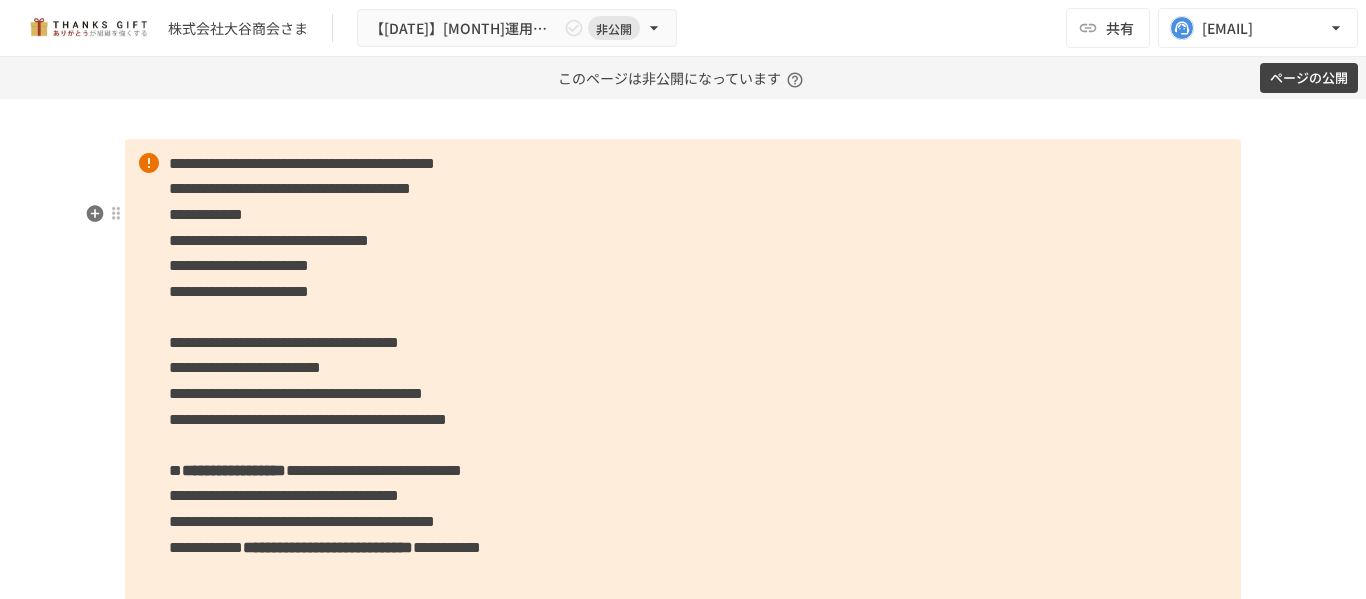 click on "**********" at bounding box center (269, 240) 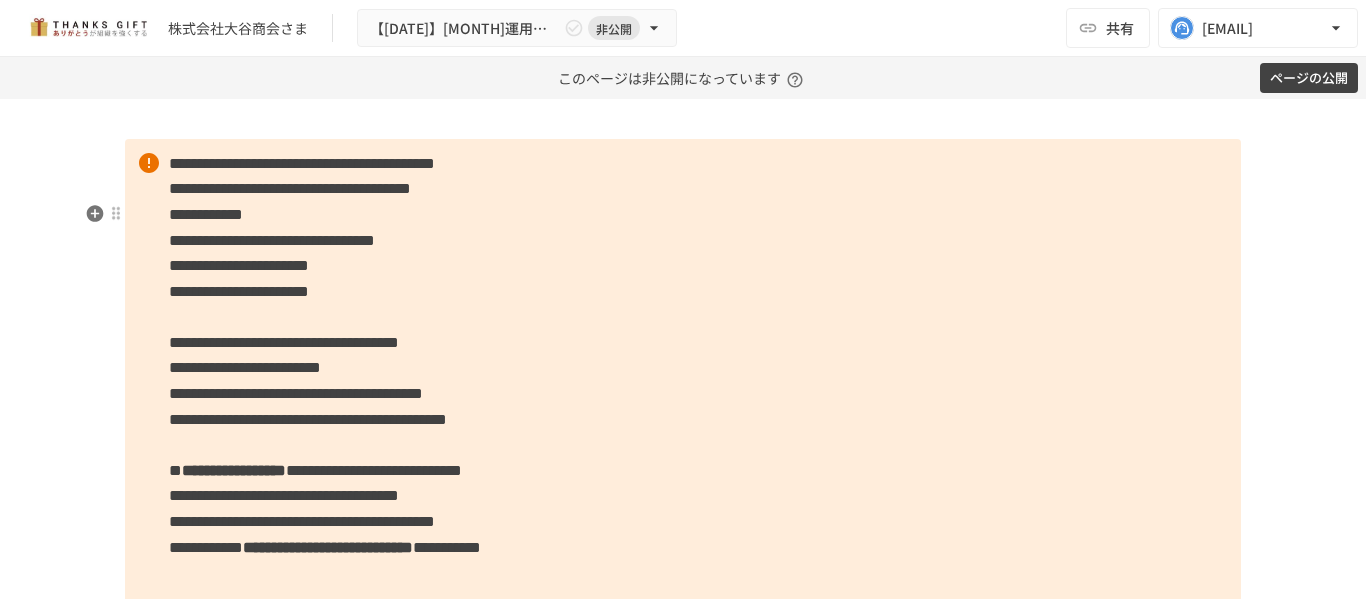 click on "**********" at bounding box center (239, 265) 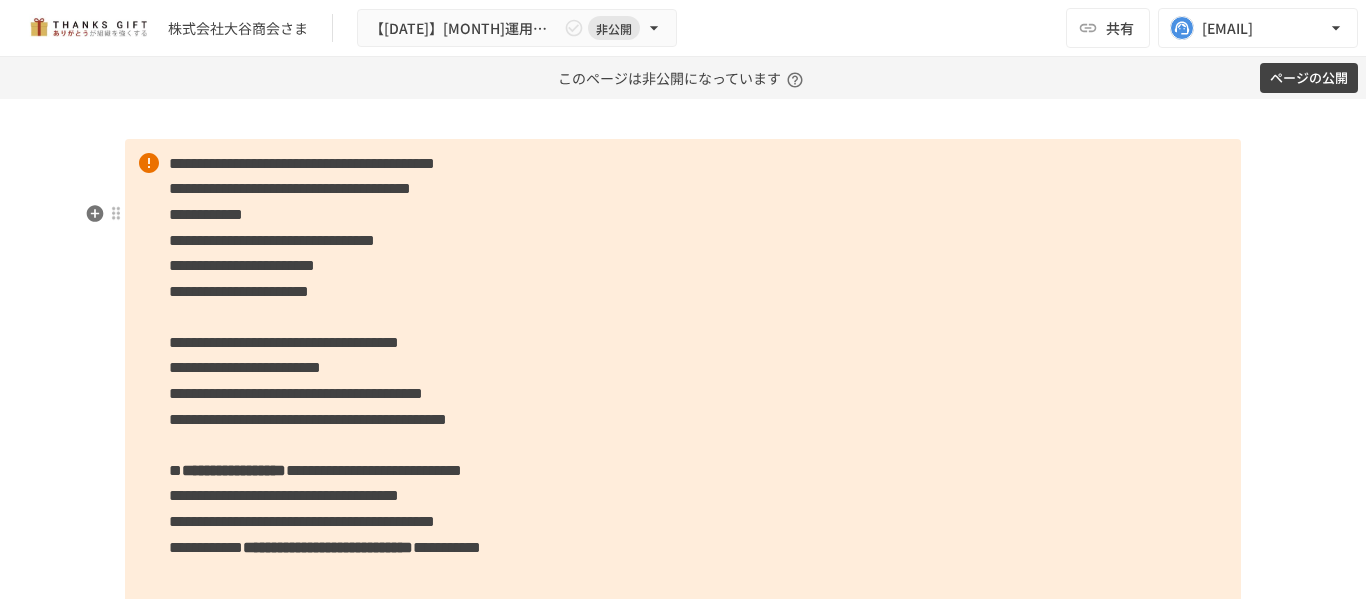 click on "**********" at bounding box center [242, 265] 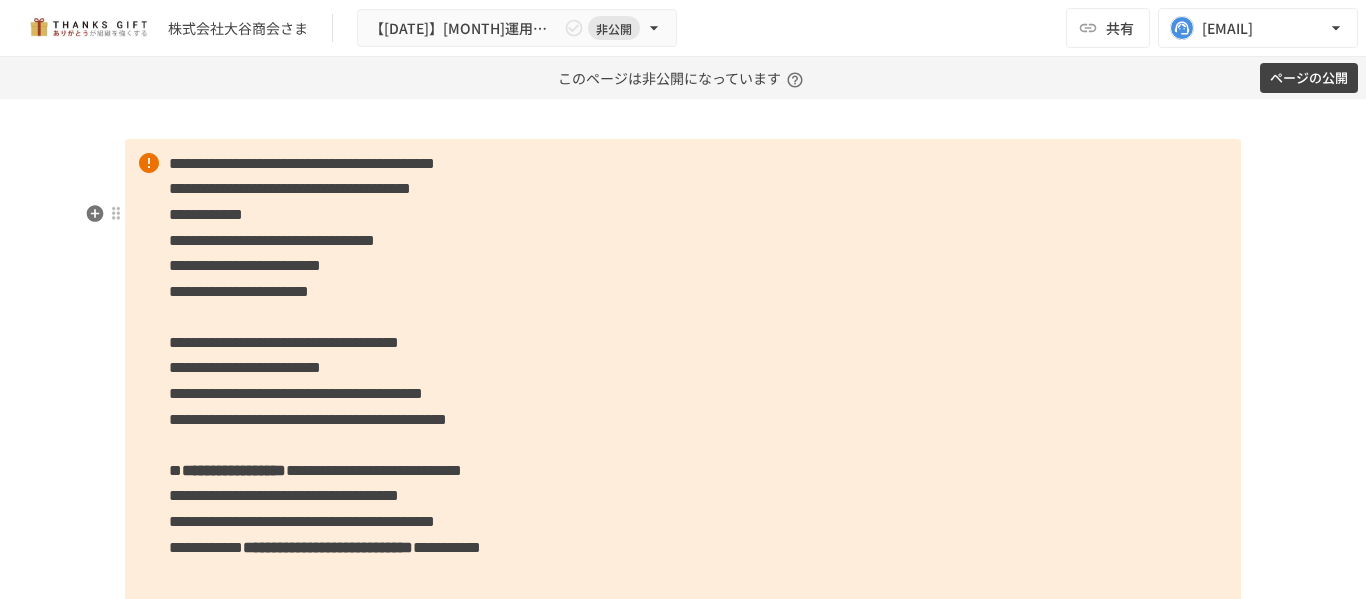 click on "**********" at bounding box center (239, 291) 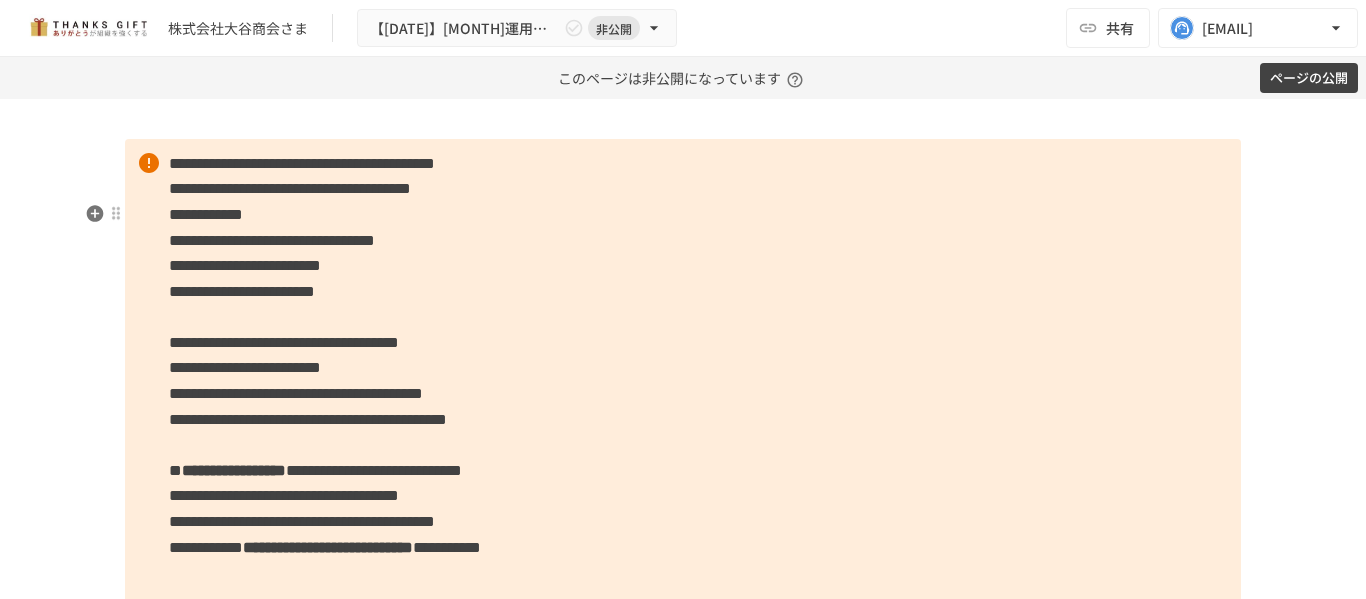 click on "**********" at bounding box center (242, 291) 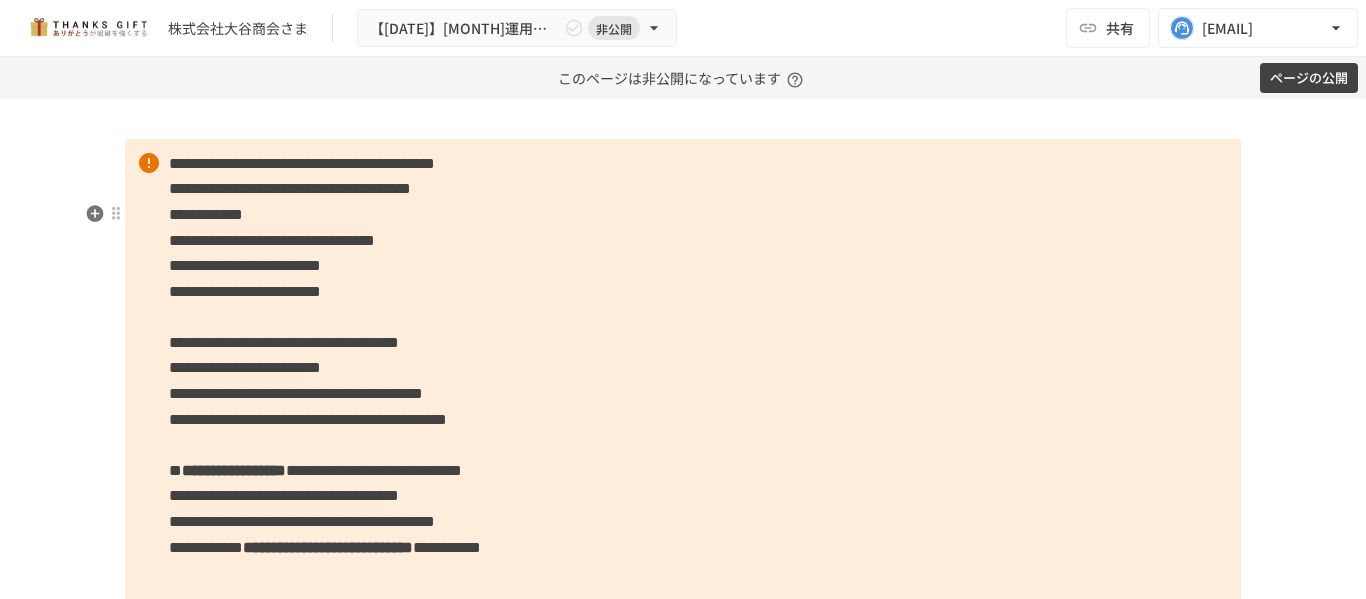 click on "**********" at bounding box center [272, 240] 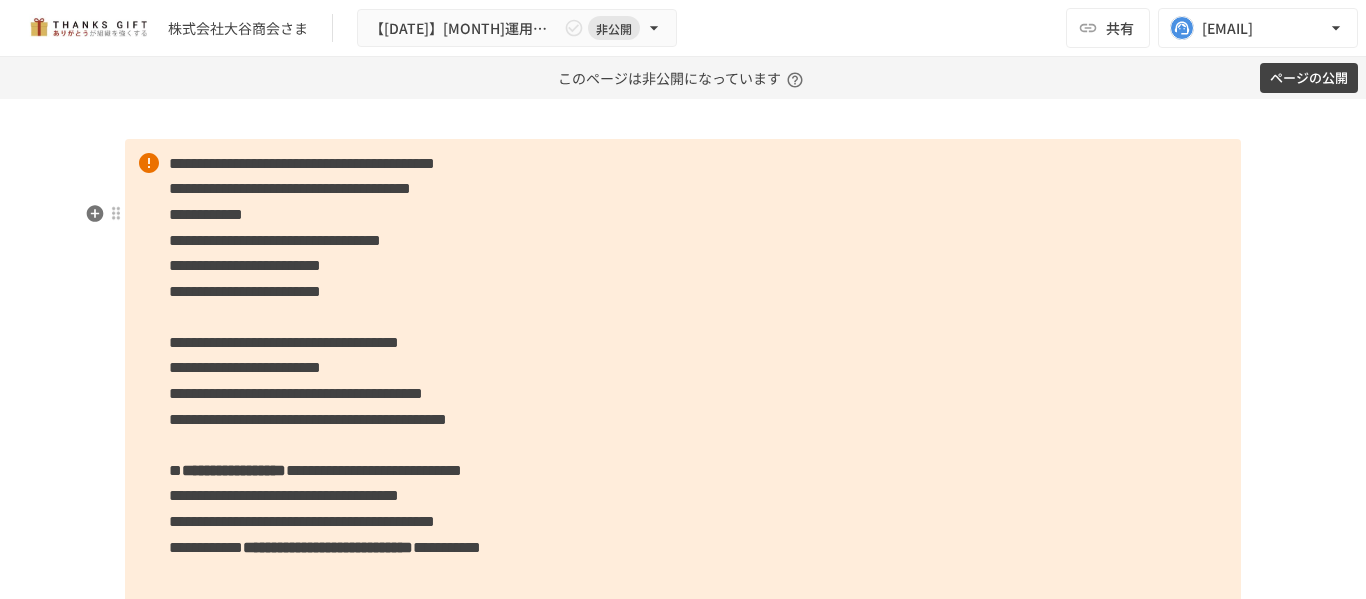 click on "**********" at bounding box center [245, 265] 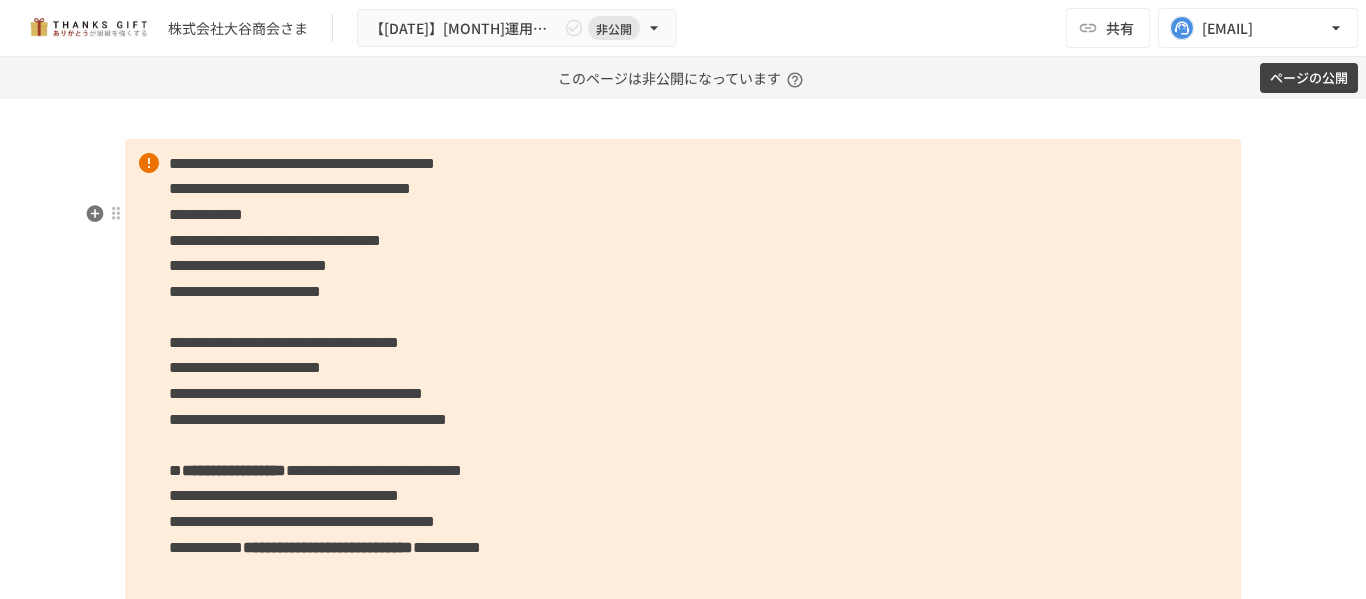 click on "**********" at bounding box center [245, 291] 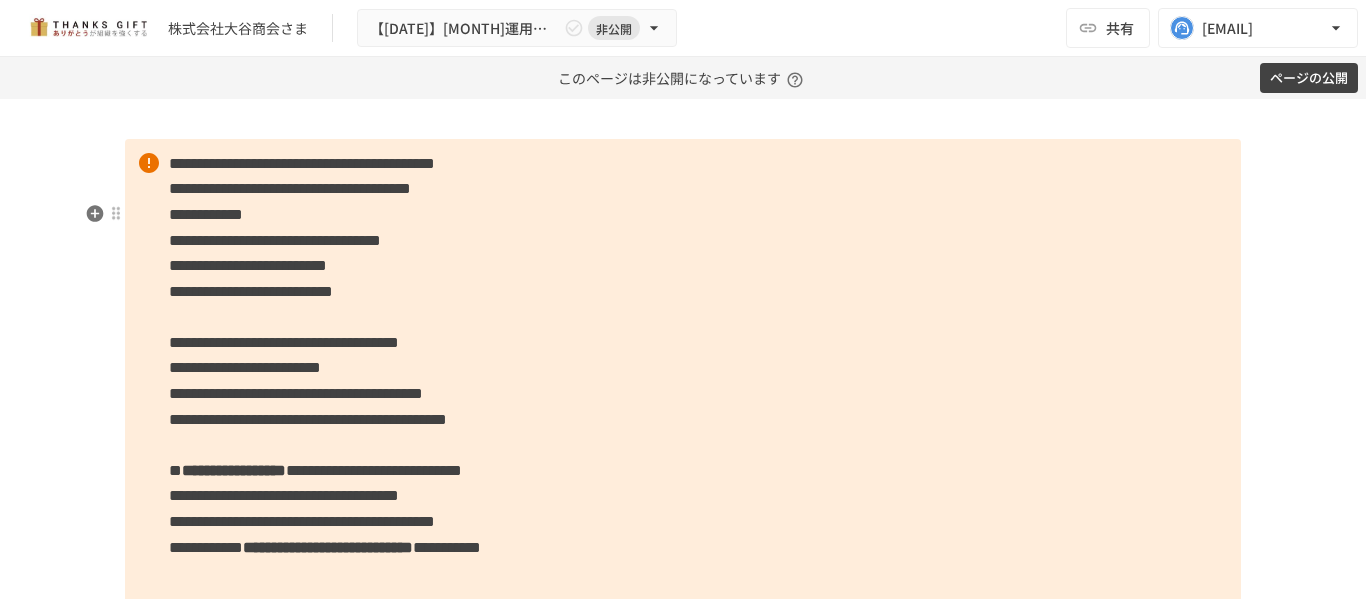 click on "**********" at bounding box center (248, 265) 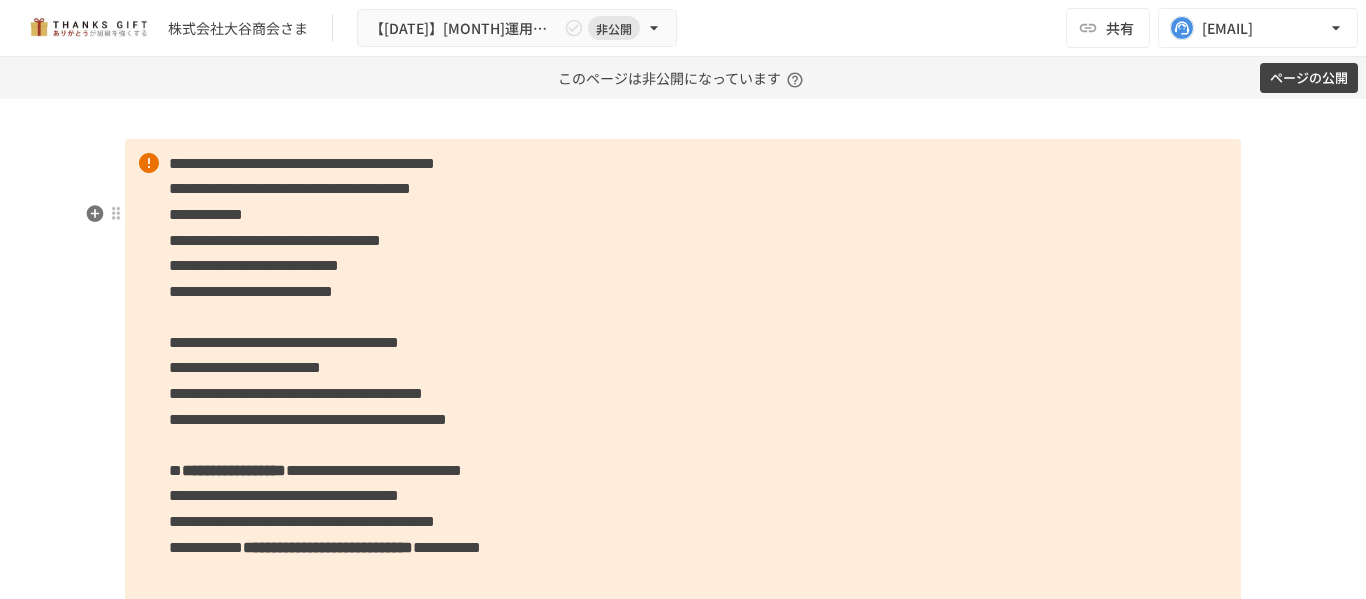 click on "**********" at bounding box center (251, 291) 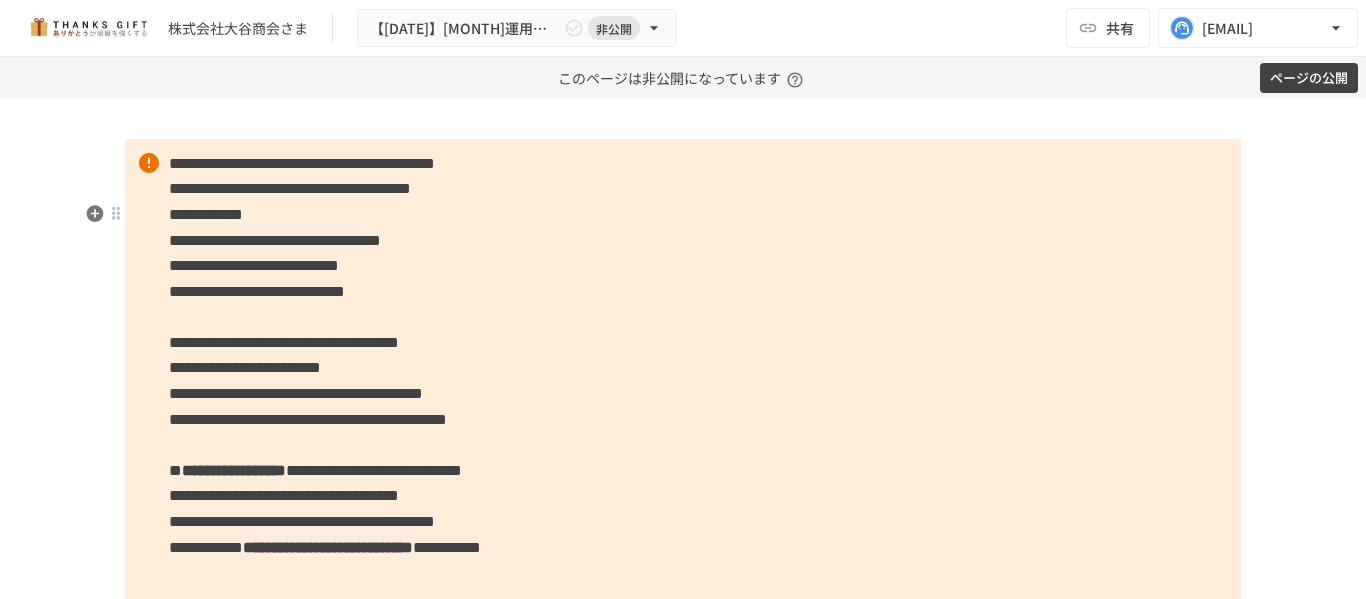 click on "**********" at bounding box center (683, 381) 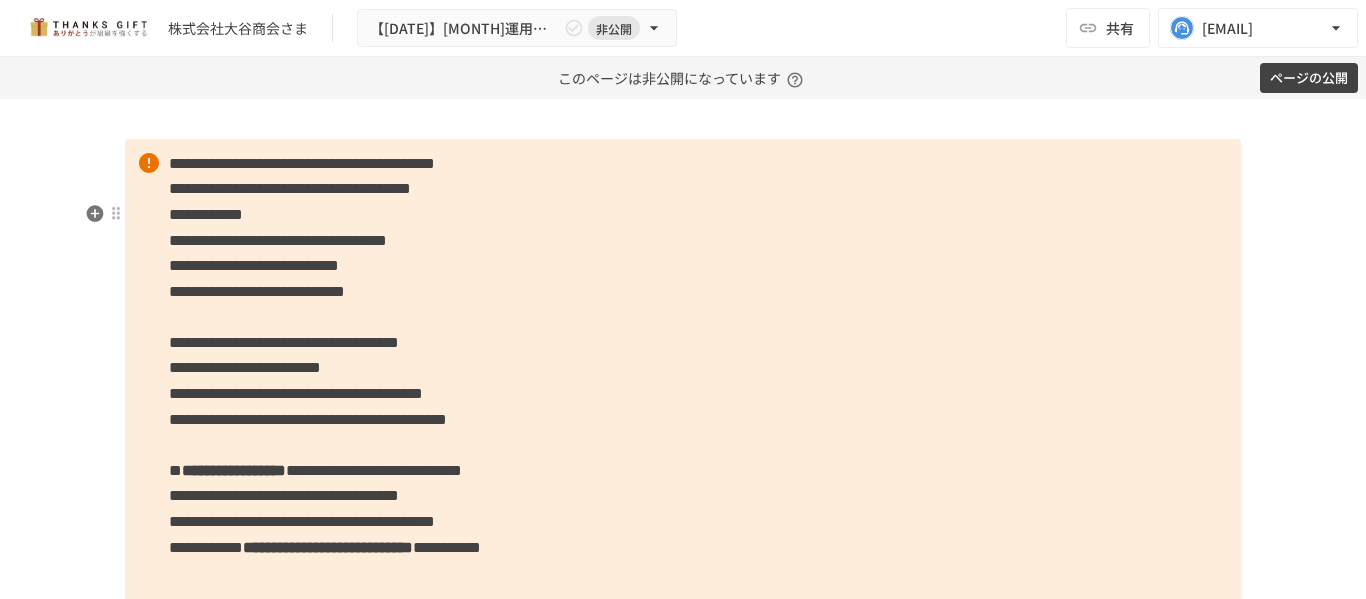 click on "**********" at bounding box center [683, 381] 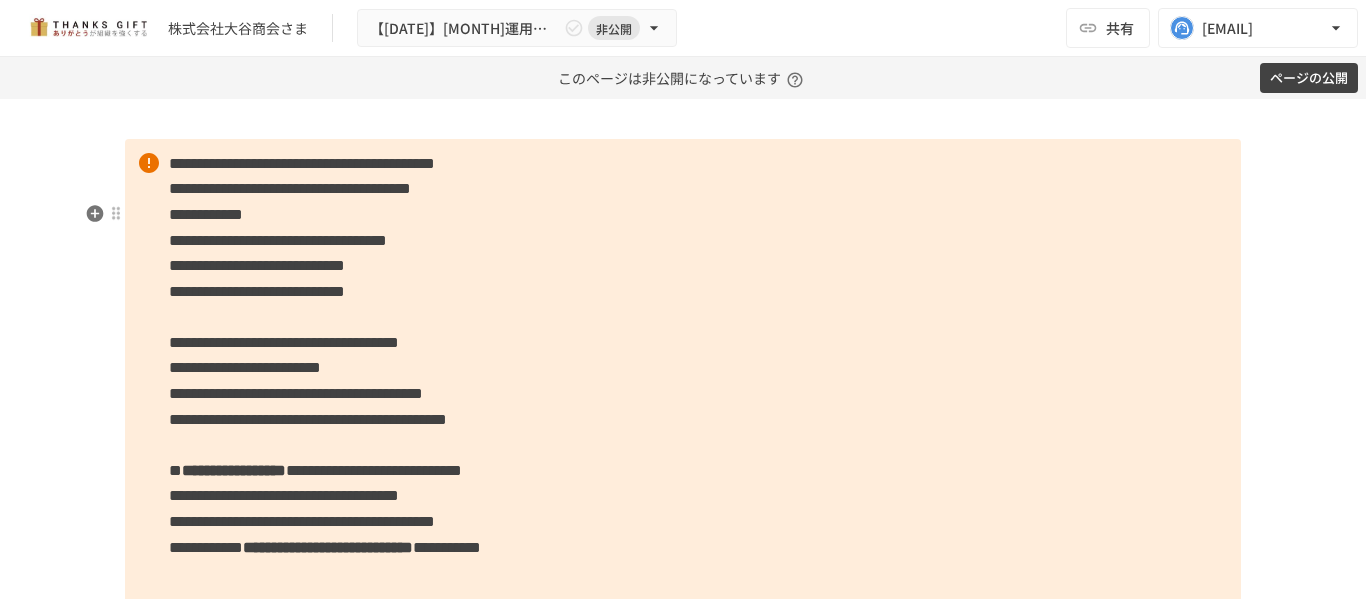 click on "**********" at bounding box center [683, 381] 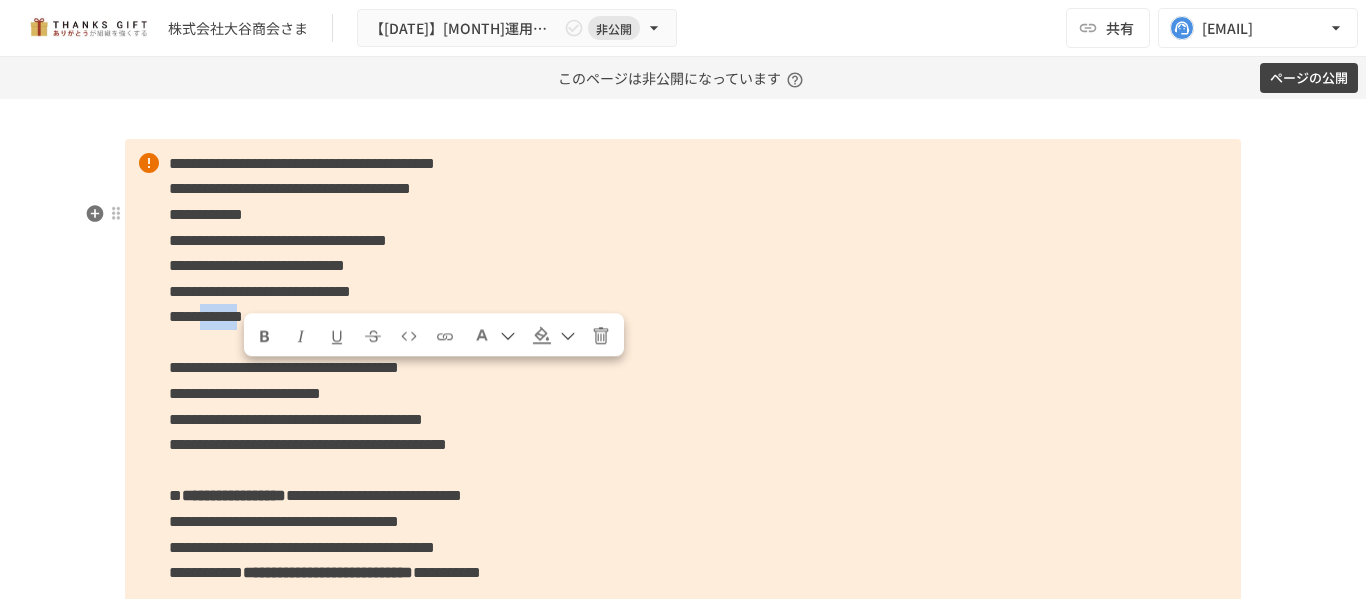 drag, startPoint x: 247, startPoint y: 384, endPoint x: 343, endPoint y: 381, distance: 96.04687 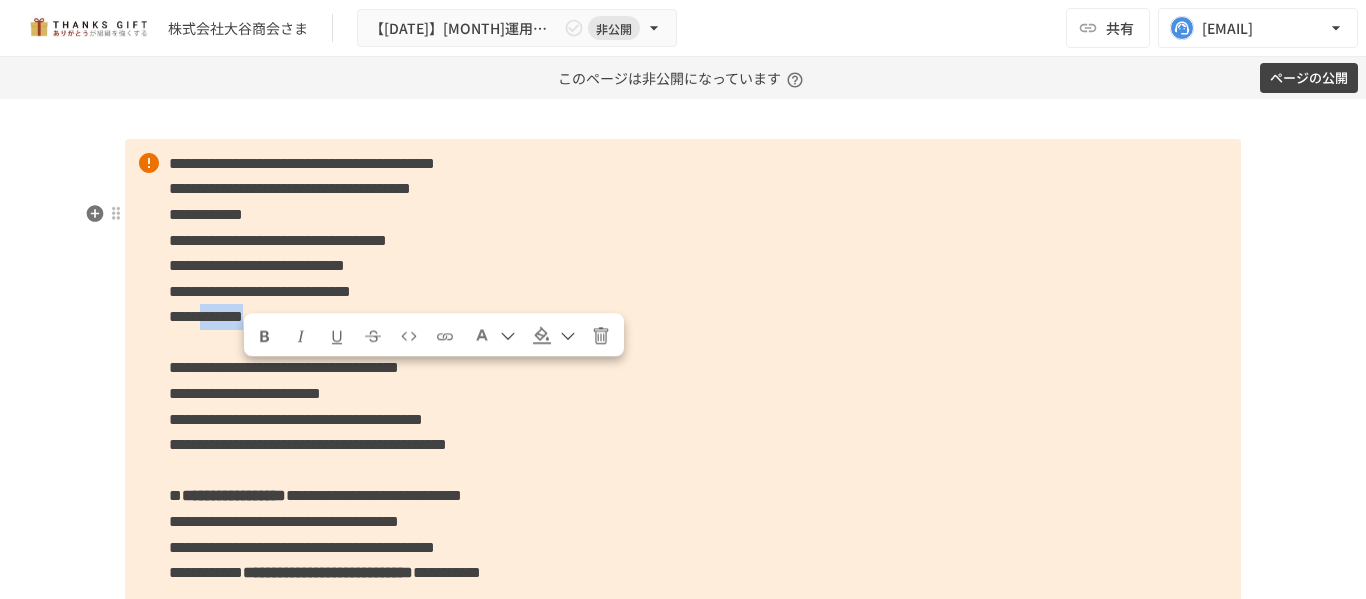 drag, startPoint x: 353, startPoint y: 378, endPoint x: 242, endPoint y: 380, distance: 111.01801 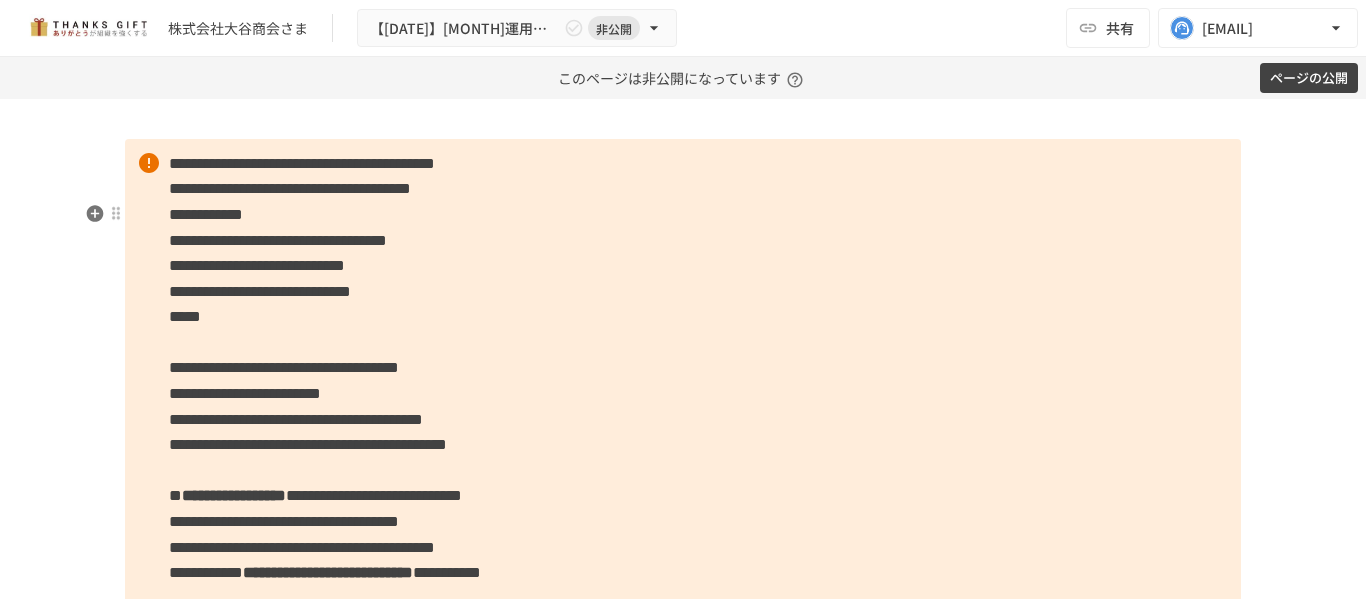 click on "*****" at bounding box center (185, 316) 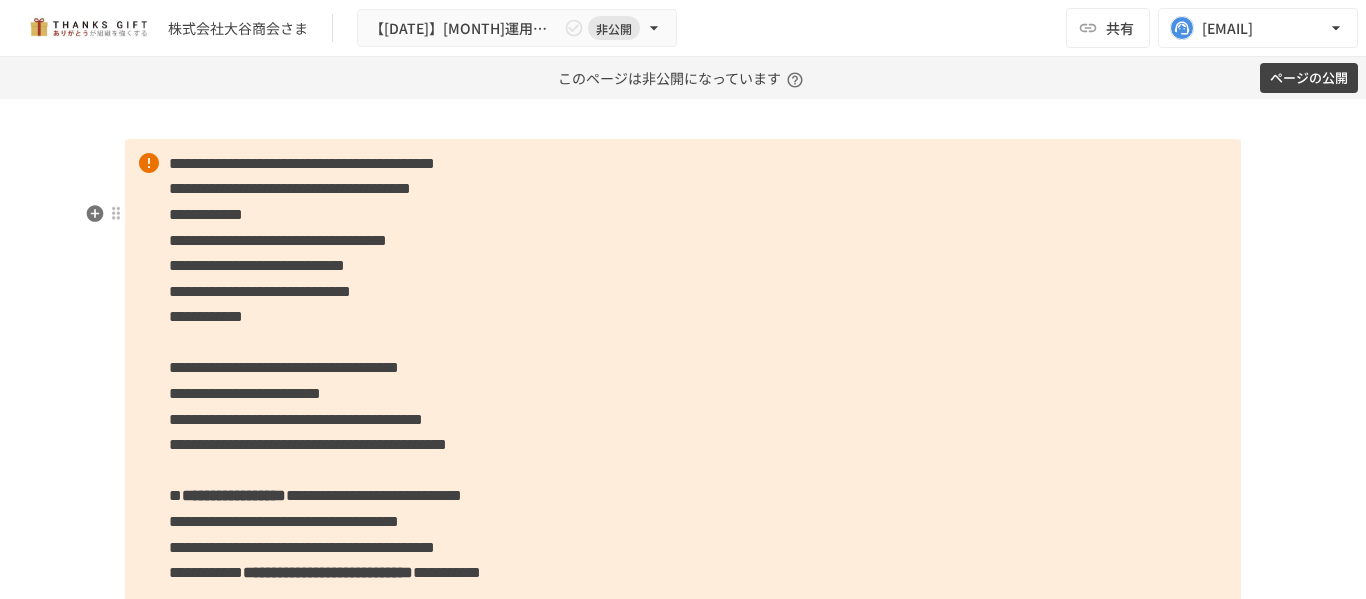 click on "**********" at bounding box center (683, 394) 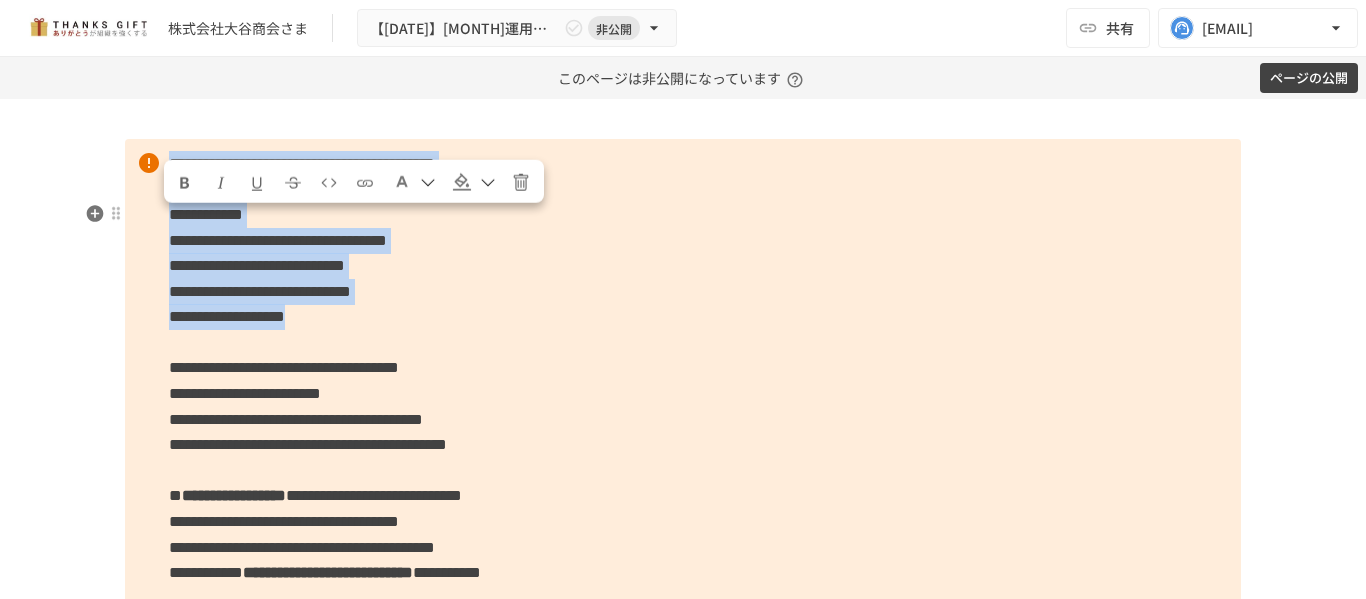 drag, startPoint x: 480, startPoint y: 382, endPoint x: 164, endPoint y: 229, distance: 351.09116 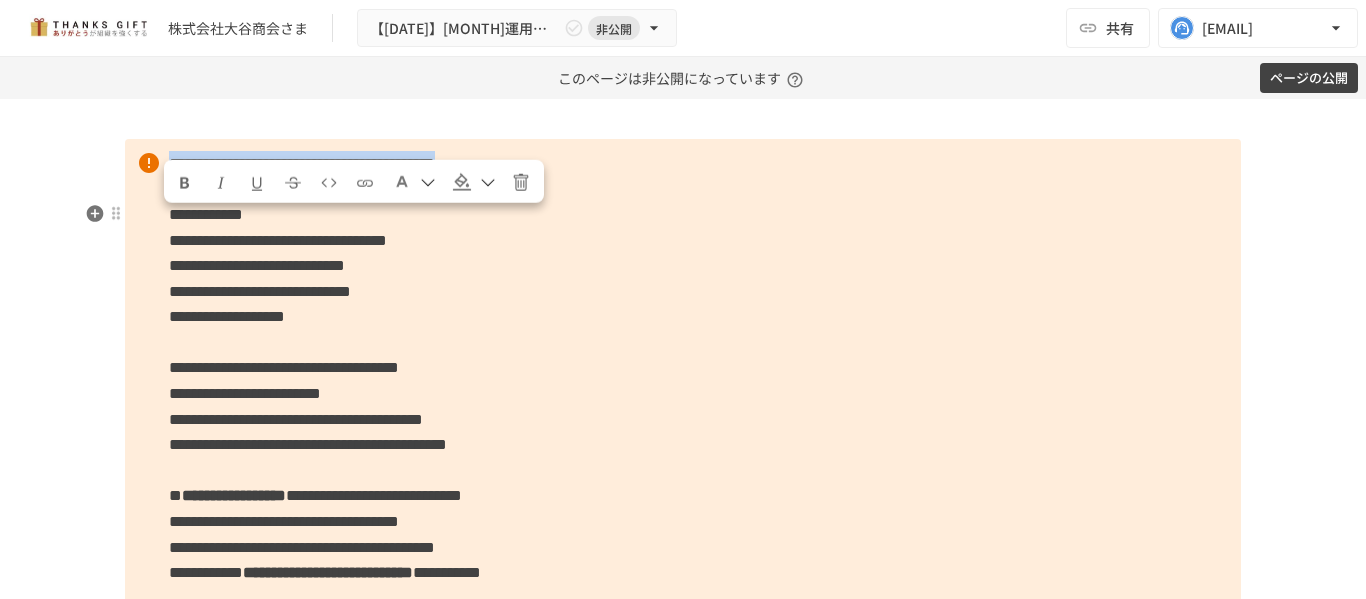 drag, startPoint x: 164, startPoint y: 221, endPoint x: 872, endPoint y: 222, distance: 708.00073 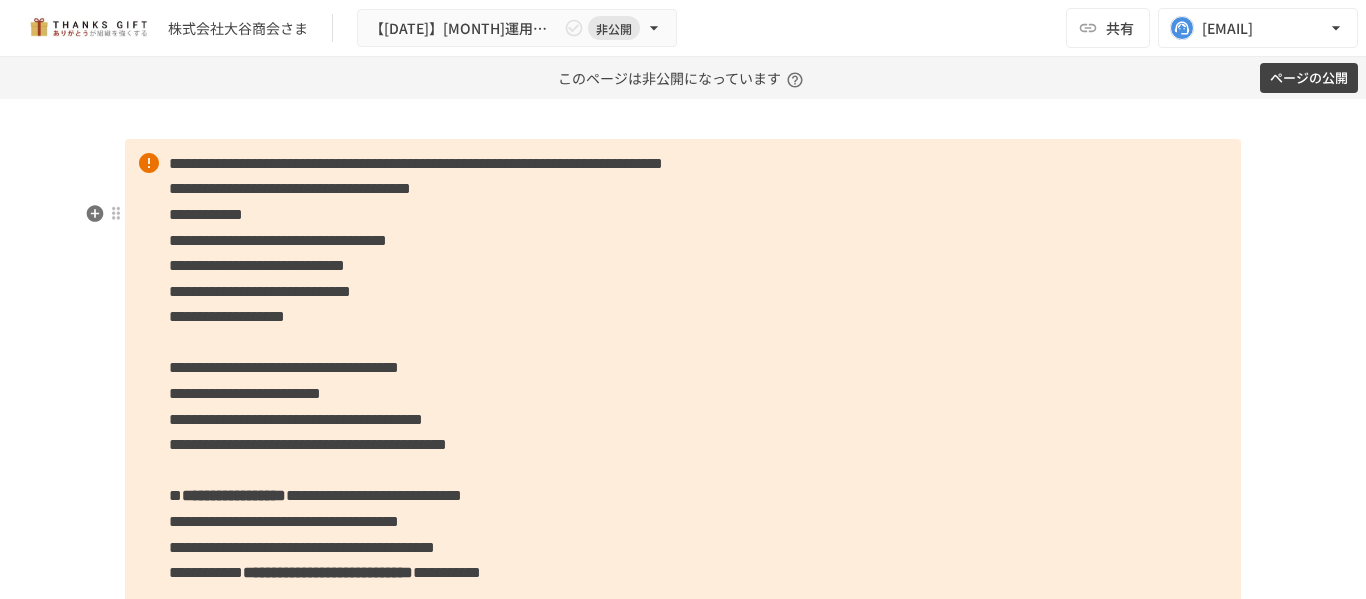click on "**********" at bounding box center [416, 163] 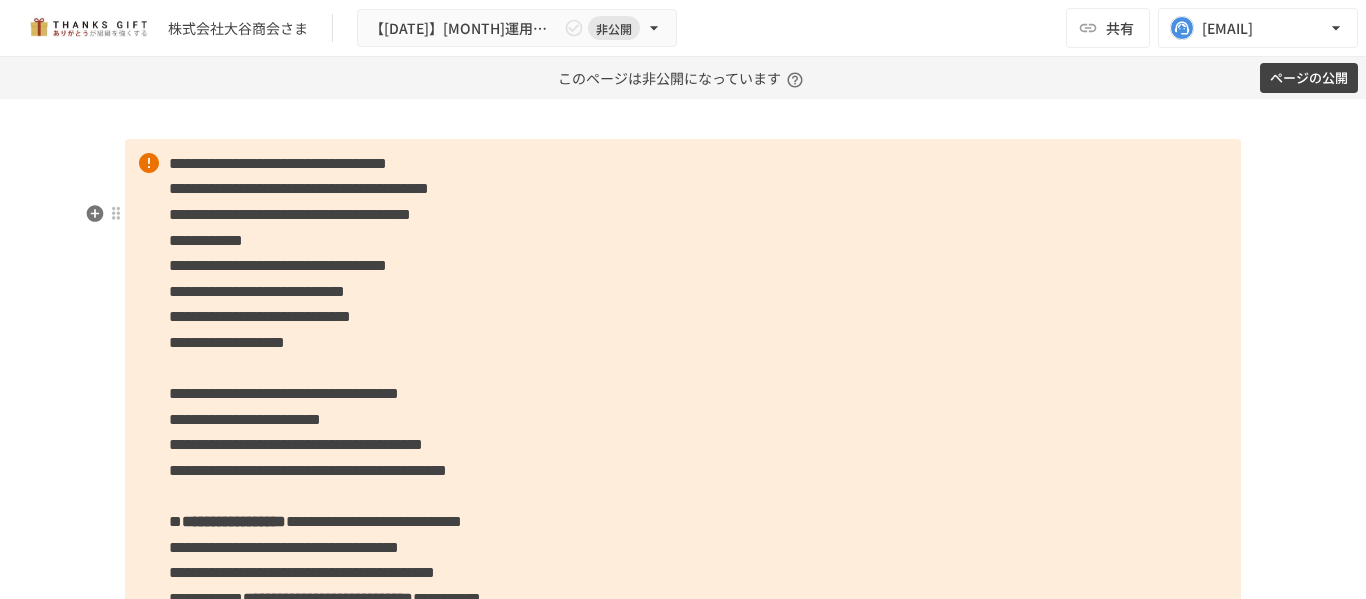 click on "**********" at bounding box center [299, 188] 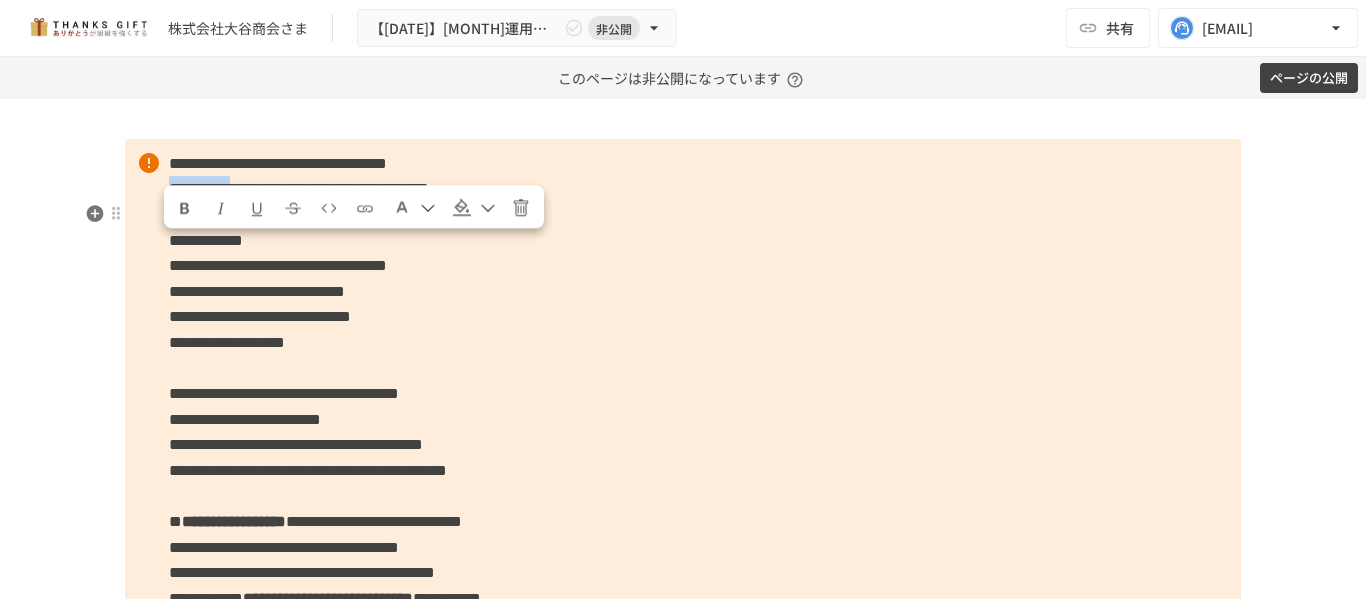 drag, startPoint x: 315, startPoint y: 248, endPoint x: 166, endPoint y: 243, distance: 149.08386 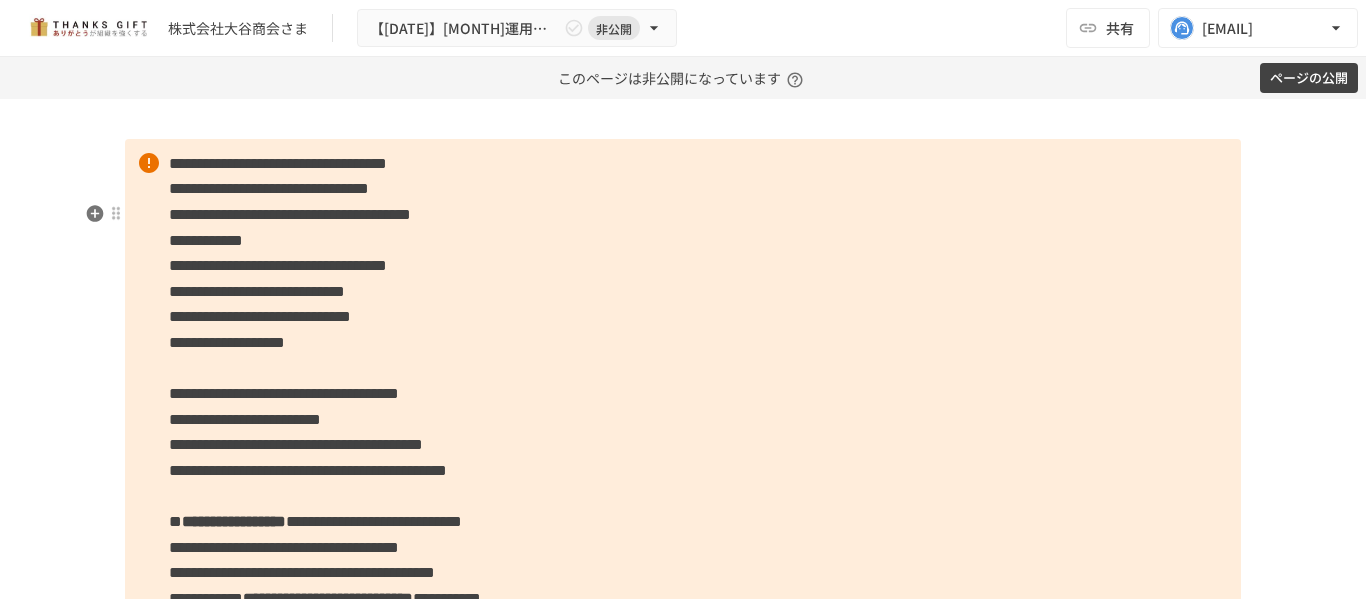 click on "**********" at bounding box center [683, 407] 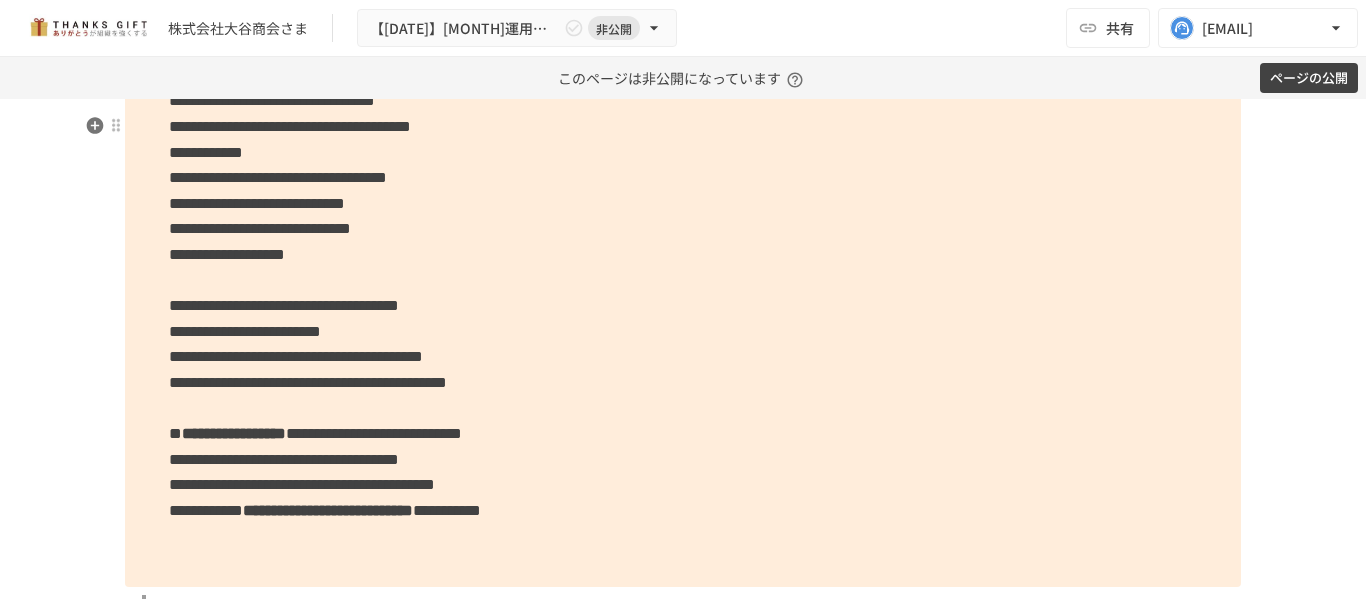 scroll, scrollTop: 6840, scrollLeft: 0, axis: vertical 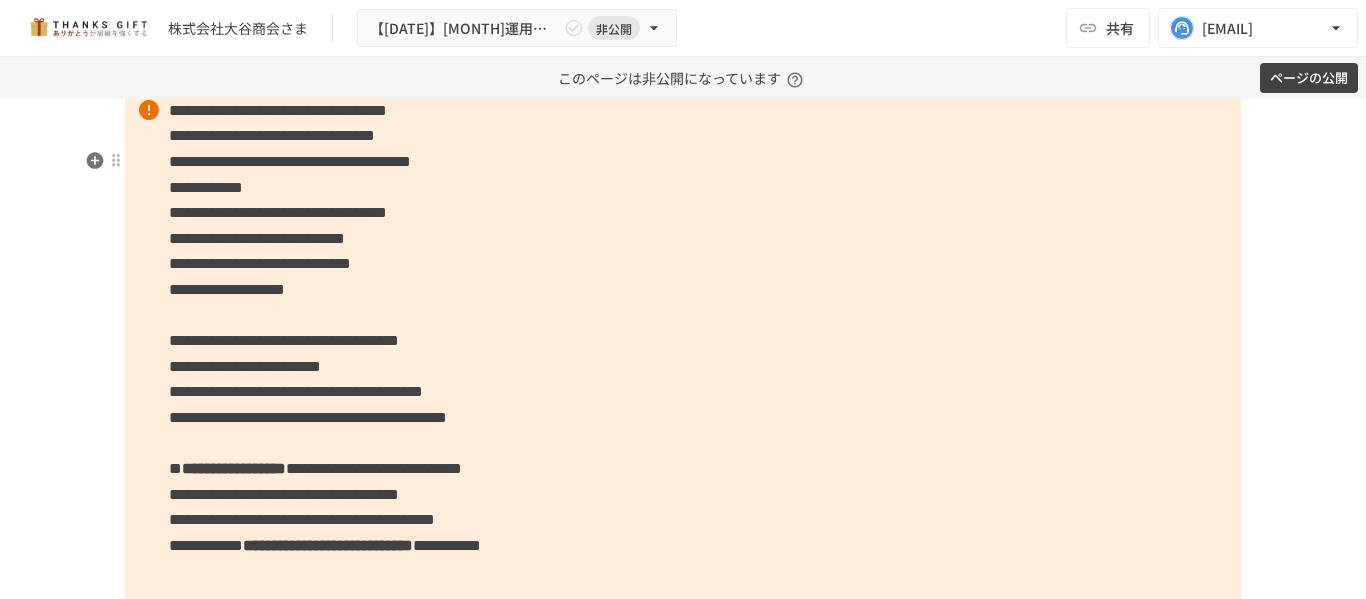 drag, startPoint x: 696, startPoint y: 202, endPoint x: 597, endPoint y: 254, distance: 111.82576 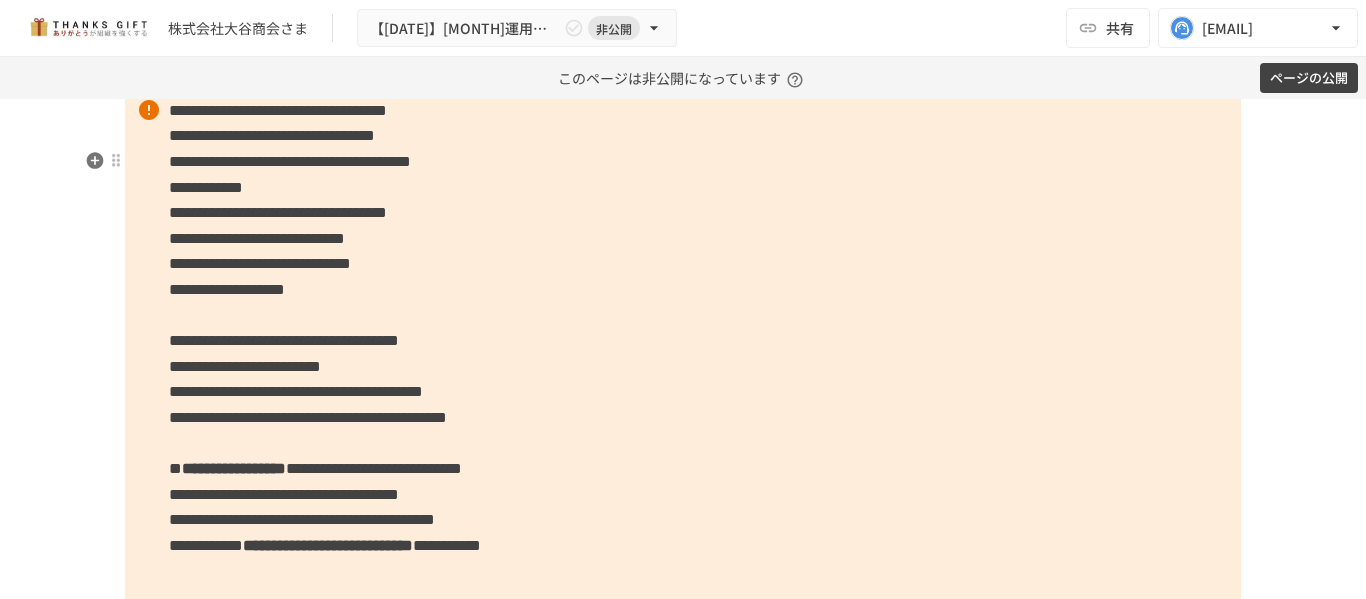 click on "**********" at bounding box center [290, 161] 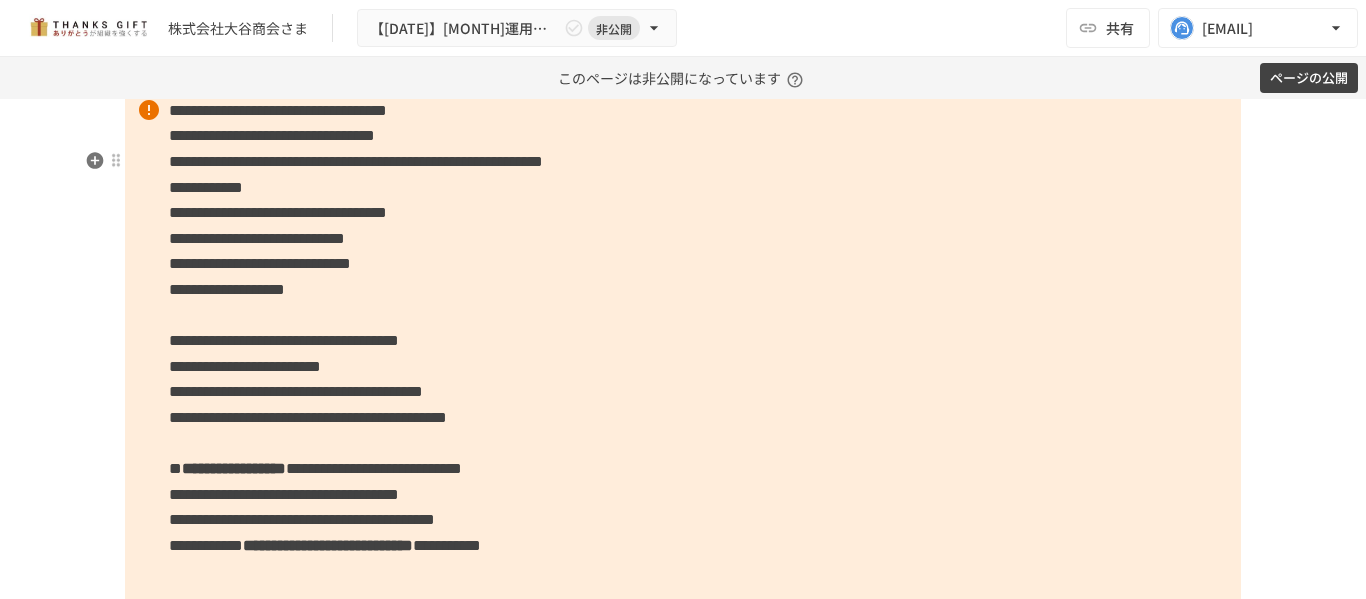 click on "**********" at bounding box center (356, 161) 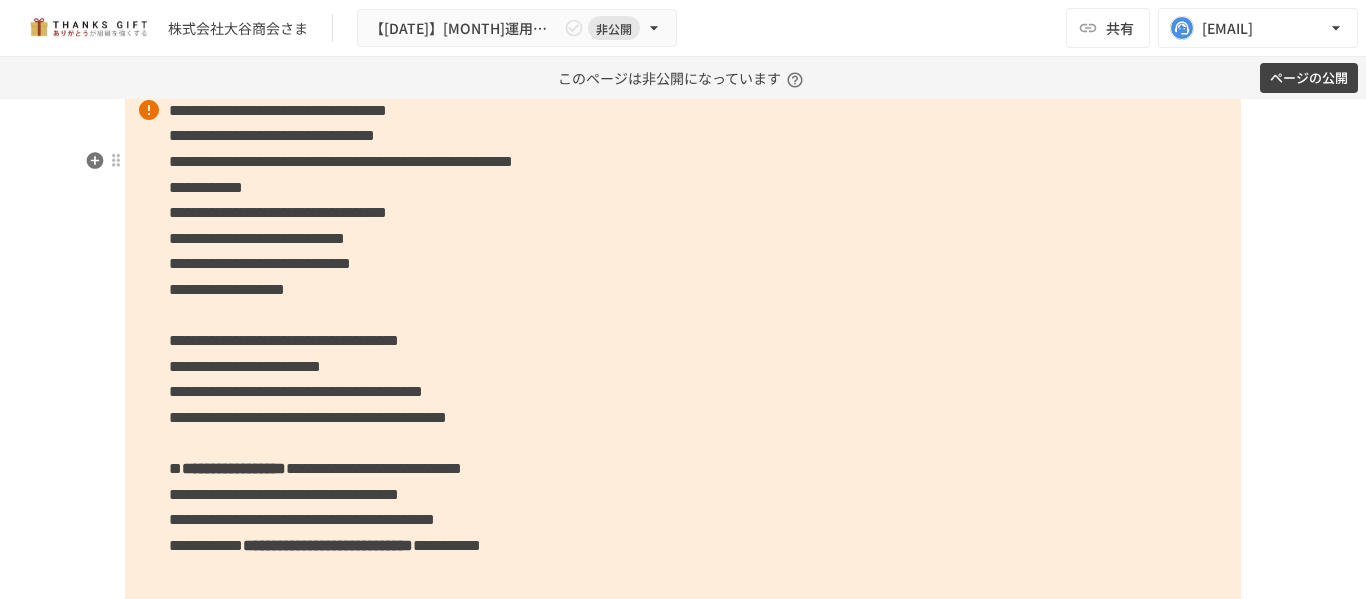 click on "**********" at bounding box center (341, 161) 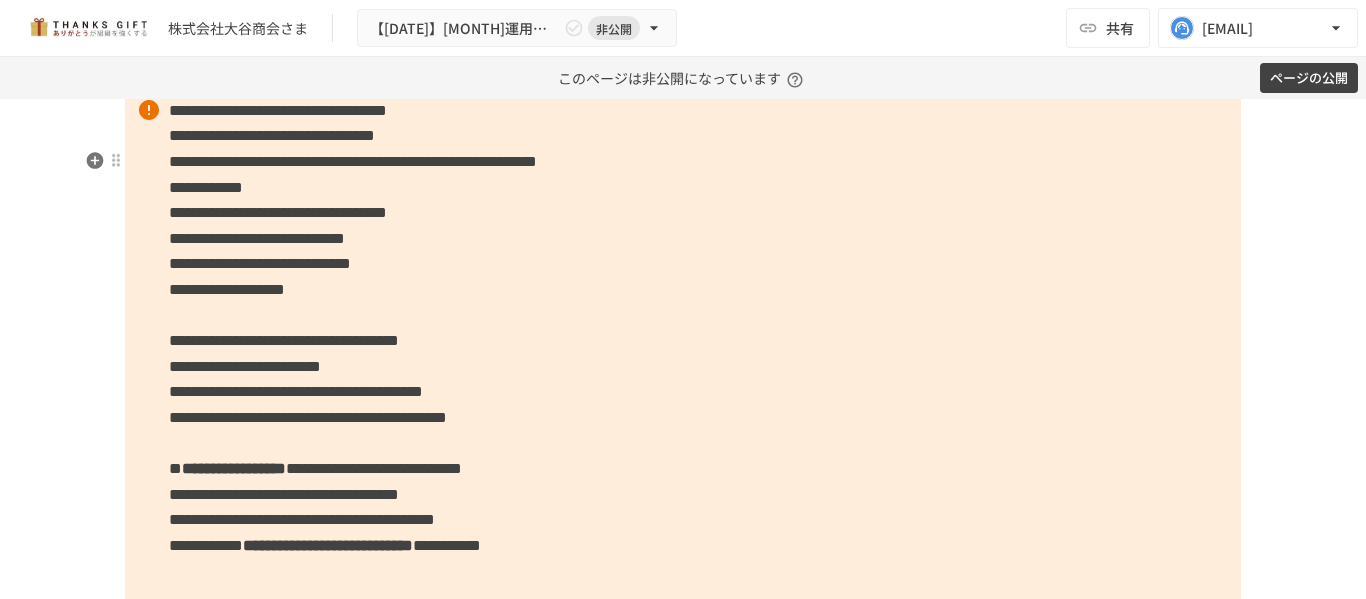 click on "**********" at bounding box center (353, 161) 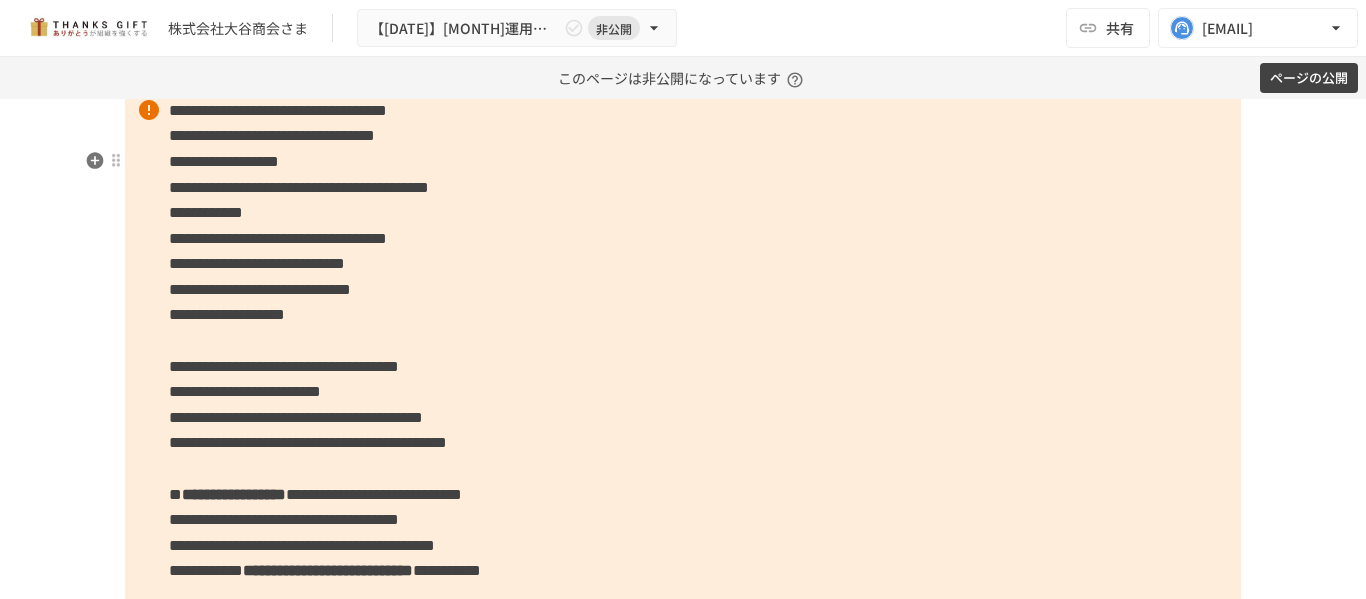 click on "**********" at bounding box center (299, 187) 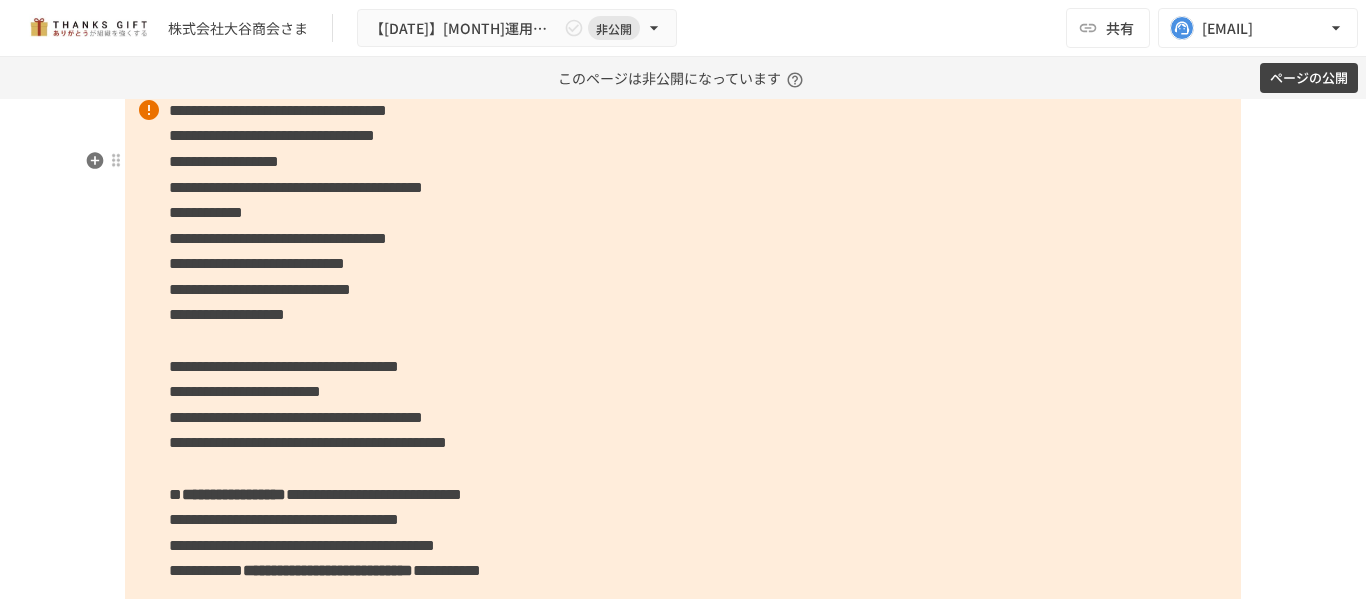 click on "**********" at bounding box center (296, 187) 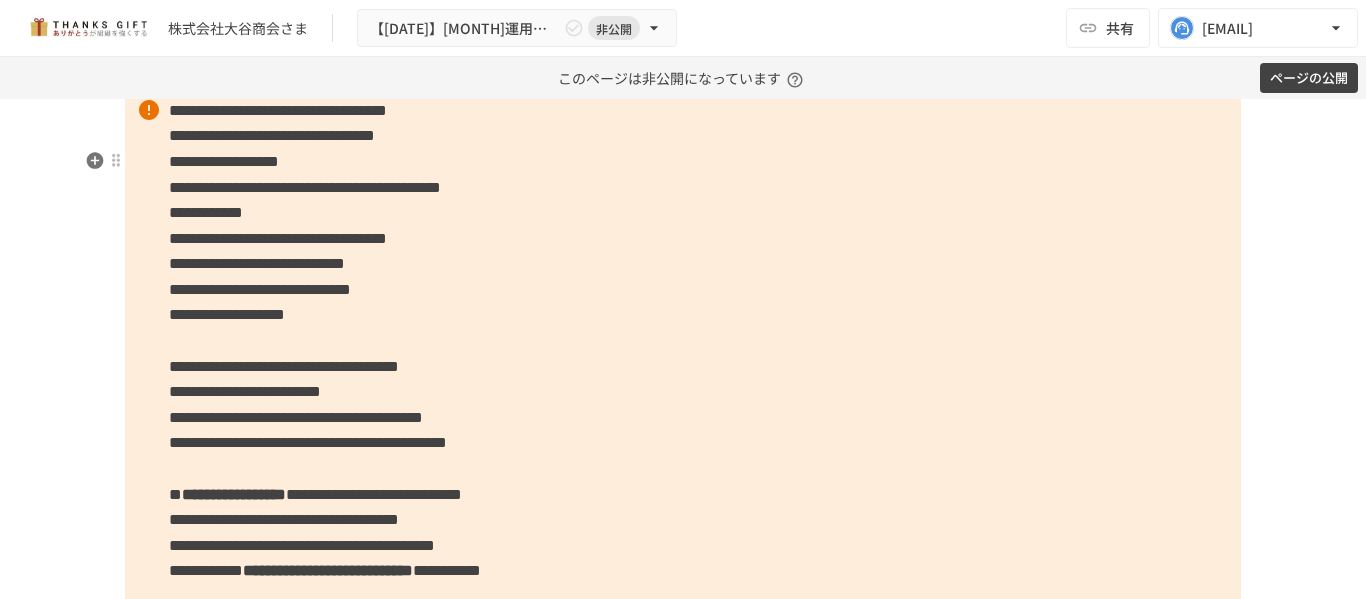 click on "**********" at bounding box center [224, 161] 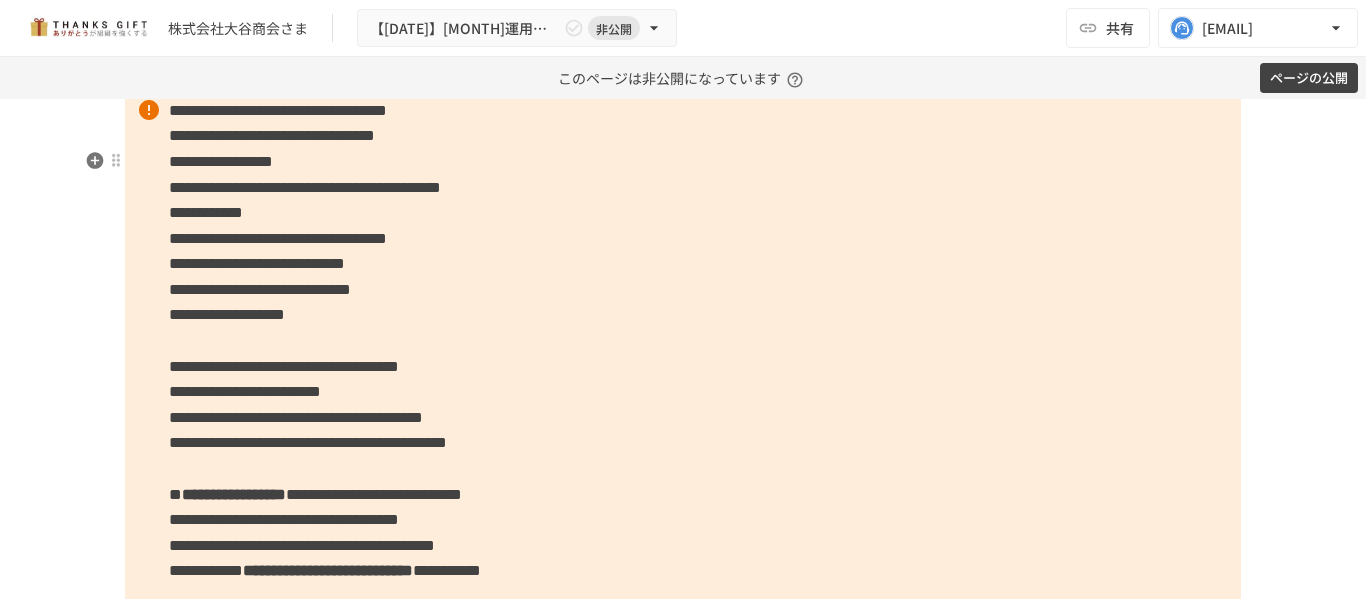 click on "**********" at bounding box center [305, 187] 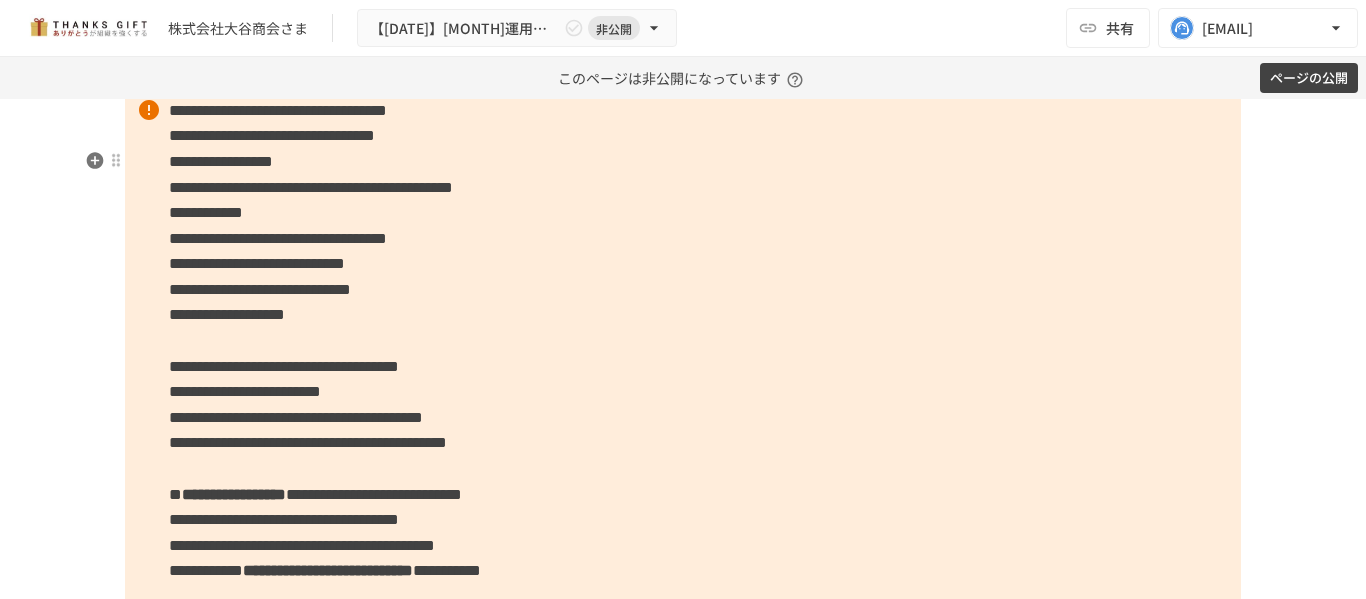 click on "**********" at bounding box center [311, 187] 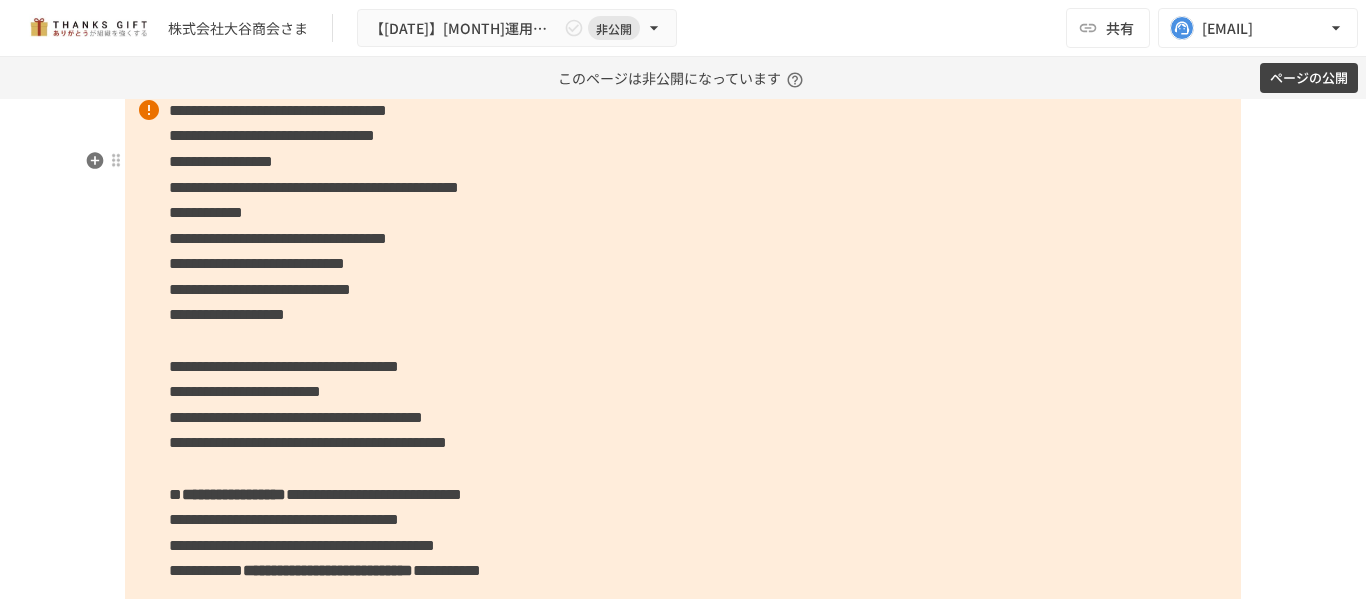 click on "**********" at bounding box center (683, 366) 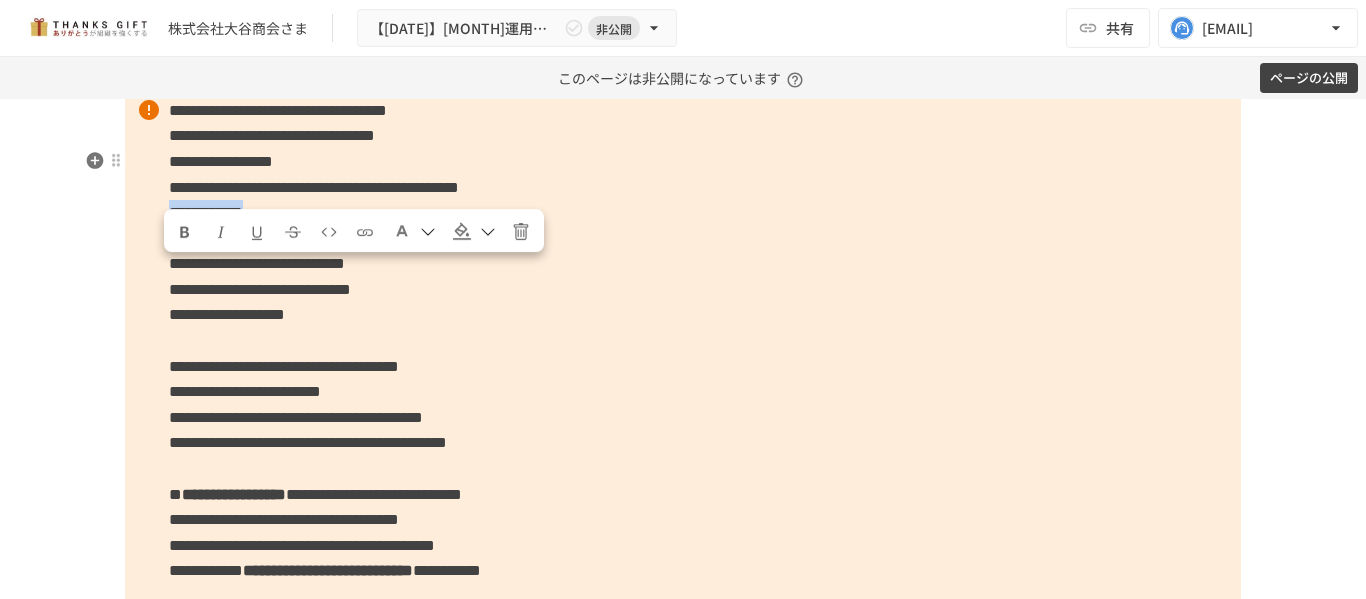 drag, startPoint x: 365, startPoint y: 268, endPoint x: 165, endPoint y: 268, distance: 200 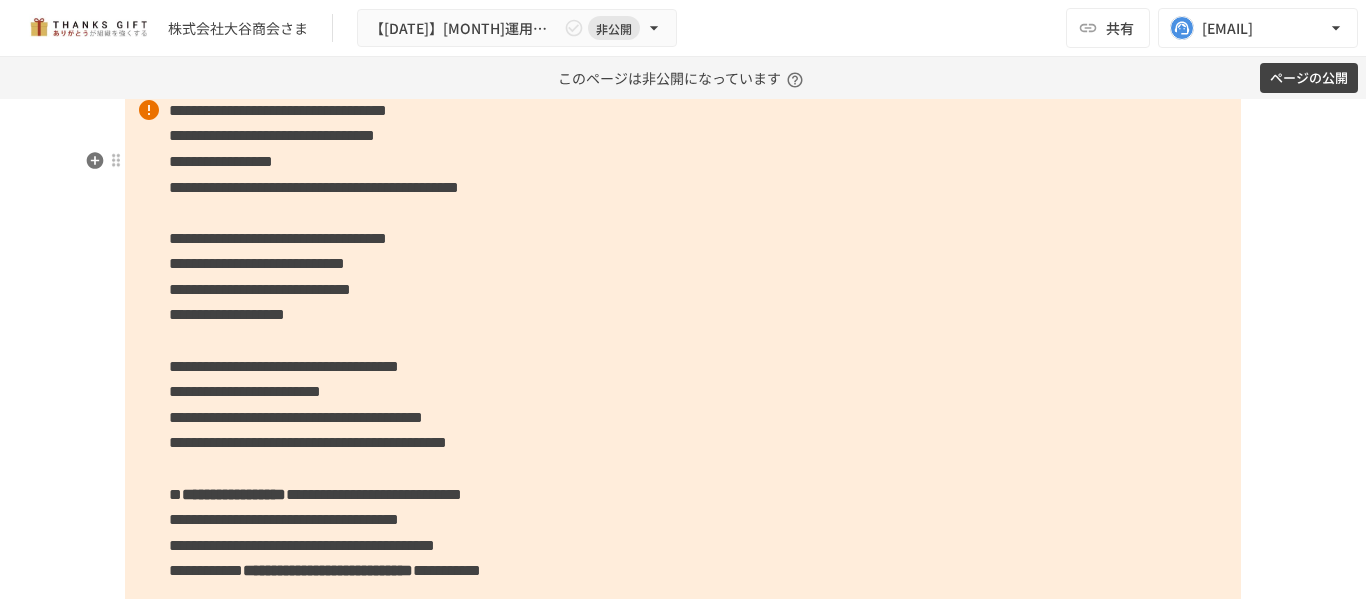 click on "**********" at bounding box center [683, 366] 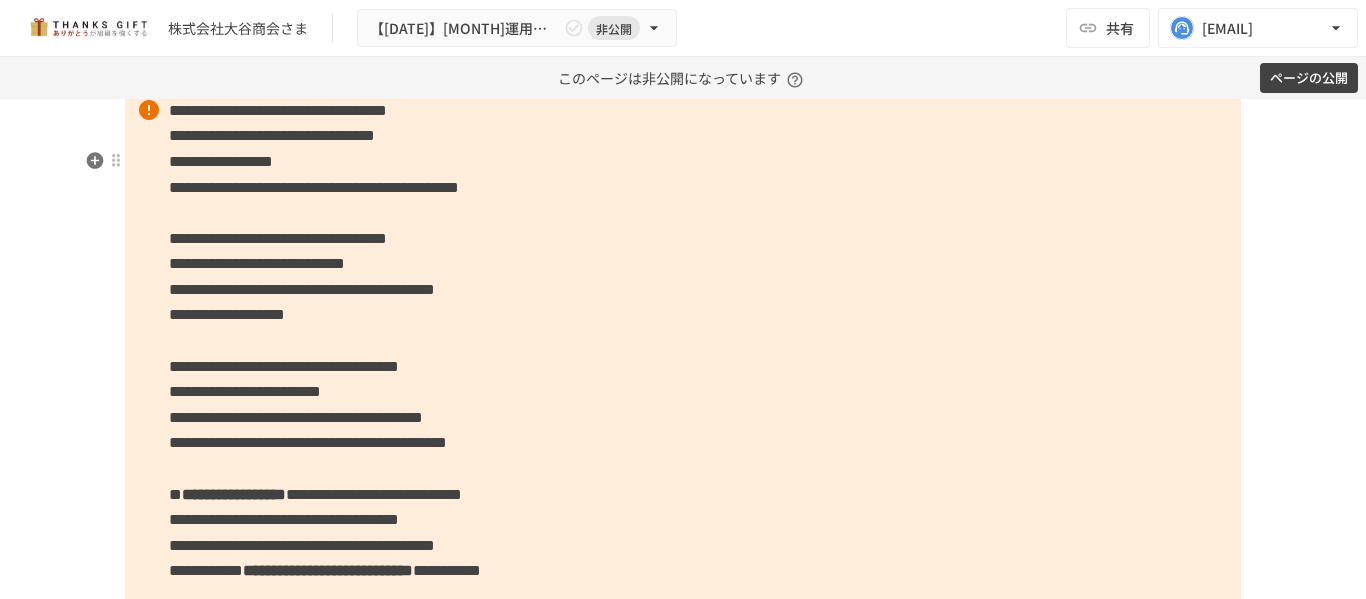click on "**********" at bounding box center [302, 289] 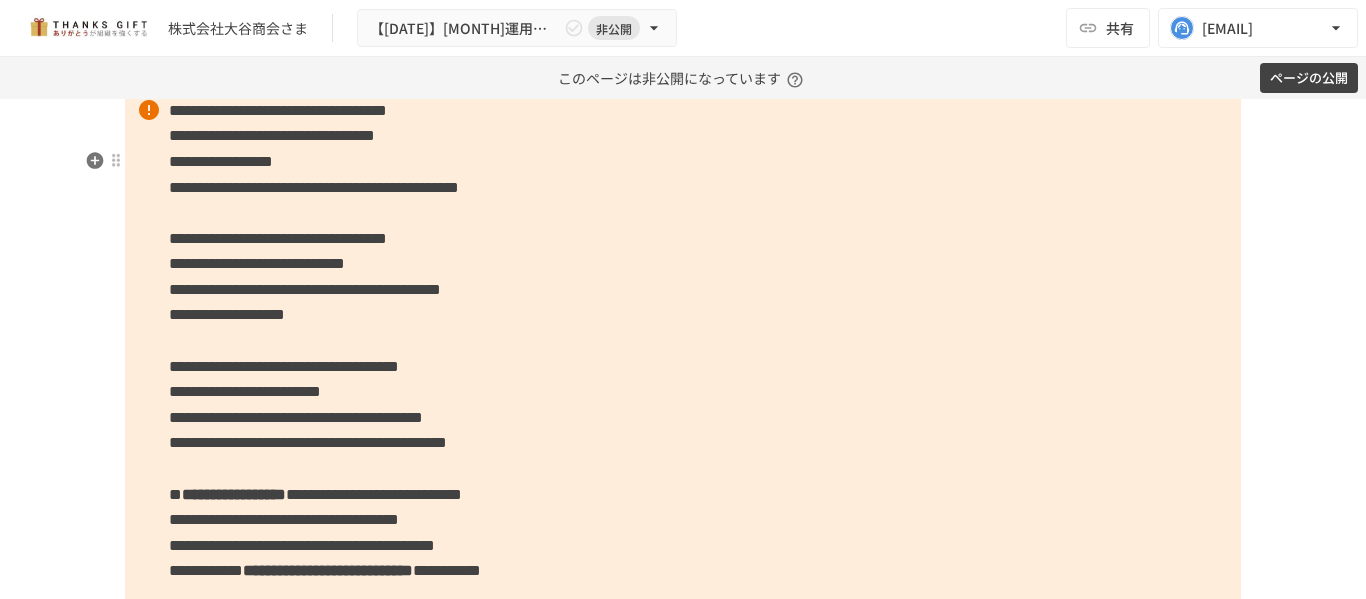 click on "**********" at bounding box center [683, 366] 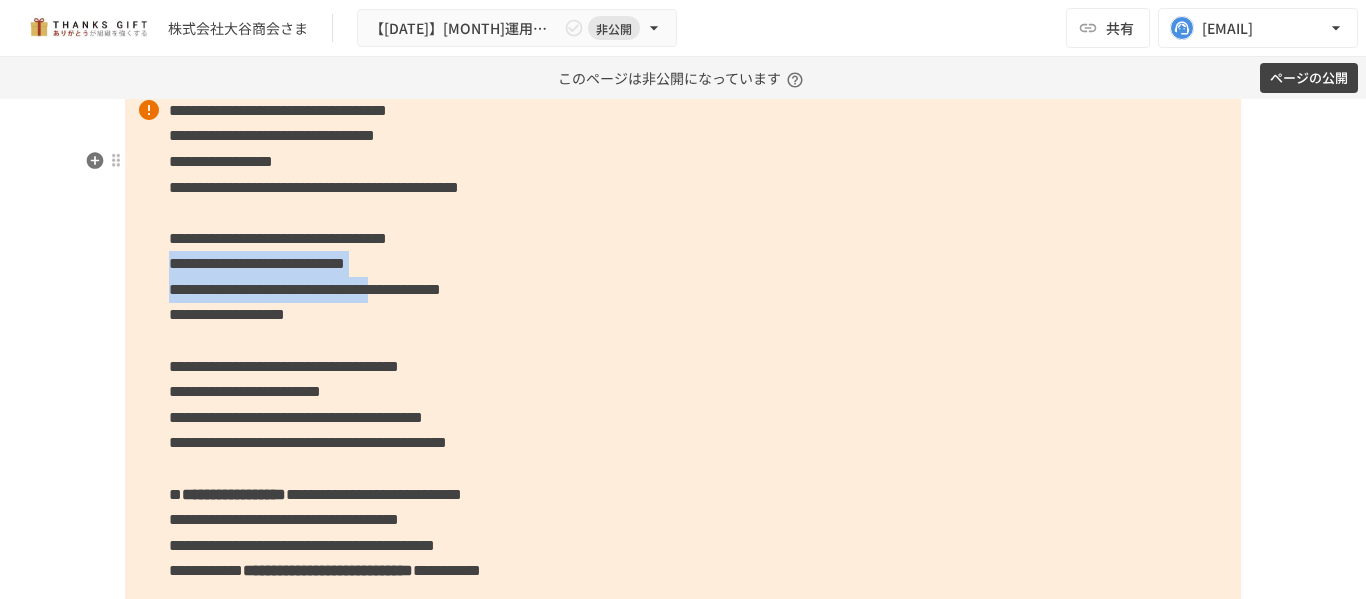 drag, startPoint x: 615, startPoint y: 355, endPoint x: 802, endPoint y: 338, distance: 187.77113 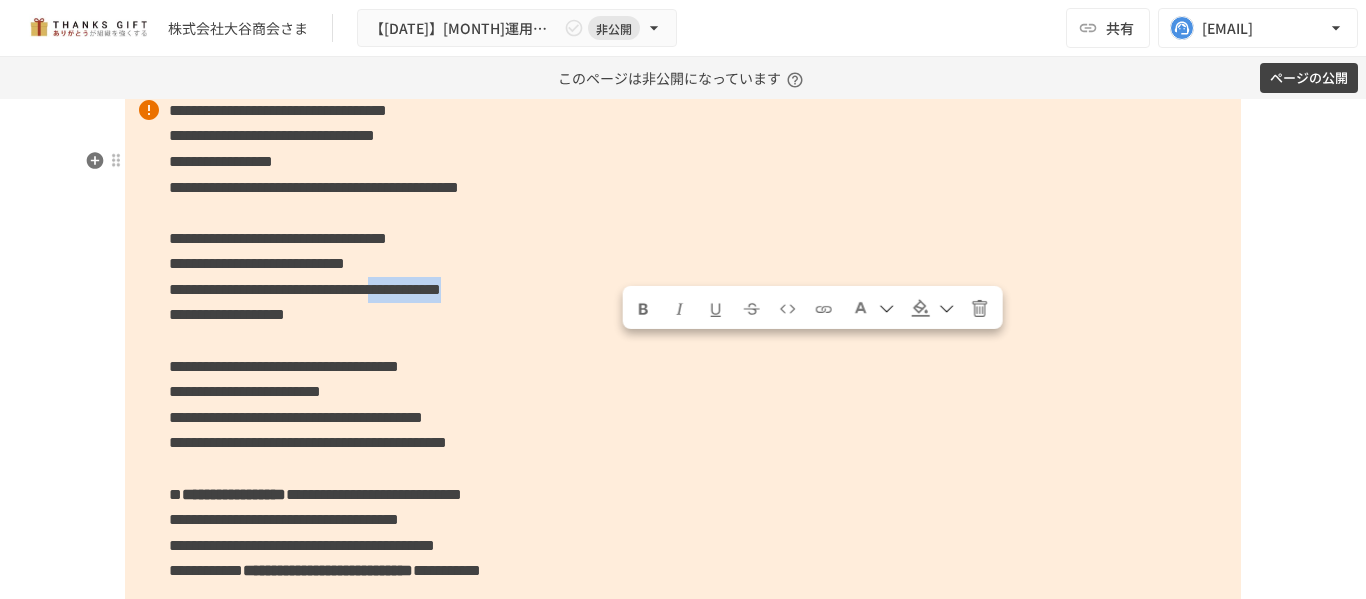 drag, startPoint x: 830, startPoint y: 355, endPoint x: 620, endPoint y: 355, distance: 210 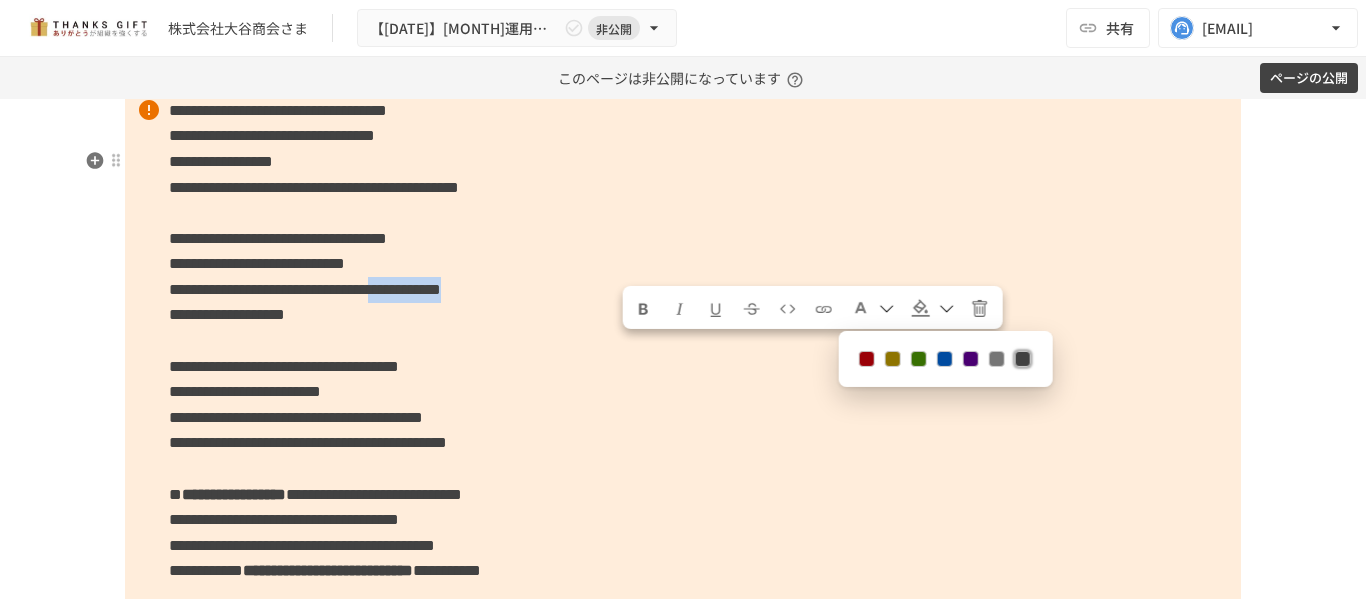 click at bounding box center (997, 359) 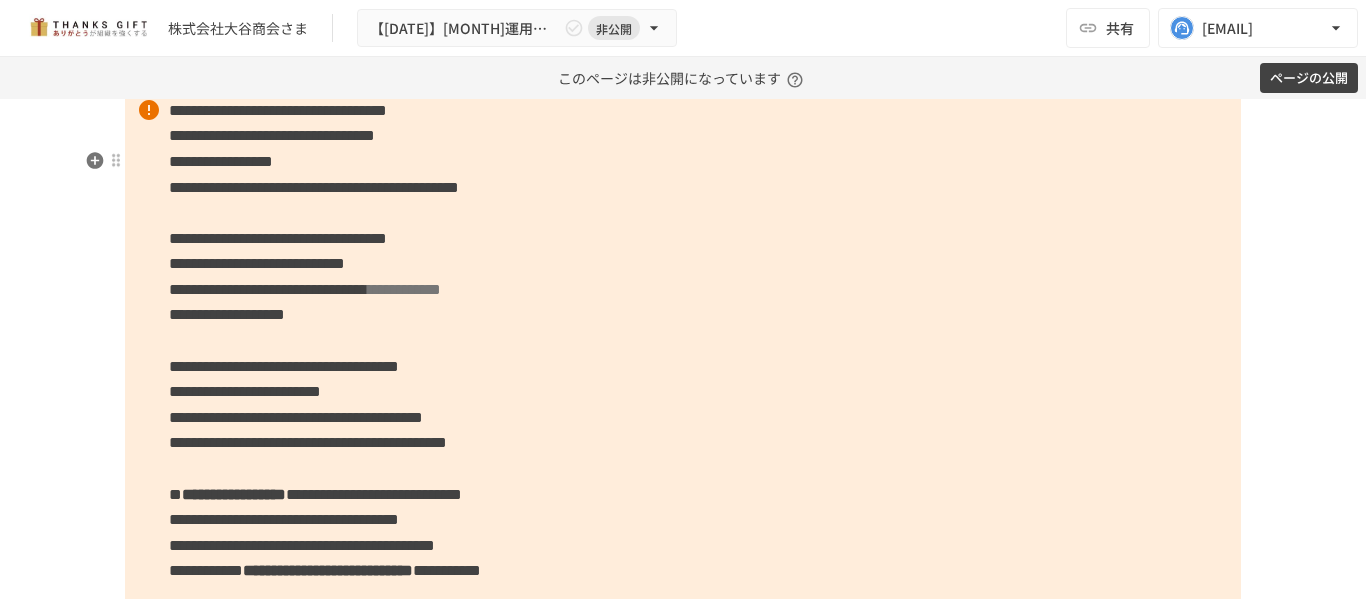 click on "**********" at bounding box center [683, 366] 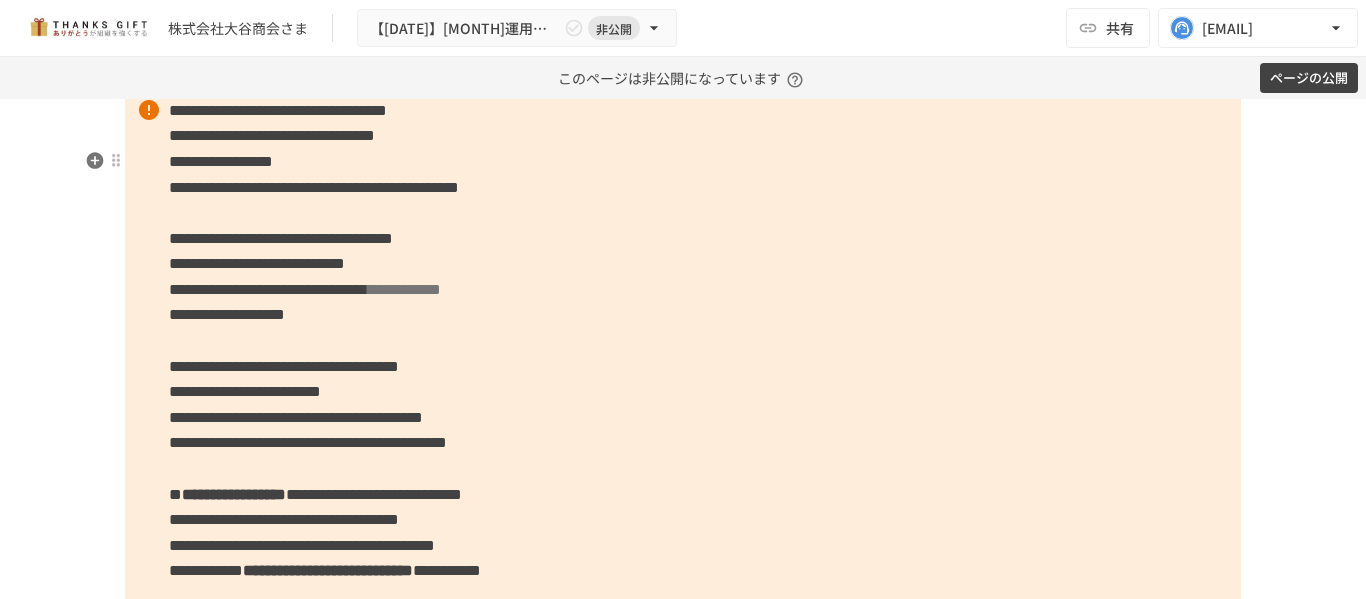 click on "**********" at bounding box center (257, 263) 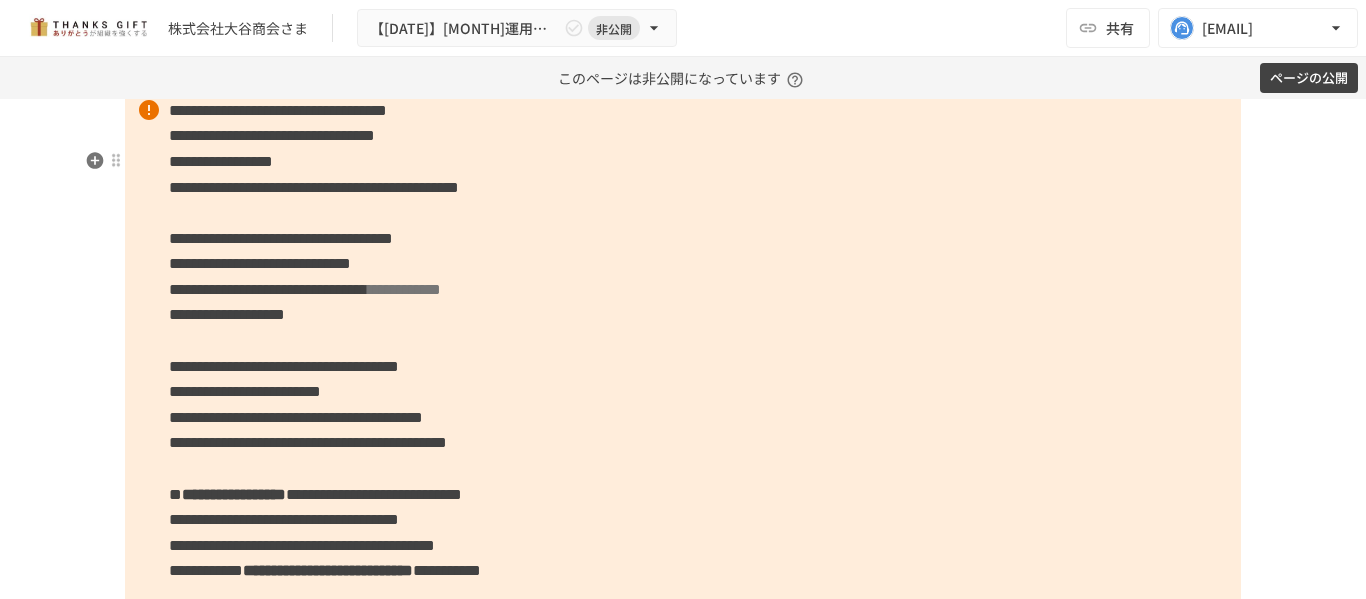 click on "**********" at bounding box center (683, 366) 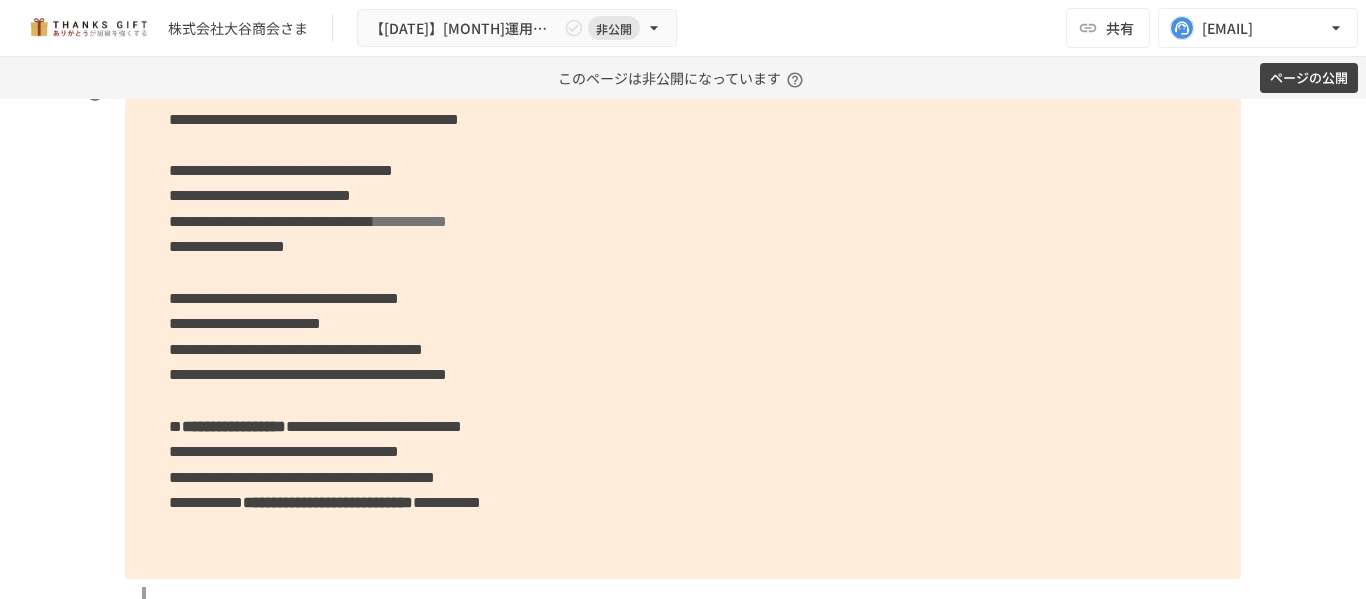 scroll, scrollTop: 6909, scrollLeft: 0, axis: vertical 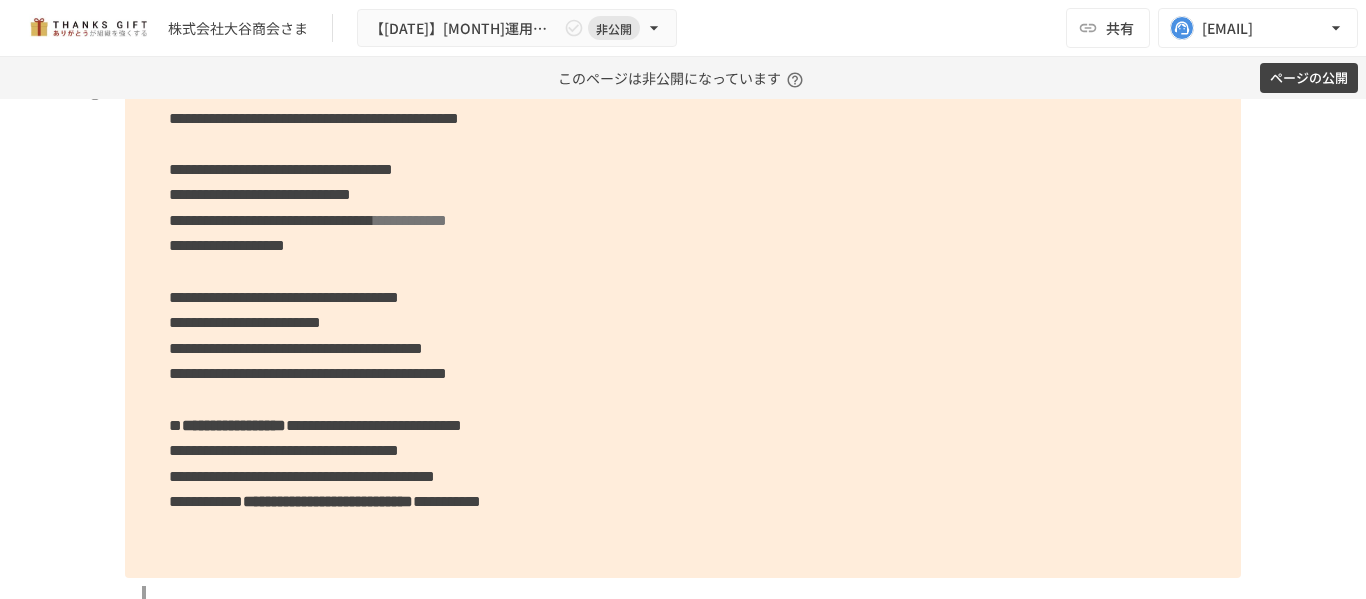 click on "**********" at bounding box center [281, 169] 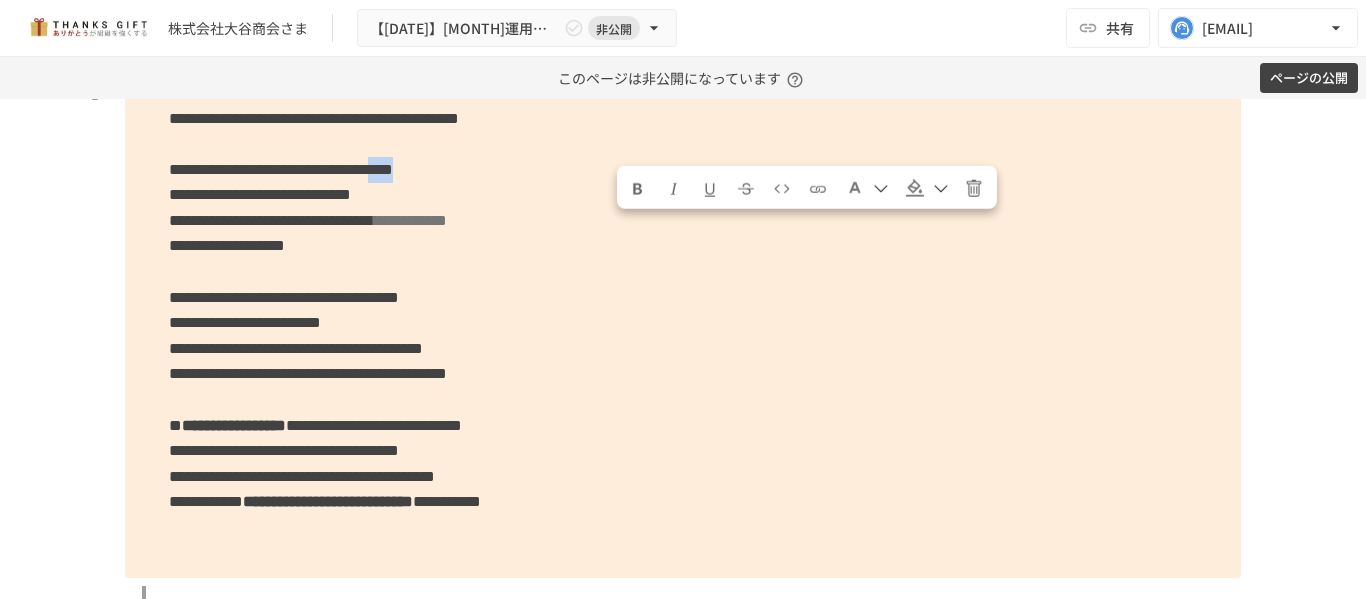 drag, startPoint x: 614, startPoint y: 232, endPoint x: 695, endPoint y: 224, distance: 81.394104 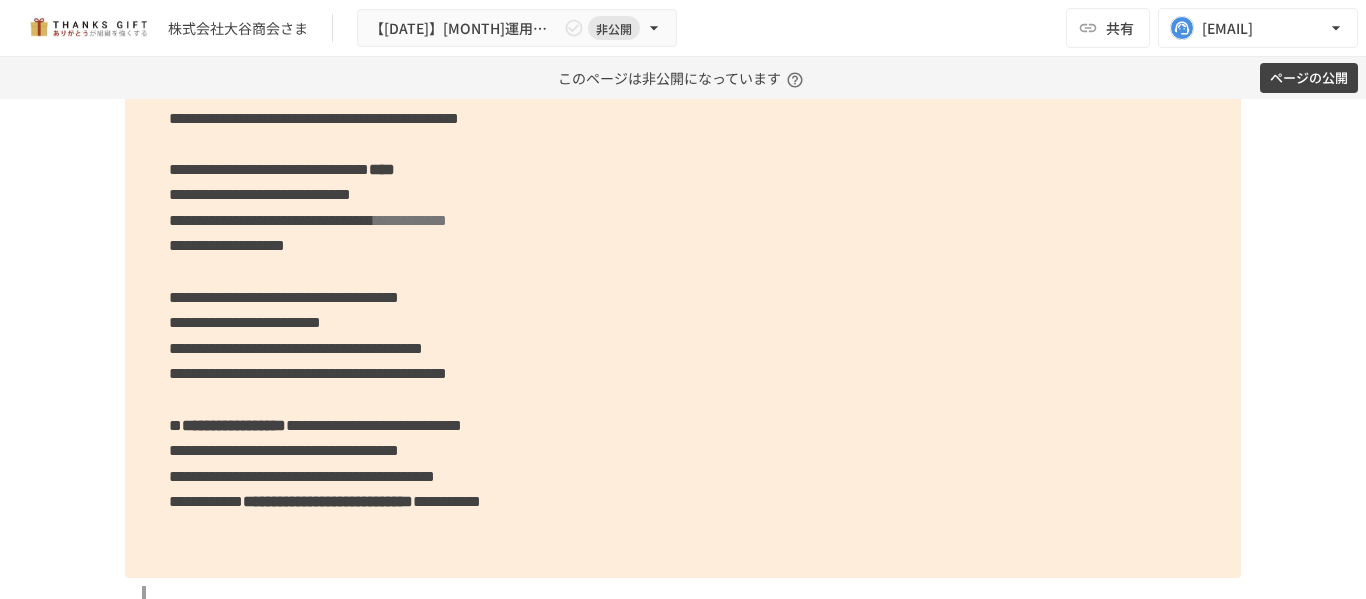 click on "**********" at bounding box center [683, 299] 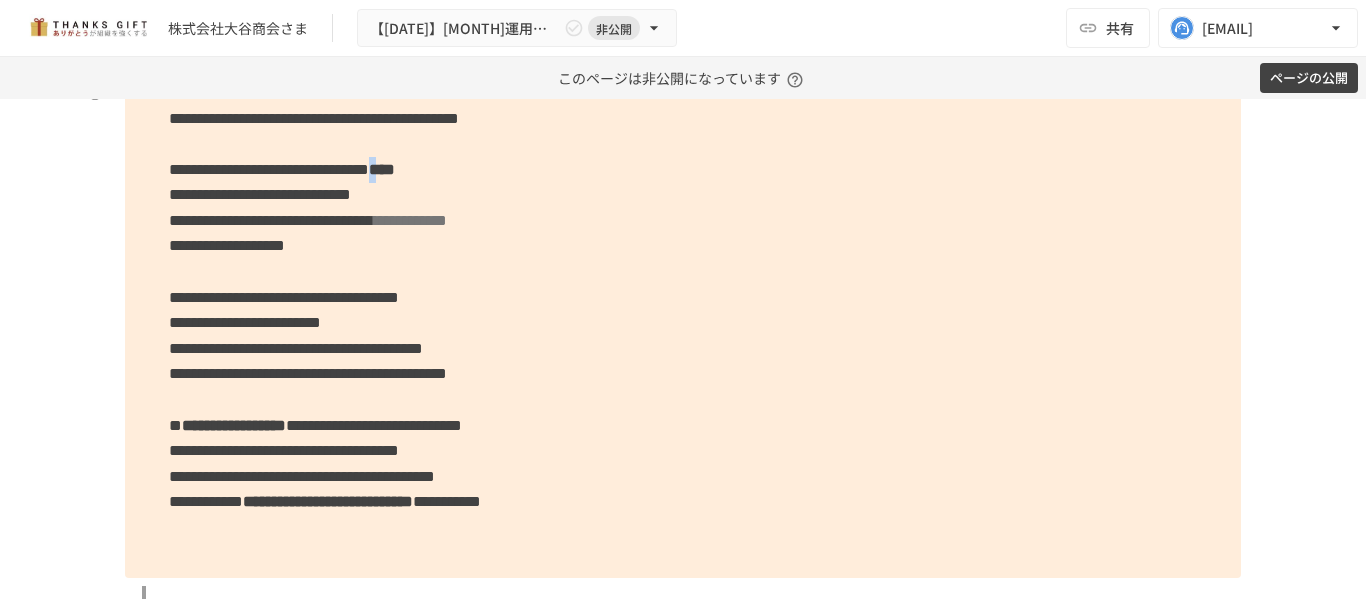 drag, startPoint x: 613, startPoint y: 237, endPoint x: 635, endPoint y: 225, distance: 25.059929 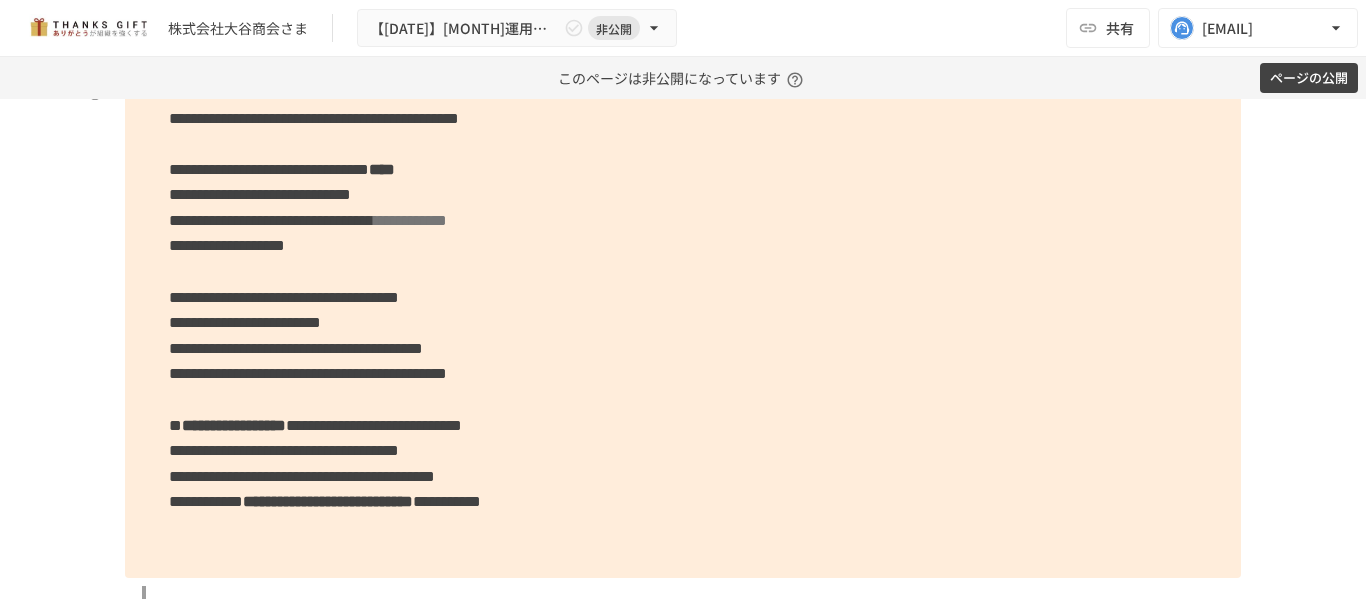 click on "**********" at bounding box center [269, 169] 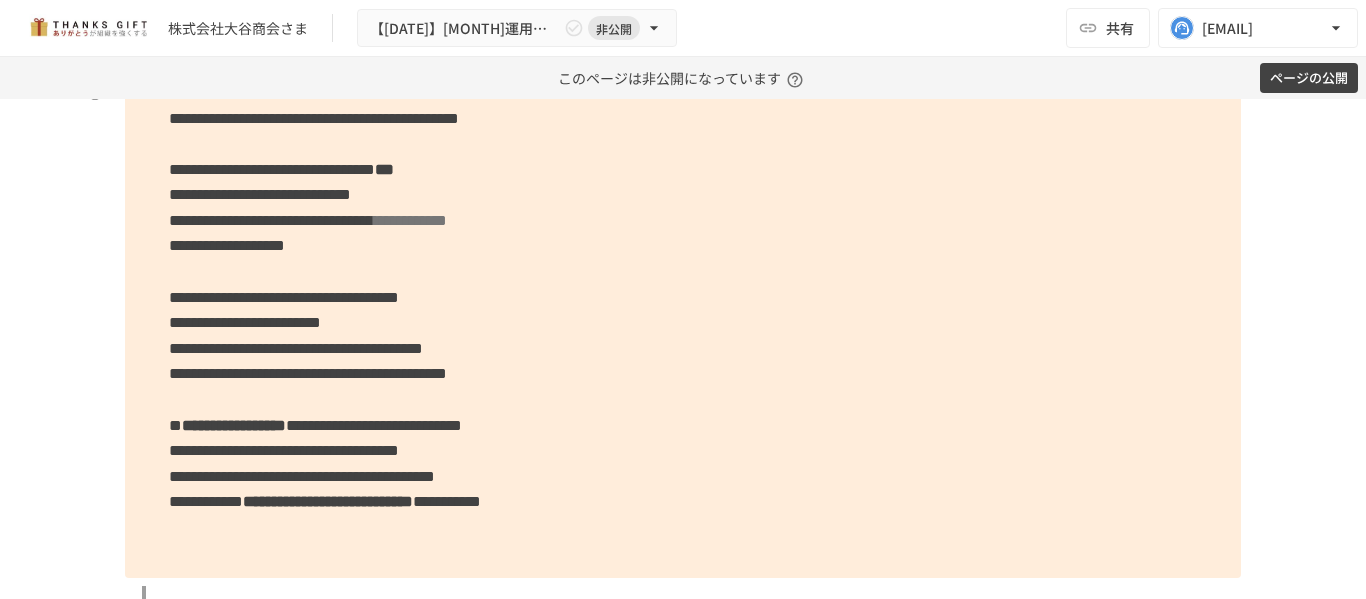 click on "**********" at bounding box center [260, 194] 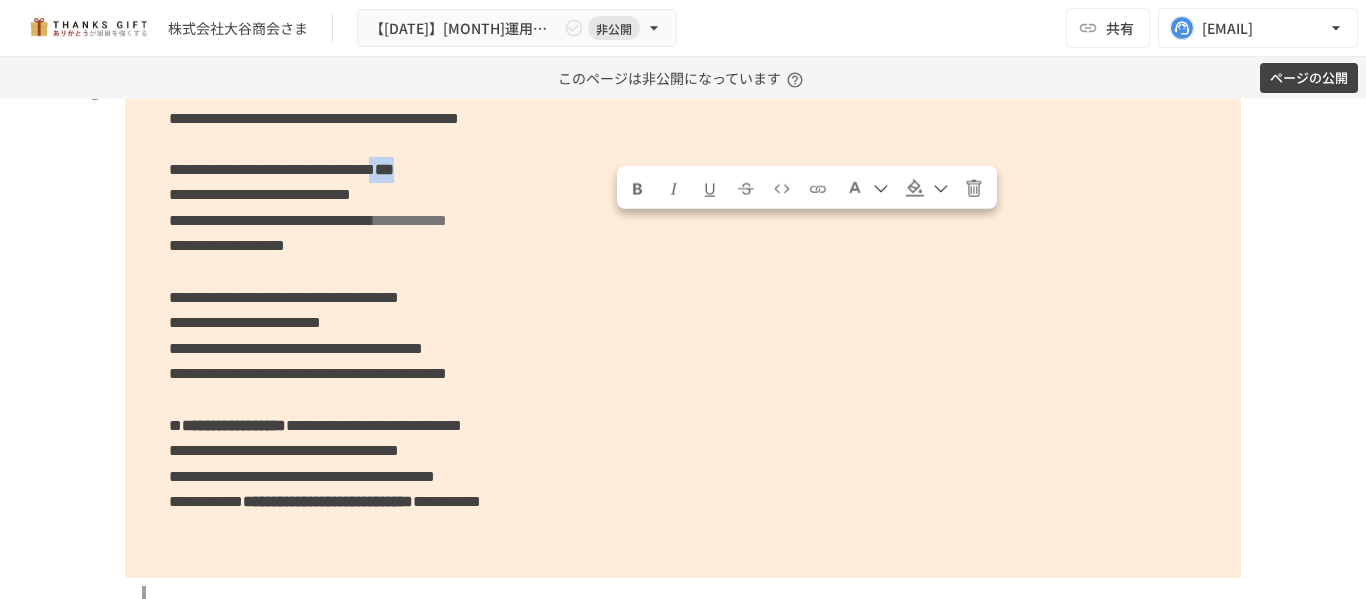 drag, startPoint x: 616, startPoint y: 227, endPoint x: 671, endPoint y: 227, distance: 55 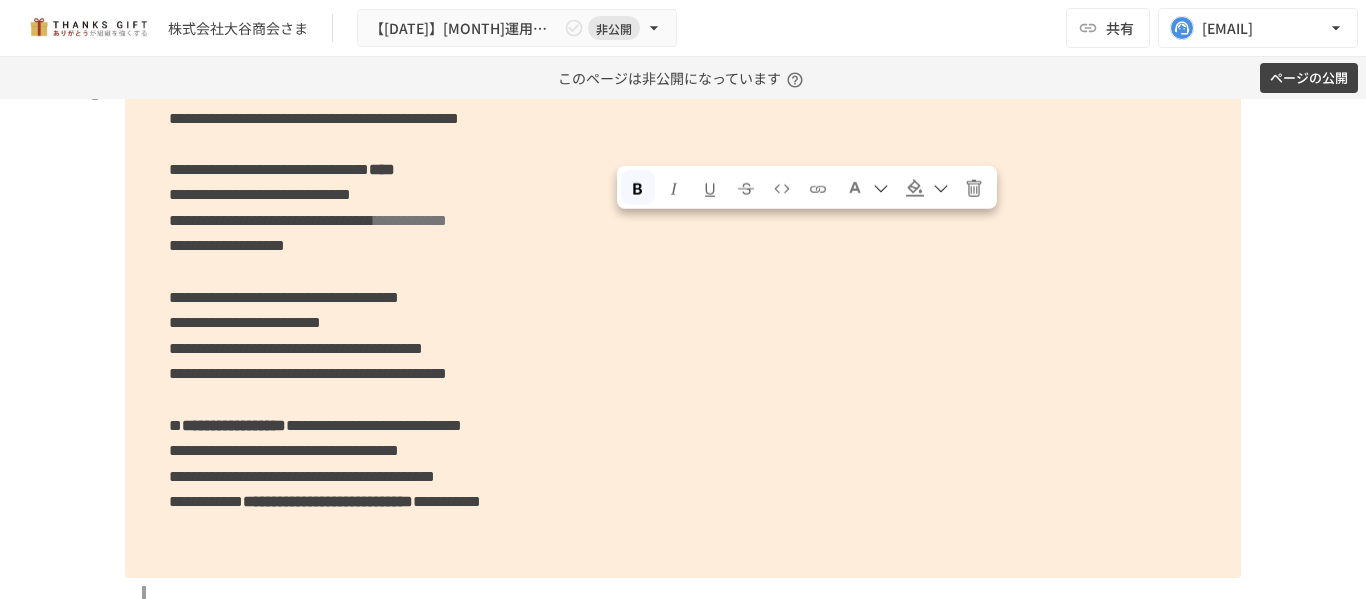 click at bounding box center [638, 189] 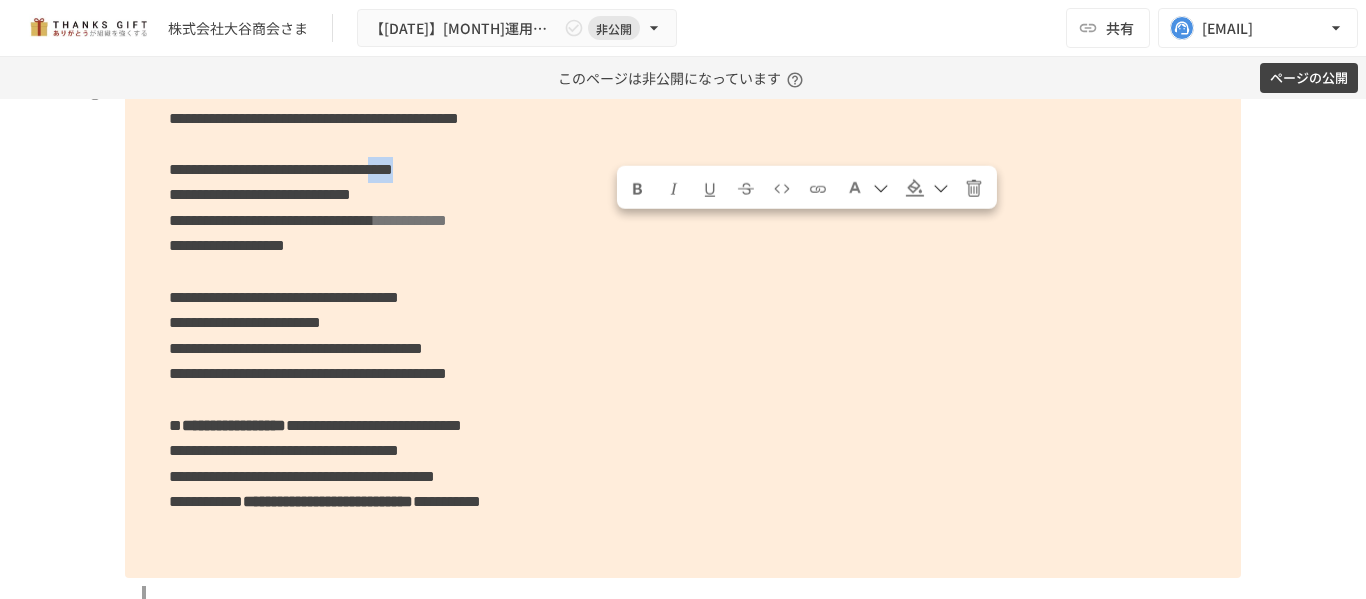 click at bounding box center [638, 189] 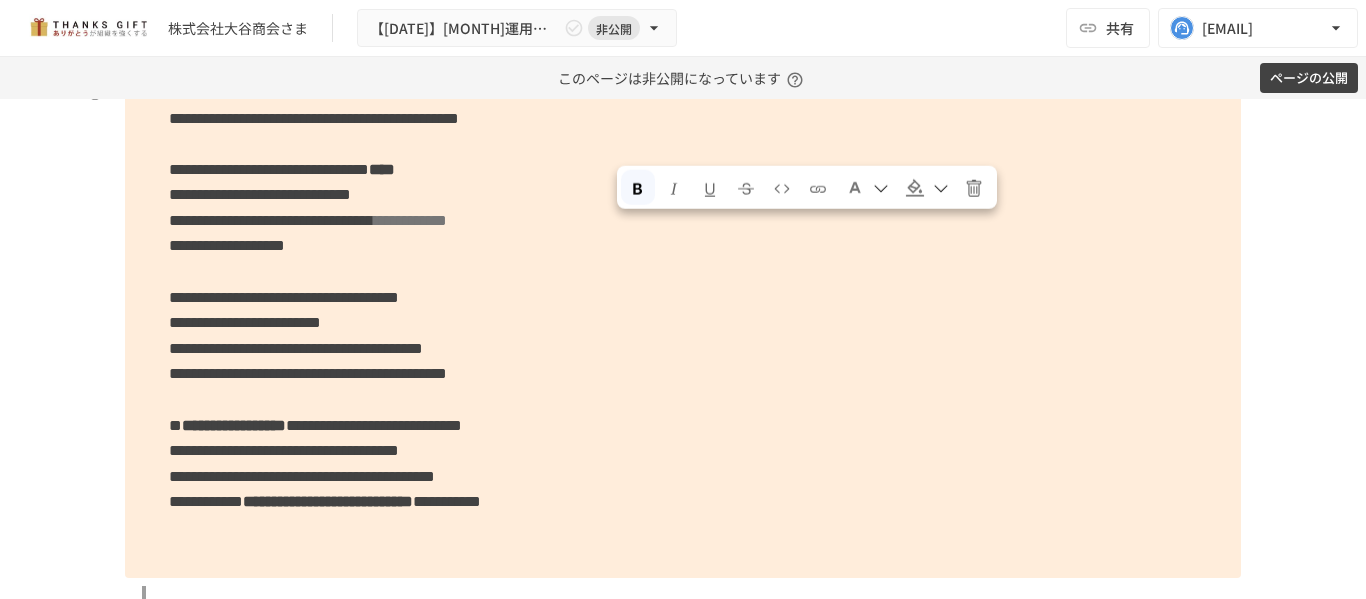 click at bounding box center [881, 189] 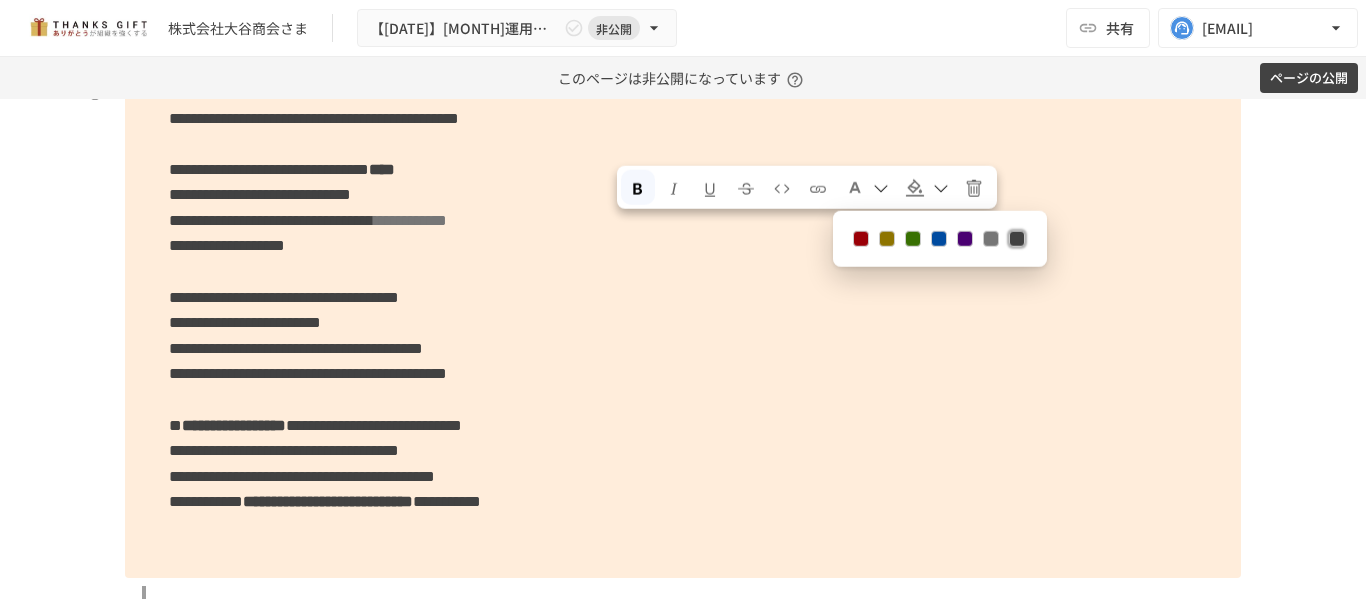 click at bounding box center (861, 239) 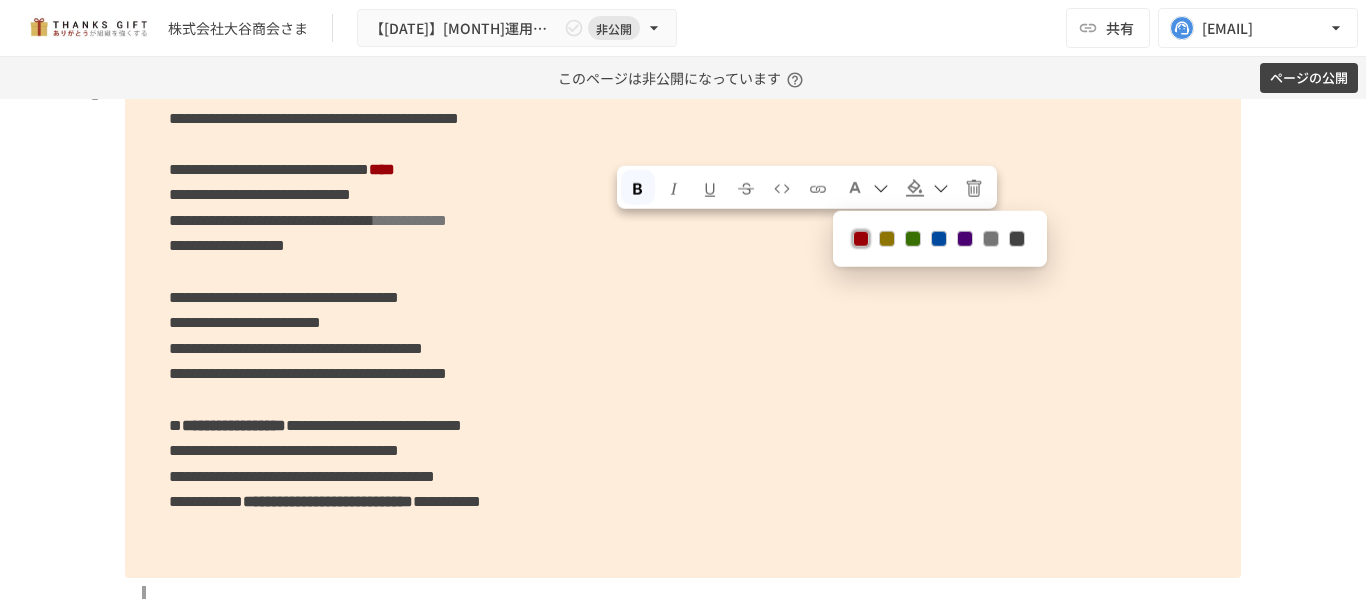 click on "**********" at bounding box center (683, 297) 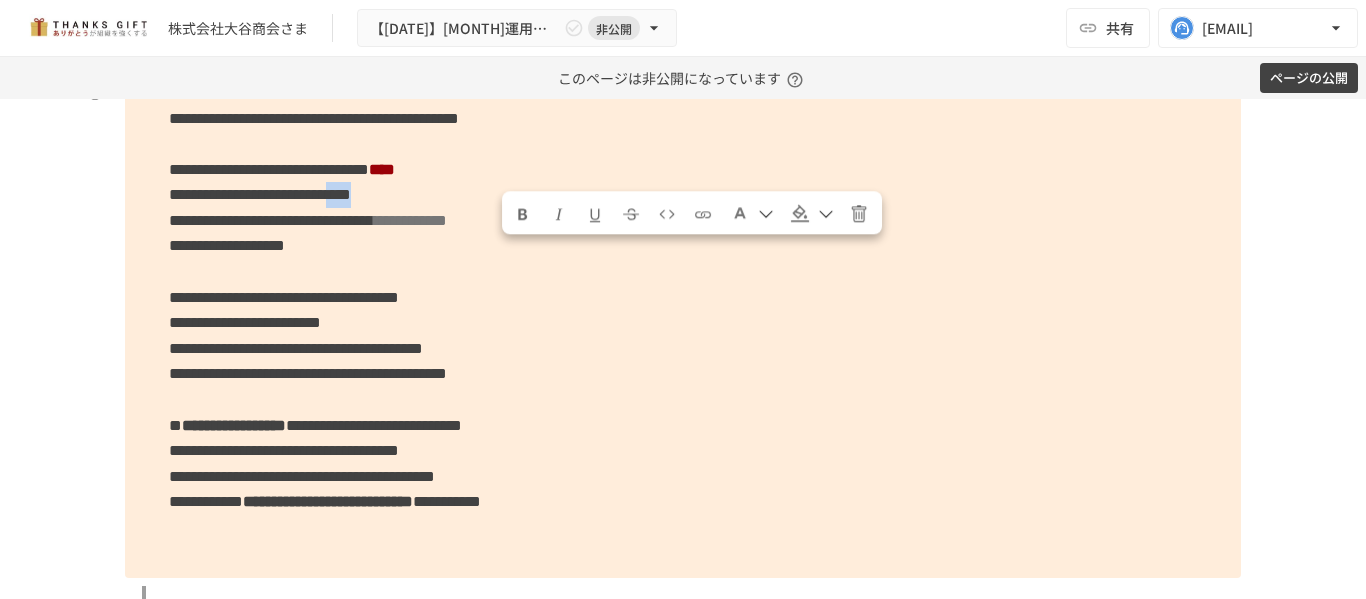 drag, startPoint x: 493, startPoint y: 252, endPoint x: 546, endPoint y: 260, distance: 53.600372 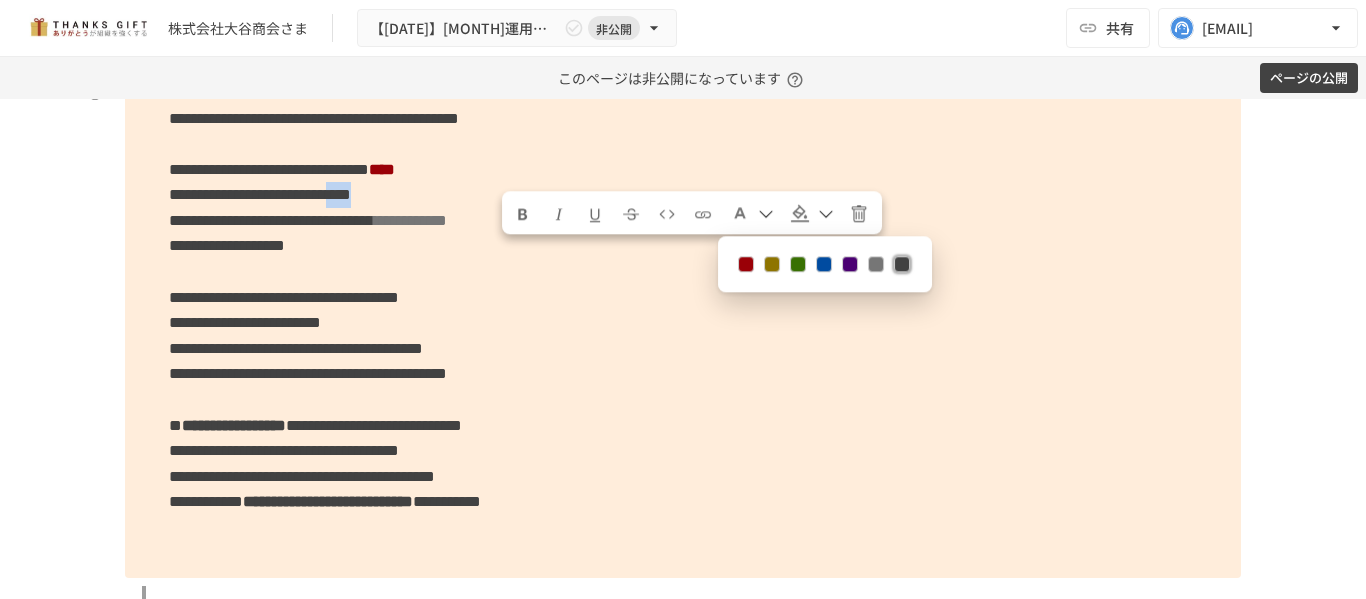 click at bounding box center [746, 264] 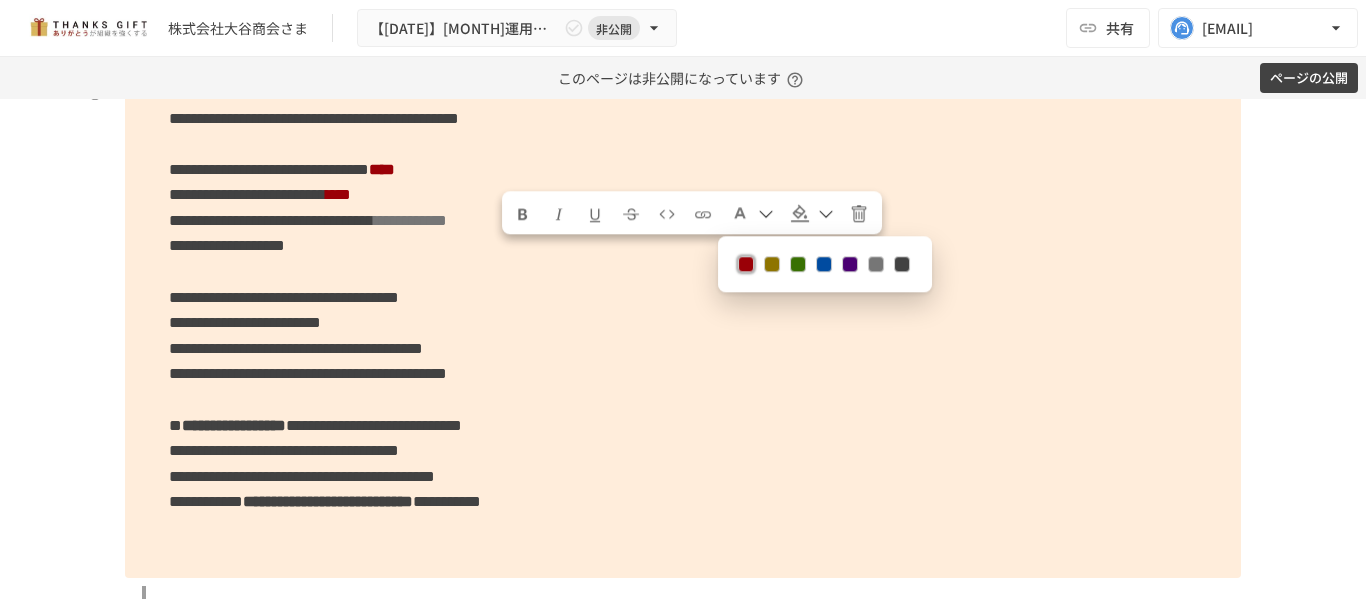 click on "**********" at bounding box center (271, 220) 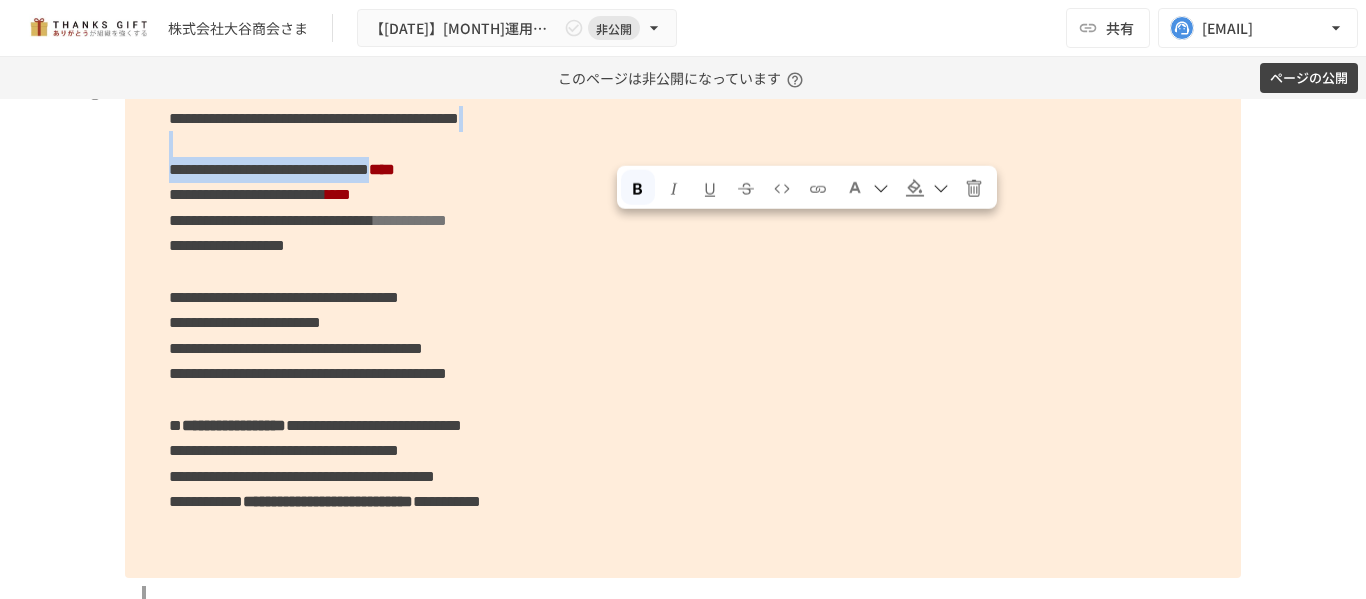 drag, startPoint x: 612, startPoint y: 231, endPoint x: 664, endPoint y: 216, distance: 54.120235 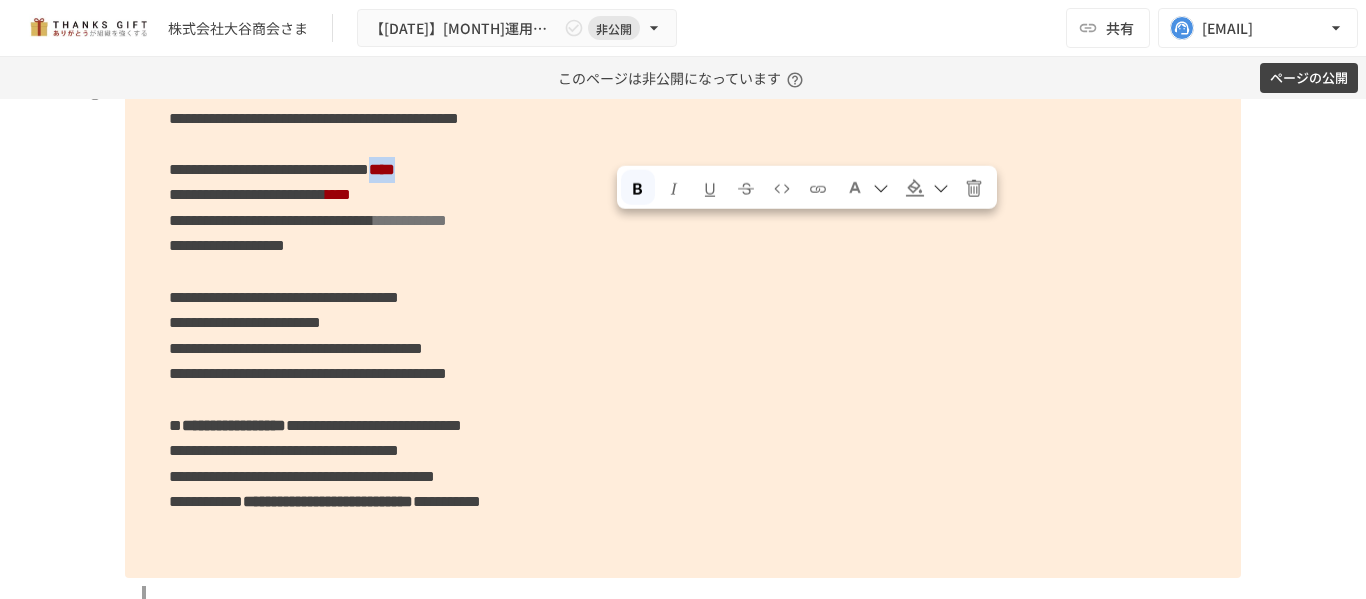 drag, startPoint x: 659, startPoint y: 221, endPoint x: 609, endPoint y: 221, distance: 50 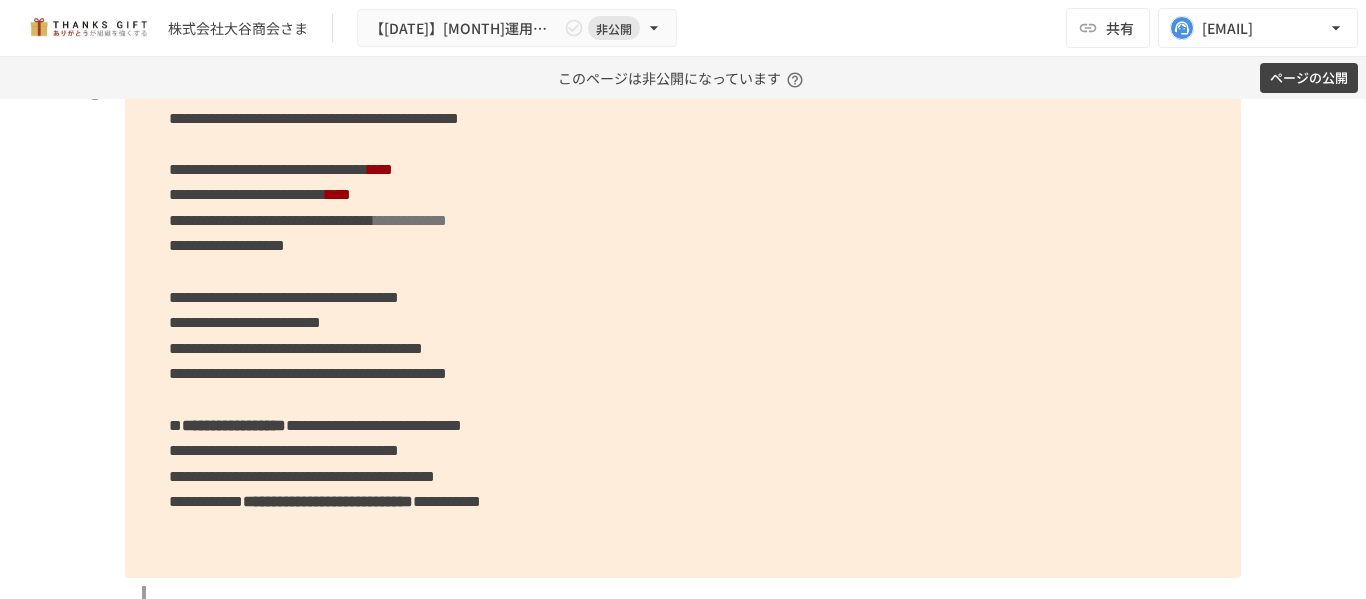 click on "**********" at bounding box center (683, 297) 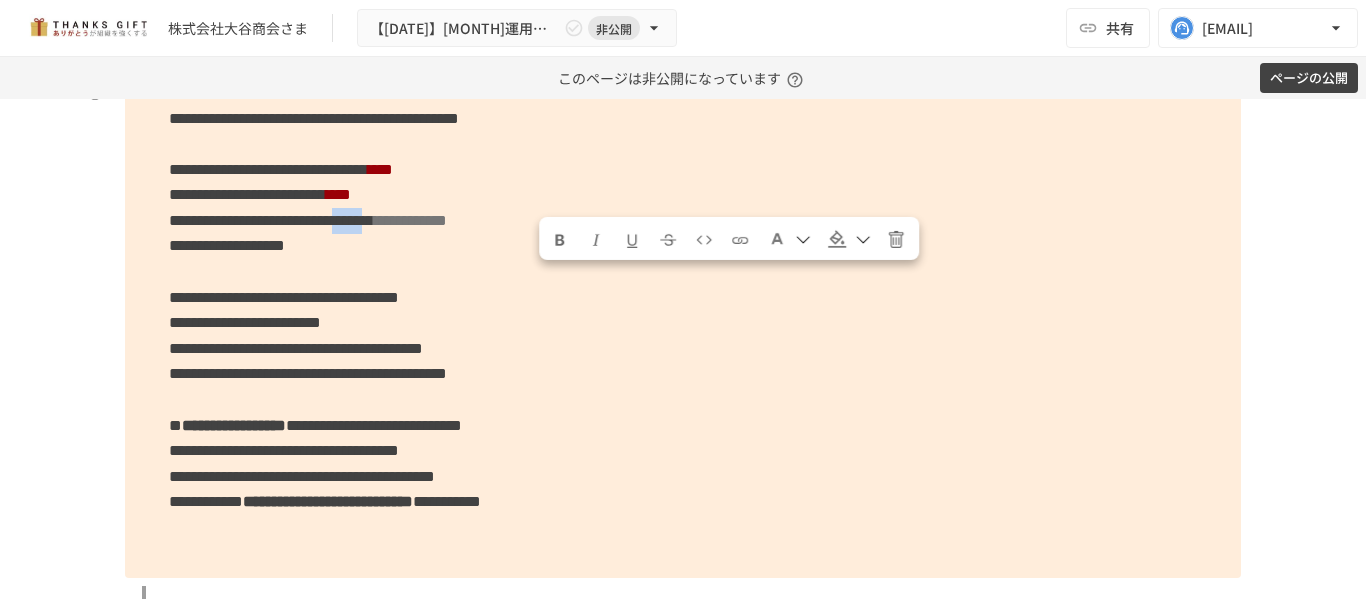 drag, startPoint x: 538, startPoint y: 289, endPoint x: 596, endPoint y: 282, distance: 58.420887 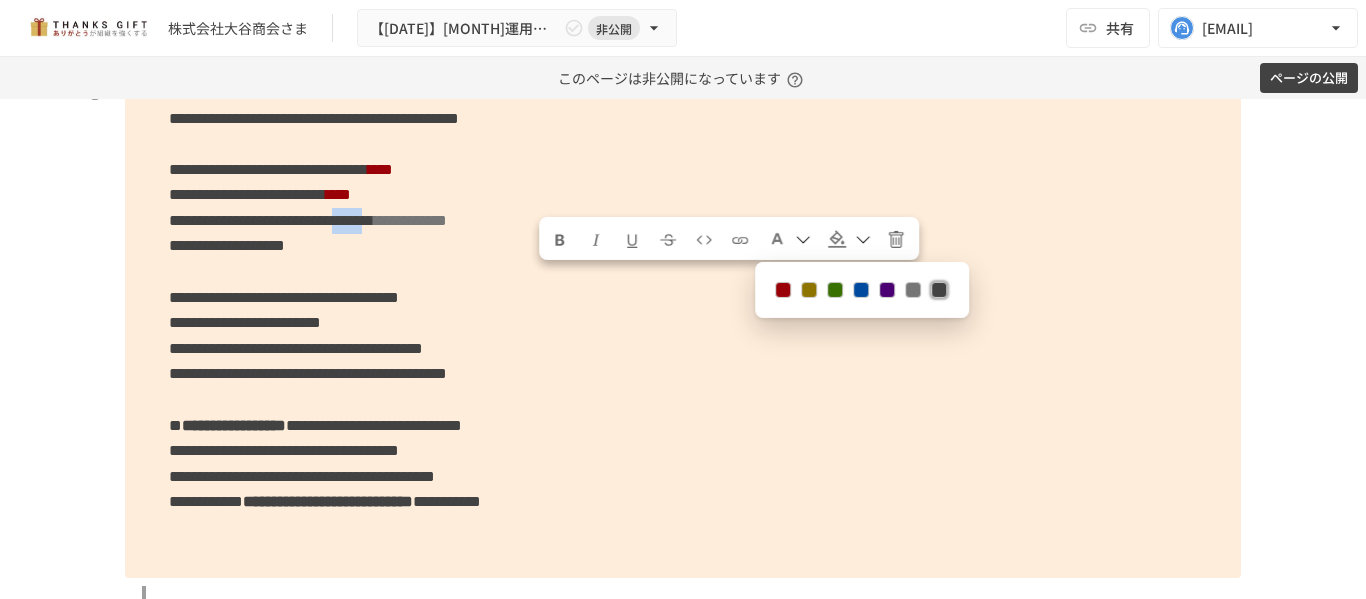 click at bounding box center (783, 290) 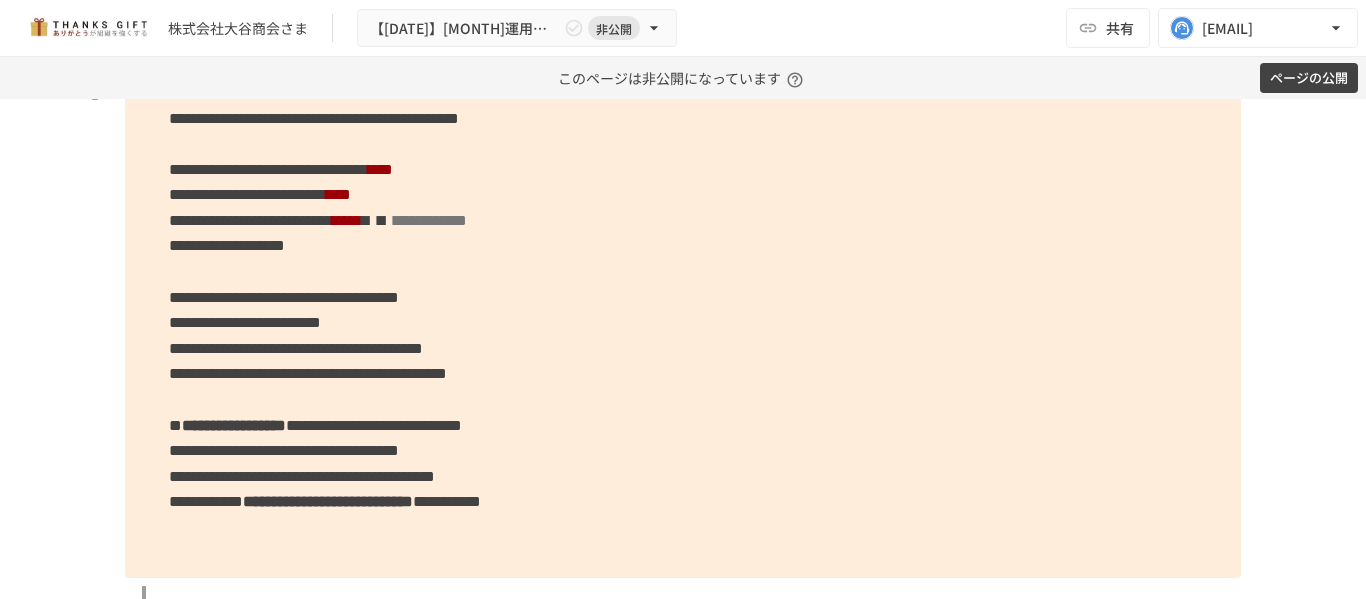 click on "**********" at bounding box center [683, 297] 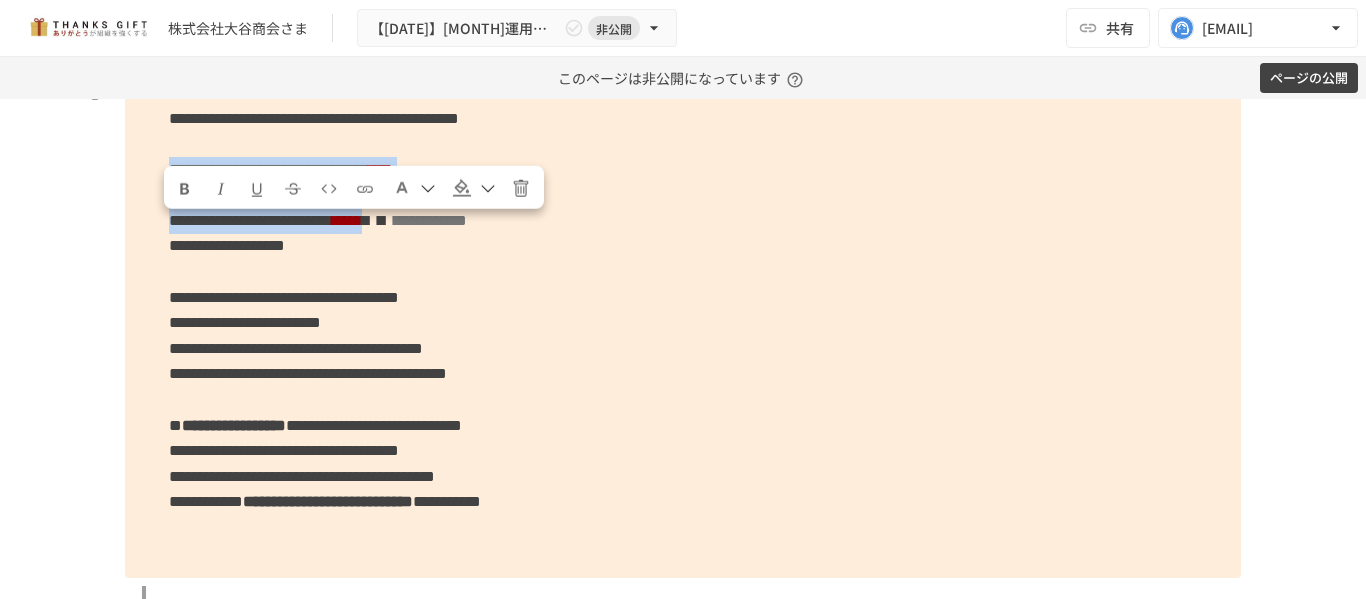 drag, startPoint x: 159, startPoint y: 228, endPoint x: 598, endPoint y: 278, distance: 441.8382 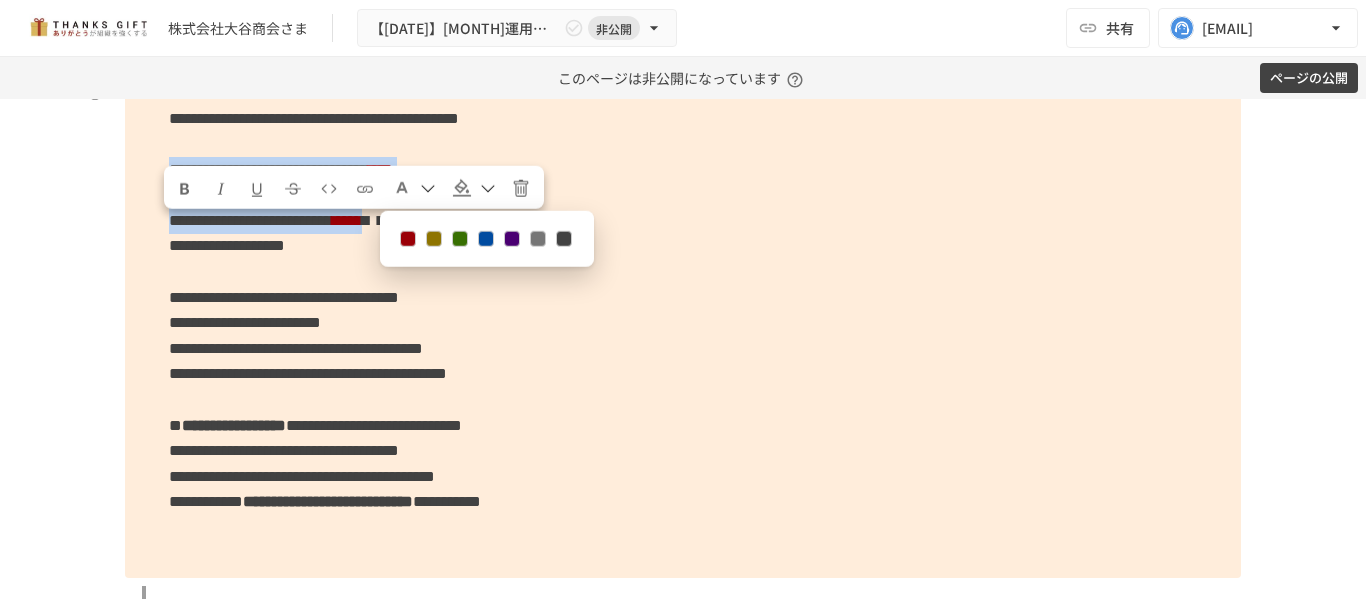 click at bounding box center (408, 239) 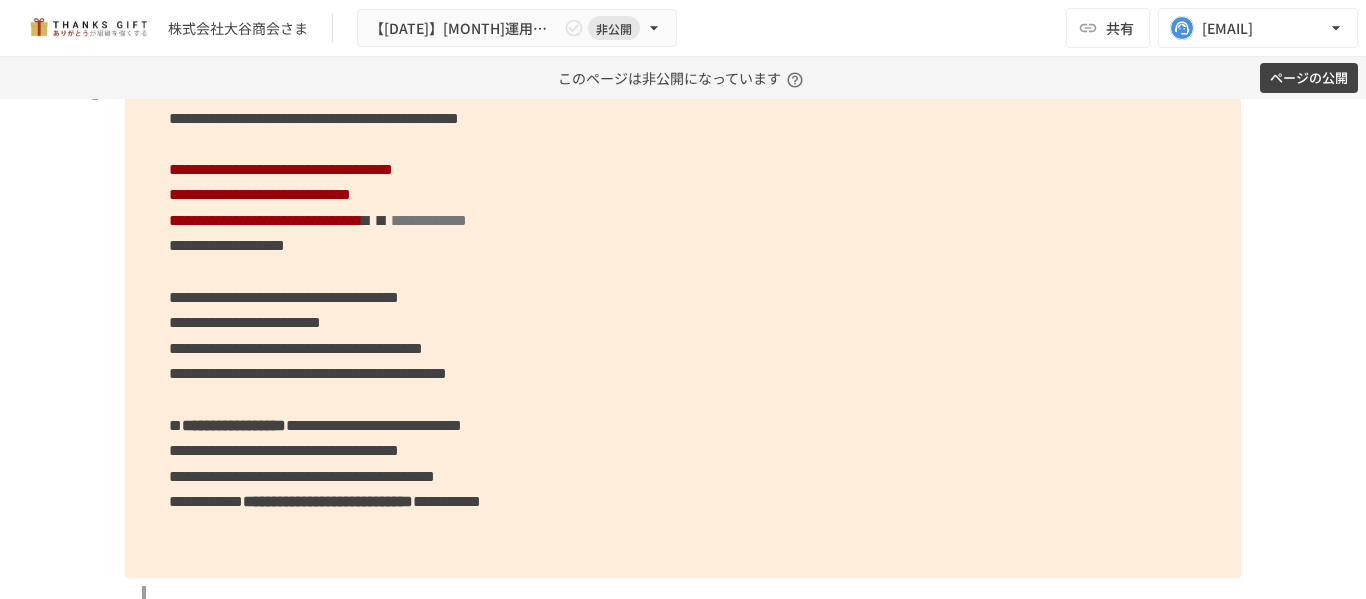 click on "**********" at bounding box center [683, 297] 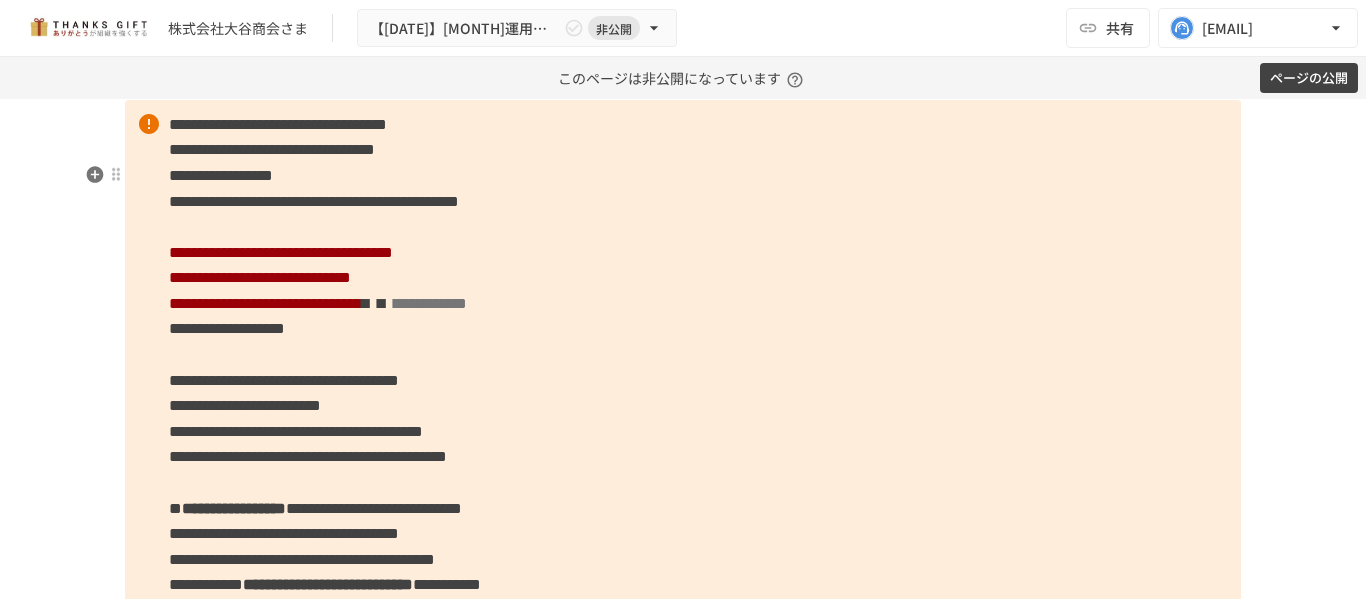 scroll, scrollTop: 6826, scrollLeft: 0, axis: vertical 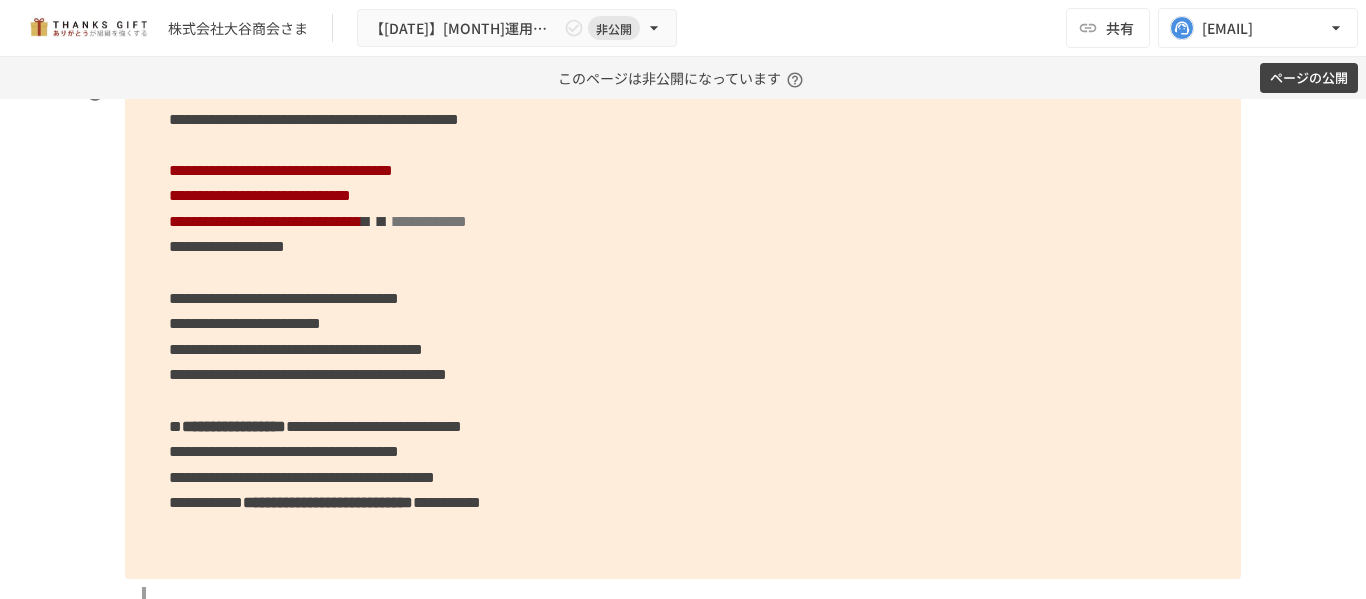click on "**********" at bounding box center [683, 298] 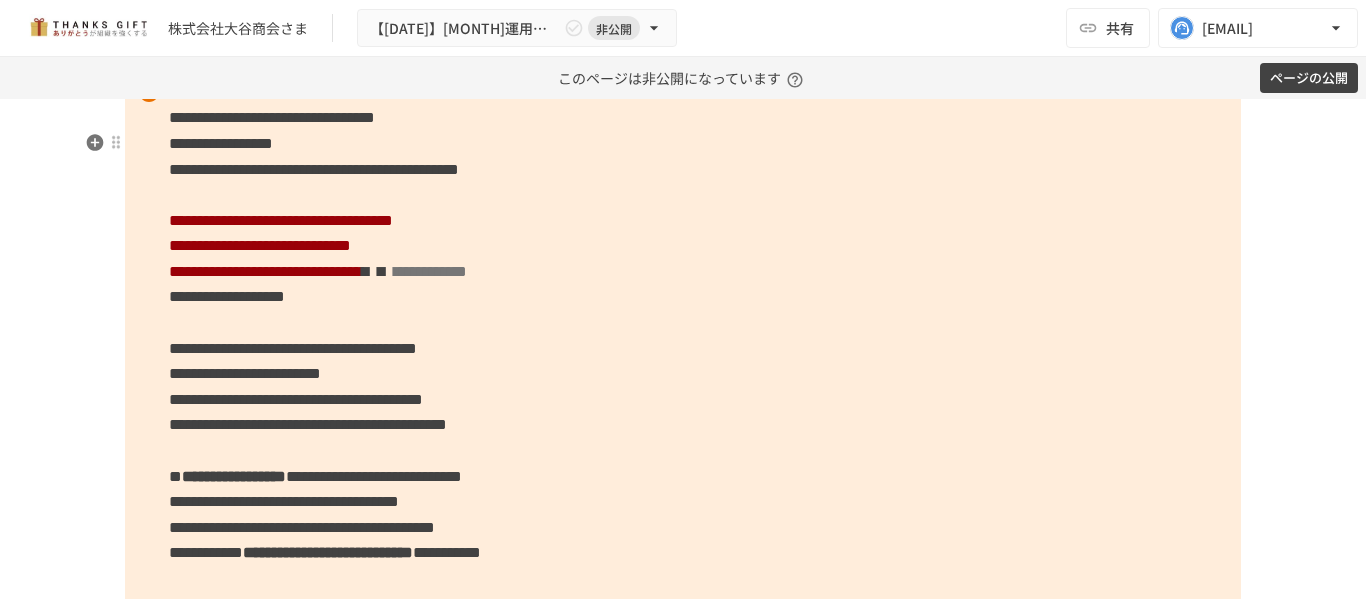 scroll, scrollTop: 6859, scrollLeft: 0, axis: vertical 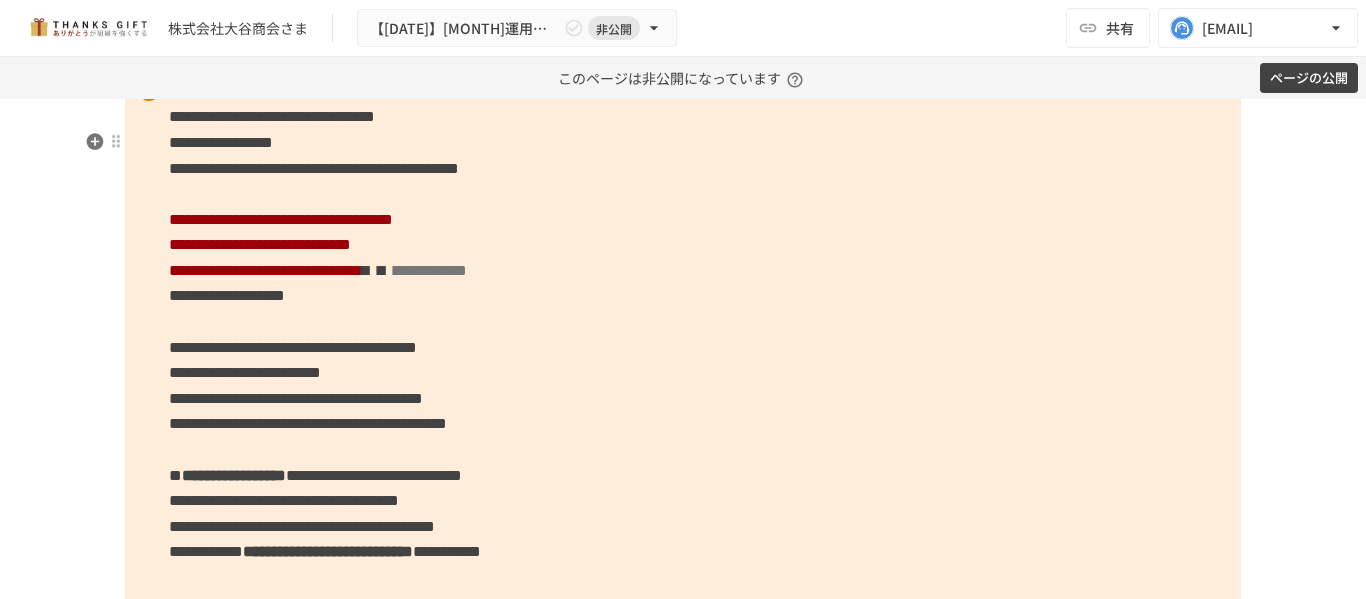 click on "**********" at bounding box center [683, 347] 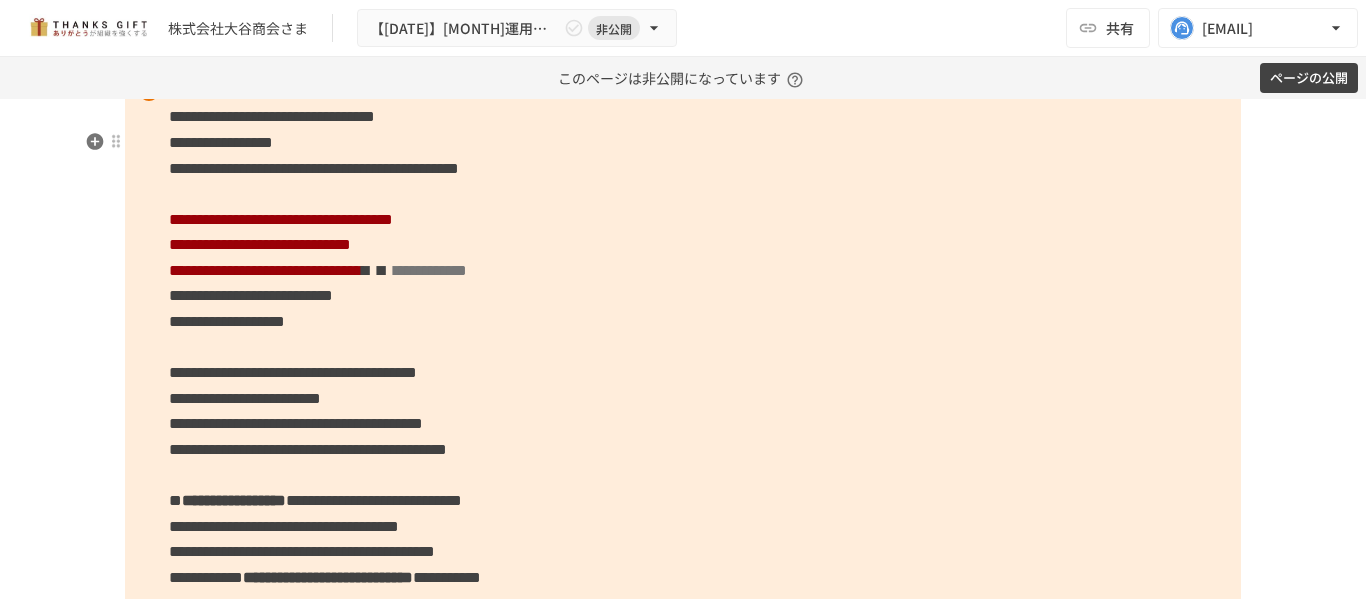 click on "**********" at bounding box center [683, 360] 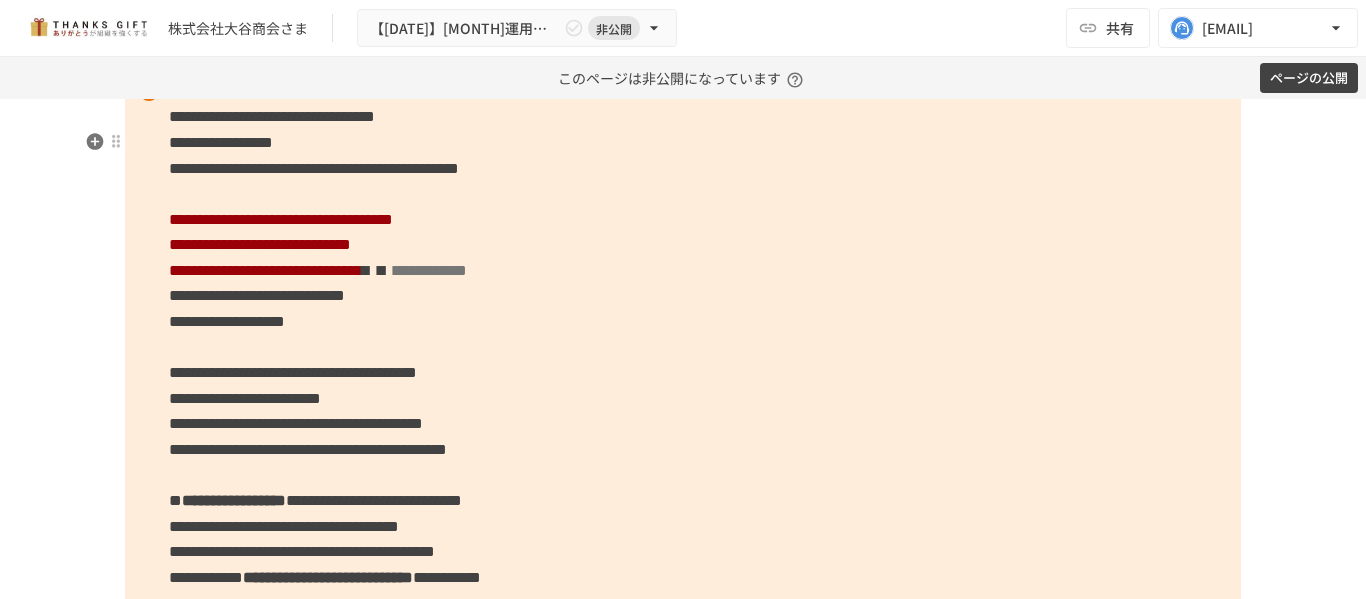 click on "**********" at bounding box center (683, 360) 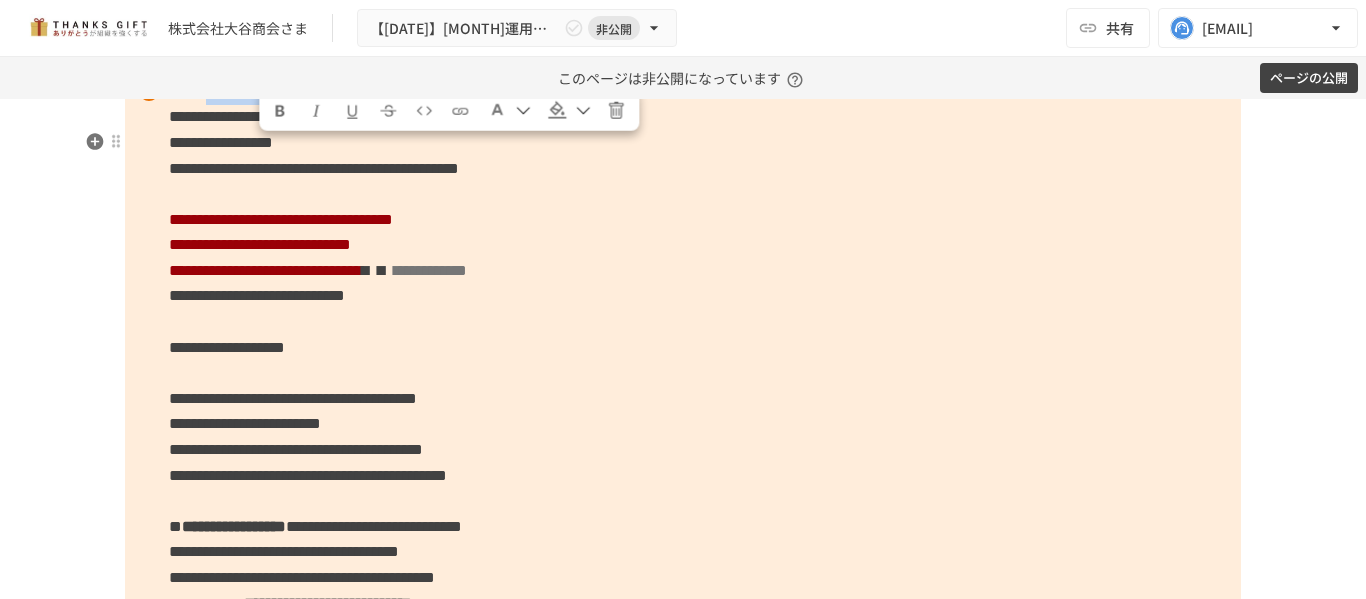 drag, startPoint x: 257, startPoint y: 153, endPoint x: 400, endPoint y: 141, distance: 143.50261 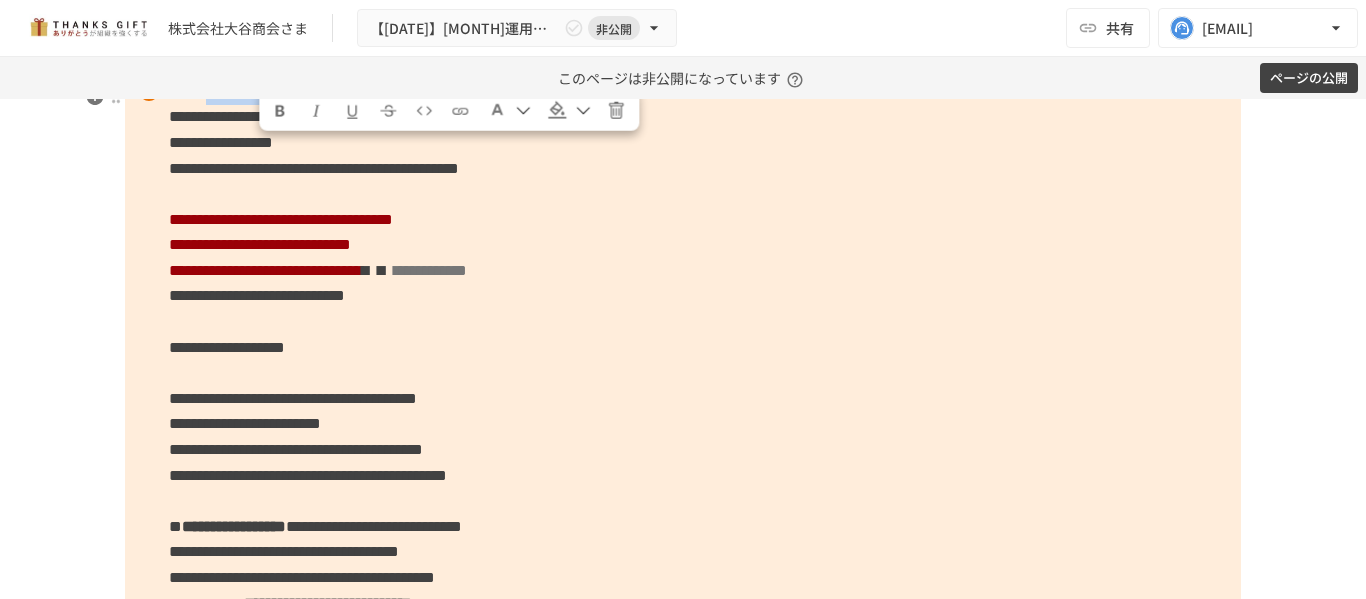 click at bounding box center (280, 111) 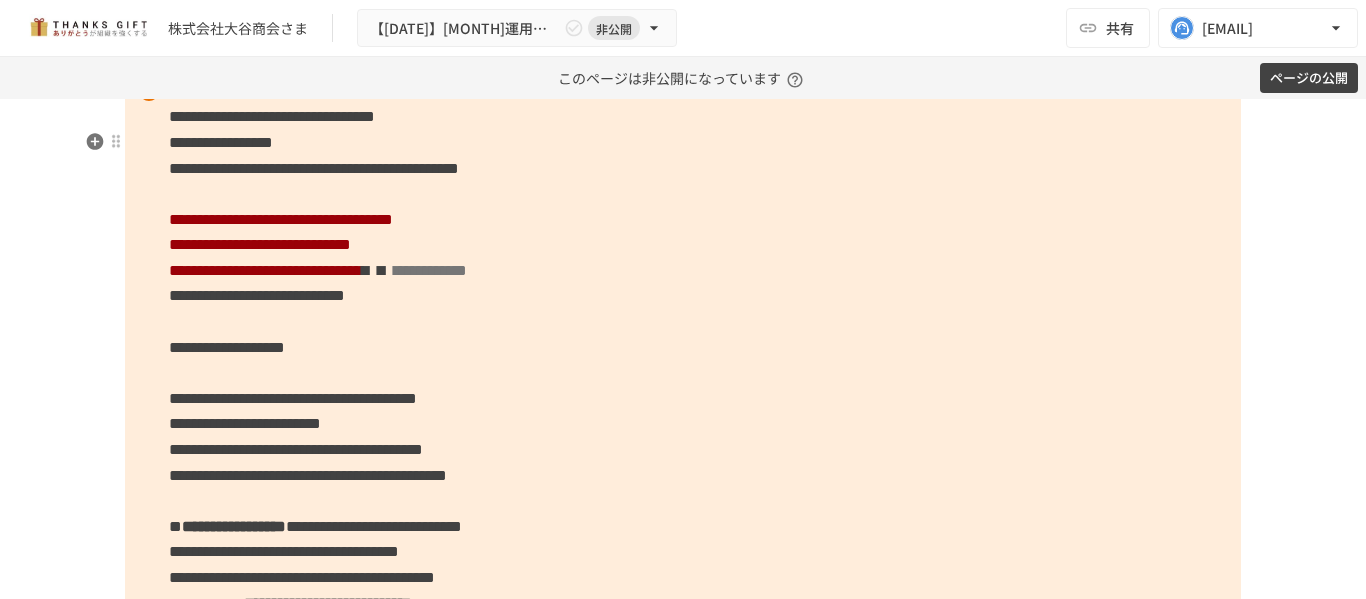 click on "**********" at bounding box center (314, 168) 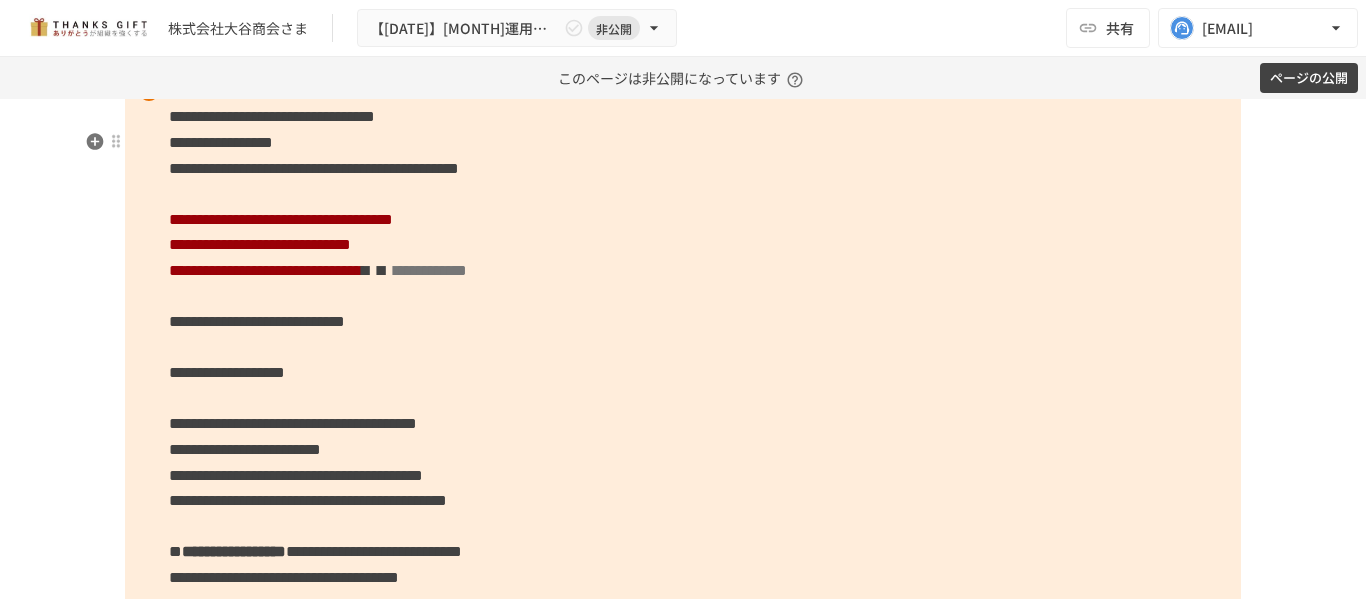 click on "**********" at bounding box center (683, 386) 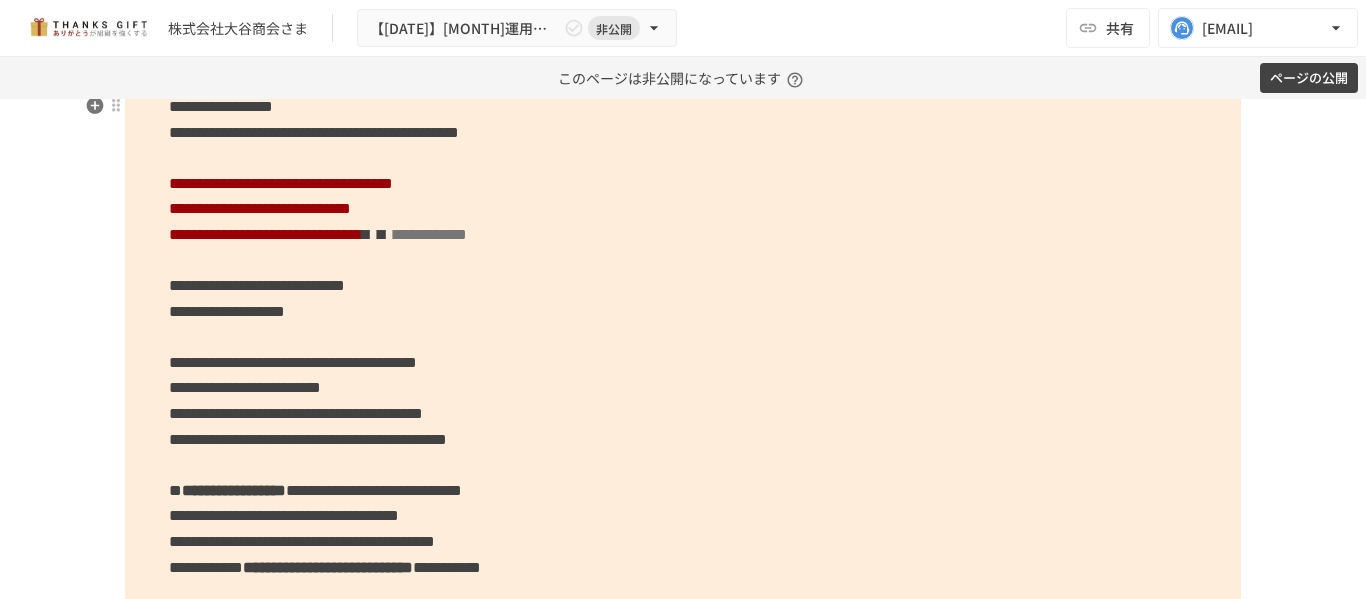 scroll, scrollTop: 6896, scrollLeft: 0, axis: vertical 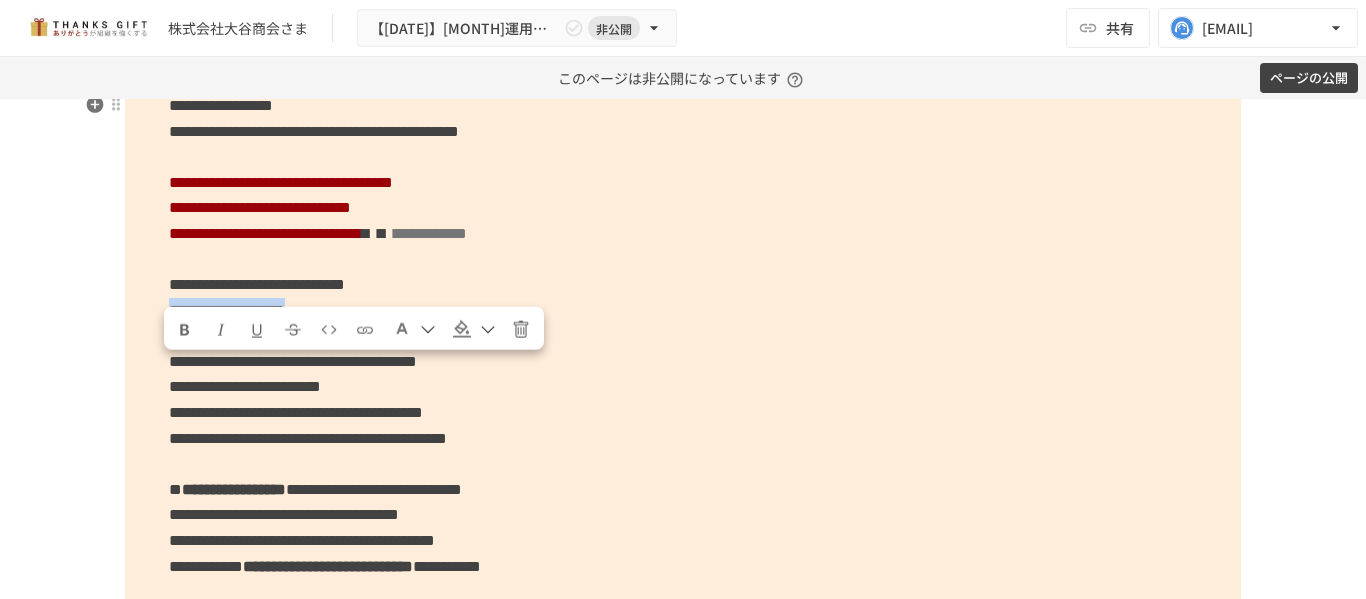 drag, startPoint x: 574, startPoint y: 382, endPoint x: 156, endPoint y: 372, distance: 418.1196 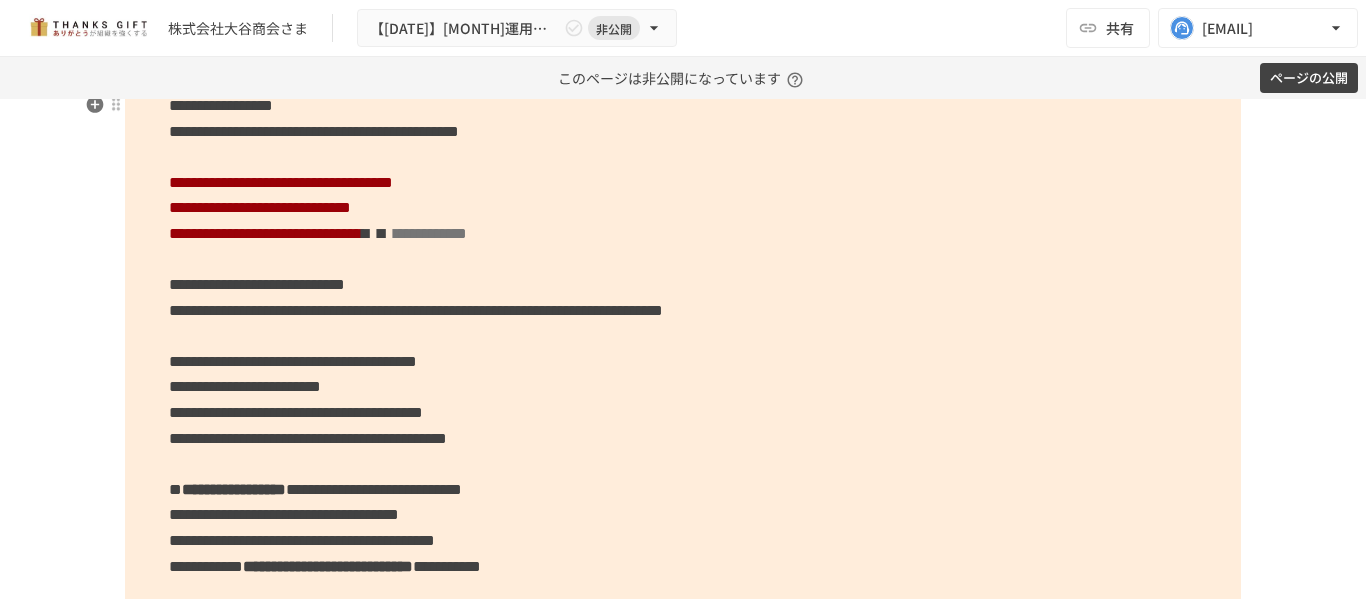 click on "**********" at bounding box center [416, 310] 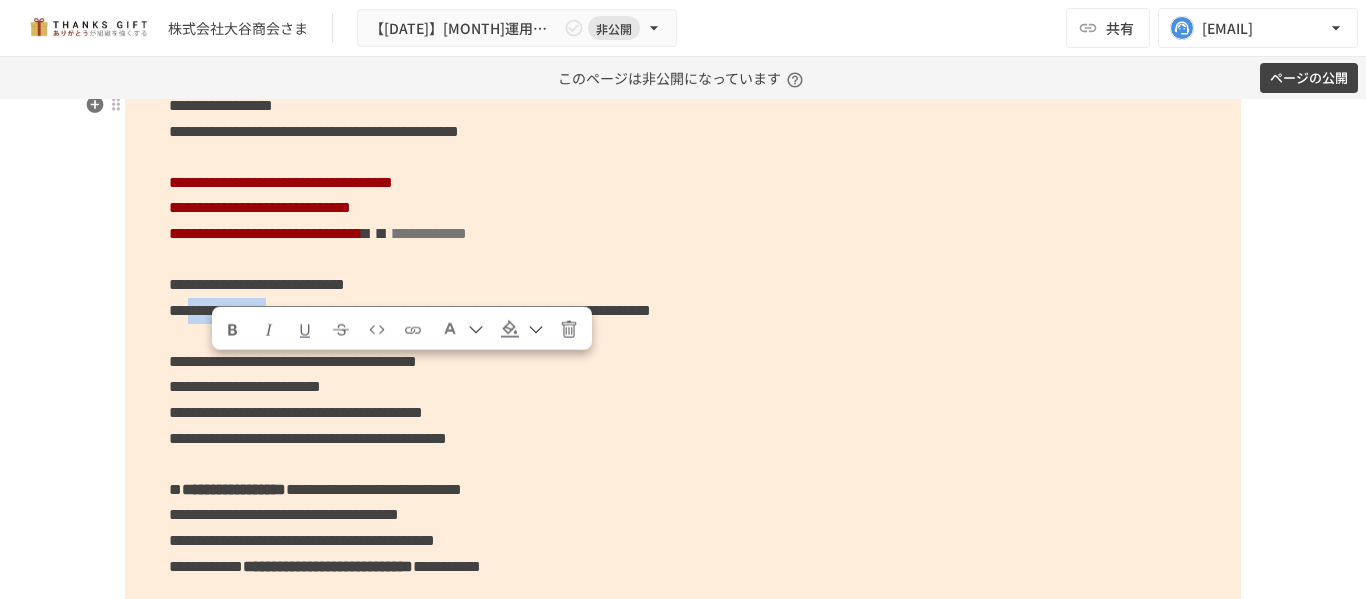 drag, startPoint x: 209, startPoint y: 373, endPoint x: 419, endPoint y: 378, distance: 210.05951 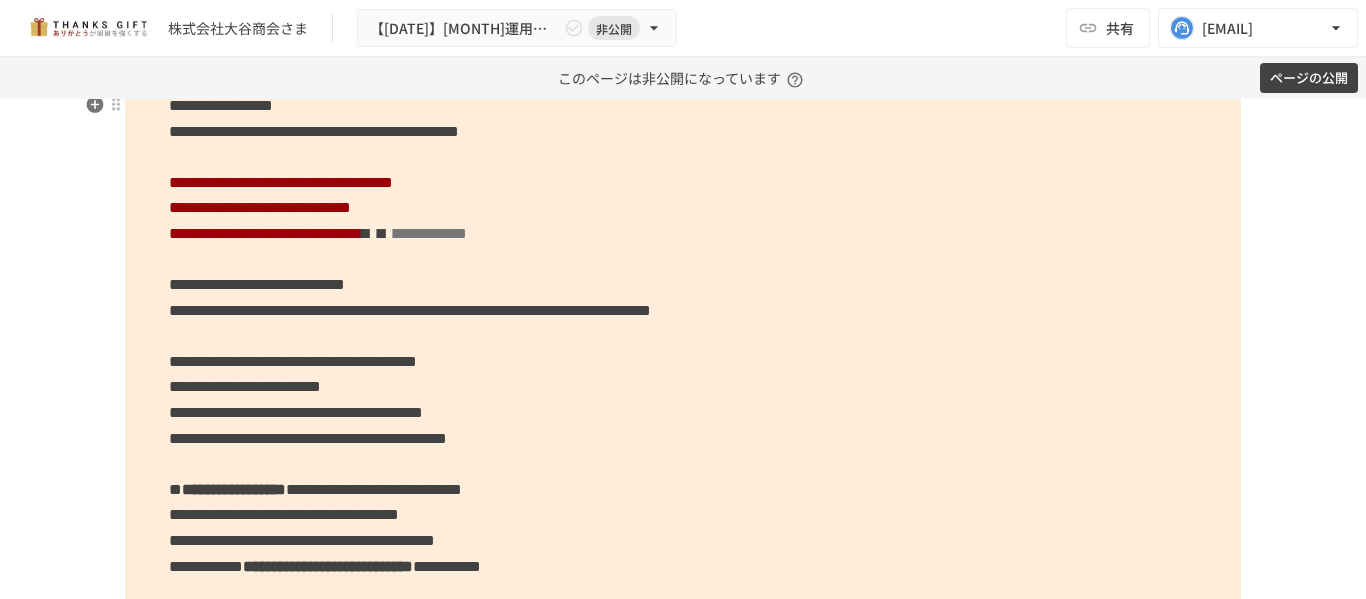 click on "**********" at bounding box center (410, 310) 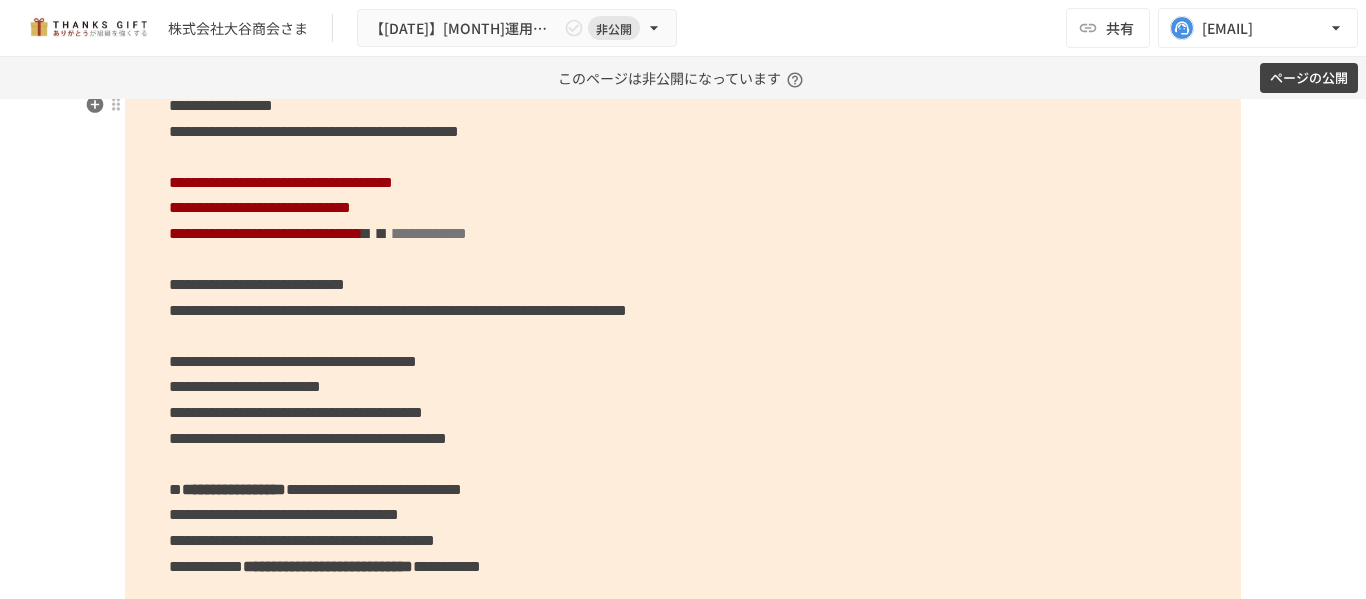 click on "**********" at bounding box center (398, 310) 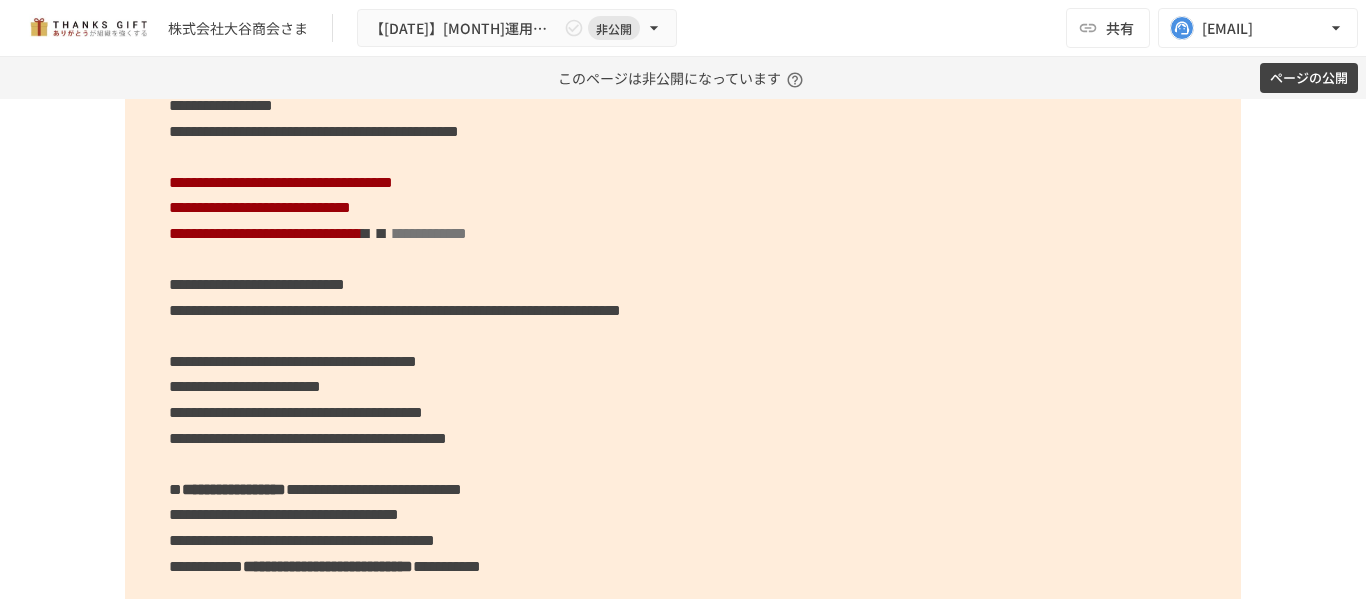 click on "**********" at bounding box center [395, 310] 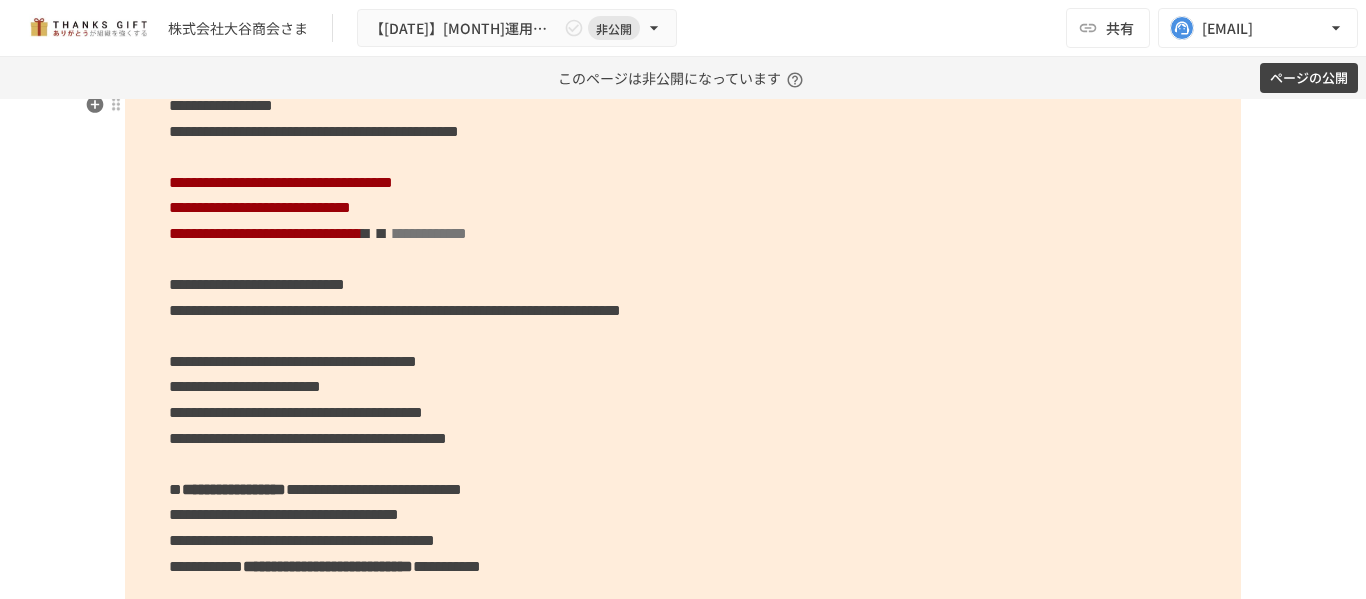 click on "**********" at bounding box center [395, 310] 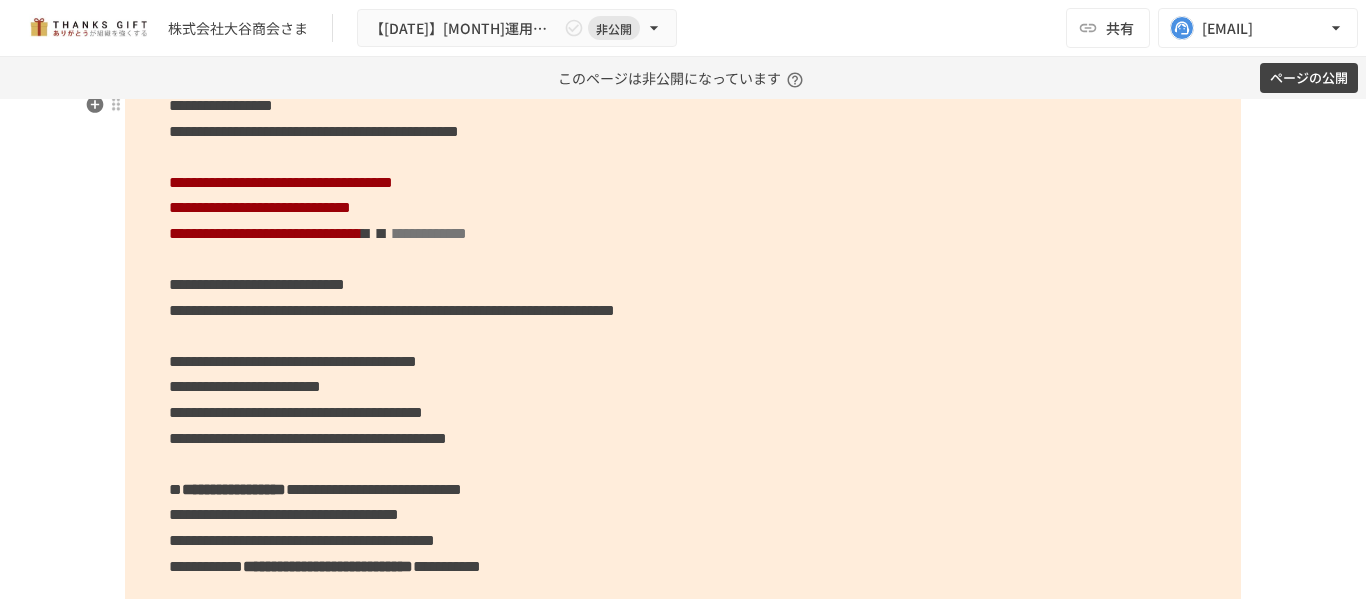 click on "**********" at bounding box center [392, 310] 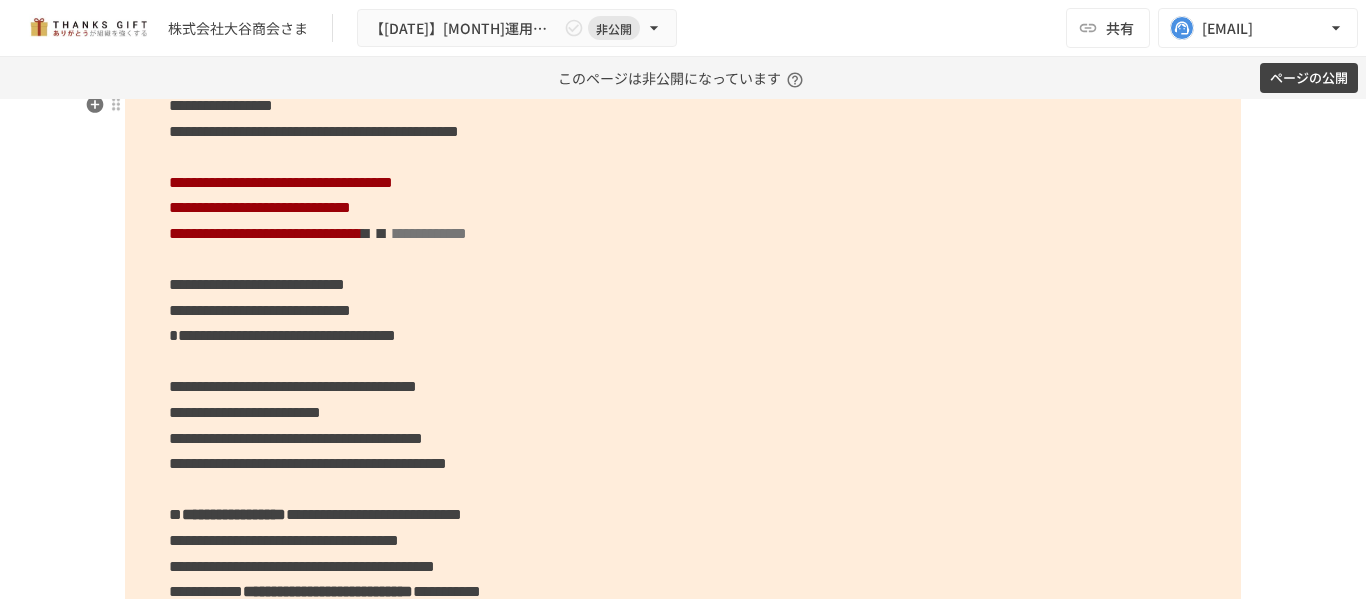 click on "**********" at bounding box center (683, 349) 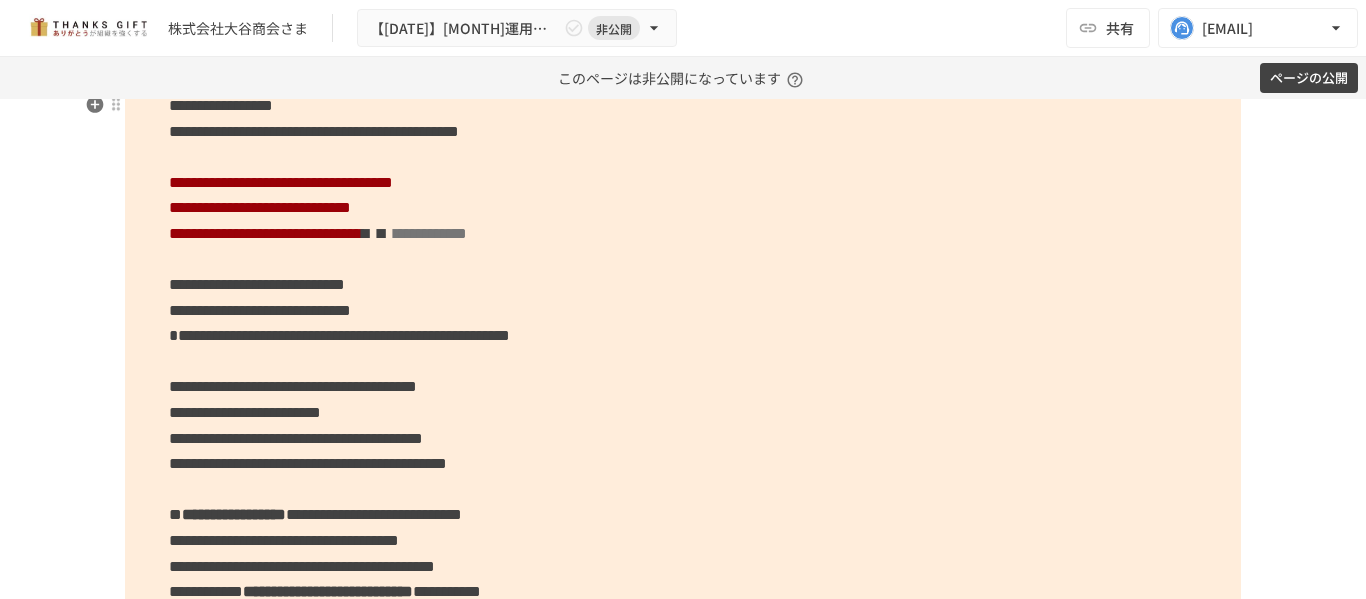 click on "**********" at bounding box center (683, 349) 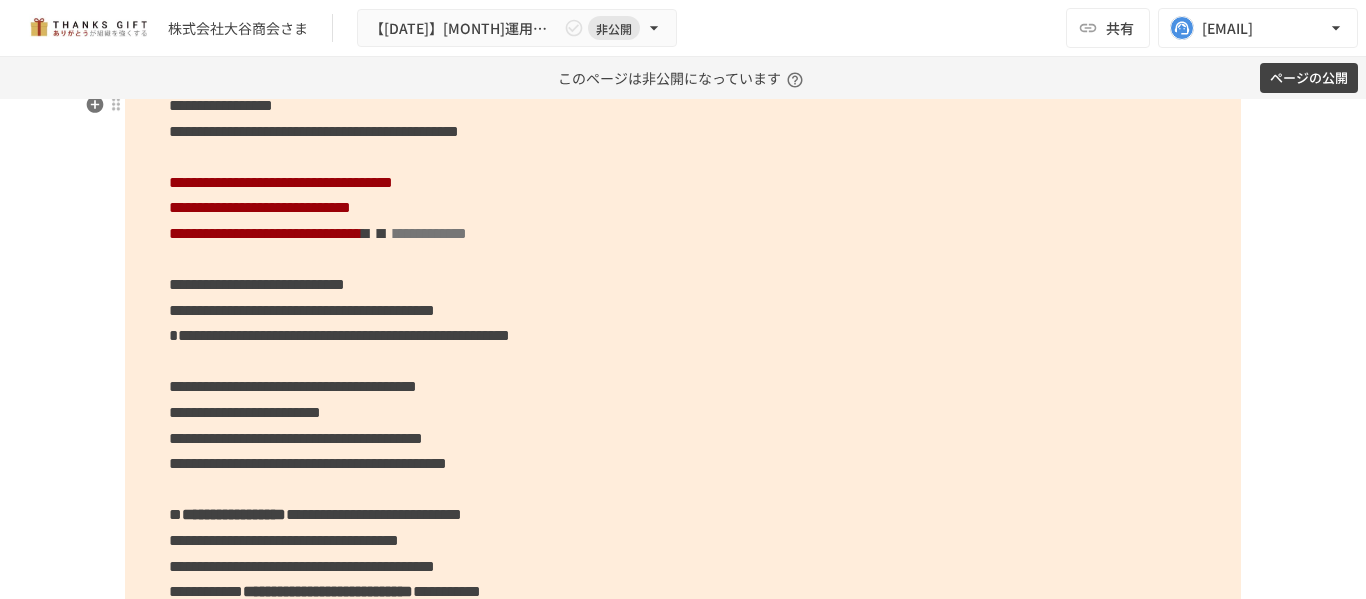 click on "**********" at bounding box center (302, 310) 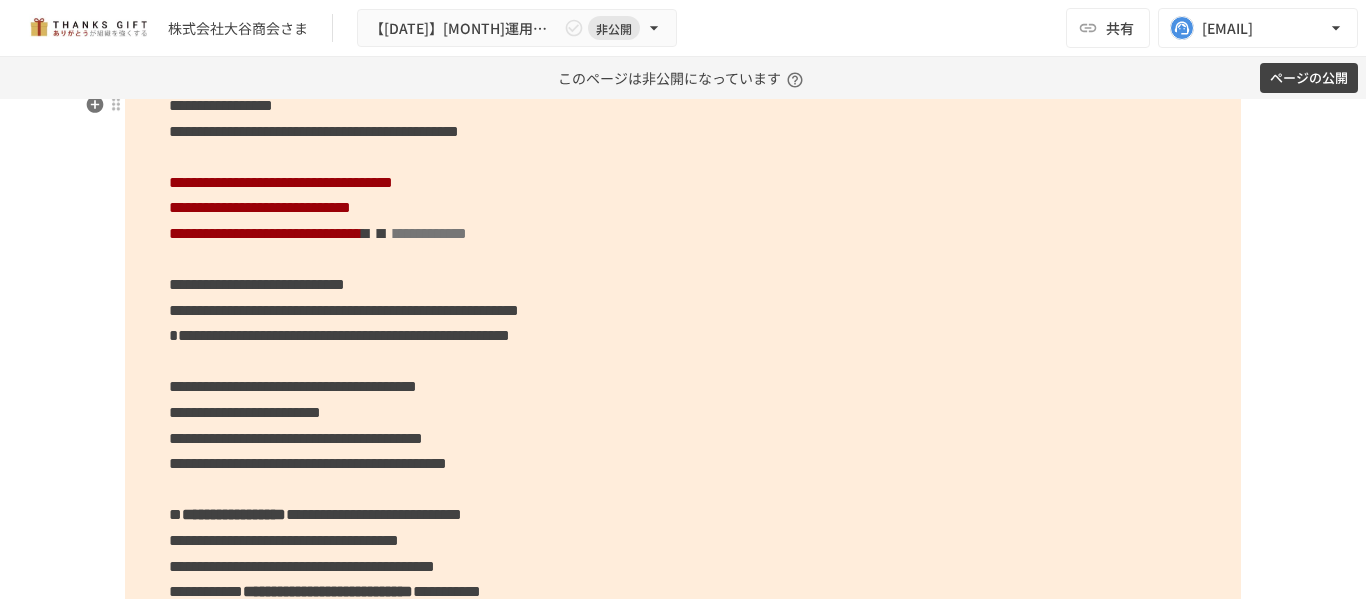click on "**********" at bounding box center (344, 310) 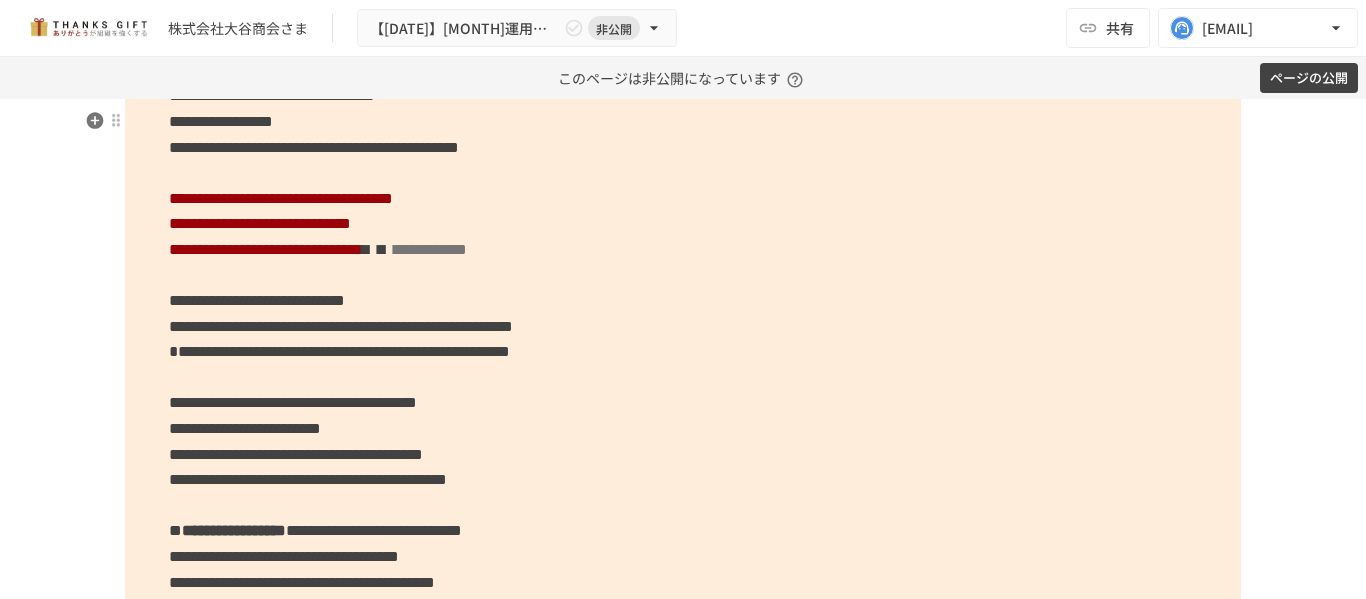 scroll, scrollTop: 6879, scrollLeft: 0, axis: vertical 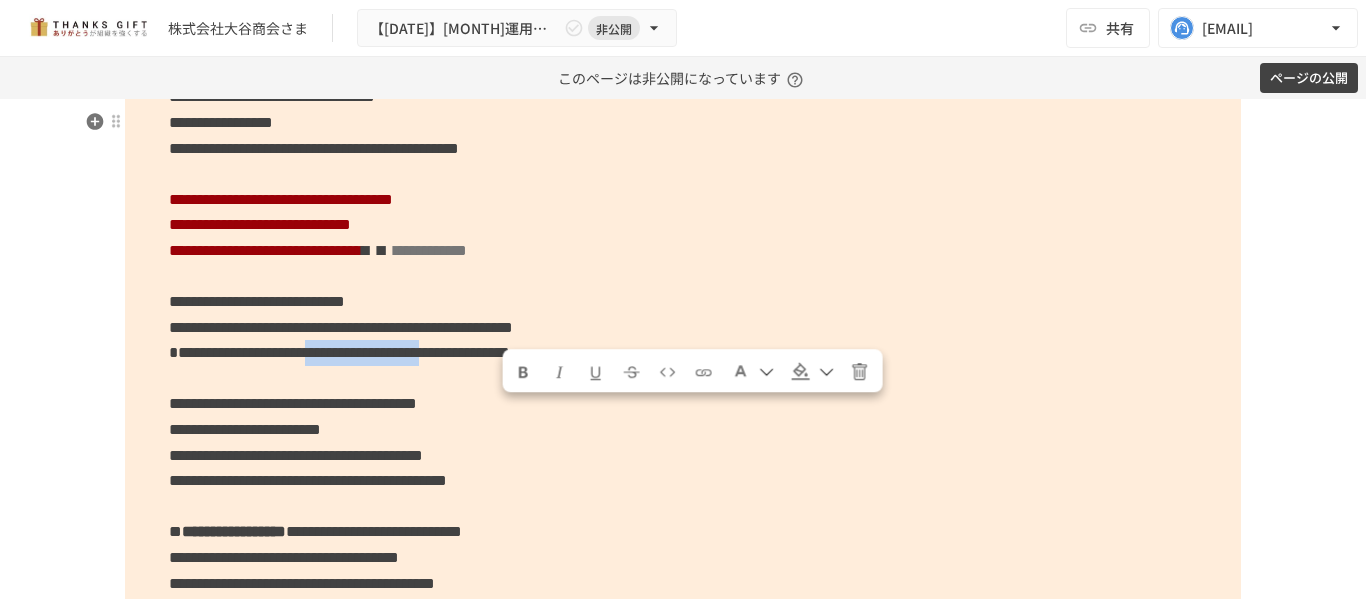 drag, startPoint x: 504, startPoint y: 416, endPoint x: 802, endPoint y: 415, distance: 298.00168 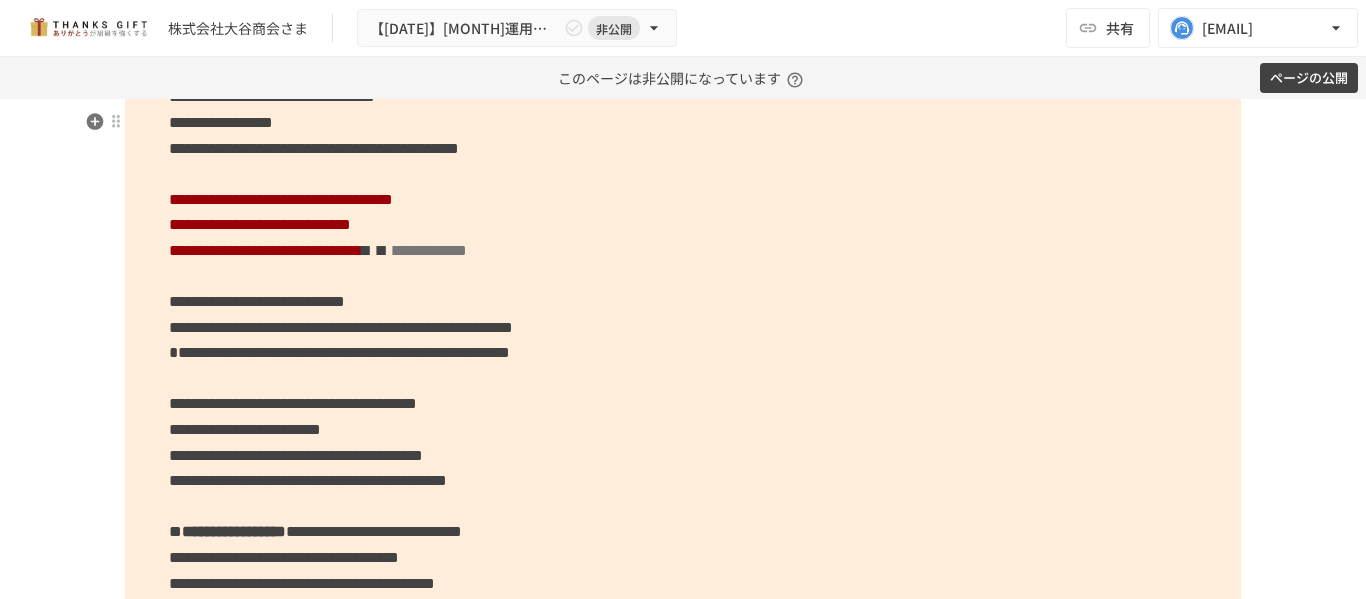 click on "**********" at bounding box center [293, 403] 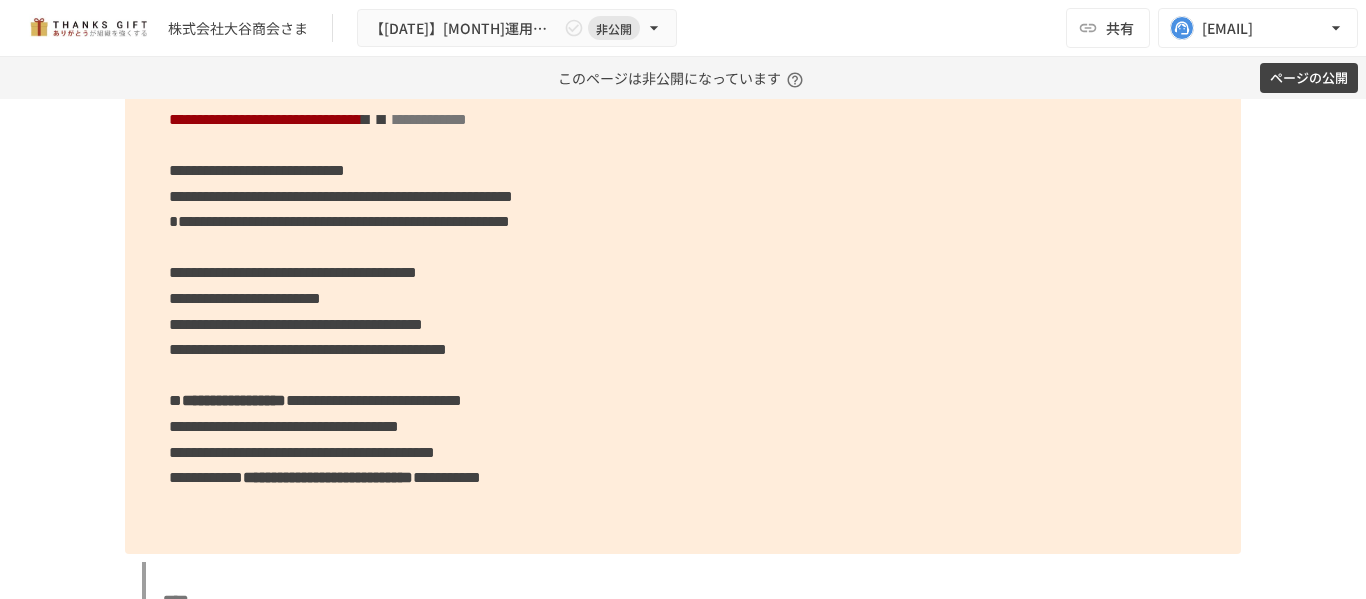 scroll, scrollTop: 7011, scrollLeft: 0, axis: vertical 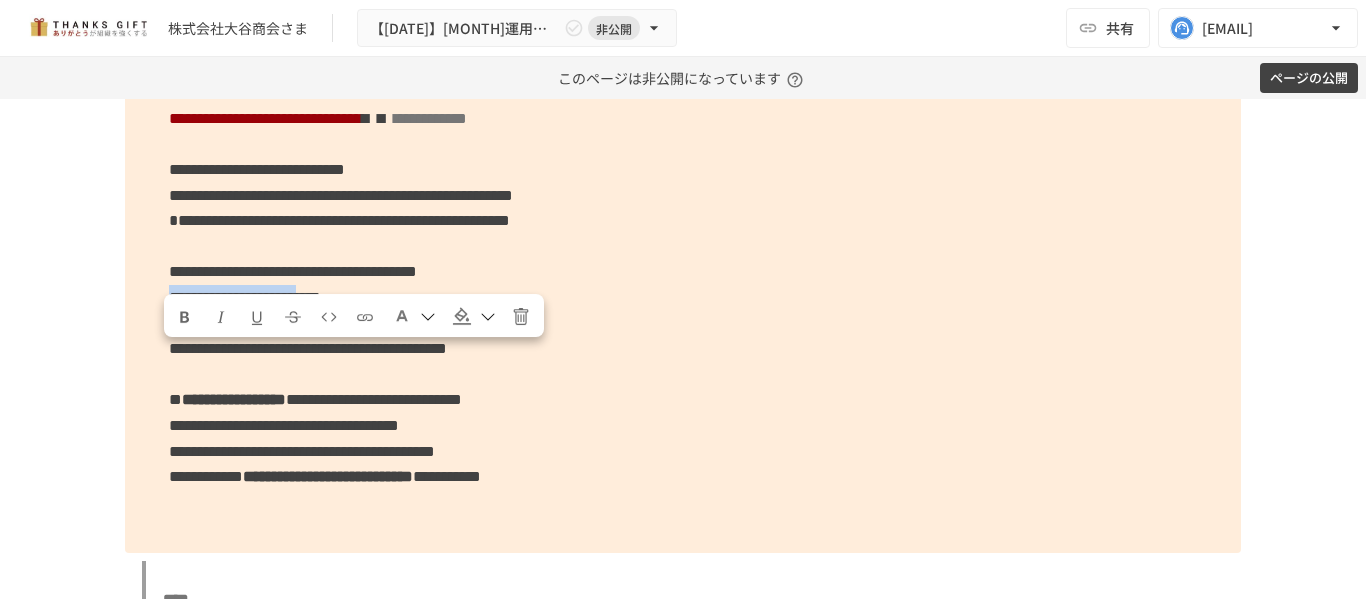 drag, startPoint x: 157, startPoint y: 363, endPoint x: 494, endPoint y: 352, distance: 337.17947 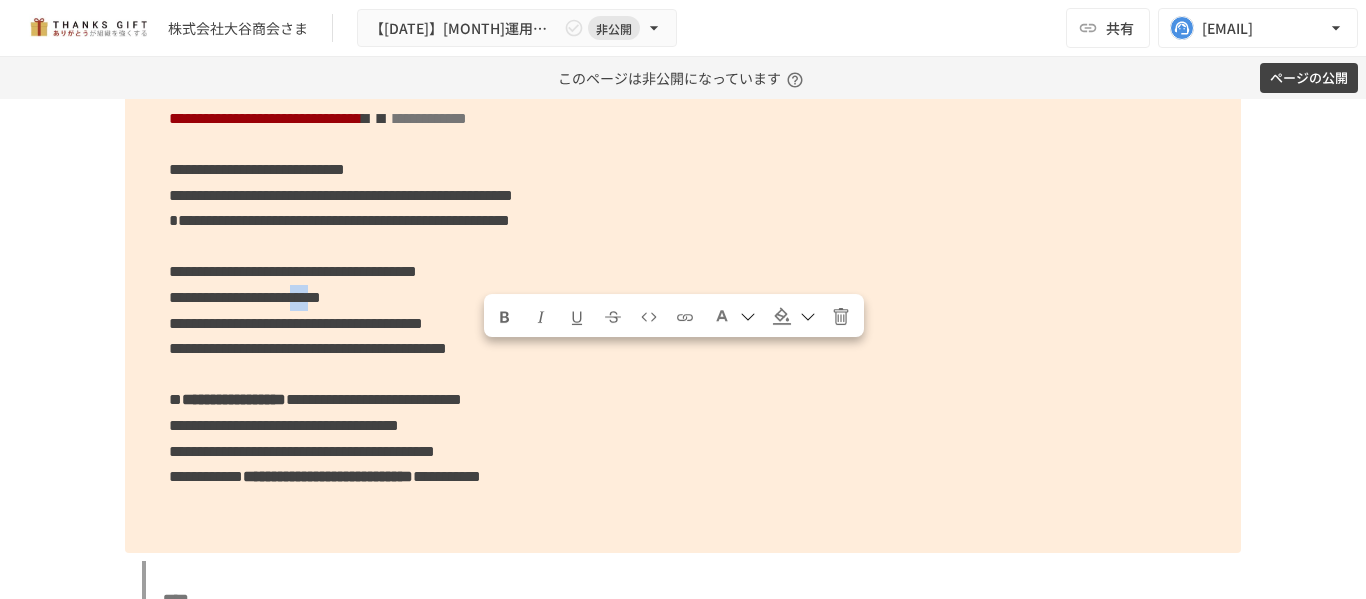 drag, startPoint x: 527, startPoint y: 358, endPoint x: 477, endPoint y: 353, distance: 50.24938 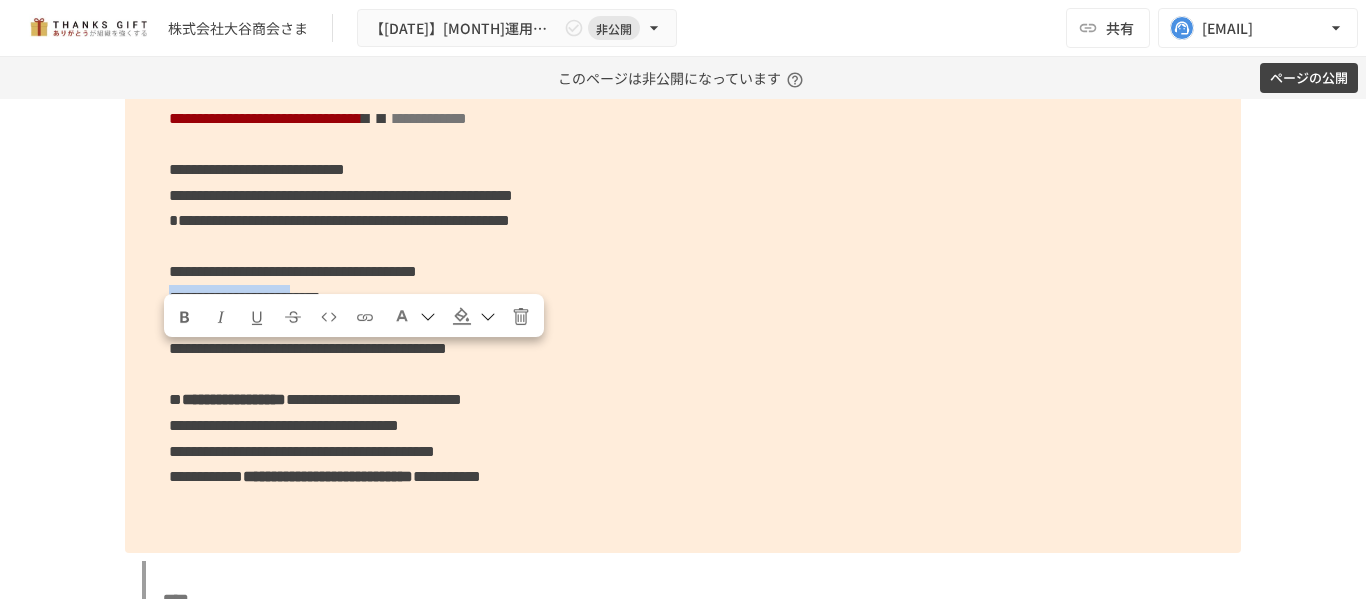 drag, startPoint x: 477, startPoint y: 353, endPoint x: 162, endPoint y: 355, distance: 315.00635 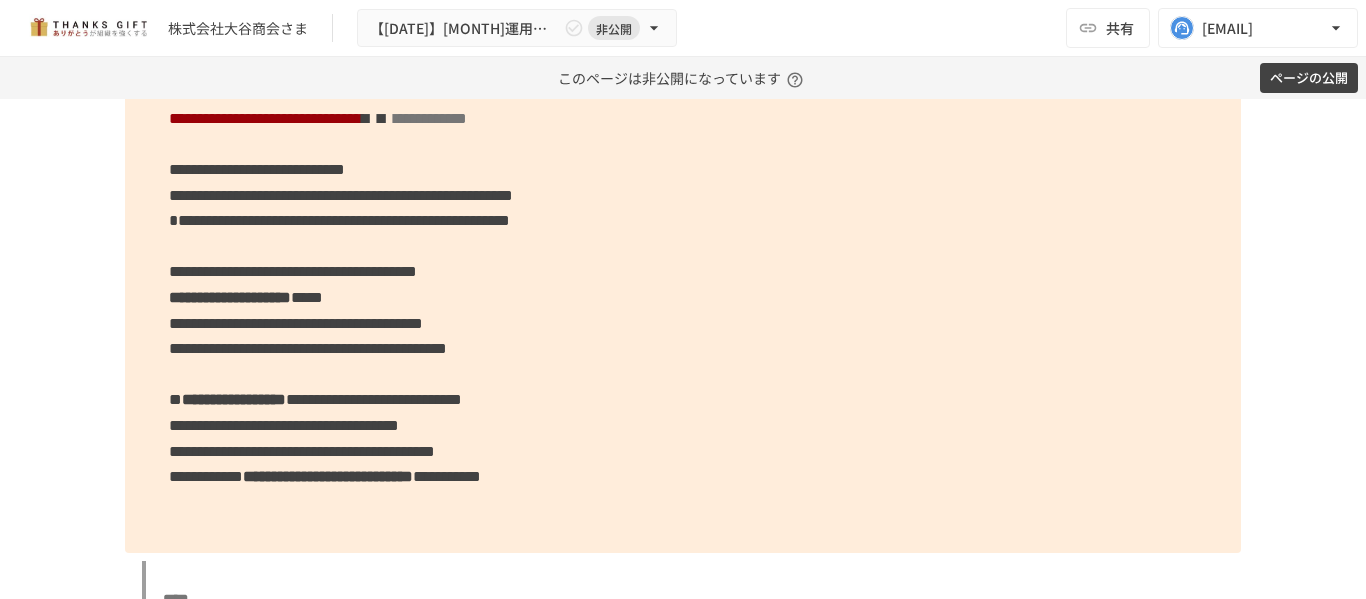 click on "**********" at bounding box center (308, 348) 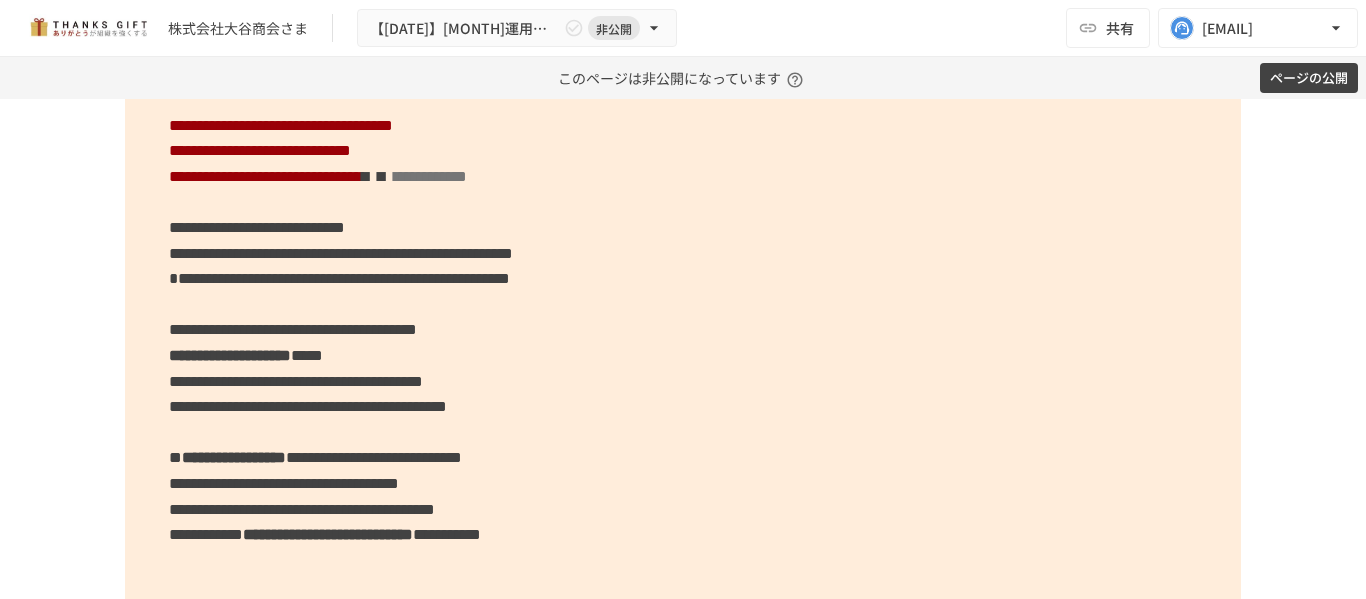 scroll, scrollTop: 6955, scrollLeft: 0, axis: vertical 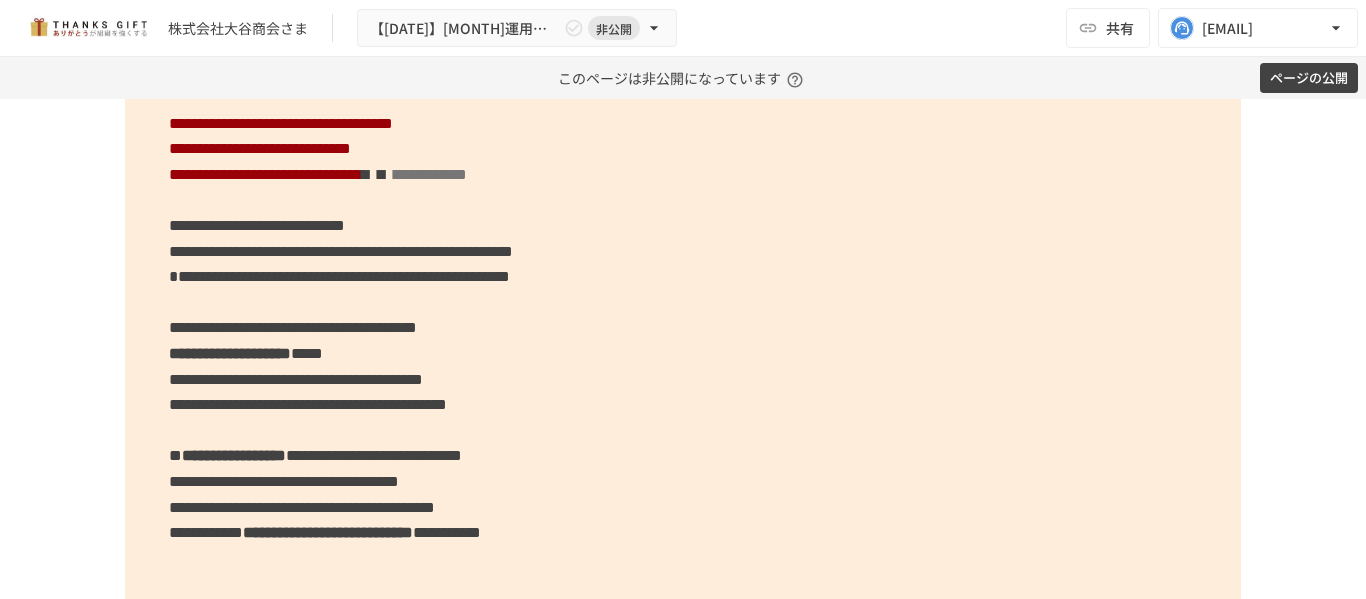 click on "**********" at bounding box center (683, 290) 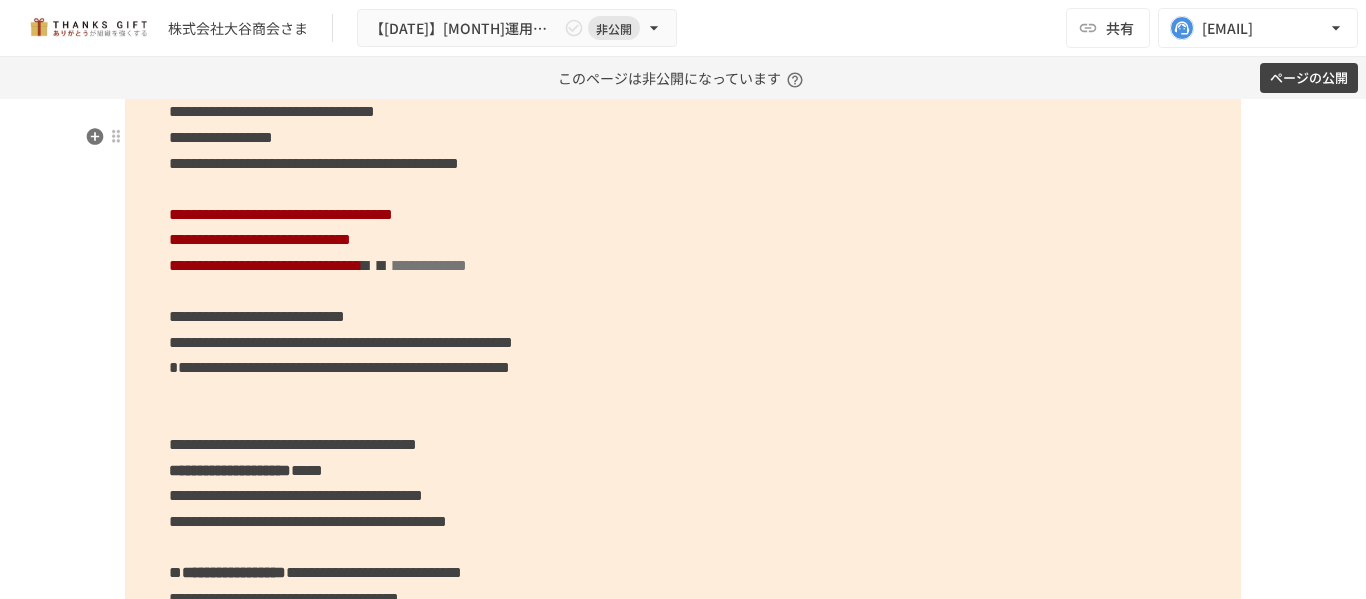 scroll, scrollTop: 6851, scrollLeft: 0, axis: vertical 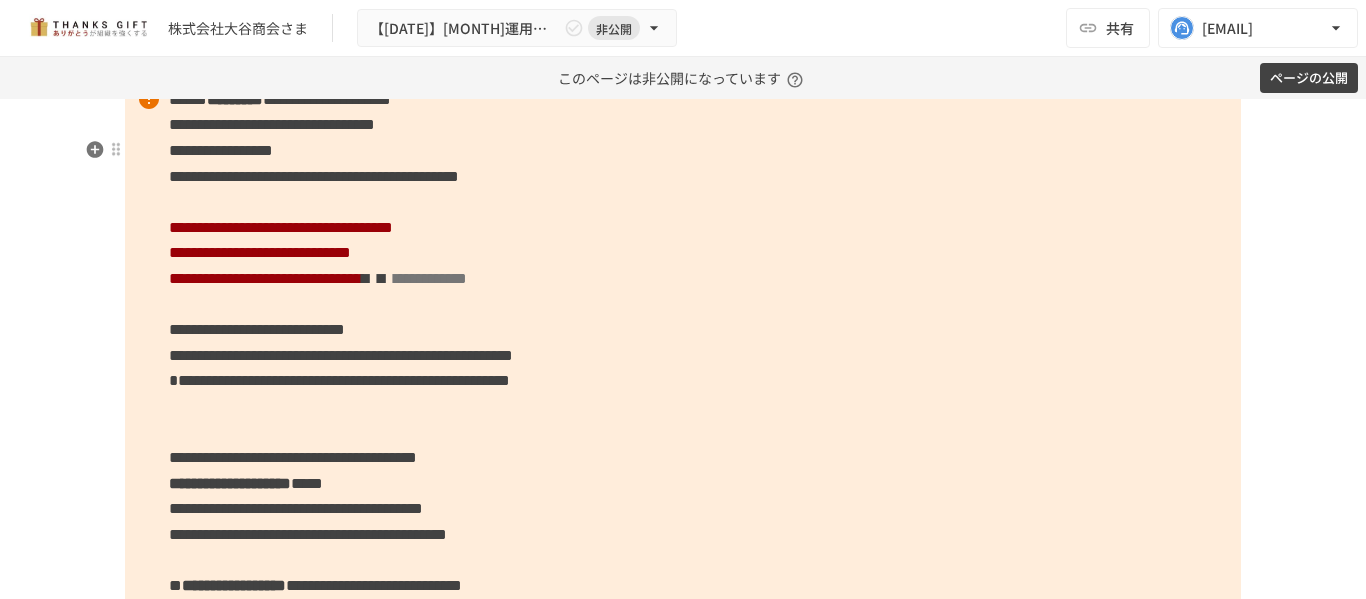 click on "**********" at bounding box center (339, 380) 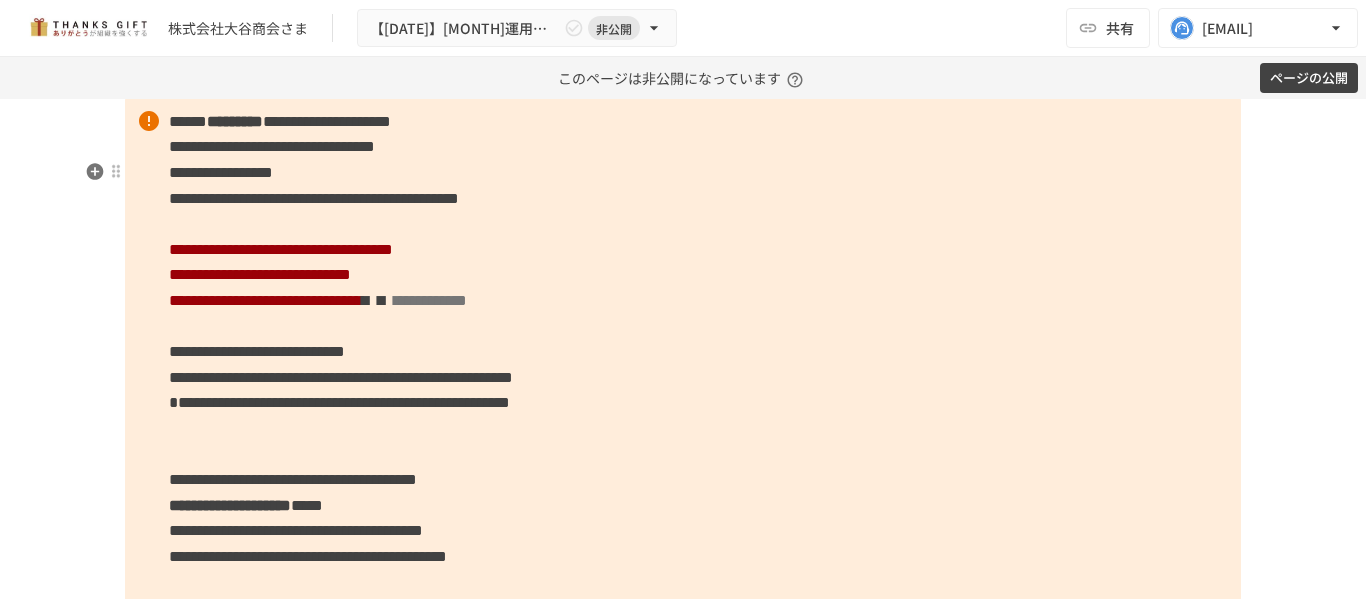 scroll, scrollTop: 6830, scrollLeft: 0, axis: vertical 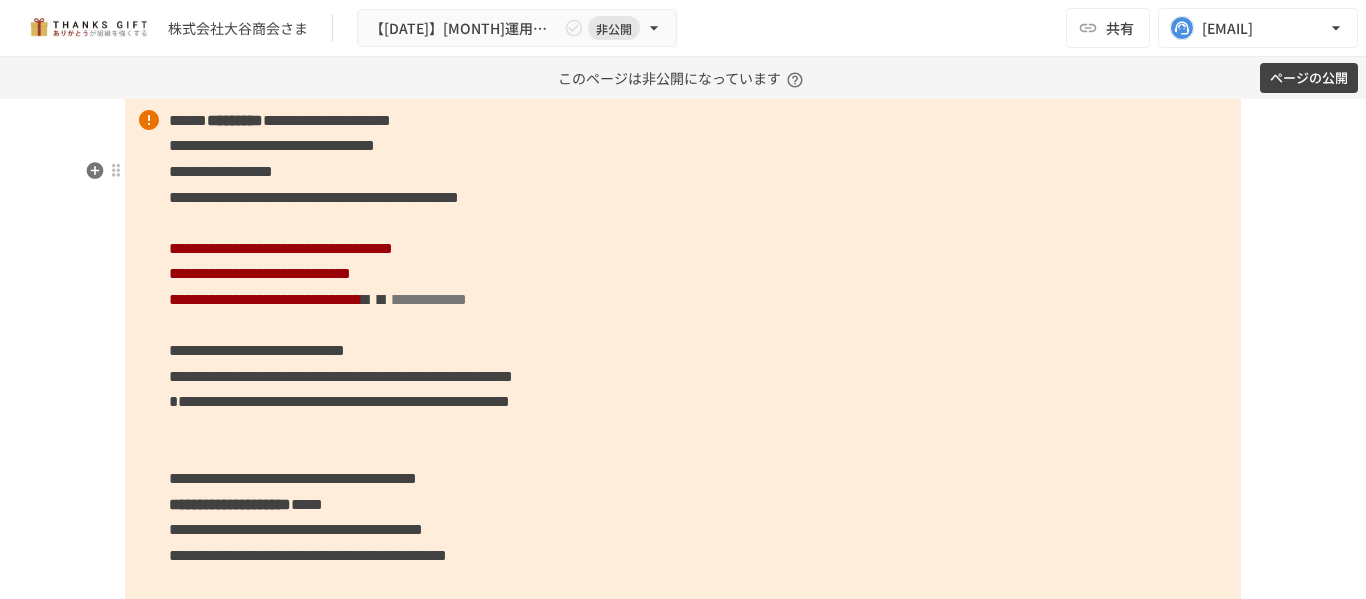 click on "**********" at bounding box center [260, 273] 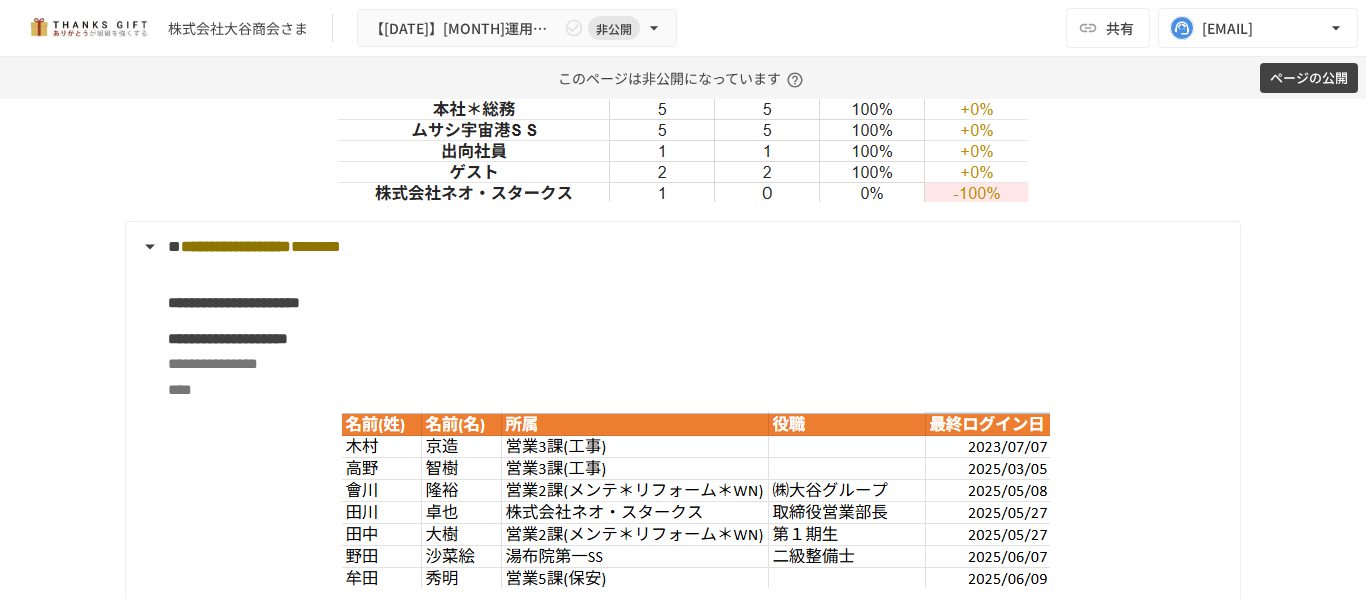 scroll, scrollTop: 2018, scrollLeft: 0, axis: vertical 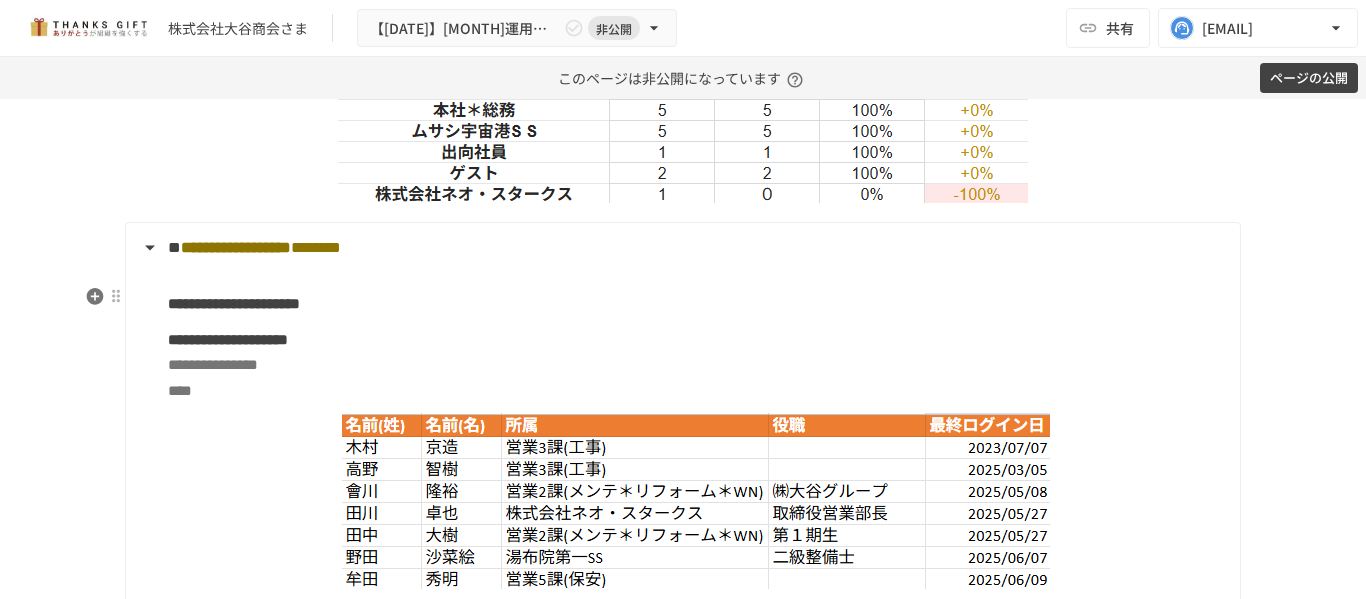 click on "**********" at bounding box center [681, 571] 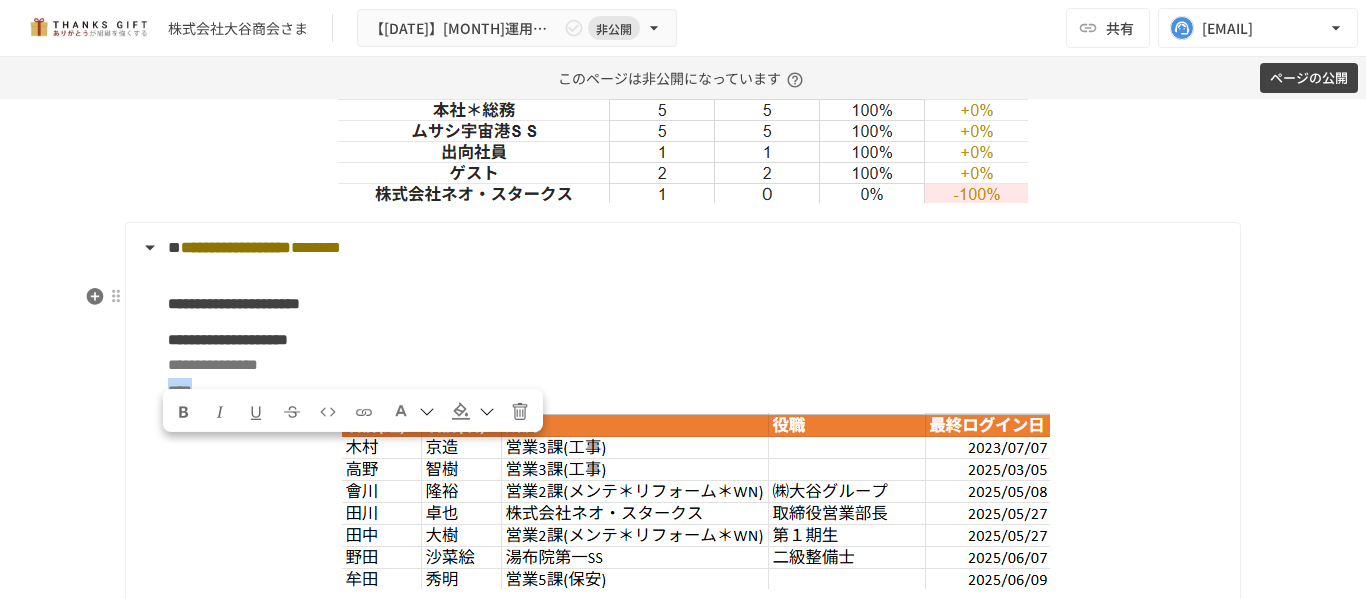 drag, startPoint x: 223, startPoint y: 442, endPoint x: 166, endPoint y: 450, distance: 57.558666 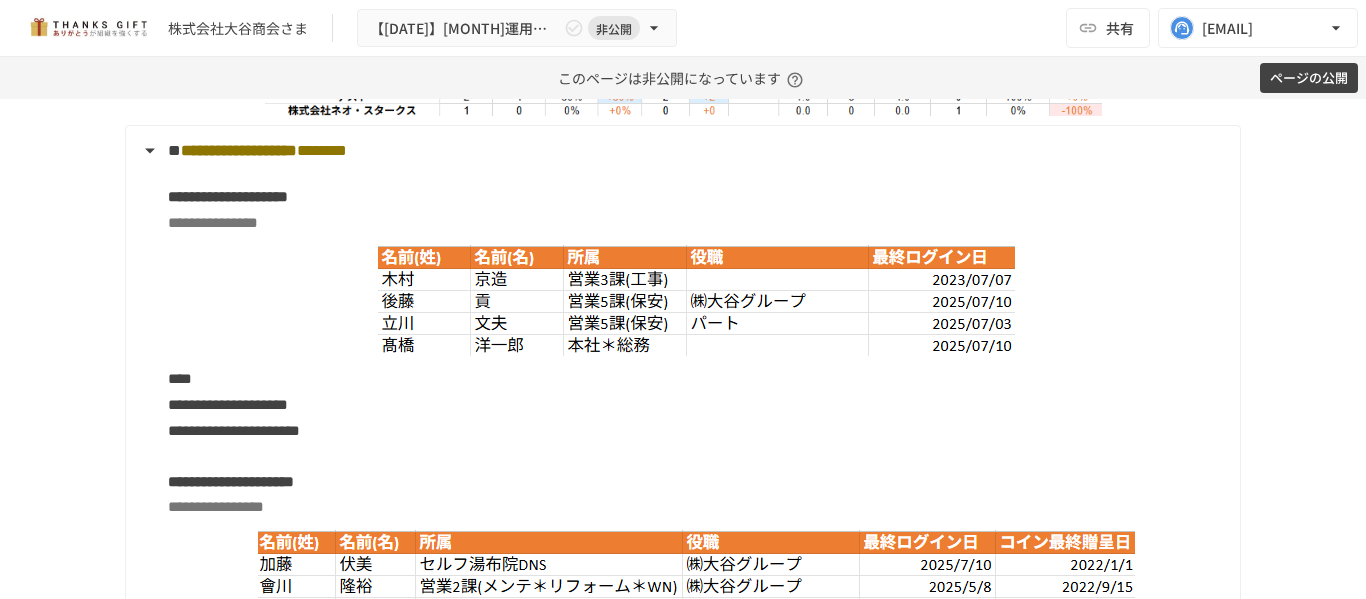 scroll, scrollTop: 3506, scrollLeft: 0, axis: vertical 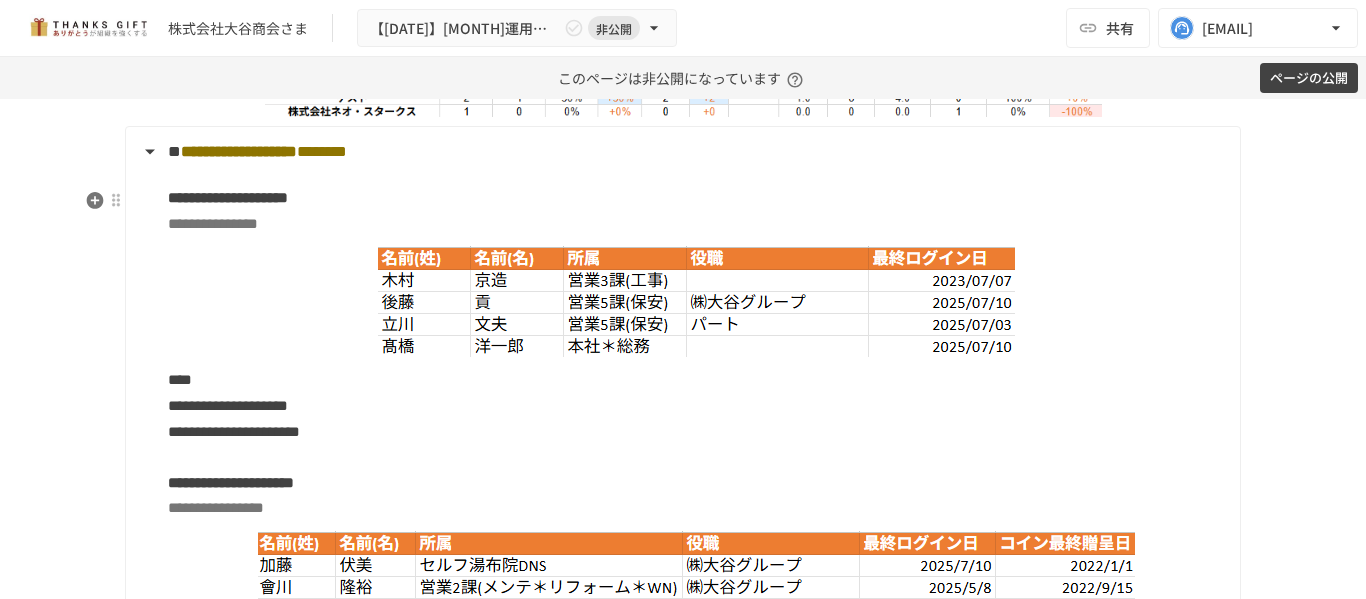 click on "**********" at bounding box center (696, 210) 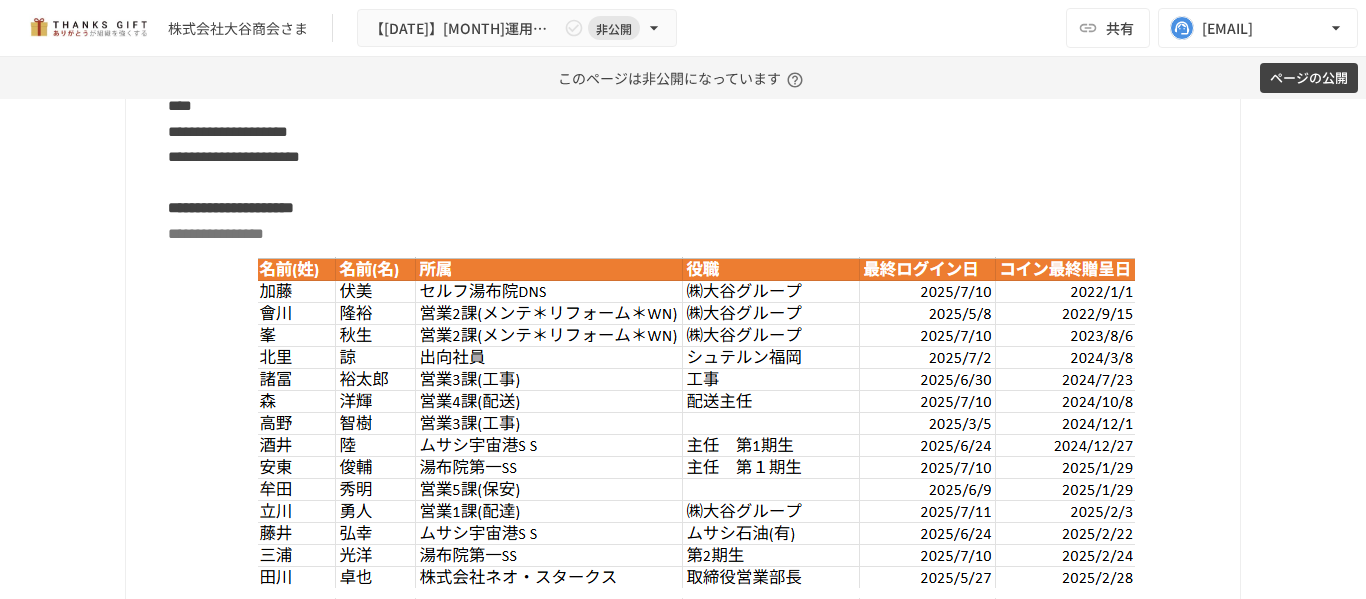 scroll, scrollTop: 3805, scrollLeft: 0, axis: vertical 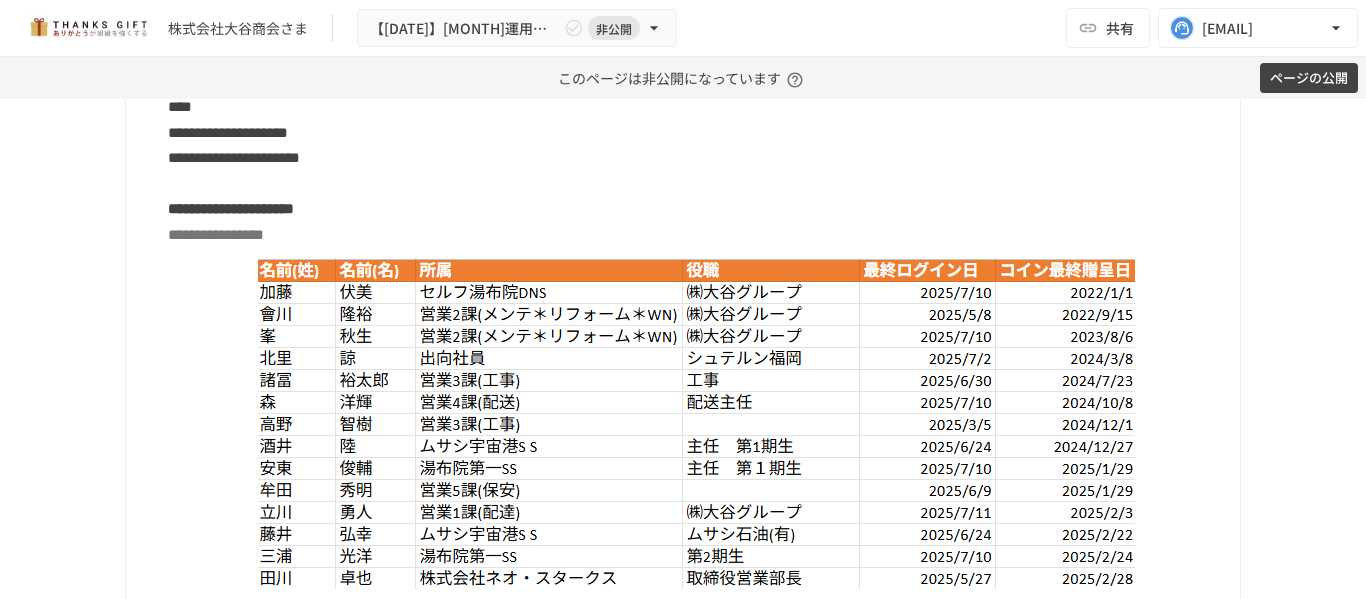 click on "**********" at bounding box center [696, 171] 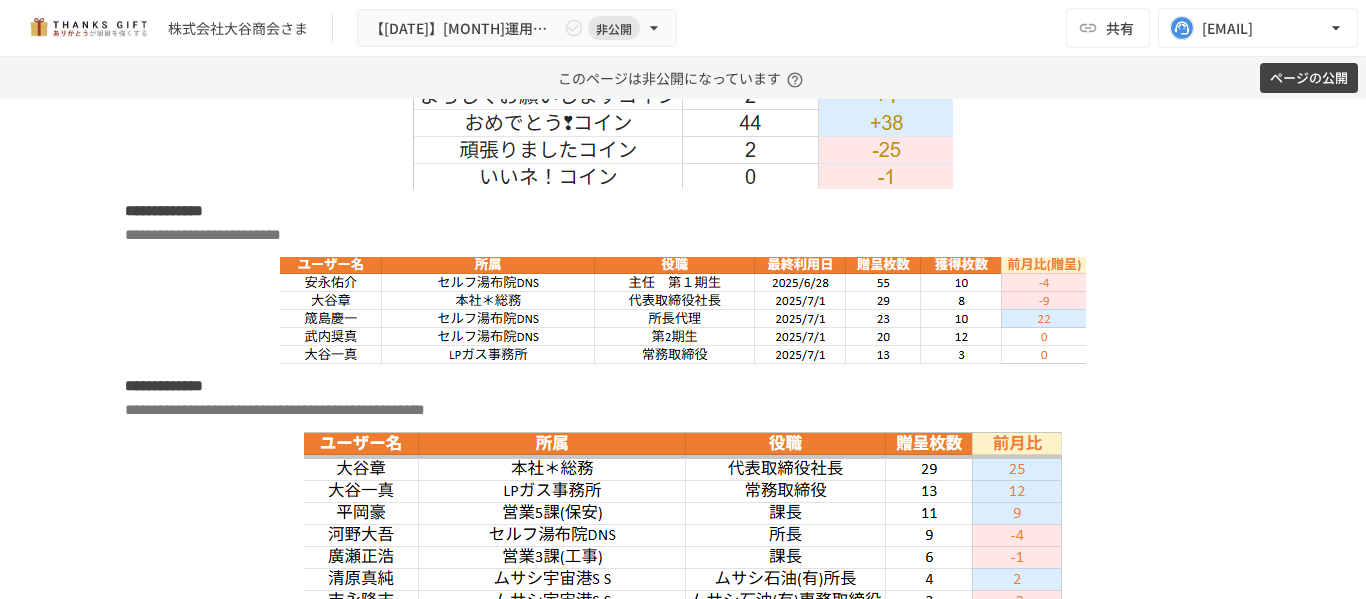 scroll, scrollTop: 5145, scrollLeft: 0, axis: vertical 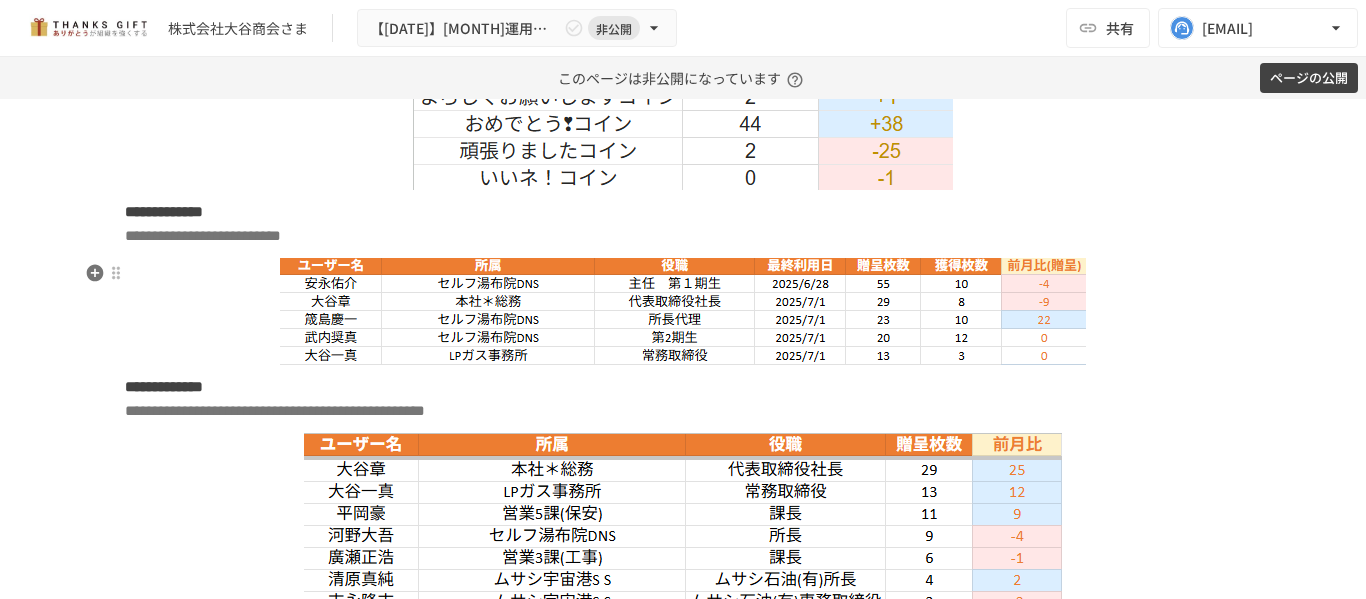 click on "**********" at bounding box center (203, 235) 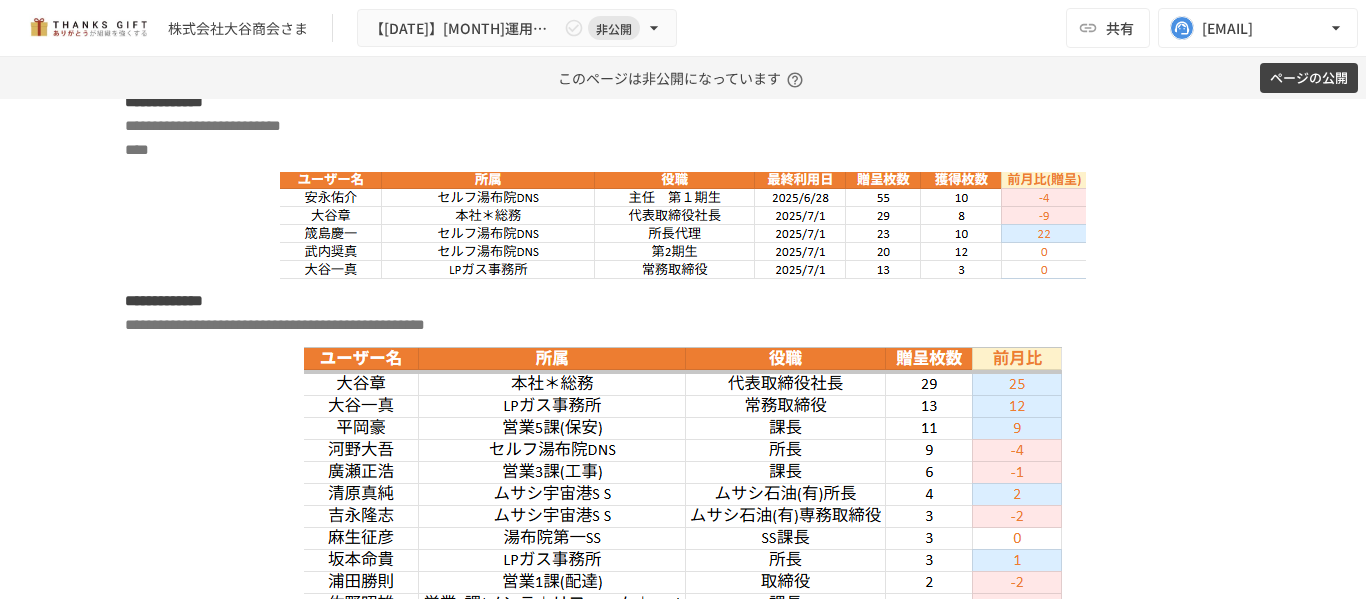 scroll, scrollTop: 5256, scrollLeft: 0, axis: vertical 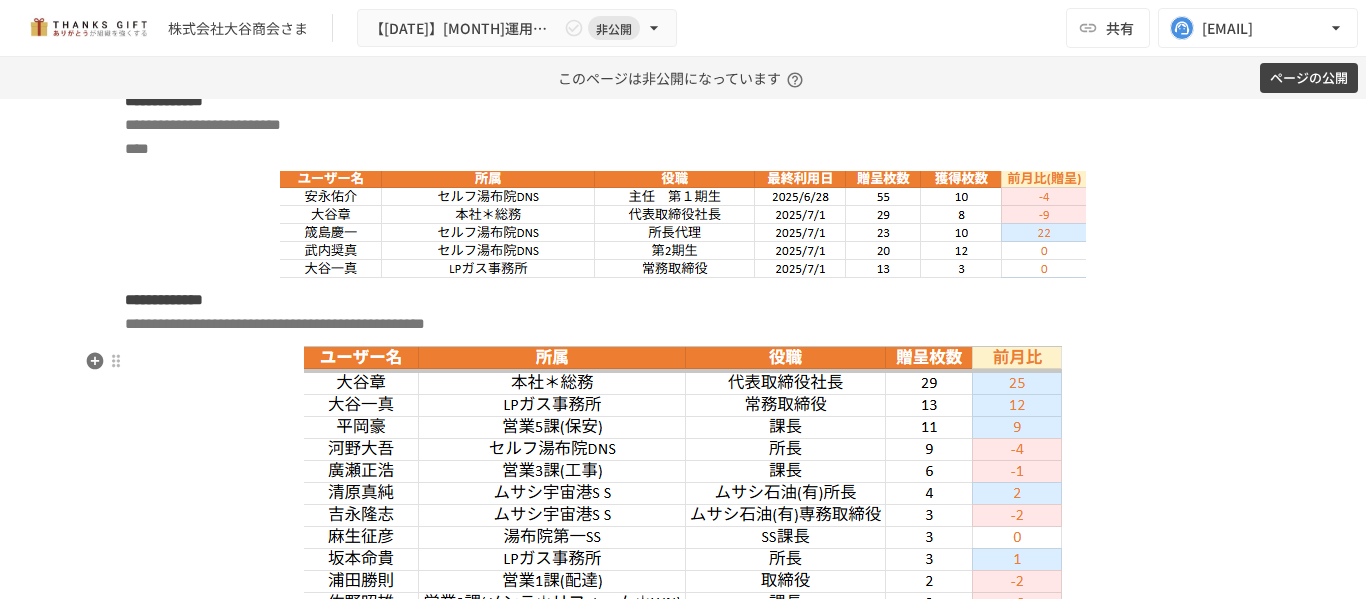 click on "**********" at bounding box center (683, 312) 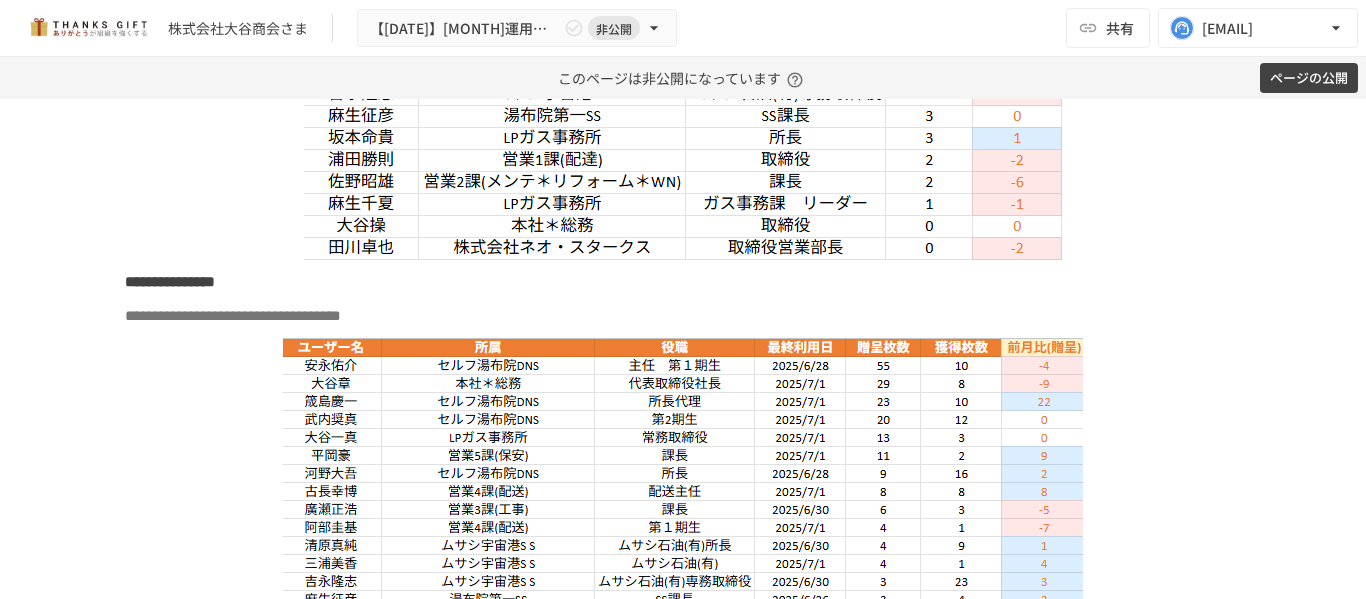 scroll, scrollTop: 5703, scrollLeft: 0, axis: vertical 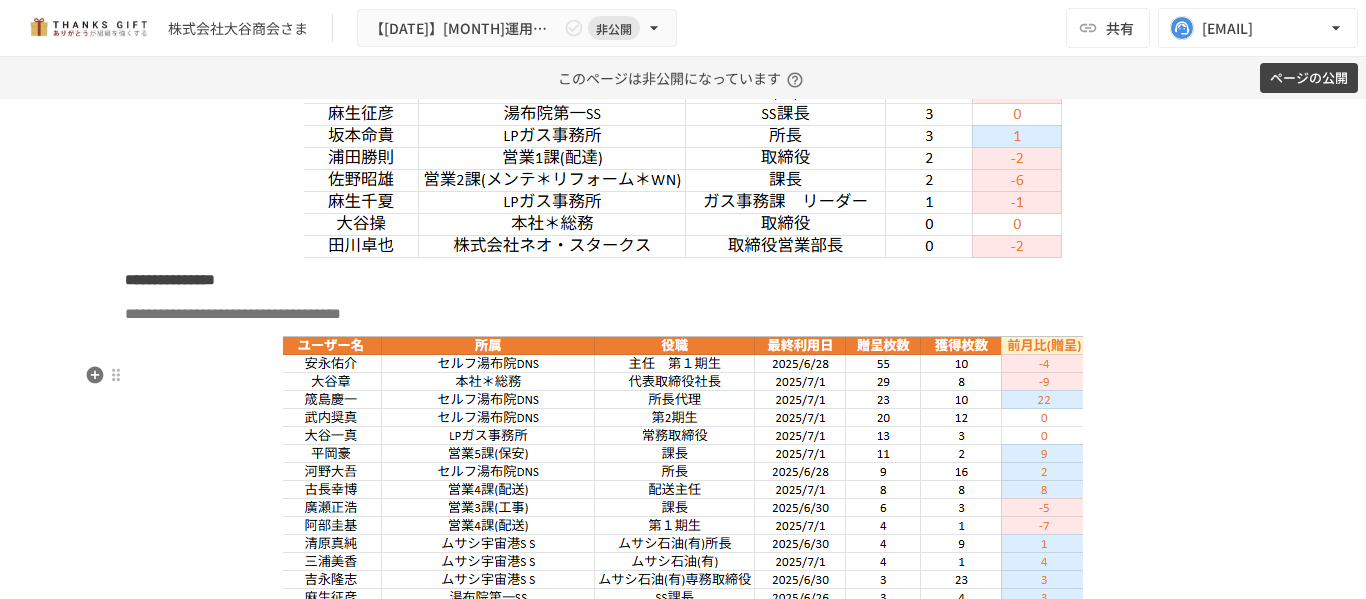 click on "**********" at bounding box center (683, 314) 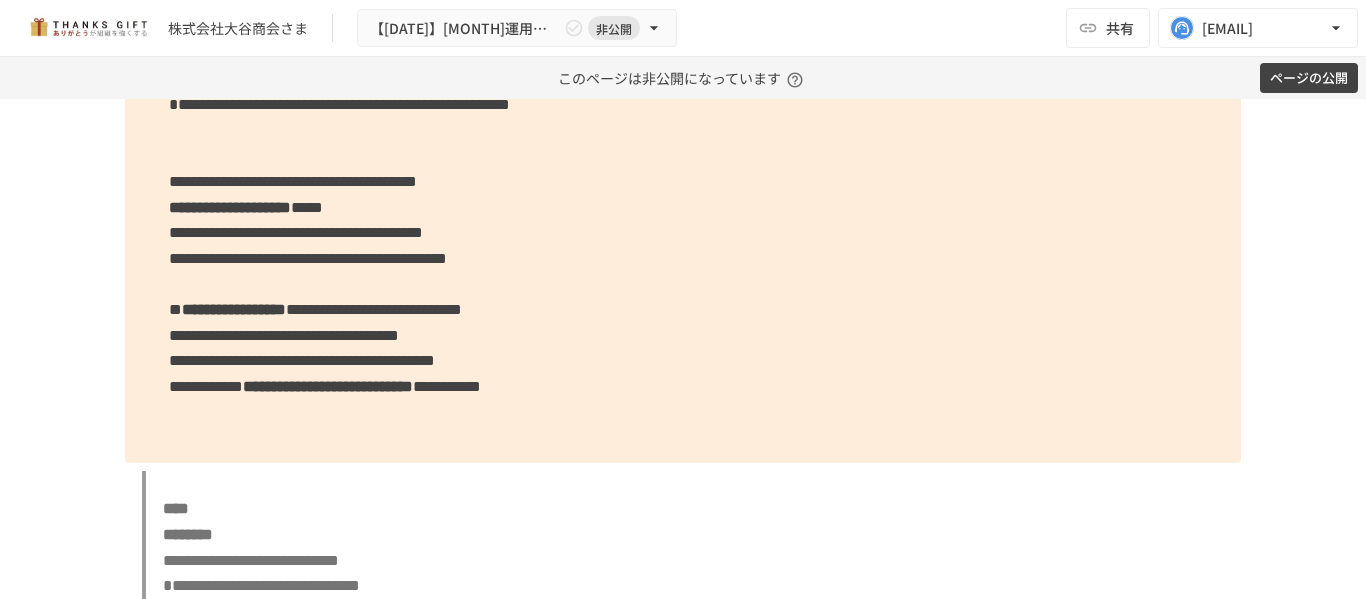 scroll, scrollTop: 7248, scrollLeft: 0, axis: vertical 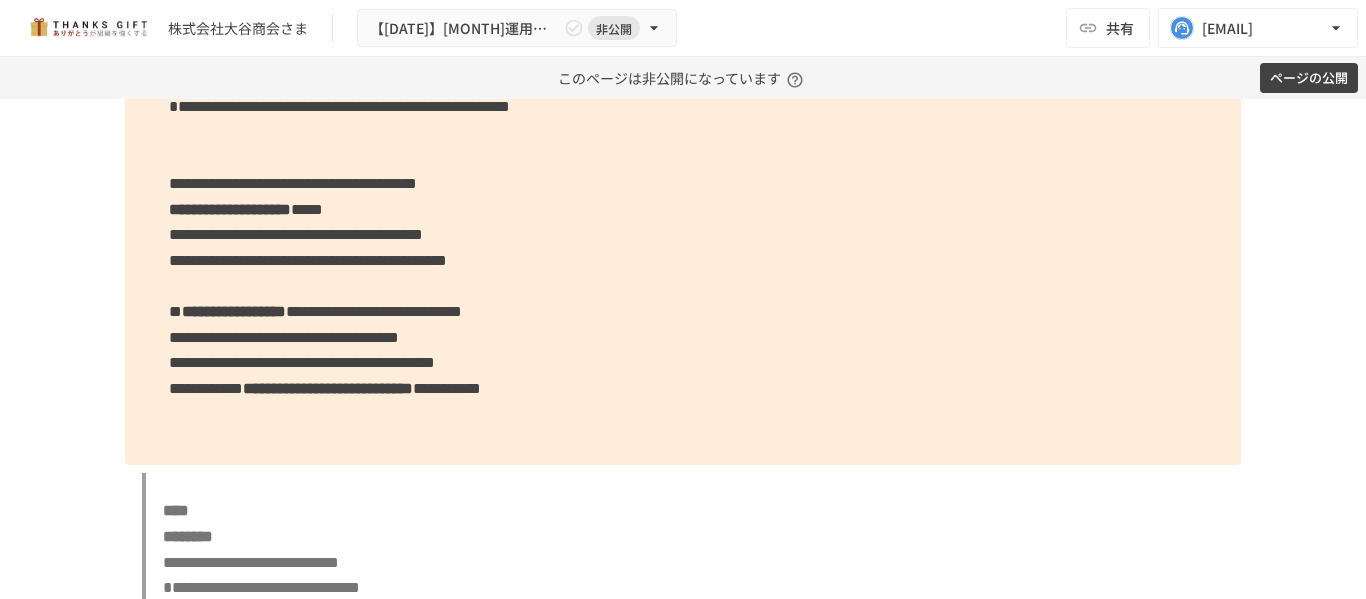 click on "**********" at bounding box center (683, 133) 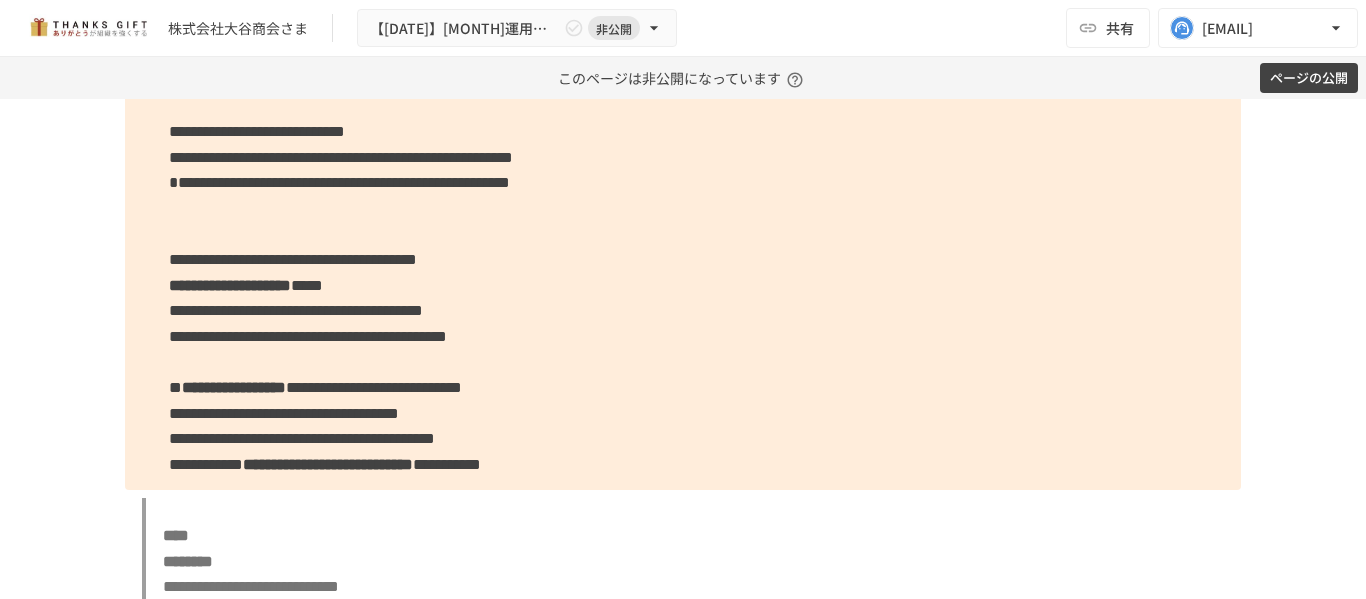 scroll, scrollTop: 7174, scrollLeft: 0, axis: vertical 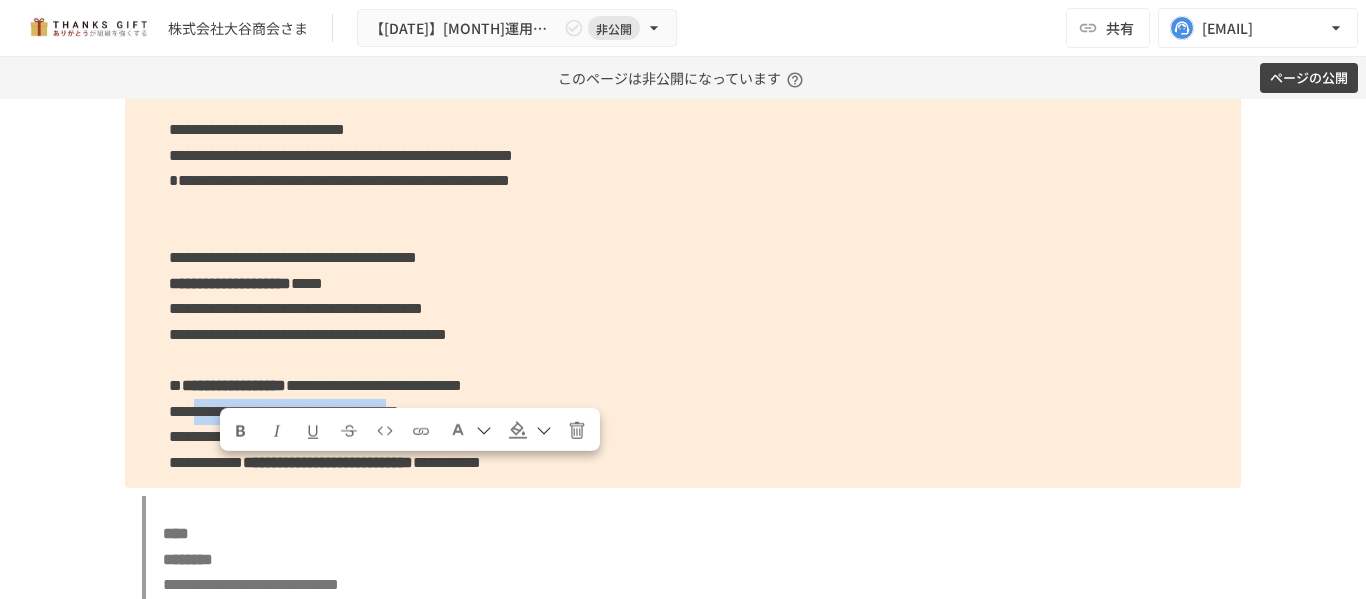 drag, startPoint x: 215, startPoint y: 469, endPoint x: 708, endPoint y: 479, distance: 493.1014 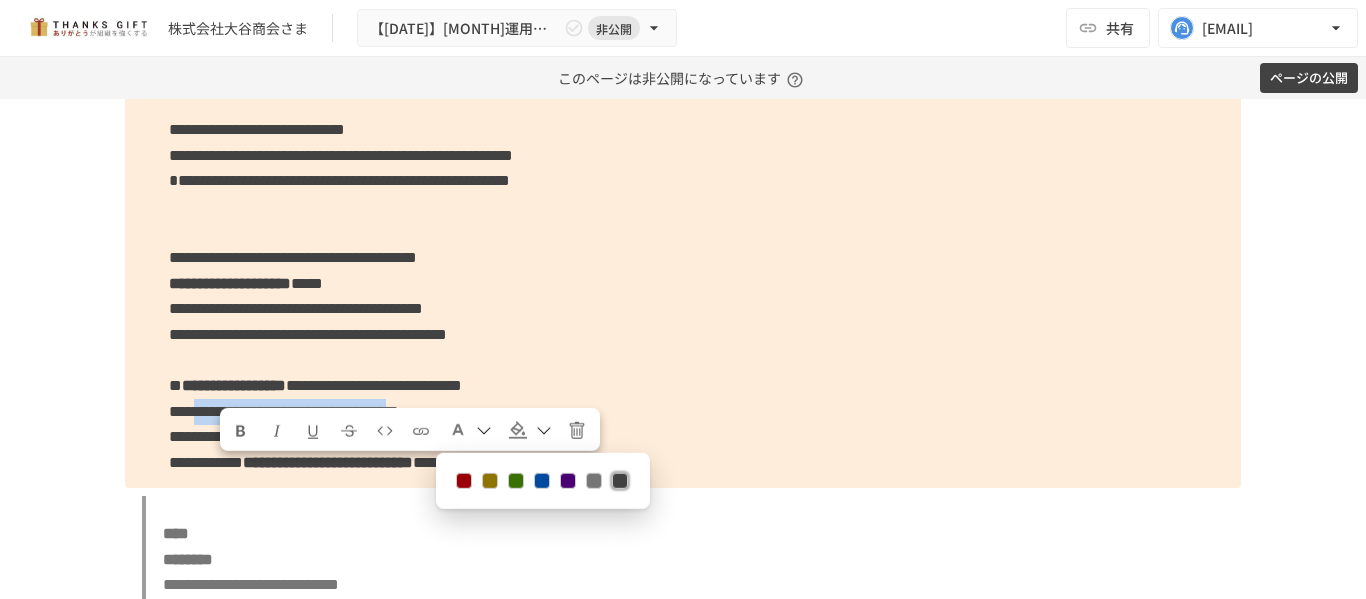 click at bounding box center (464, 481) 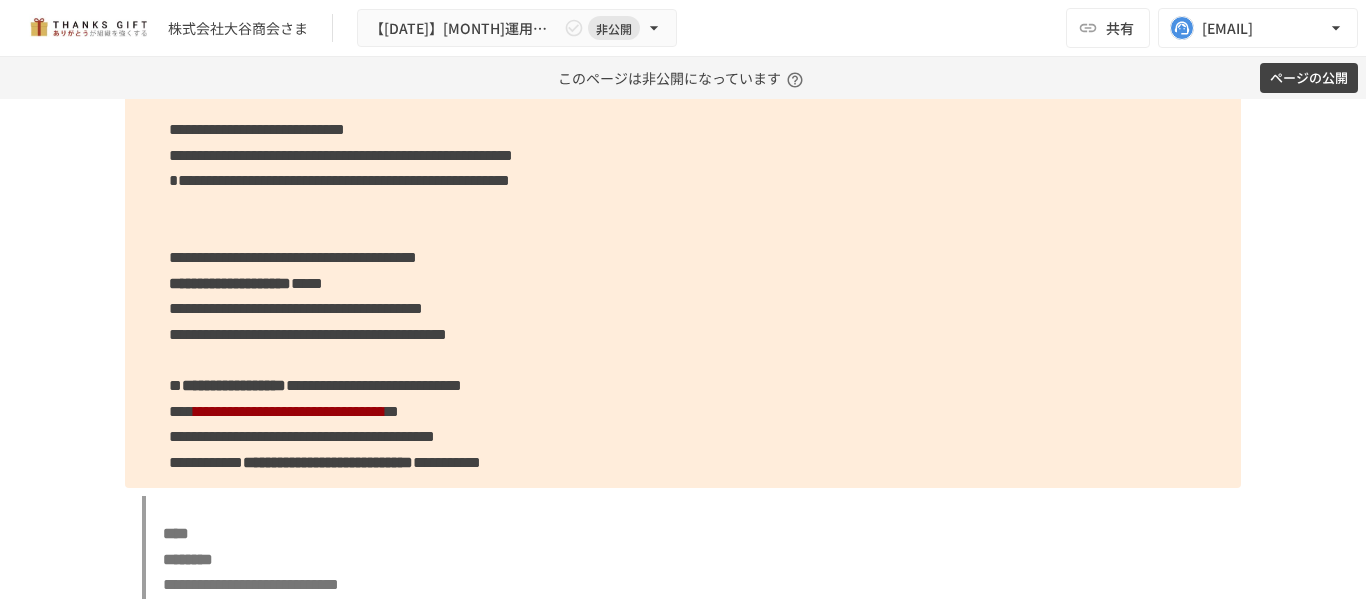 click on "**********" at bounding box center (296, 308) 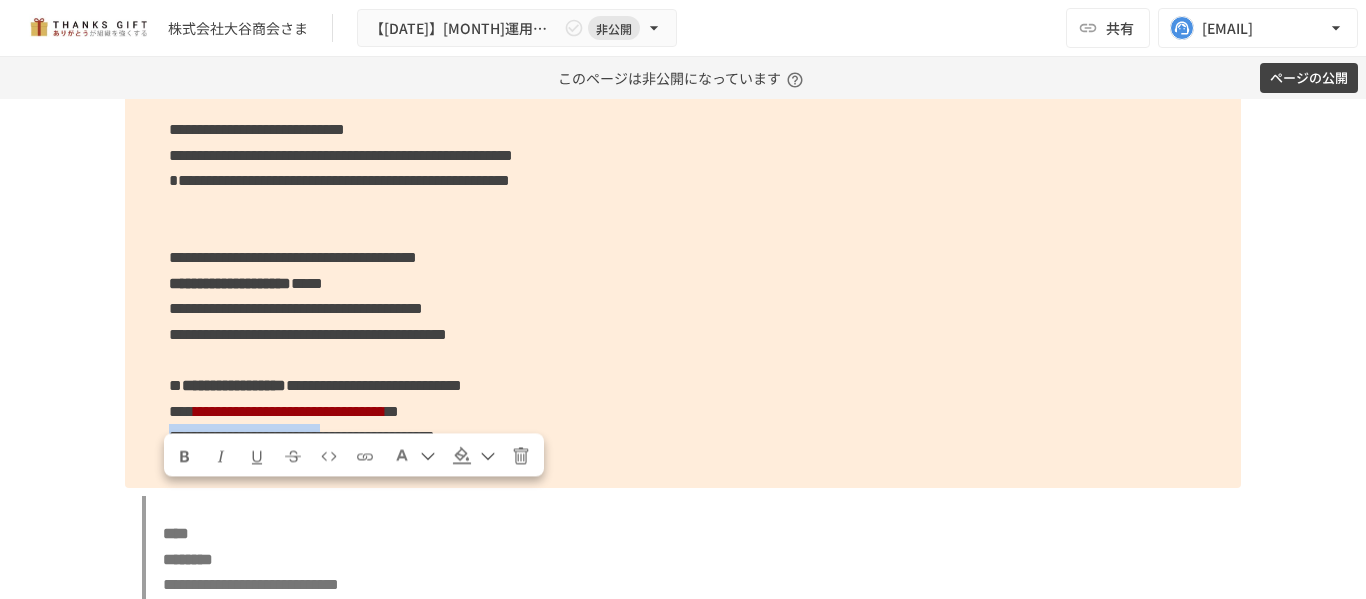 drag, startPoint x: 152, startPoint y: 494, endPoint x: 546, endPoint y: 492, distance: 394.00507 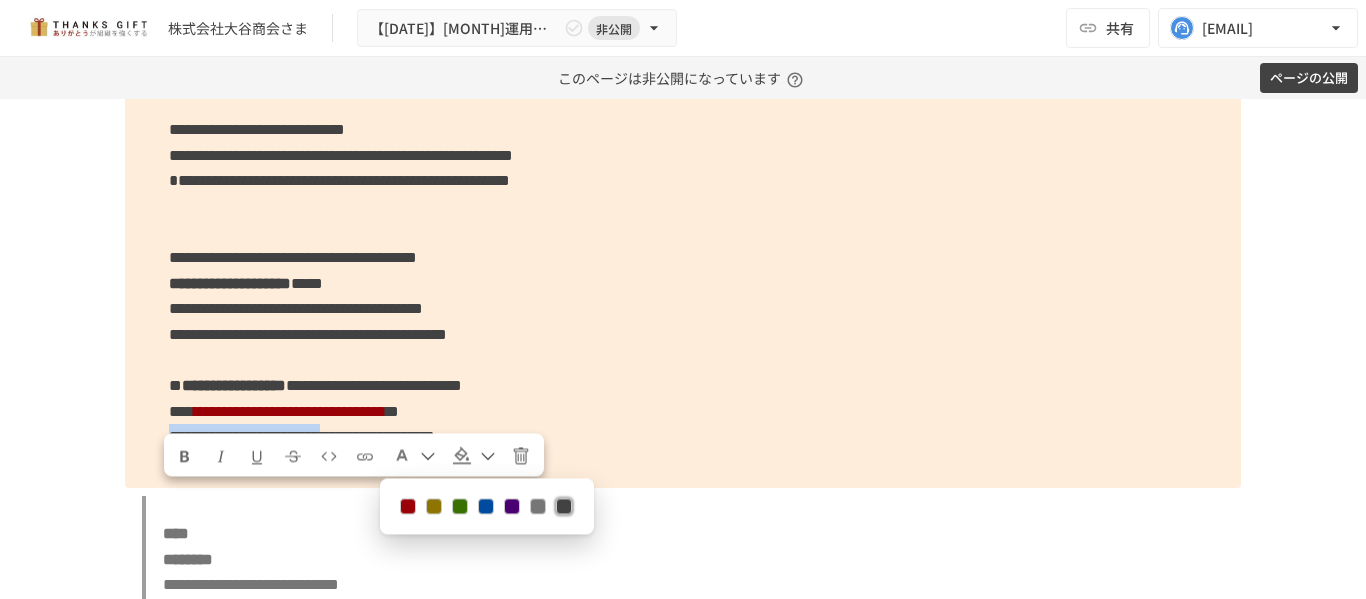 click at bounding box center [408, 506] 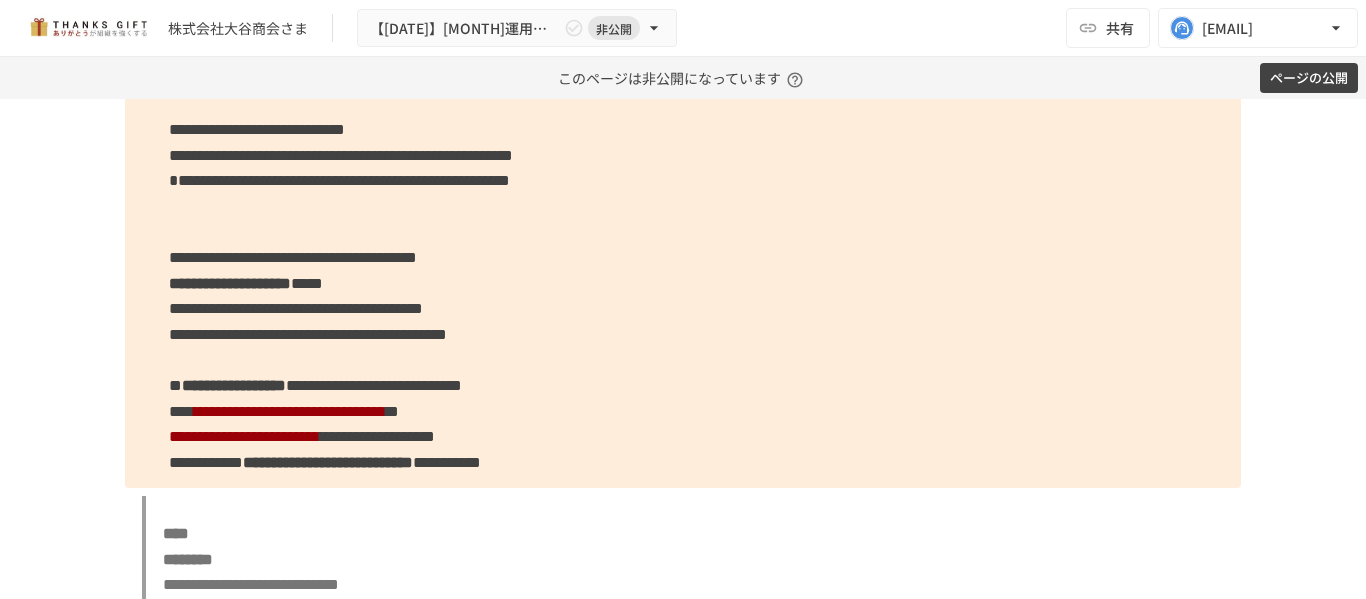 click on "**********" at bounding box center [374, 385] 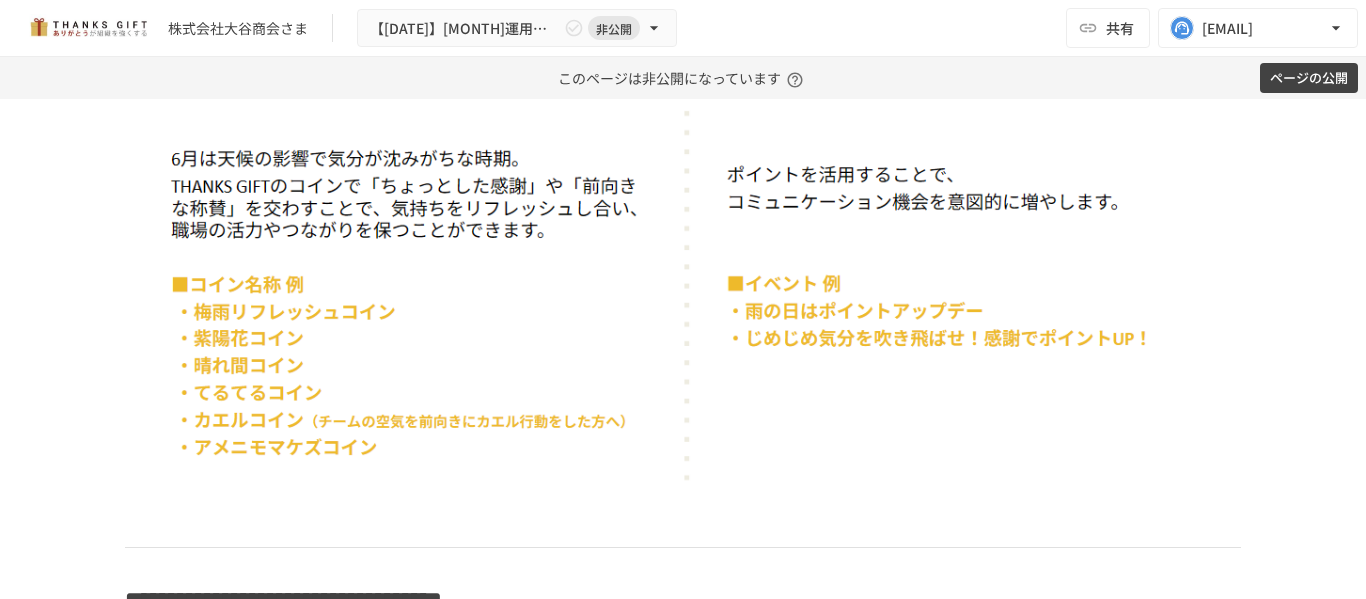 scroll, scrollTop: 8112, scrollLeft: 0, axis: vertical 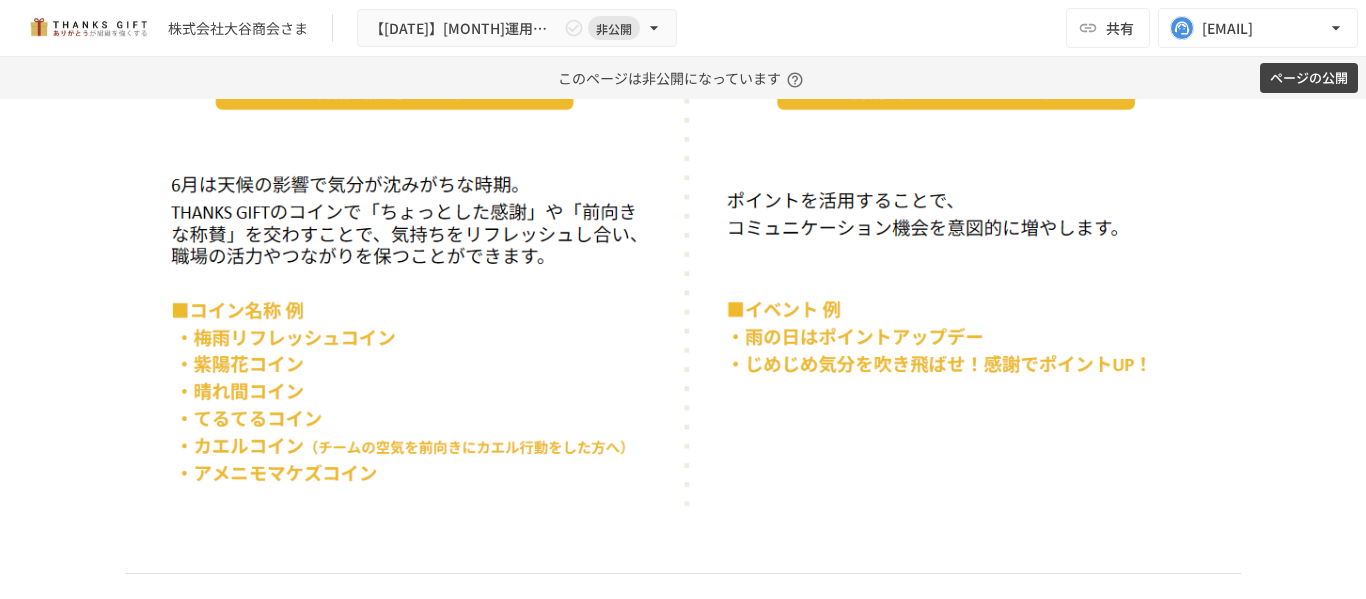 click at bounding box center [683, 253] 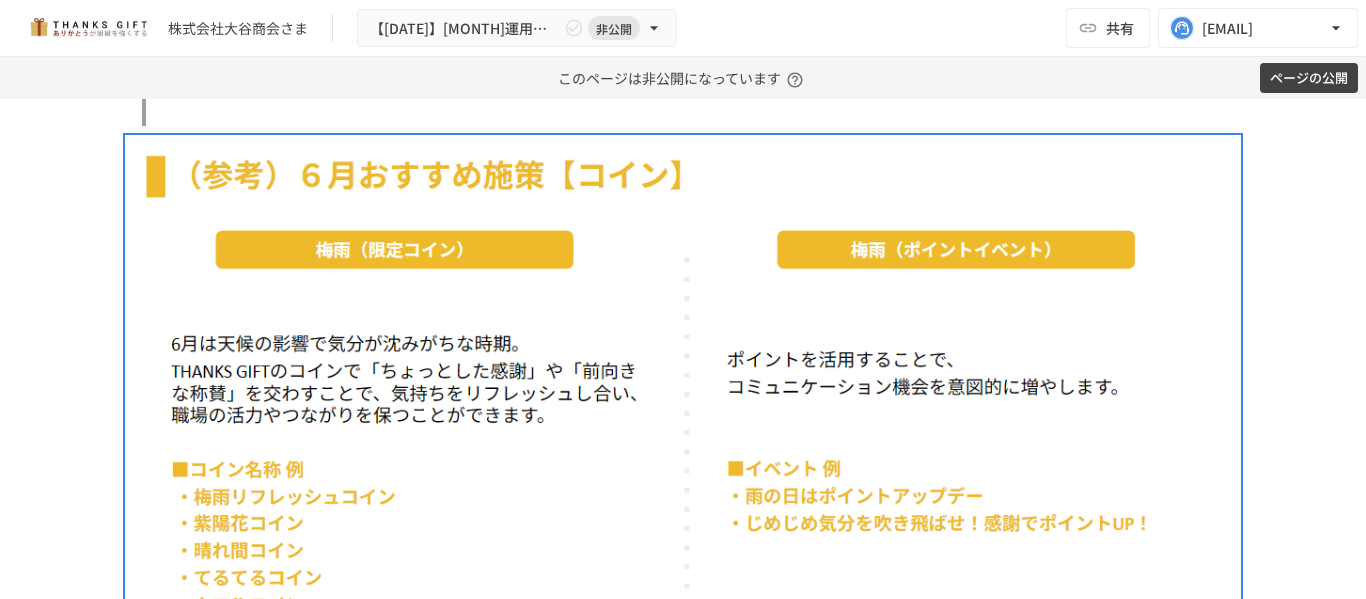 scroll, scrollTop: 7954, scrollLeft: 0, axis: vertical 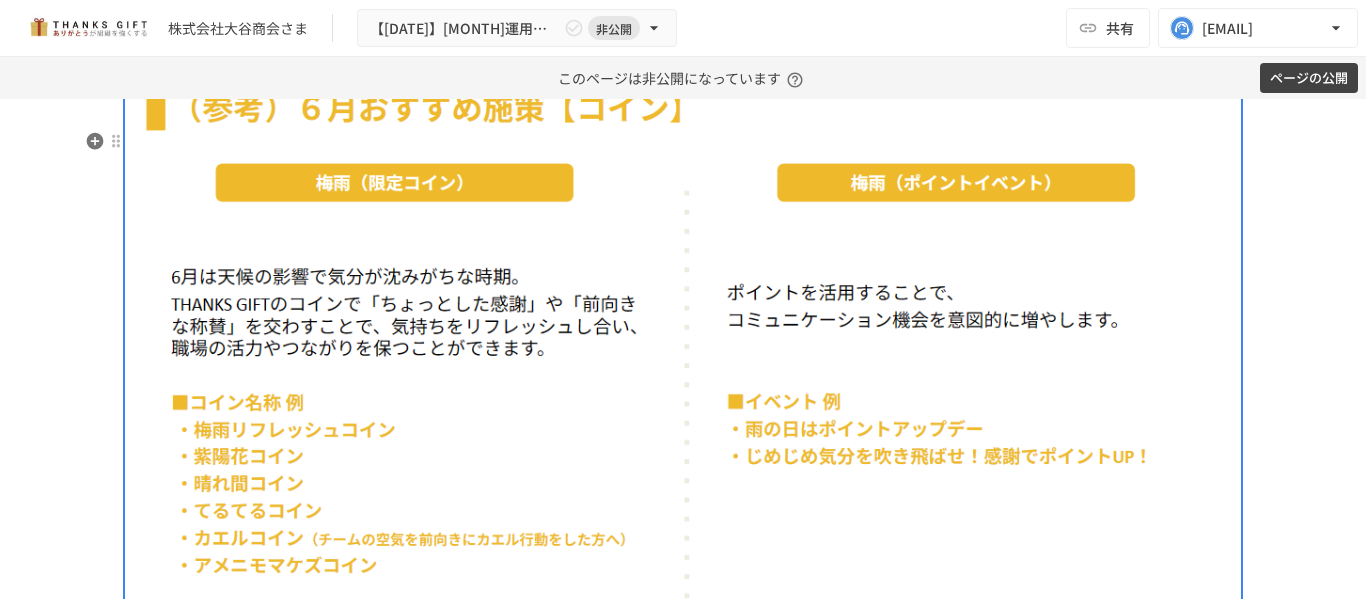 click at bounding box center [683, 345] 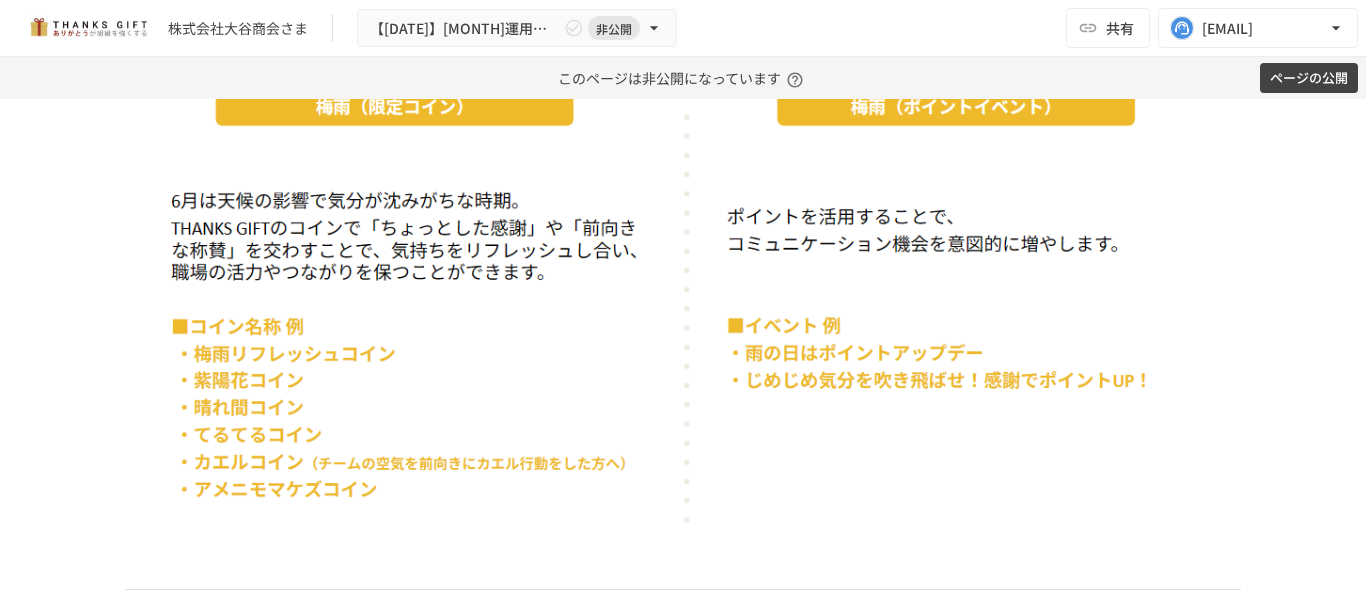 scroll, scrollTop: 8097, scrollLeft: 0, axis: vertical 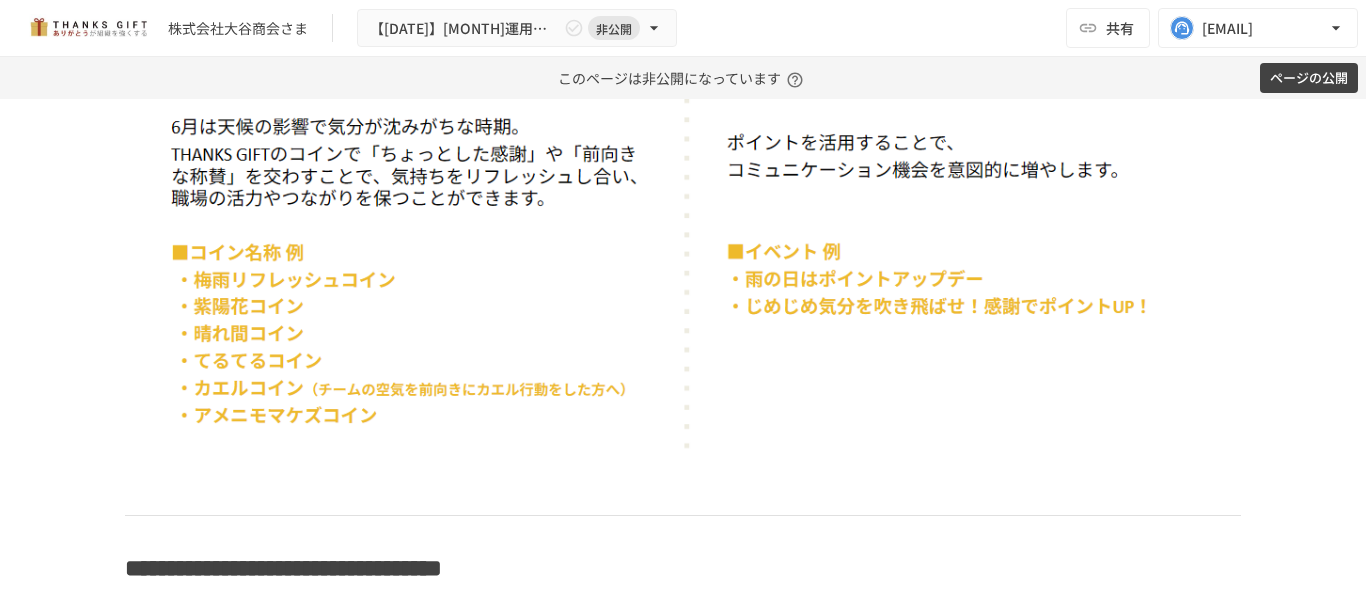 click at bounding box center (683, 195) 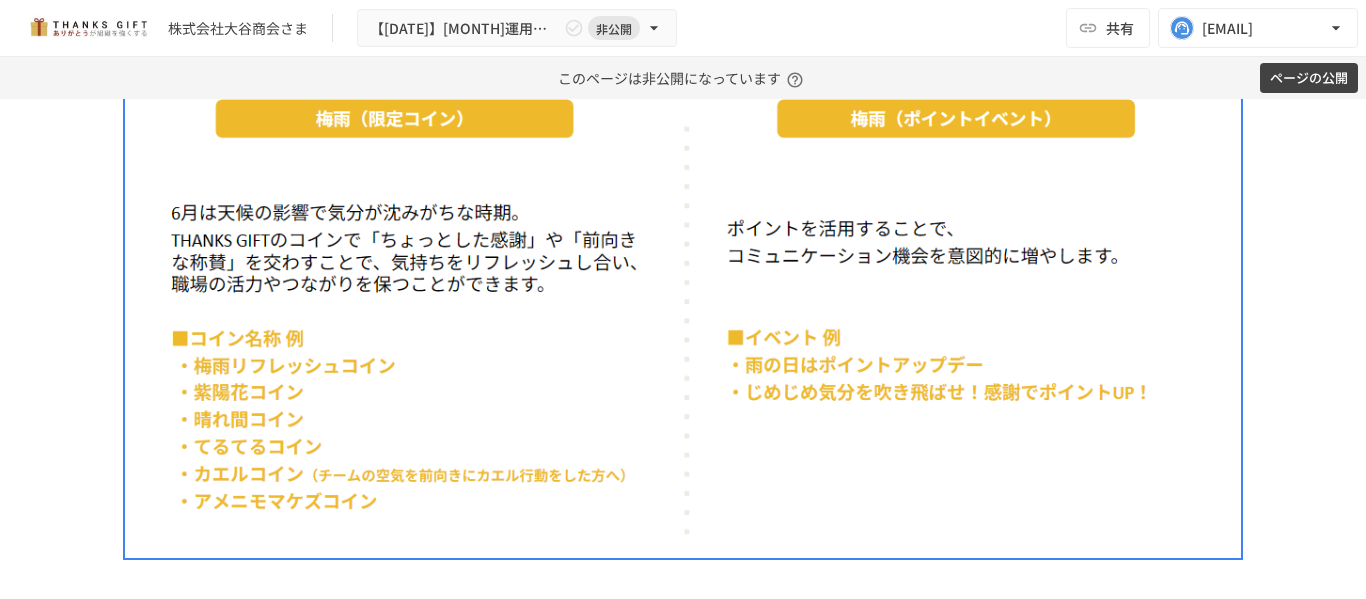 scroll, scrollTop: 8092, scrollLeft: 0, axis: vertical 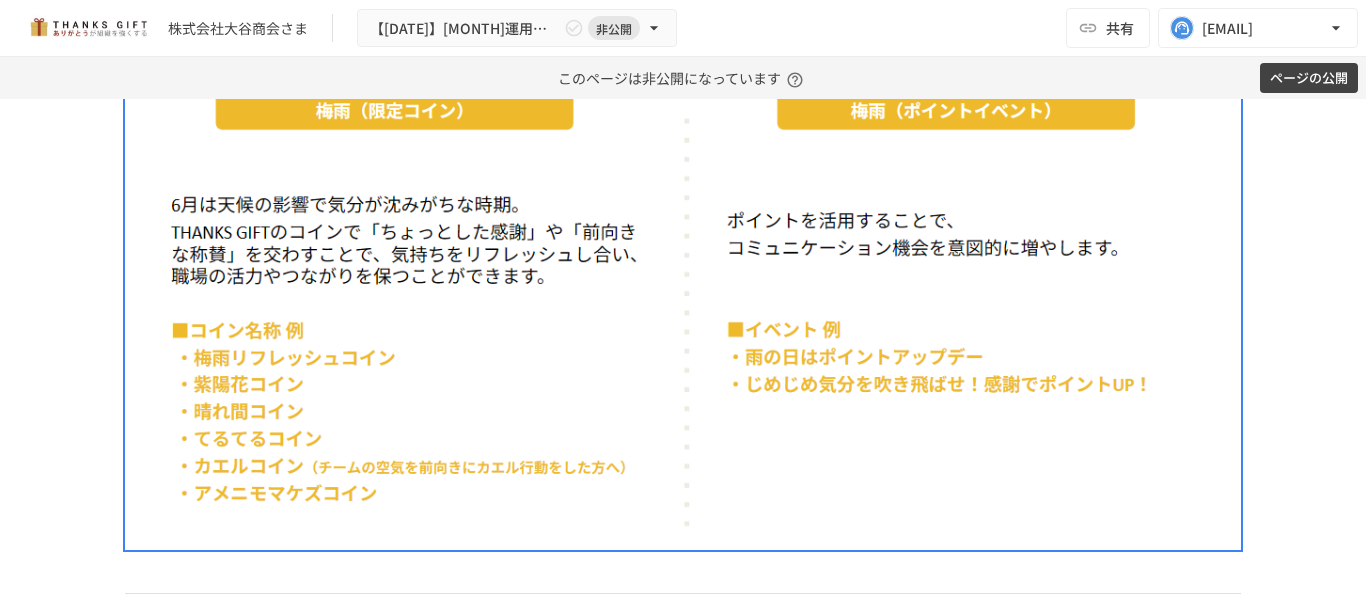 click at bounding box center (683, 273) 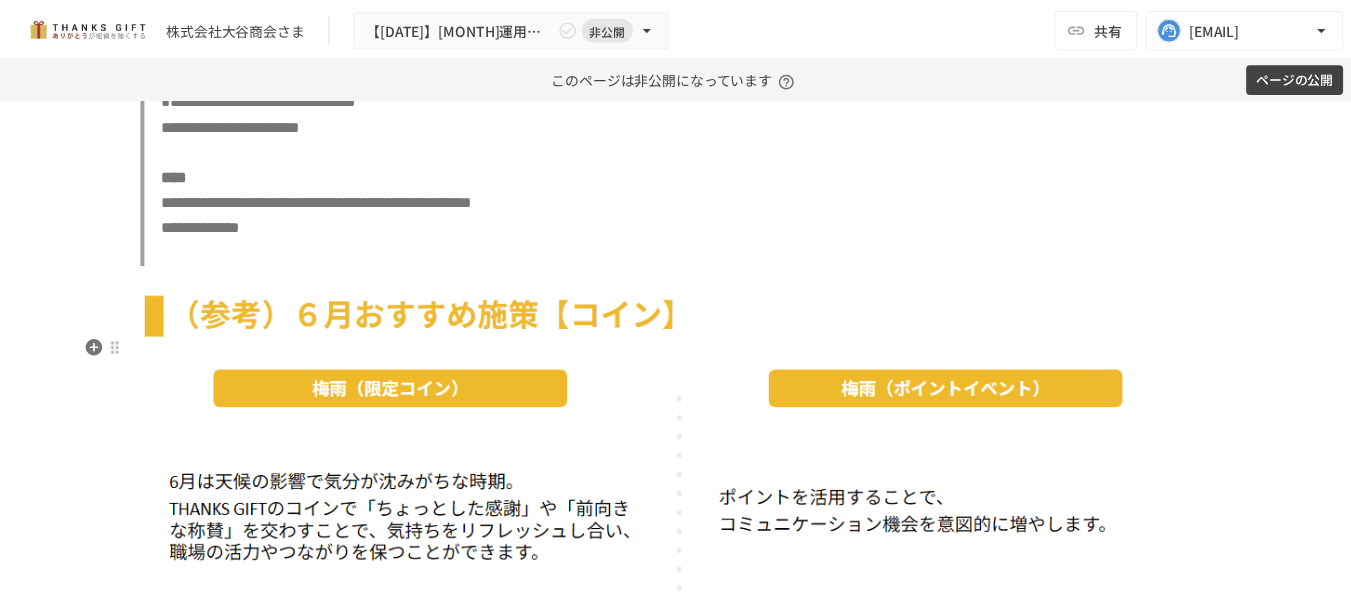 scroll, scrollTop: 7796, scrollLeft: 0, axis: vertical 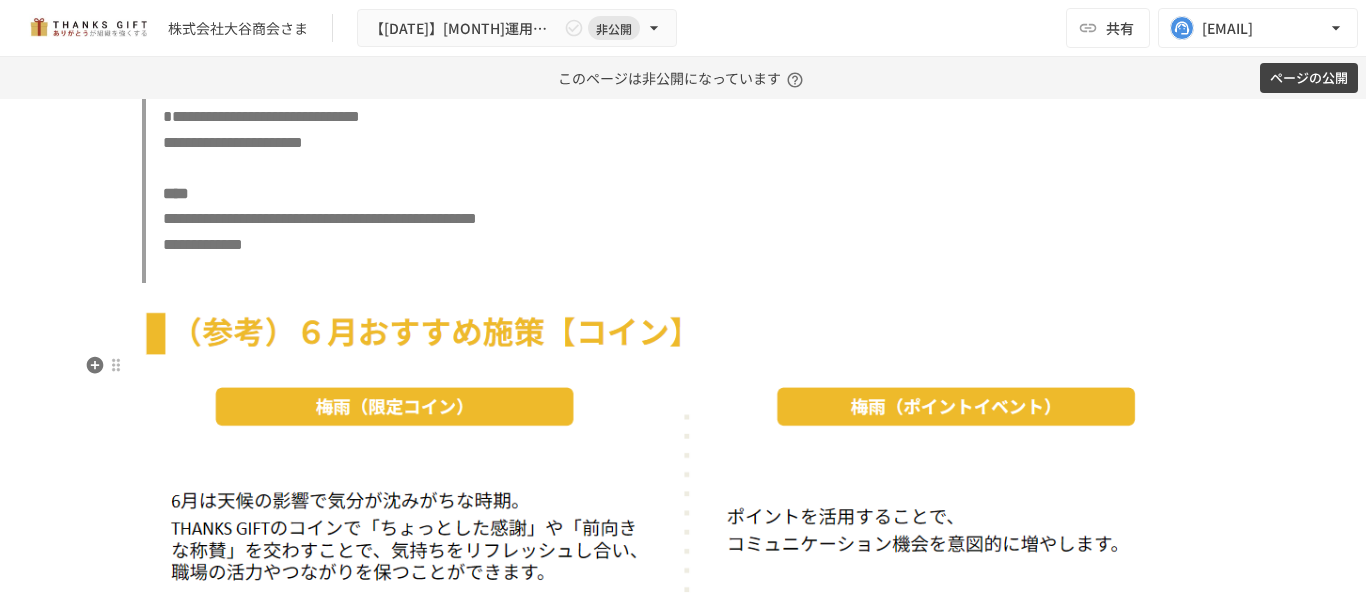click at bounding box center (683, 569) 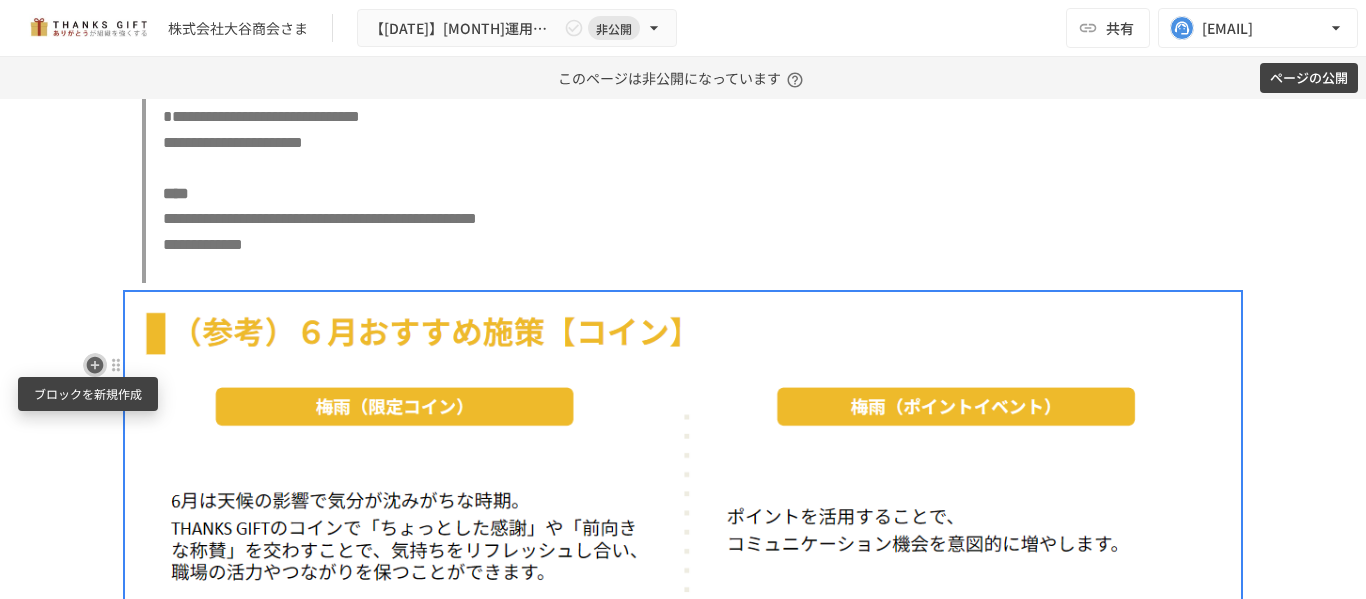 click at bounding box center [95, 365] 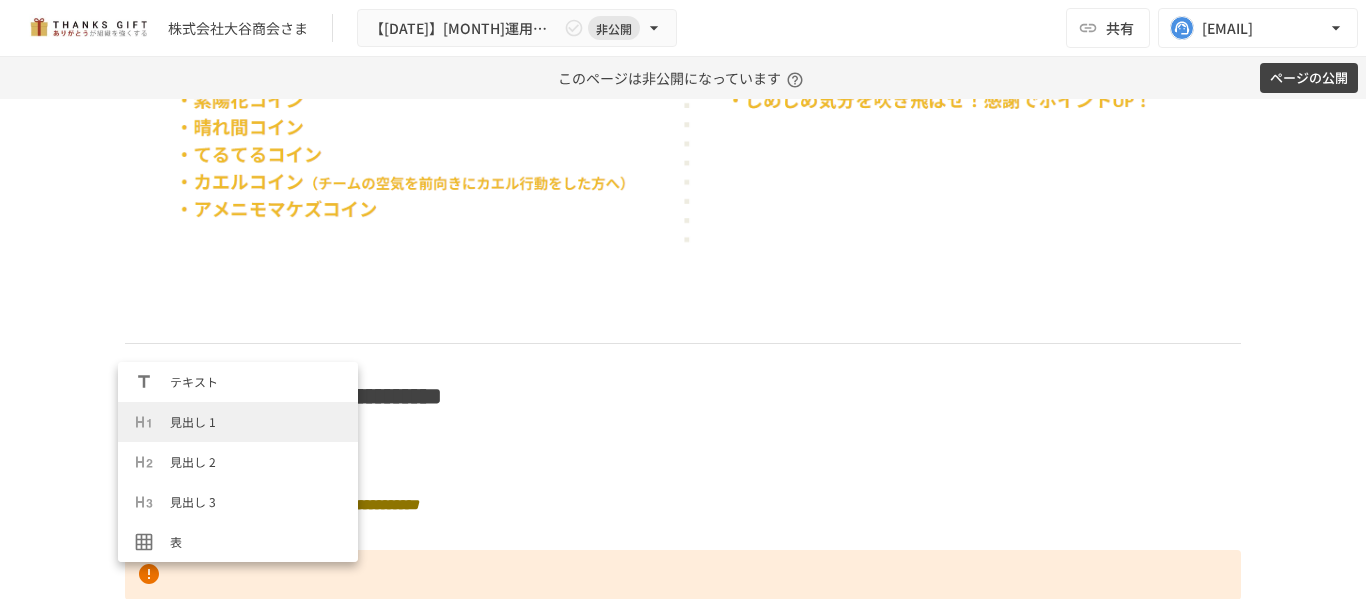 scroll, scrollTop: 8376, scrollLeft: 0, axis: vertical 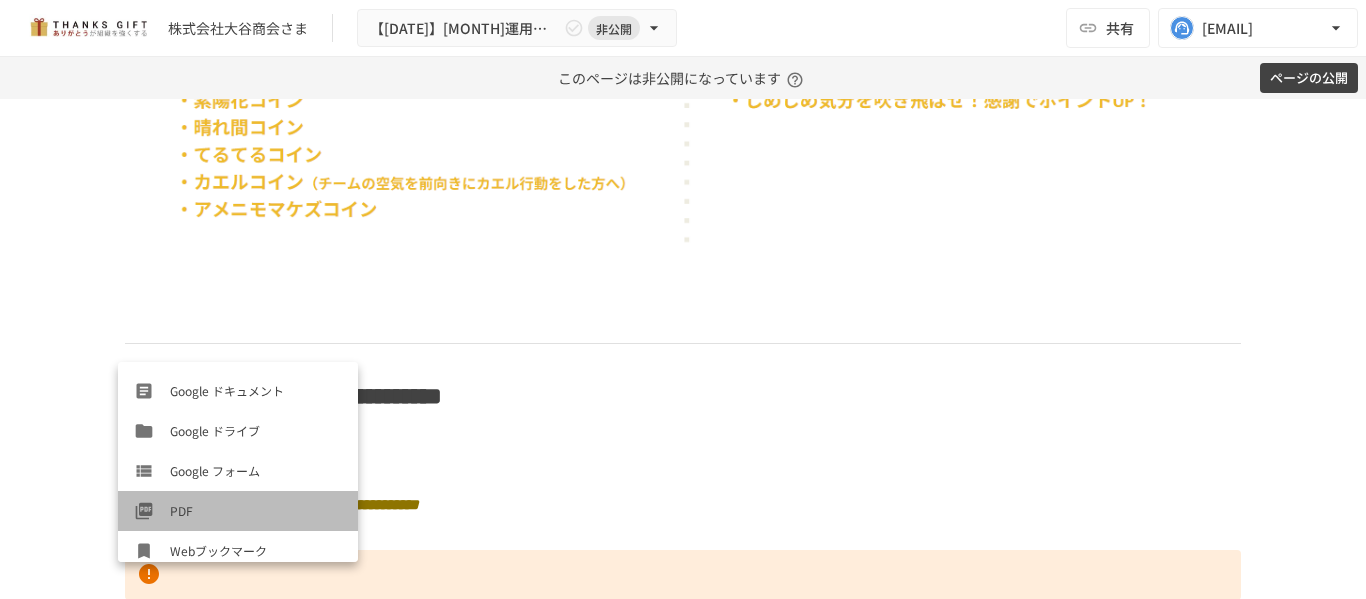 click on "PDF" at bounding box center [256, 510] 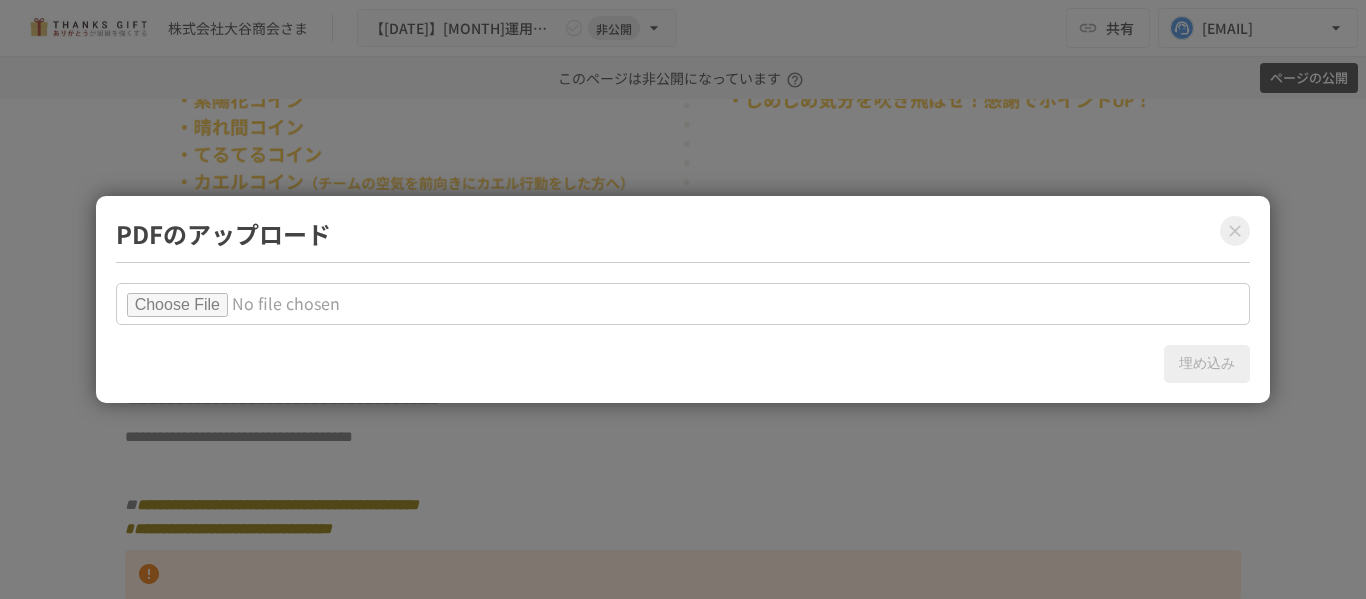 click at bounding box center (683, 304) 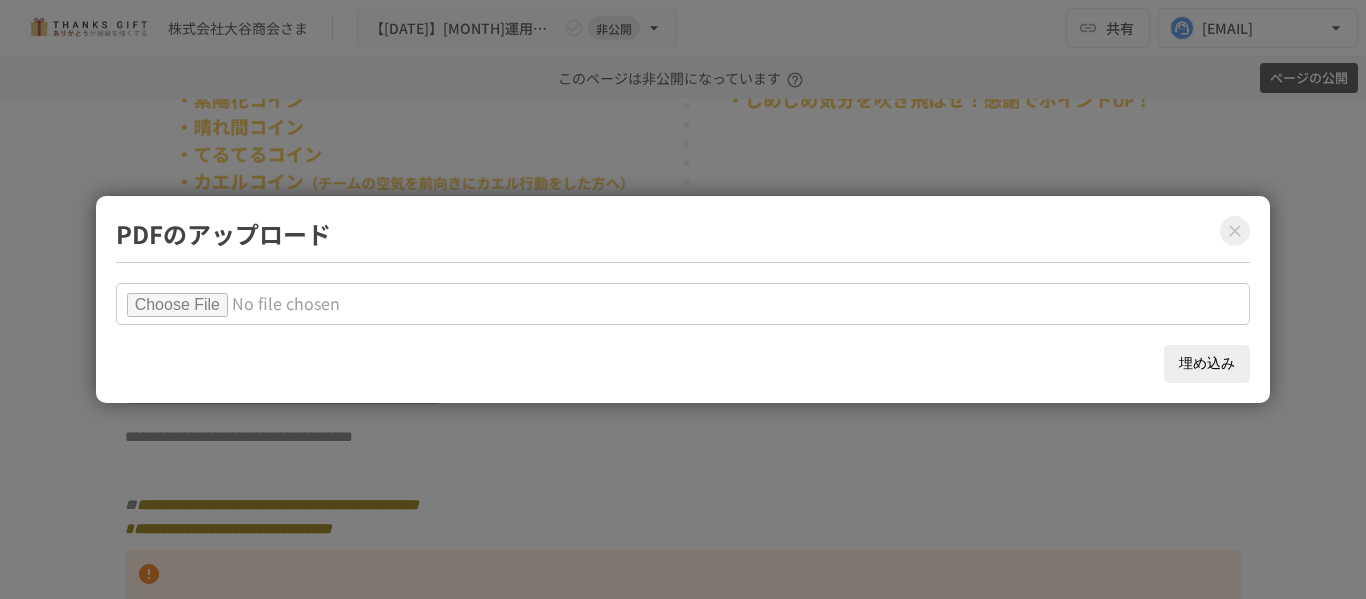 click on "埋め込み" at bounding box center [1207, 364] 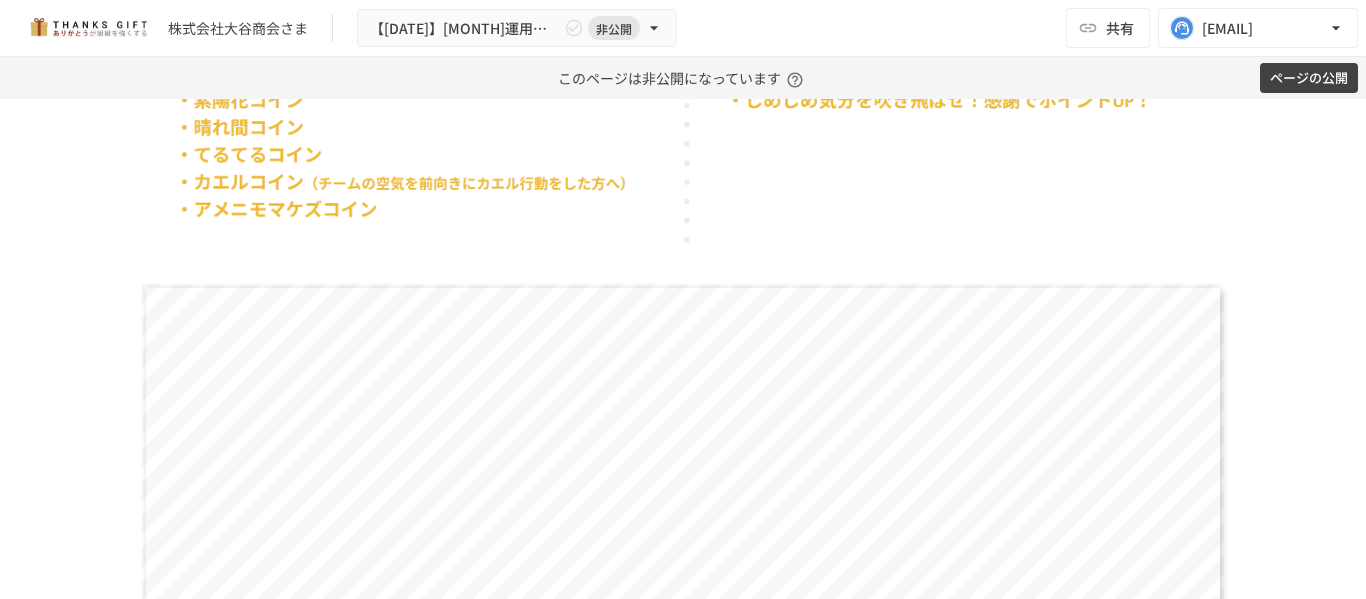 click at bounding box center [683, -11] 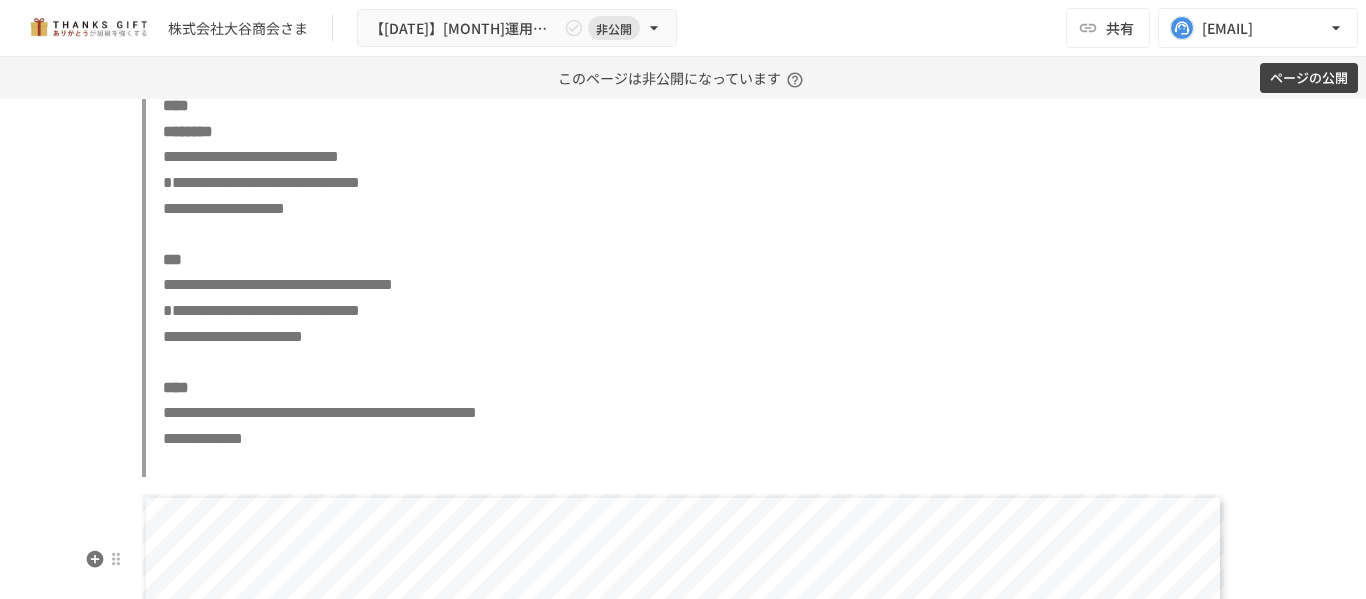 scroll, scrollTop: 7603, scrollLeft: 0, axis: vertical 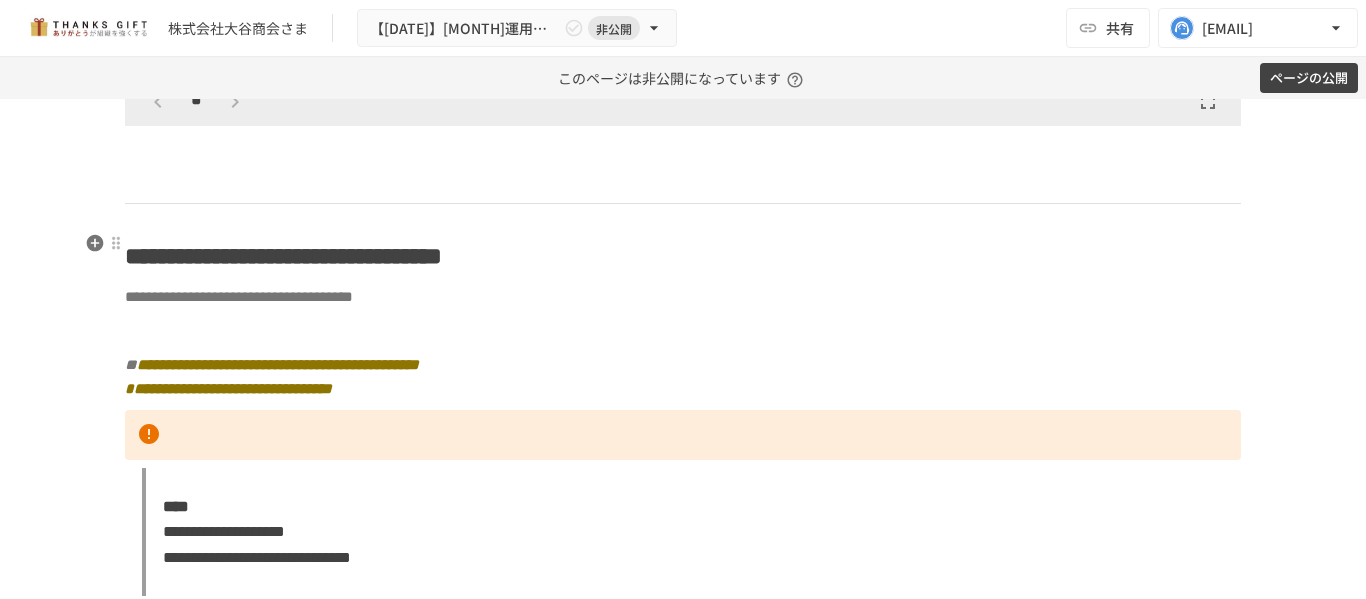 click at bounding box center (683, 182) 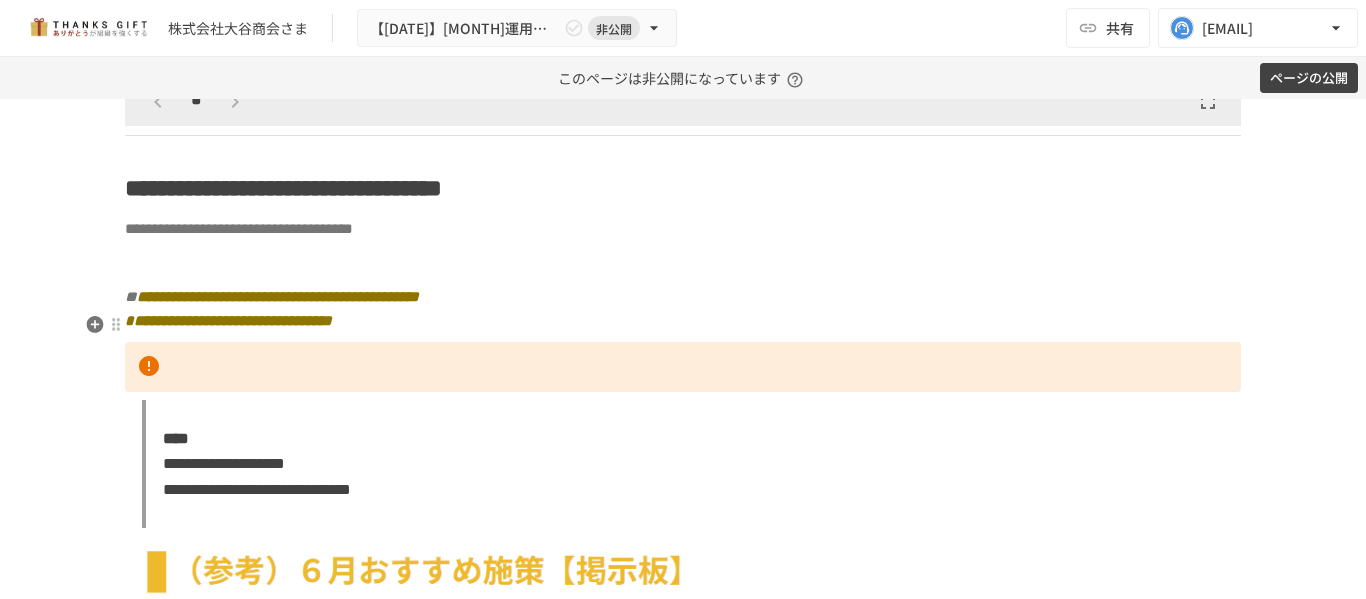 click at bounding box center (683, 263) 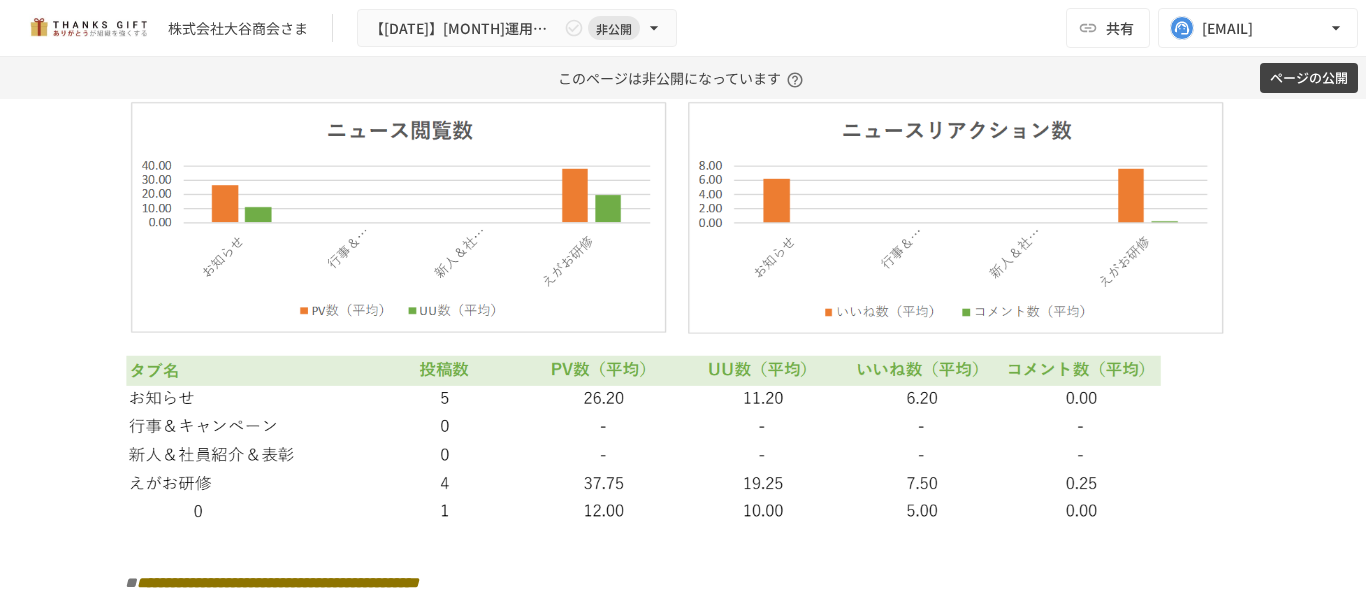 scroll, scrollTop: 9454, scrollLeft: 0, axis: vertical 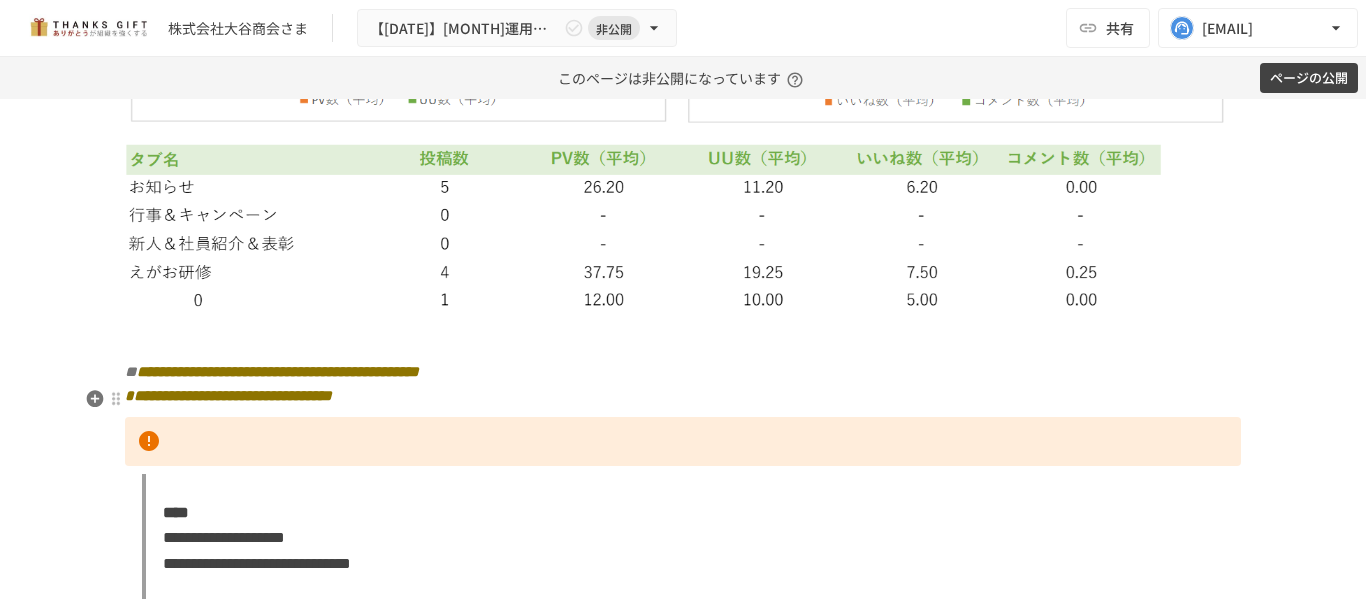click at bounding box center [683, 338] 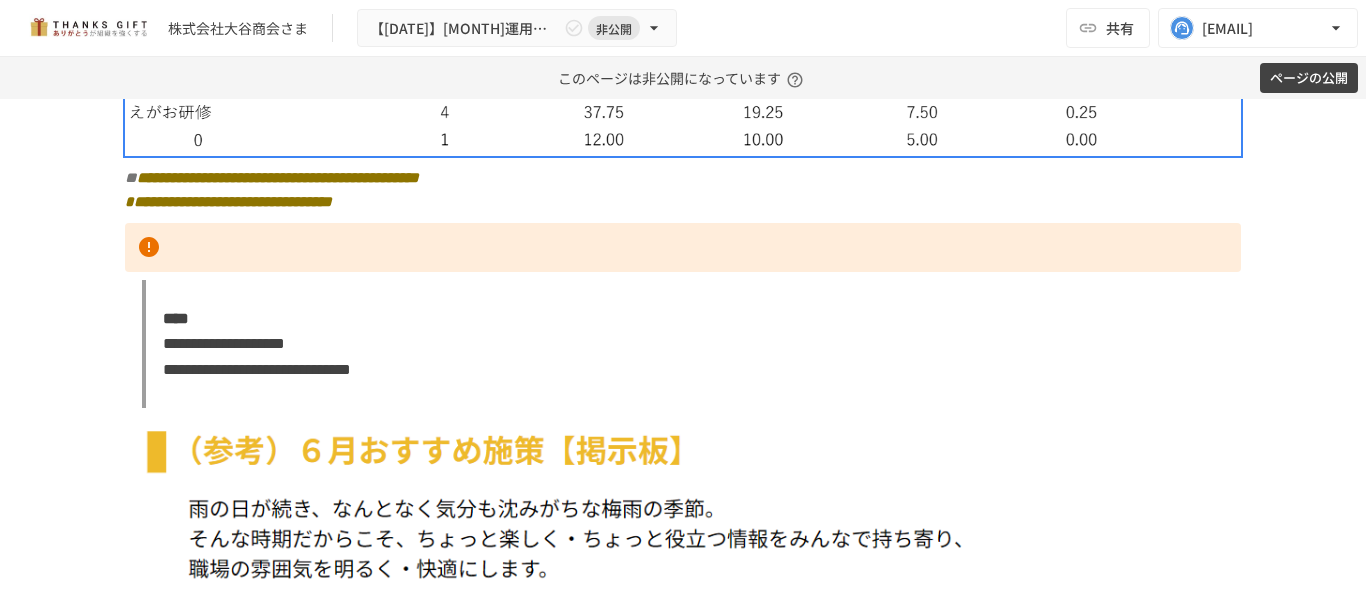 scroll, scrollTop: 9615, scrollLeft: 0, axis: vertical 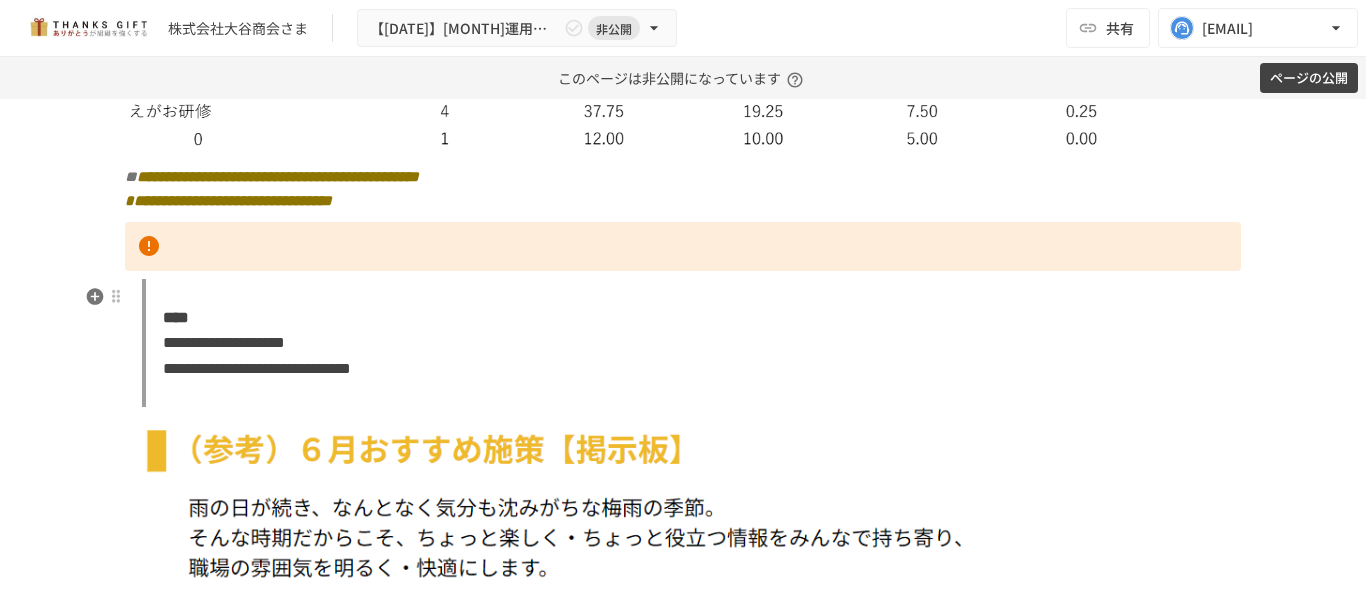 click at bounding box center [683, 247] 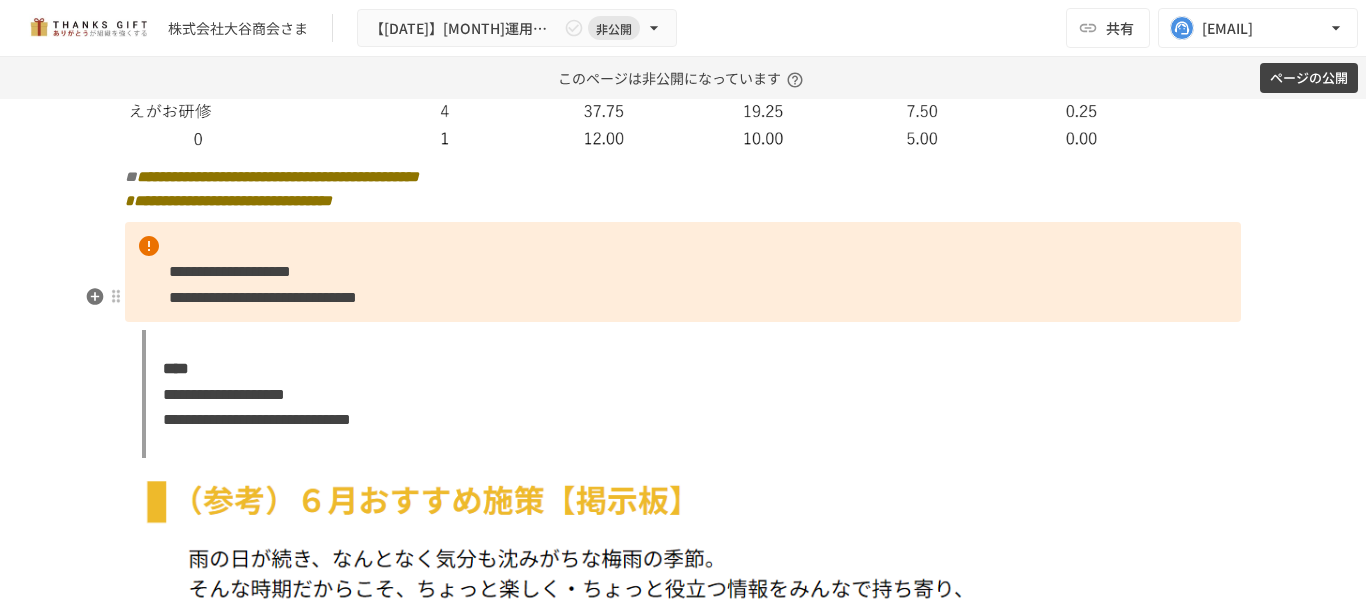 click on "**********" at bounding box center (230, 271) 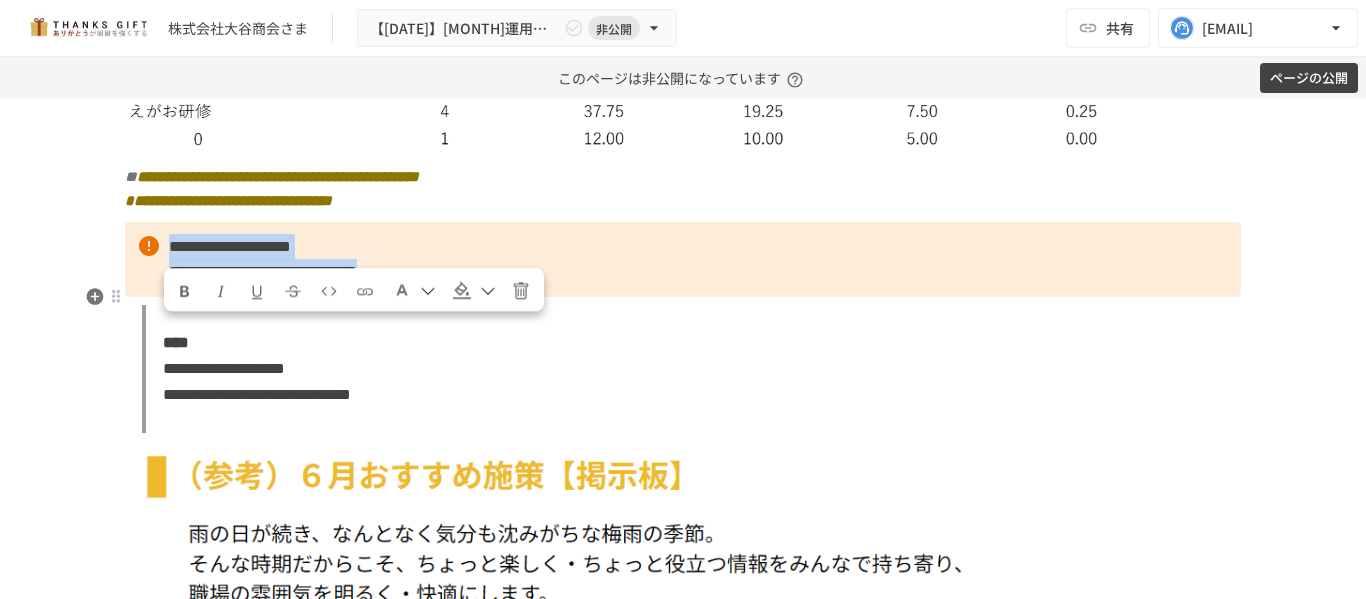 drag, startPoint x: 677, startPoint y: 321, endPoint x: 671, endPoint y: 343, distance: 22.803509 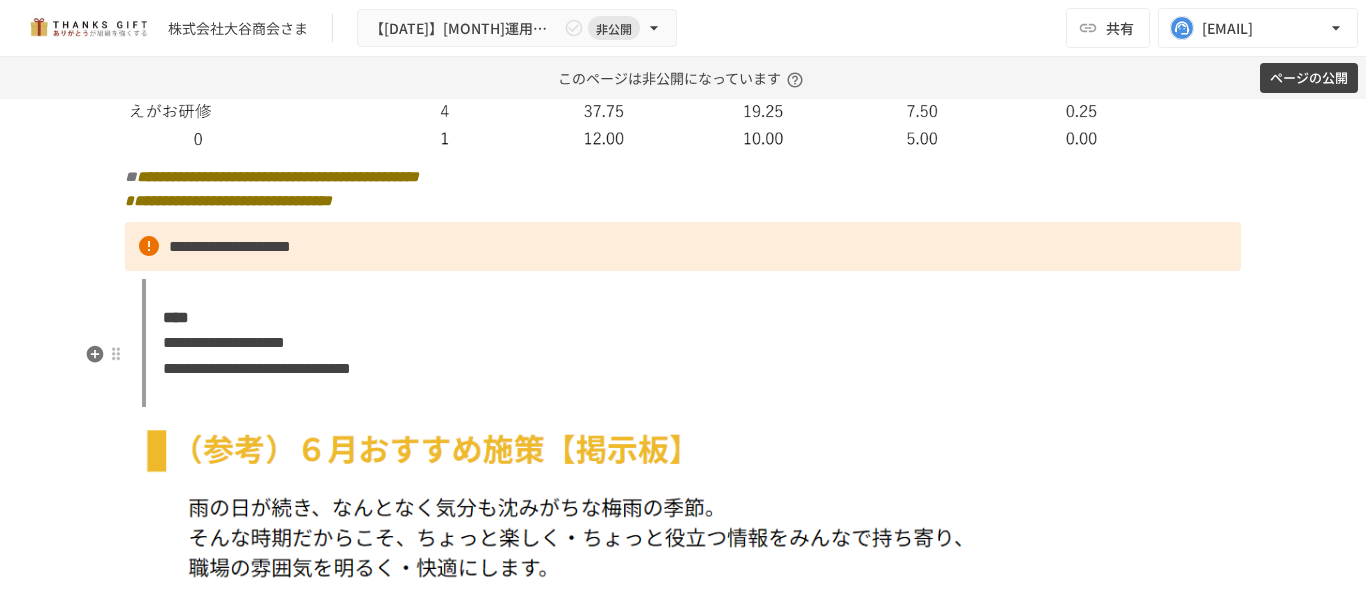 click on "**********" at bounding box center (691, 343) 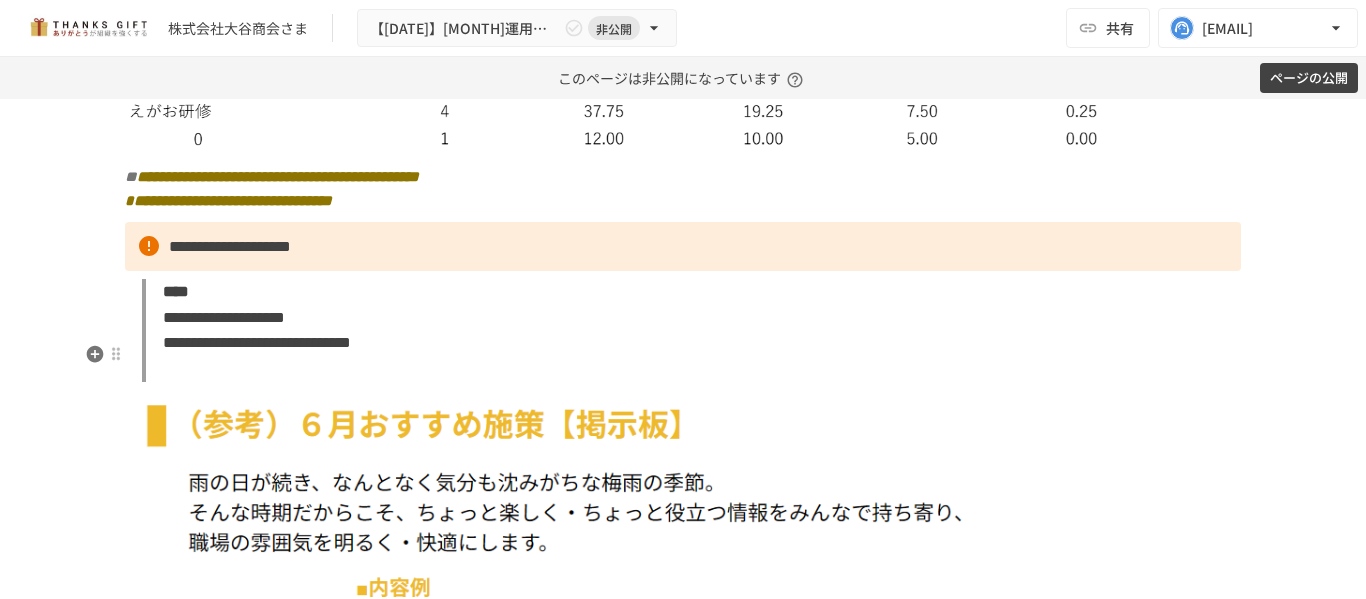 click on "**********" at bounding box center [691, 330] 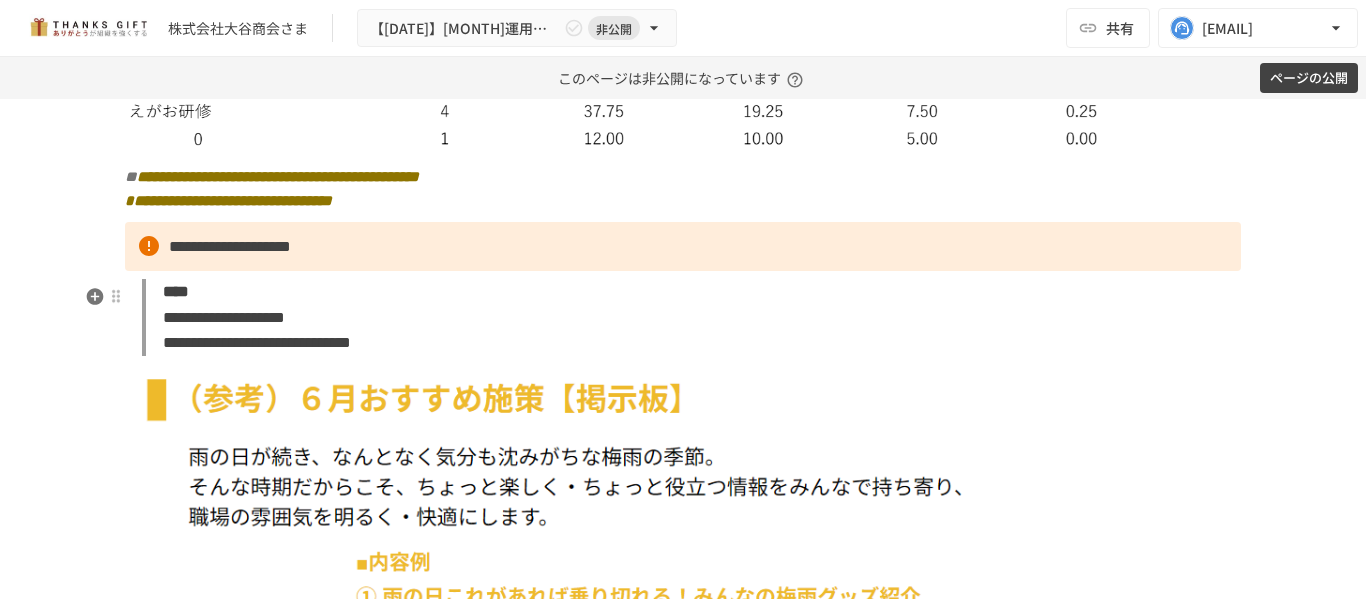 click on "**********" at bounding box center [683, 247] 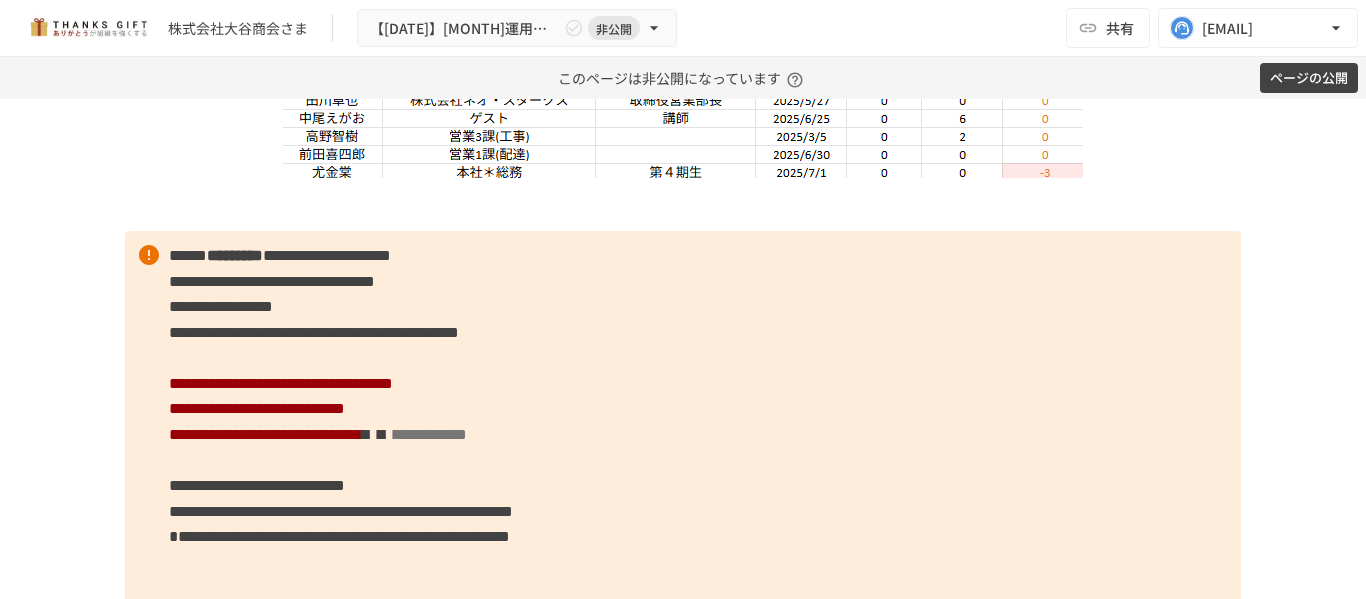scroll, scrollTop: 6811, scrollLeft: 0, axis: vertical 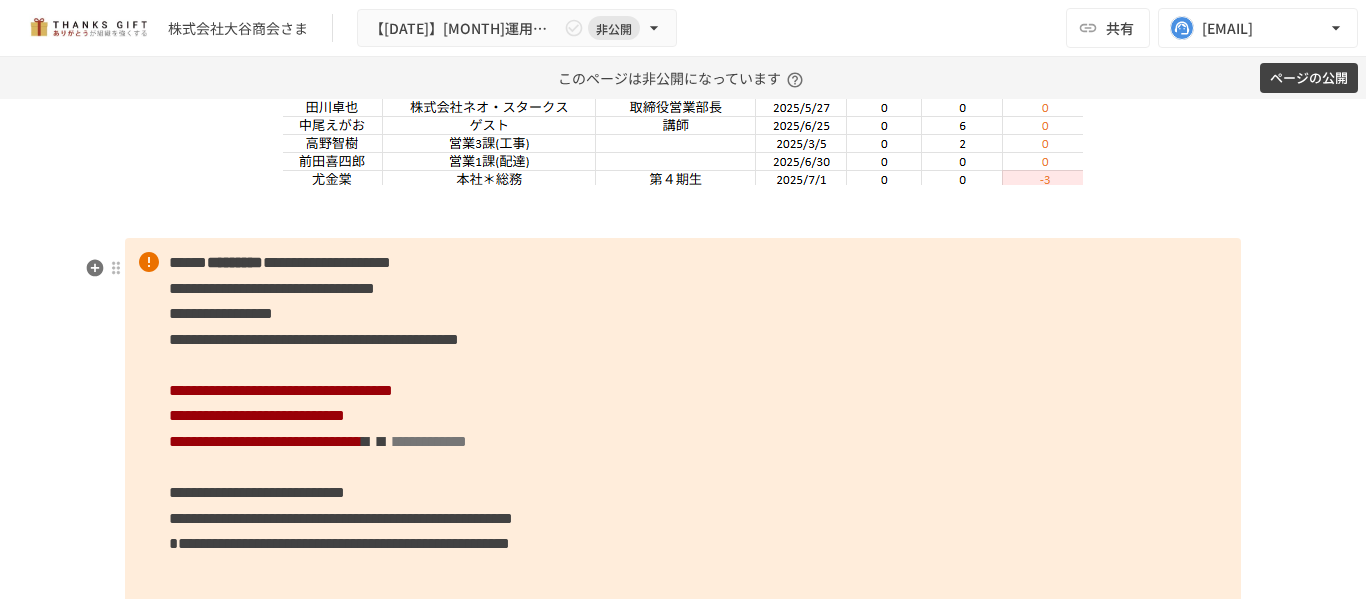 click at bounding box center [683, 207] 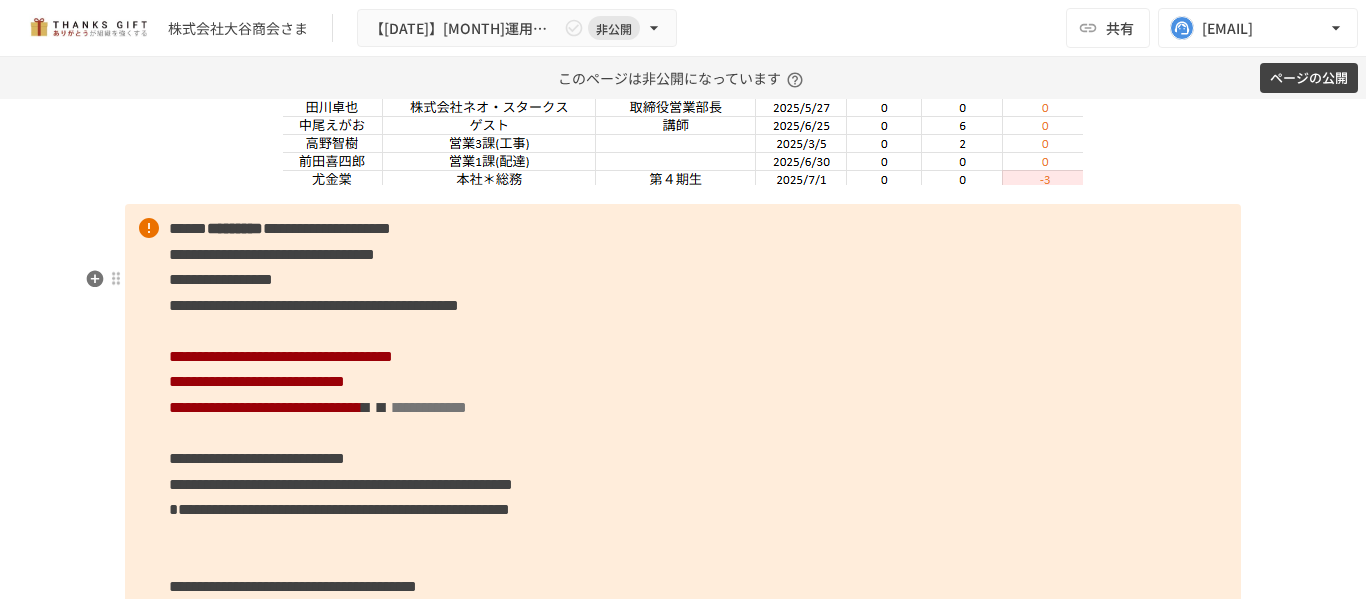 click on "**********" at bounding box center (314, 305) 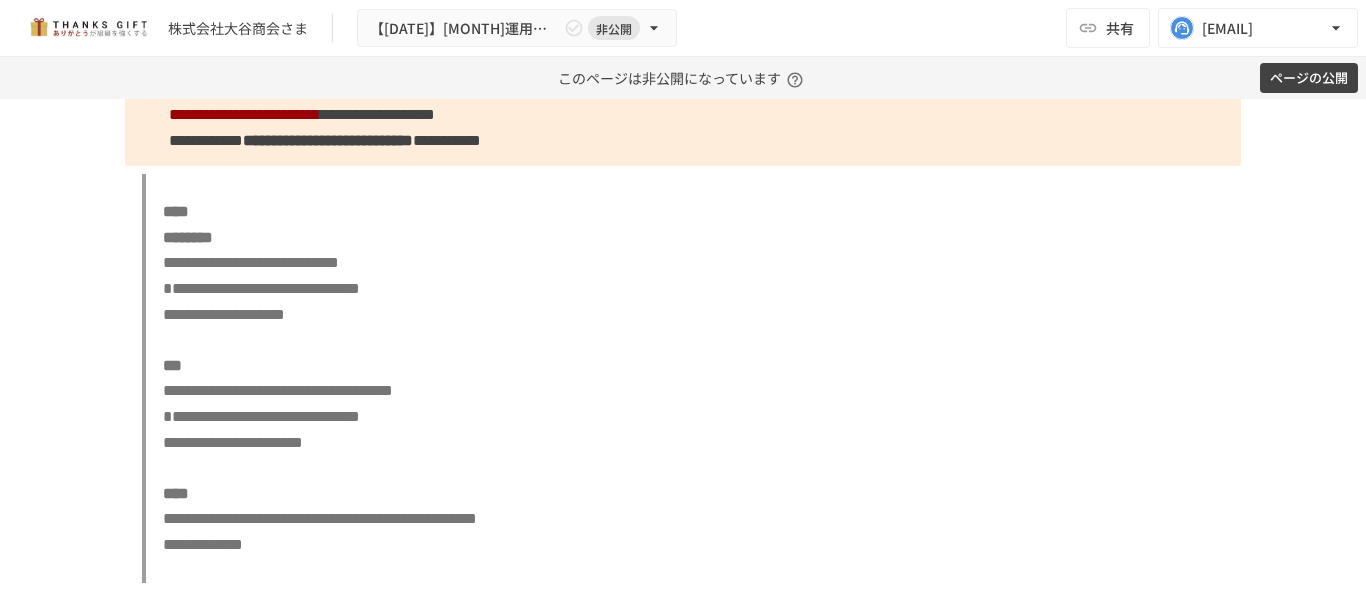 scroll, scrollTop: 7464, scrollLeft: 0, axis: vertical 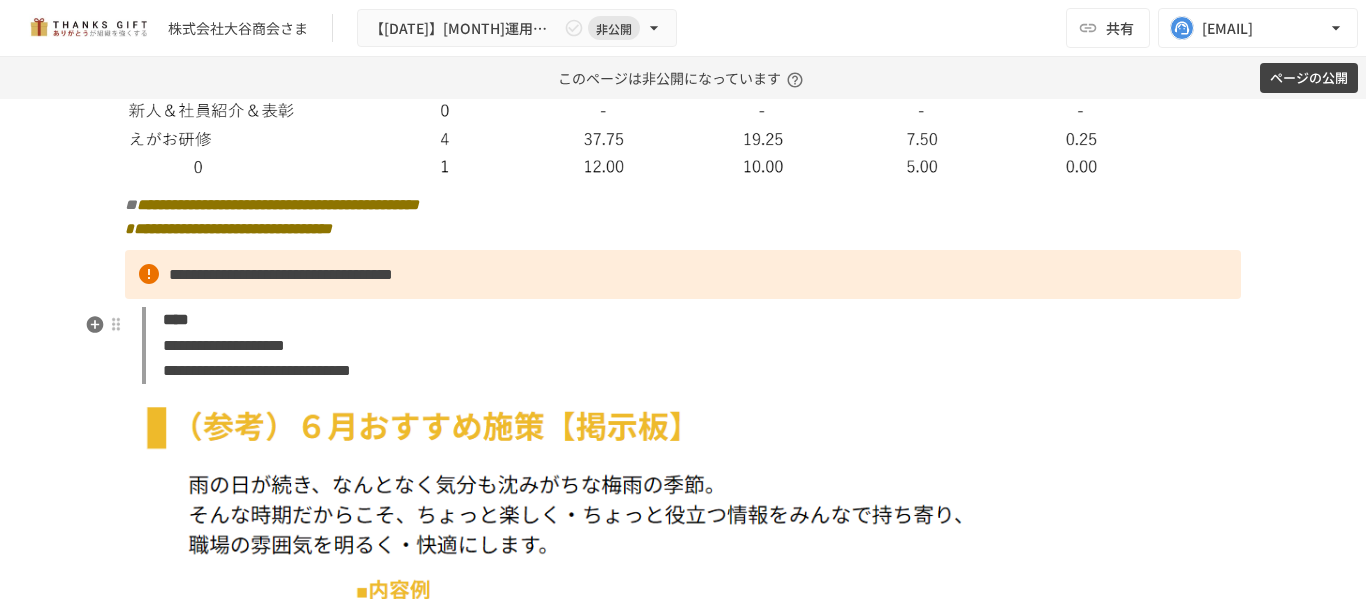 click on "**********" at bounding box center (683, 275) 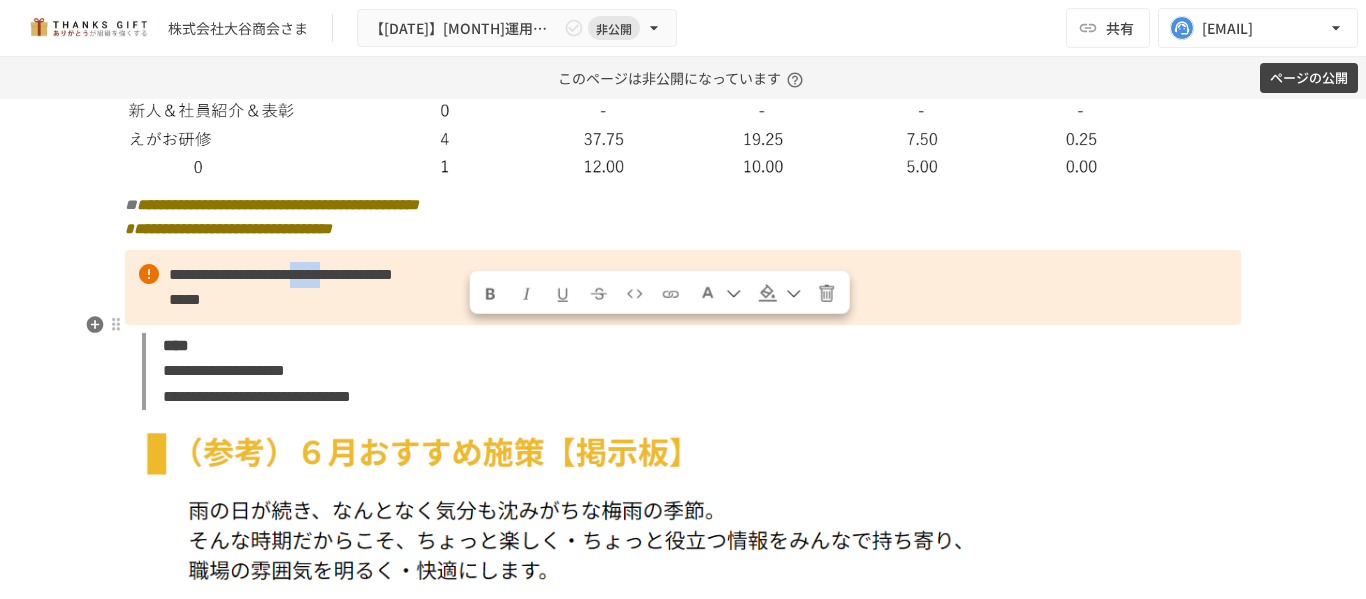 drag, startPoint x: 544, startPoint y: 333, endPoint x: 467, endPoint y: 334, distance: 77.00649 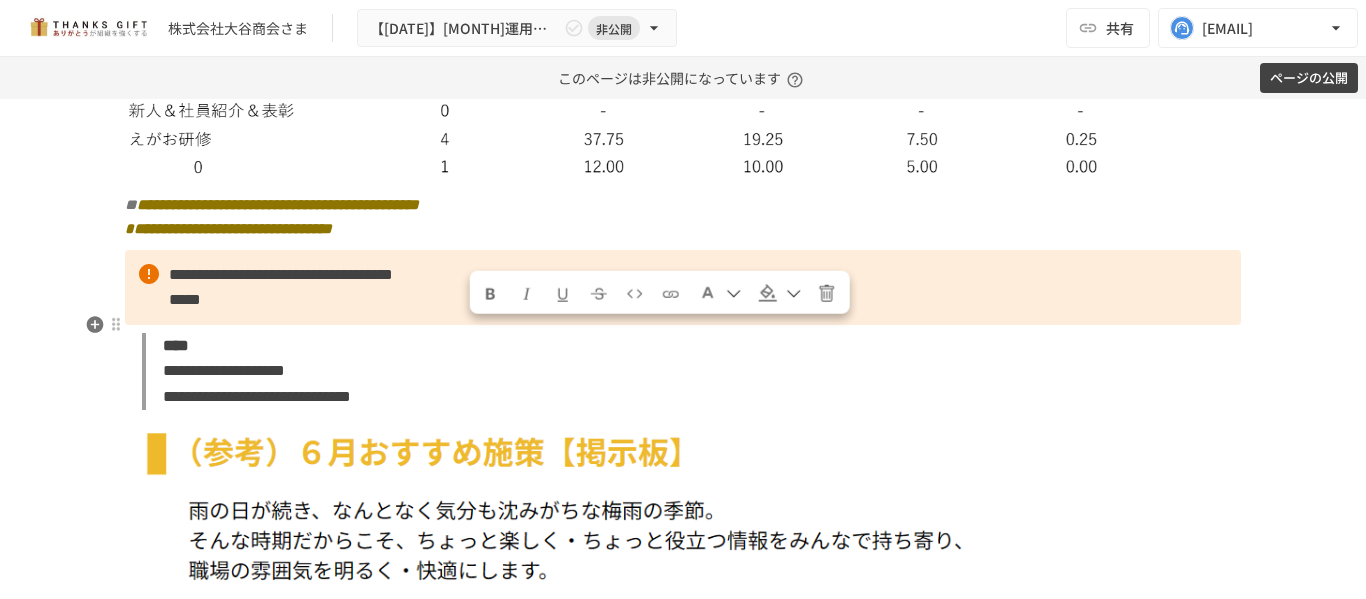 click on "**********" at bounding box center (683, 287) 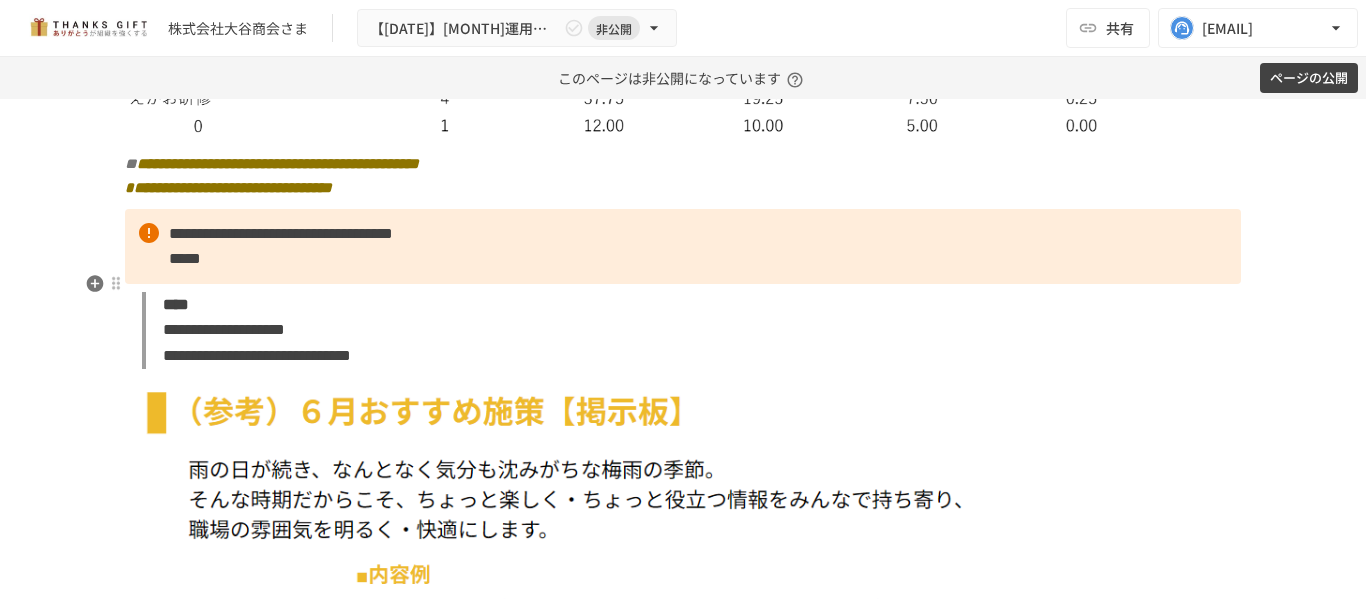 scroll, scrollTop: 9593, scrollLeft: 0, axis: vertical 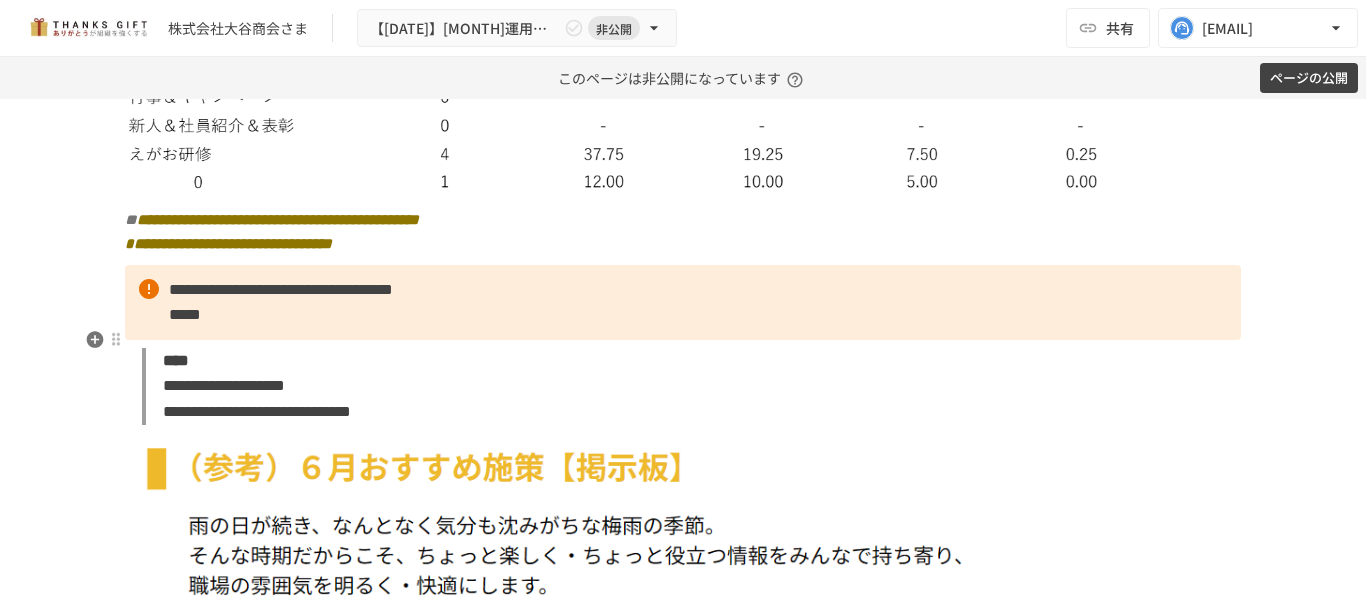 click on "**********" at bounding box center [683, 302] 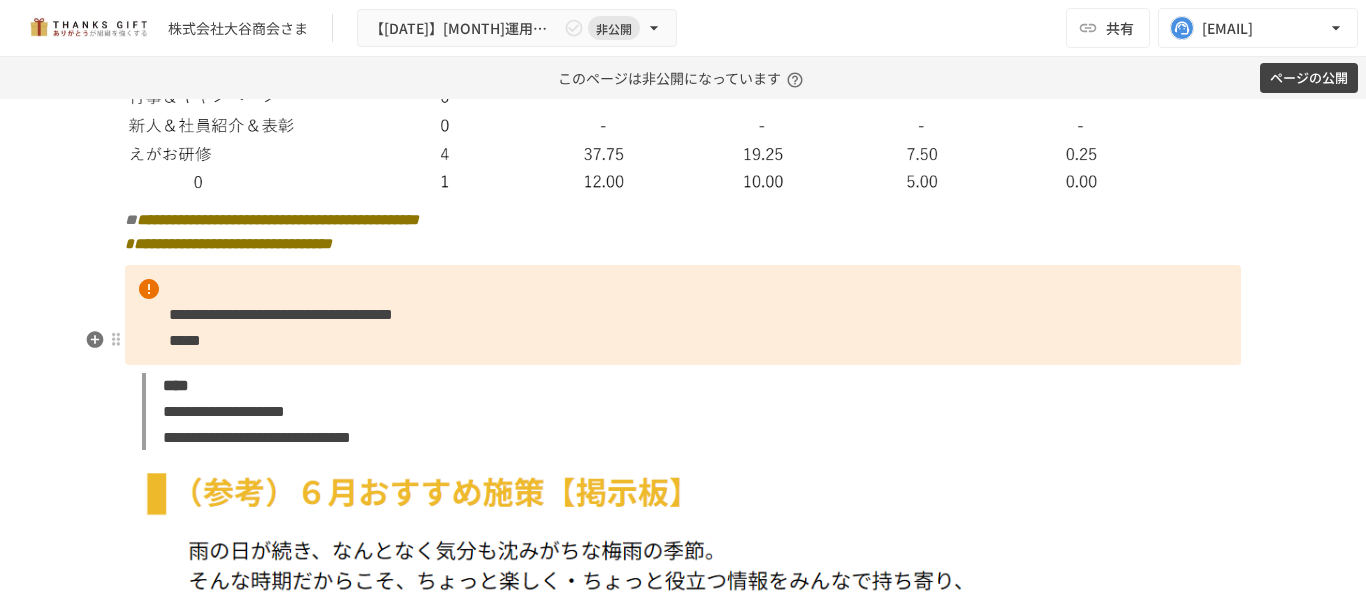 click on "**********" at bounding box center (683, 315) 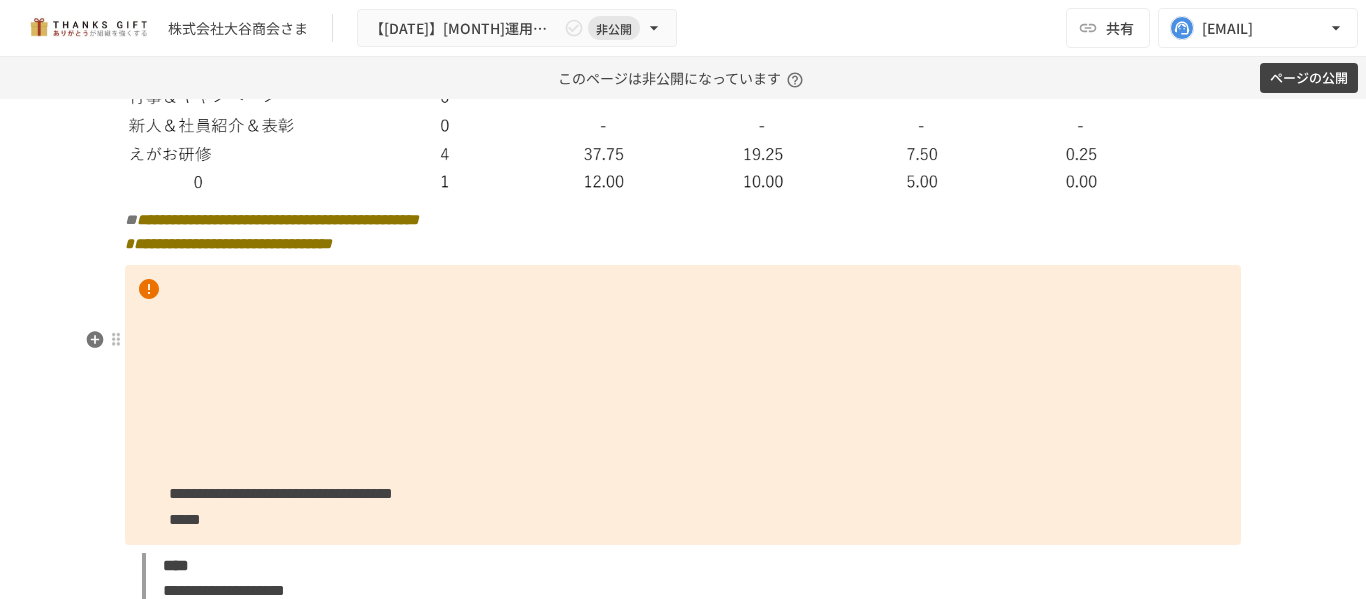 click on "**********" at bounding box center (683, 405) 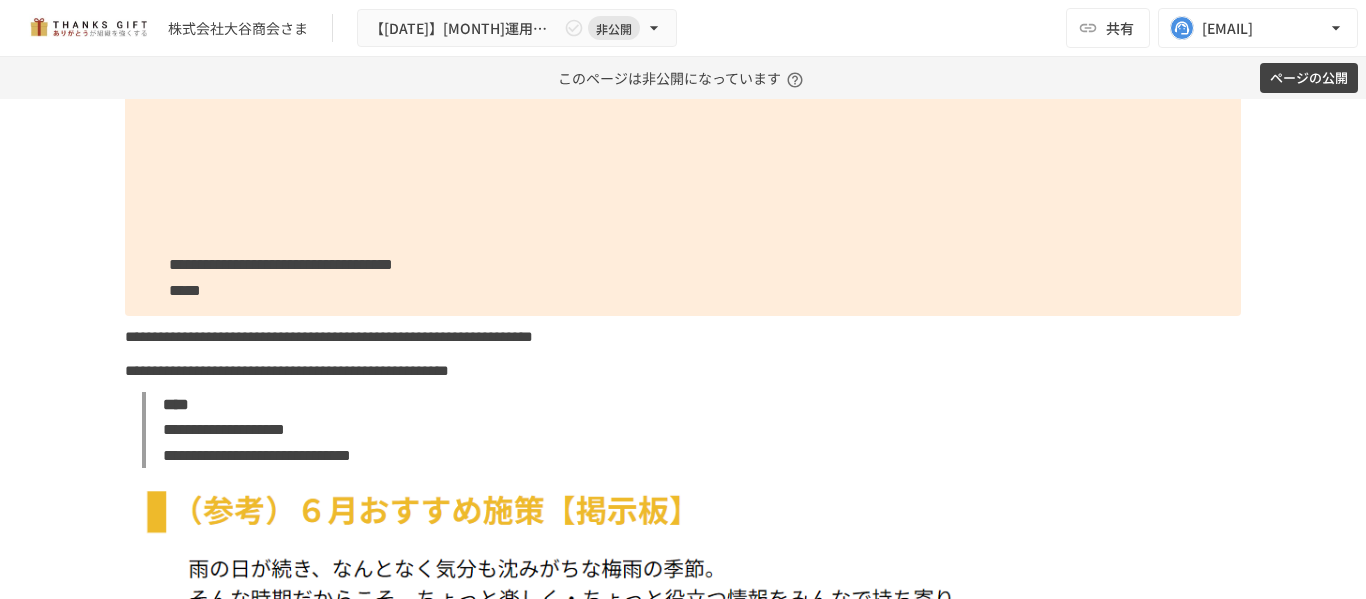 scroll, scrollTop: 9768, scrollLeft: 0, axis: vertical 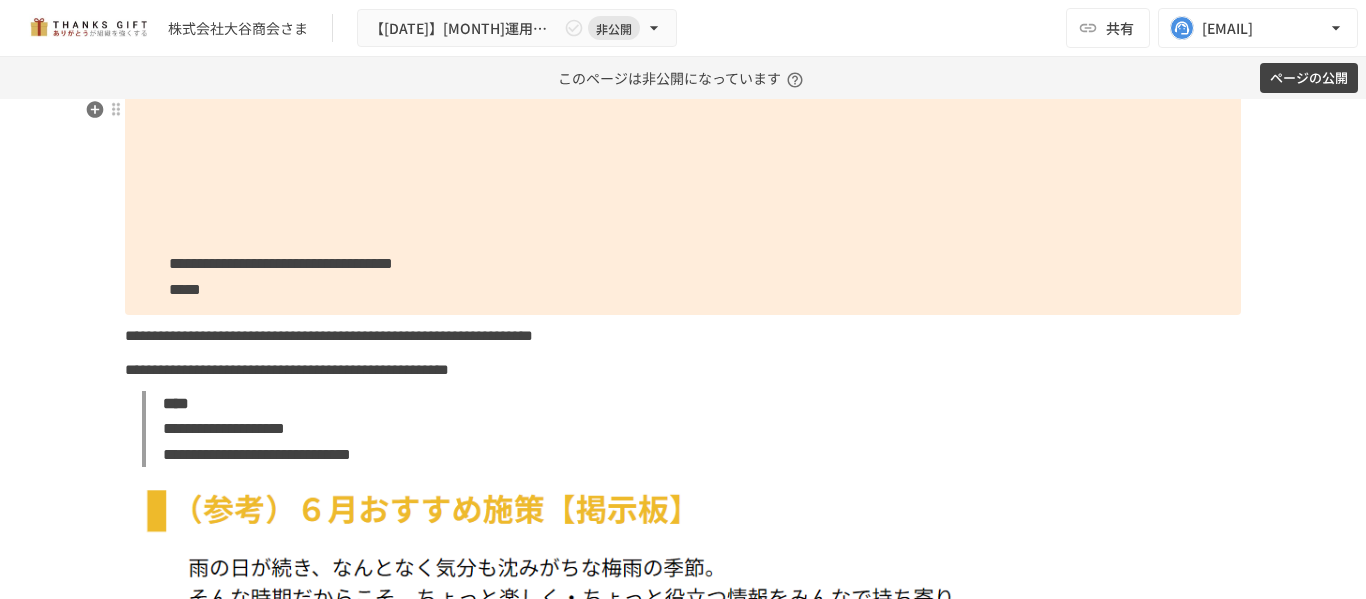 click on "**********" at bounding box center [593, 84] 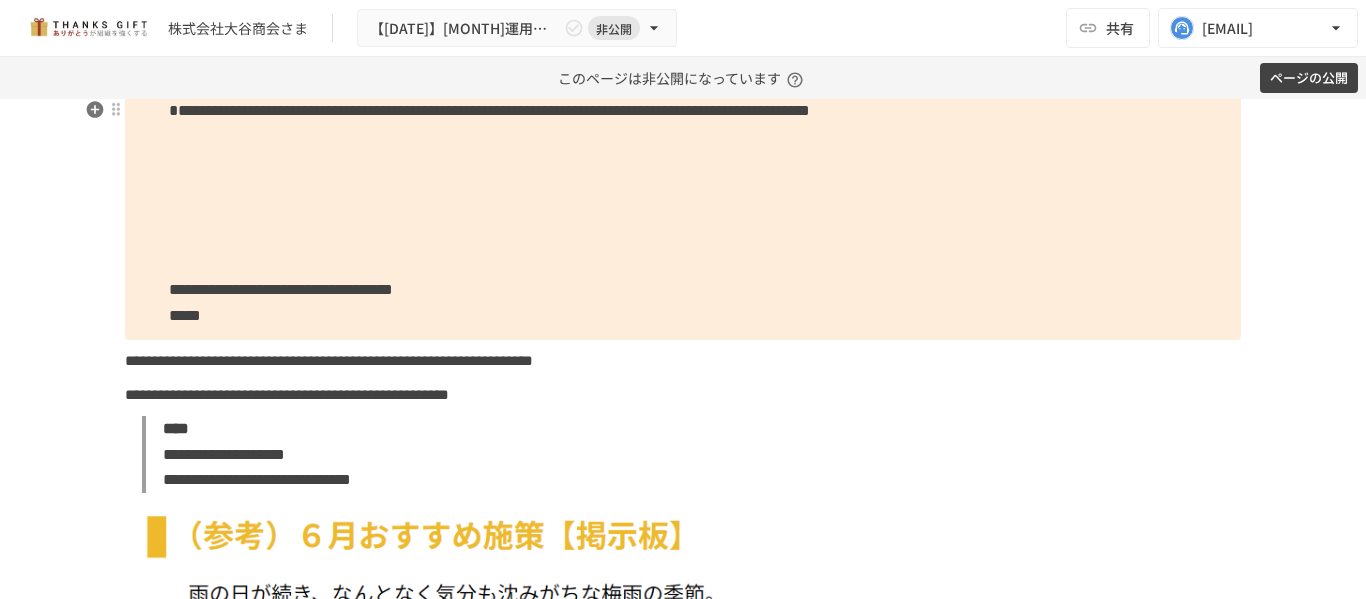 click on "**********" at bounding box center [489, 110] 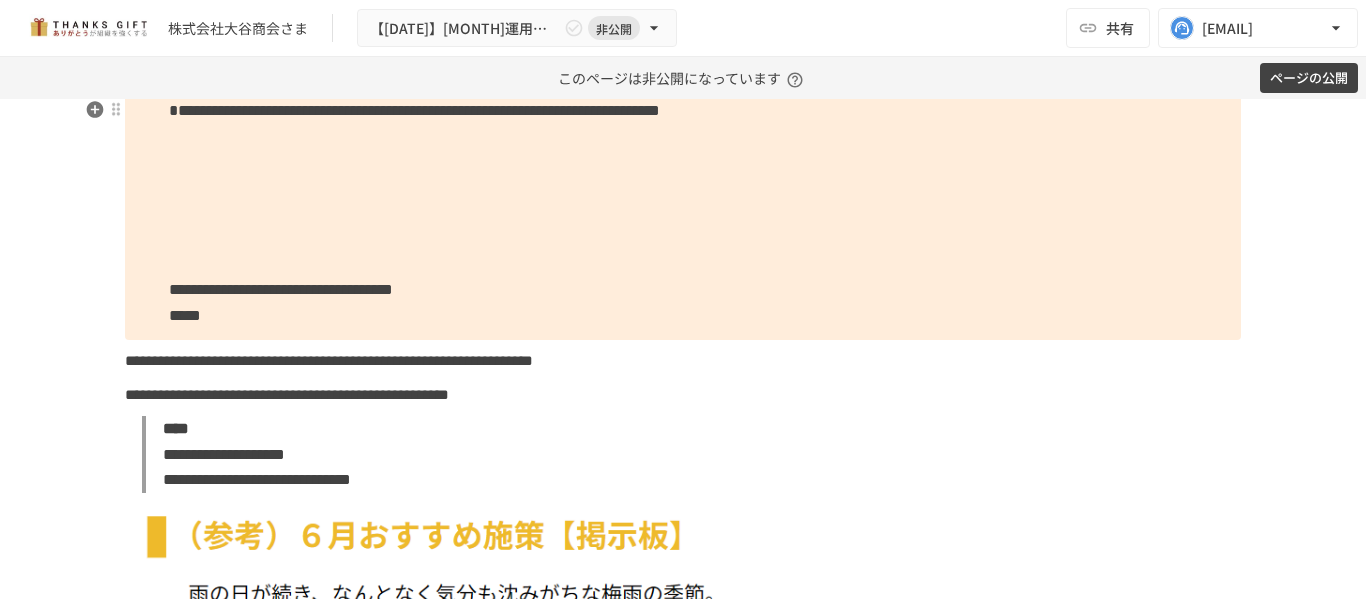 click on "**********" at bounding box center (414, 110) 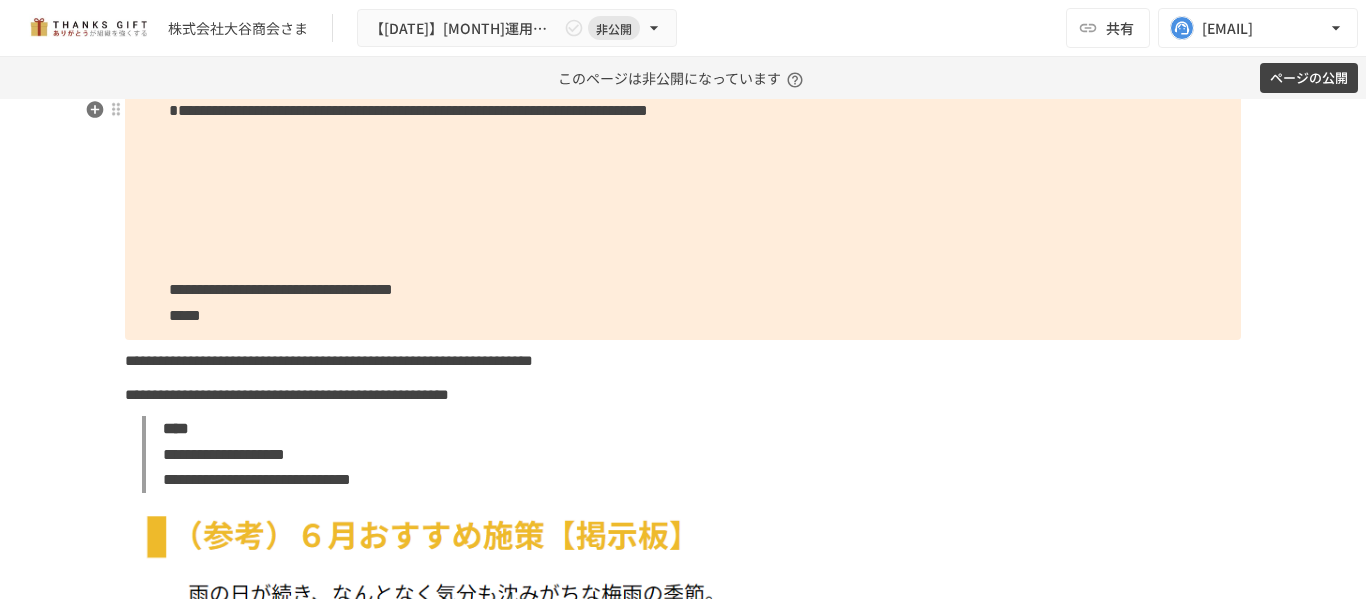 click on "**********" at bounding box center [408, 110] 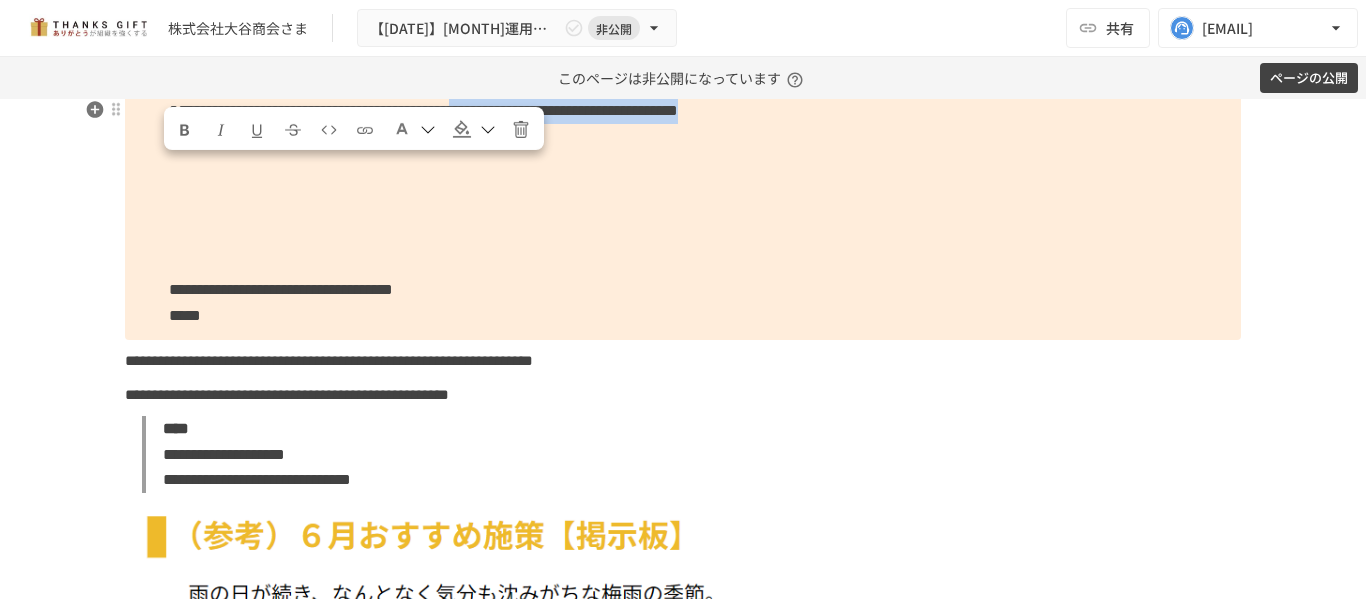 drag, startPoint x: 882, startPoint y: 174, endPoint x: 879, endPoint y: 204, distance: 30.149628 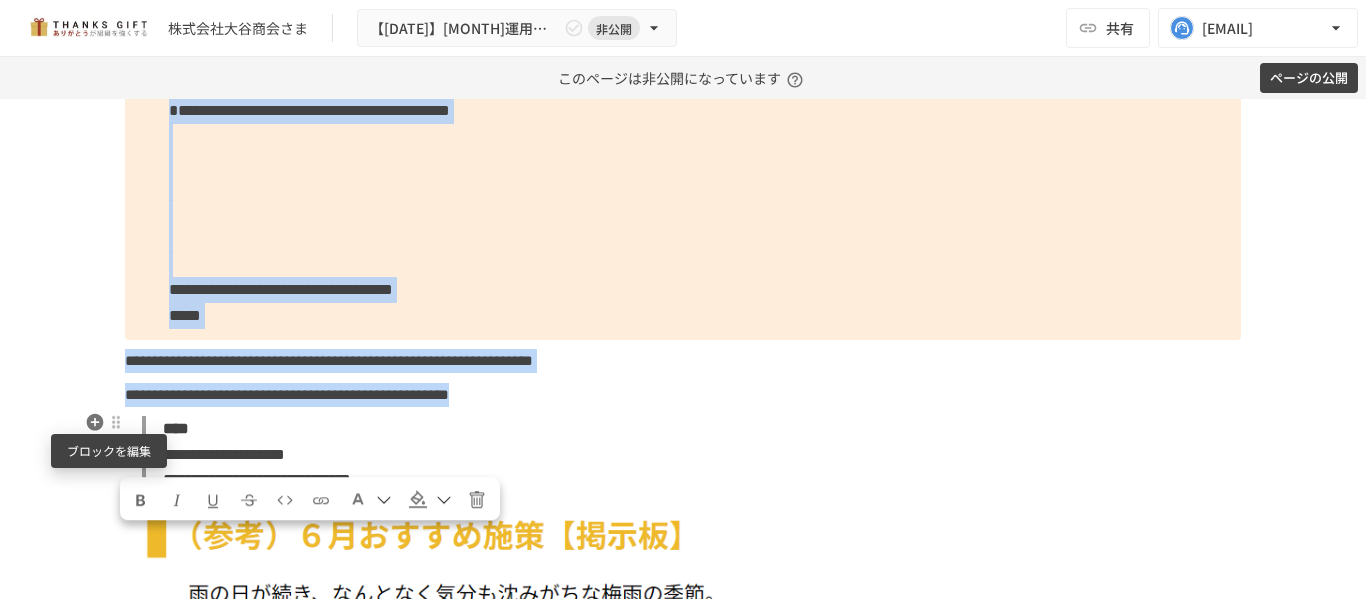 drag, startPoint x: 905, startPoint y: 448, endPoint x: 115, endPoint y: 424, distance: 790.3645 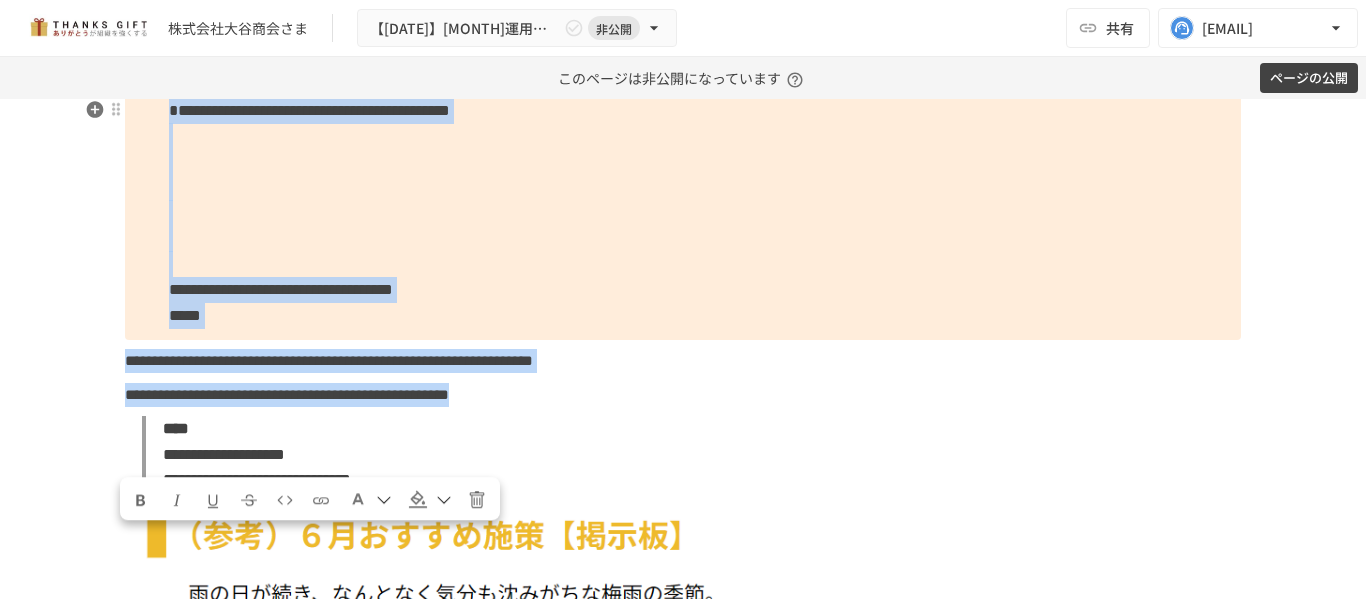 click on "*****" at bounding box center (185, 315) 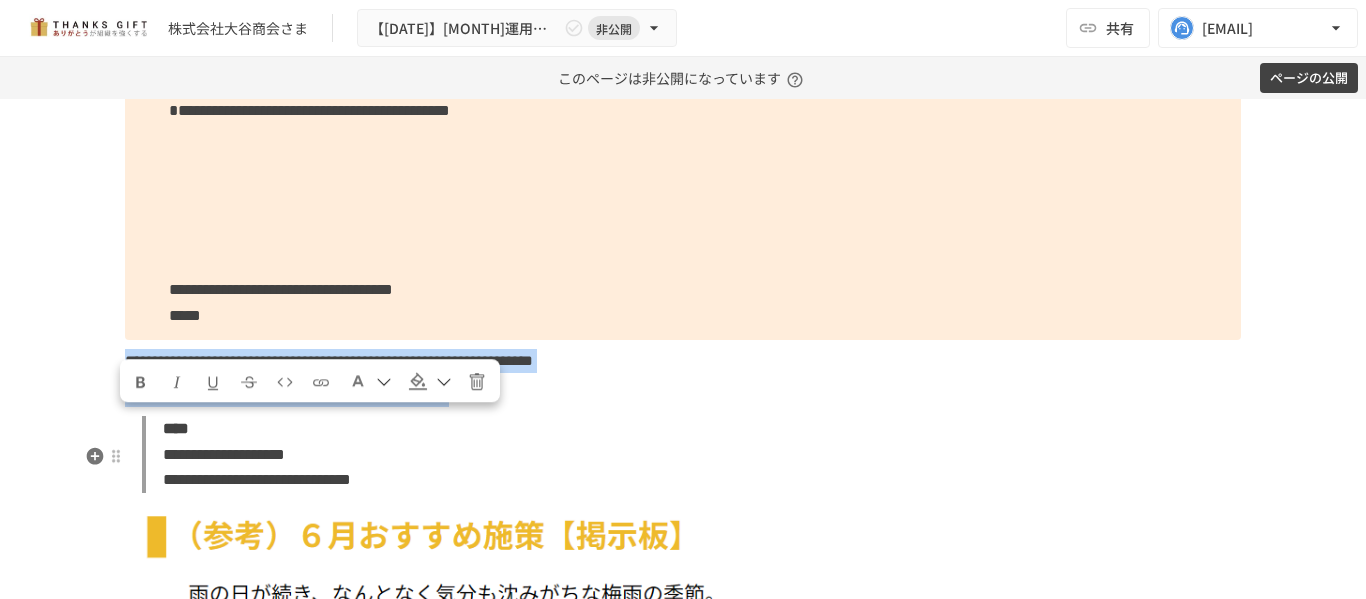 drag, startPoint x: 124, startPoint y: 426, endPoint x: 896, endPoint y: 452, distance: 772.4377 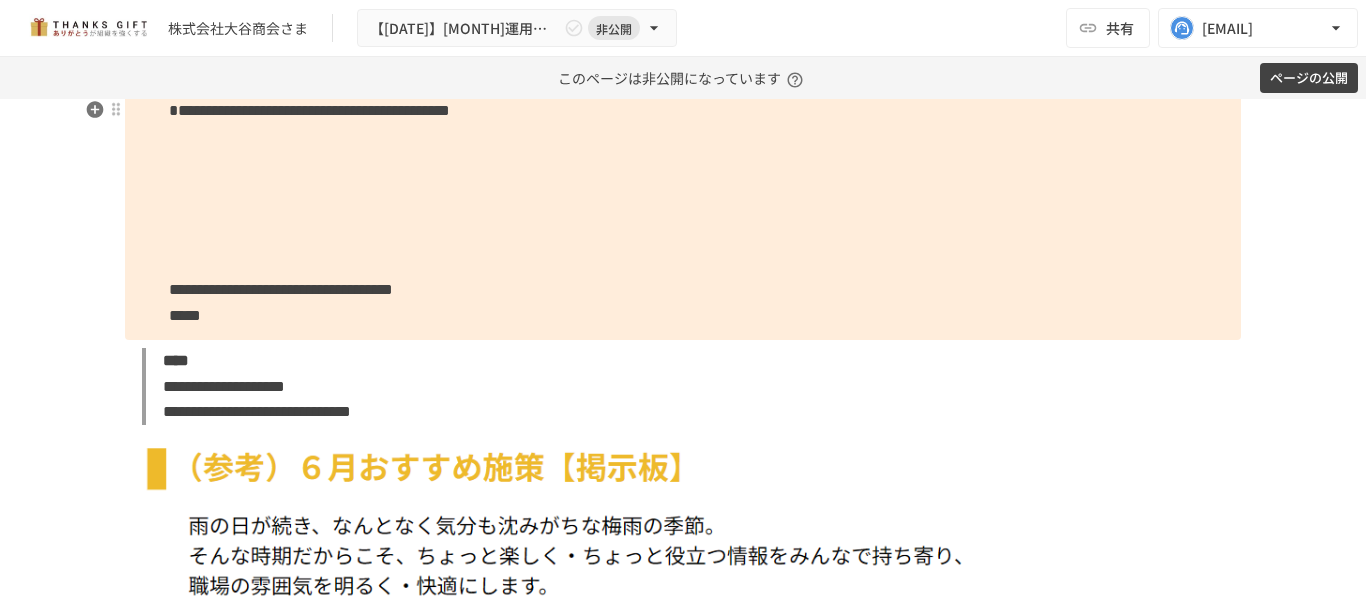 click on "**********" at bounding box center [683, 188] 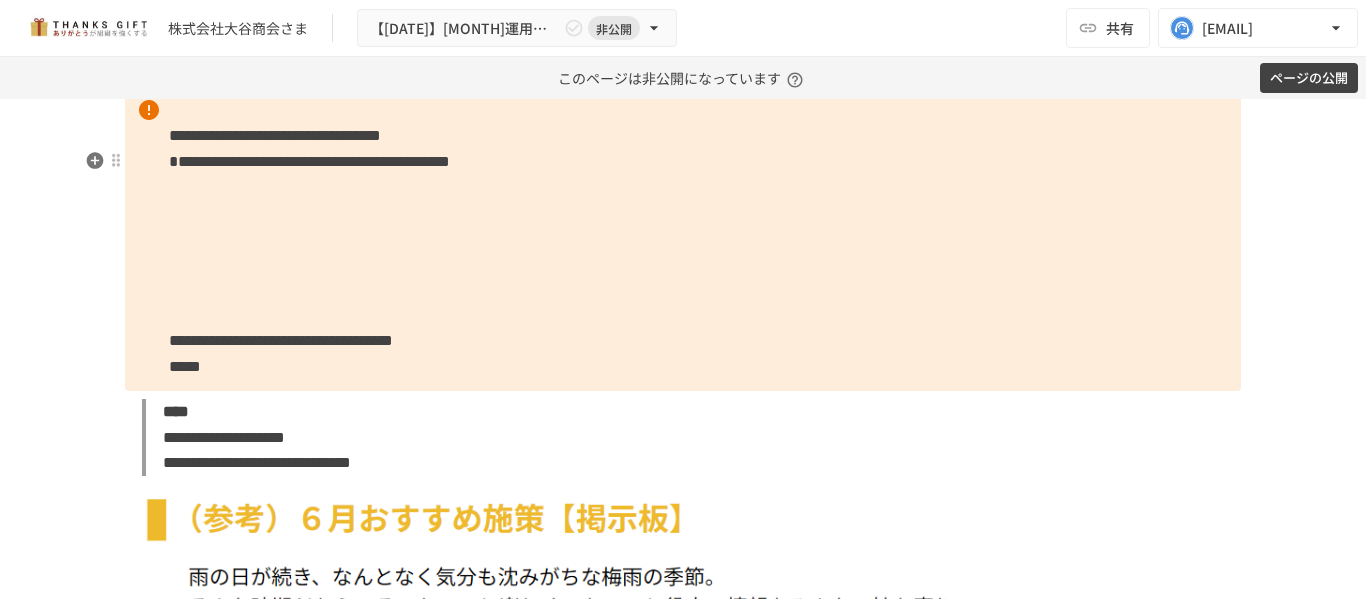 scroll, scrollTop: 9718, scrollLeft: 0, axis: vertical 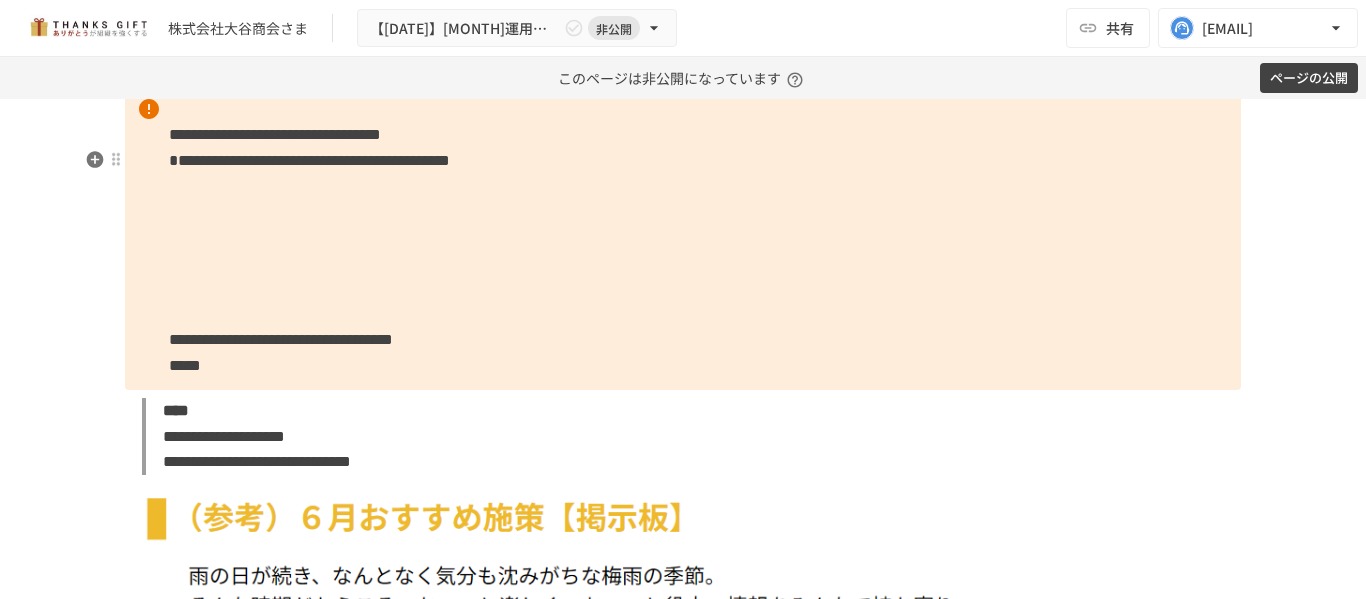 click on "**********" at bounding box center [275, 134] 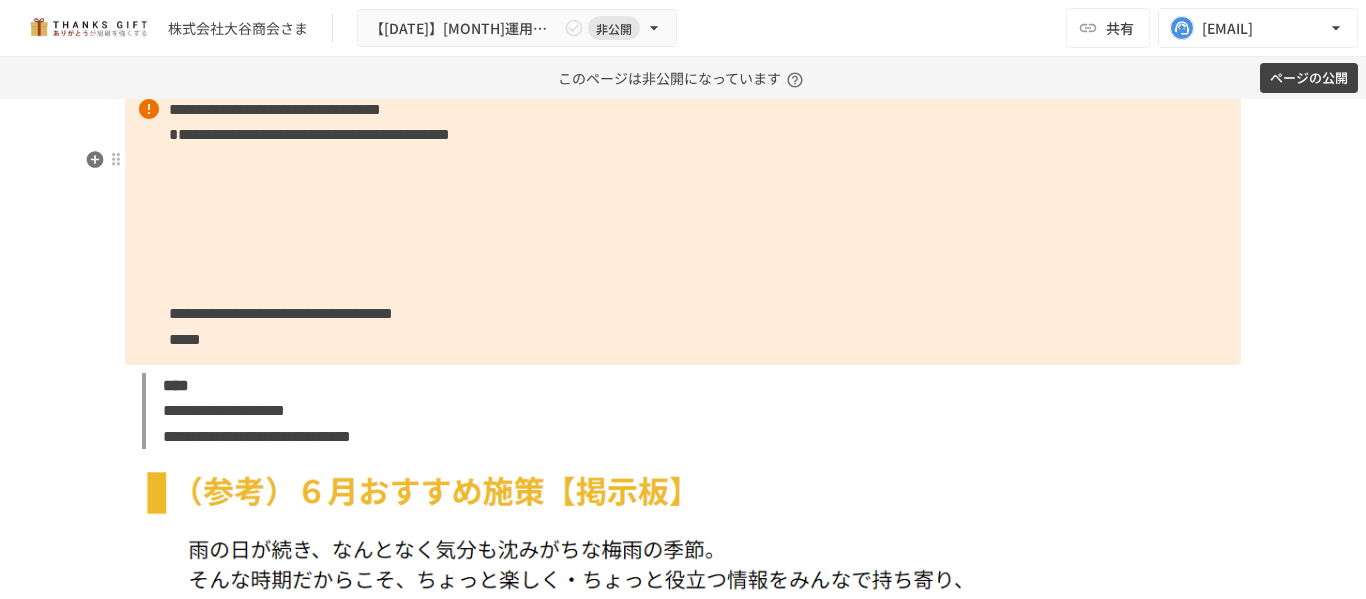 click on "**********" at bounding box center [683, 225] 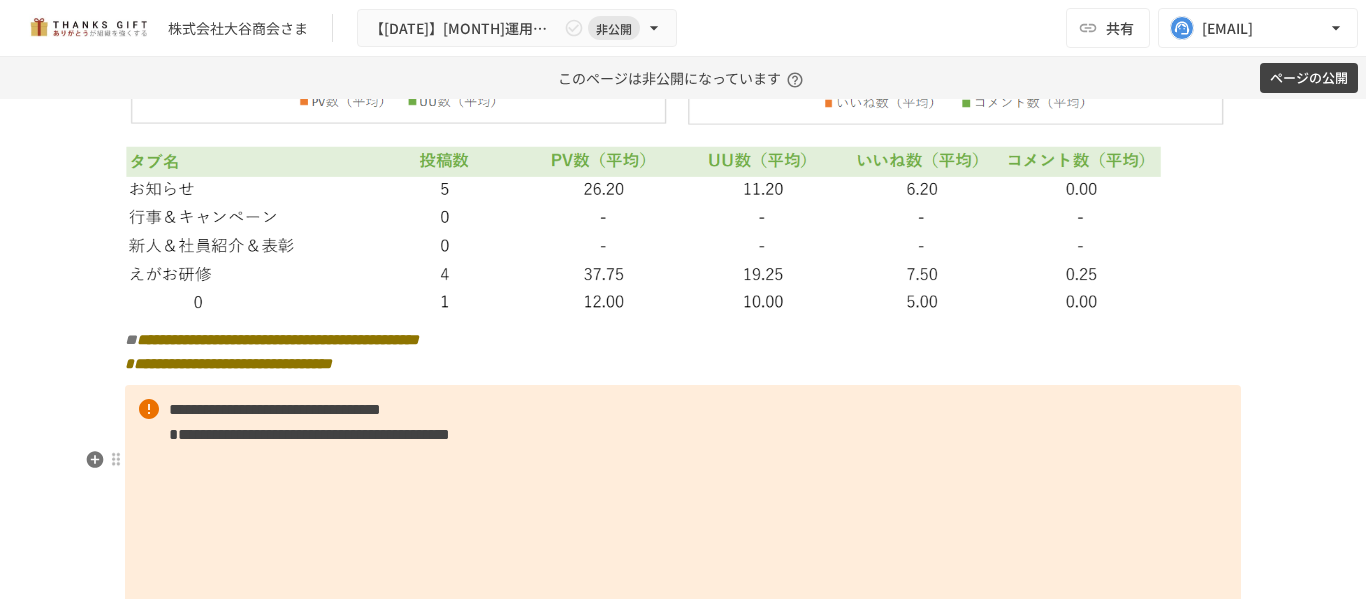scroll, scrollTop: 9419, scrollLeft: 0, axis: vertical 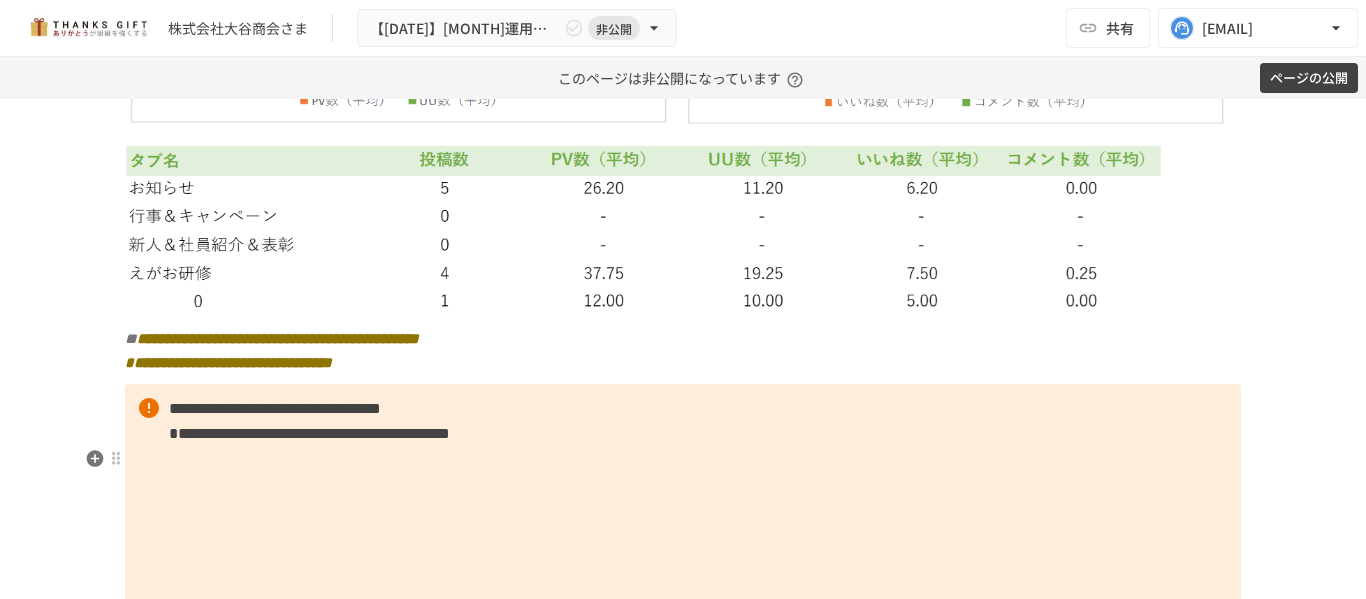 click on "**********" at bounding box center (275, 408) 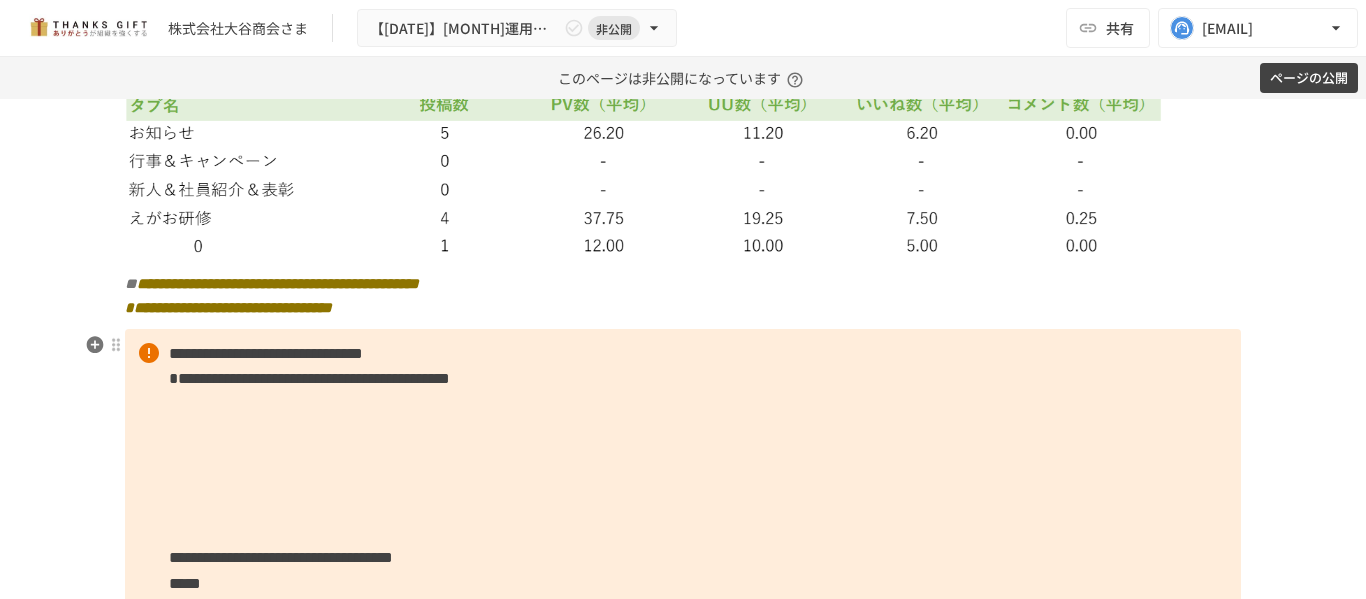 scroll, scrollTop: 9517, scrollLeft: 0, axis: vertical 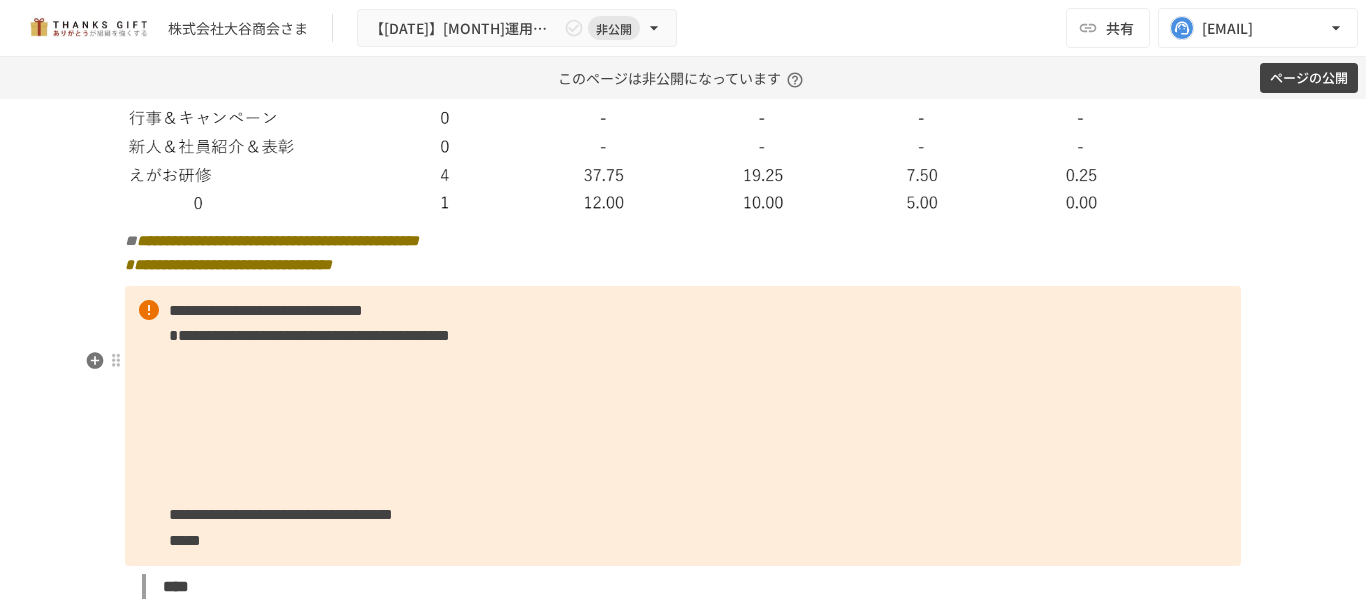 click on "**********" at bounding box center (683, 426) 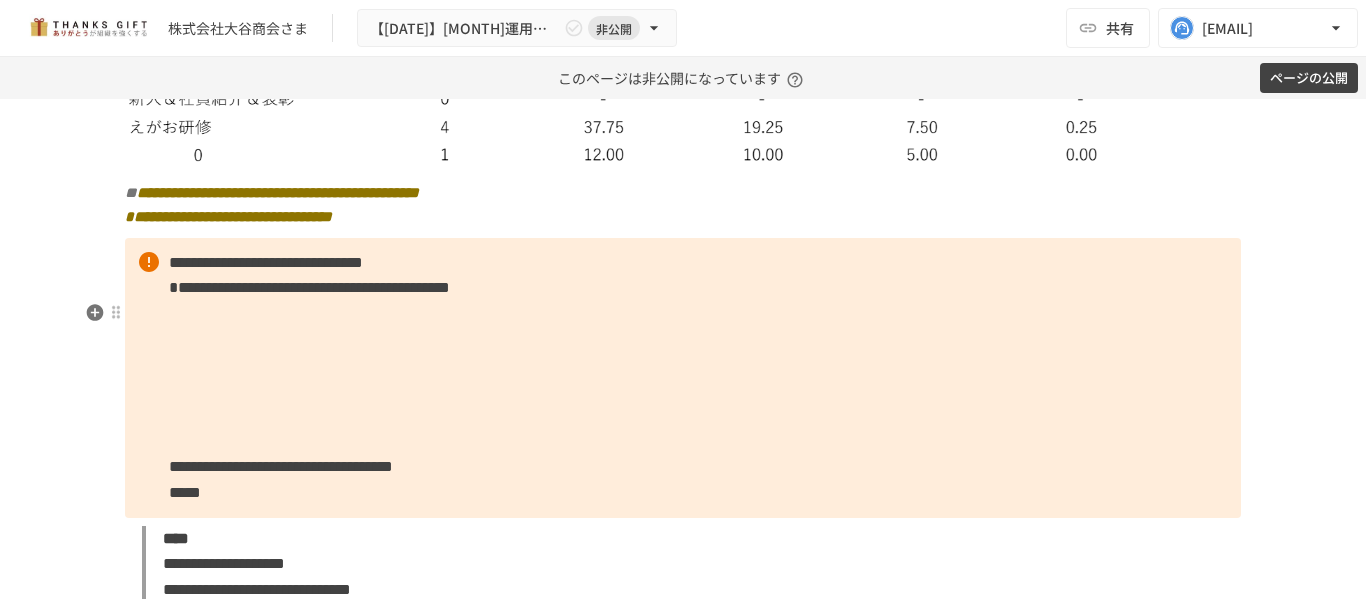 click on "**********" at bounding box center (683, 378) 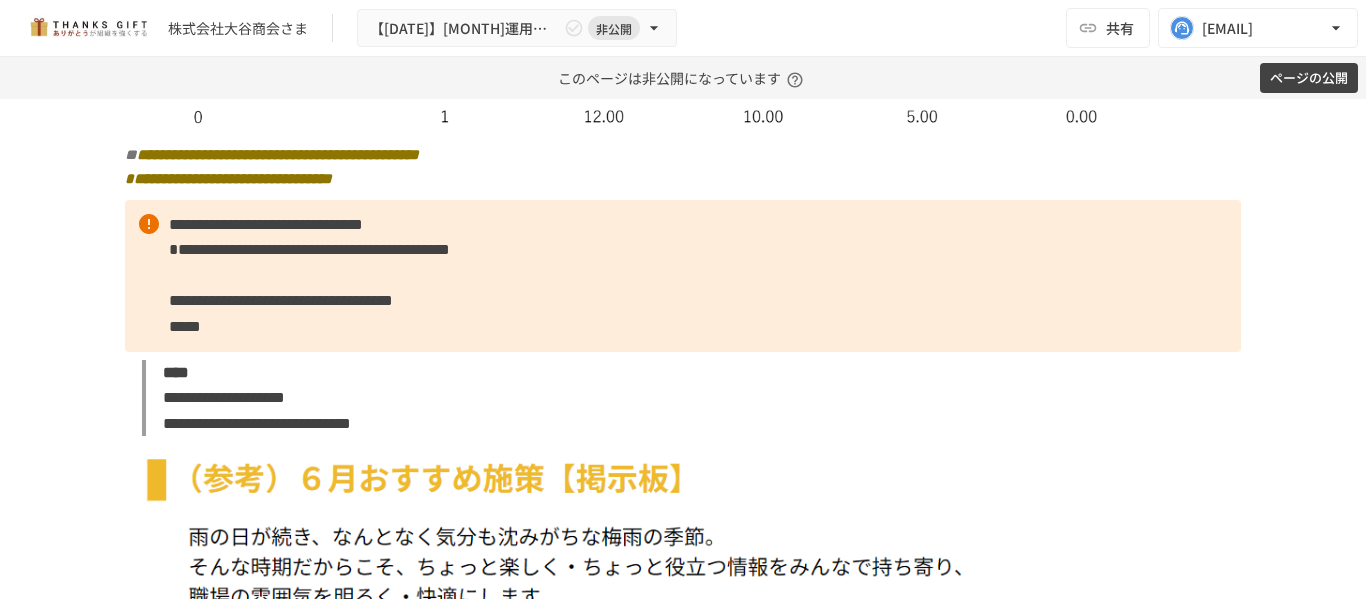 scroll, scrollTop: 9604, scrollLeft: 0, axis: vertical 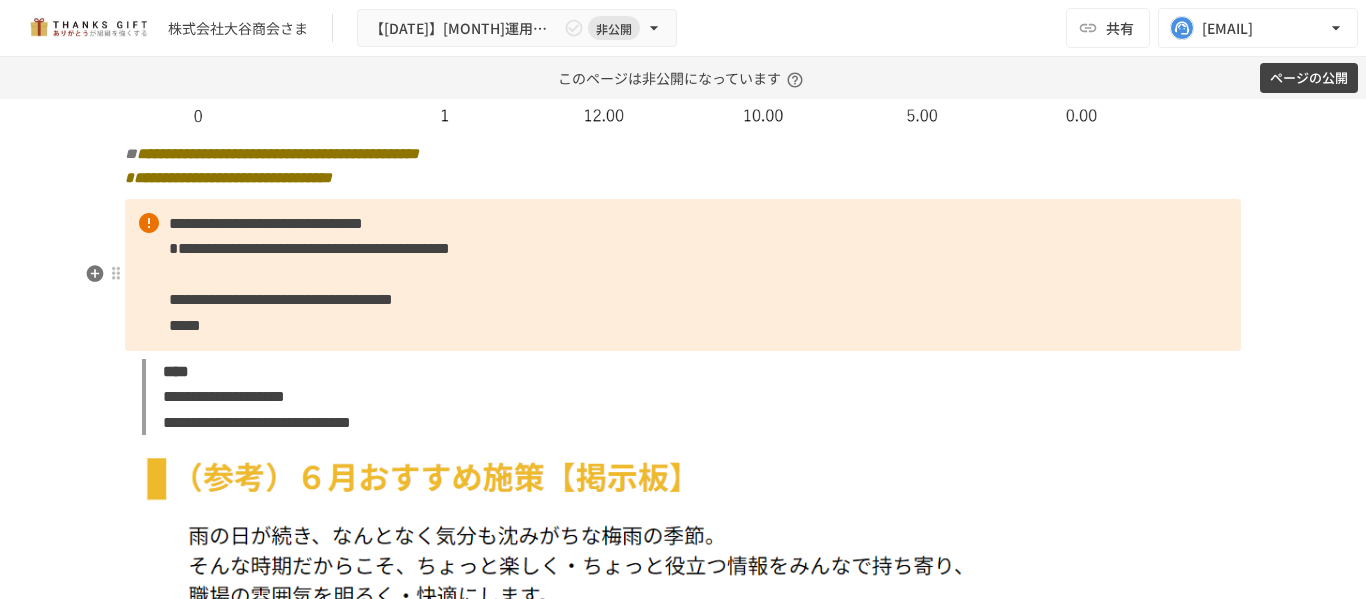click on "**********" at bounding box center [683, 275] 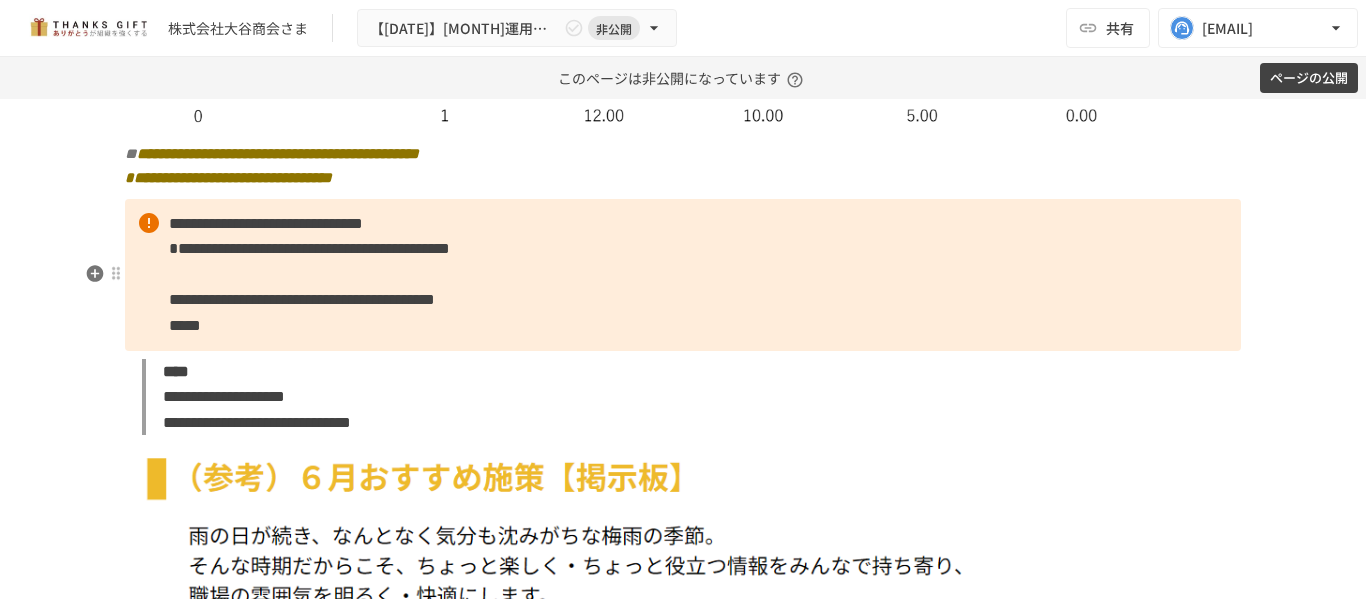 click on "**********" at bounding box center [302, 299] 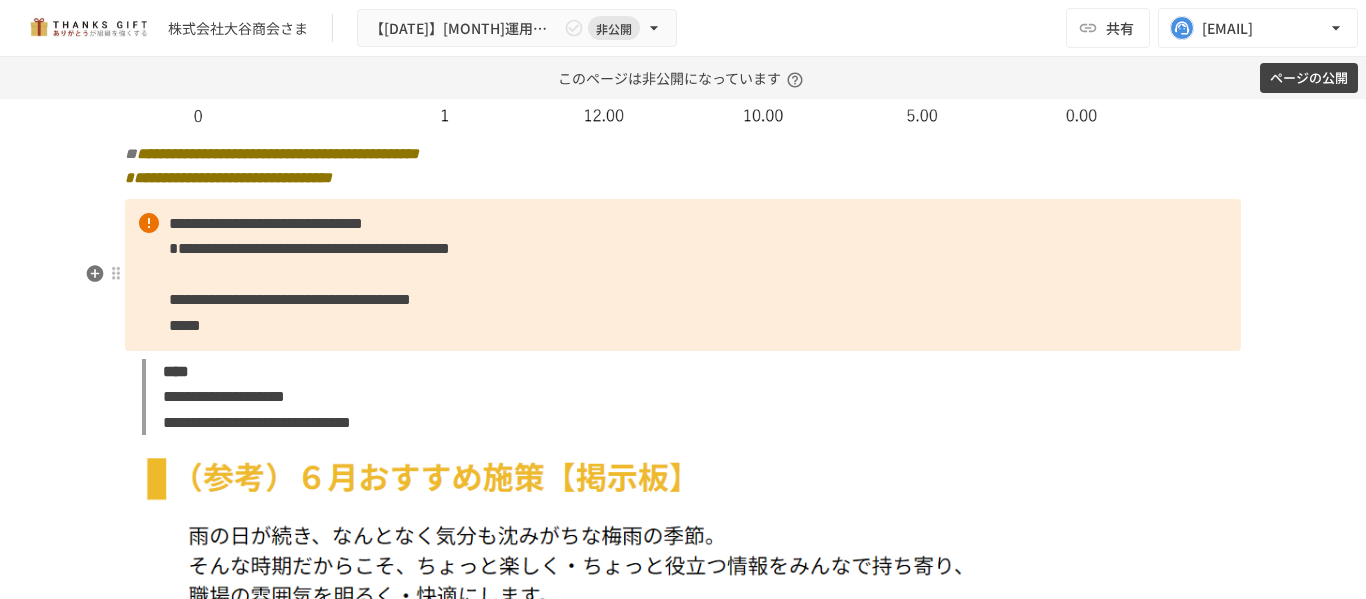 click on "**********" at bounding box center (683, 275) 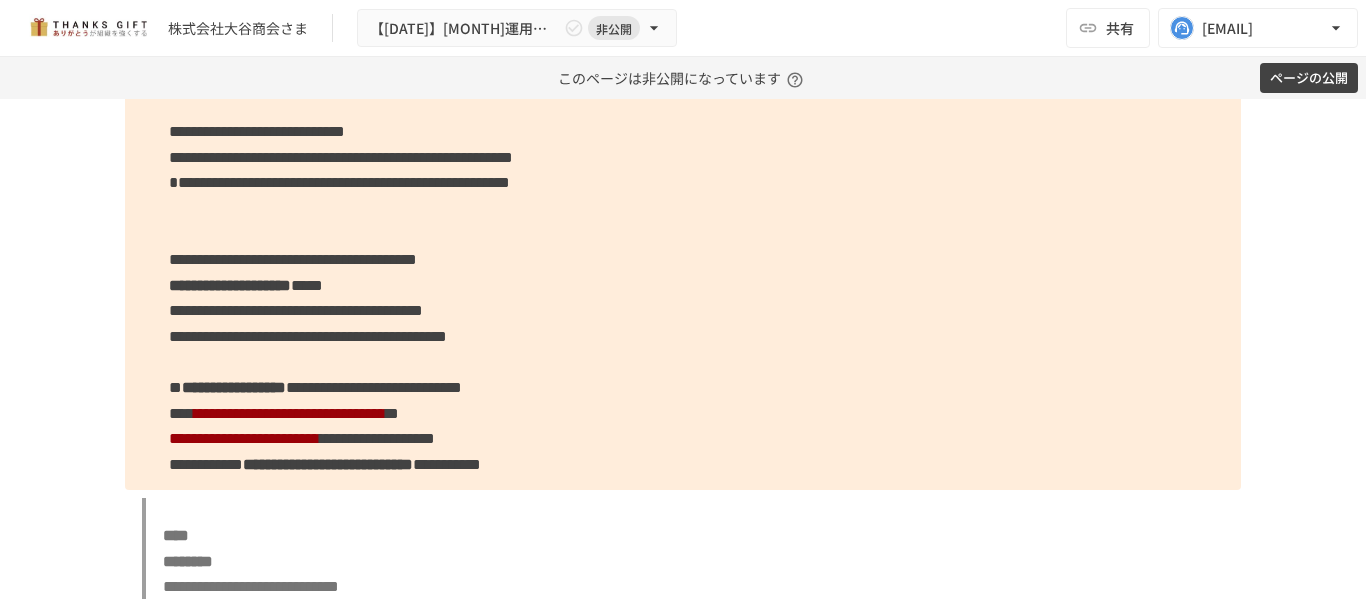 scroll, scrollTop: 7140, scrollLeft: 0, axis: vertical 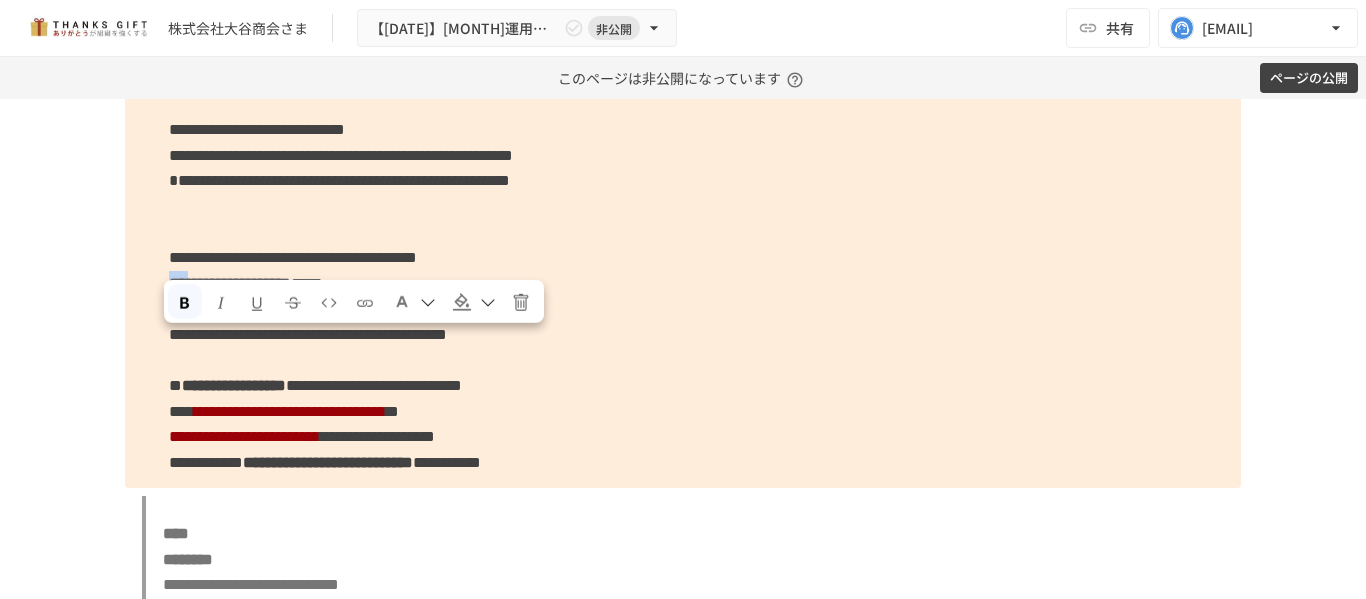 drag, startPoint x: 160, startPoint y: 347, endPoint x: 216, endPoint y: 340, distance: 56.435802 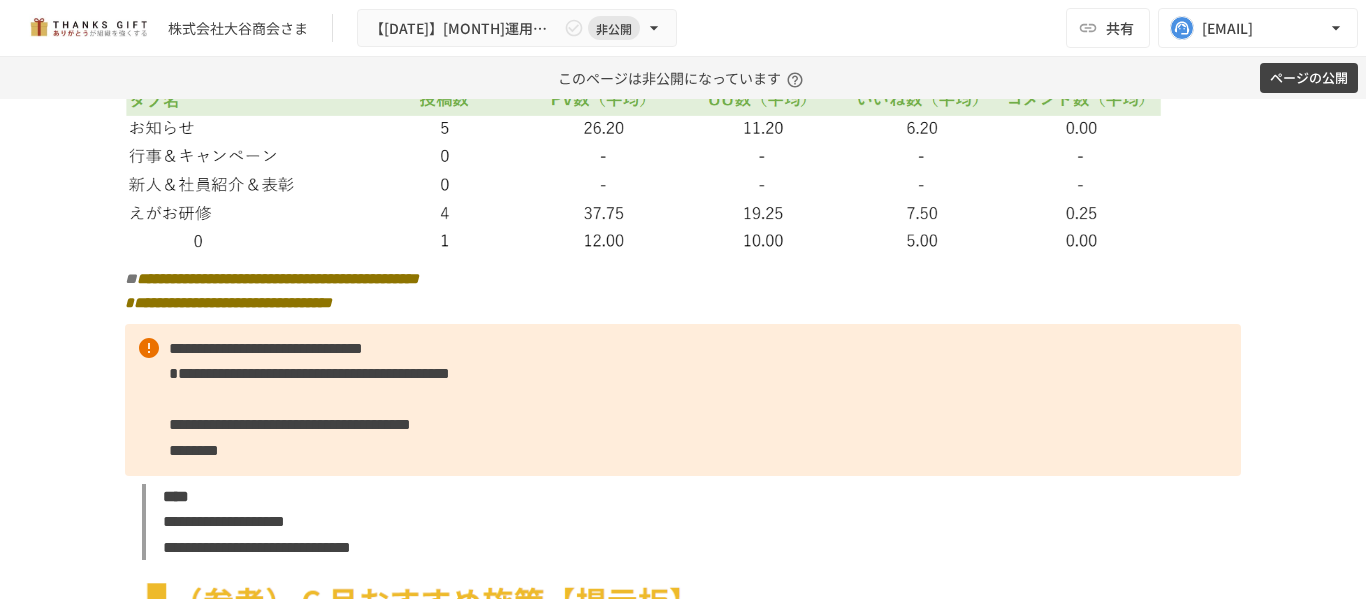scroll, scrollTop: 9584, scrollLeft: 0, axis: vertical 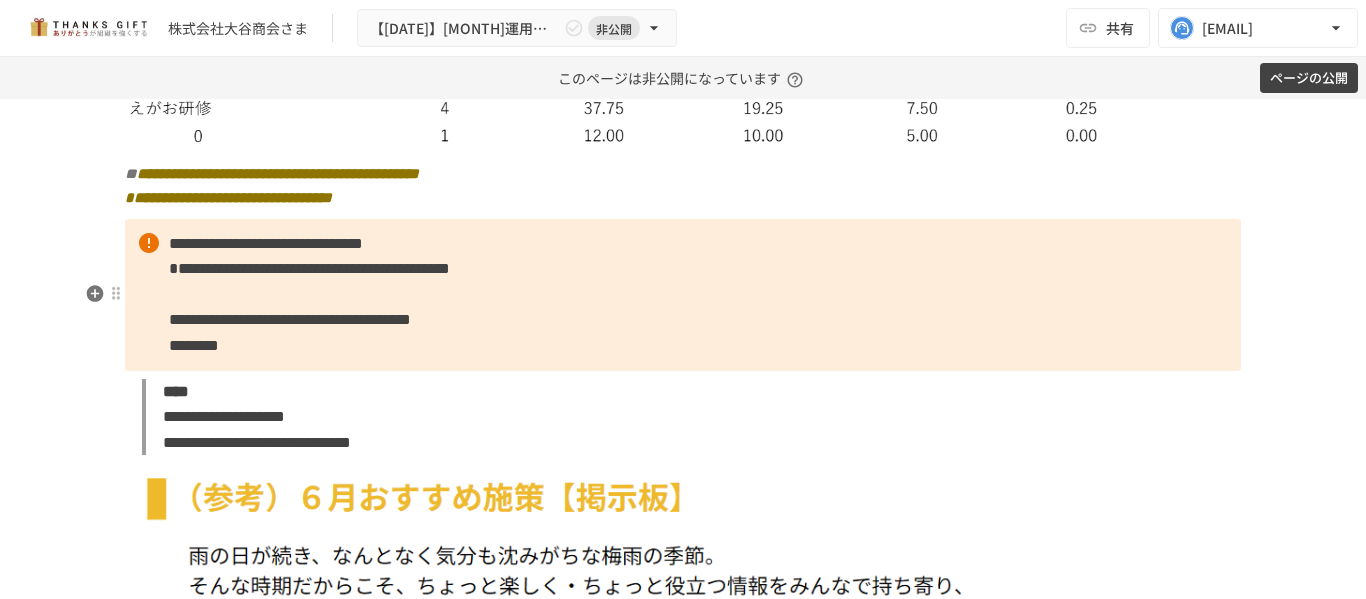 click on "********" at bounding box center [194, 345] 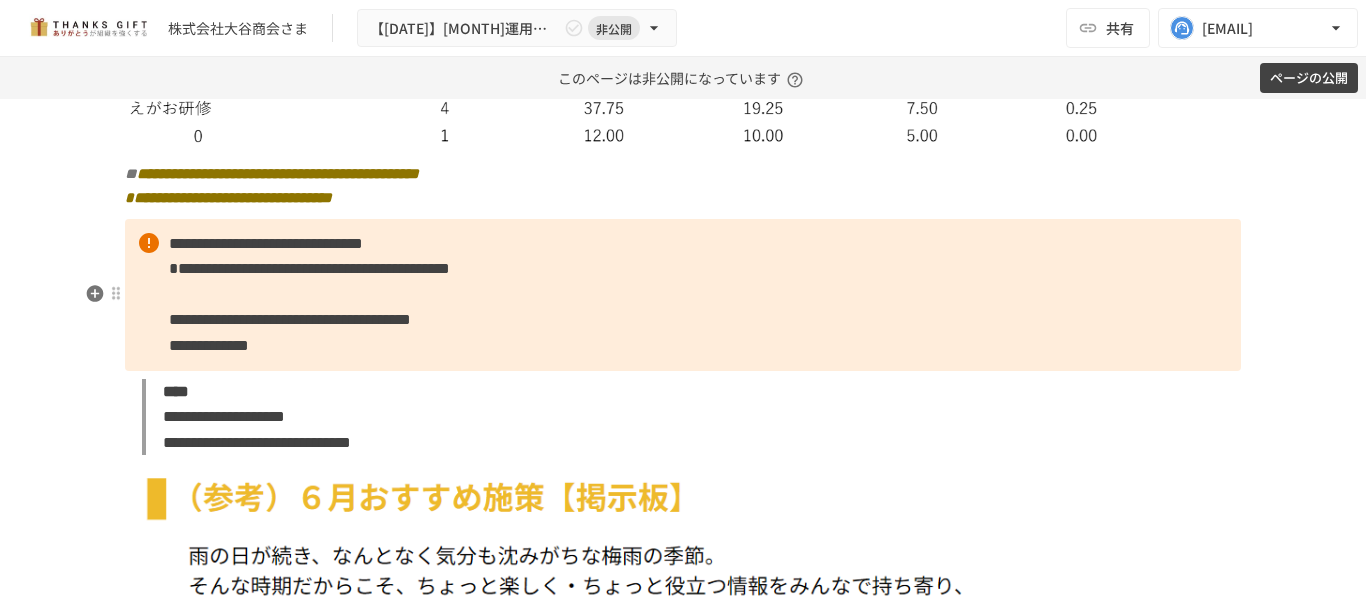 click on "**********" at bounding box center (209, 345) 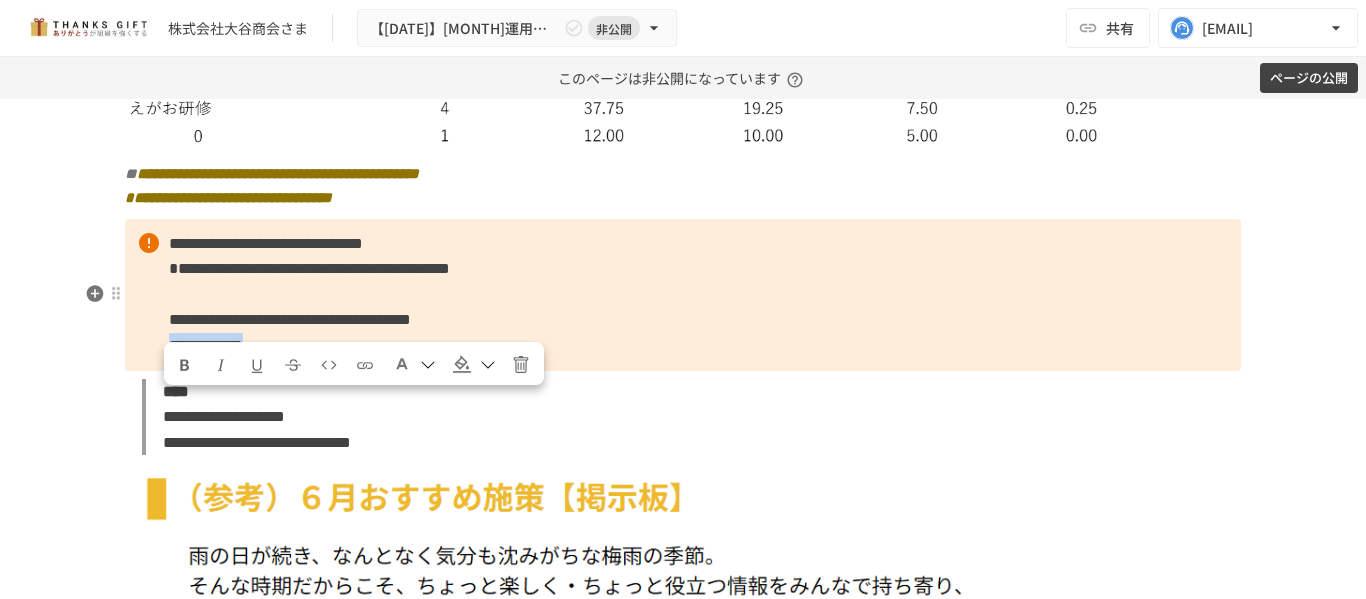 drag, startPoint x: 165, startPoint y: 402, endPoint x: 378, endPoint y: 411, distance: 213.19006 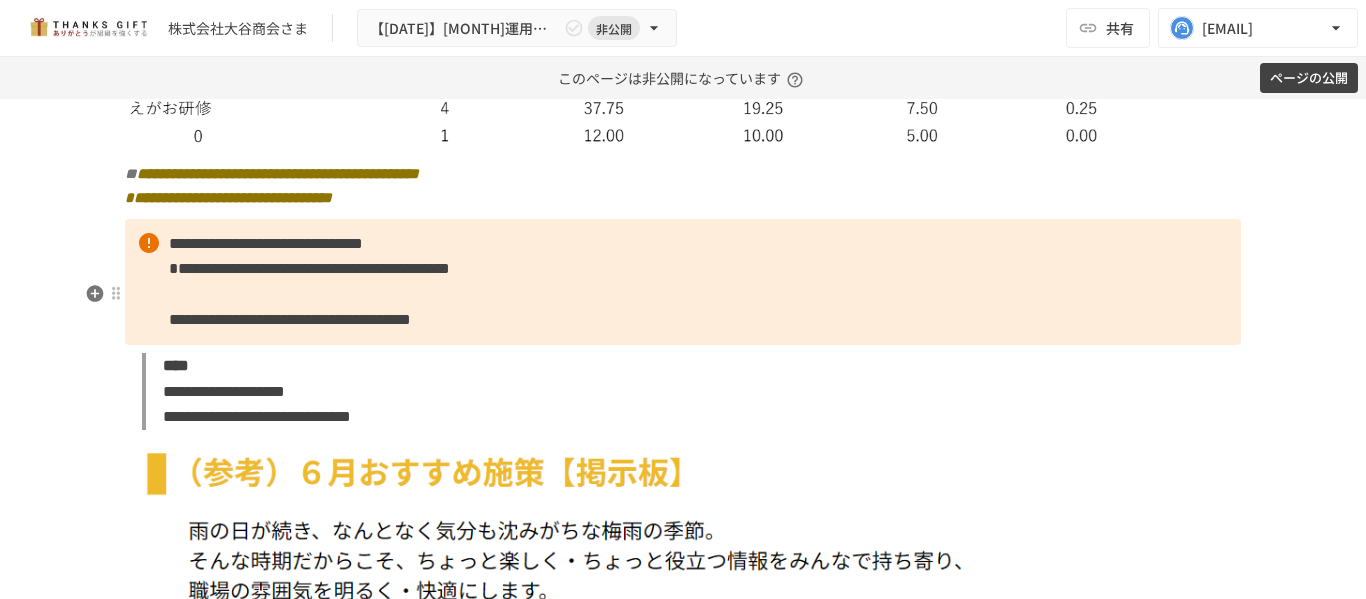 click on "**********" at bounding box center (683, 282) 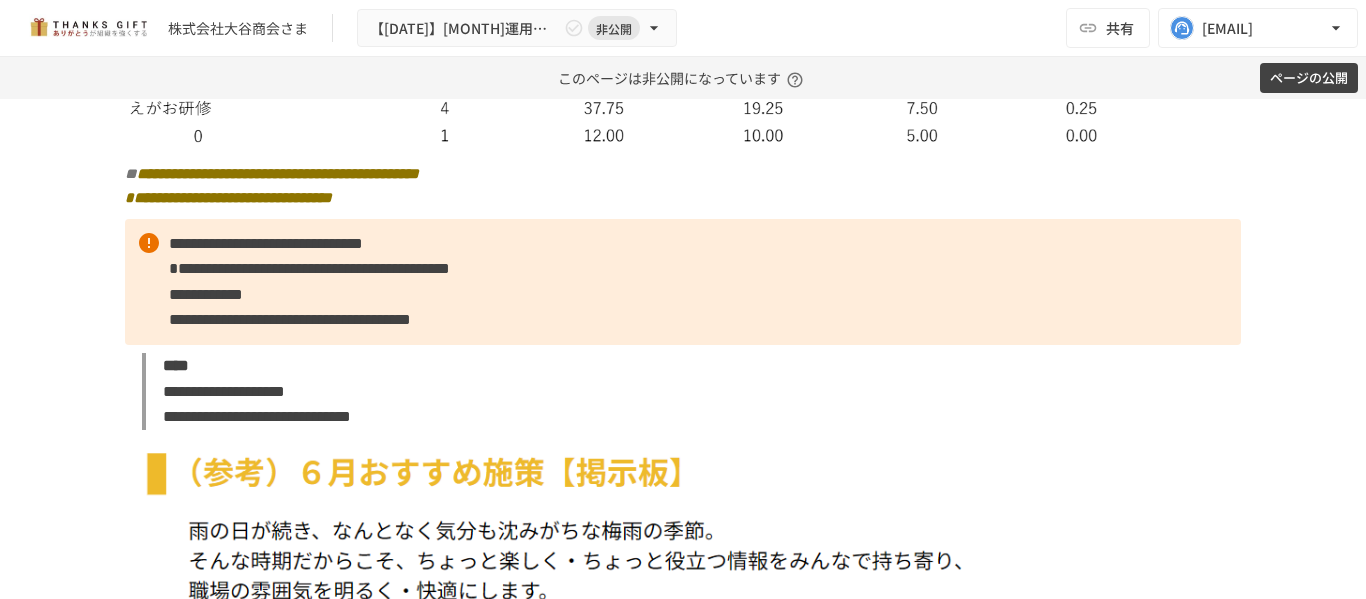 click on "**********" at bounding box center (206, 294) 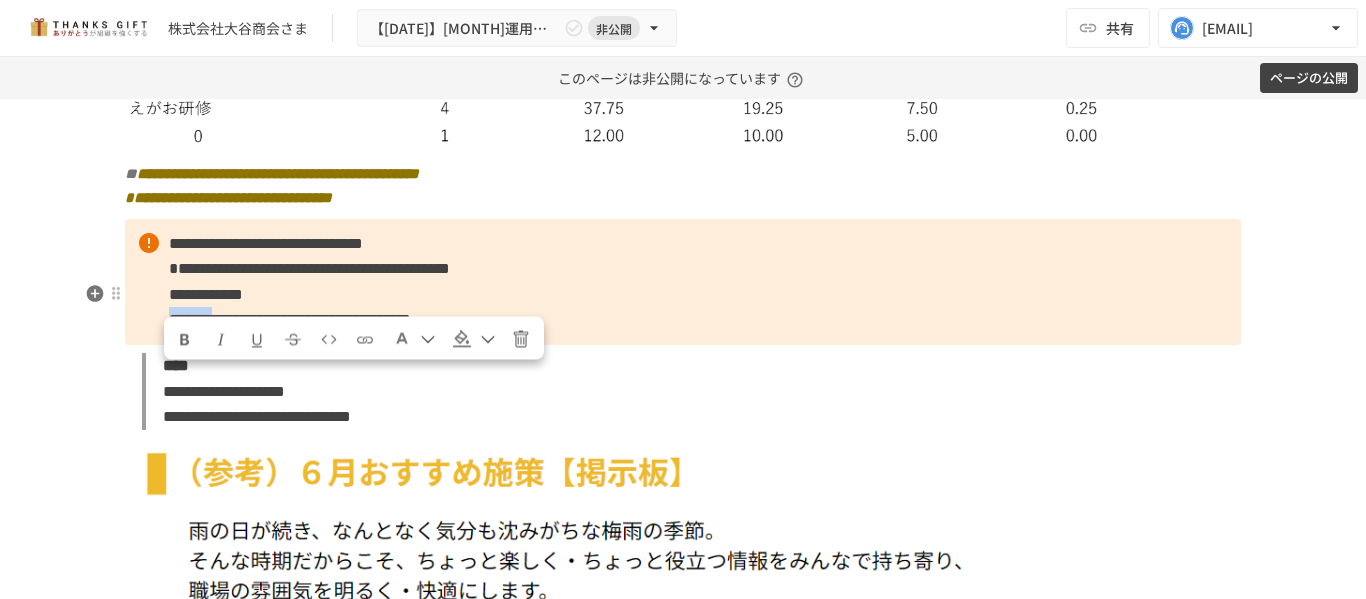 drag, startPoint x: 271, startPoint y: 382, endPoint x: 161, endPoint y: 382, distance: 110 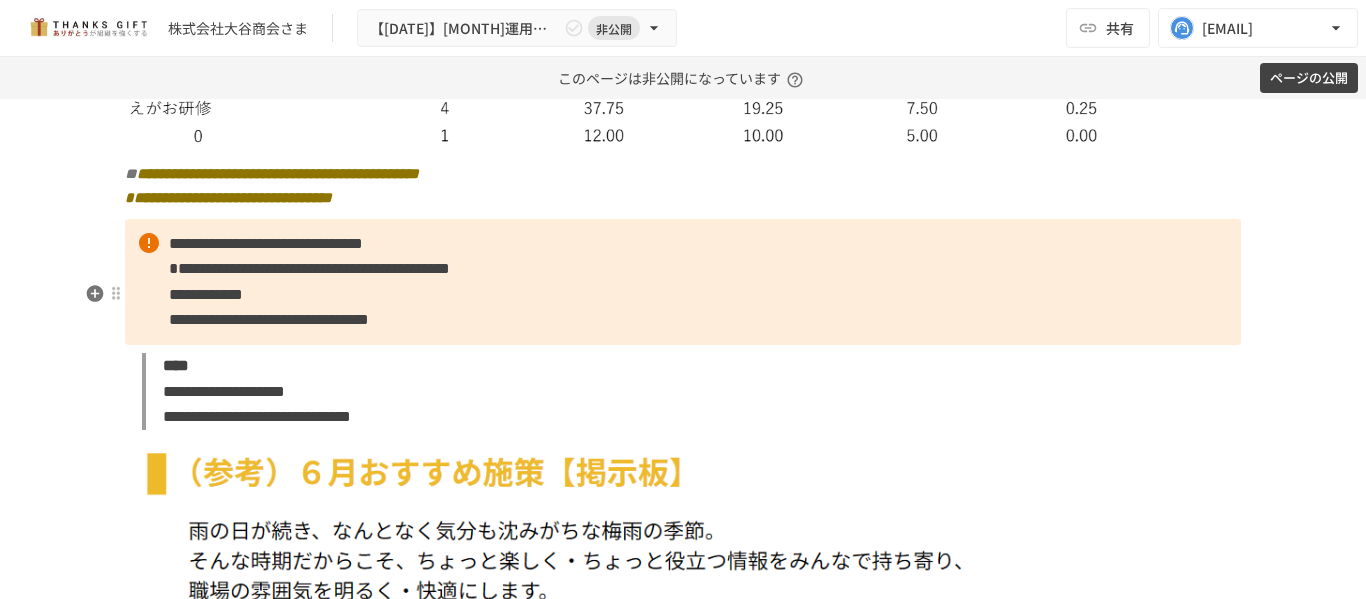 click on "**********" at bounding box center [206, 294] 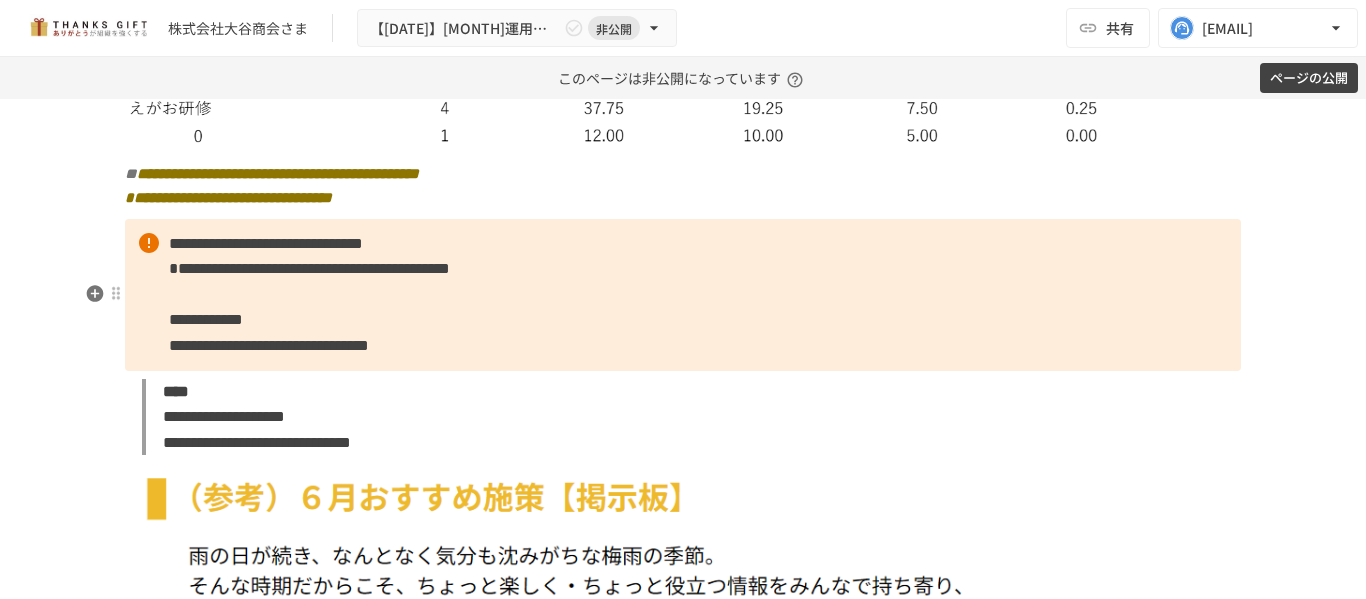 click on "**********" at bounding box center [683, 295] 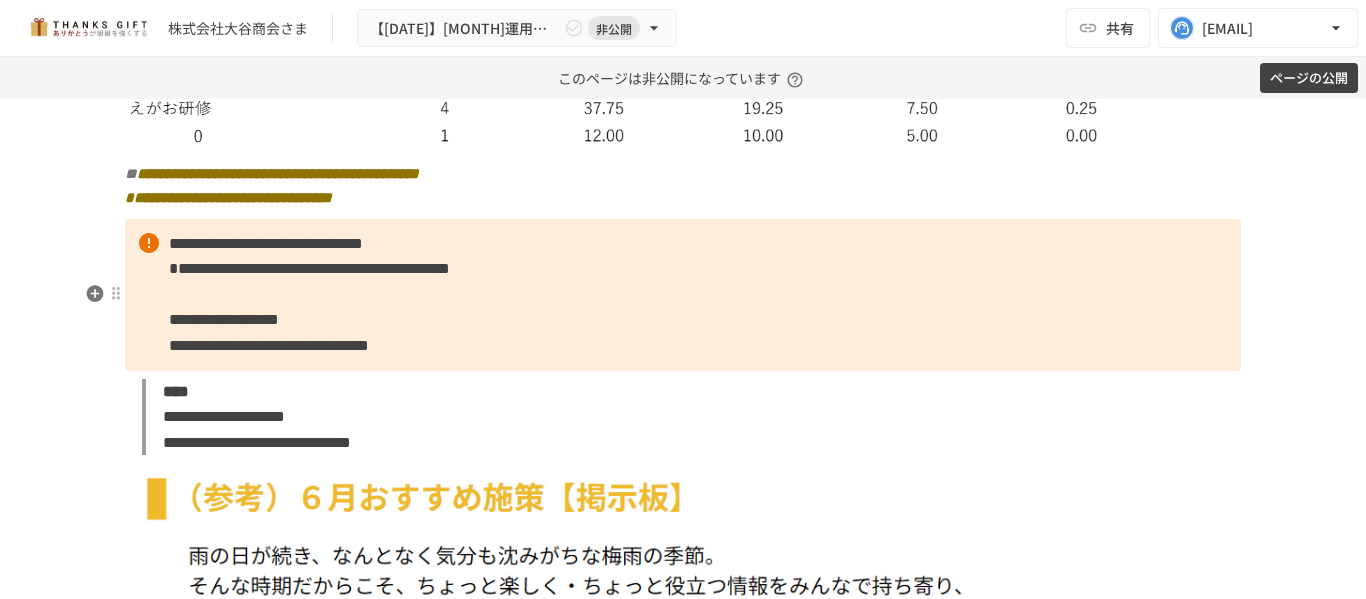 click on "**********" at bounding box center (224, 319) 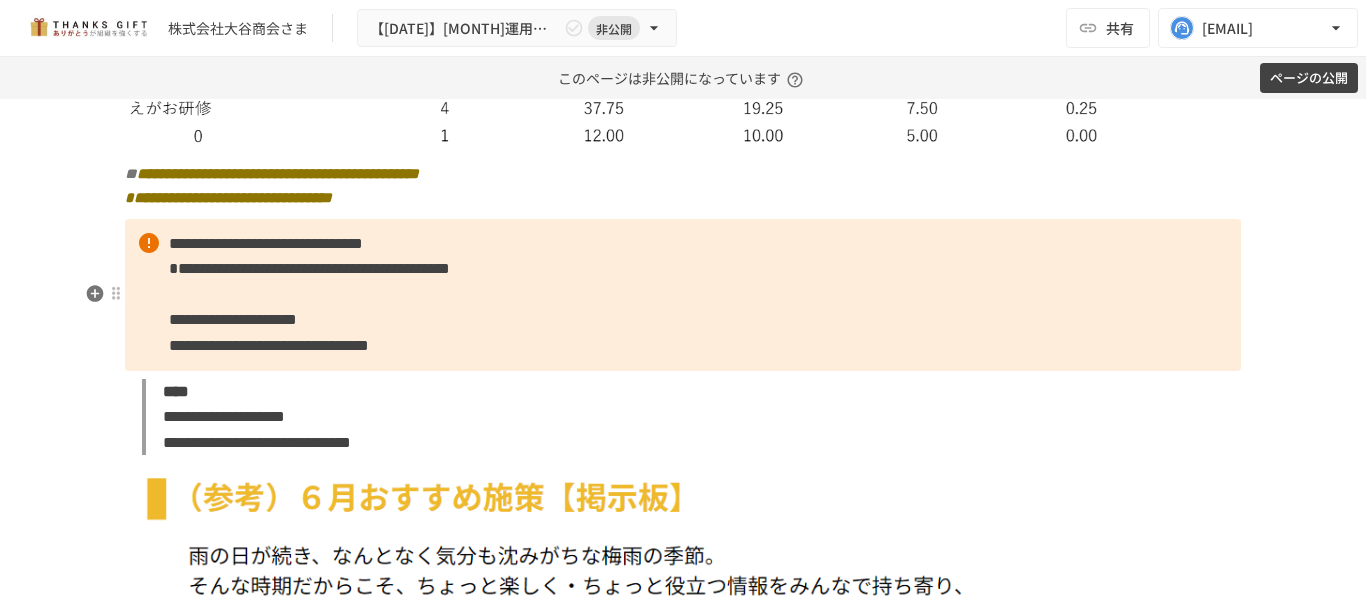 click on "**********" at bounding box center [683, 295] 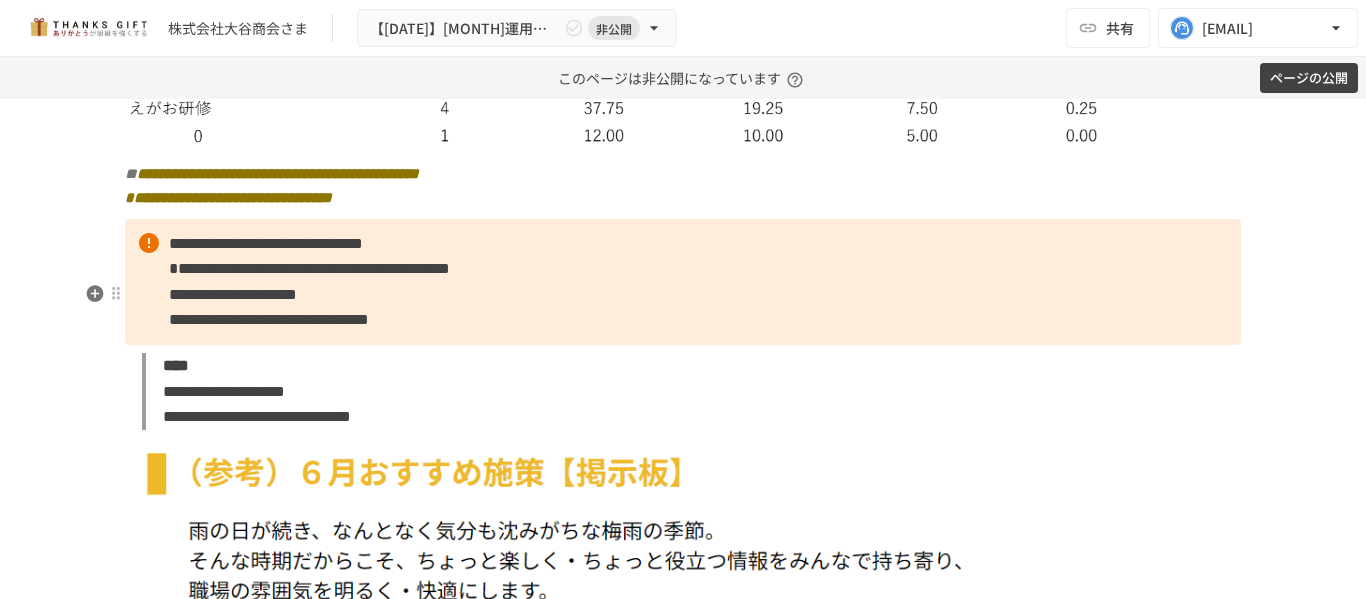 click on "**********" at bounding box center [233, 294] 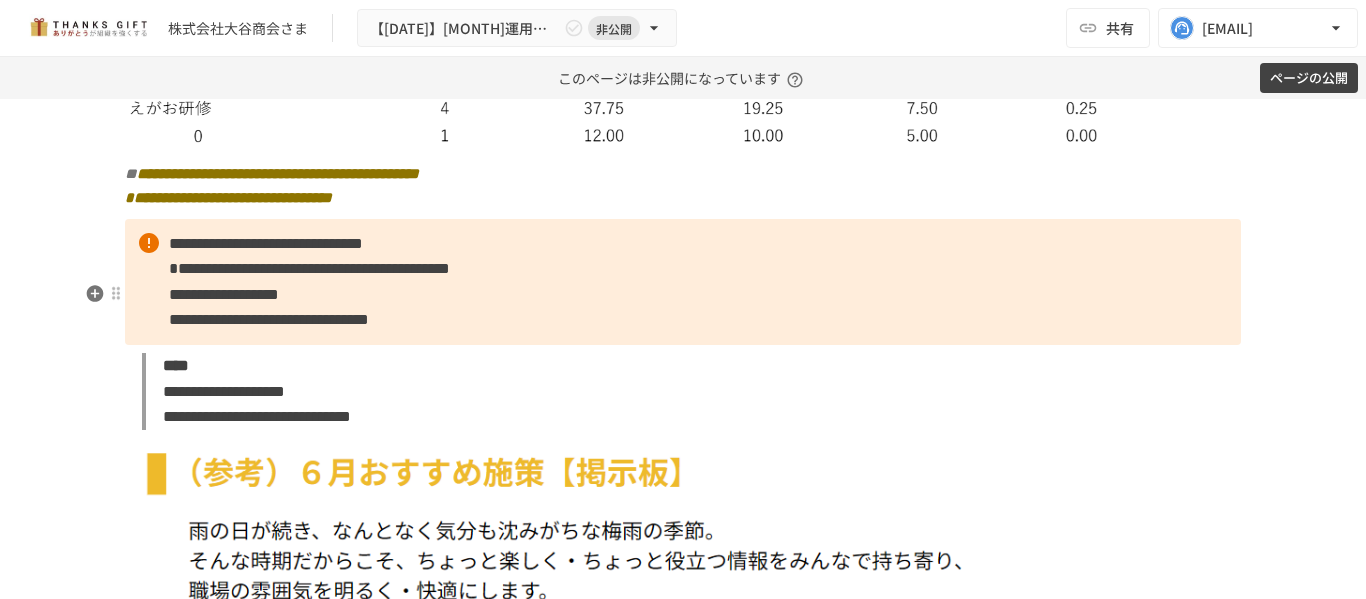 click on "**********" at bounding box center (309, 268) 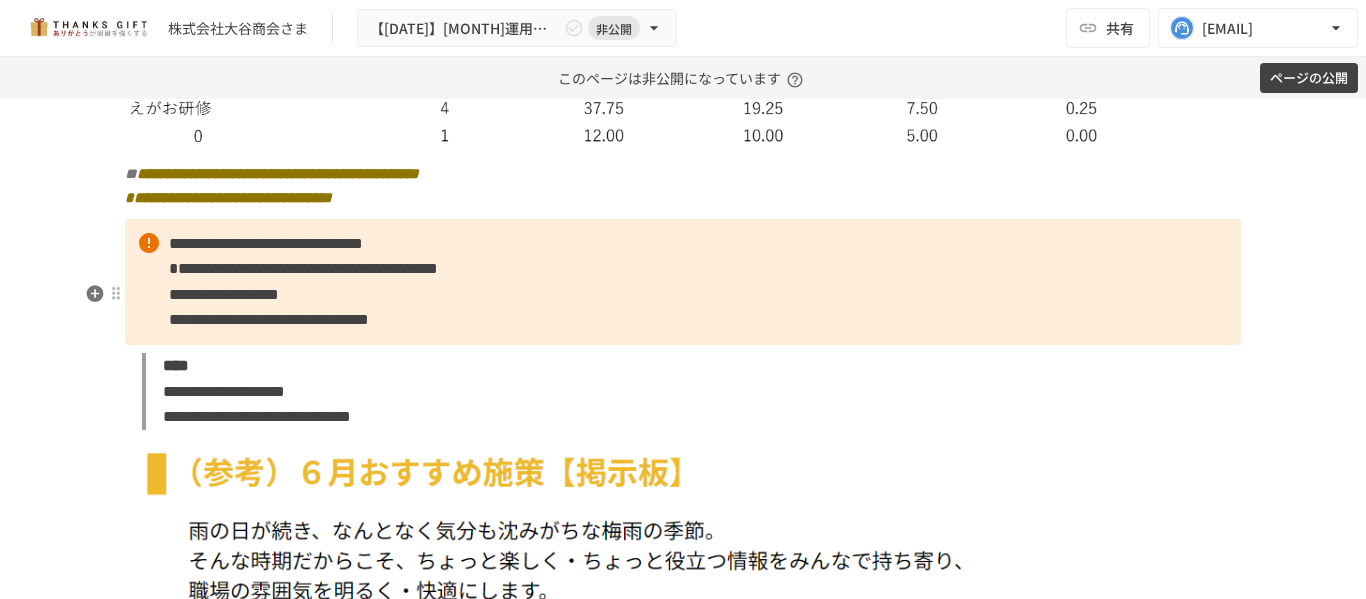 click on "**********" at bounding box center [303, 268] 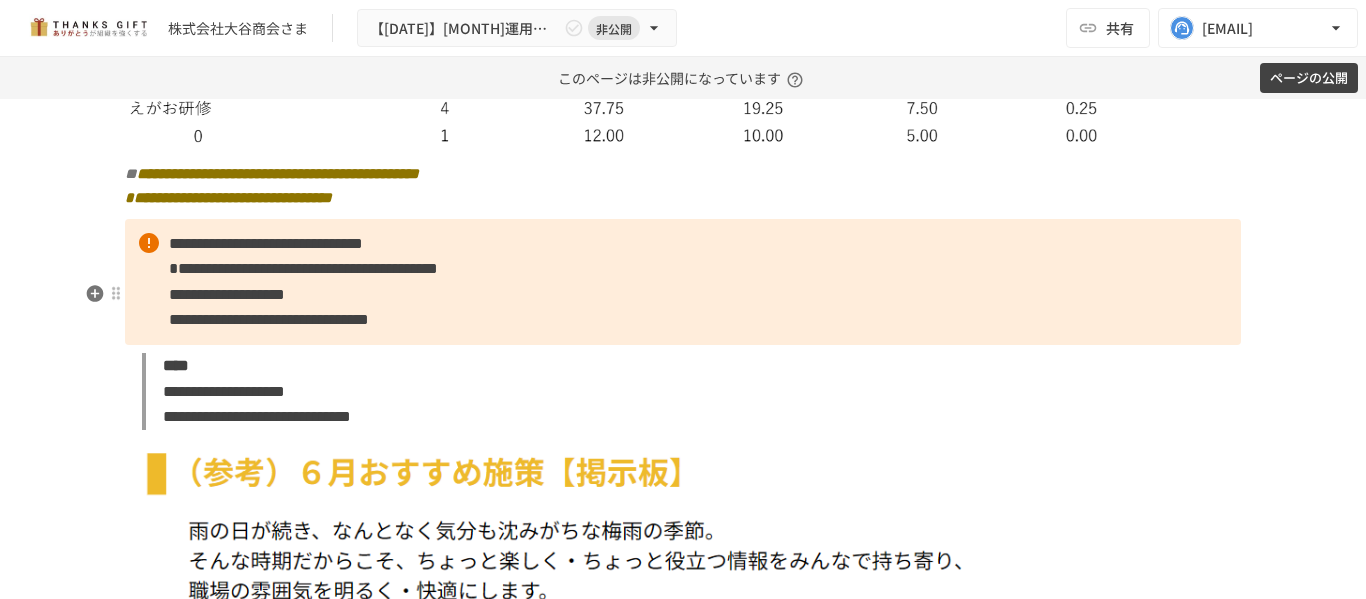 click on "**********" at bounding box center (269, 319) 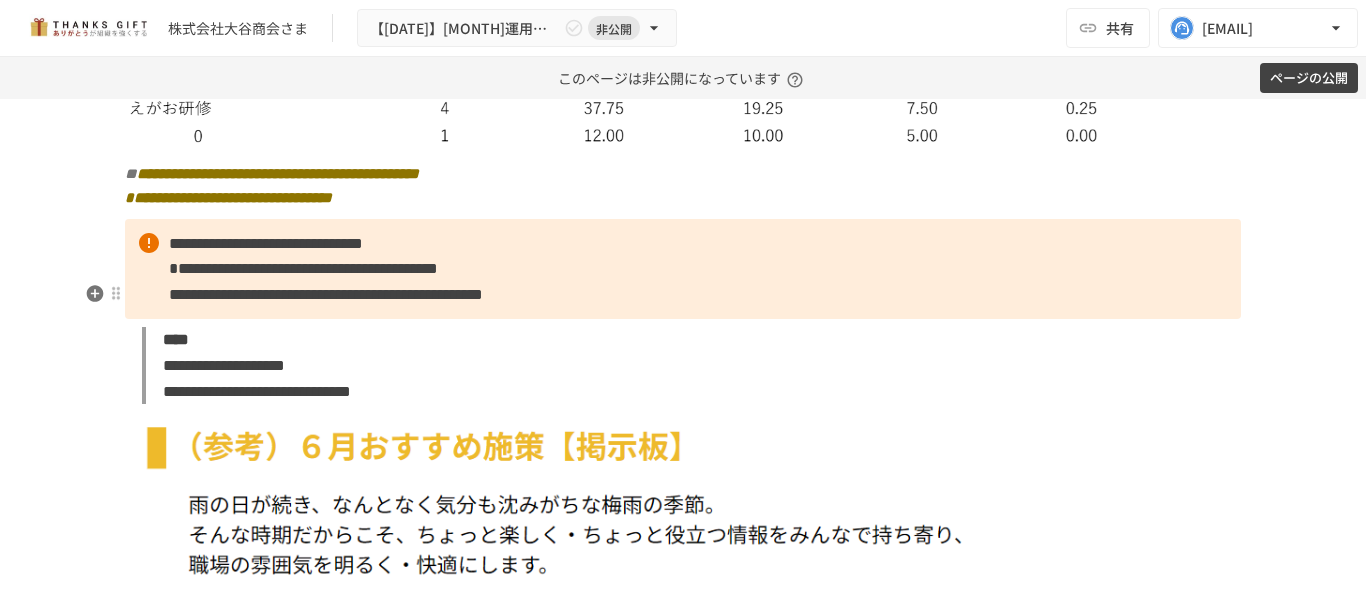 click on "**********" at bounding box center [683, 269] 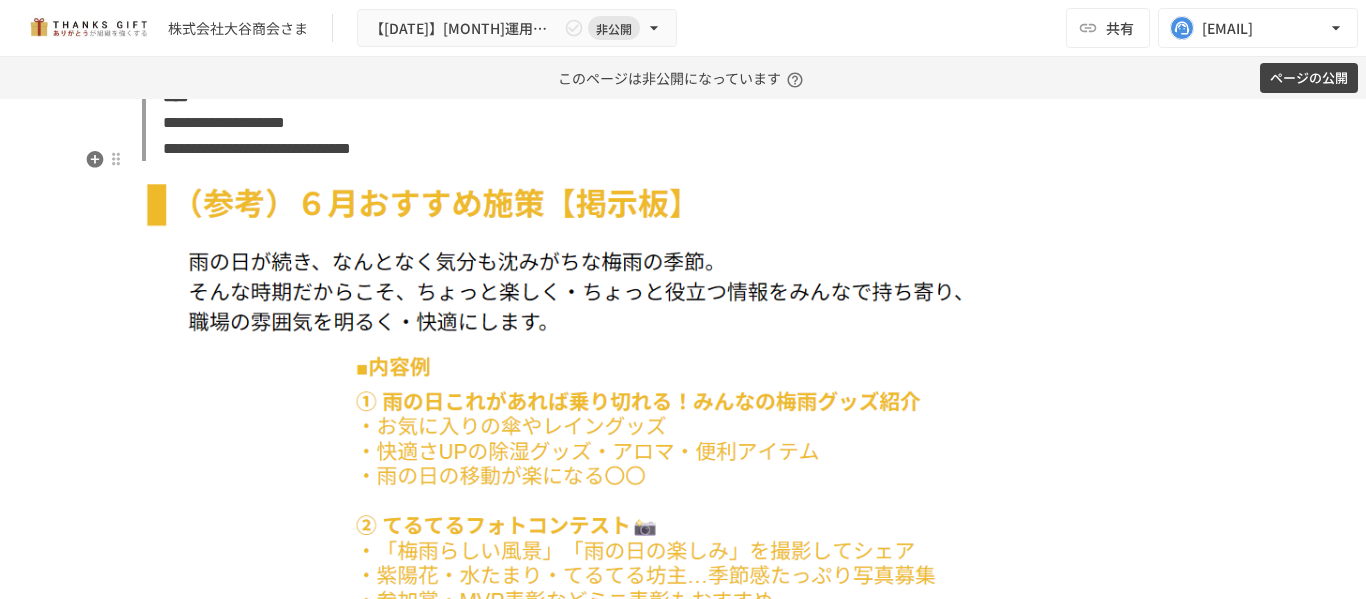 scroll, scrollTop: 9828, scrollLeft: 0, axis: vertical 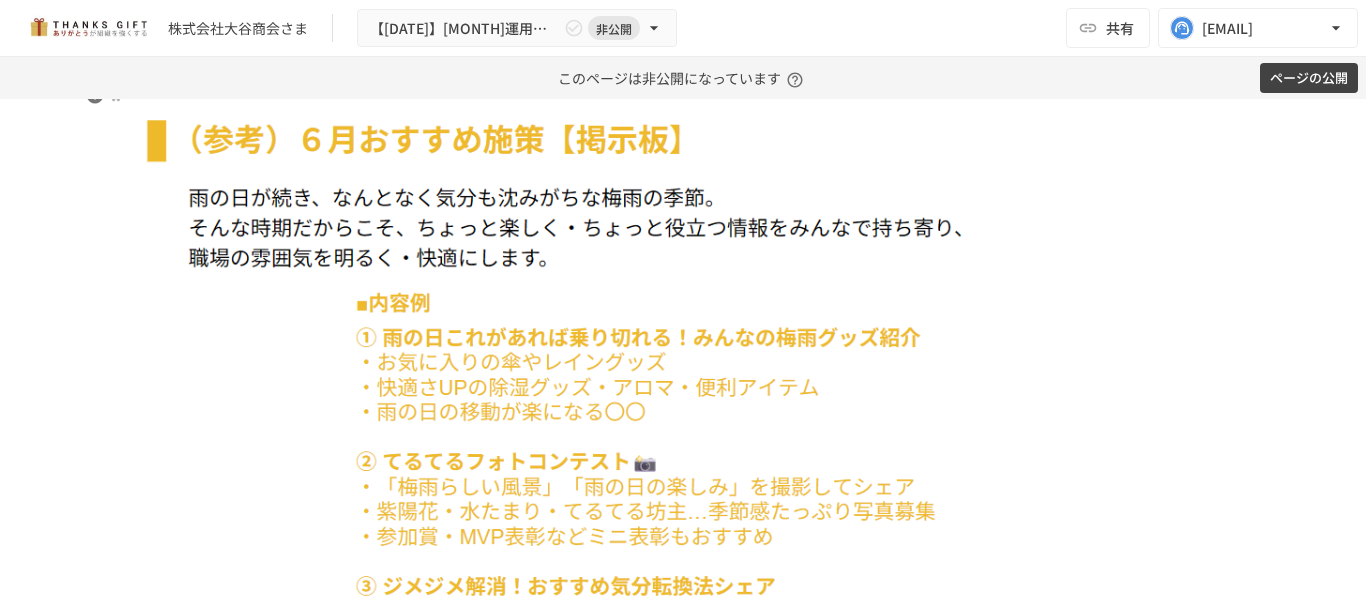 click at bounding box center [683, 394] 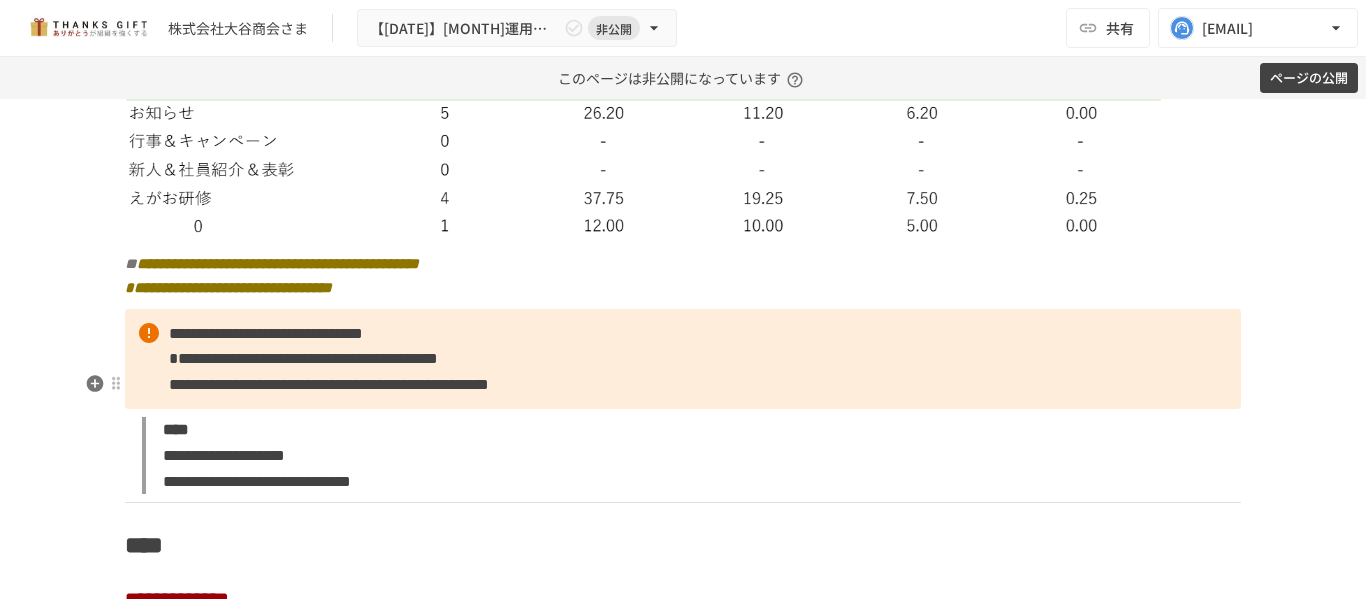 scroll, scrollTop: 9525, scrollLeft: 0, axis: vertical 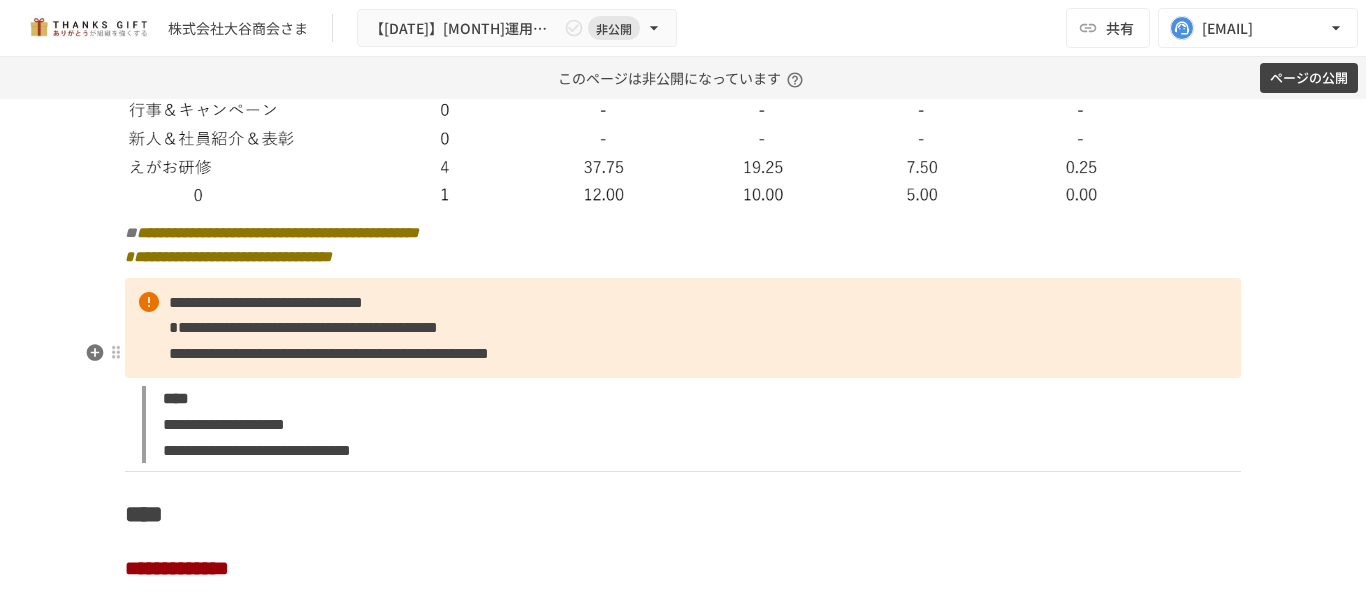 click on "**********" at bounding box center (683, 328) 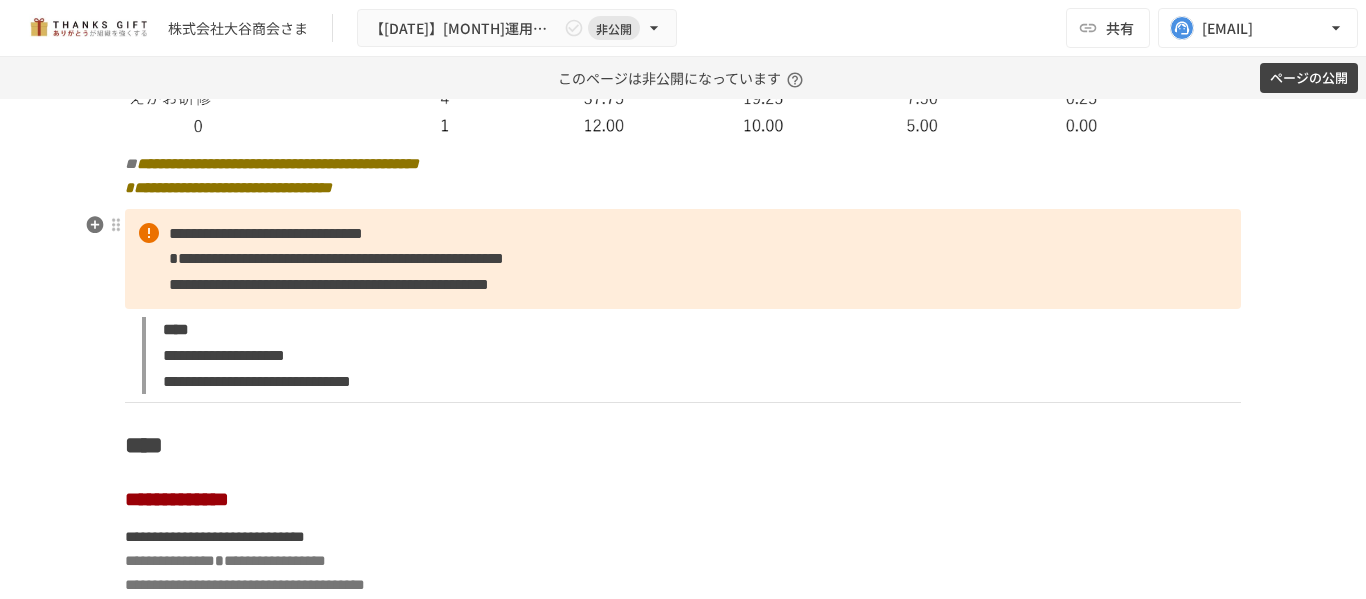 scroll, scrollTop: 9595, scrollLeft: 0, axis: vertical 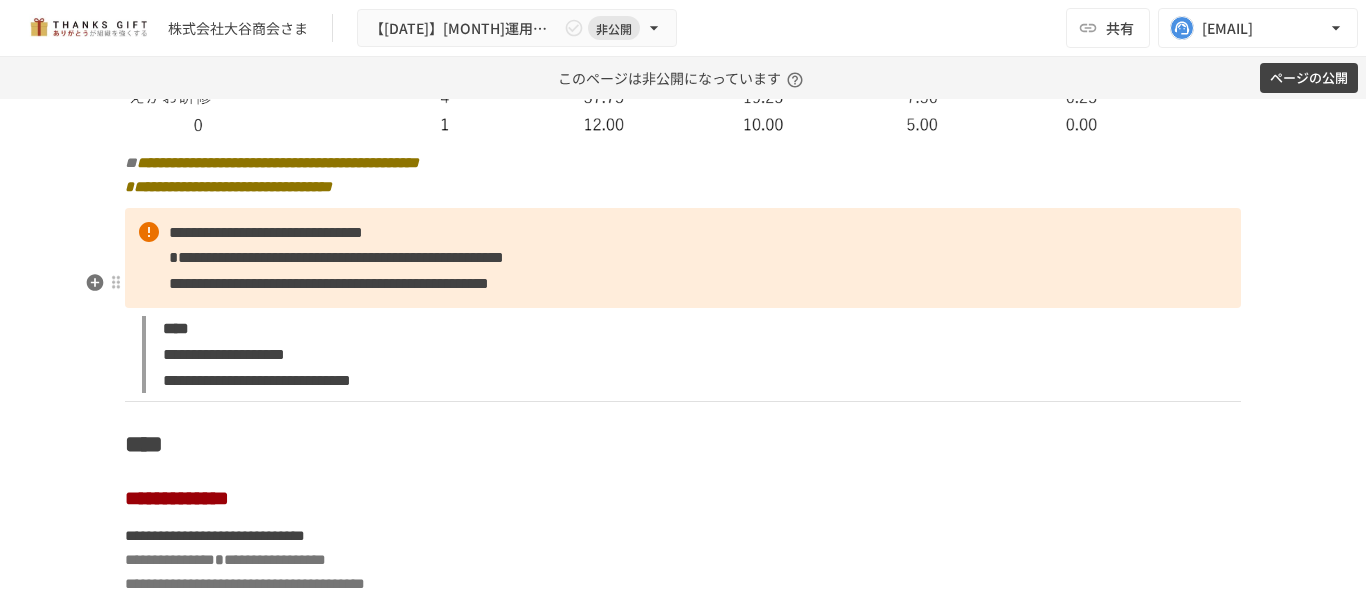 click on "**********" at bounding box center (336, 257) 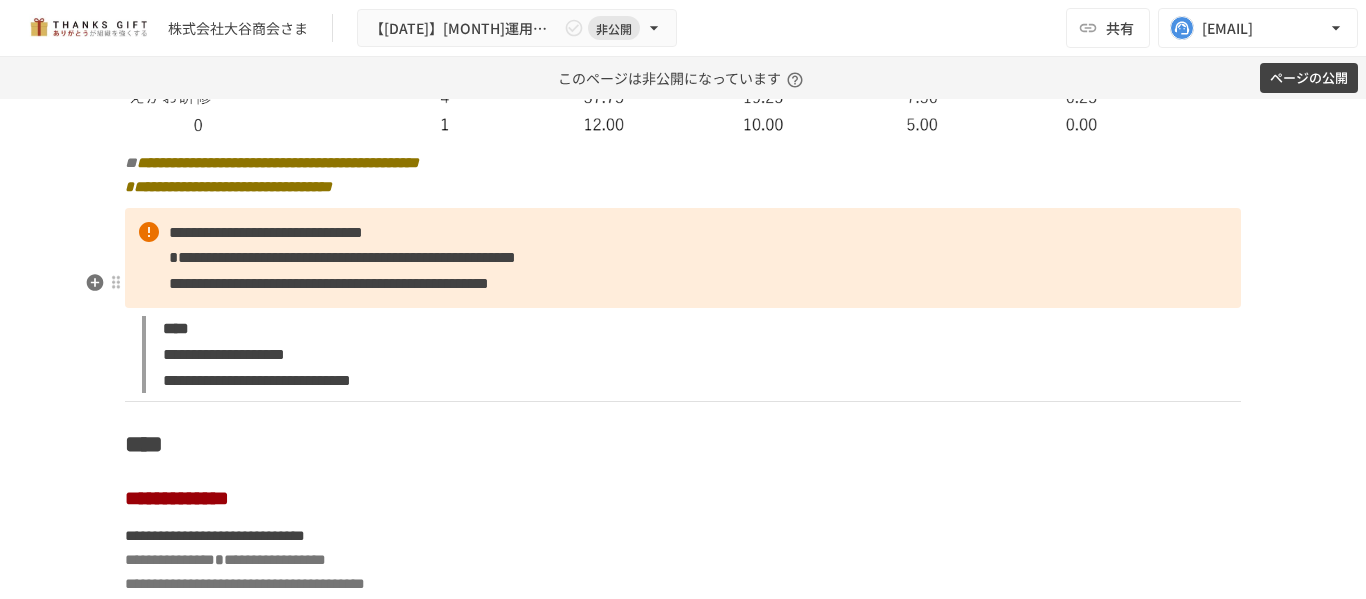 click on "**********" at bounding box center [683, 258] 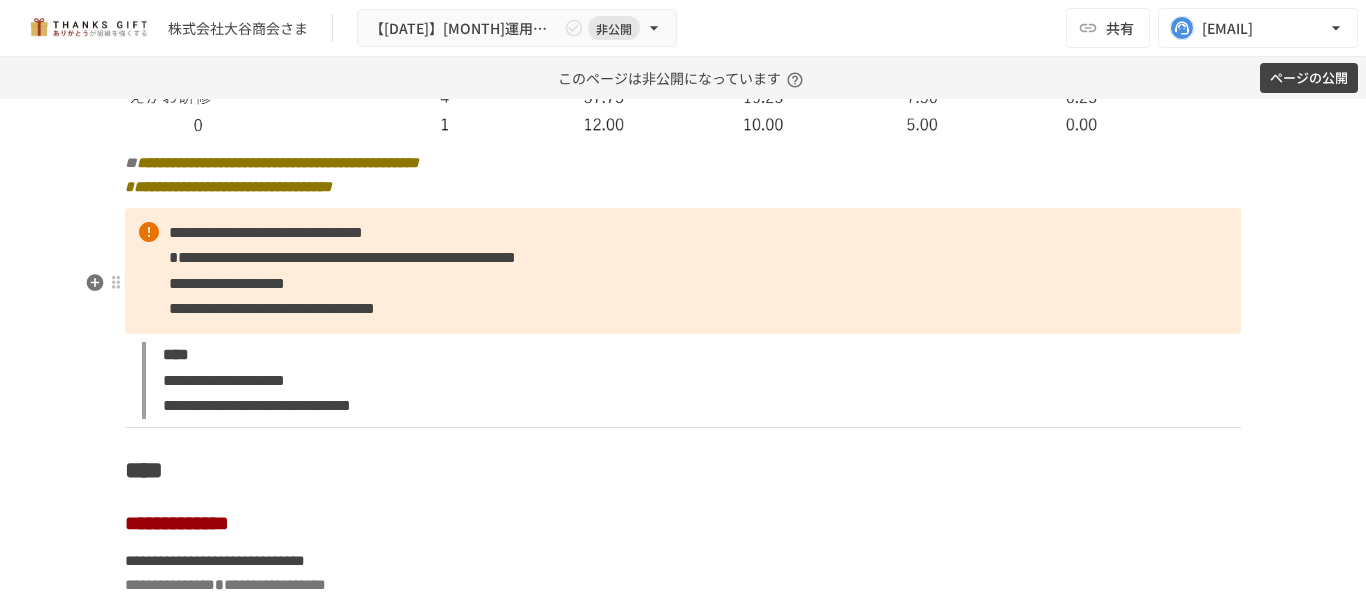 click on "**********" at bounding box center [683, 271] 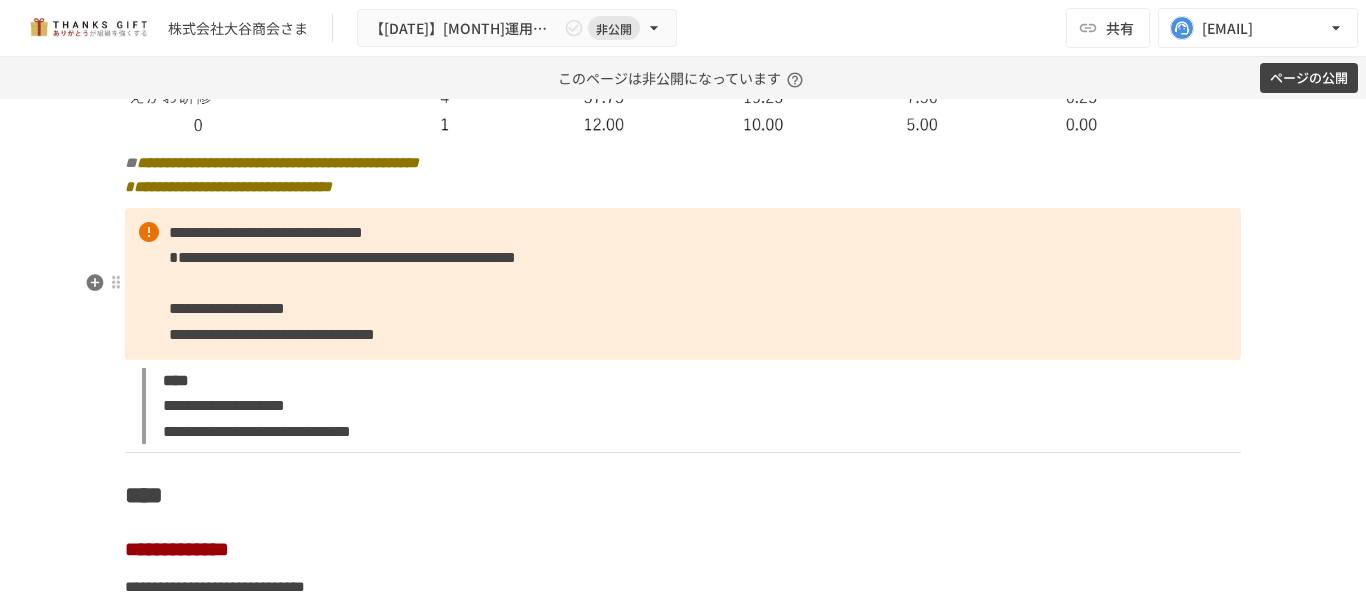click on "**********" at bounding box center [683, 284] 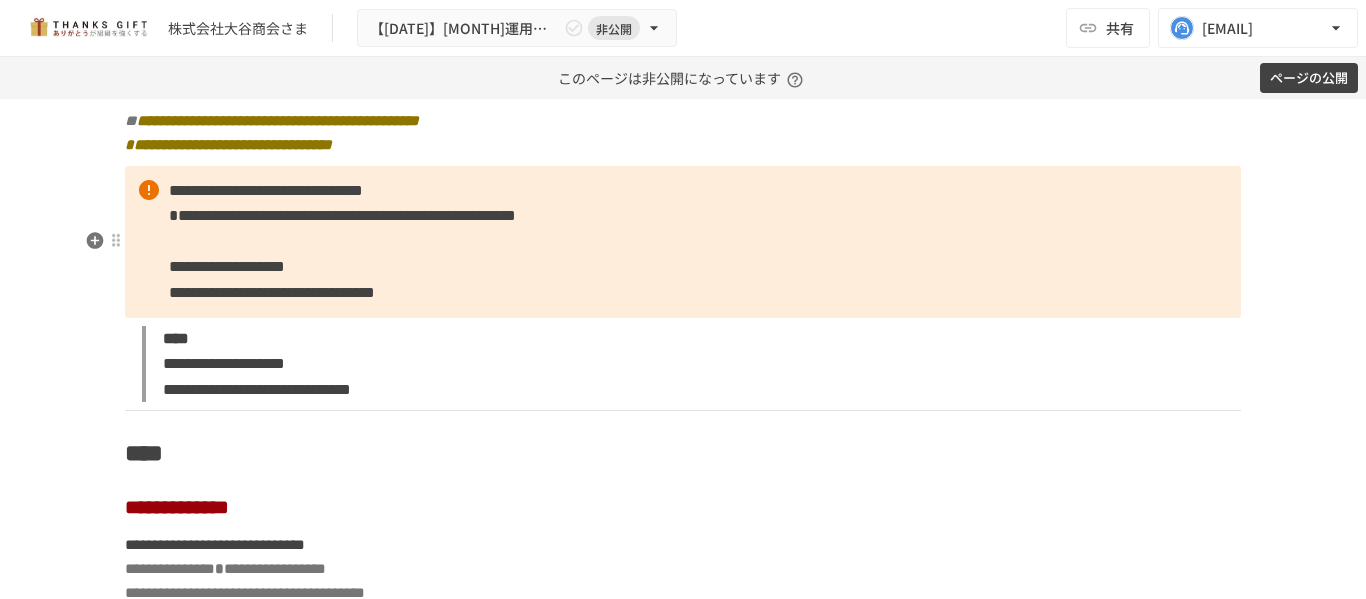 scroll, scrollTop: 9634, scrollLeft: 0, axis: vertical 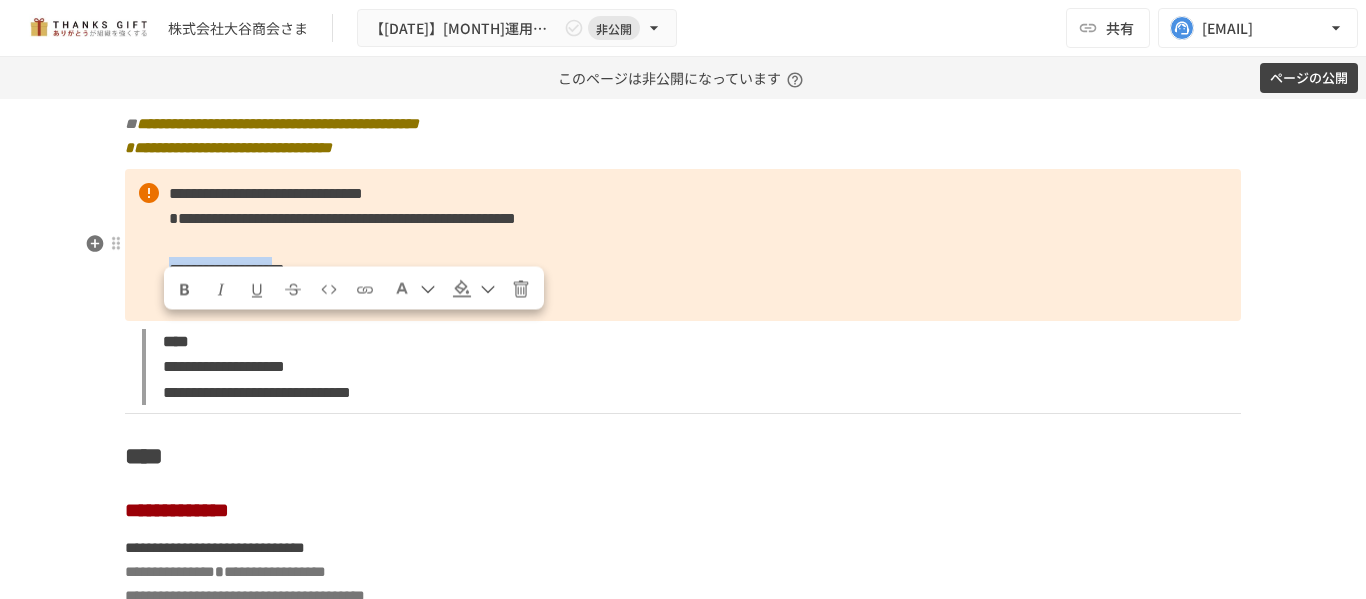 drag, startPoint x: 159, startPoint y: 327, endPoint x: 436, endPoint y: 333, distance: 277.06497 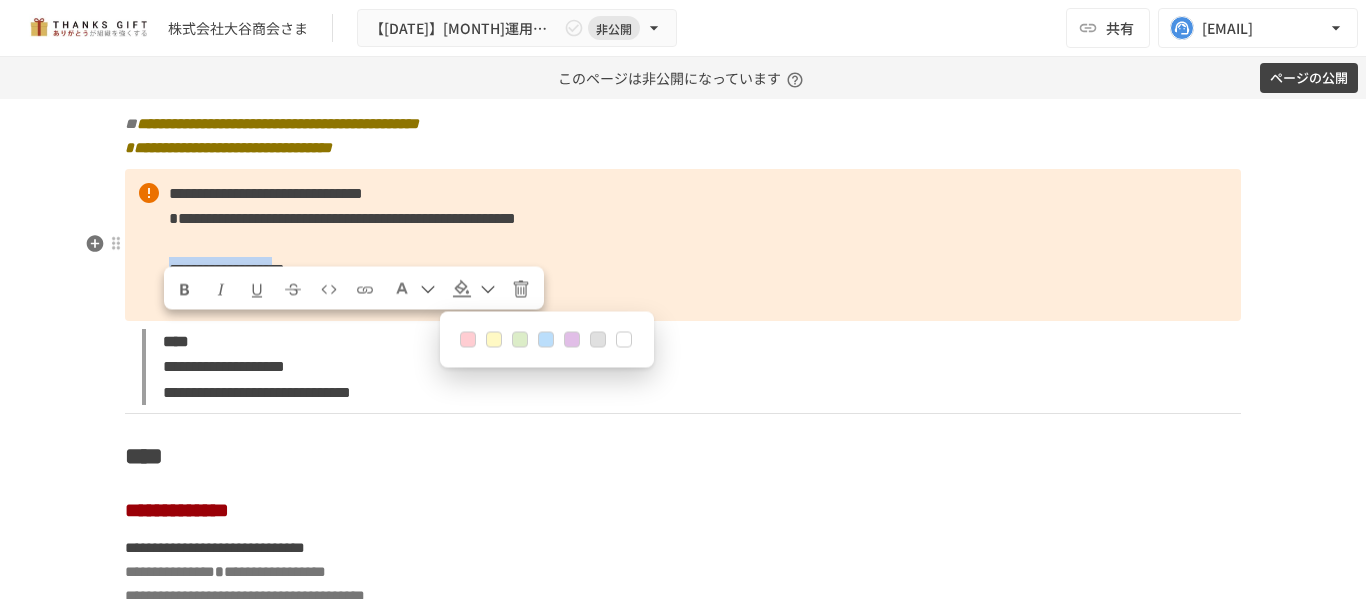 click at bounding box center [428, 289] 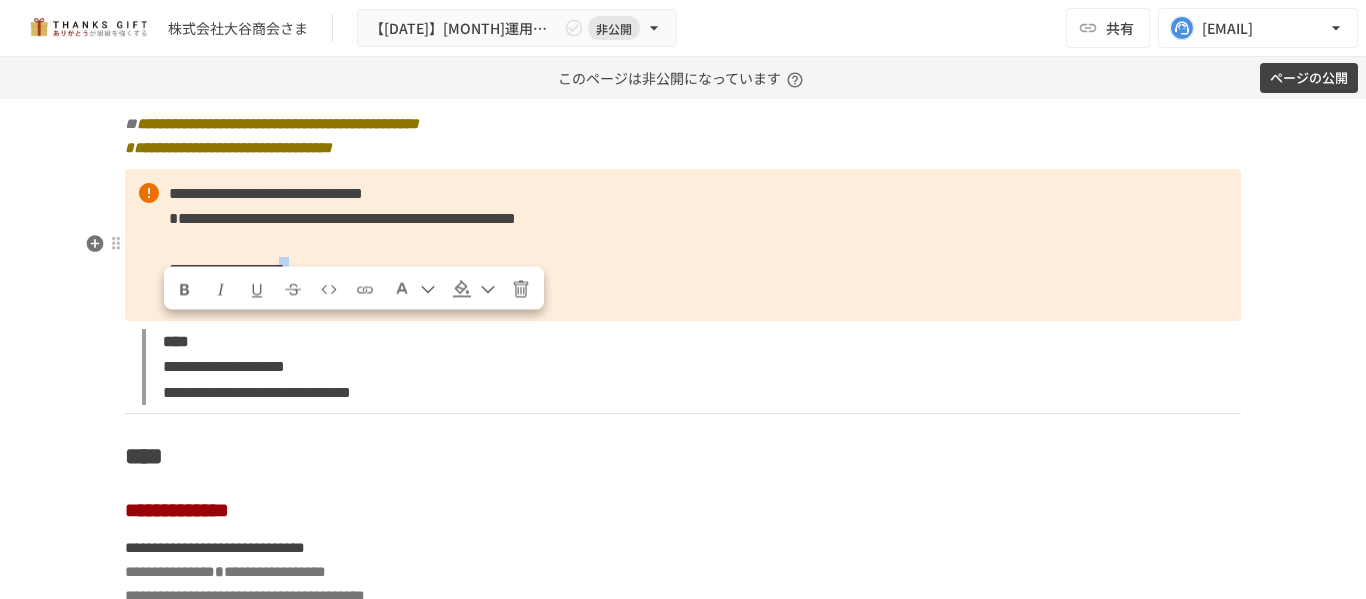 drag, startPoint x: 407, startPoint y: 348, endPoint x: 442, endPoint y: 338, distance: 36.40055 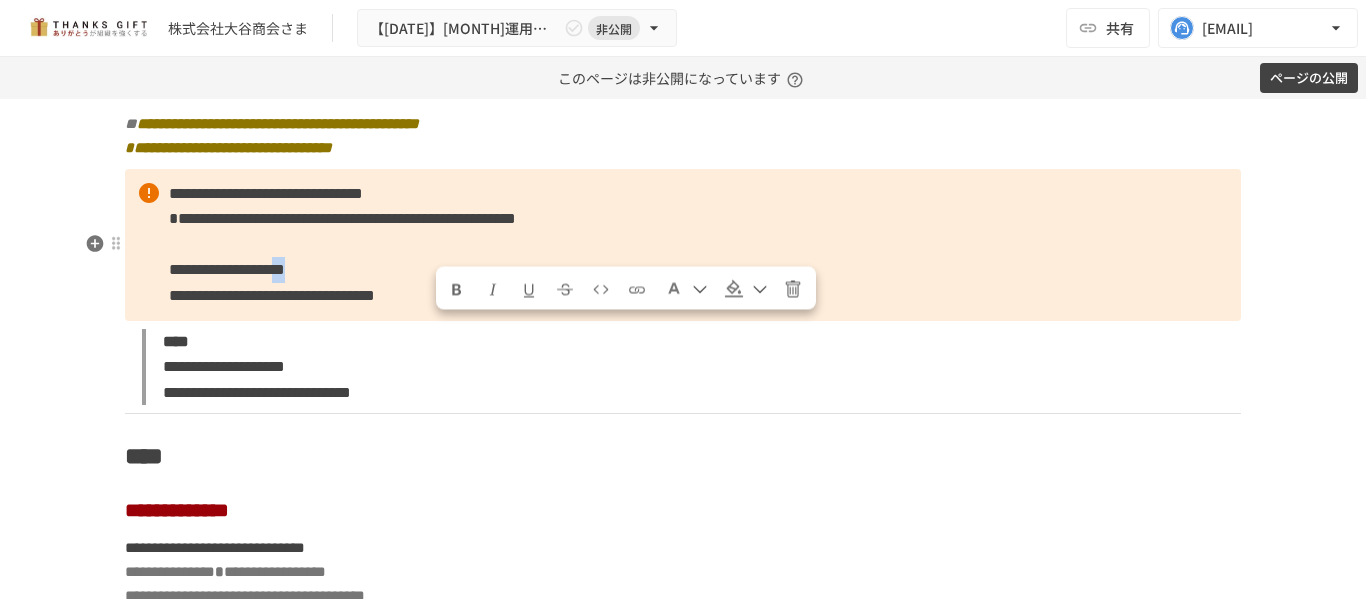 drag, startPoint x: 435, startPoint y: 333, endPoint x: 477, endPoint y: 335, distance: 42.047592 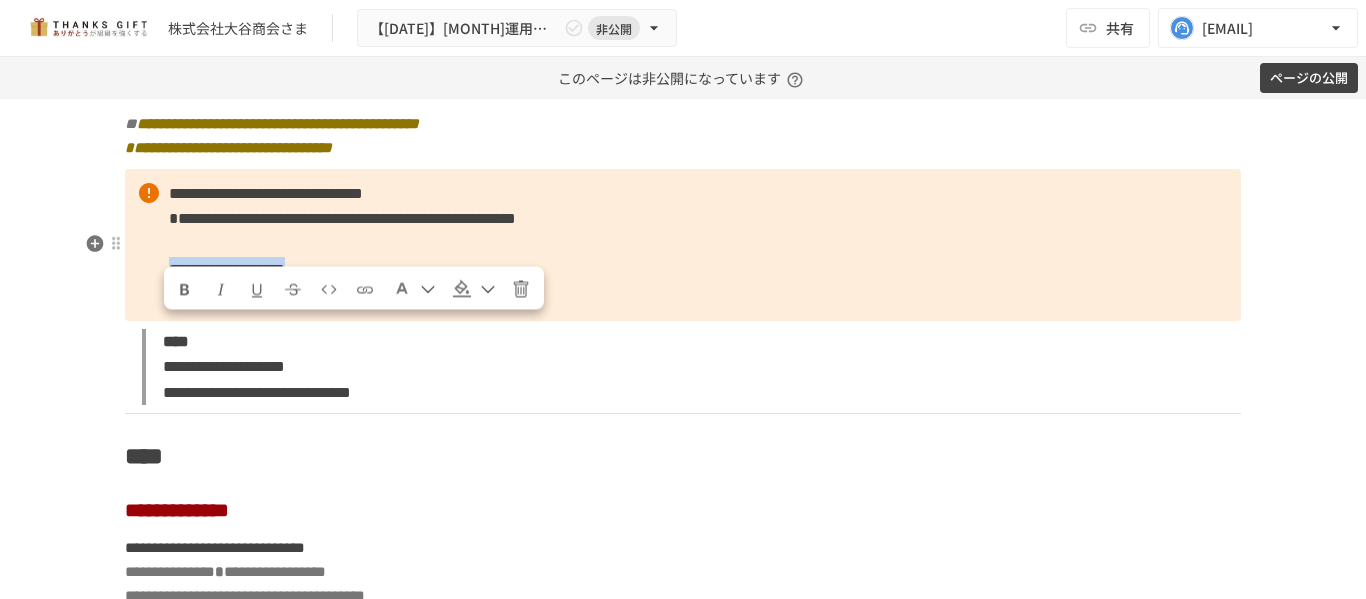 drag, startPoint x: 471, startPoint y: 332, endPoint x: 138, endPoint y: 340, distance: 333.09607 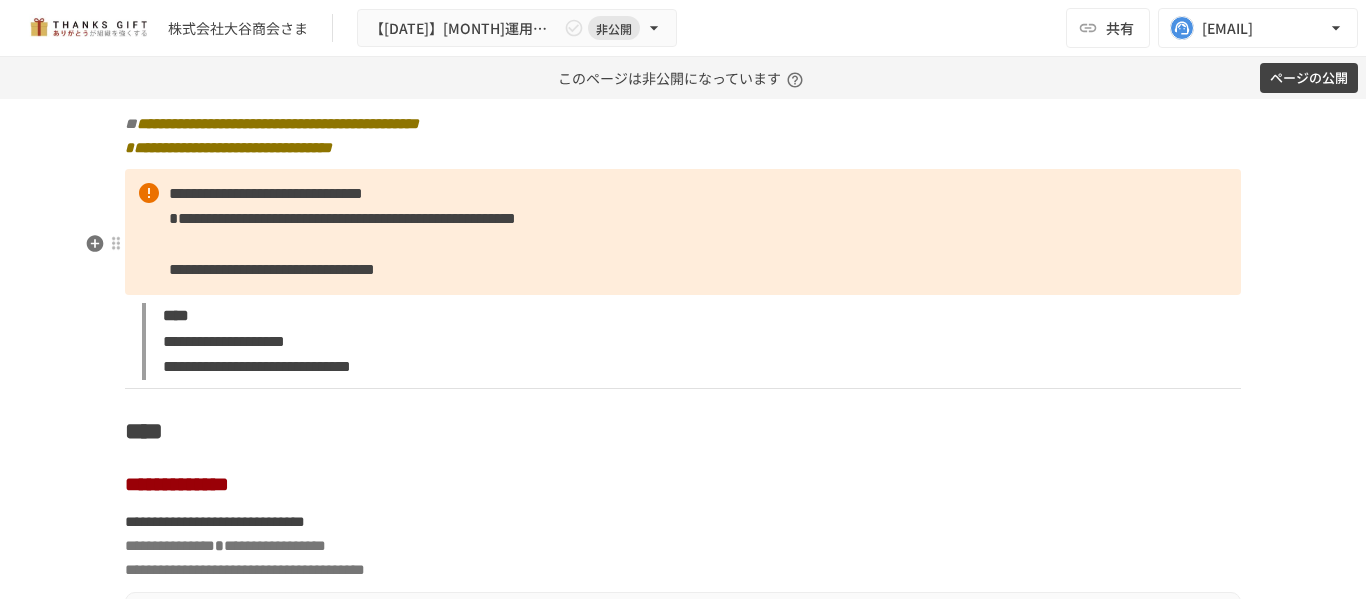 click on "**********" at bounding box center (683, 232) 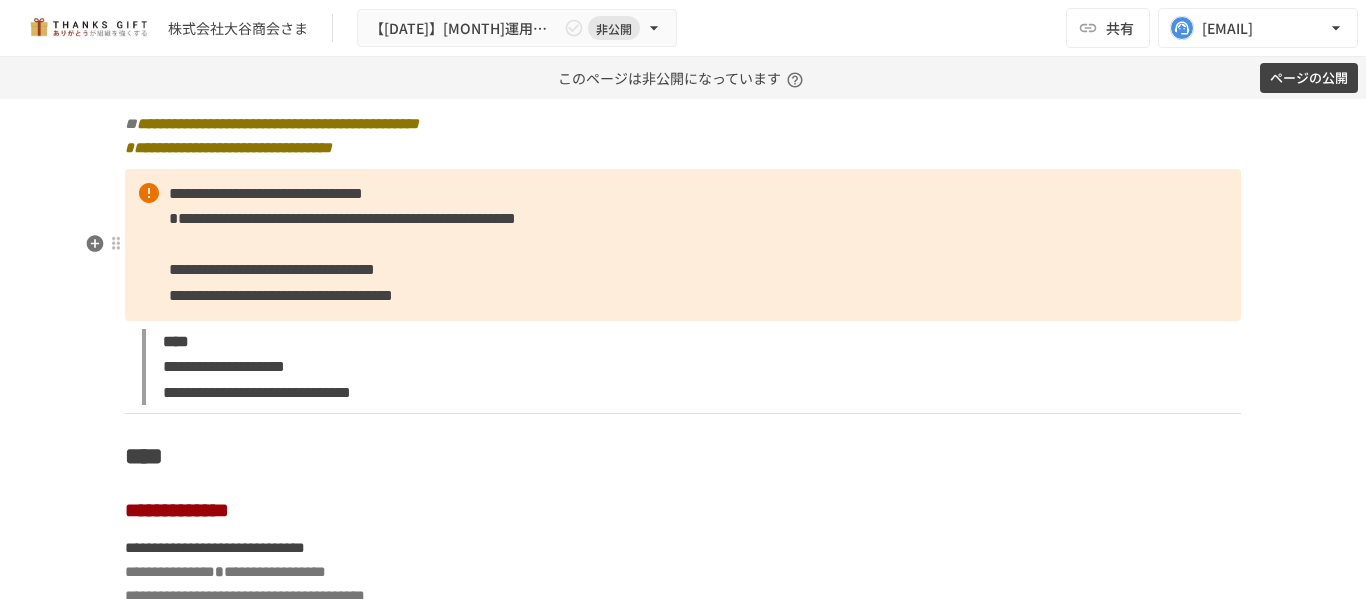 drag, startPoint x: 778, startPoint y: 360, endPoint x: 425, endPoint y: 355, distance: 353.0354 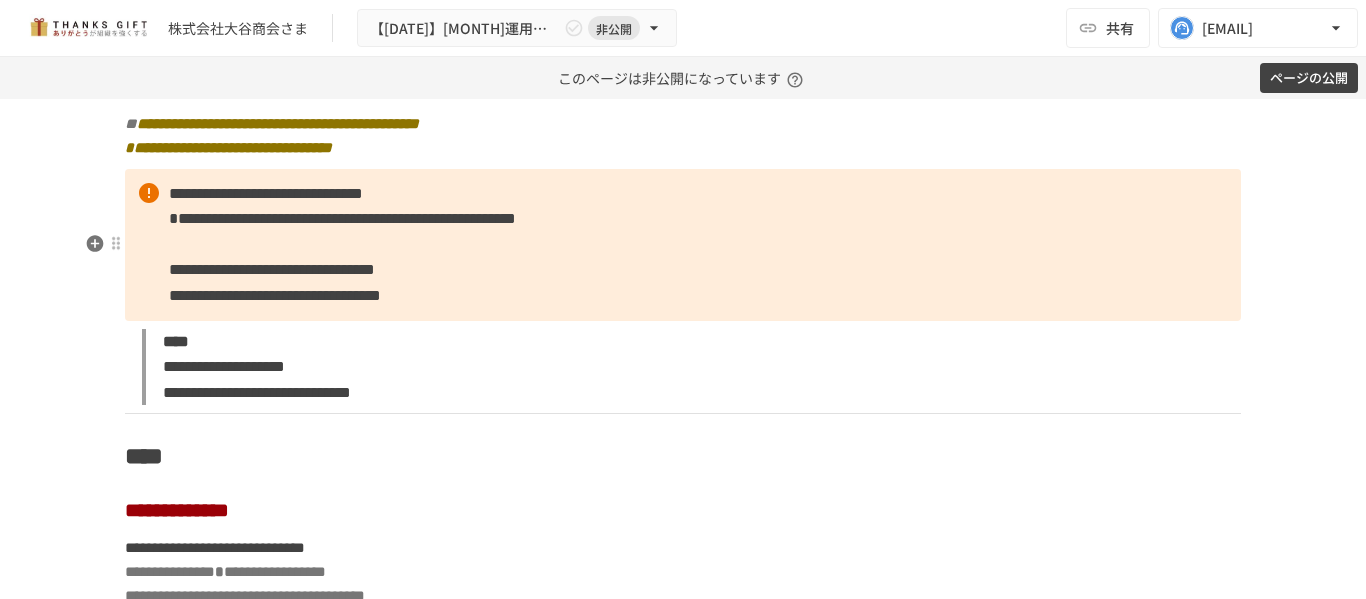 click on "**********" at bounding box center (683, 245) 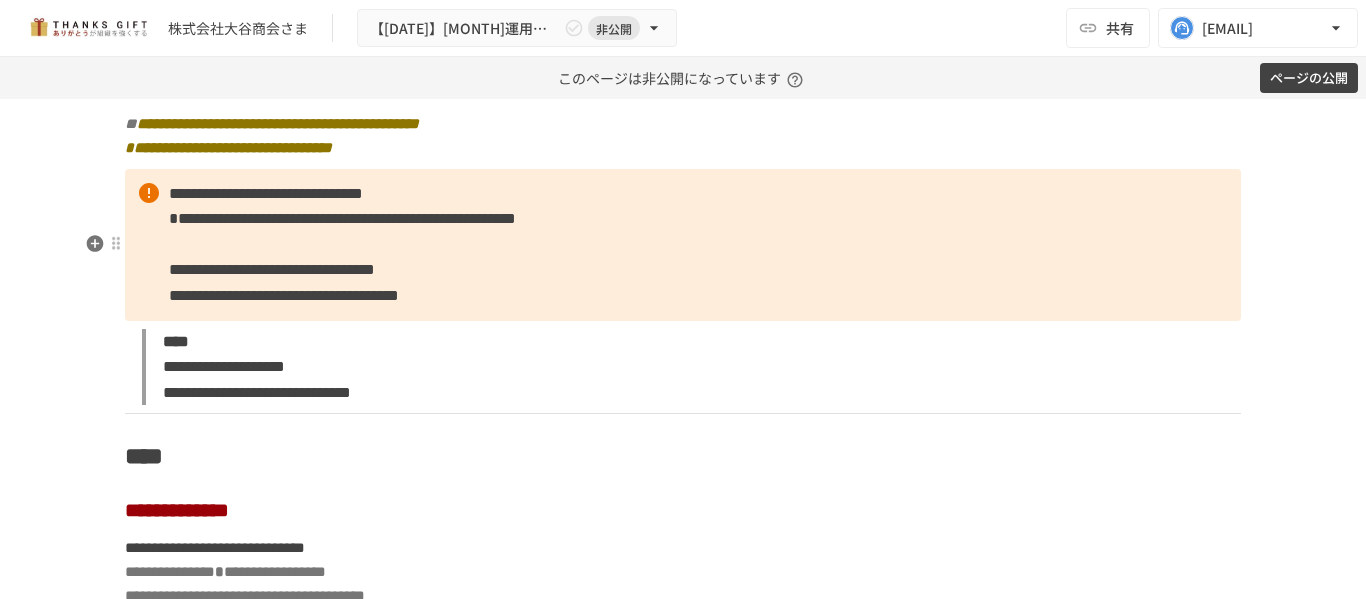 click on "**********" at bounding box center [683, 245] 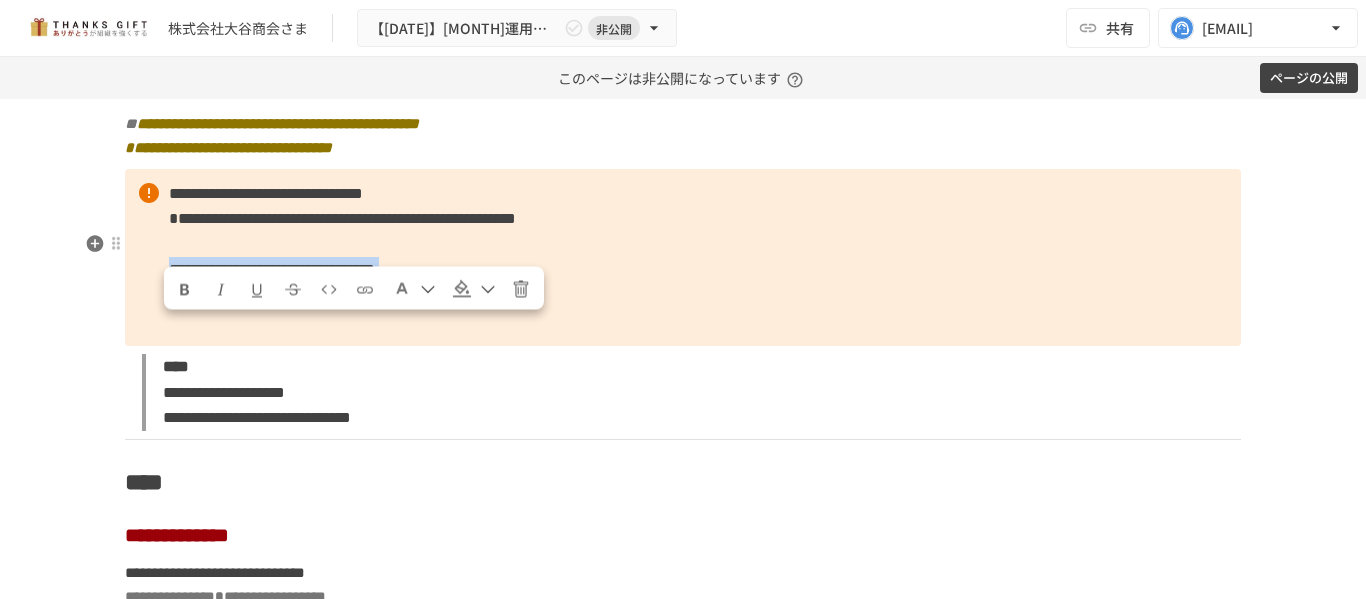 drag, startPoint x: 769, startPoint y: 358, endPoint x: 63, endPoint y: 336, distance: 706.3427 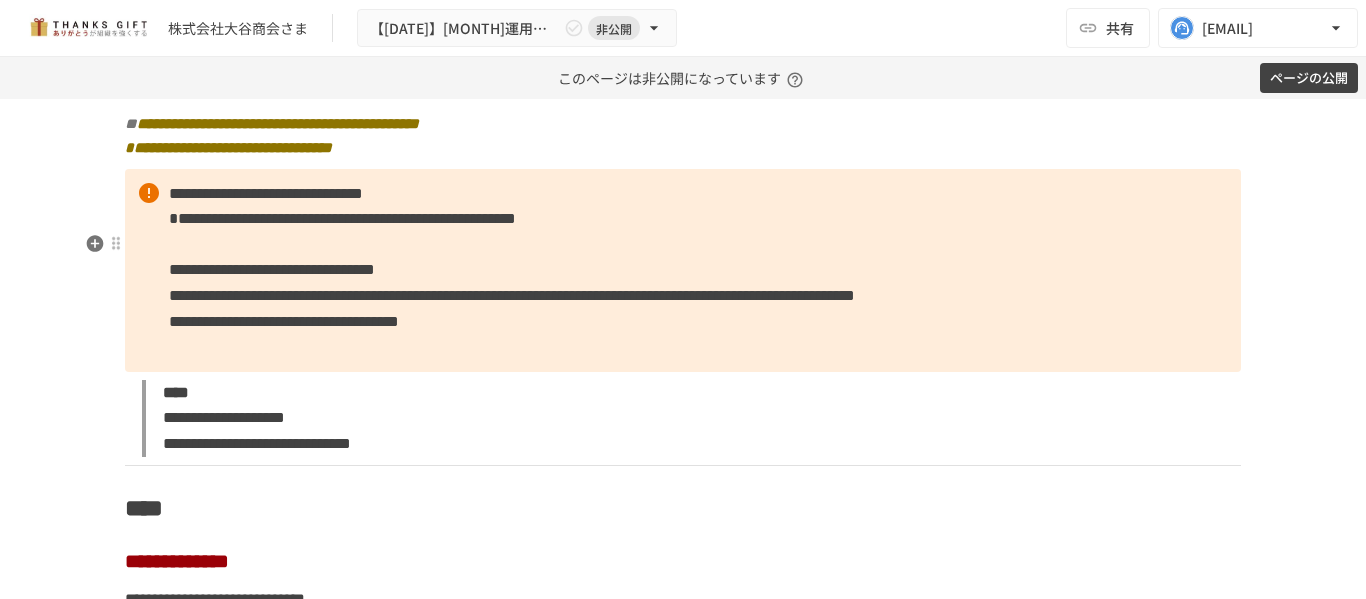click on "**********" at bounding box center [512, 295] 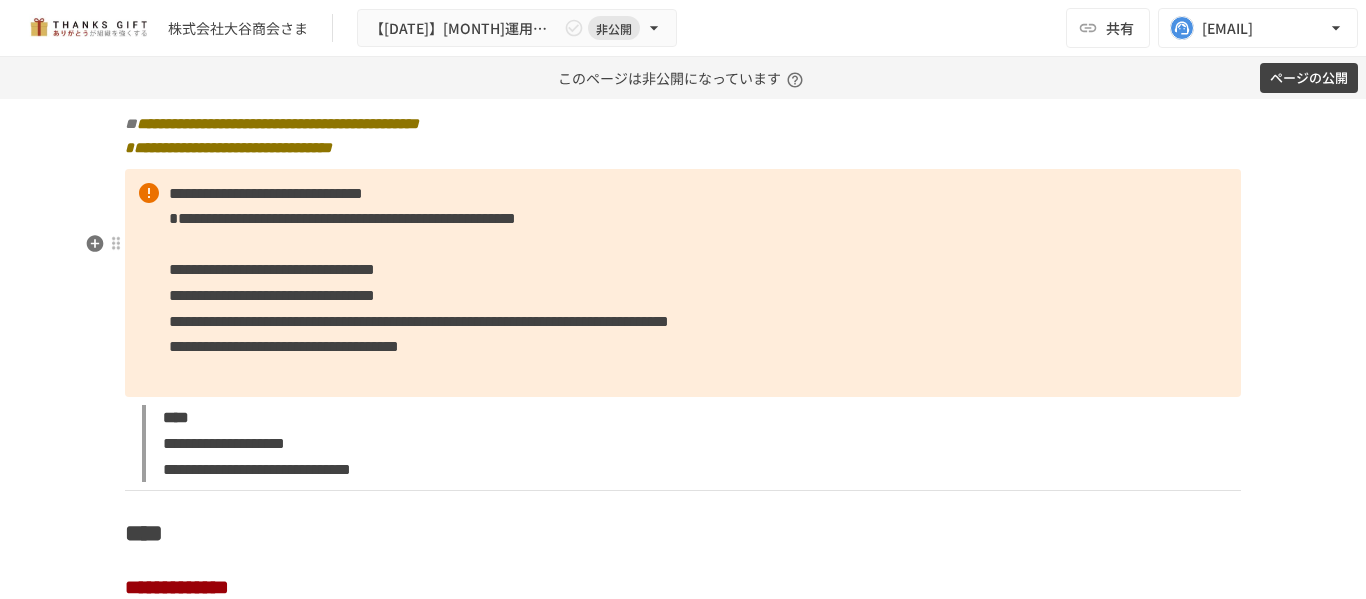 click on "**********" at bounding box center (272, 295) 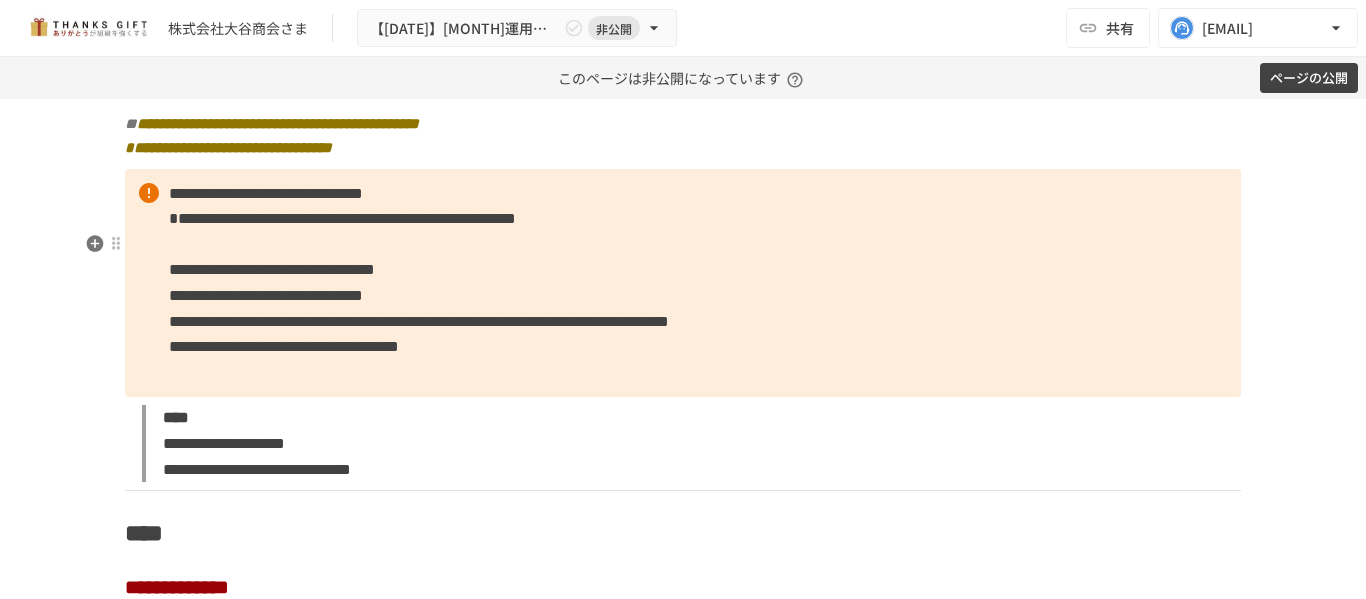 click on "**********" at bounding box center [419, 321] 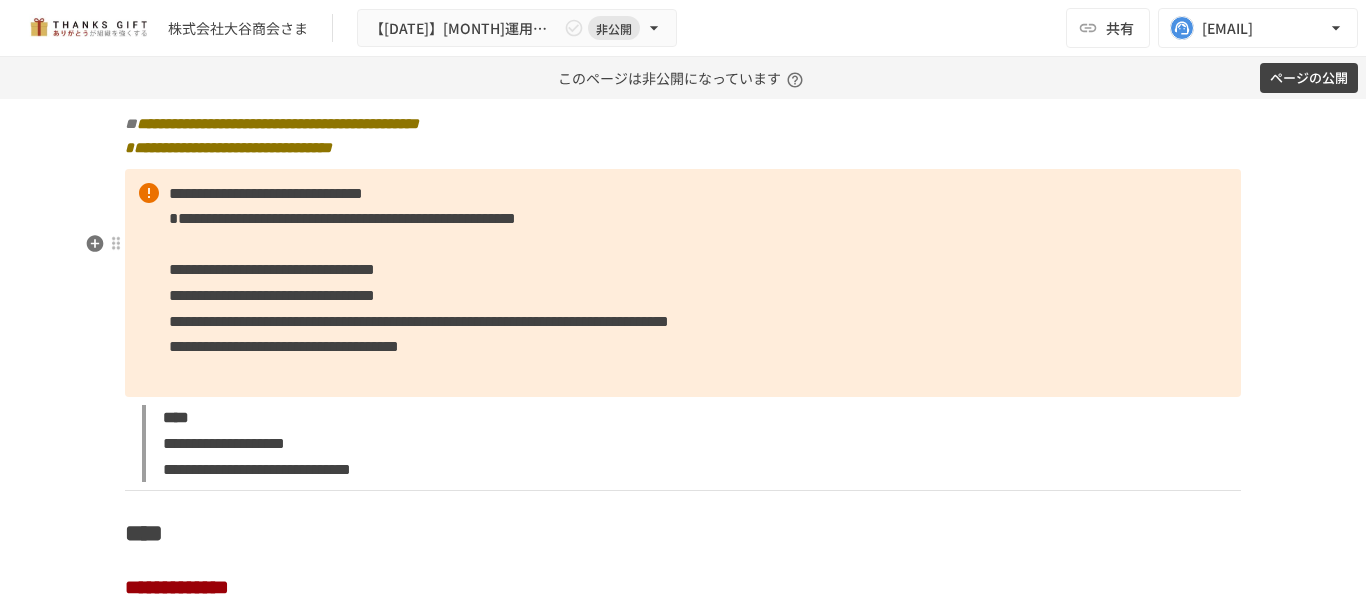 click on "**********" at bounding box center [683, 283] 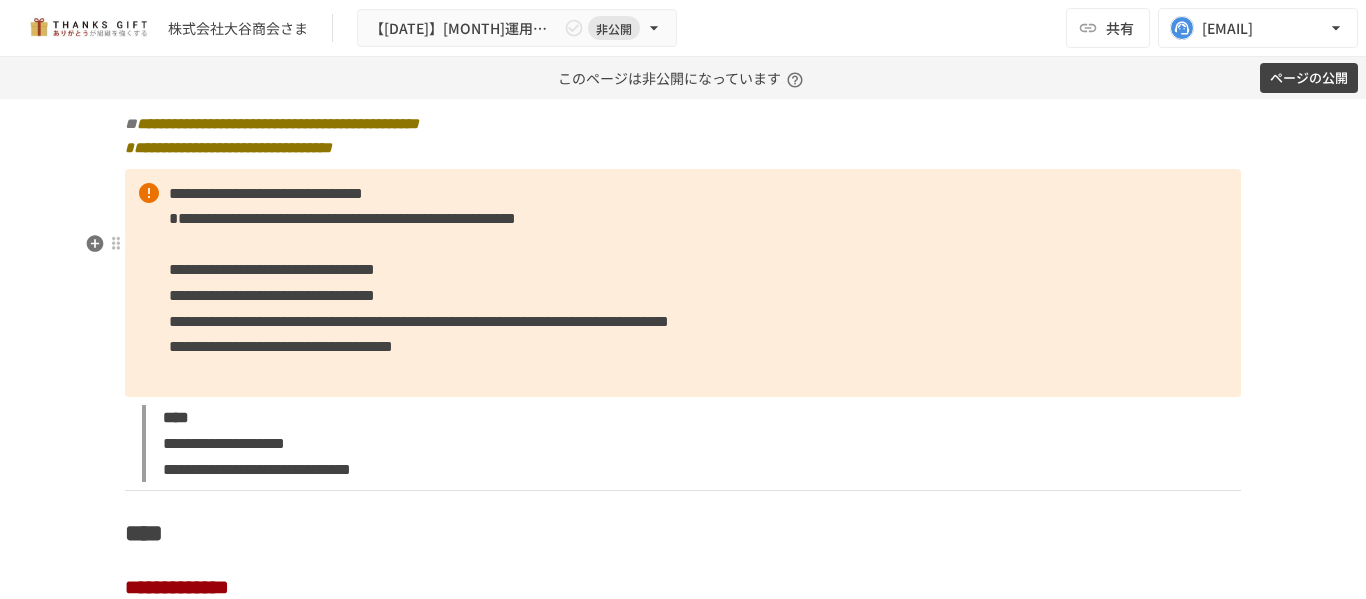 click on "**********" at bounding box center [683, 283] 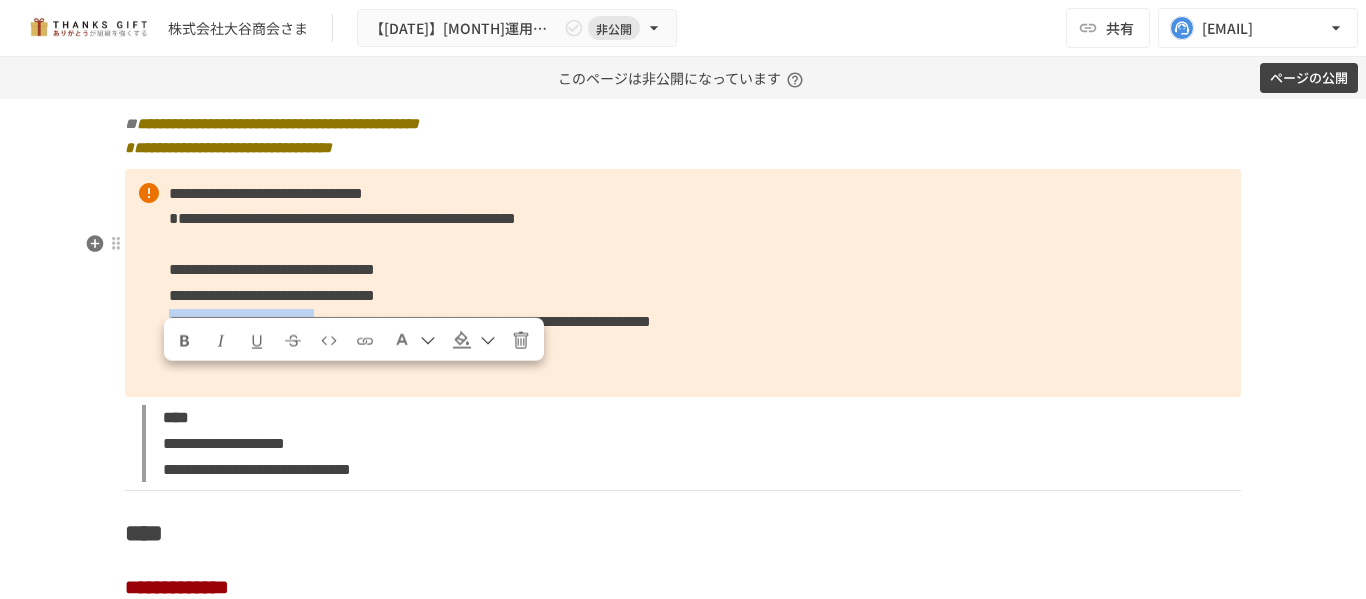 drag, startPoint x: 542, startPoint y: 383, endPoint x: 168, endPoint y: 383, distance: 374 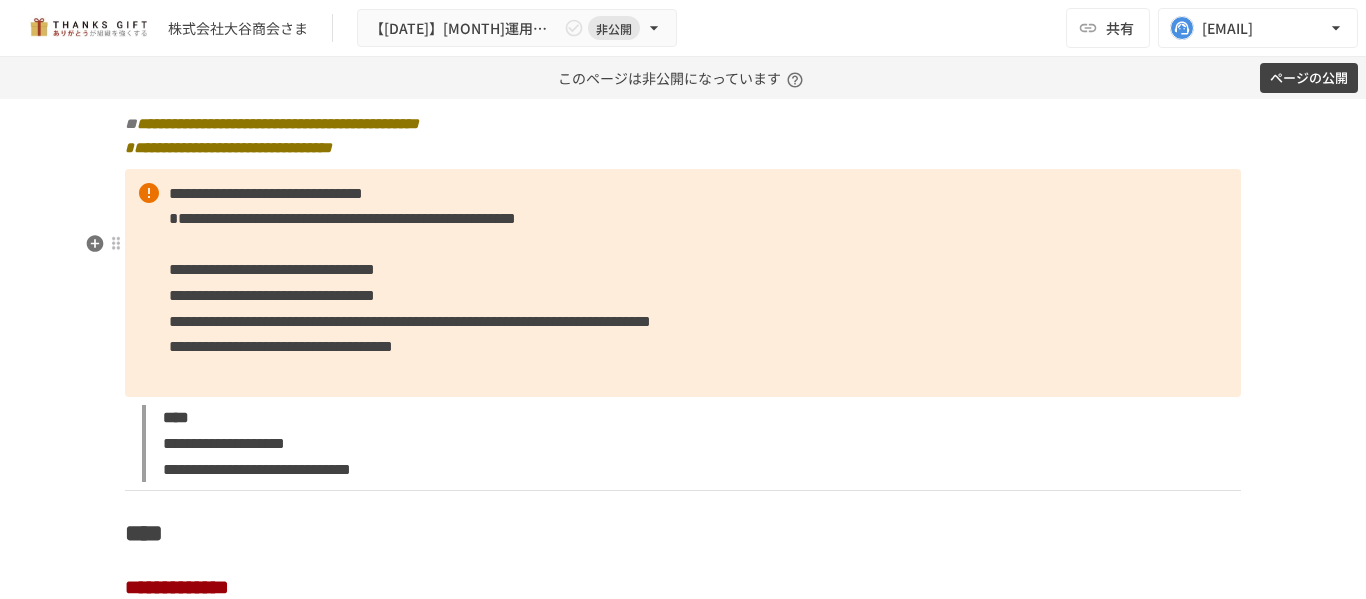click on "**********" at bounding box center (683, 283) 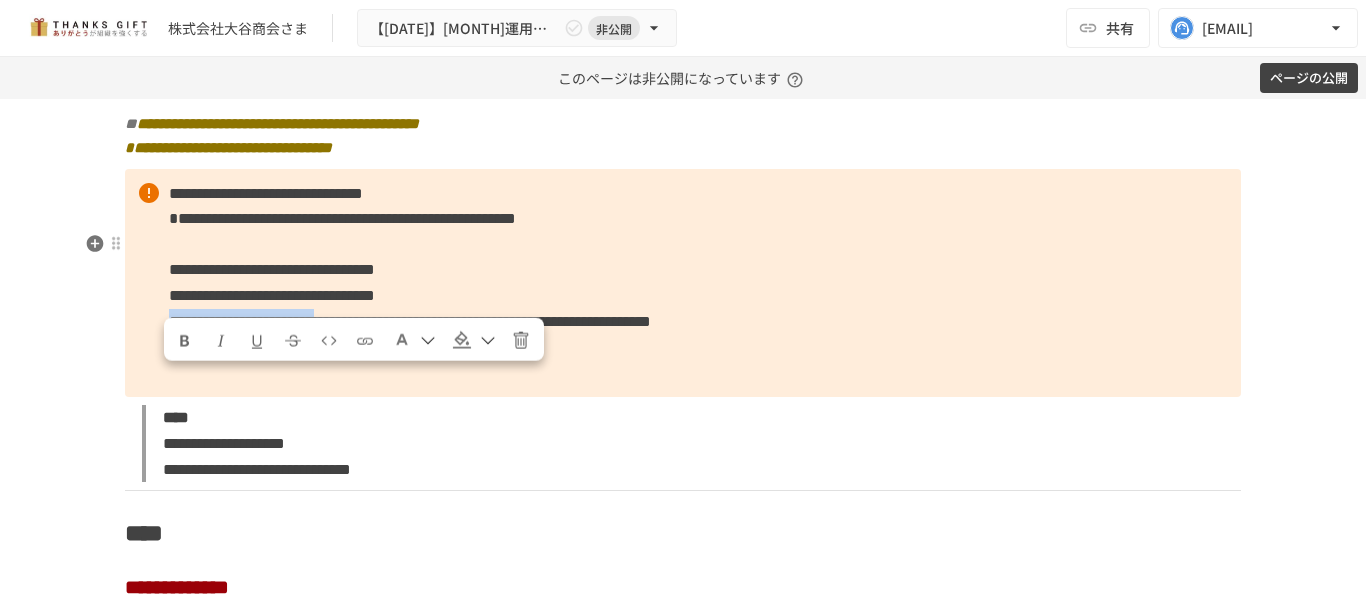 drag, startPoint x: 546, startPoint y: 386, endPoint x: 165, endPoint y: 390, distance: 381.021 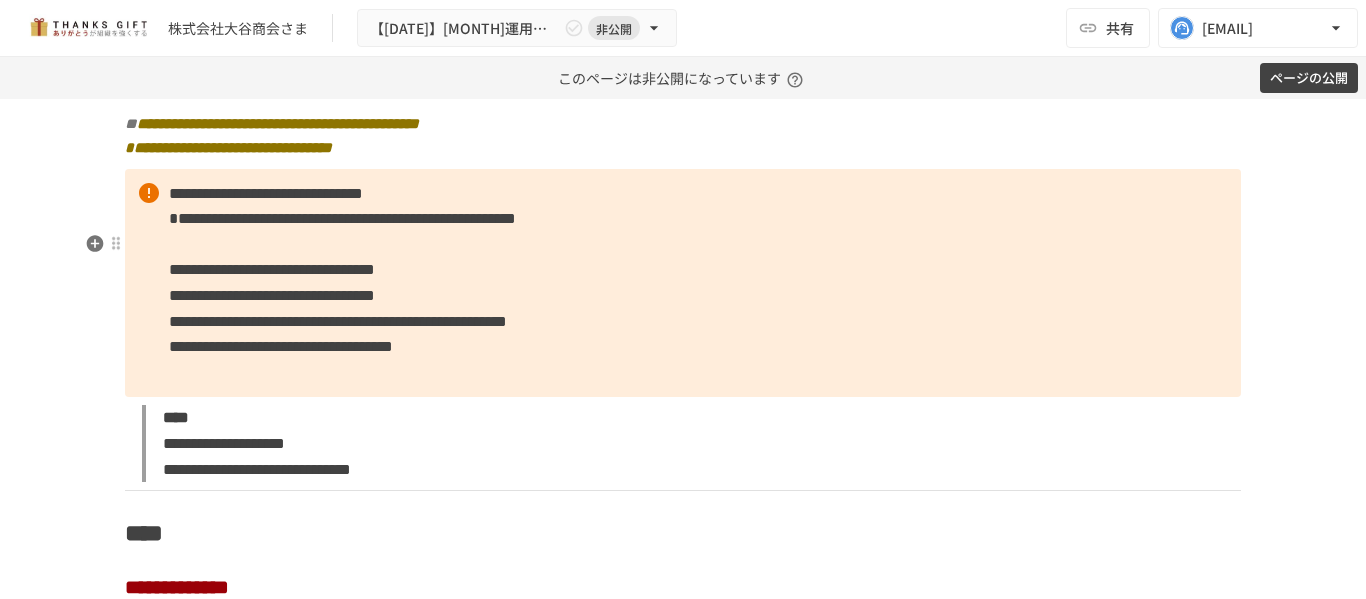 click on "**********" at bounding box center (338, 321) 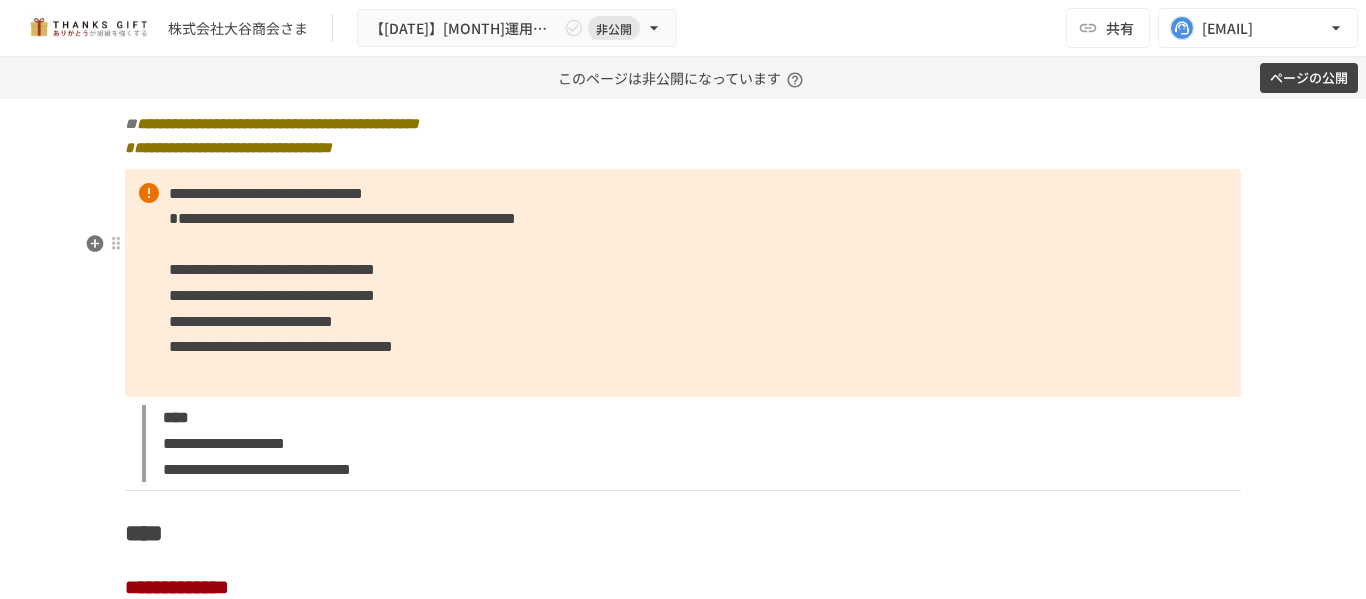 click on "**********" at bounding box center (683, 283) 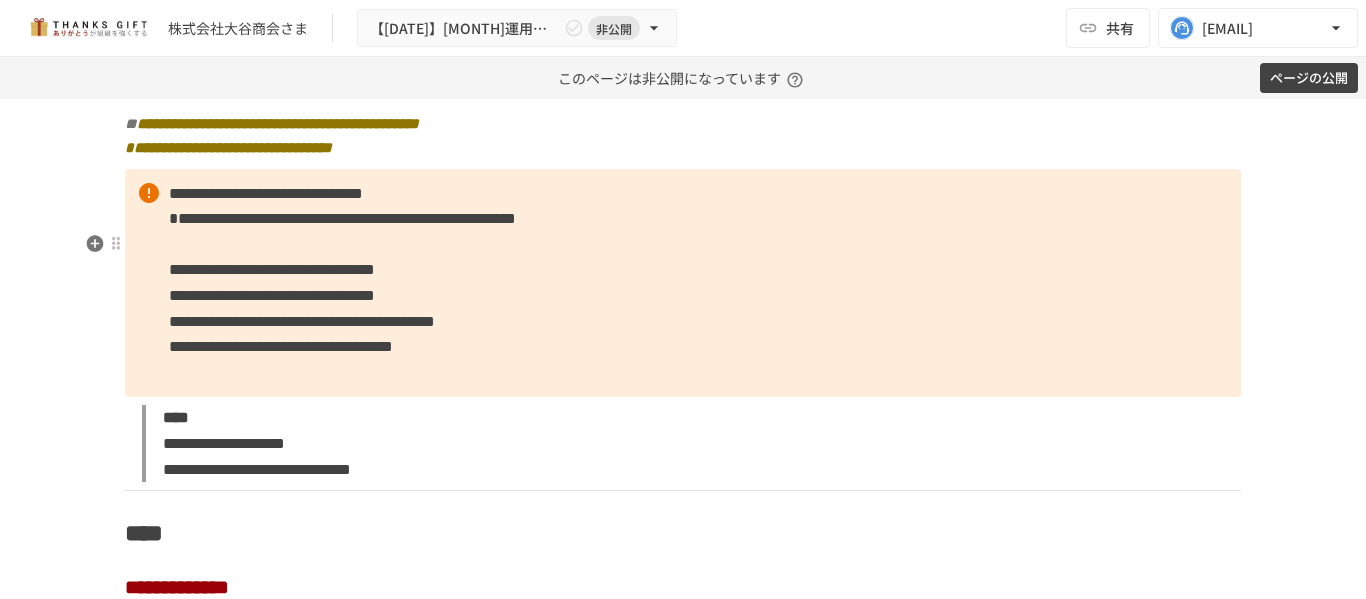 click on "**********" at bounding box center [272, 295] 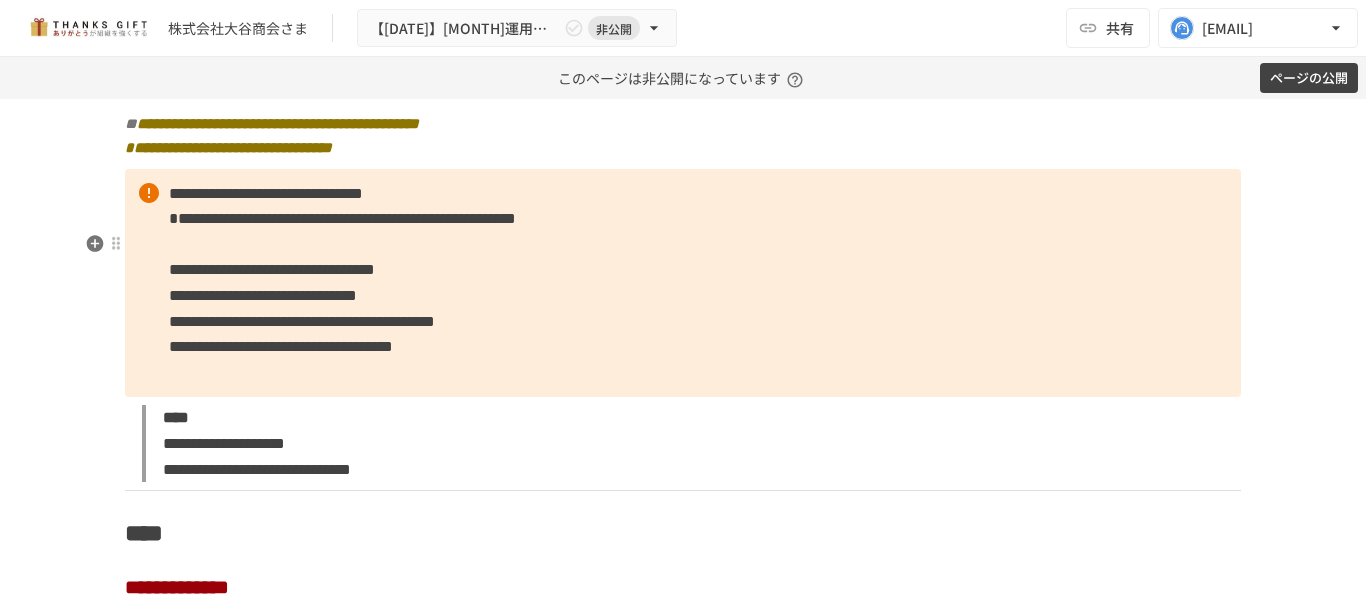 click on "**********" at bounding box center (683, 283) 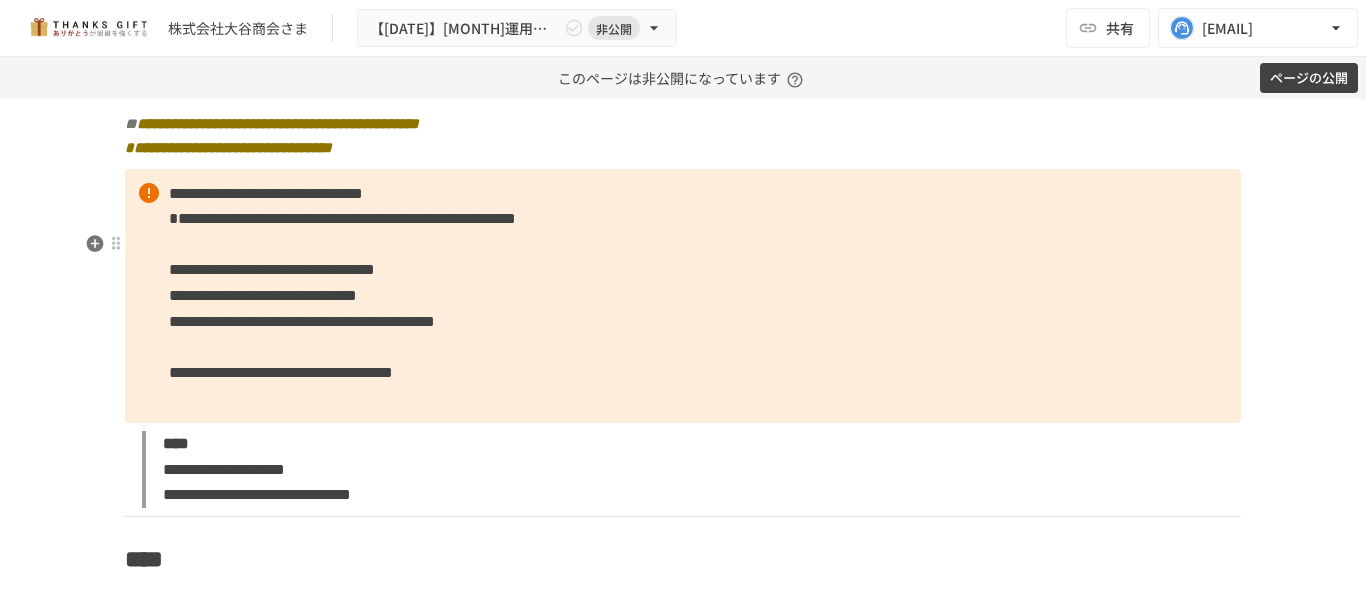 click on "**********" at bounding box center [683, 296] 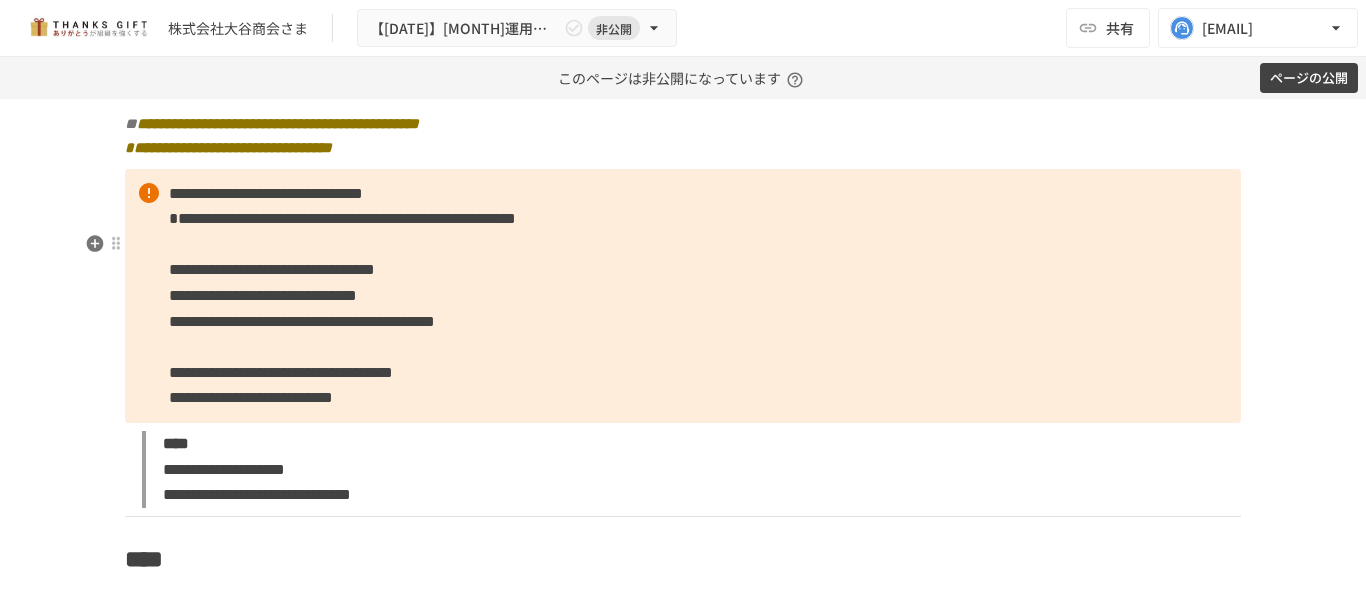 click on "**********" at bounding box center (251, 397) 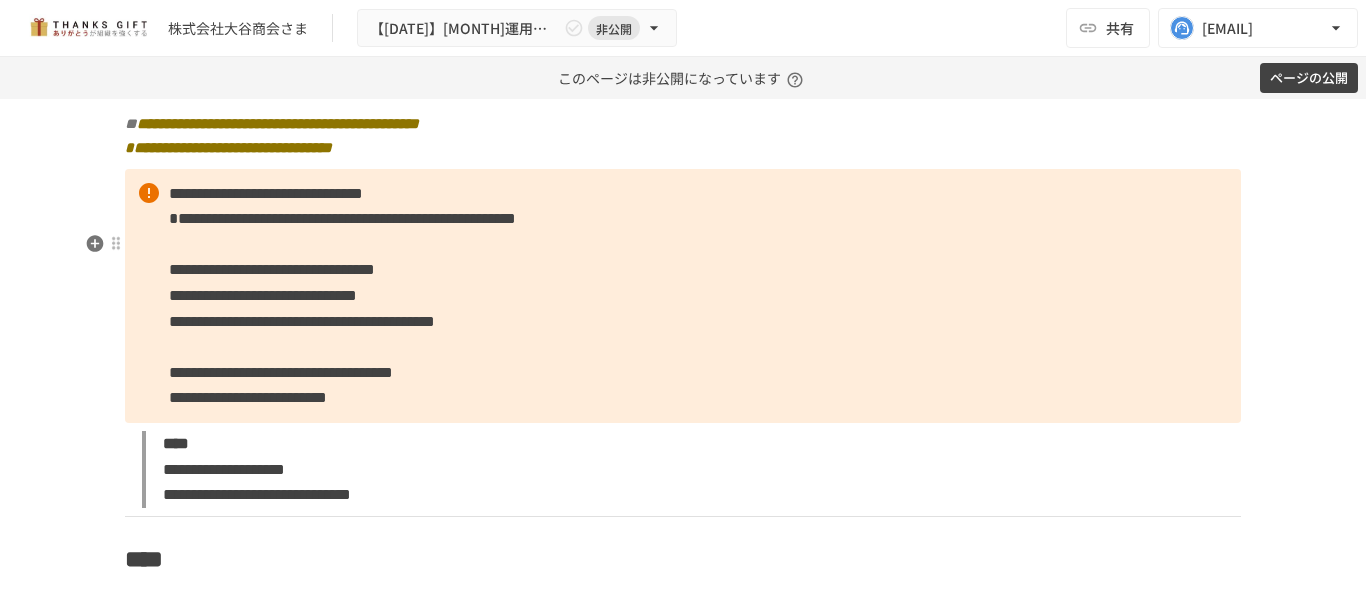 click on "**********" at bounding box center (683, 296) 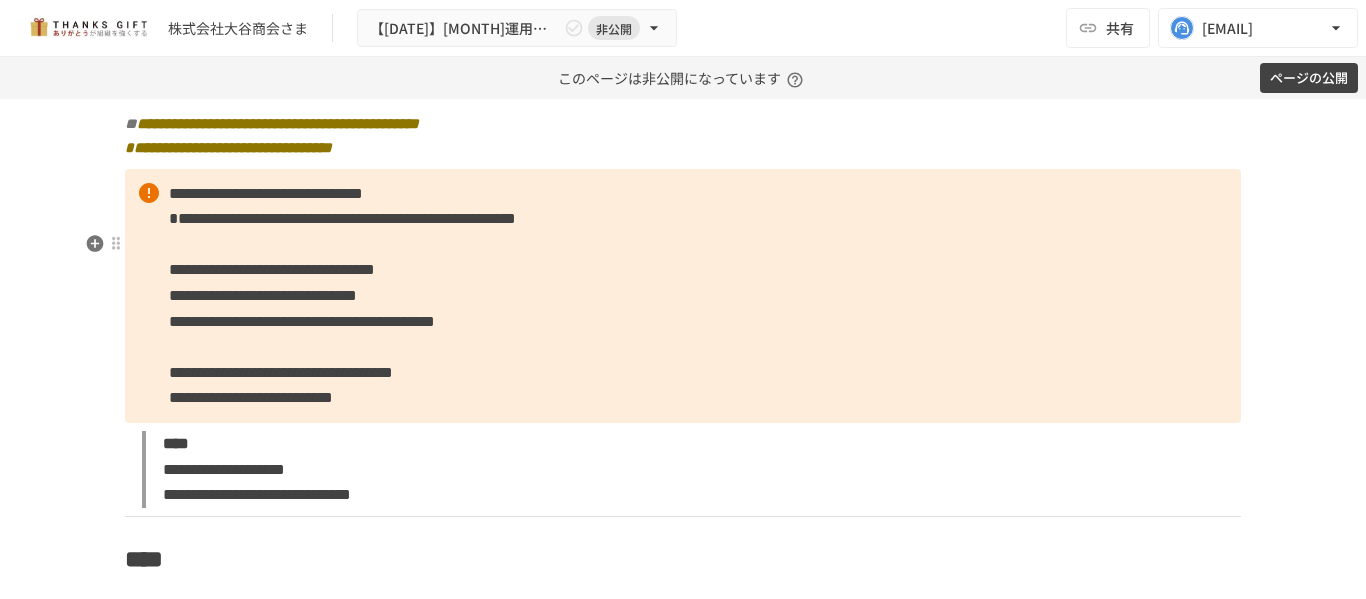click on "**********" at bounding box center [302, 321] 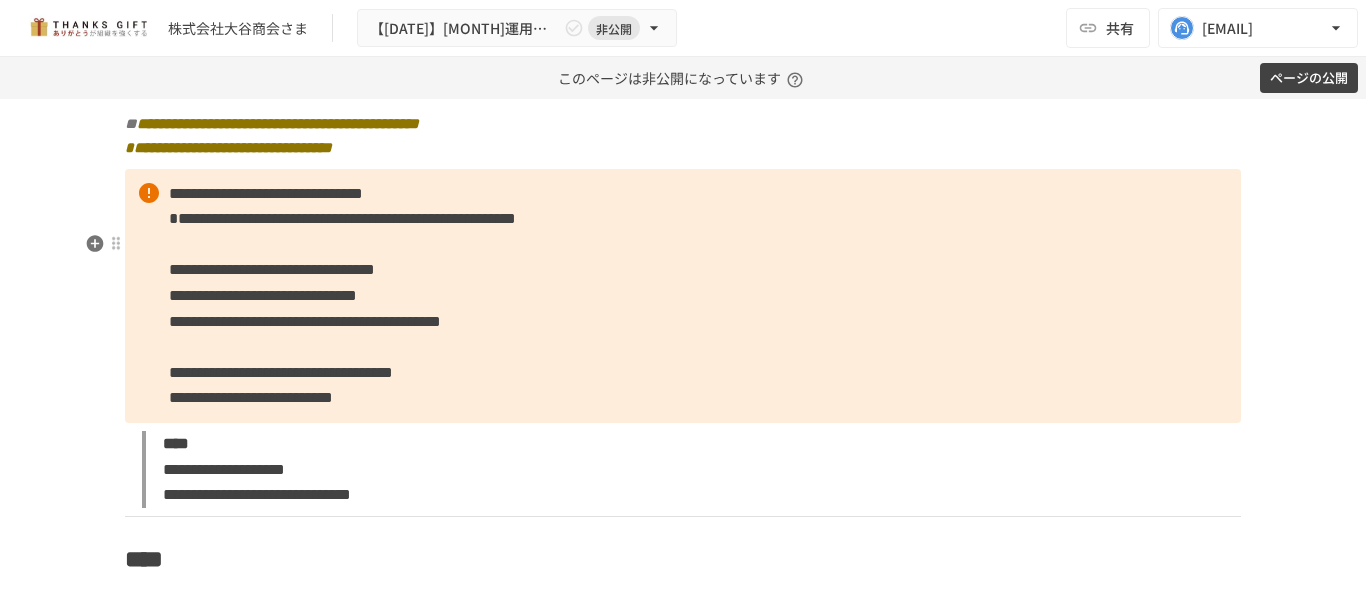 click on "**********" at bounding box center [683, 296] 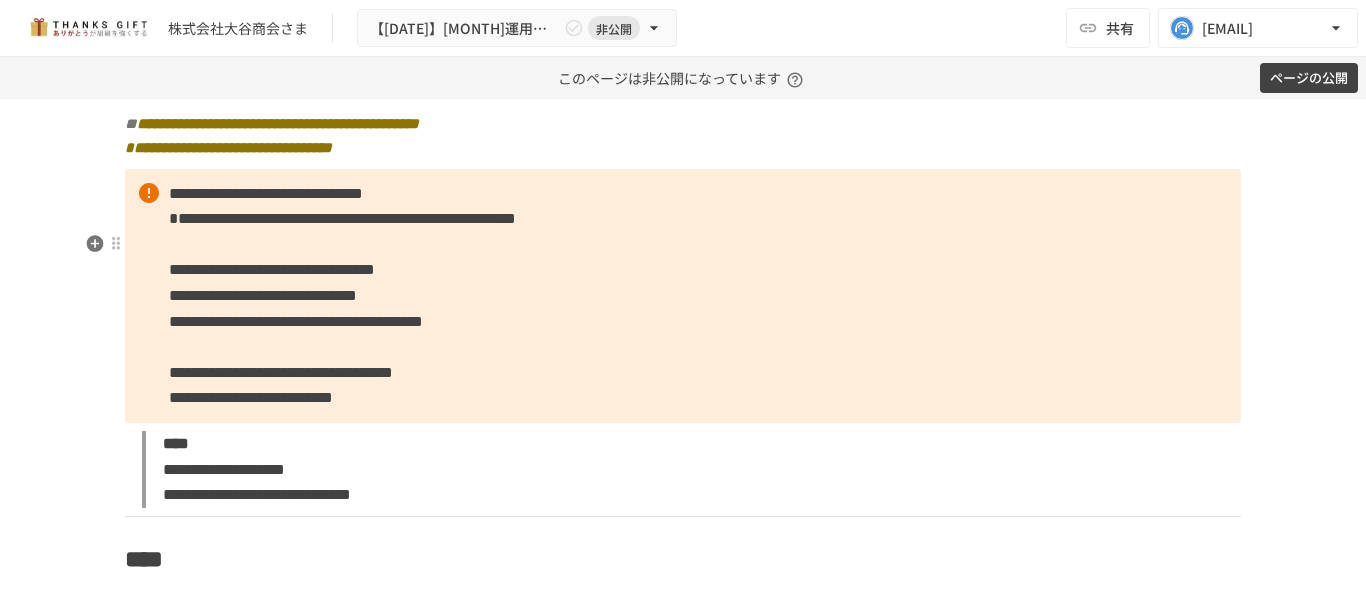 click on "**********" at bounding box center [683, 296] 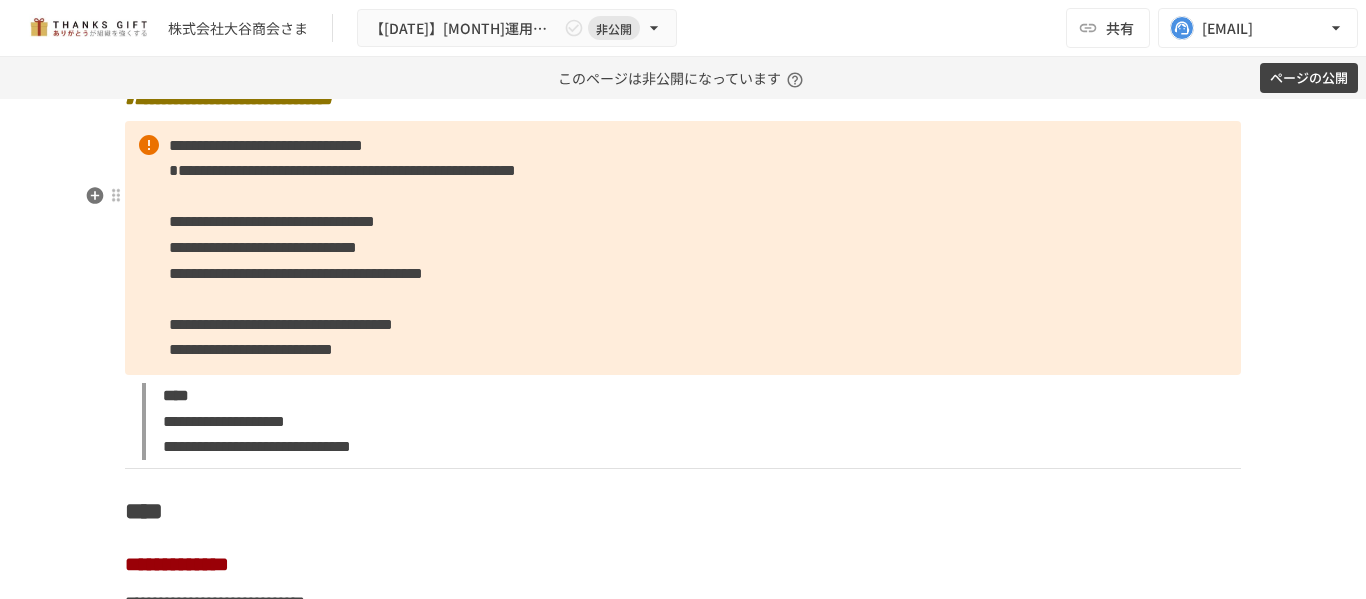 scroll, scrollTop: 9683, scrollLeft: 0, axis: vertical 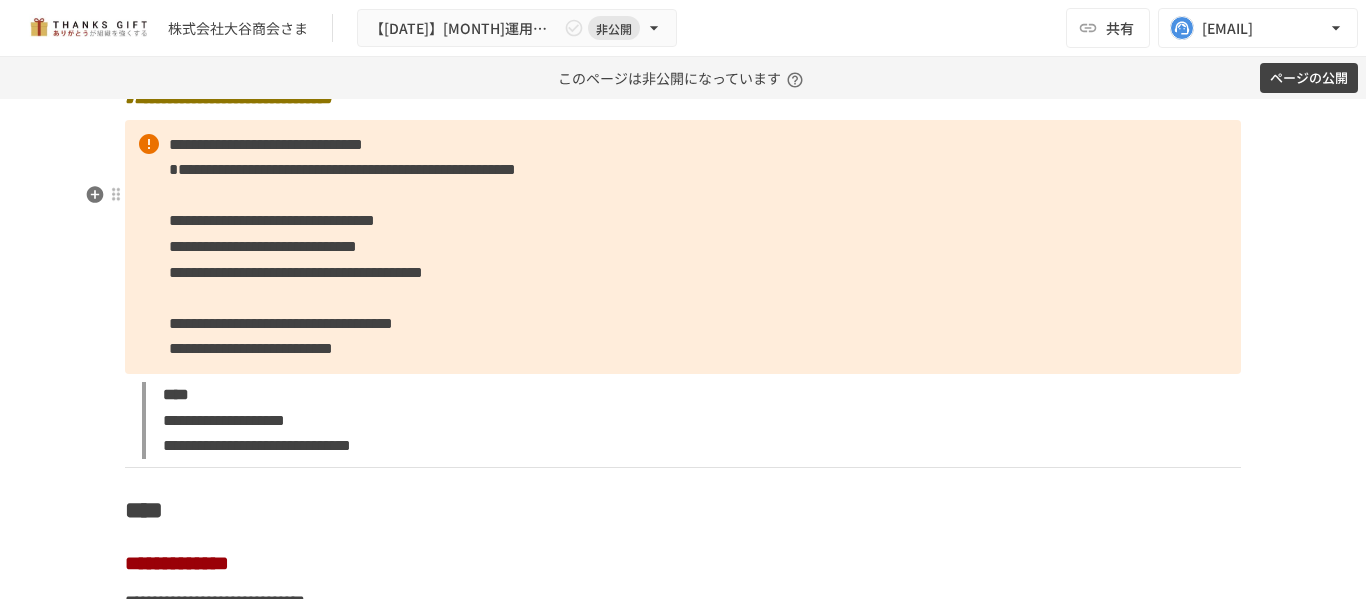 click on "**********" at bounding box center [281, 323] 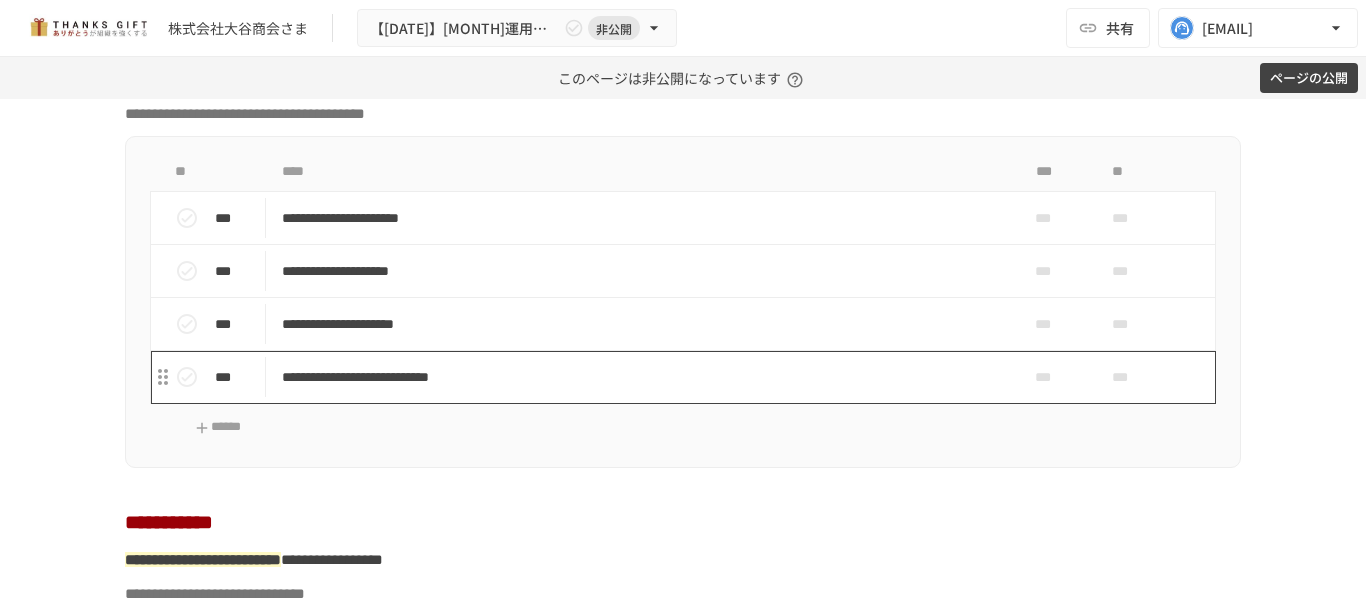 scroll, scrollTop: 10217, scrollLeft: 0, axis: vertical 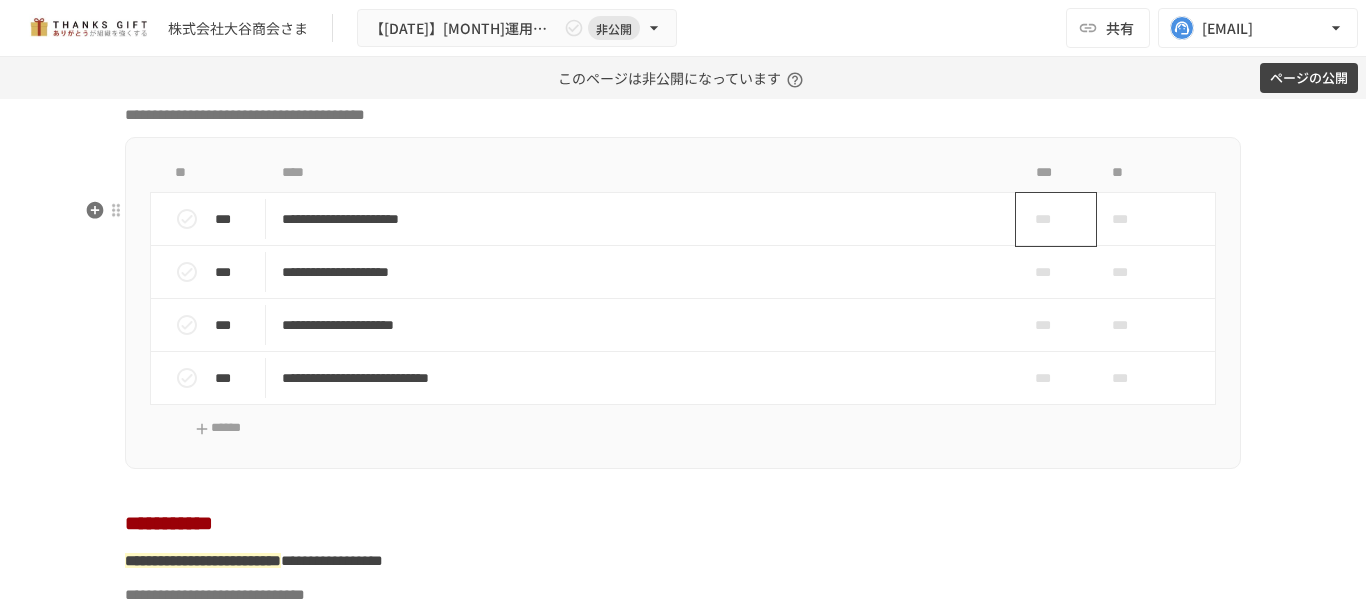 click on "***" at bounding box center [1048, 219] 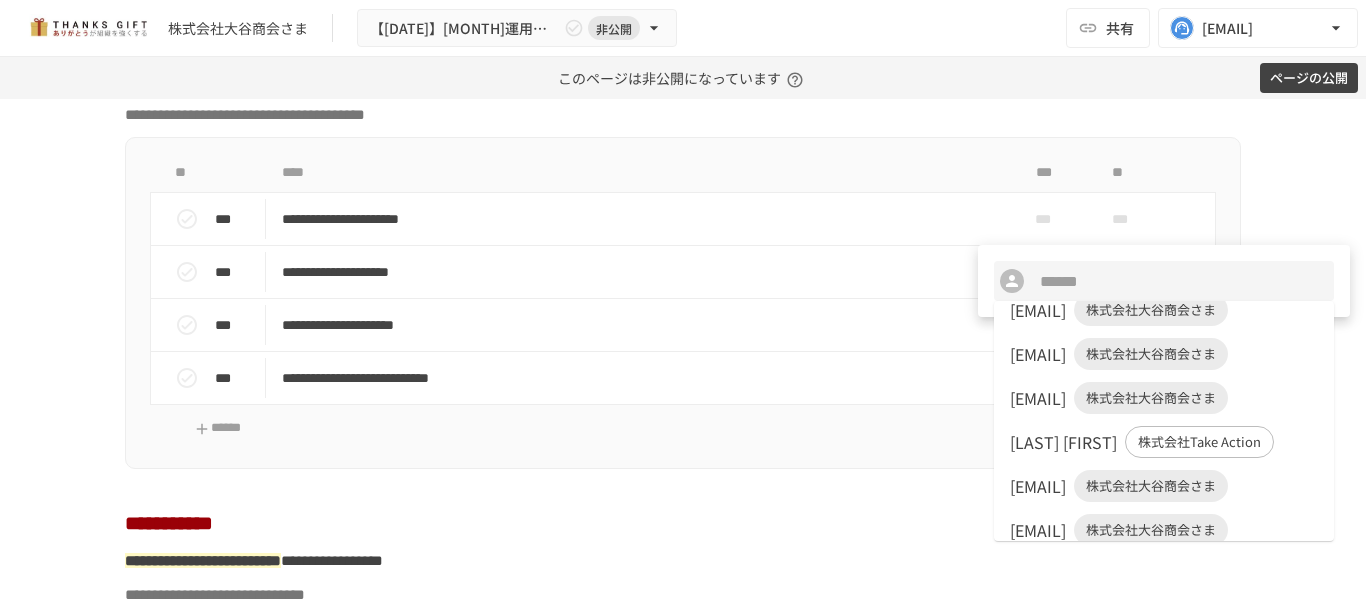 scroll, scrollTop: 66, scrollLeft: 0, axis: vertical 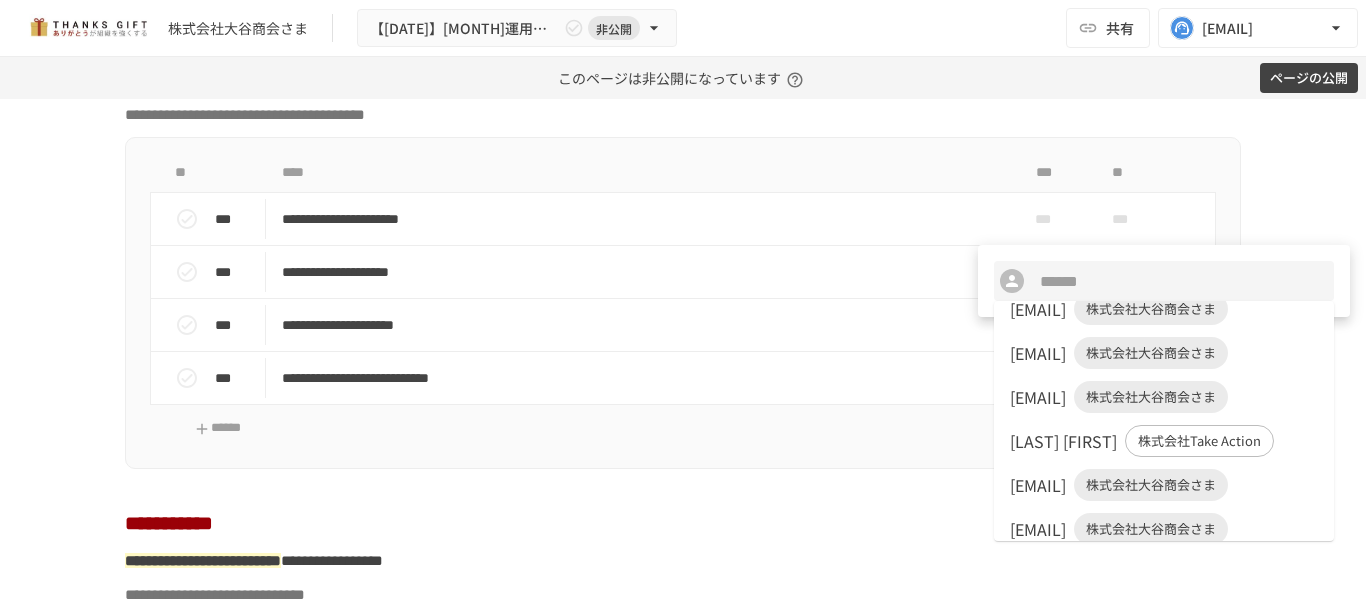 click on "otani@blue.ocn.ne.jp" at bounding box center (1038, 397) 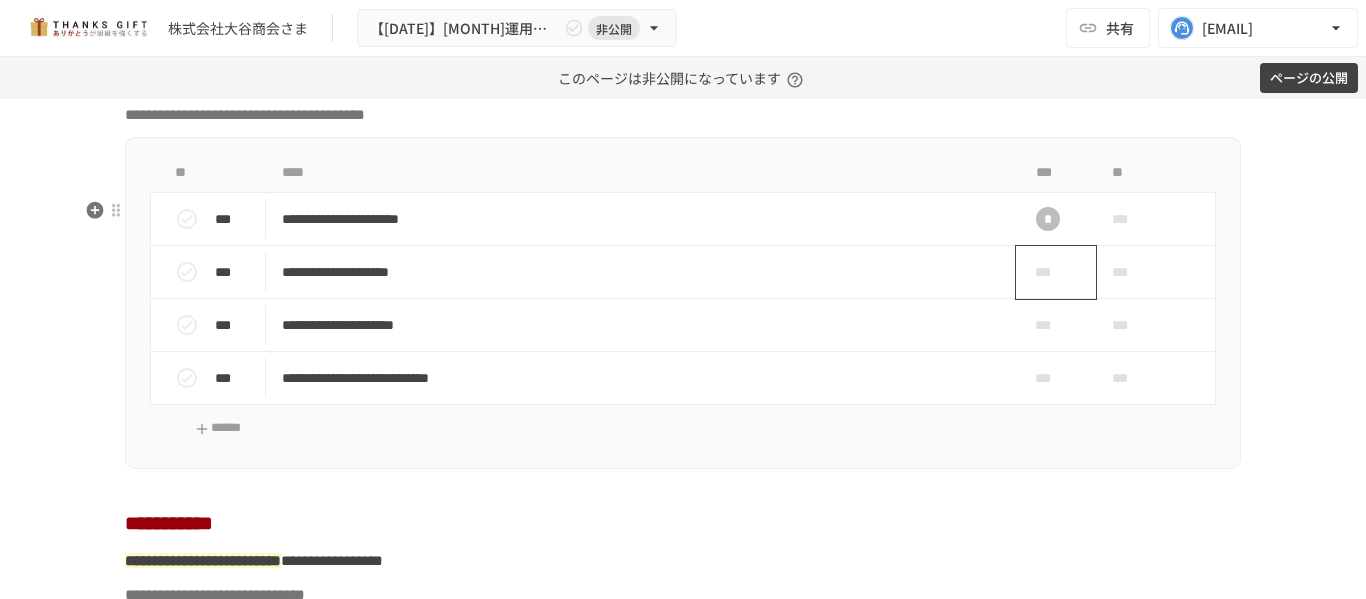 click on "***" at bounding box center [1048, 272] 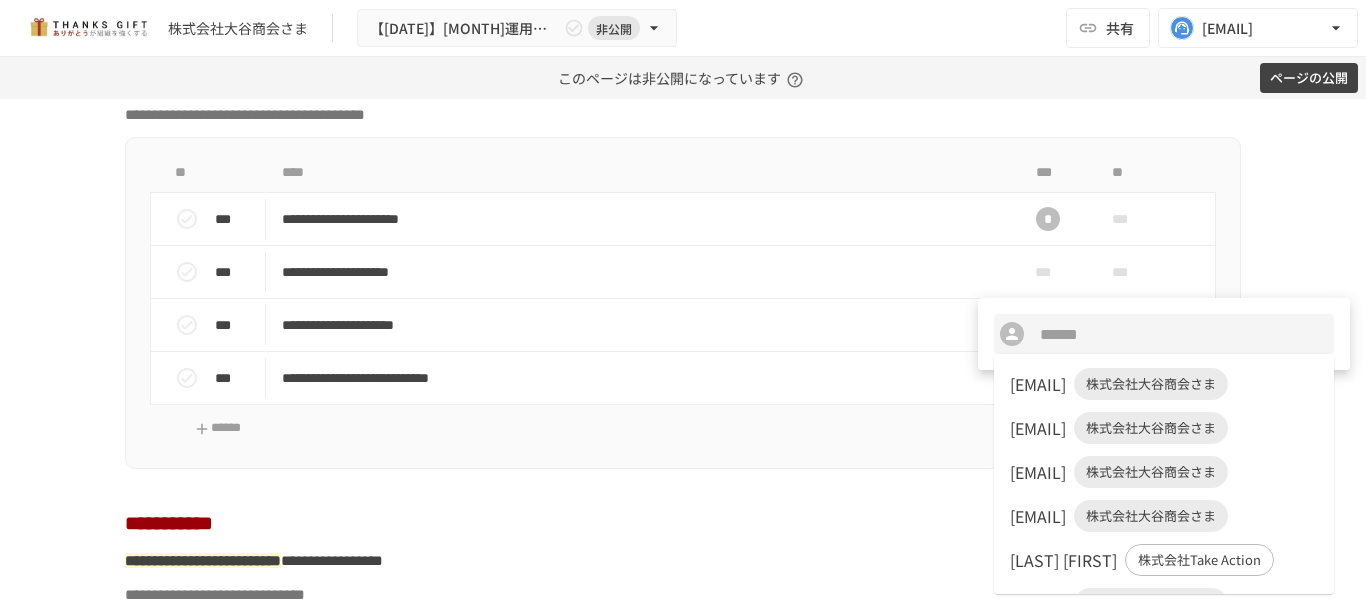 click on "otani@blue.ocn.ne.jp" at bounding box center [1038, 384] 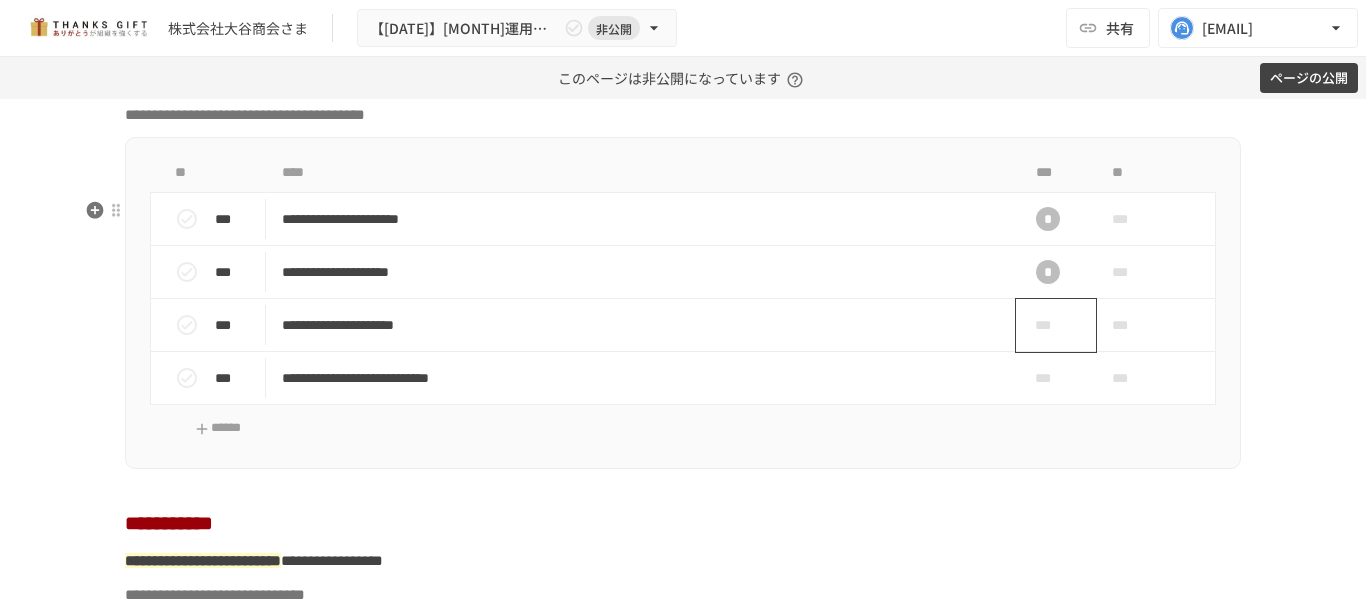 click on "***" at bounding box center [1048, 325] 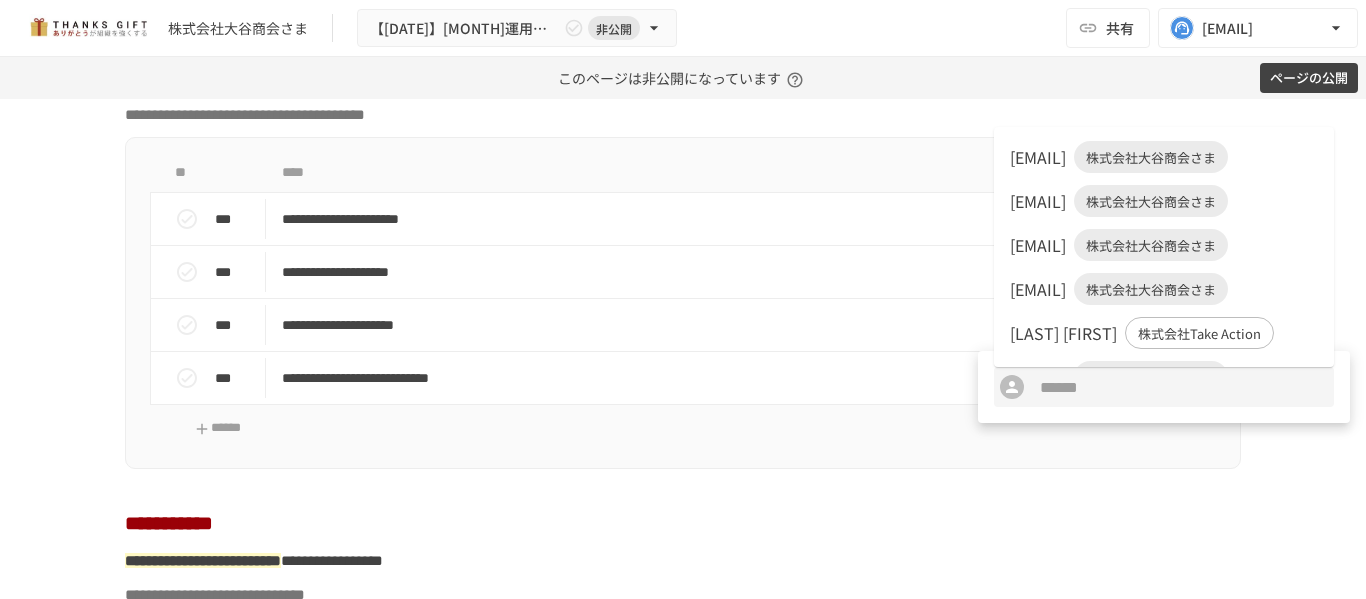 click on "otani@blue.ocn.ne.jp" at bounding box center (1038, 157) 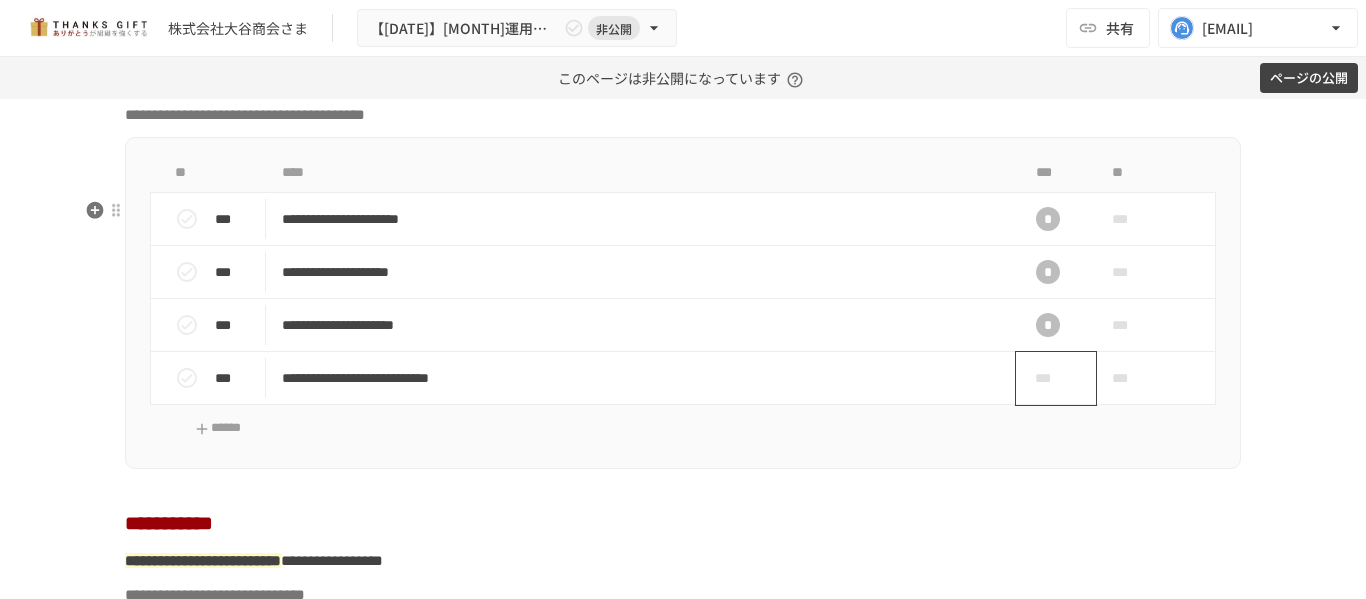 click on "***" at bounding box center (1048, 378) 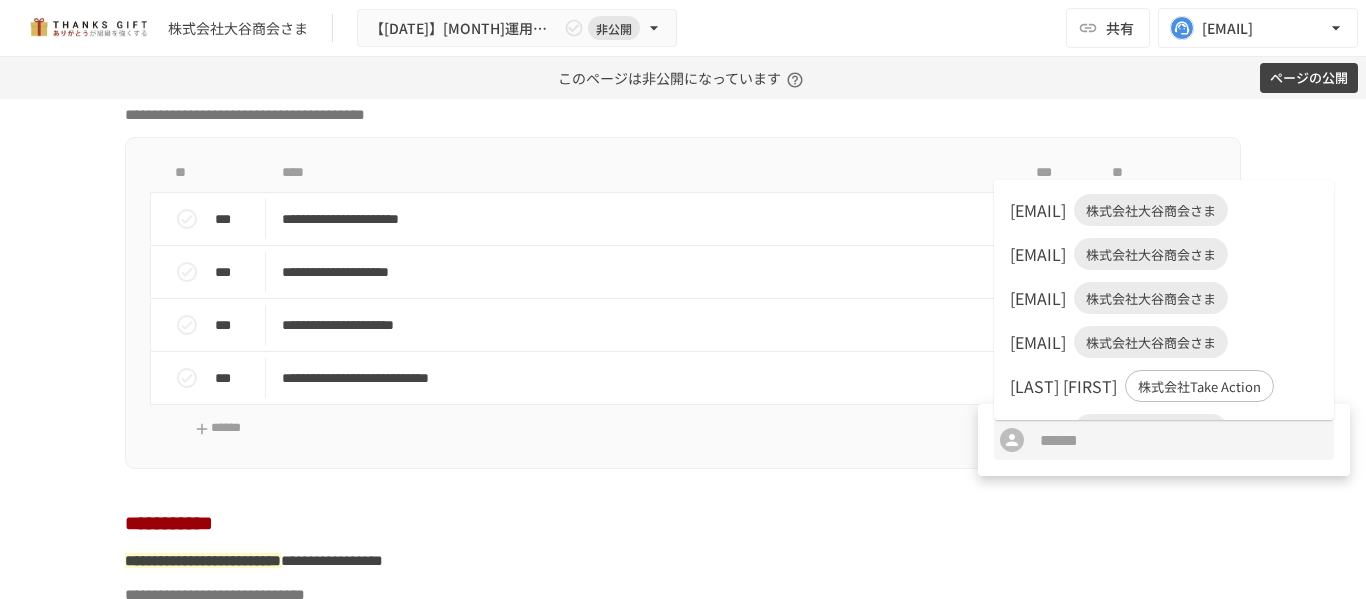 click on "otani@blue.ocn.ne.jp" at bounding box center [1038, 210] 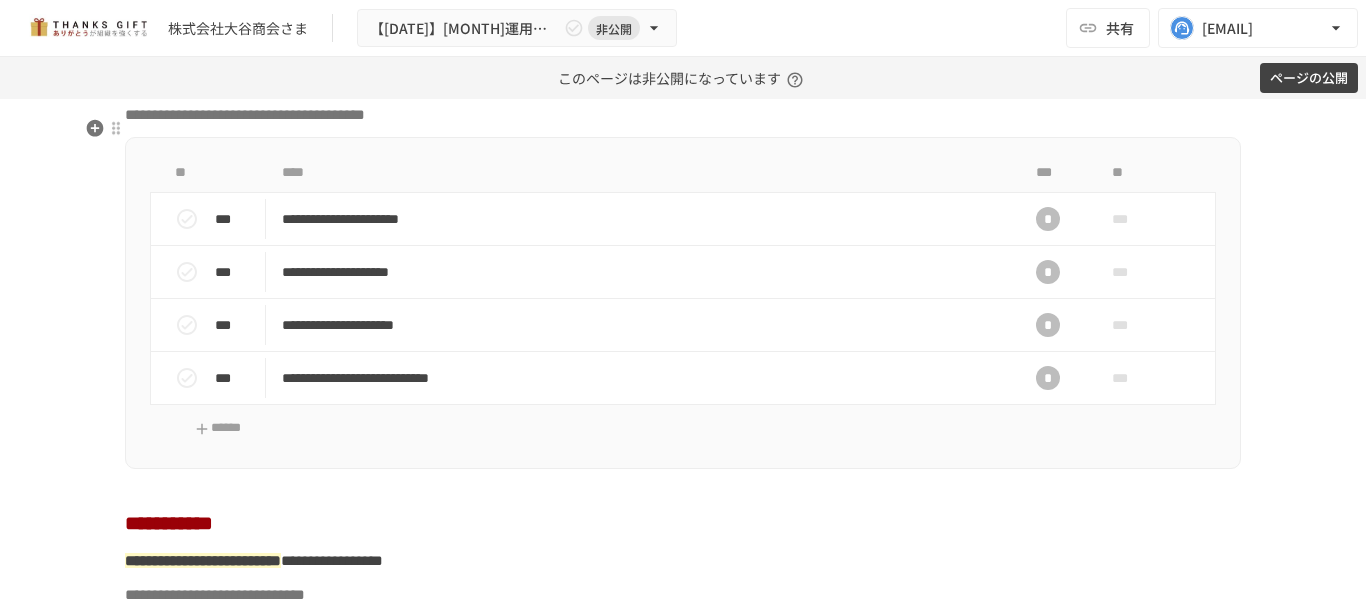 click on "**********" at bounding box center [683, 91] 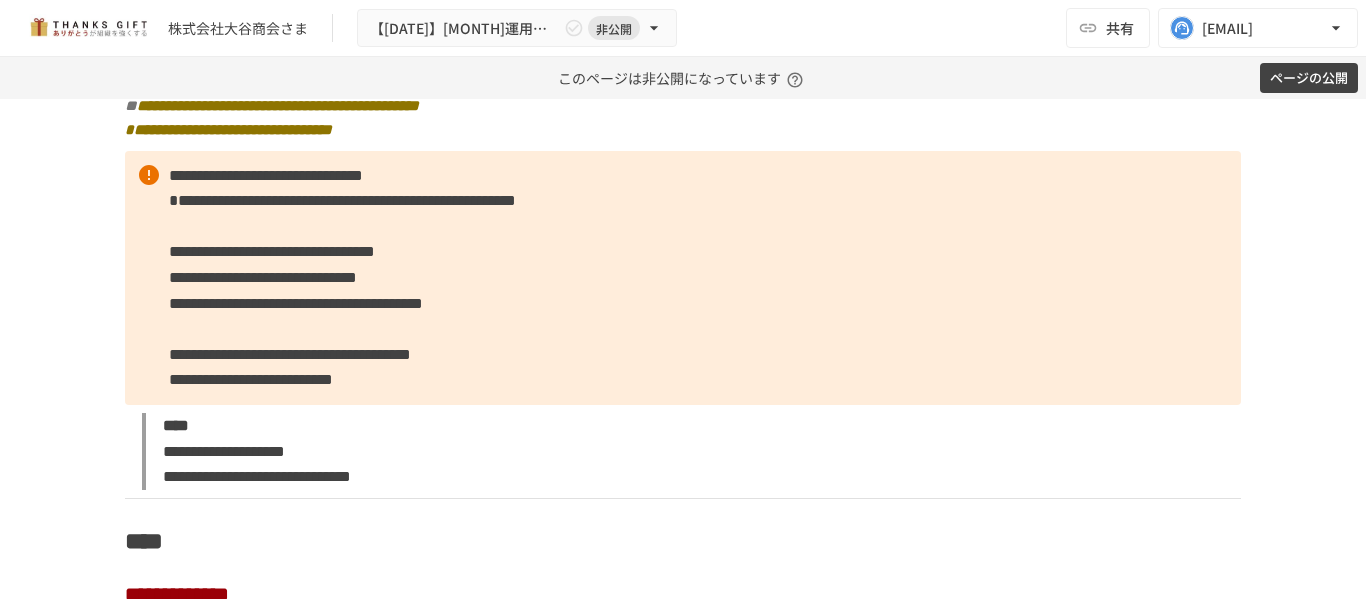 scroll, scrollTop: 9653, scrollLeft: 0, axis: vertical 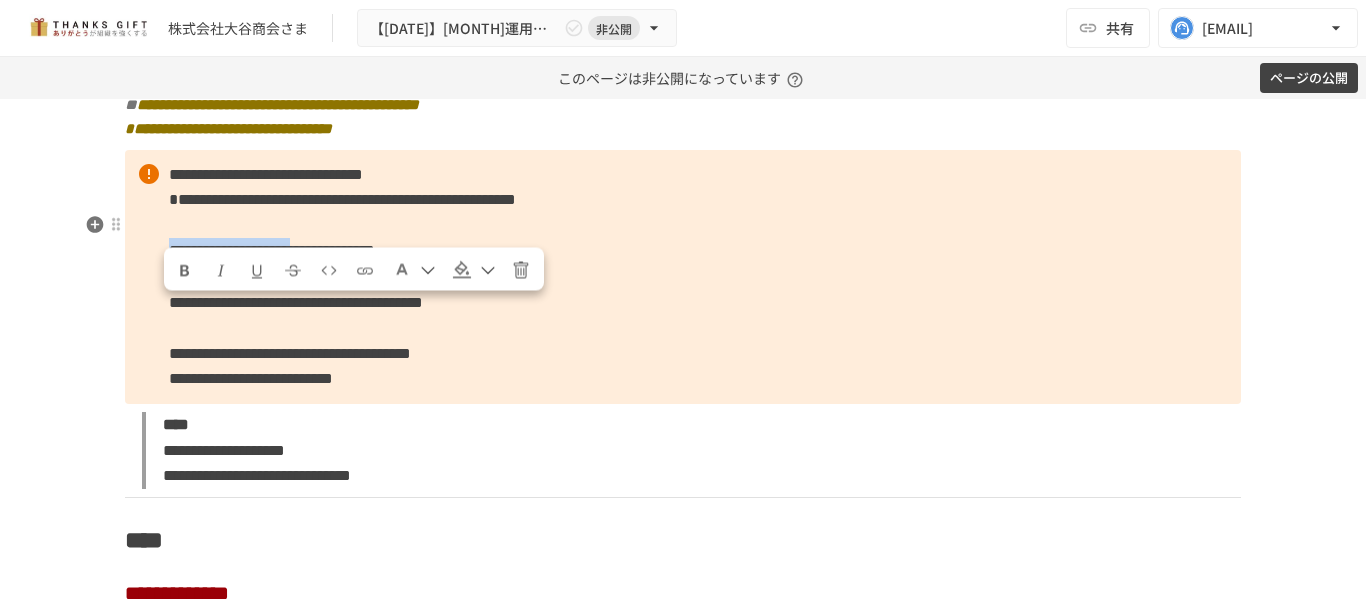 drag, startPoint x: 159, startPoint y: 318, endPoint x: 461, endPoint y: 308, distance: 302.16553 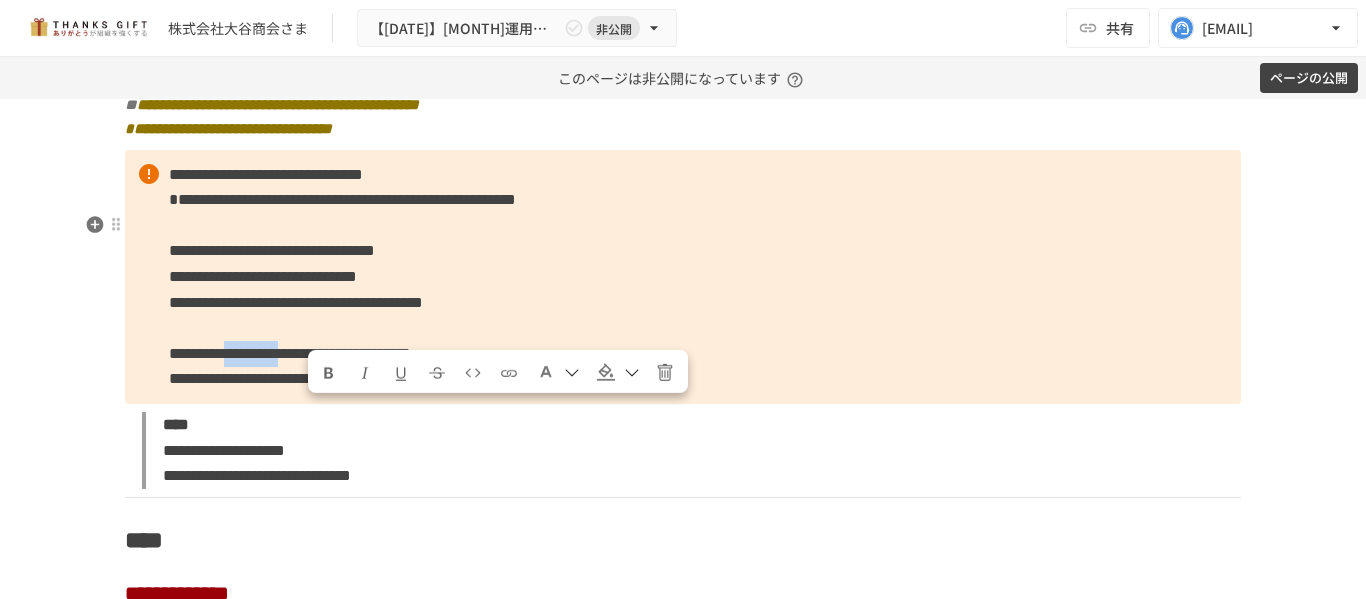 drag, startPoint x: 301, startPoint y: 415, endPoint x: 454, endPoint y: 418, distance: 153.0294 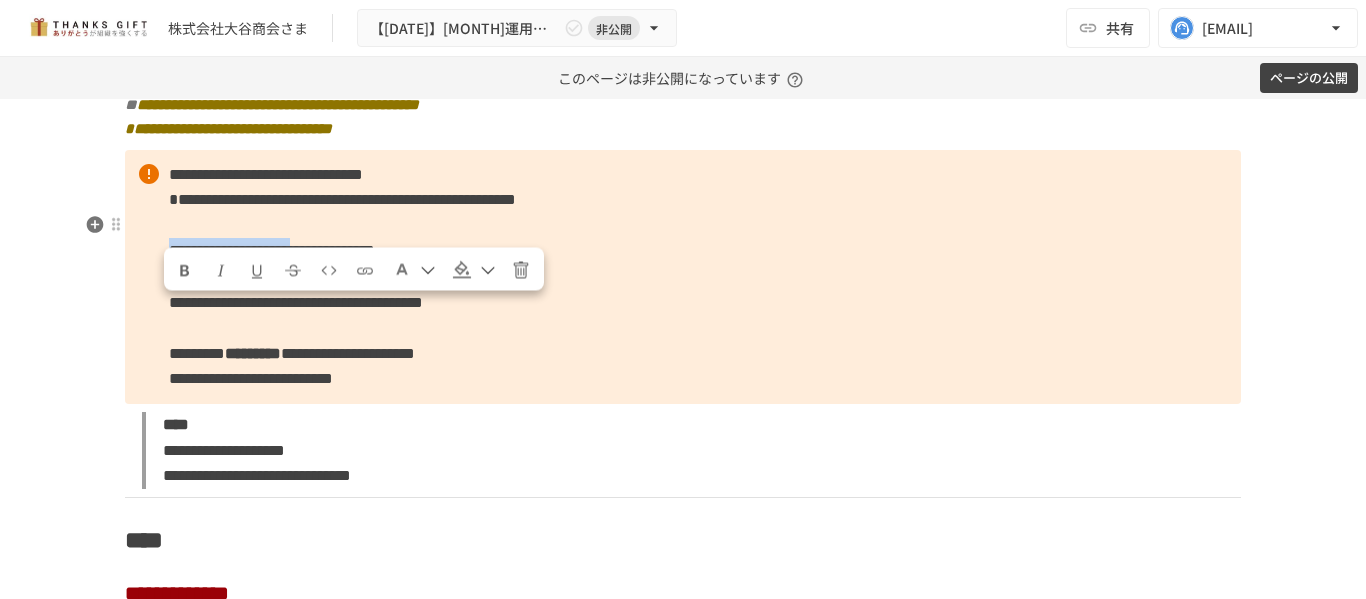 drag, startPoint x: 159, startPoint y: 315, endPoint x: 469, endPoint y: 303, distance: 310.23218 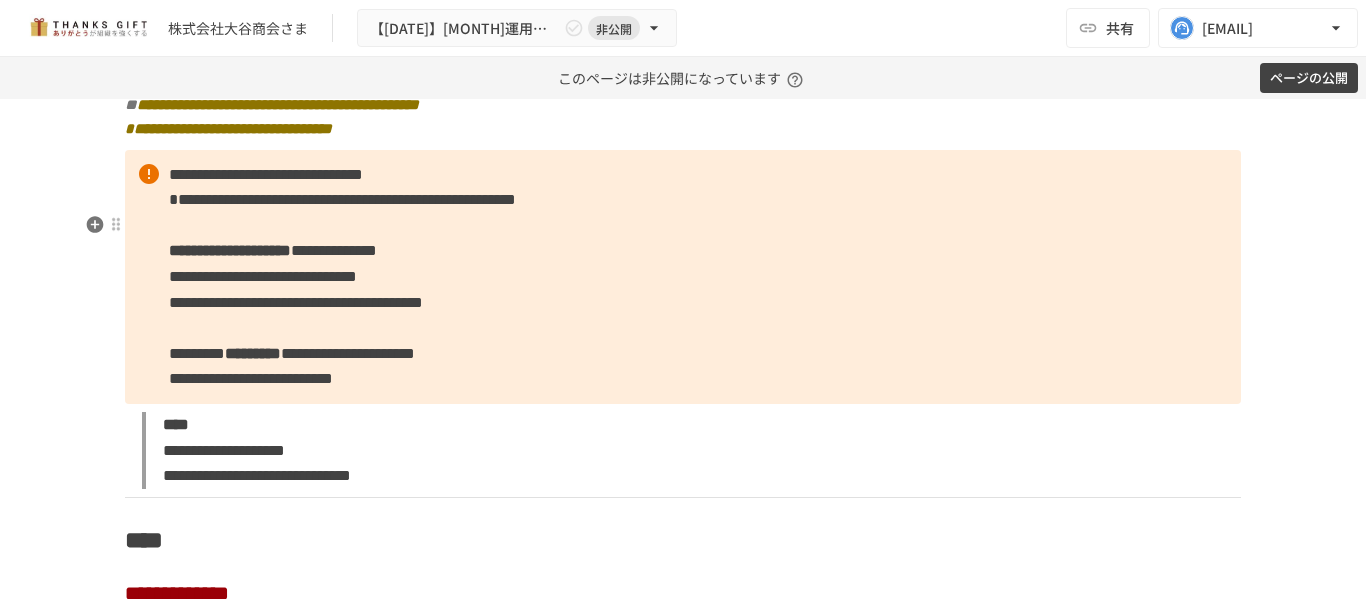 click on "**********" at bounding box center (683, 277) 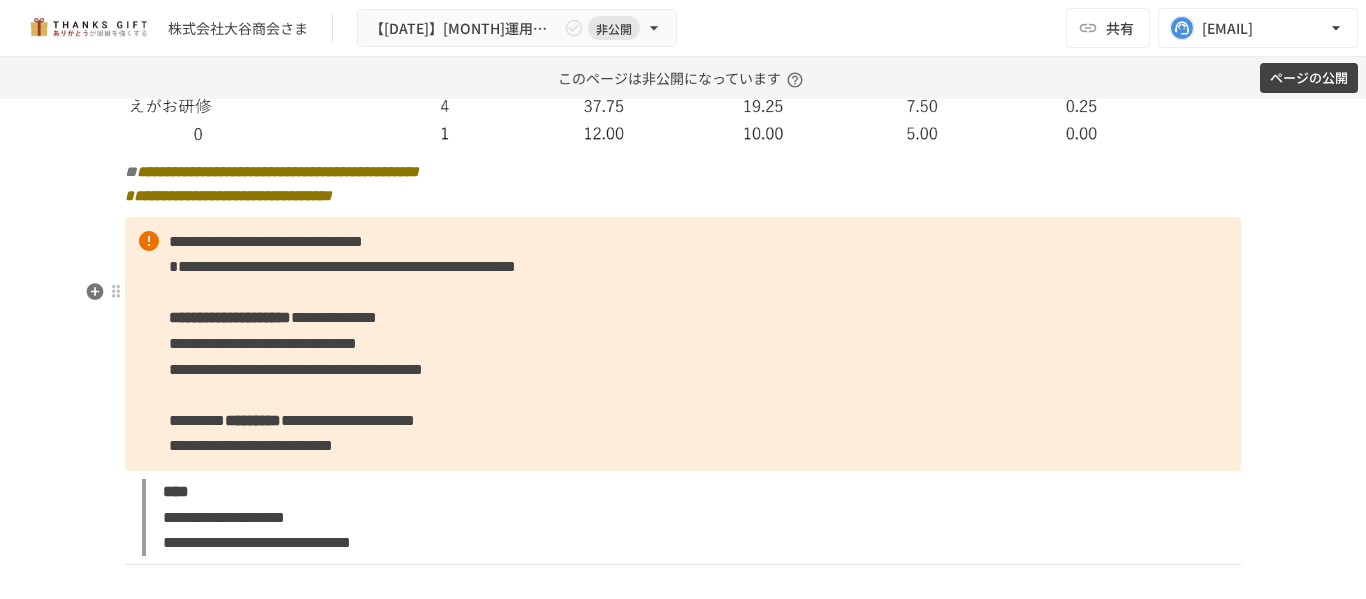 scroll, scrollTop: 9585, scrollLeft: 0, axis: vertical 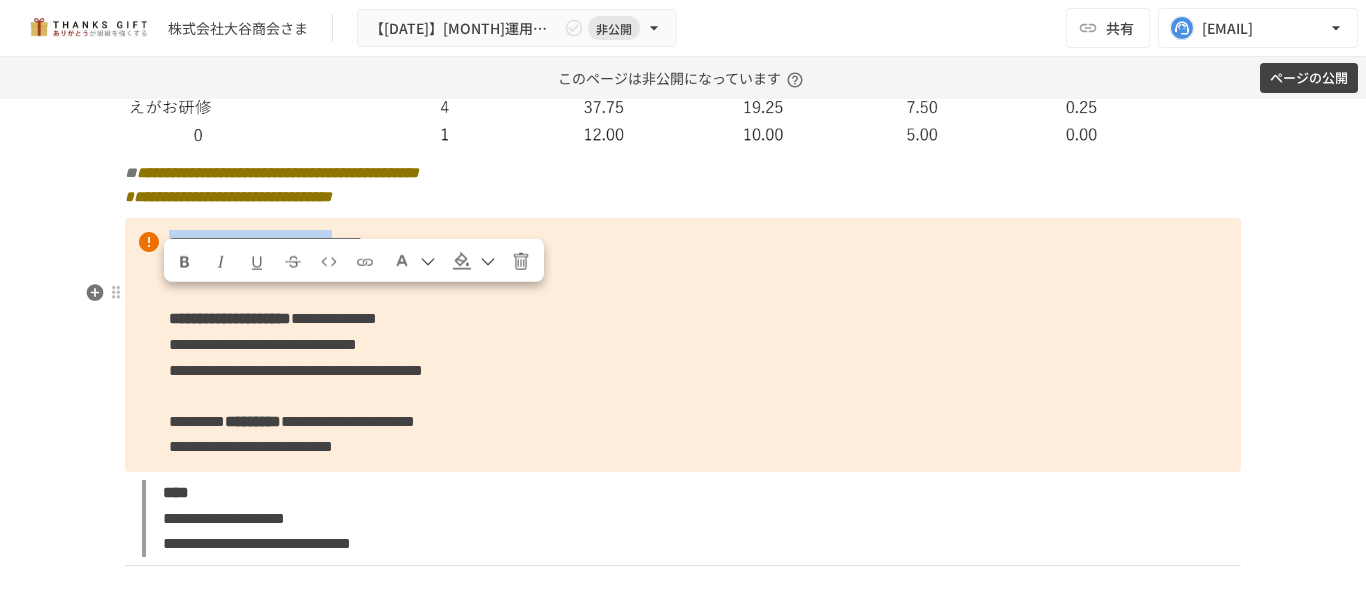 drag, startPoint x: 162, startPoint y: 304, endPoint x: 588, endPoint y: 296, distance: 426.0751 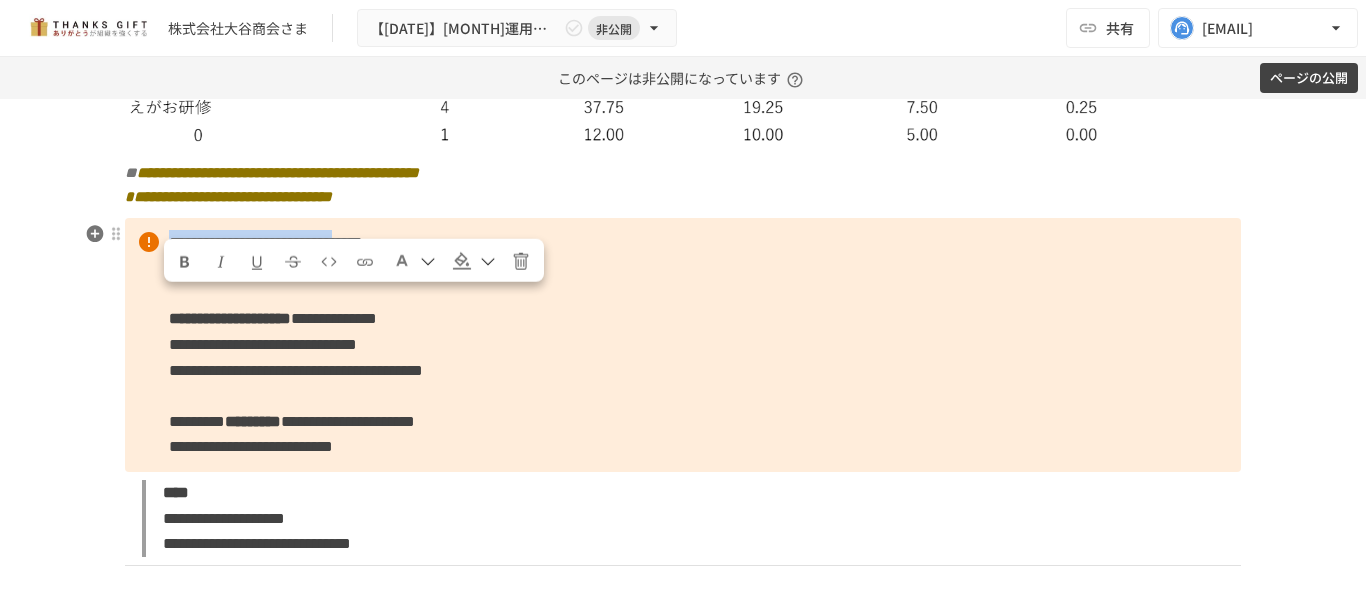 click at bounding box center (185, 262) 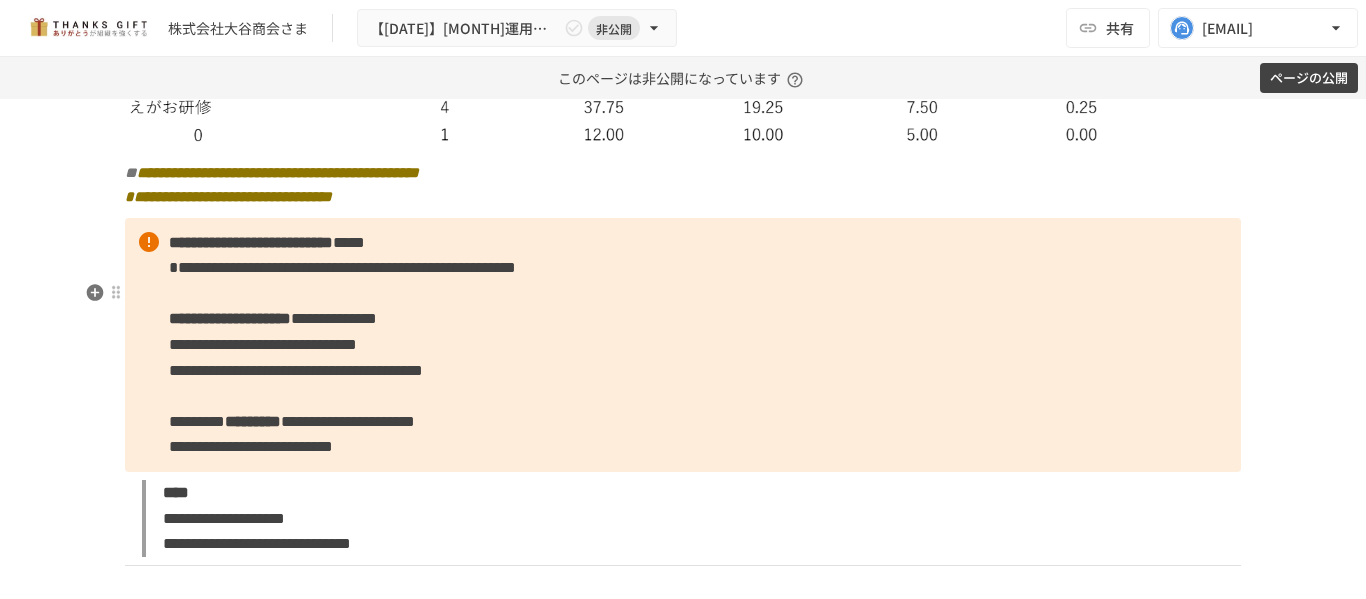click on "**********" at bounding box center [263, 344] 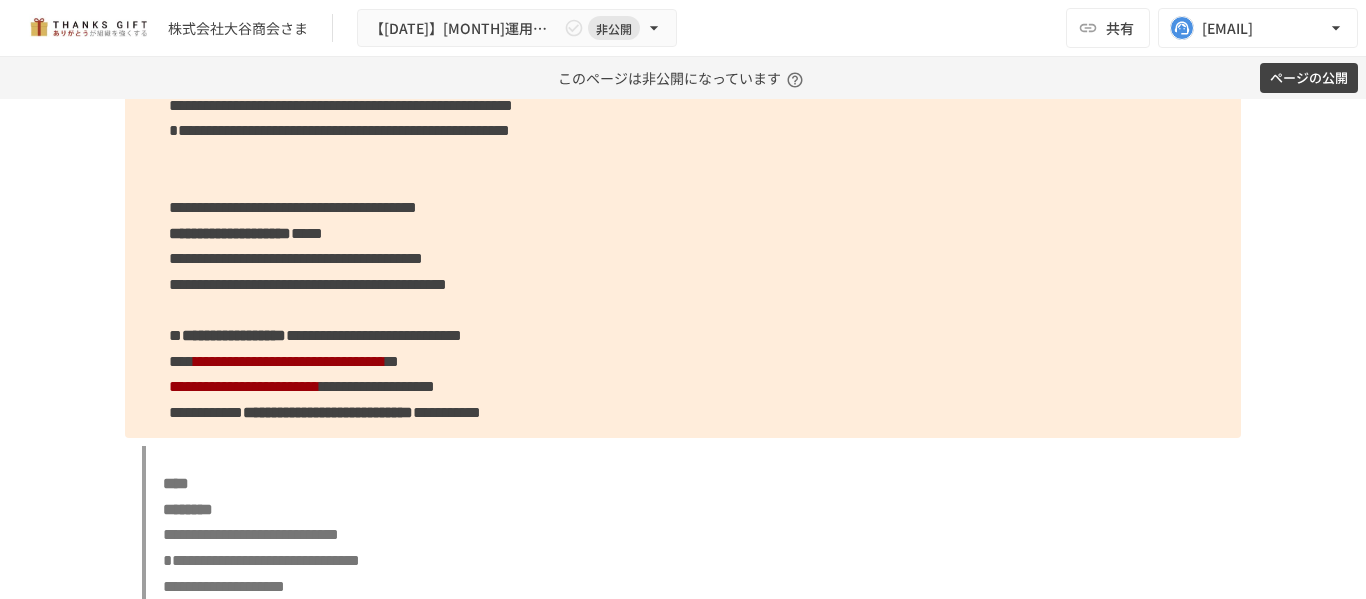 scroll, scrollTop: 7191, scrollLeft: 0, axis: vertical 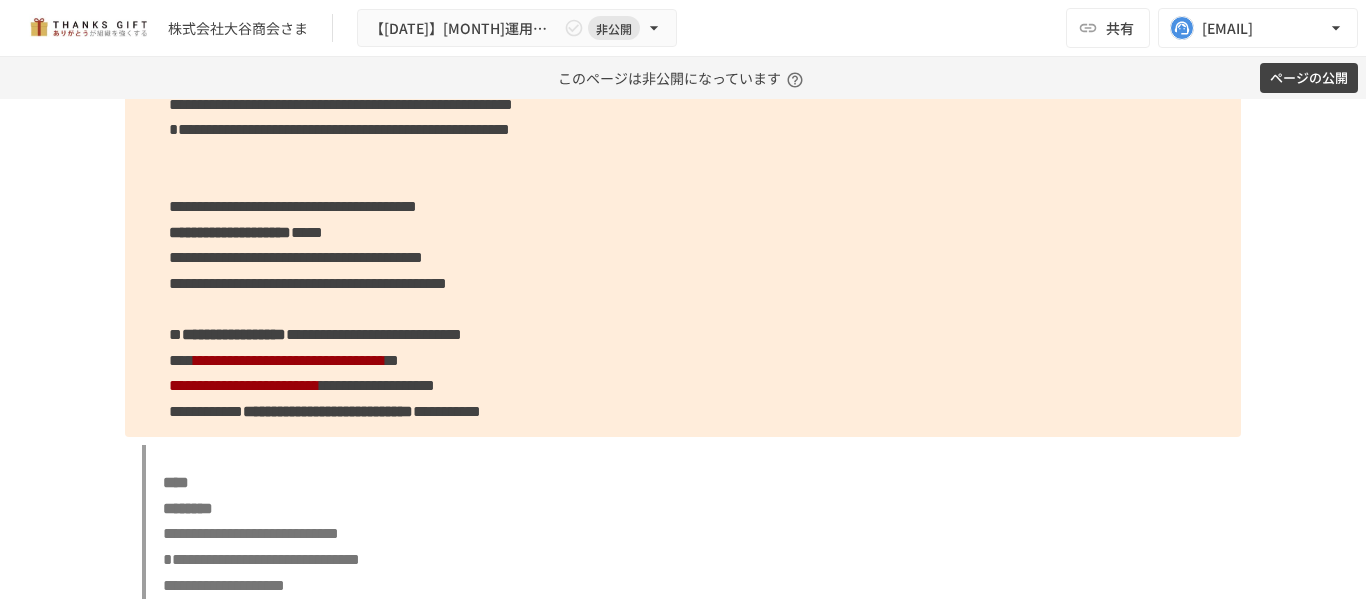click on "**********" at bounding box center [683, 130] 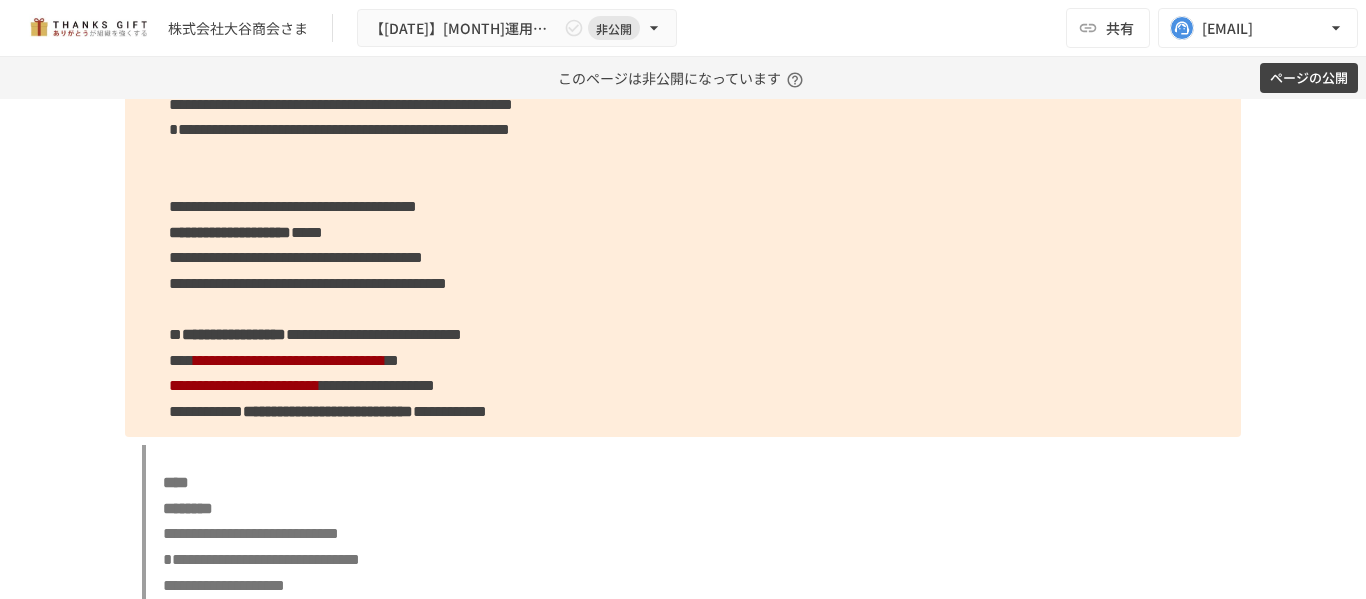 click on "**********" at bounding box center [374, 334] 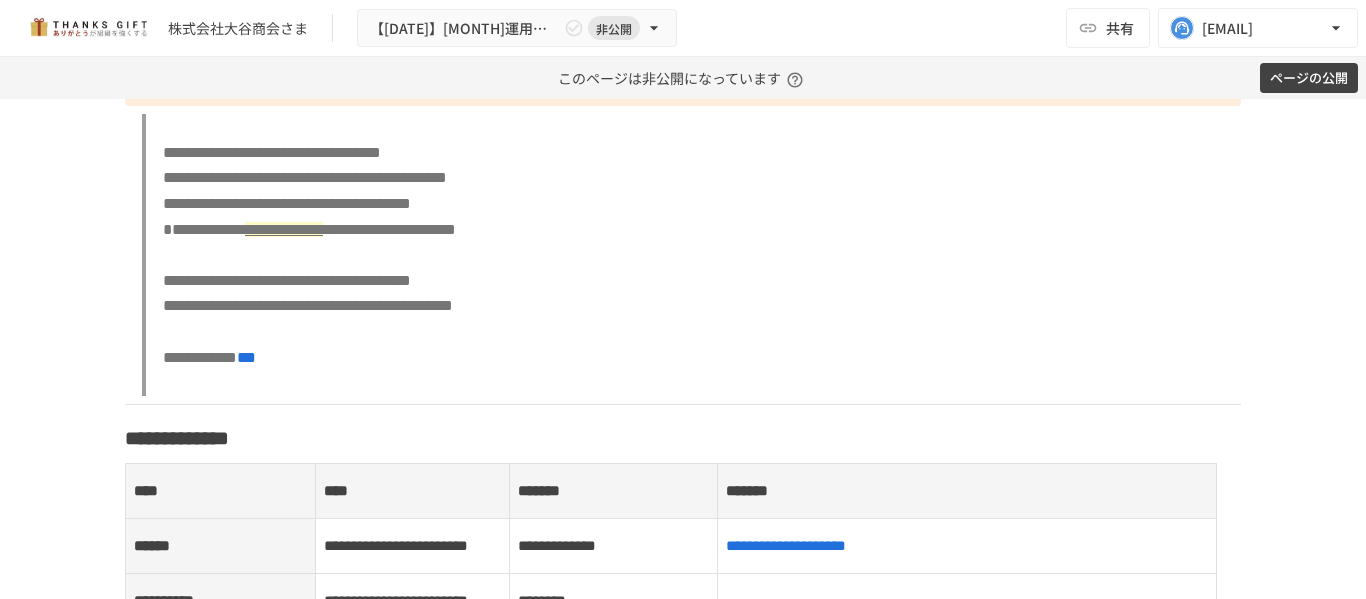scroll, scrollTop: 0, scrollLeft: 0, axis: both 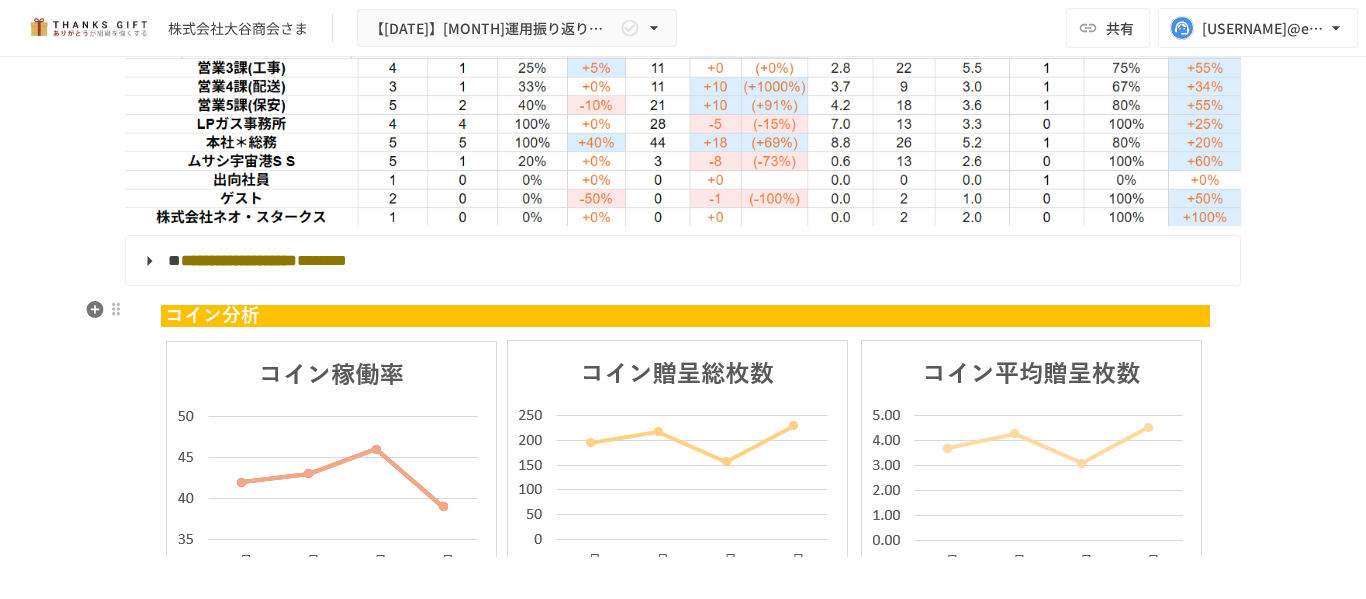 click on "**********" at bounding box center (681, 261) 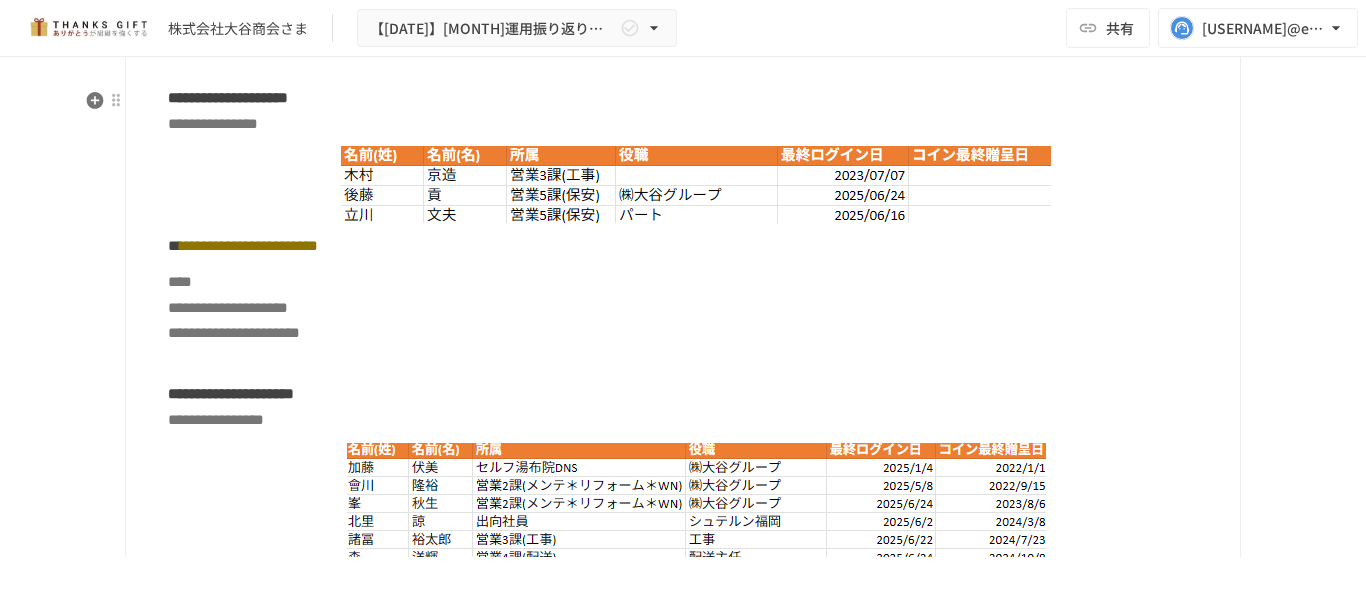 scroll, scrollTop: 3666, scrollLeft: 0, axis: vertical 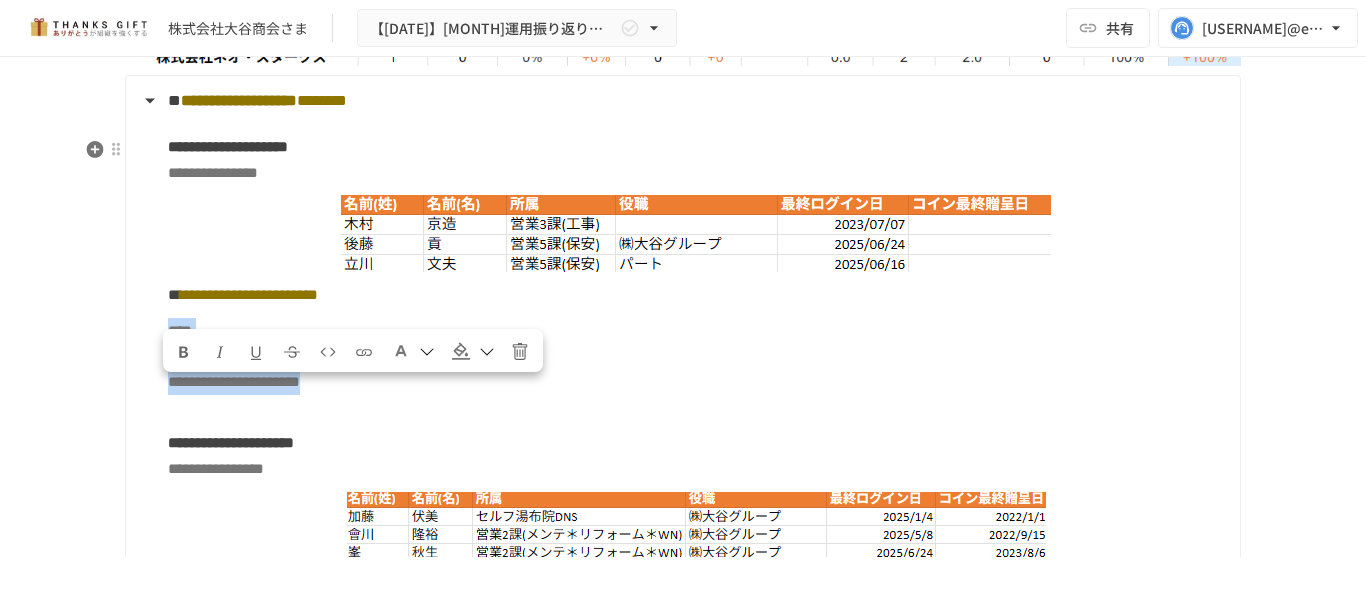 drag, startPoint x: 479, startPoint y: 448, endPoint x: 160, endPoint y: 401, distance: 322.4438 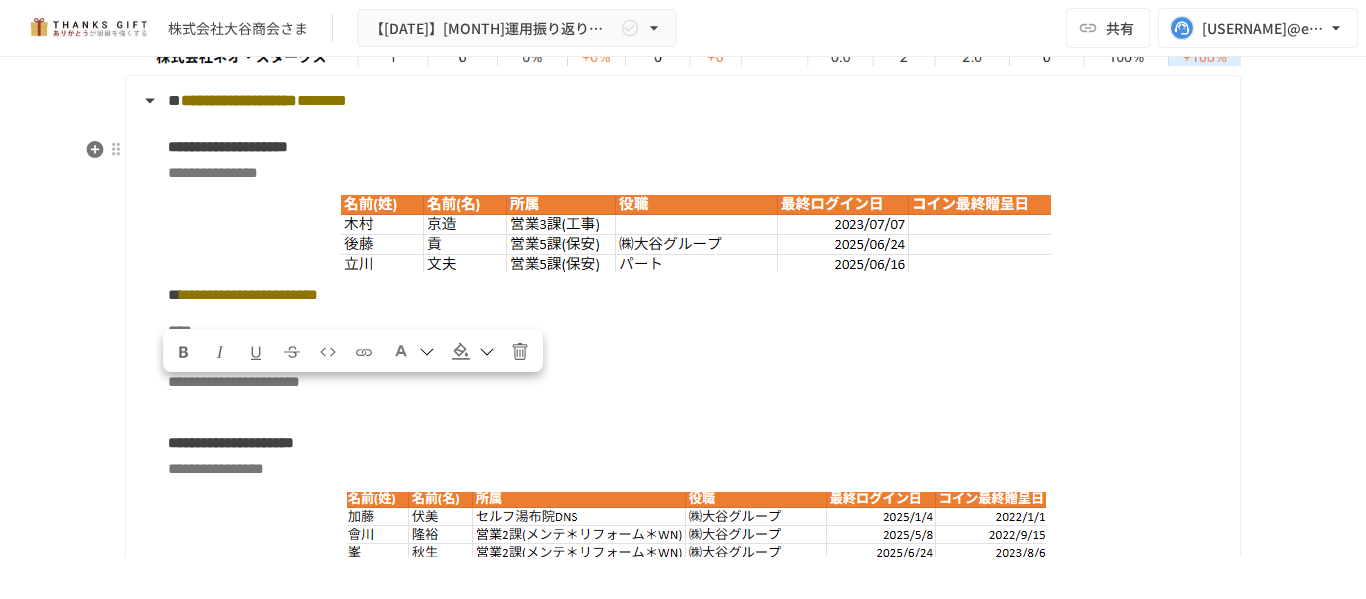click on "**********" at bounding box center (696, 443) 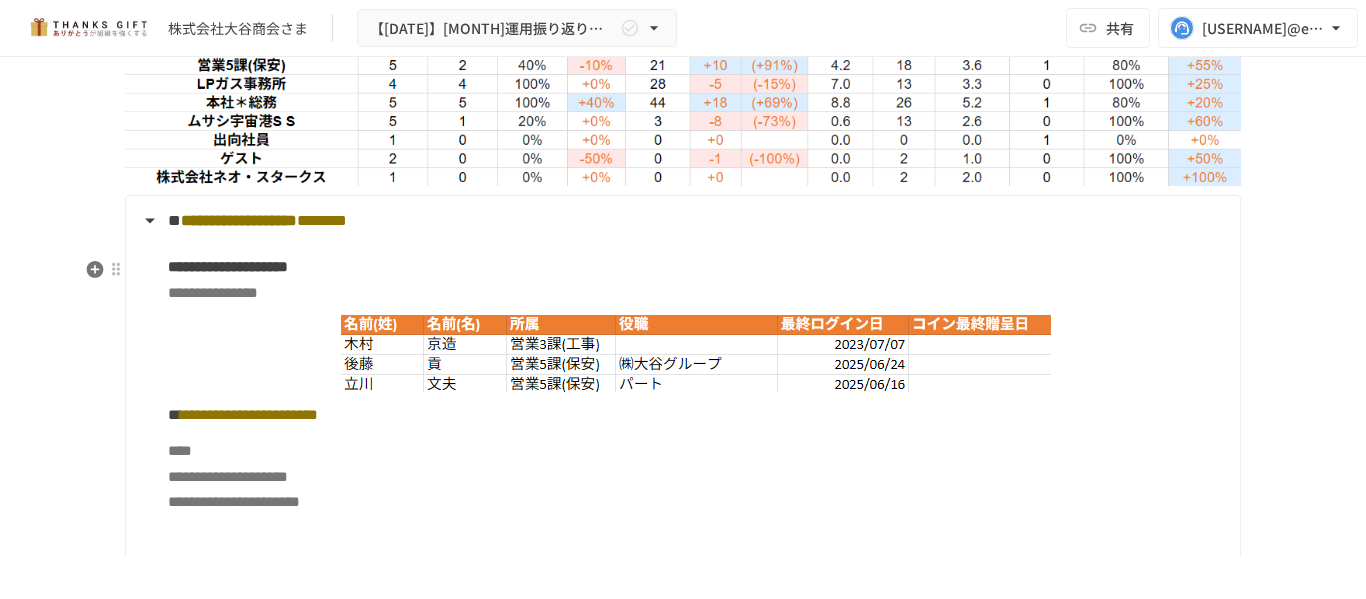 scroll, scrollTop: 3502, scrollLeft: 0, axis: vertical 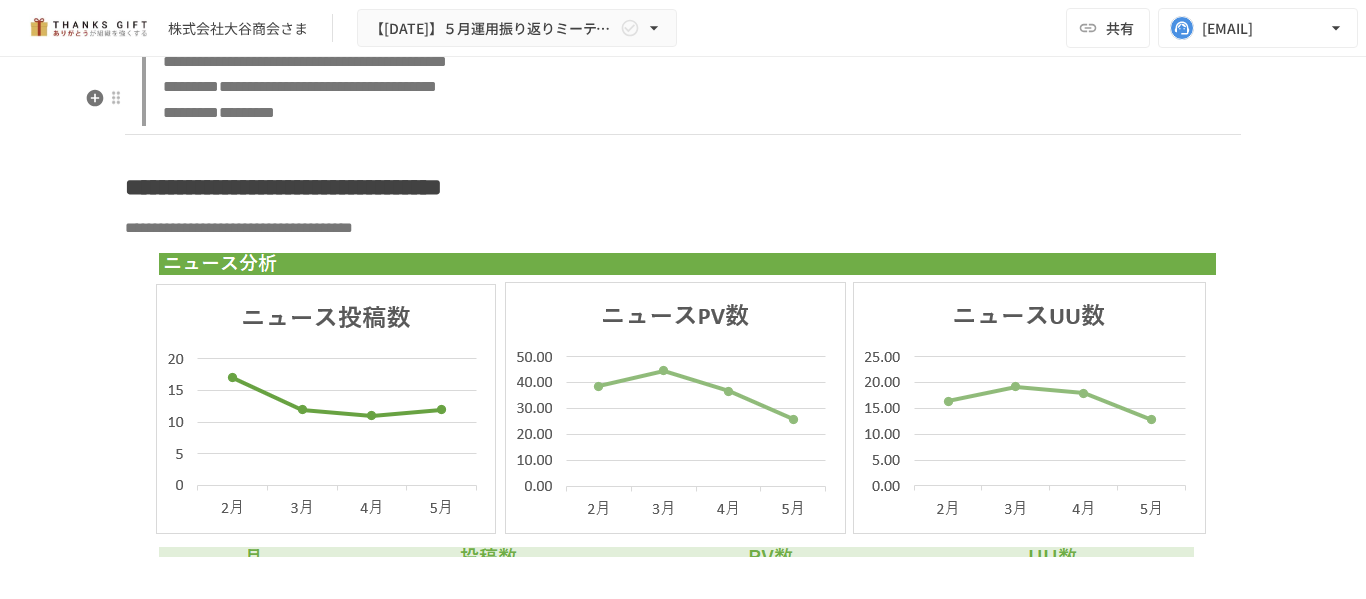 click on "**********" at bounding box center (691, 62) 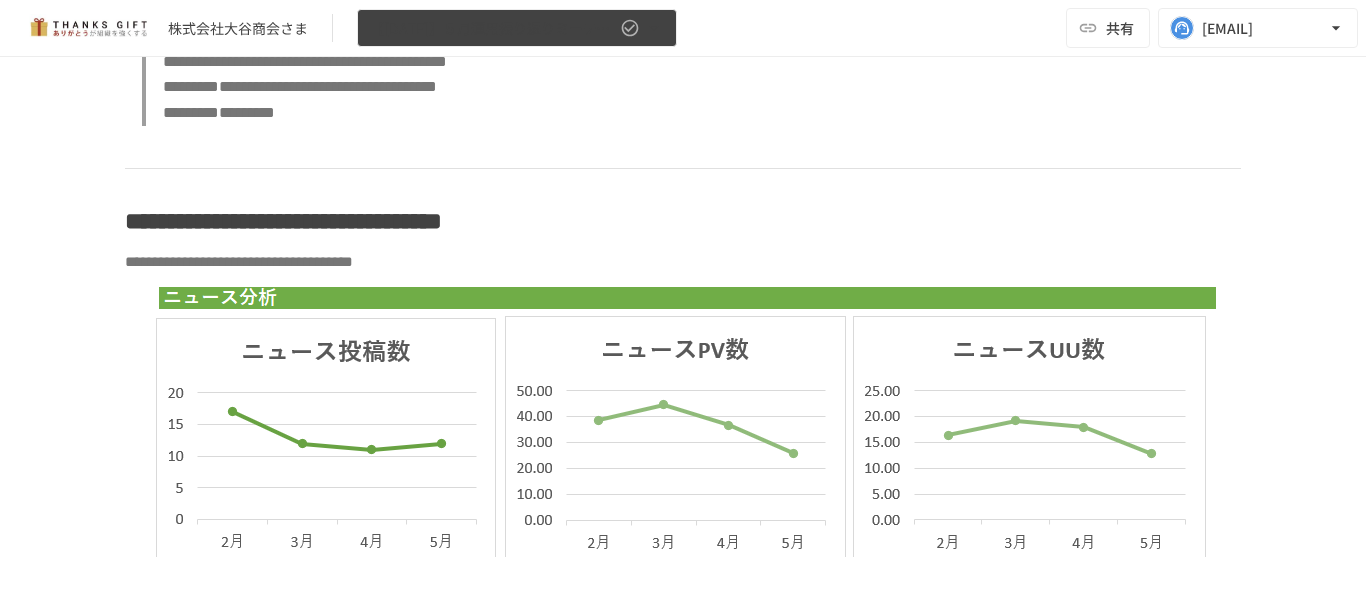 drag, startPoint x: 163, startPoint y: 229, endPoint x: 657, endPoint y: 15, distance: 538.3605 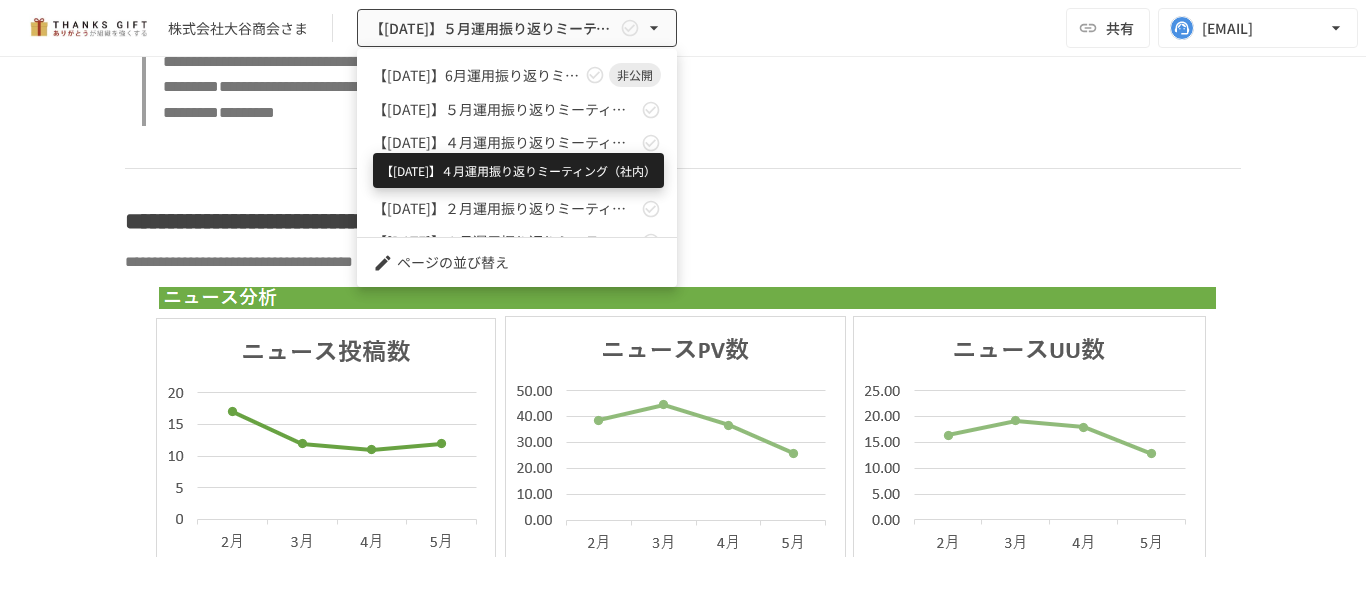 click on "【2025/5/27】４月運用振り返りミーティング（社内）" at bounding box center (505, 142) 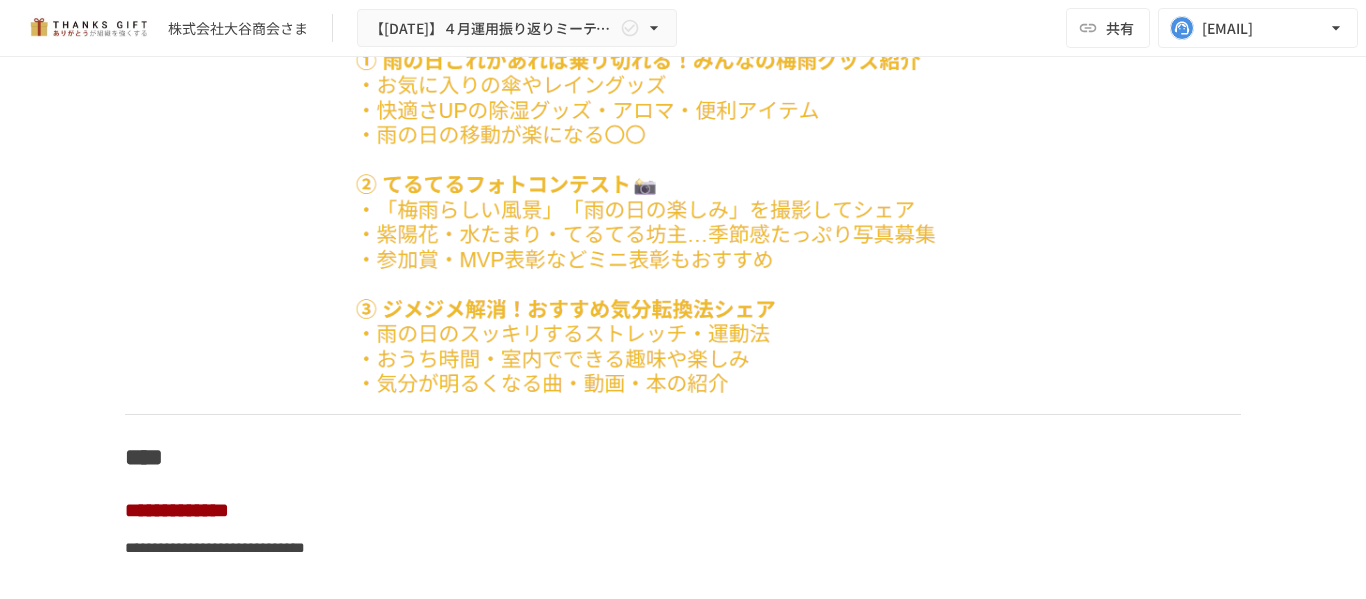 scroll, scrollTop: 7680, scrollLeft: 0, axis: vertical 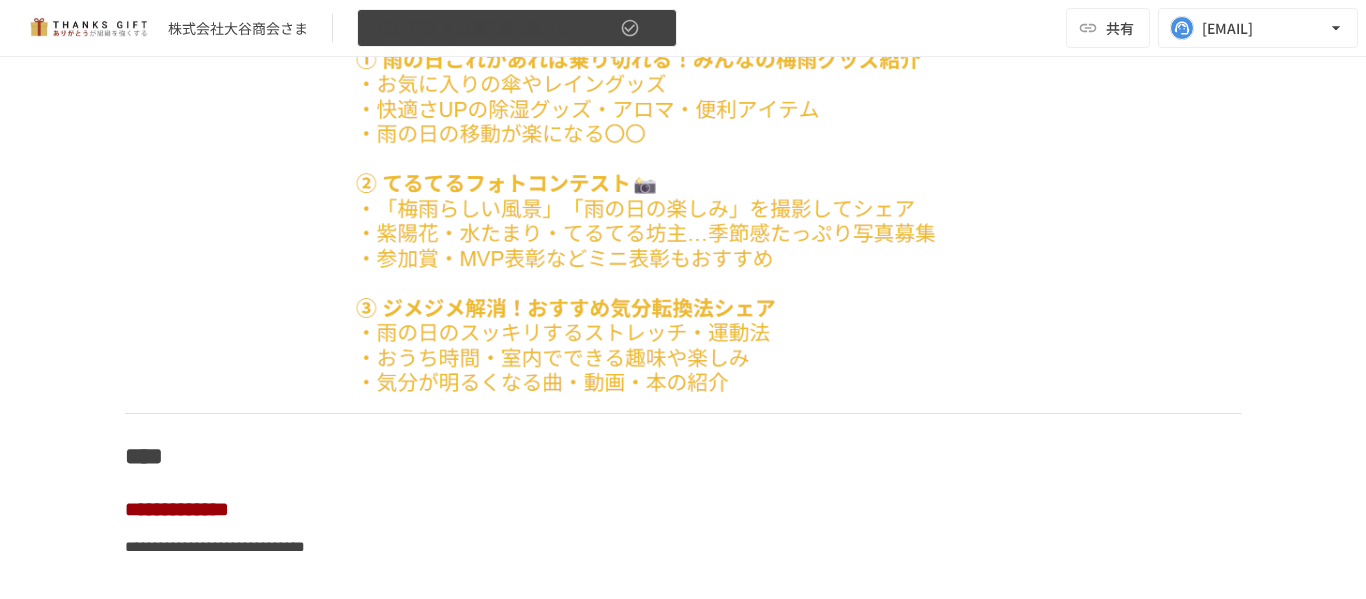 click on "【2025/5/27】４月運用振り返りミーティング（社内）" at bounding box center (517, 28) 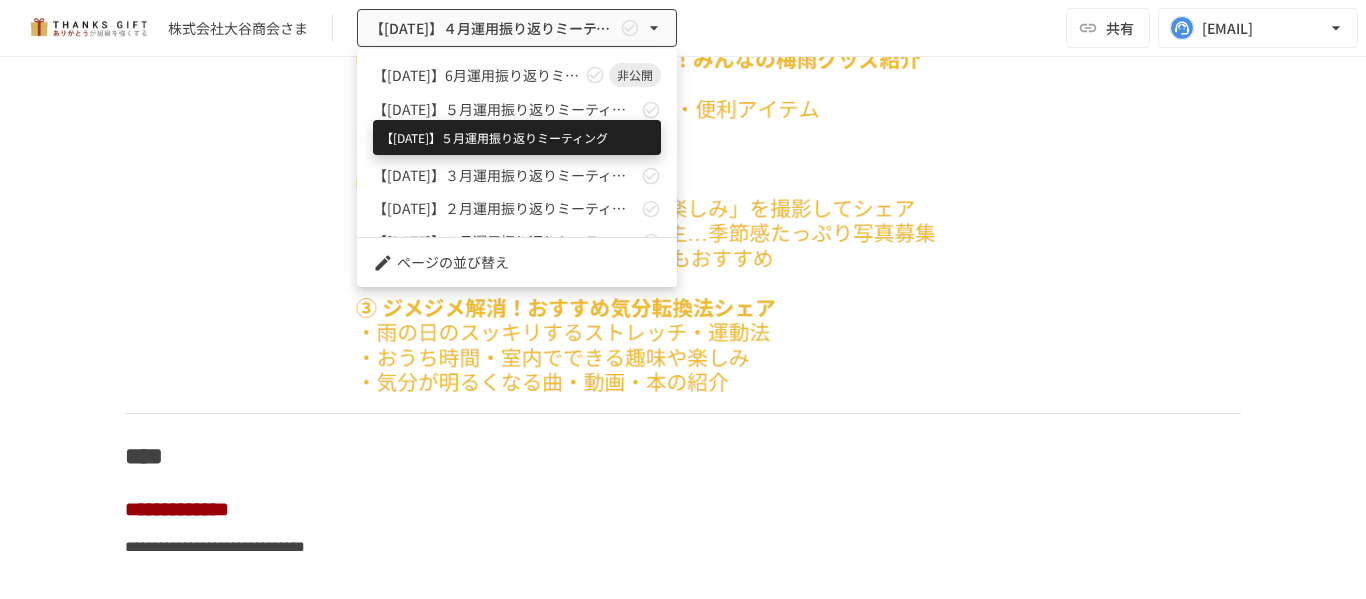 click on "【2025/6/26】５月運用振り返りミーティング" at bounding box center (505, 109) 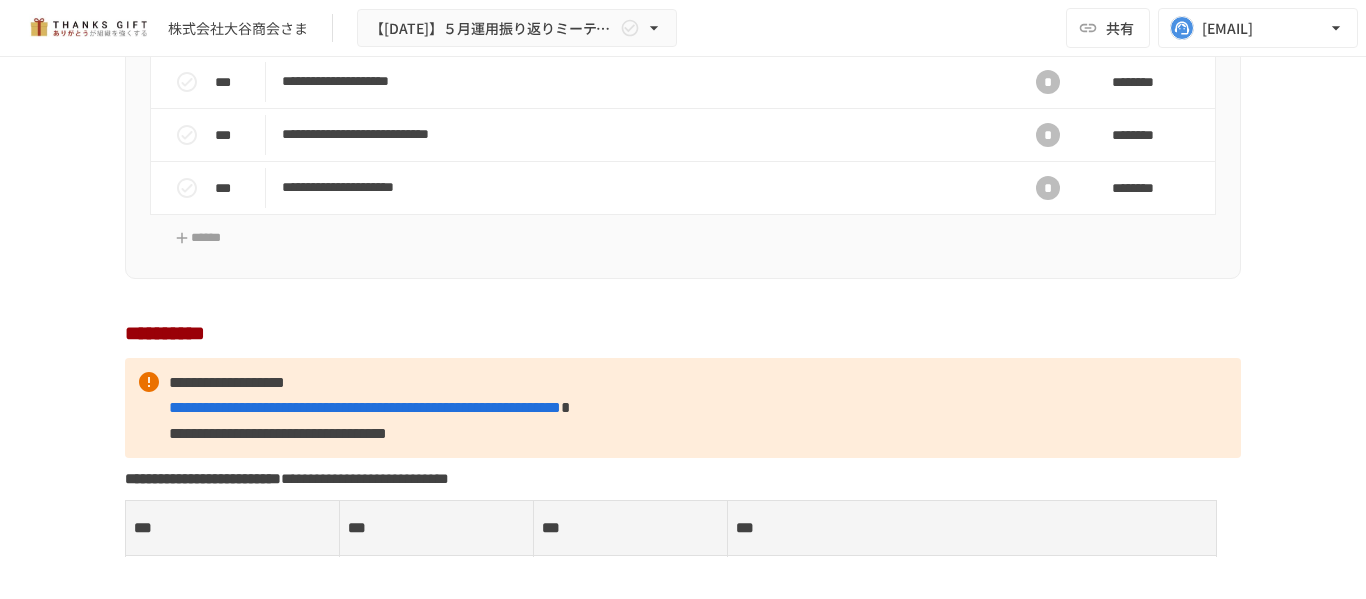 scroll, scrollTop: 3935, scrollLeft: 0, axis: vertical 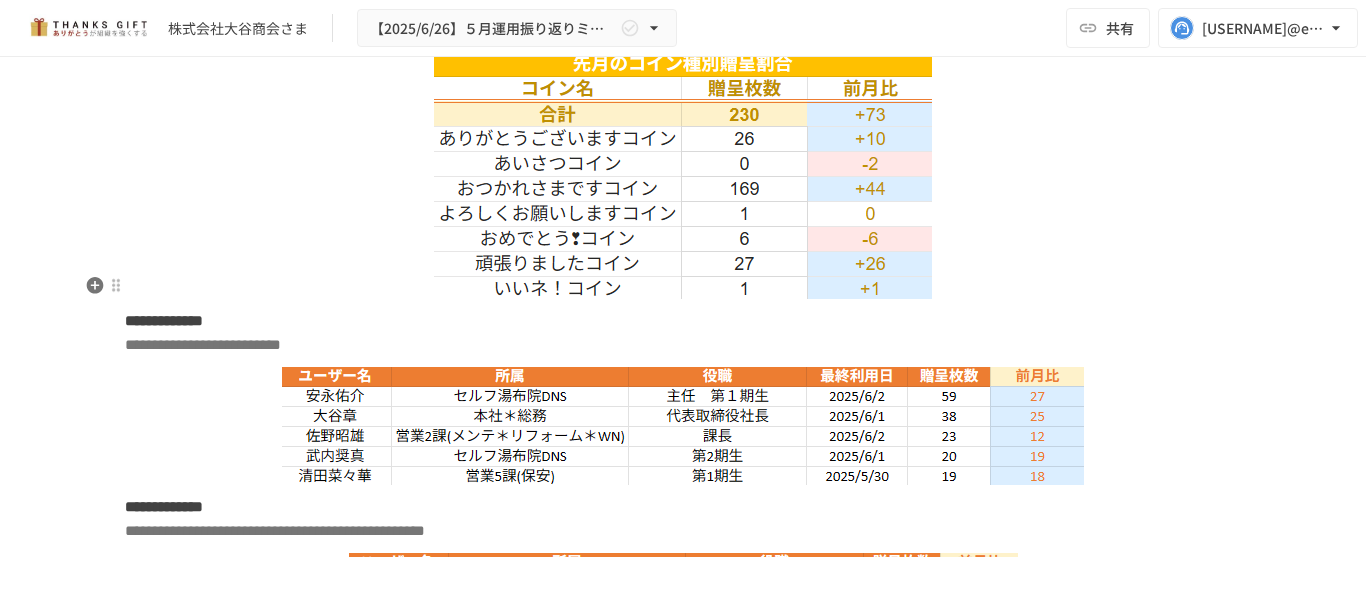 click on "**********" at bounding box center (683, 1038) 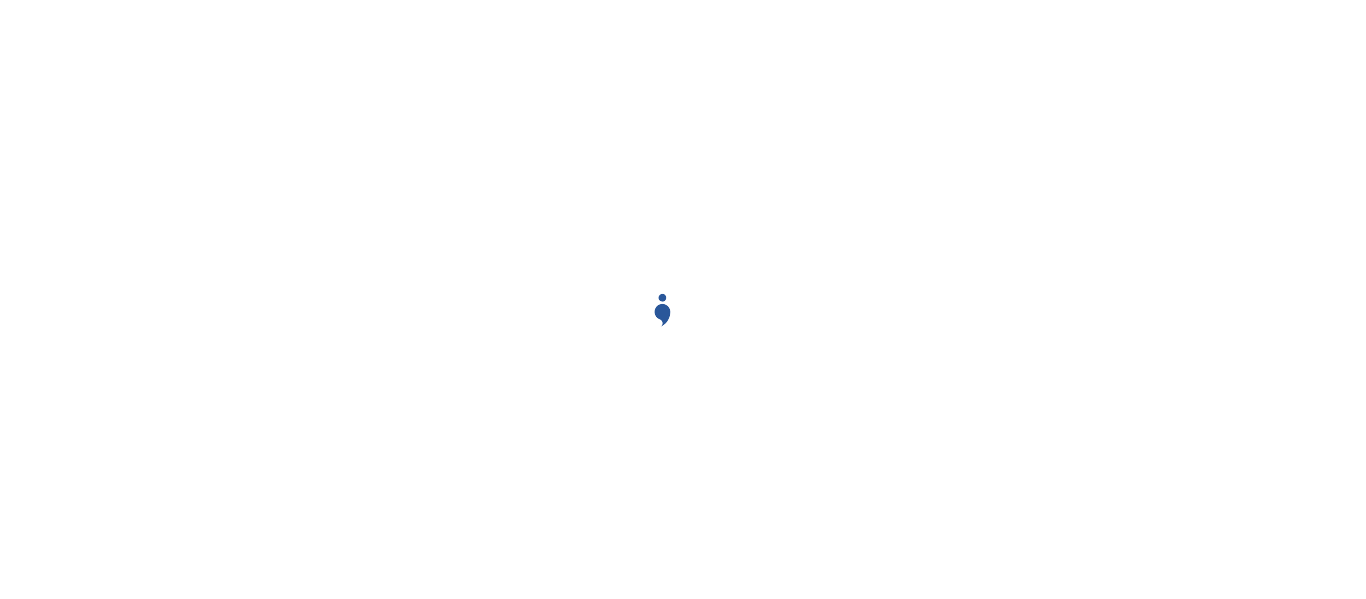 scroll, scrollTop: 0, scrollLeft: 0, axis: both 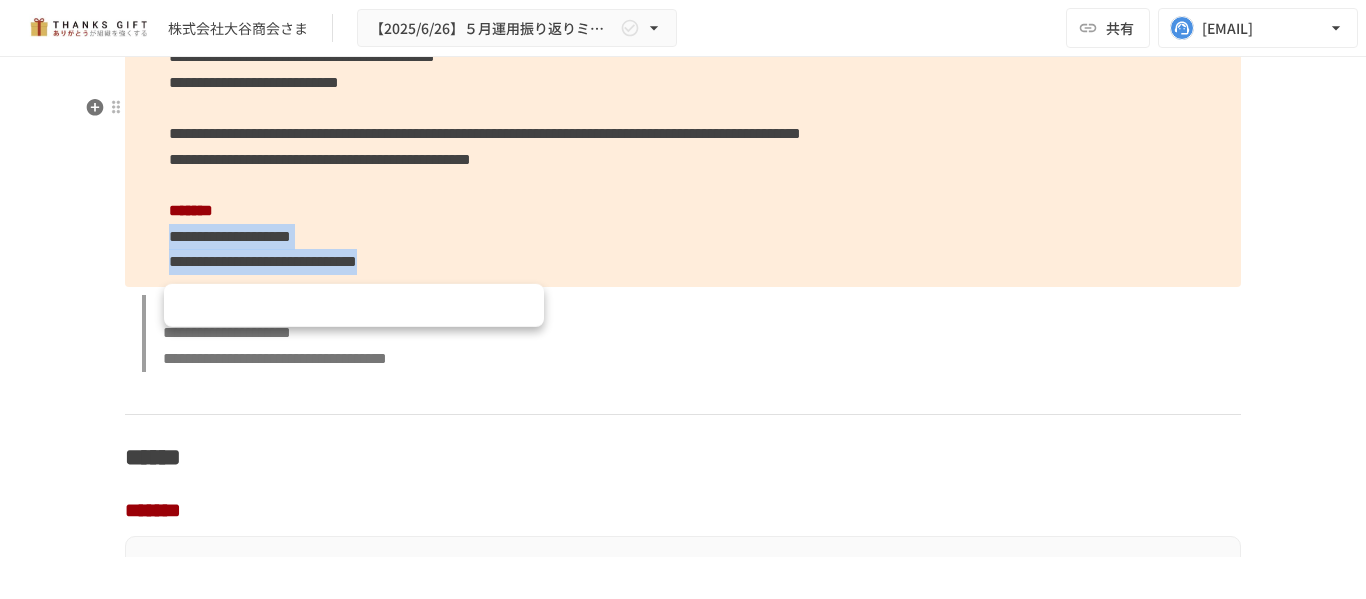 drag, startPoint x: 159, startPoint y: 350, endPoint x: 668, endPoint y: 366, distance: 509.2514 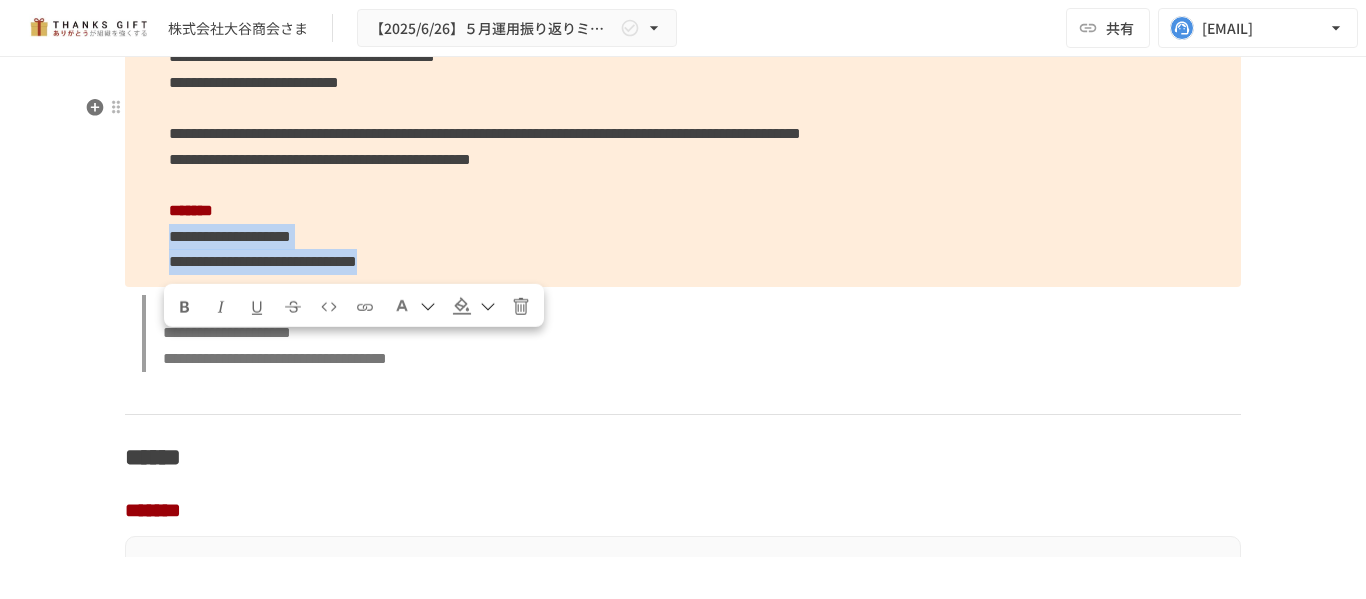 click on "**********" at bounding box center [683, 147] 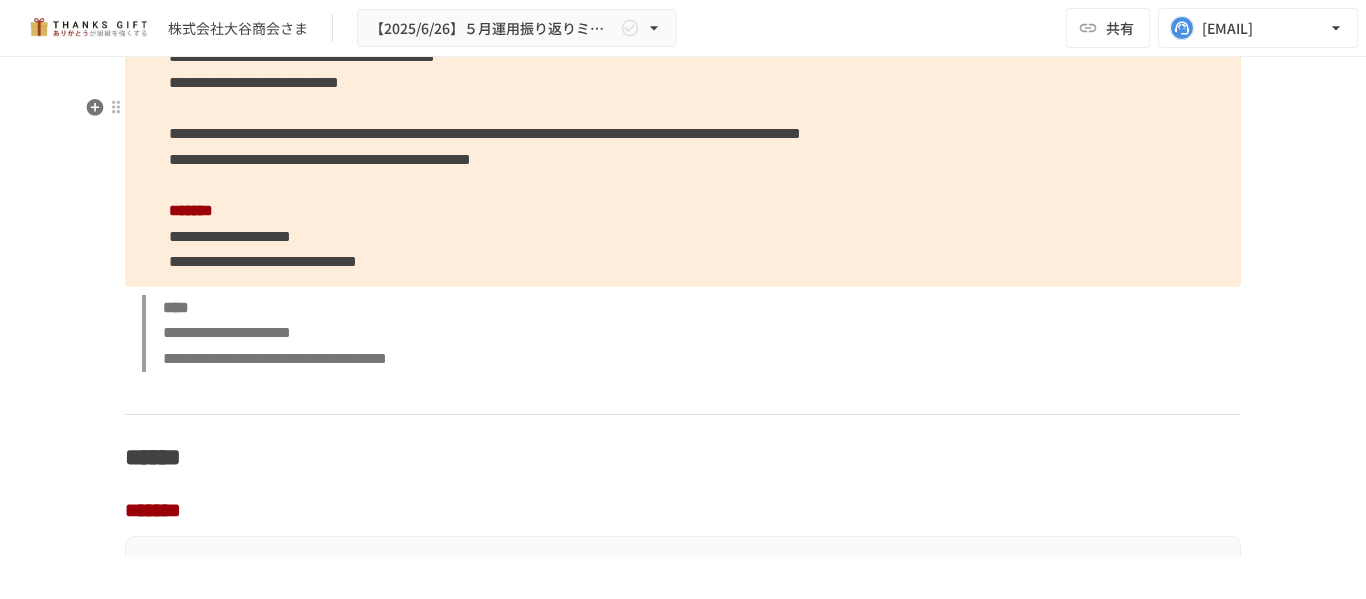 click on "**********" at bounding box center [485, 133] 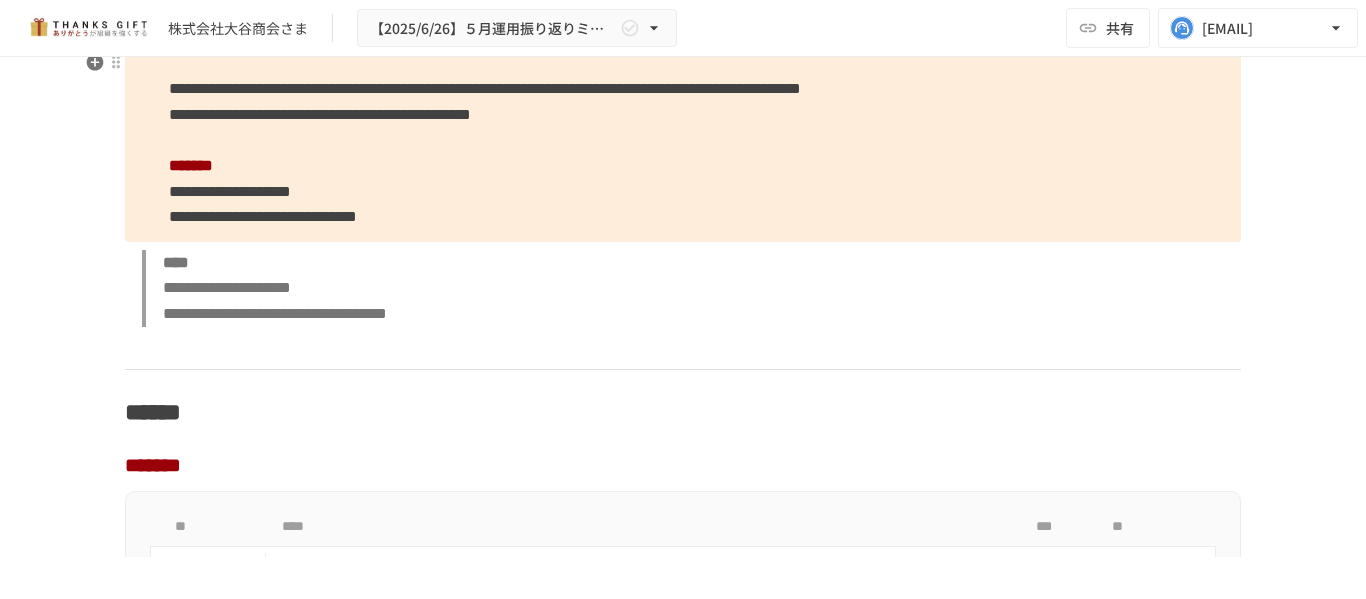 scroll, scrollTop: 7018, scrollLeft: 0, axis: vertical 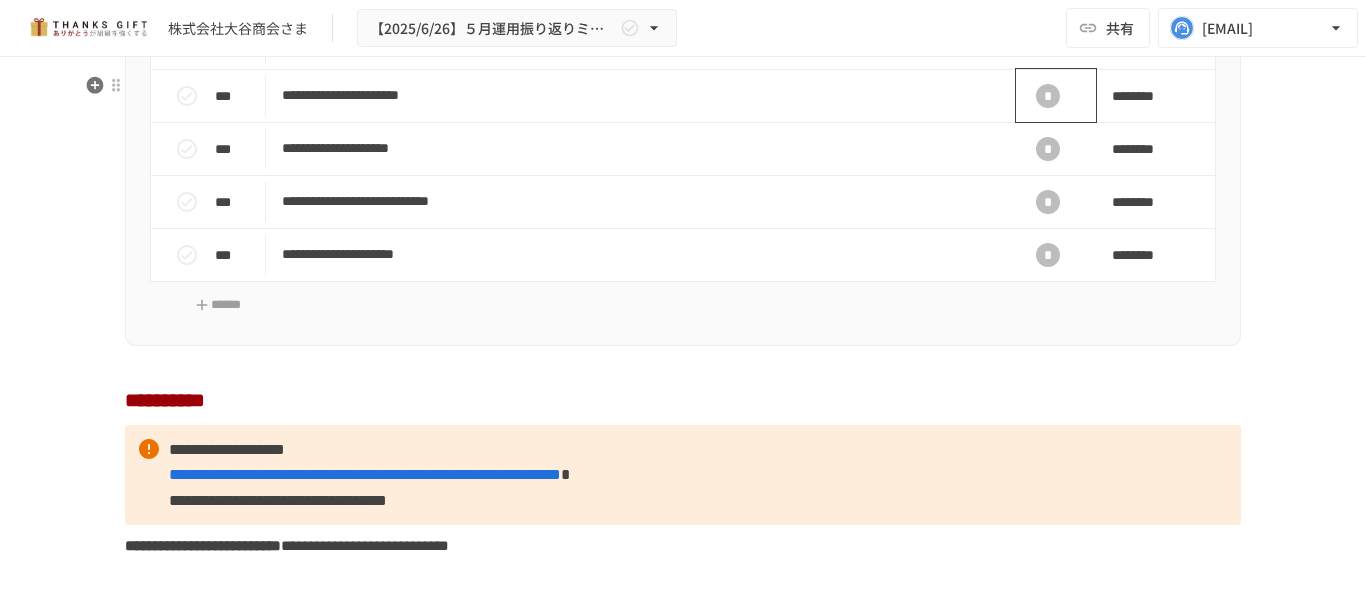 click on "*" at bounding box center (1056, 95) 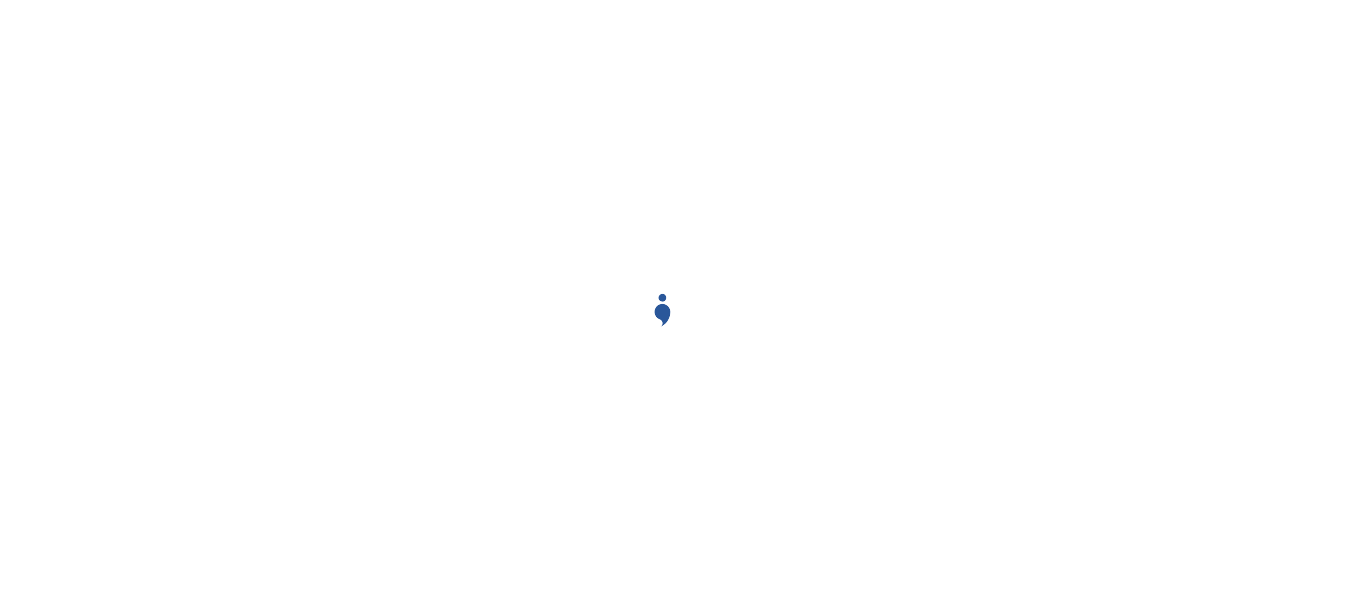scroll, scrollTop: 0, scrollLeft: 0, axis: both 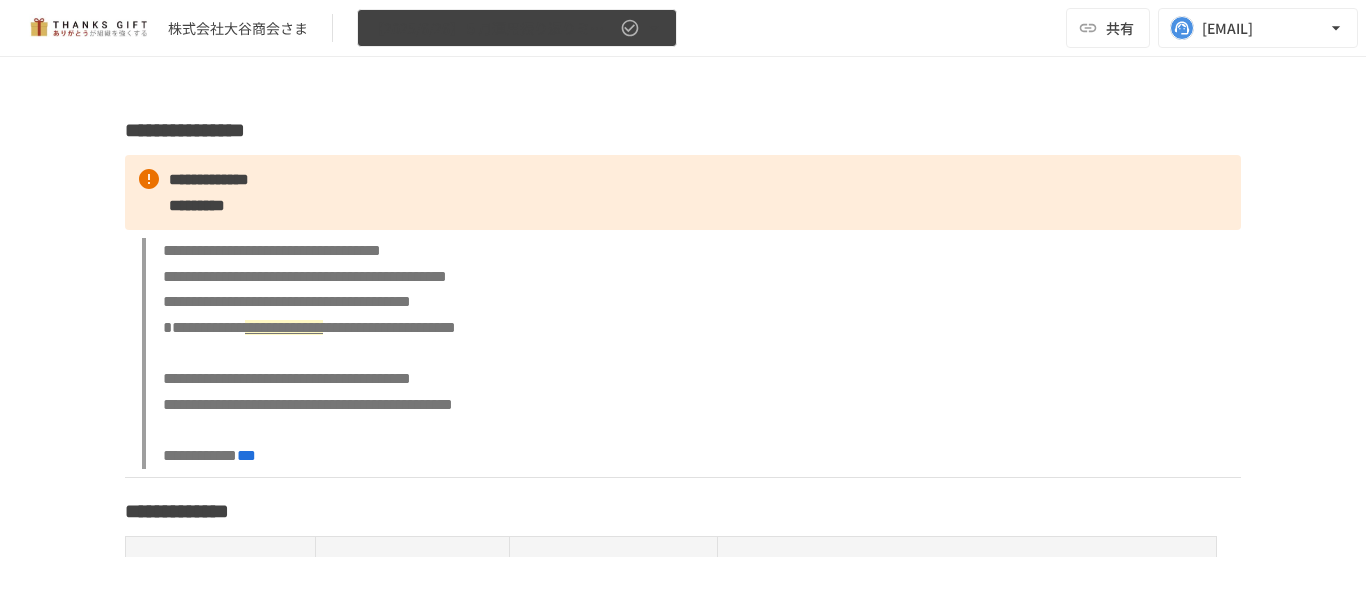 click on "【2025/6/26】５月運用振り返りミーティング" at bounding box center [517, 28] 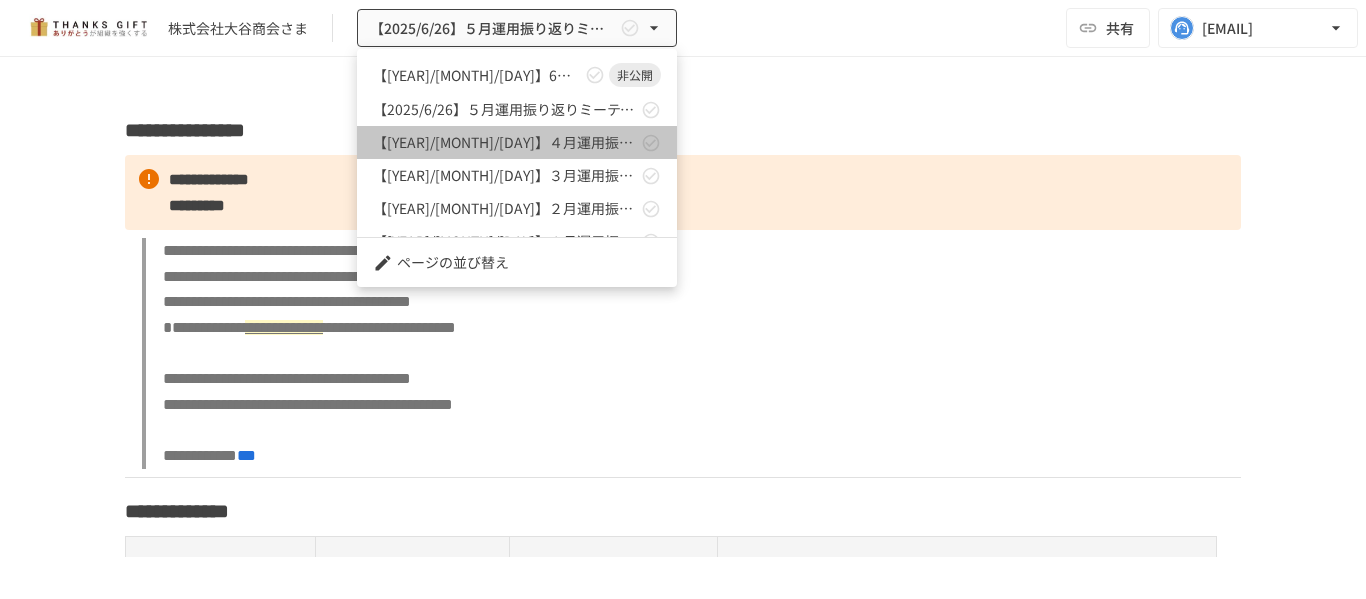 click on "【[YEAR]/[MONTH]/[DAY]】４月運用振り返りミーティング（社内）" at bounding box center (517, 142) 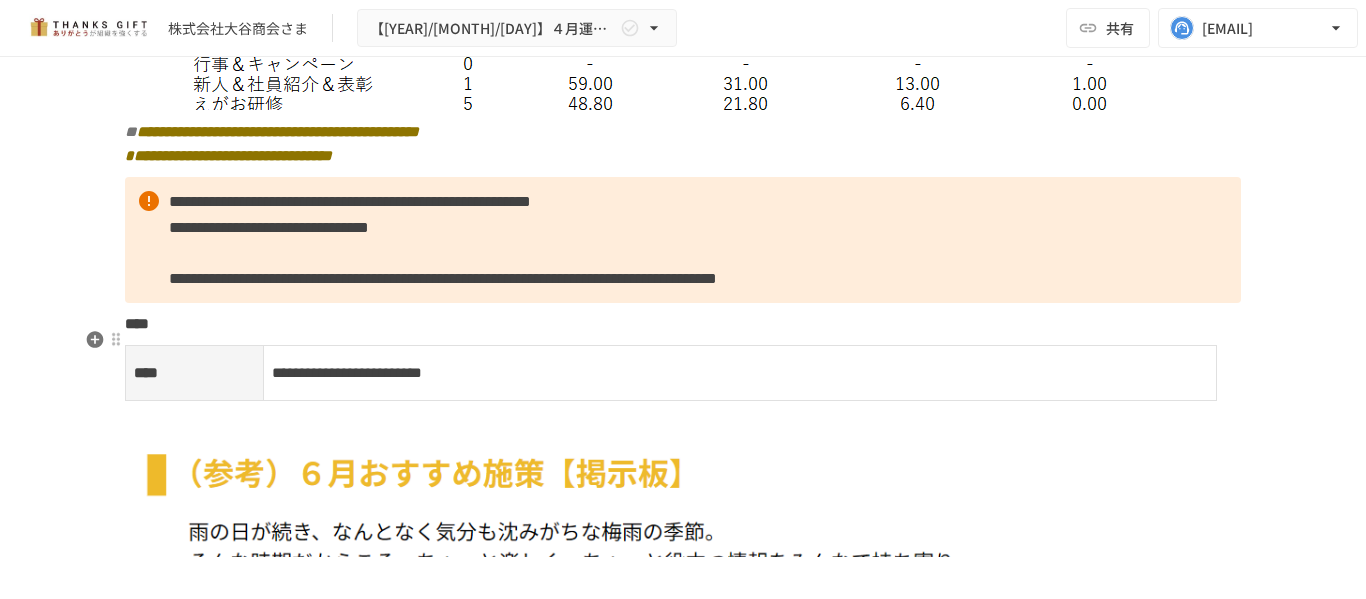 scroll, scrollTop: 7069, scrollLeft: 0, axis: vertical 